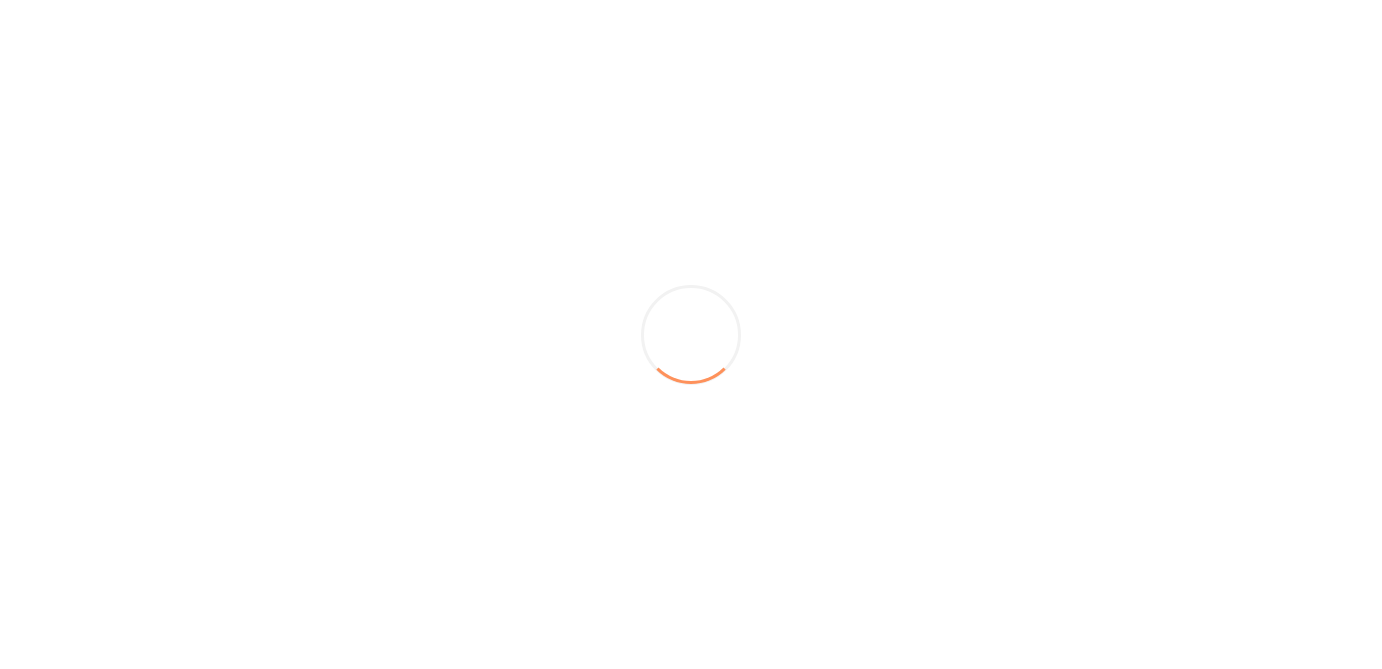 scroll, scrollTop: 0, scrollLeft: 0, axis: both 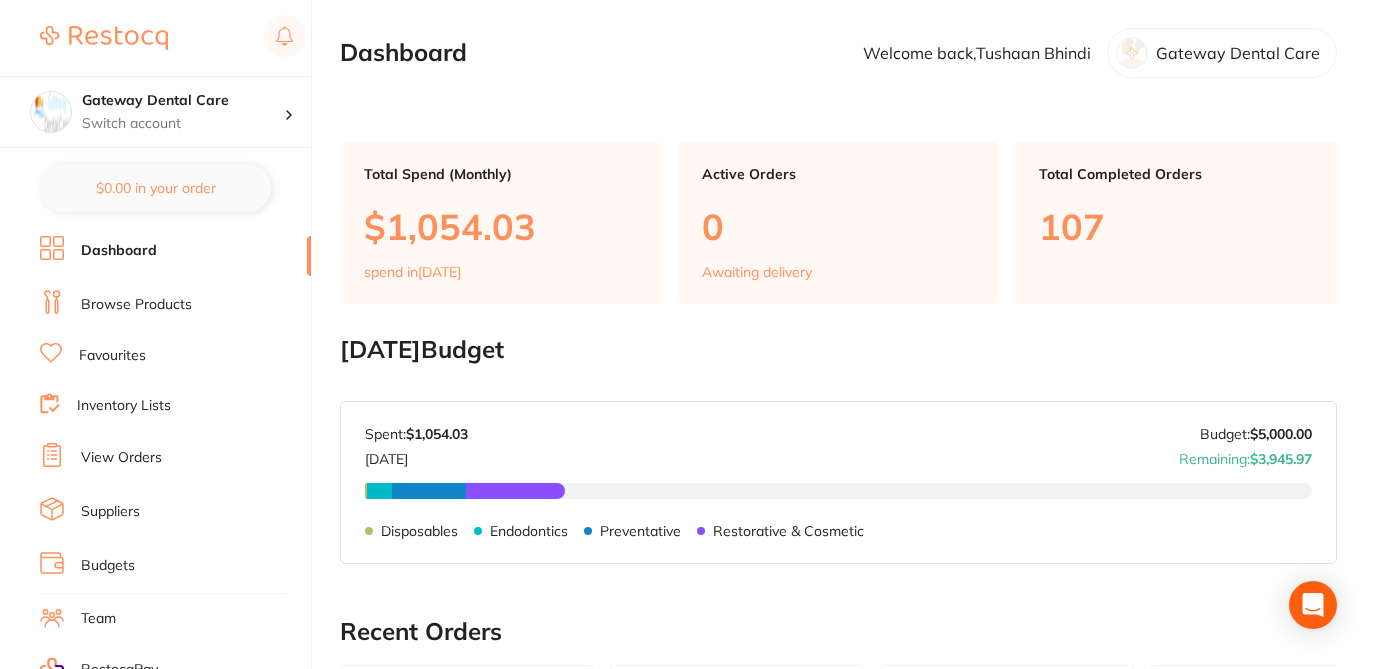 click on "View Orders" at bounding box center (121, 458) 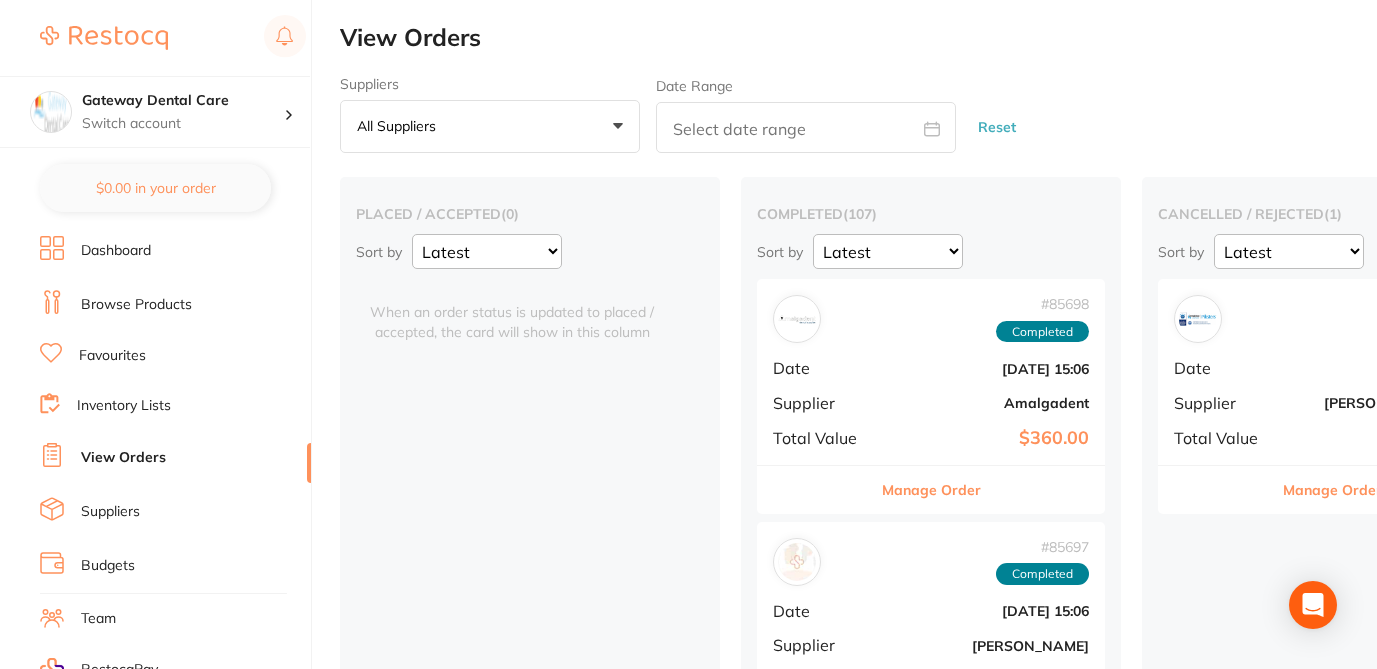 click on "Suppliers All suppliers +0 All suppliers AB Orthodontics Adam Dental AHP Dental and Medical Amalgadent APAC Dental Ark Health BioMeDent Pty Ltd CDS Dental Critical Dental DENSOL Dental Practice Supplies Dental Zone Dentavision Dentsply Sirona Erkodent Erskine Dental Geistlich Healthware Australia Ridley Henry Schein Halas HIT Dental & Medical Supplies Independent Dental Ivoclar Vivadent Kulzer Leepac Medical and Dental Livingstone International Main Orthodontics Matrixdental Mayfair Dental Supplies MDS Dental Megagen Implant Numedical Orien dental Origin Dental Ozdent Quovo Raypurt Dental RiDental Ridley dental Solventum Southern Dental Pty Ltd Straumann VP Dental & Medical Supplies Date Range     Reset" at bounding box center (858, 115) 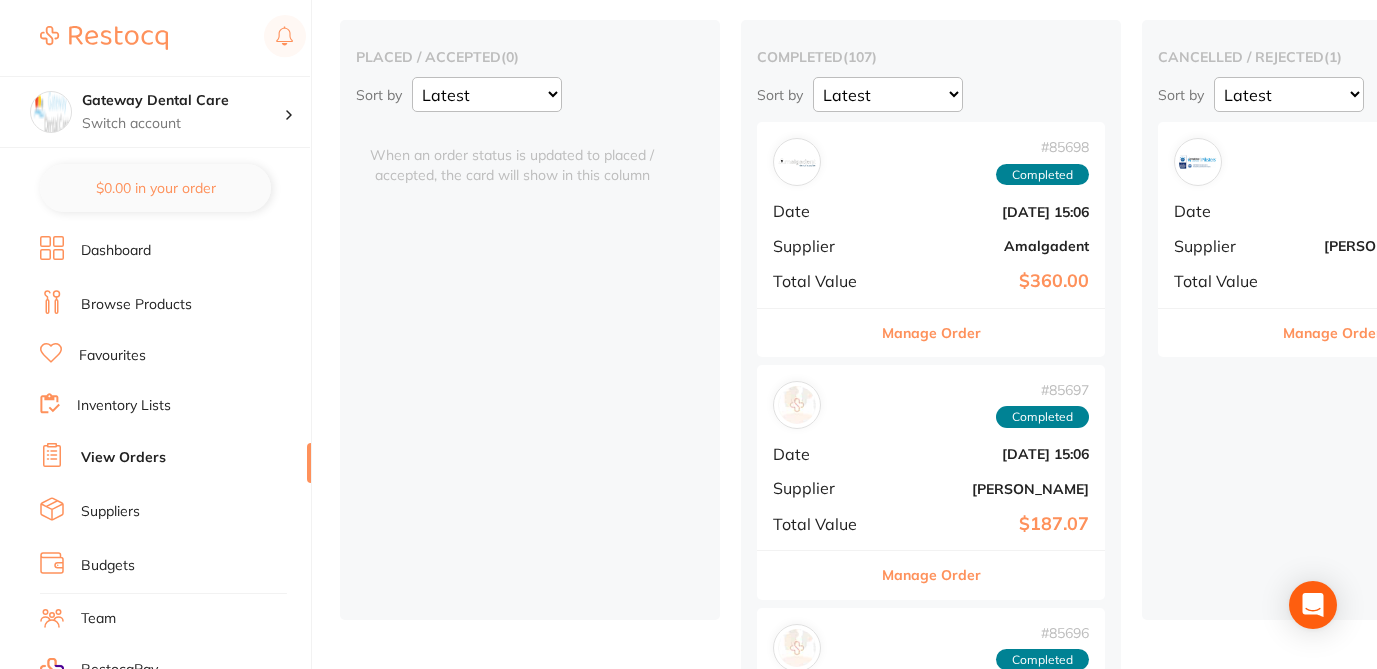 scroll, scrollTop: 160, scrollLeft: 0, axis: vertical 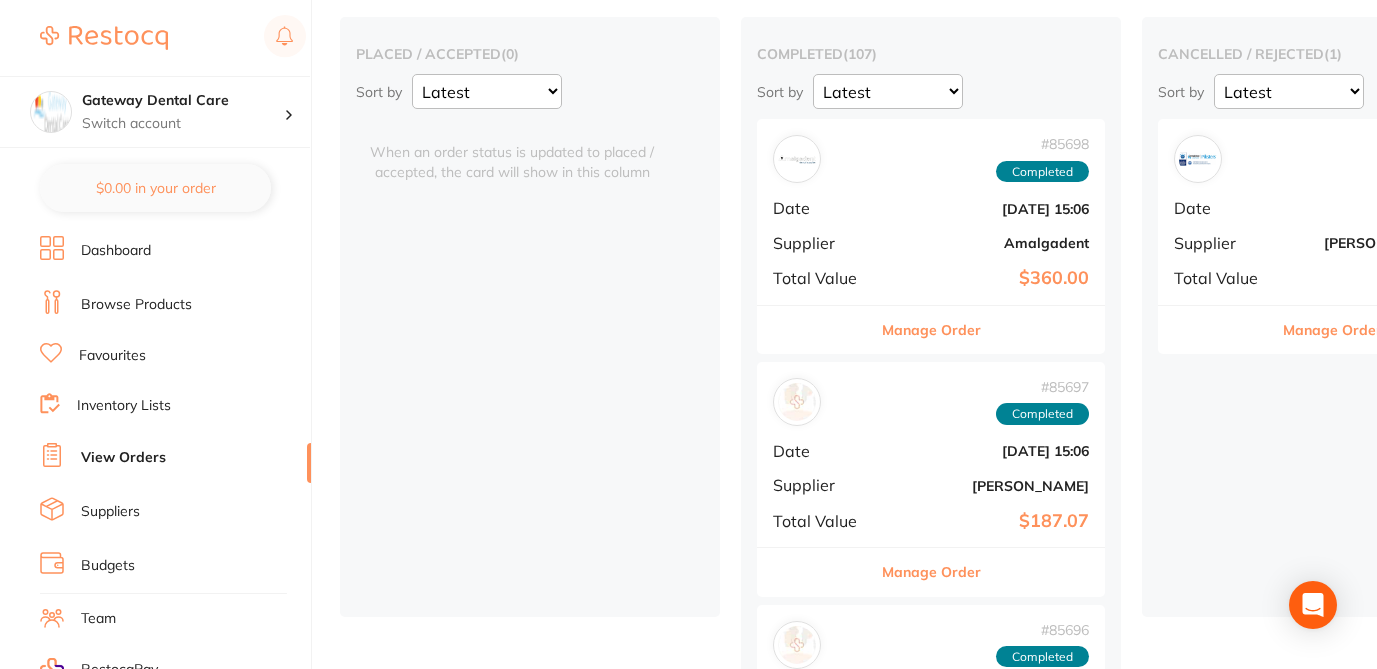 click on "Manage Order" at bounding box center (931, 572) 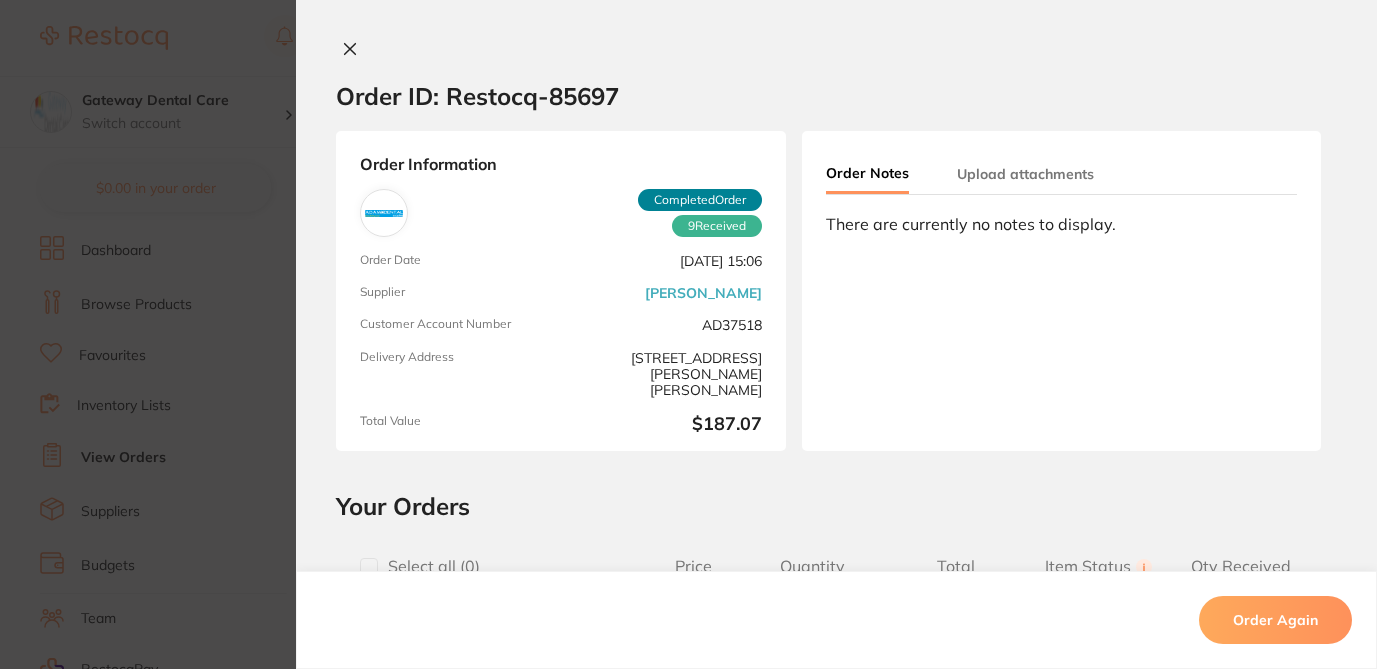 click on "Order ID: Restocq- 85697   Order Information   9  Received Completed  Order Order Date Jul 4 2025, 15:06 Supplier Adam Dental   Customer Account Number AD37518 Delivery Address 2/1 Mona Vale Rd, Mona Vale Total Value $187.07 Order Notes Upload attachments There are currently no notes to display. Your Orders   Select all ( 0 ) Price Quantity Total Item Status   You can use this feature to track items that you have received and those that are on backorder Qty Received Save To List K File 25mm 015   Product    Code:  KF25015     $7.68 3 $23.04 Received Received Back Order Cybertech Saliva Ejector 15cm Blue with Fixed Tip 100pk   Product    Code:  CT-9008272     $4.50 2 $9.00 Received Received Back Order Latch Type Prophy Cup Non-Latex 144/pk   Product    Code:  PCLT03     $19.09 2 $38.18 Received Received Back Order K File 21mm 010   Product    Code:  KF21010     $7.68 3 $23.04 Received Received Back Order K File 21mm 006   Product    Code:  KF21006     $7.68 2 $15.36 Received Received Back Order K File 31mm 08" at bounding box center [836, 354] 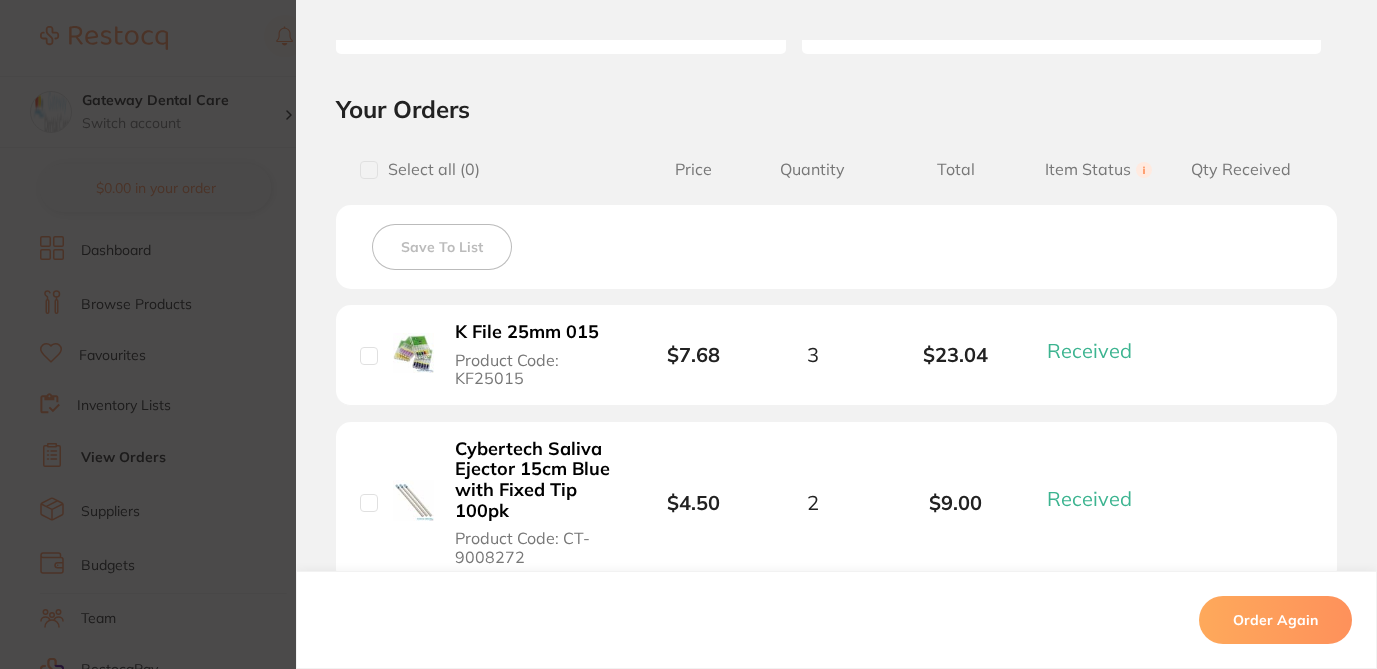 scroll, scrollTop: 467, scrollLeft: 0, axis: vertical 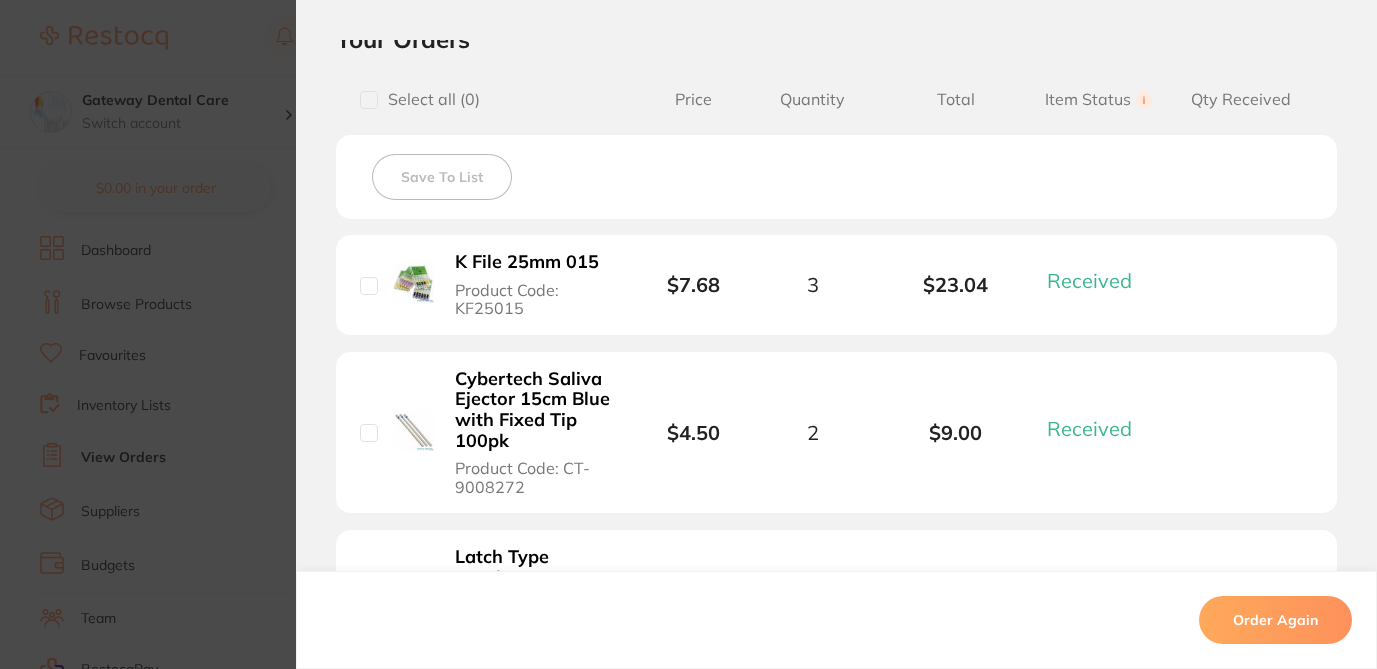 click at bounding box center [369, 100] 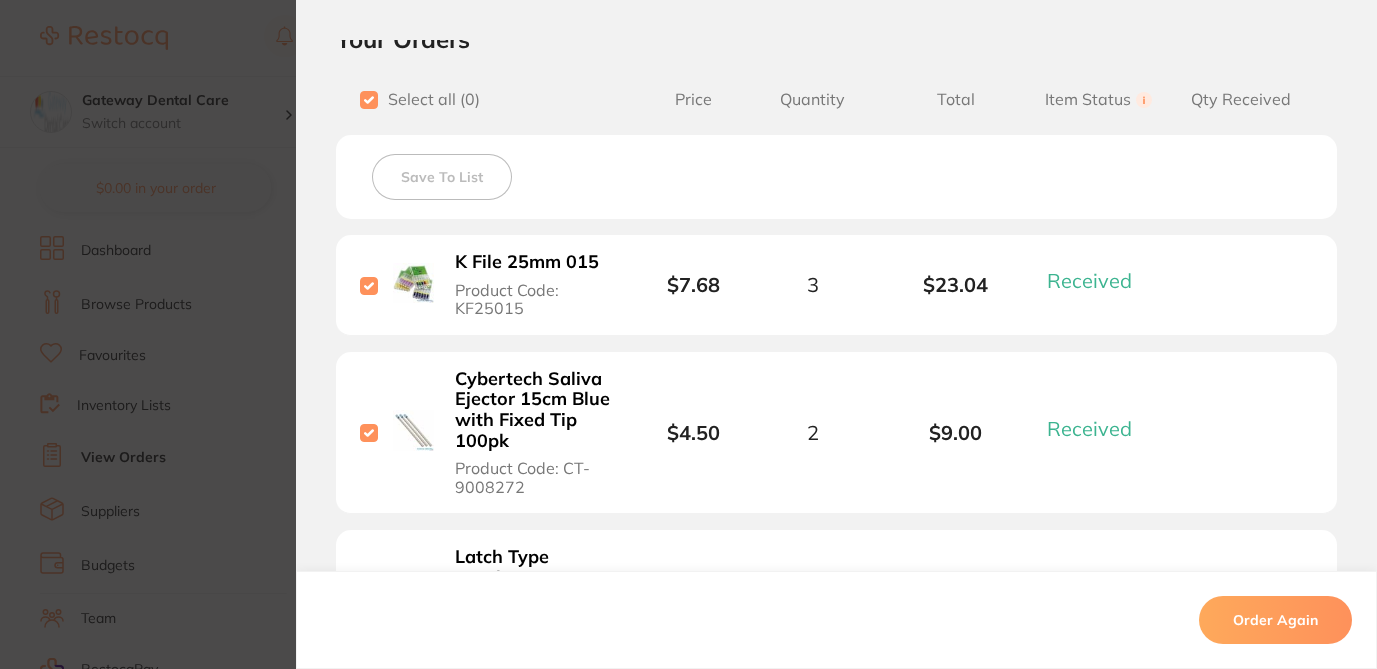 checkbox on "true" 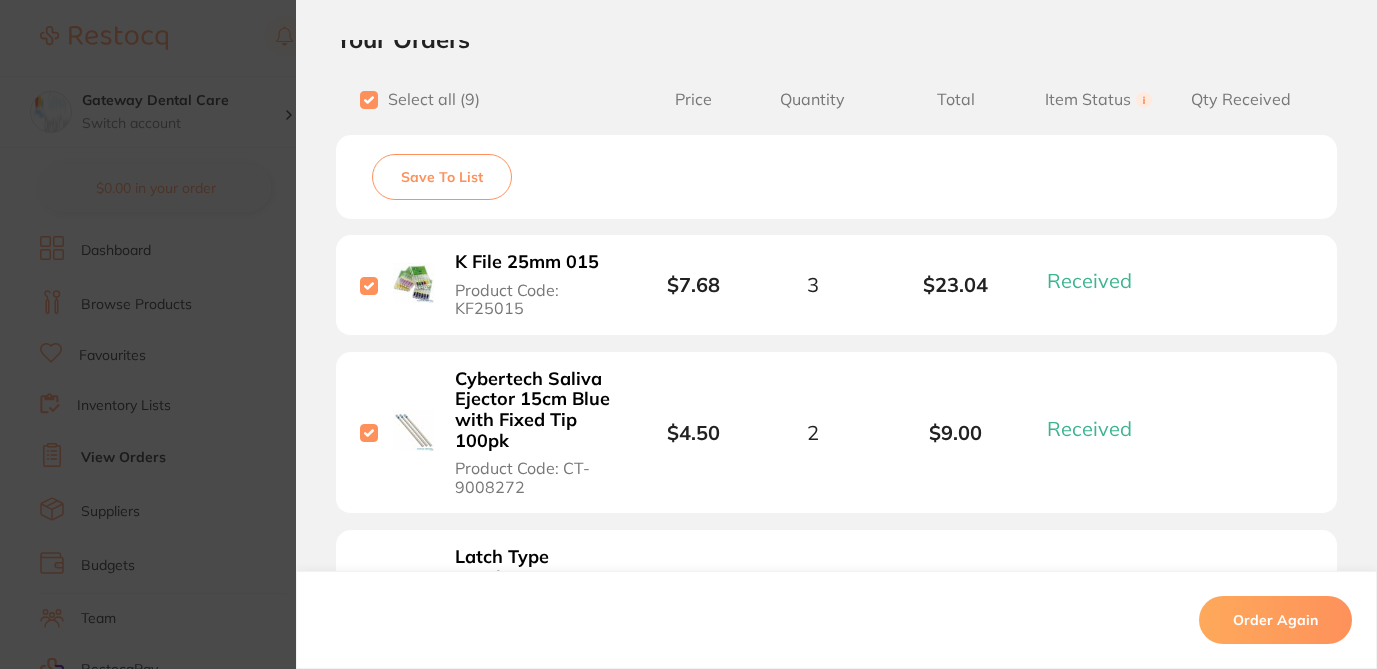 click on "Save To List" at bounding box center (442, 177) 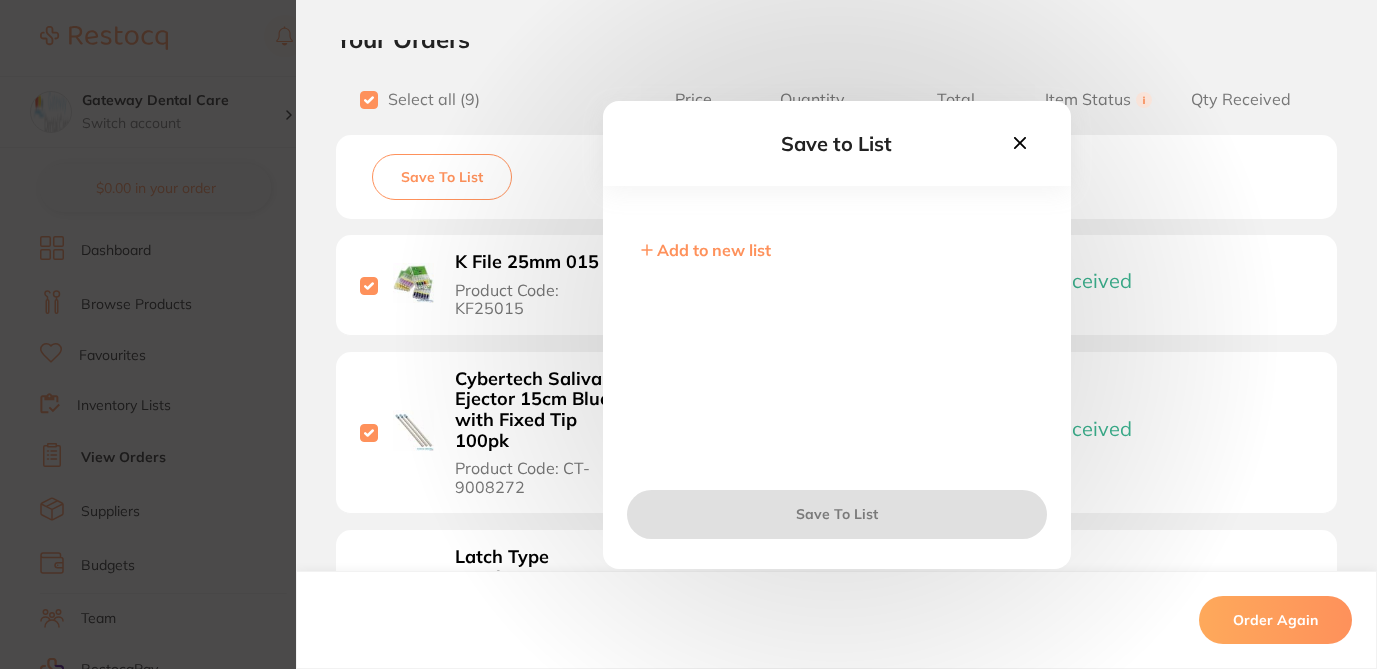 click on "Add to new list" at bounding box center (714, 250) 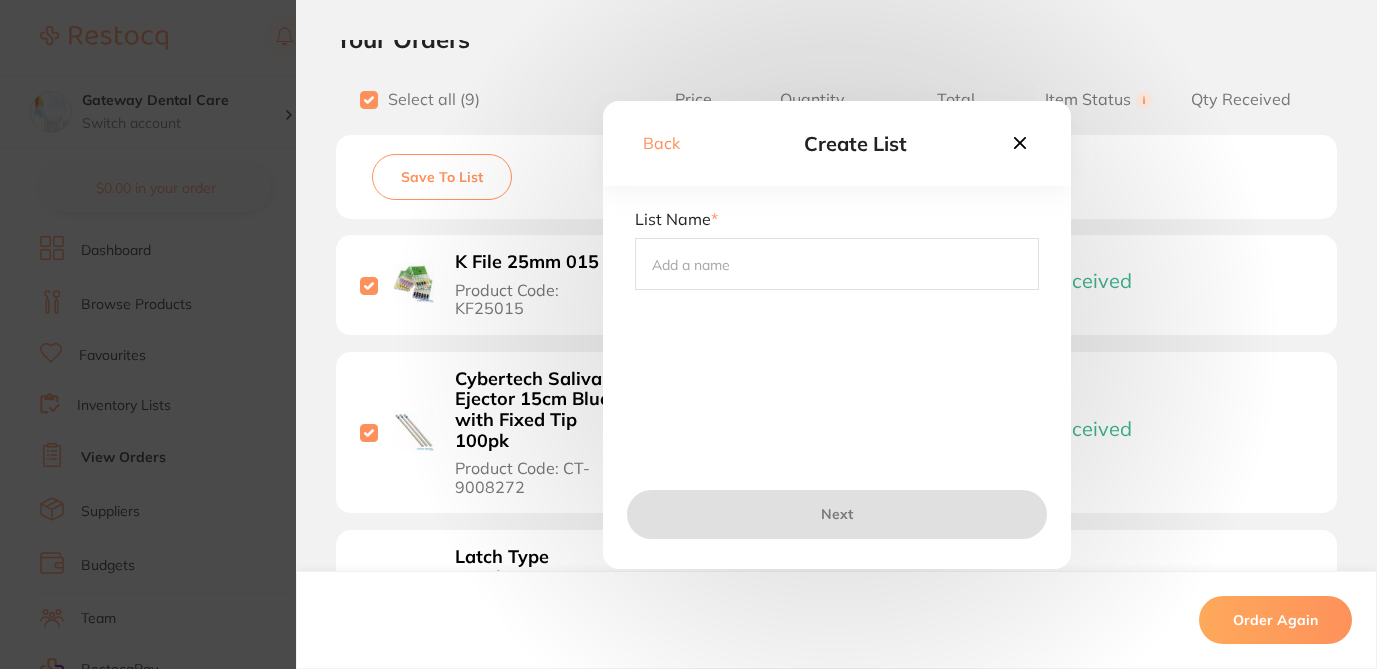 click at bounding box center (837, 264) 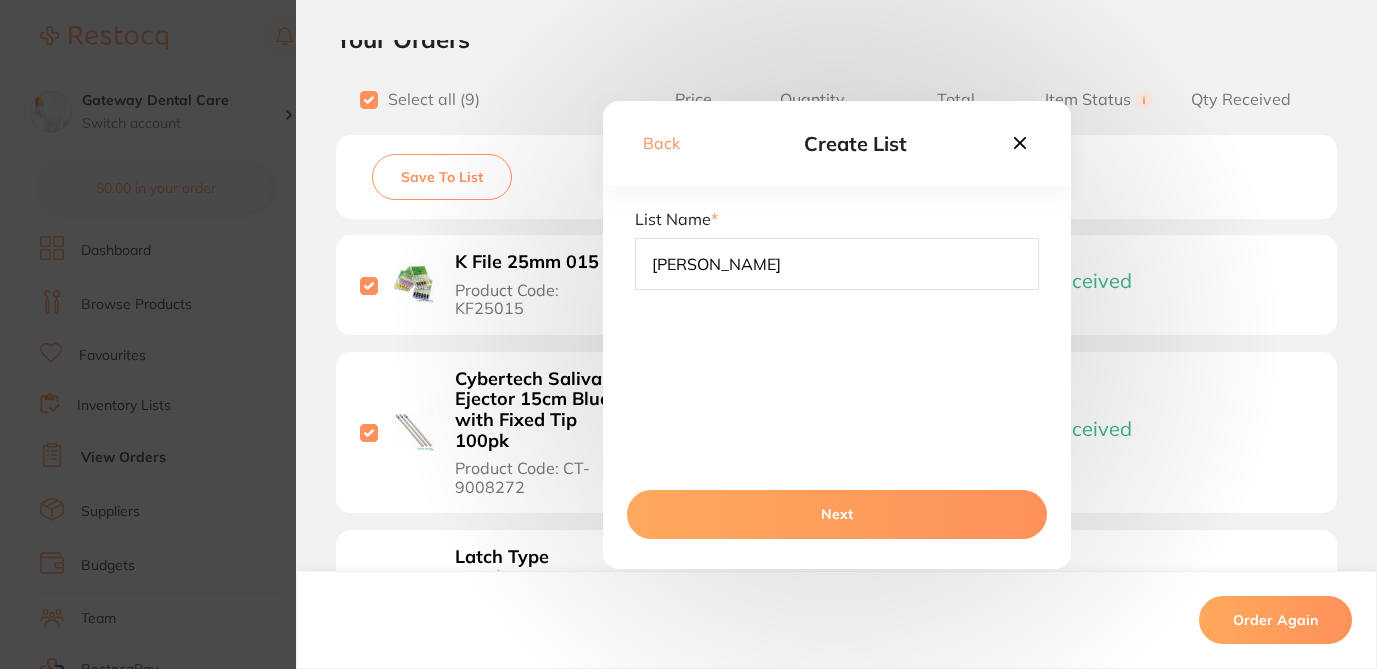 type on "[PERSON_NAME]" 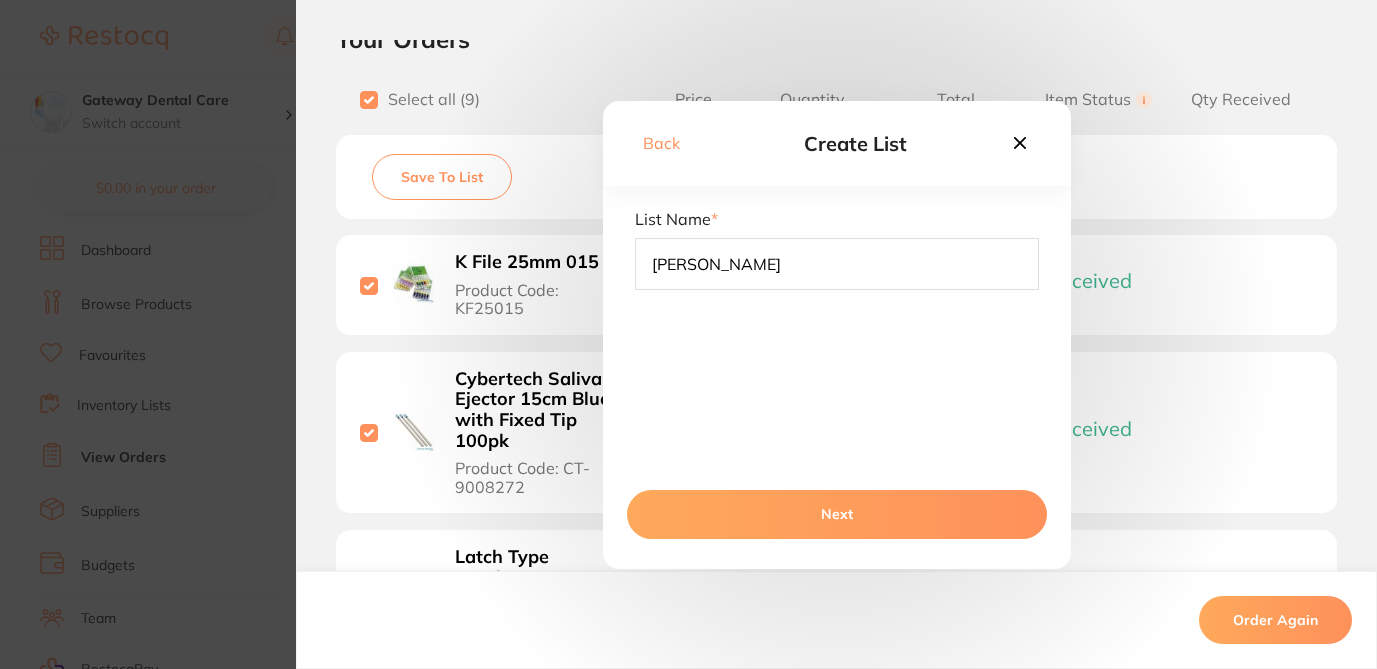 click 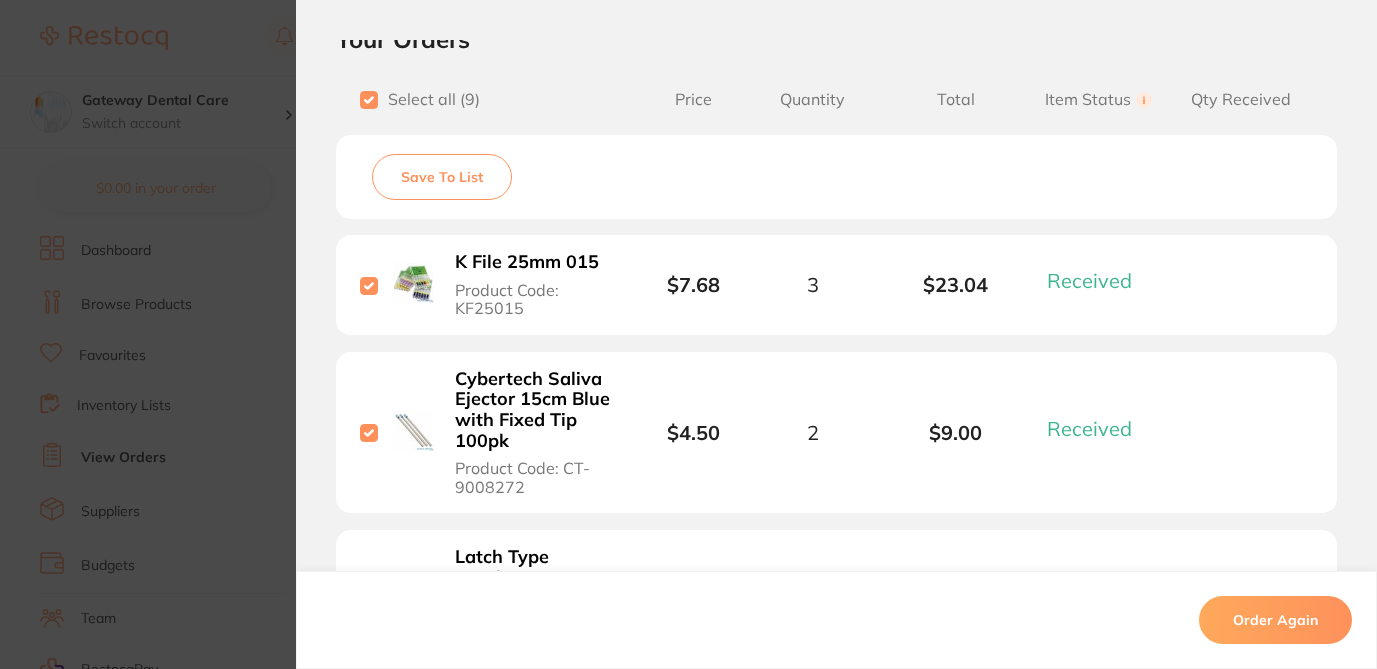 click on "Order ID: Restocq- 85697   Order Information   9  Received Completed  Order Order Date Jul 4 2025, 15:06 Supplier Adam Dental   Customer Account Number AD37518 Delivery Address 2/1 Mona Vale Rd, Mona Vale Total Value $187.07 Order Notes Upload attachments There are currently no notes to display. Your Orders   Select all ( 9 ) Price Quantity Total Item Status   You can use this feature to track items that you have received and those that are on backorder Qty Received Save To List K File 25mm 015   Product    Code:  KF25015     $7.68 3 $23.04 Received Received Back Order Cybertech Saliva Ejector 15cm Blue with Fixed Tip 100pk   Product    Code:  CT-9008272     $4.50 2 $9.00 Received Received Back Order Latch Type Prophy Cup Non-Latex 144/pk   Product    Code:  PCLT03     $19.09 2 $38.18 Received Received Back Order K File 21mm 010   Product    Code:  KF21010     $7.68 3 $23.04 Received Received Back Order K File 21mm 006   Product    Code:  KF21006     $7.68 2 $15.36 Received Received Back Order K File 31mm 08" at bounding box center [688, 334] 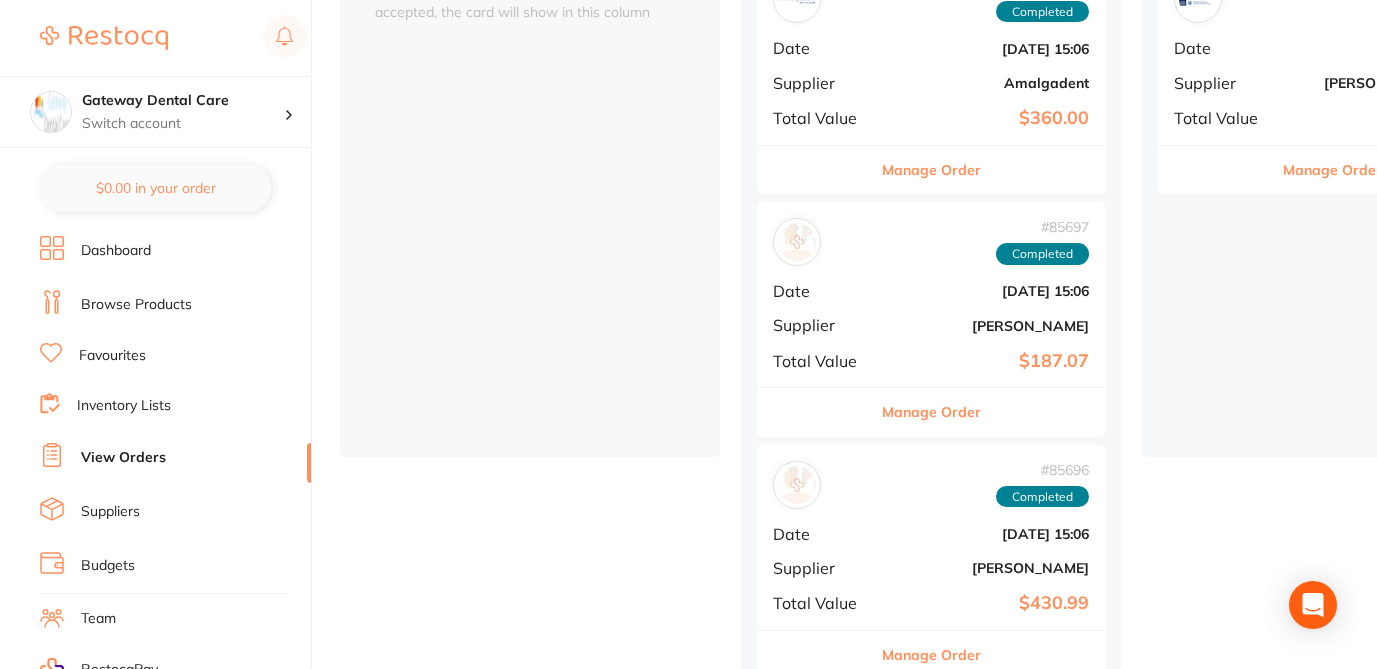 click on "Inventory Lists" at bounding box center (124, 406) 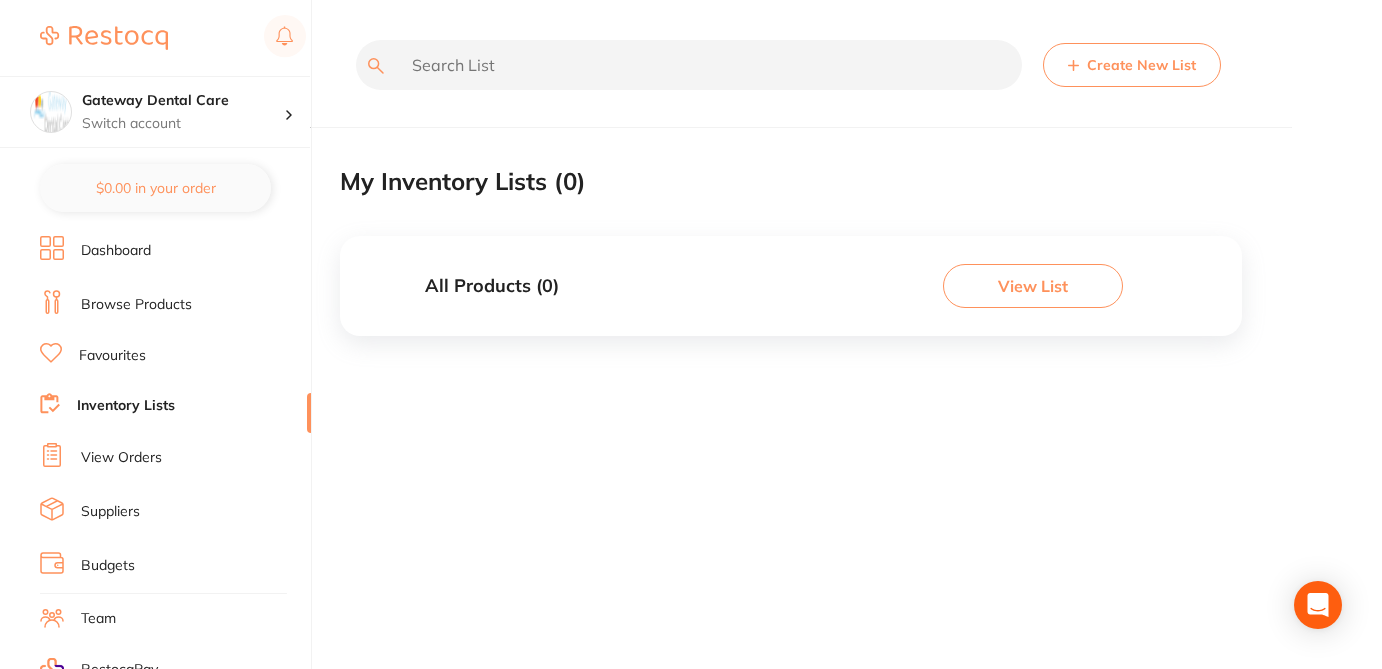click on "View Orders" at bounding box center (121, 458) 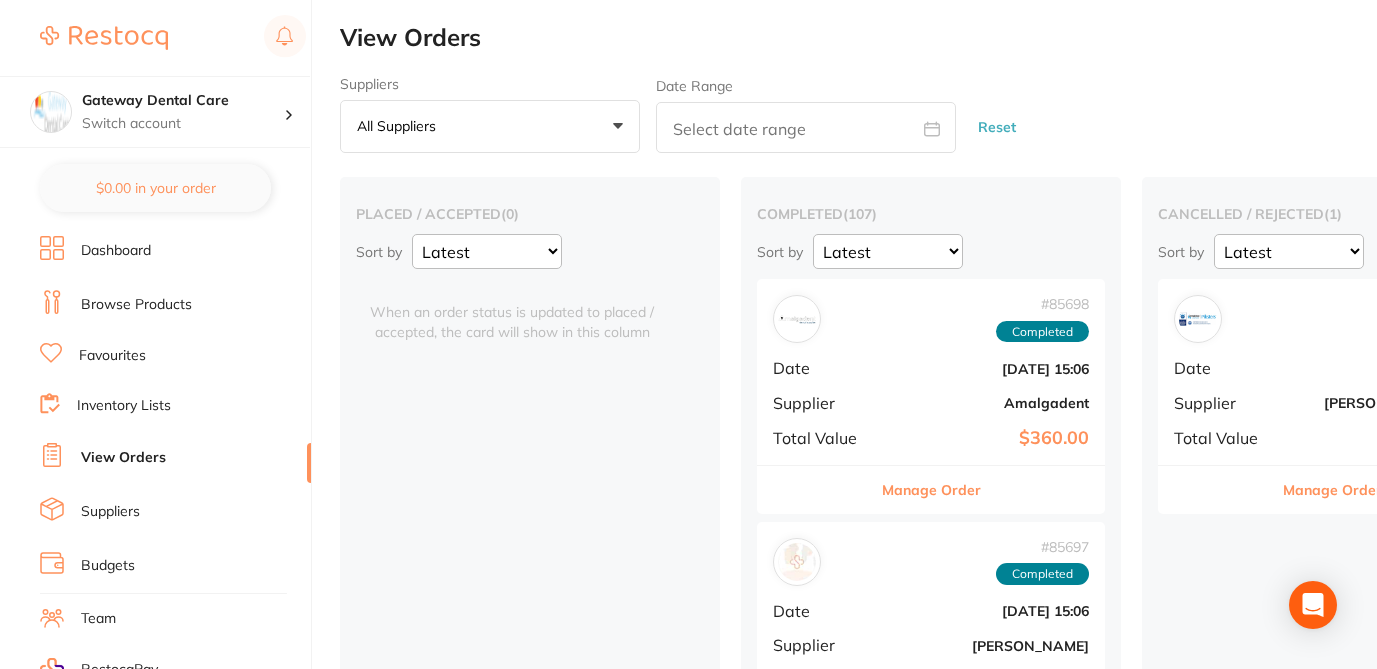 click on "Suppliers All suppliers +0 All suppliers AB Orthodontics Adam Dental AHP Dental and Medical Amalgadent APAC Dental Ark Health BioMeDent Pty Ltd CDS Dental Critical Dental DENSOL Dental Practice Supplies Dental Zone Dentavision Dentsply Sirona Erkodent Erskine Dental Geistlich Healthware Australia Ridley Henry Schein Halas HIT Dental & Medical Supplies Independent Dental Ivoclar Vivadent Kulzer Leepac Medical and Dental Livingstone International Main Orthodontics Matrixdental Mayfair Dental Supplies MDS Dental Megagen Implant Numedical Orien dental Origin Dental Ozdent Quovo Raypurt Dental RiDental Ridley dental Solventum Southern Dental Pty Ltd Straumann VP Dental & Medical Supplies Date Range     Reset" at bounding box center (858, 115) 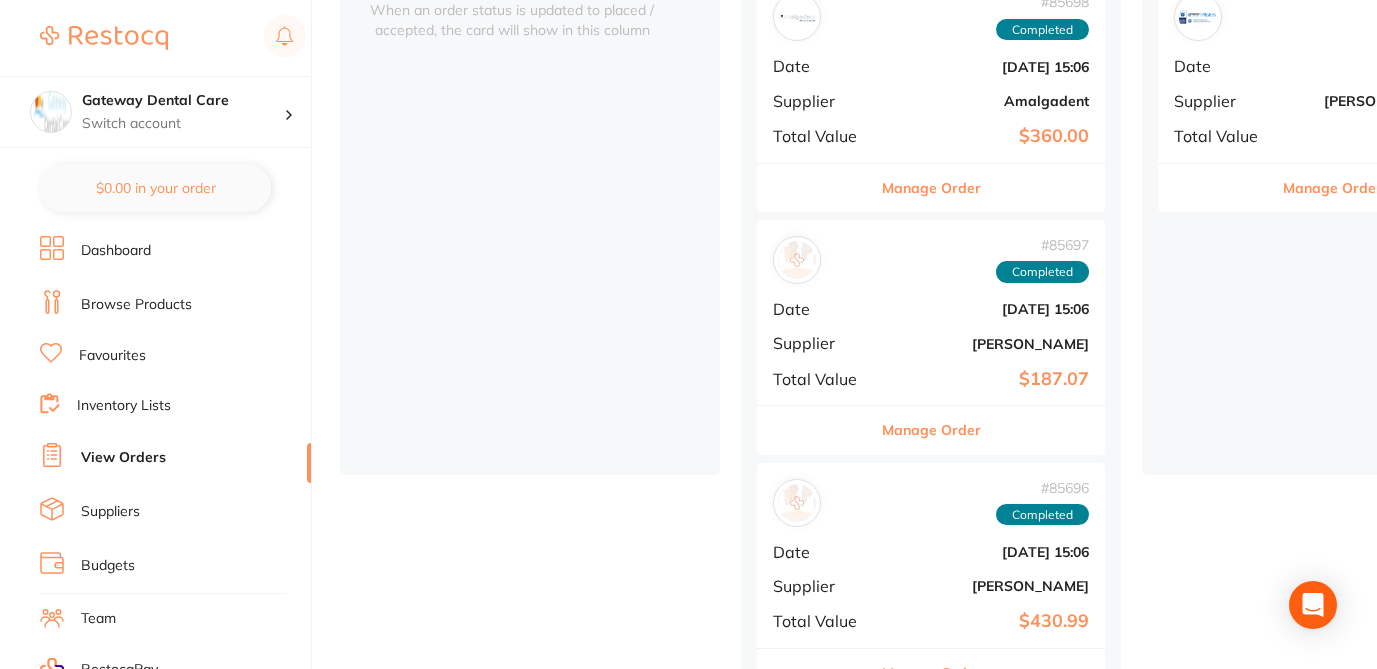 scroll, scrollTop: 320, scrollLeft: 0, axis: vertical 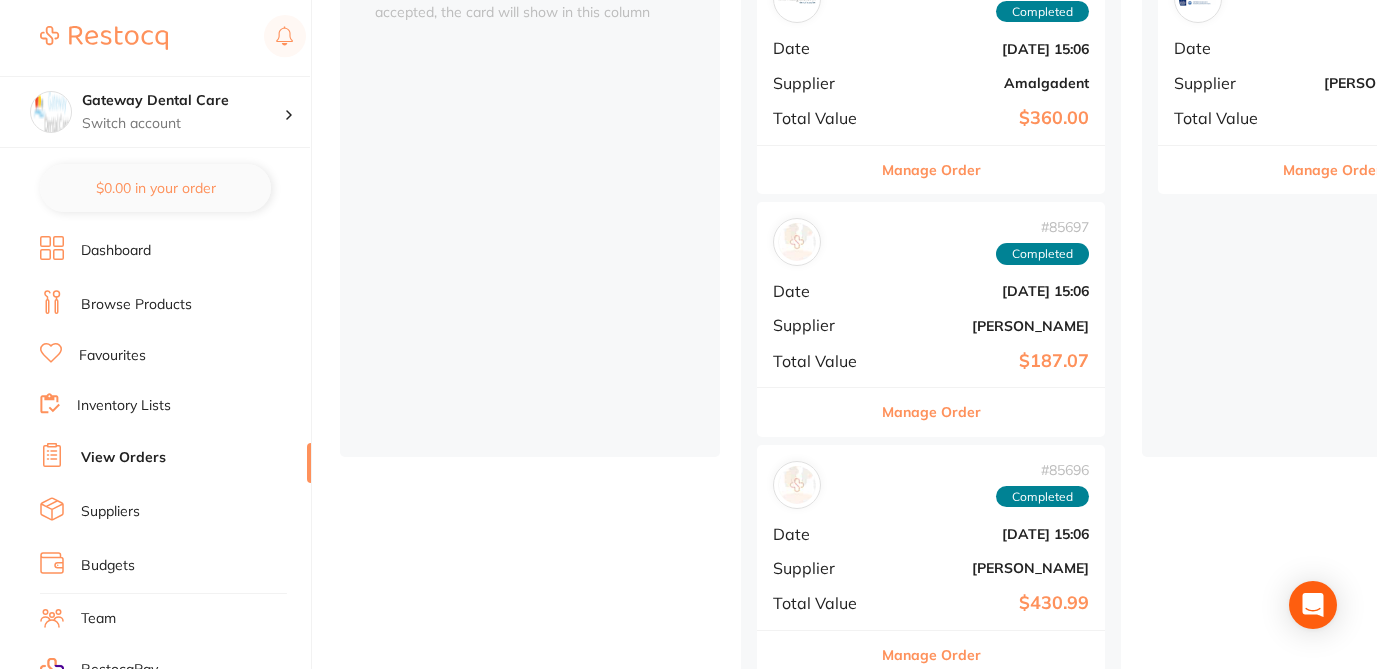click on "Manage Order" at bounding box center [931, 412] 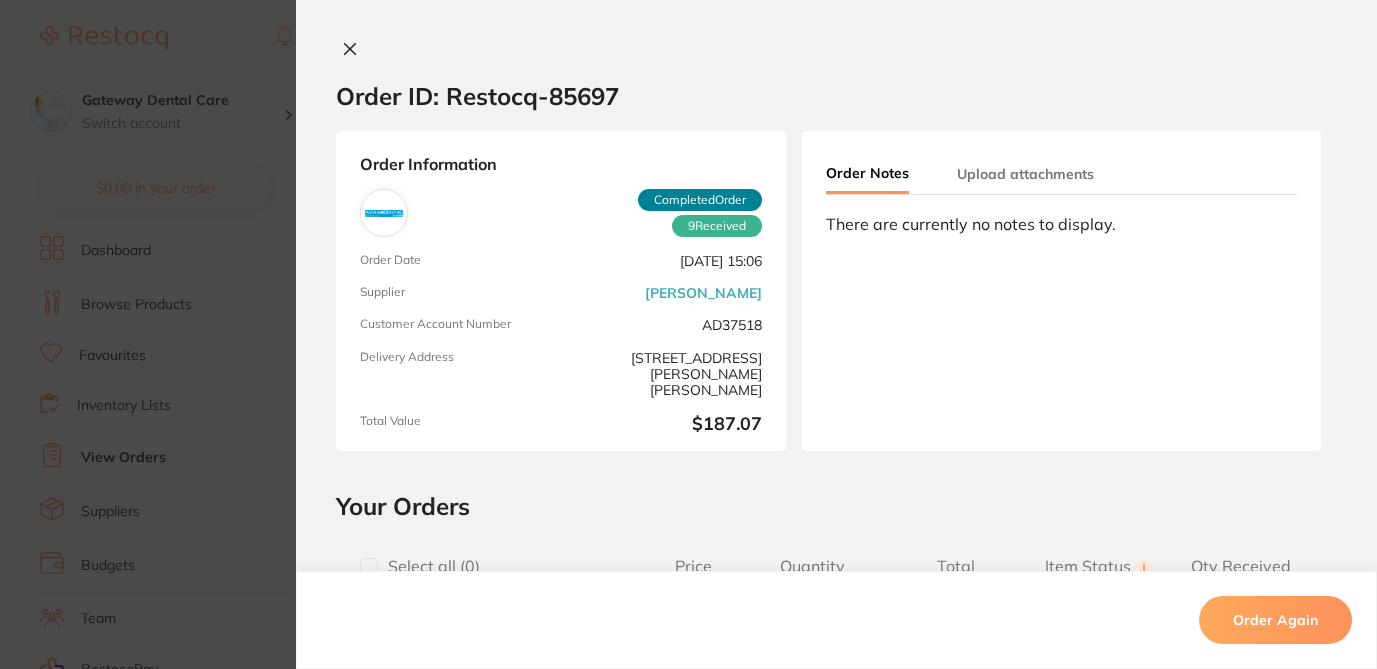 click at bounding box center [369, 567] 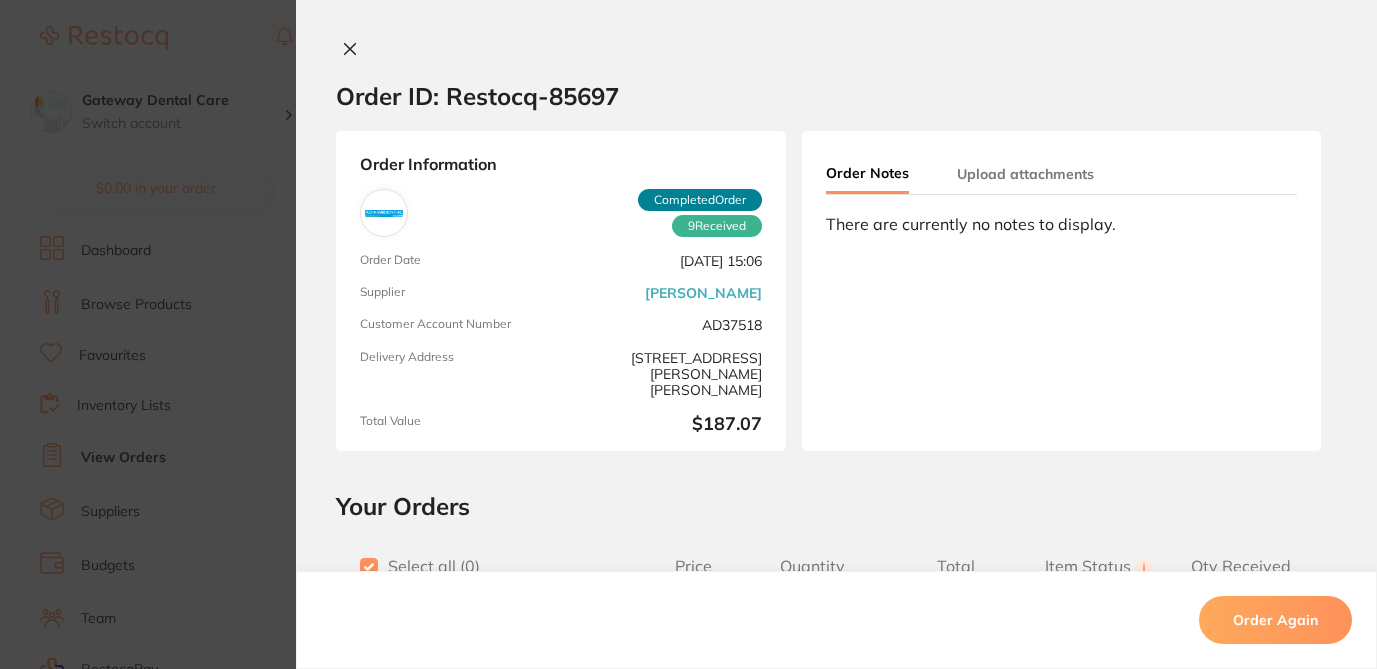 checkbox on "true" 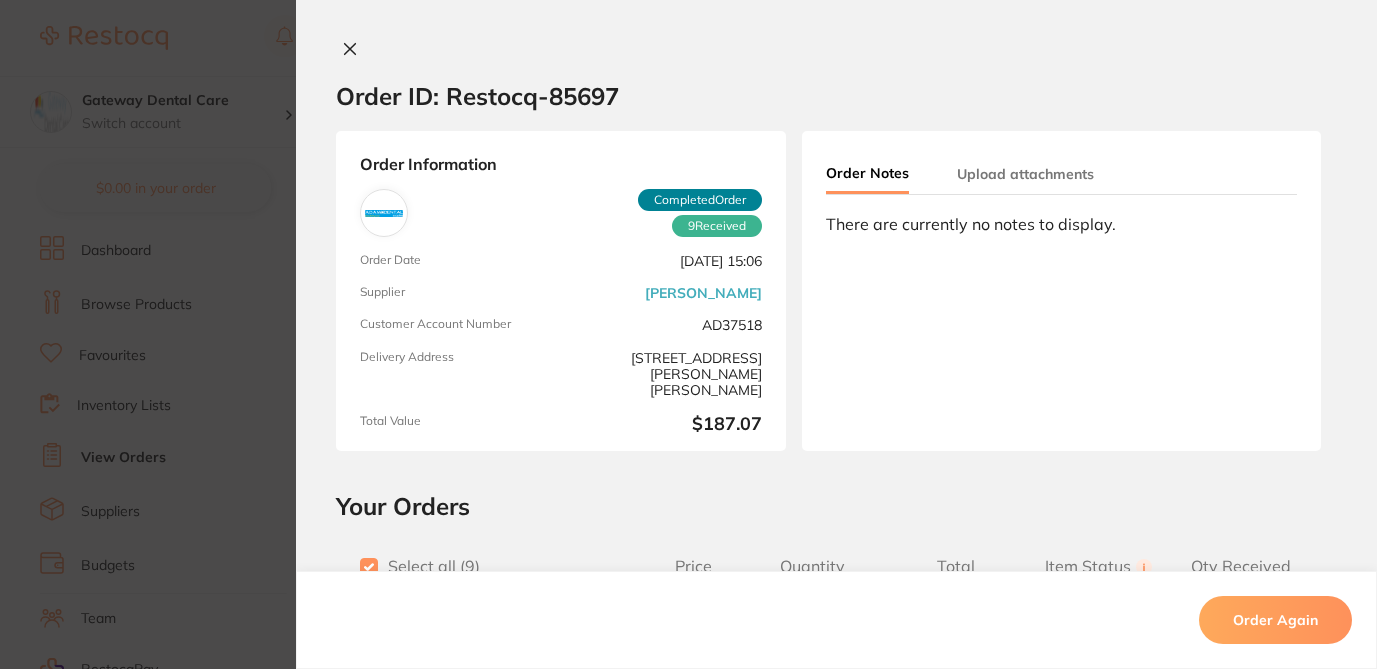 click on "Your Orders   Select all ( 9 ) Price Quantity Total Item Status   You can use this feature to track items that you have received and those that are on backorder Qty Received Save To List K File 25mm 015   Product    Code:  KF25015     $7.68 3 $23.04 Received Received Back Order Cybertech Saliva Ejector 15cm Blue with Fixed Tip 100pk   Product    Code:  CT-9008272     $4.50 2 $9.00 Received Received Back Order Latch Type Prophy Cup Non-Latex 144/pk   Product    Code:  PCLT03     $19.09 2 $38.18 Received Received Back Order K File 21mm 010   Product    Code:  KF21010     $7.68 3 $23.04 Received Received Back Order K File 21mm 006   Product    Code:  KF21006     $7.68 2 $15.36 Received Received Back Order K File 31mm 08   Product    Code:  KF29008     $7.68 2 $15.36 Received Received Back Order K File 25mm 025   Product    Code:  KF25025     $7.68 2 $15.36 Received Received Back Order K File 31mm 020   Product    Code:  KF29020     $7.68 2 $15.36 Received Received Back Order K File 31mm 010   Product       $7.68" at bounding box center (836, 1220) 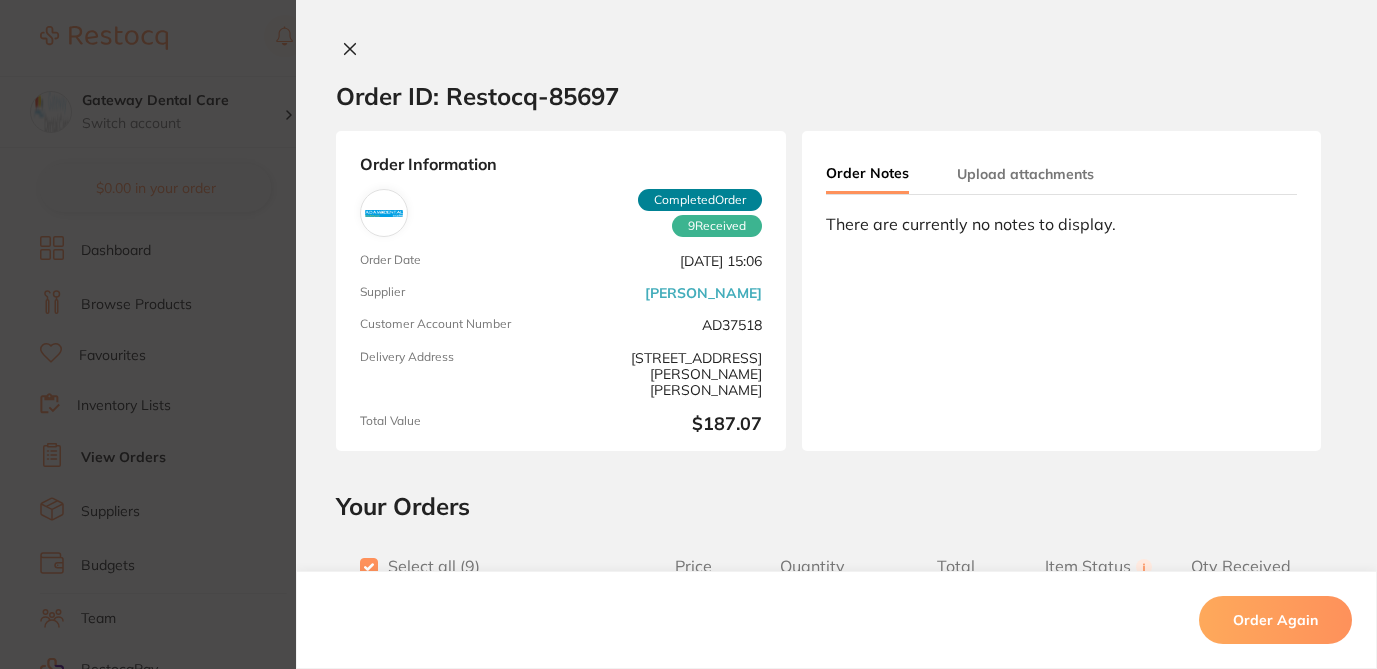 scroll, scrollTop: 400, scrollLeft: 0, axis: vertical 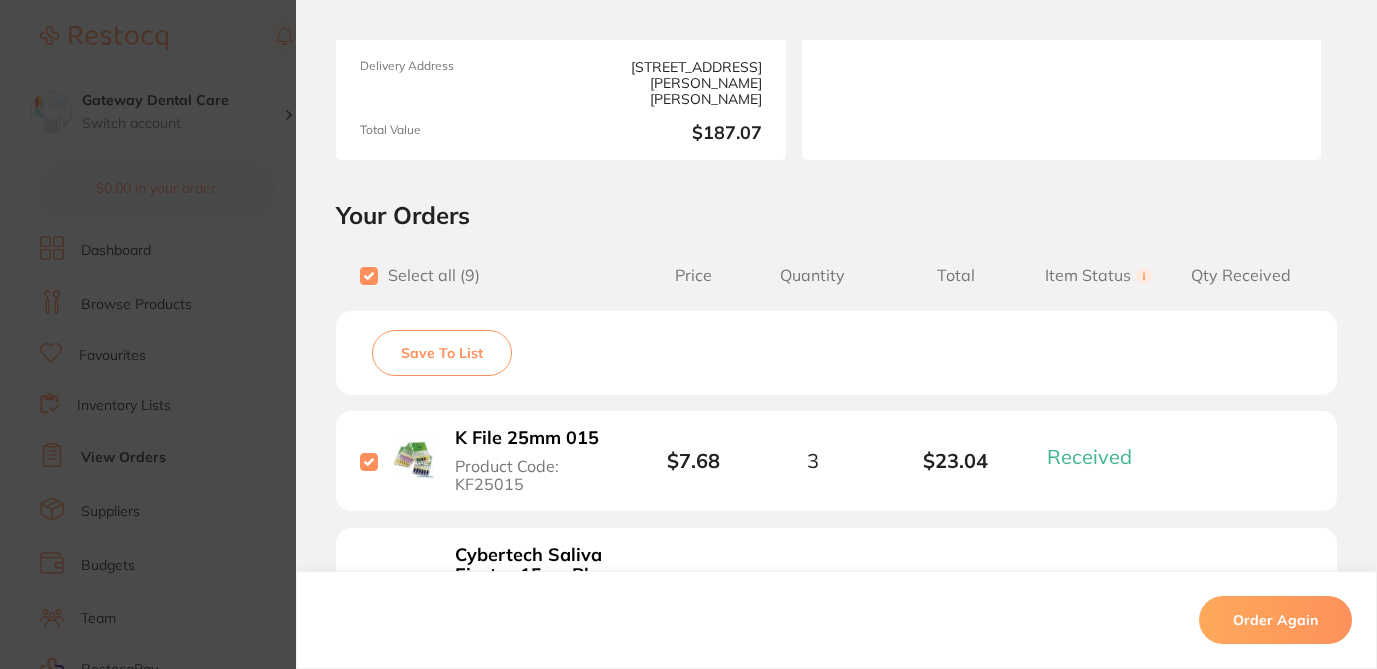 click on "Save To List" at bounding box center [442, 353] 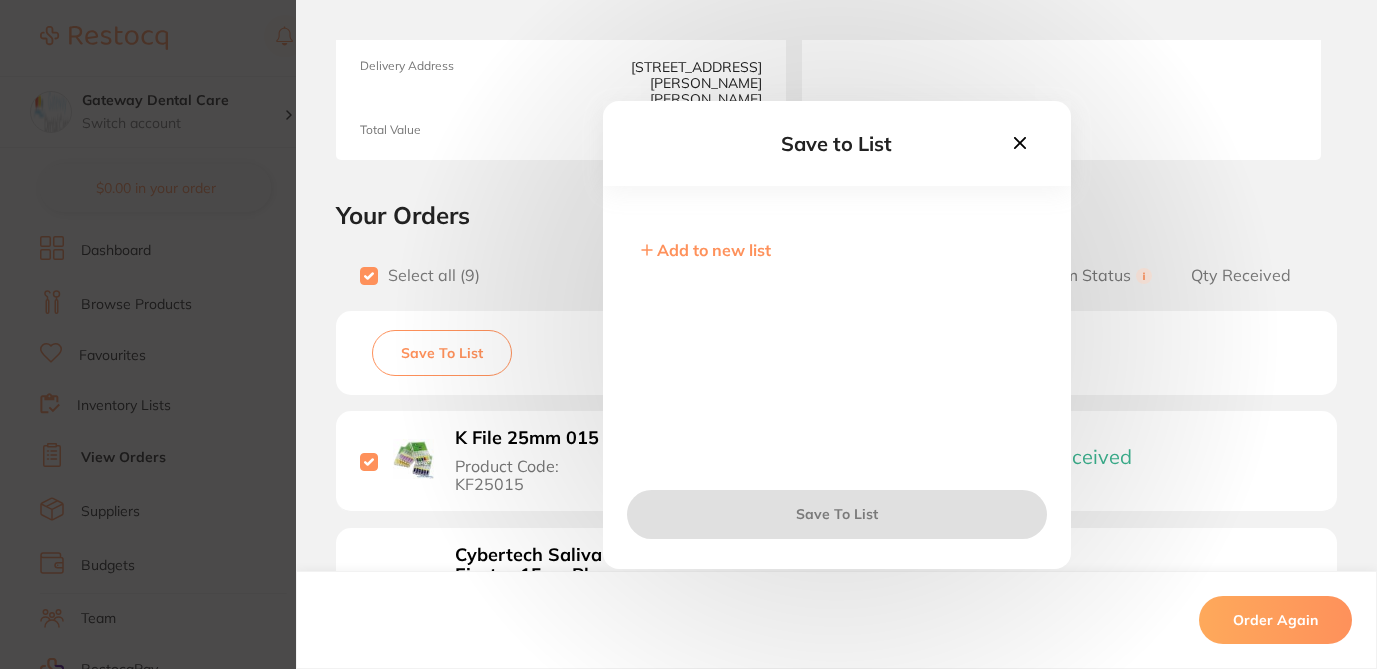 click on "Add to new list" at bounding box center [714, 250] 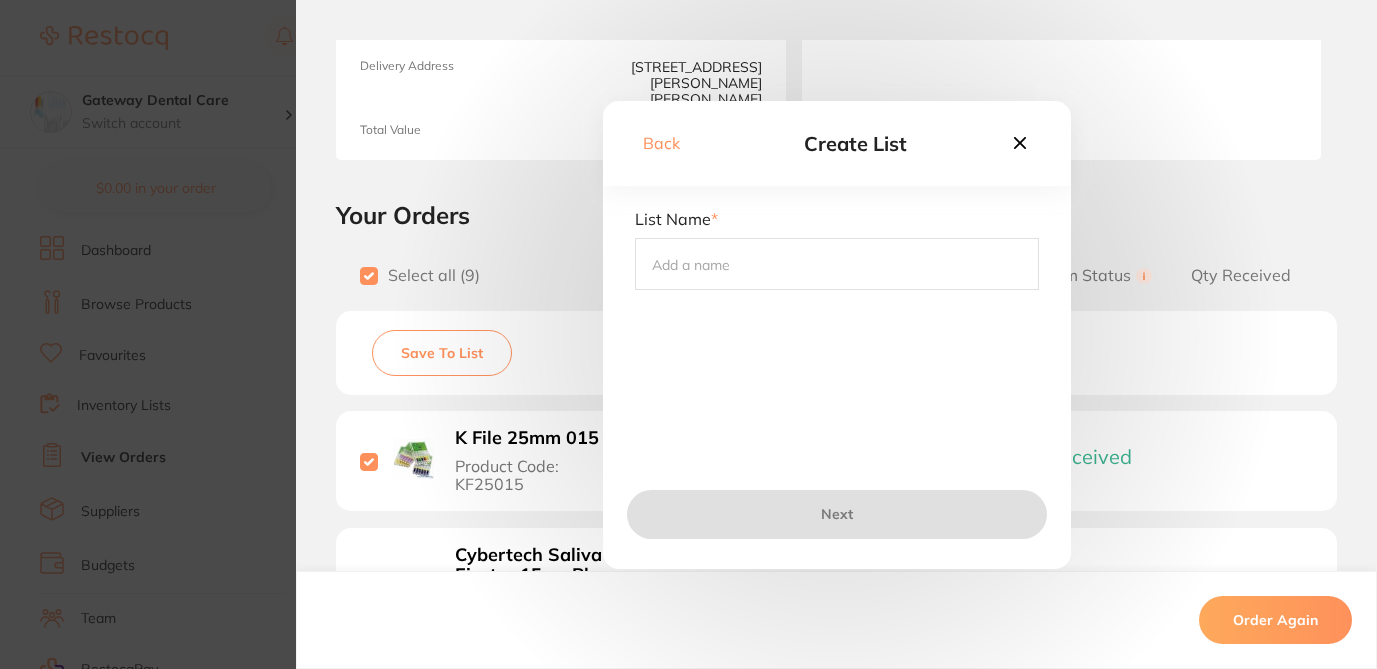 click at bounding box center (837, 264) 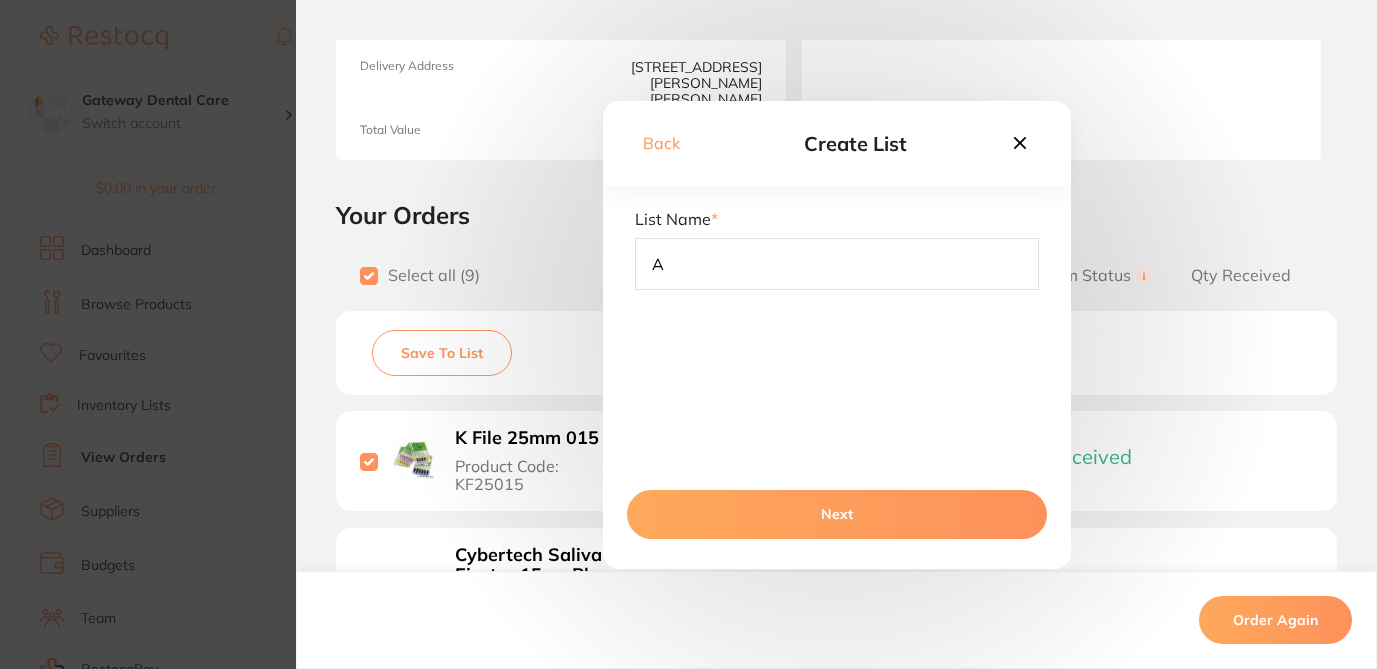 type on "[PERSON_NAME]" 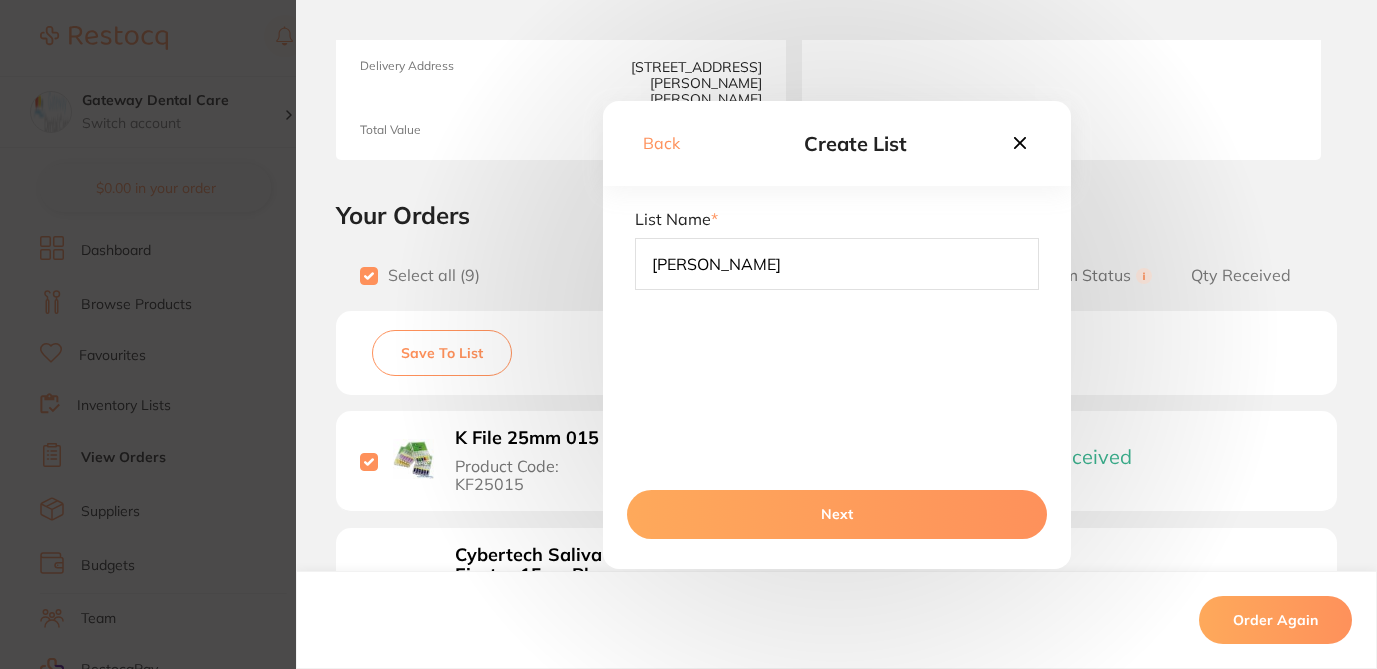 click on "Next" at bounding box center (837, 514) 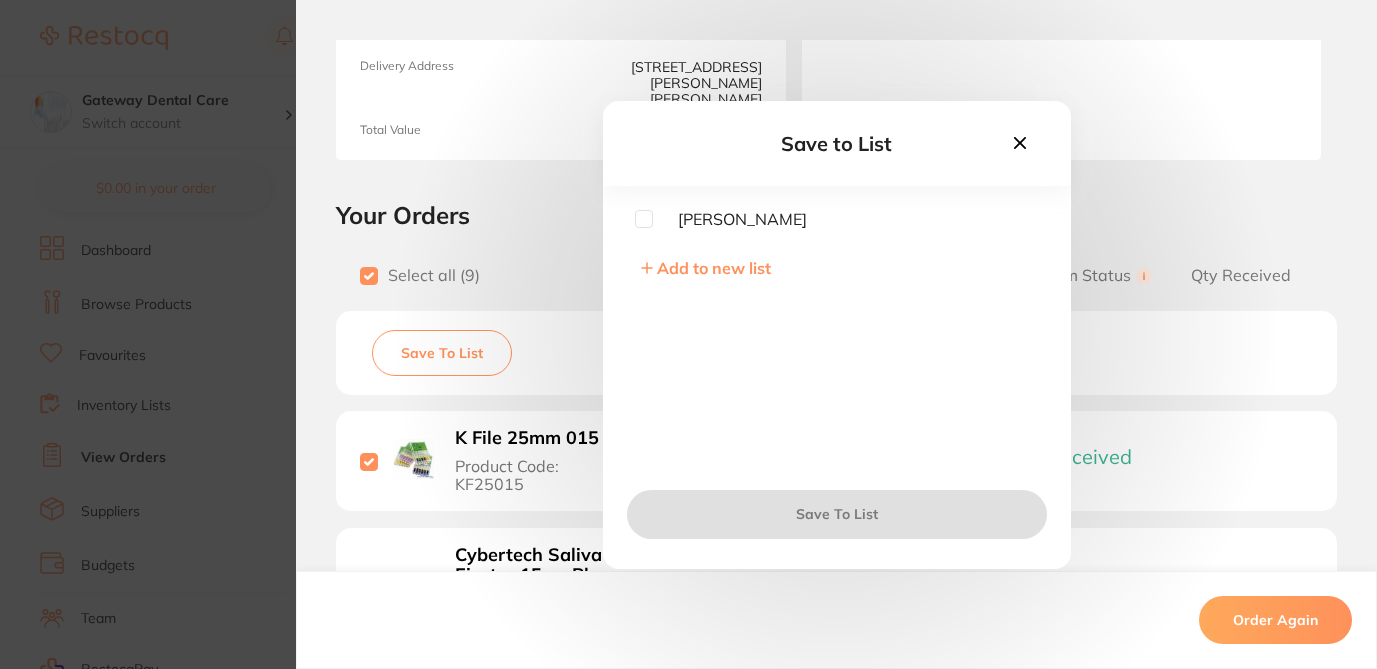 click at bounding box center (644, 219) 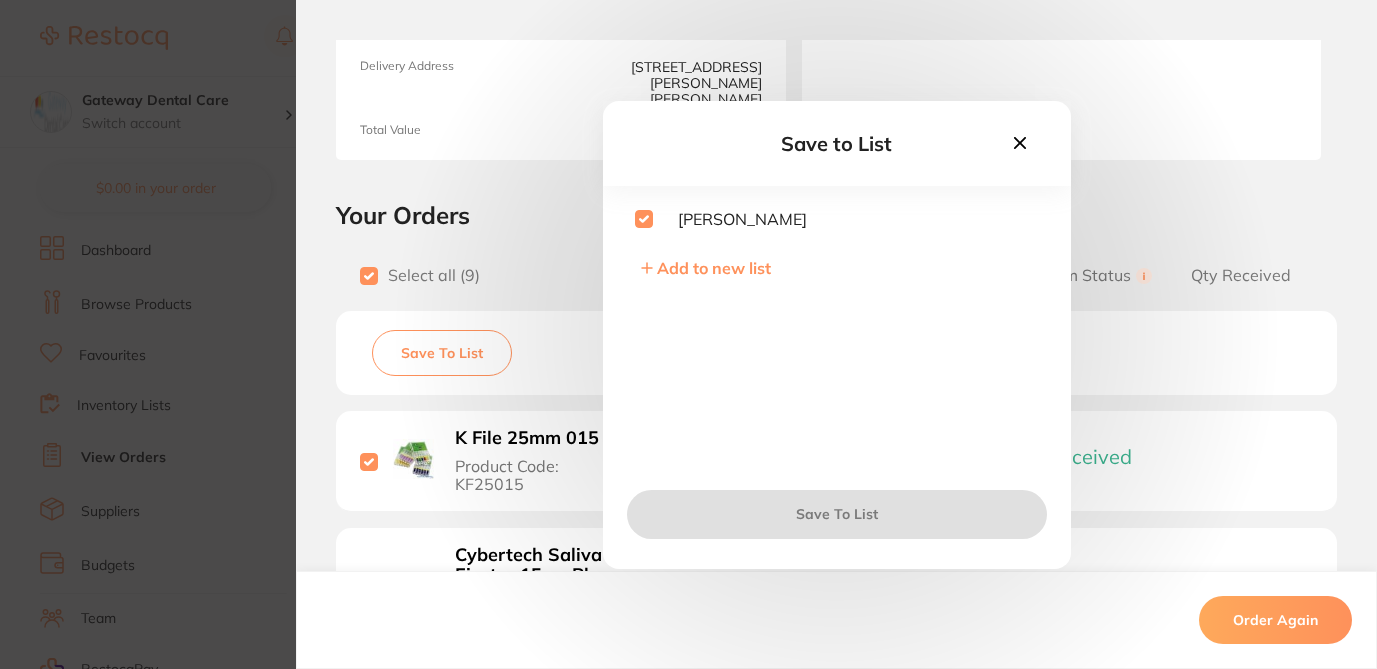 checkbox on "true" 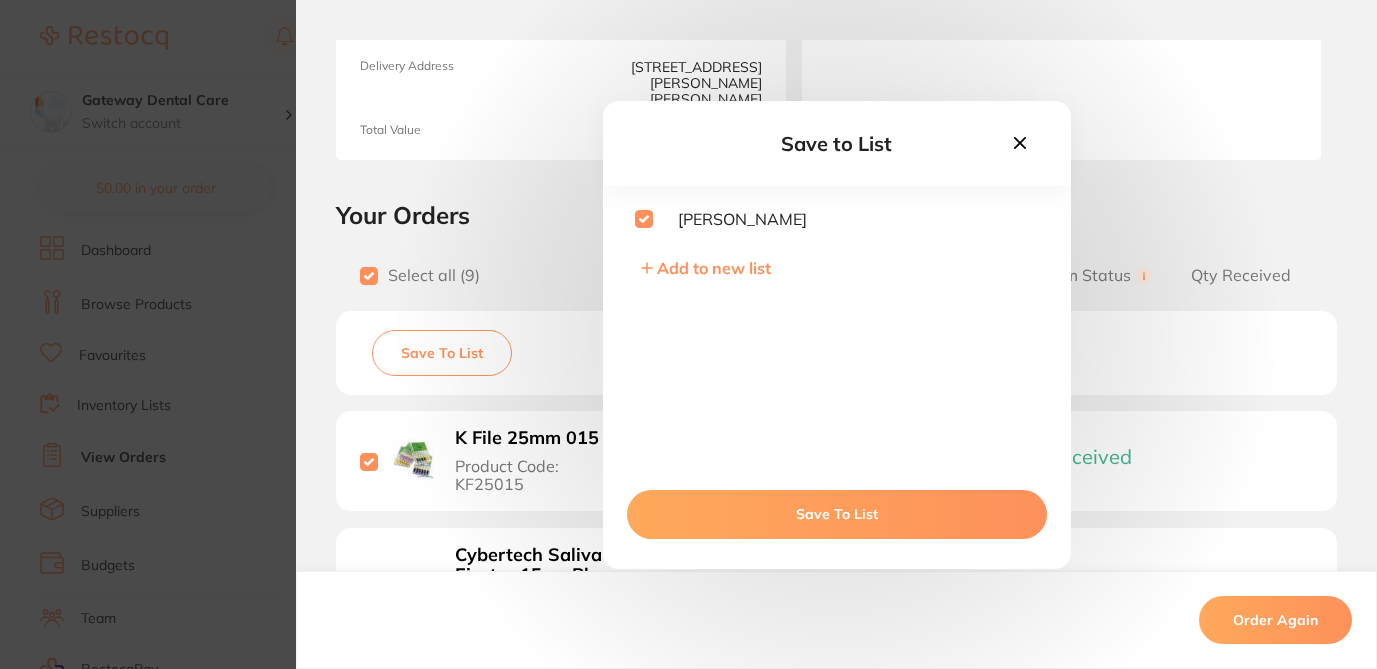 click on "Save To List" at bounding box center [837, 514] 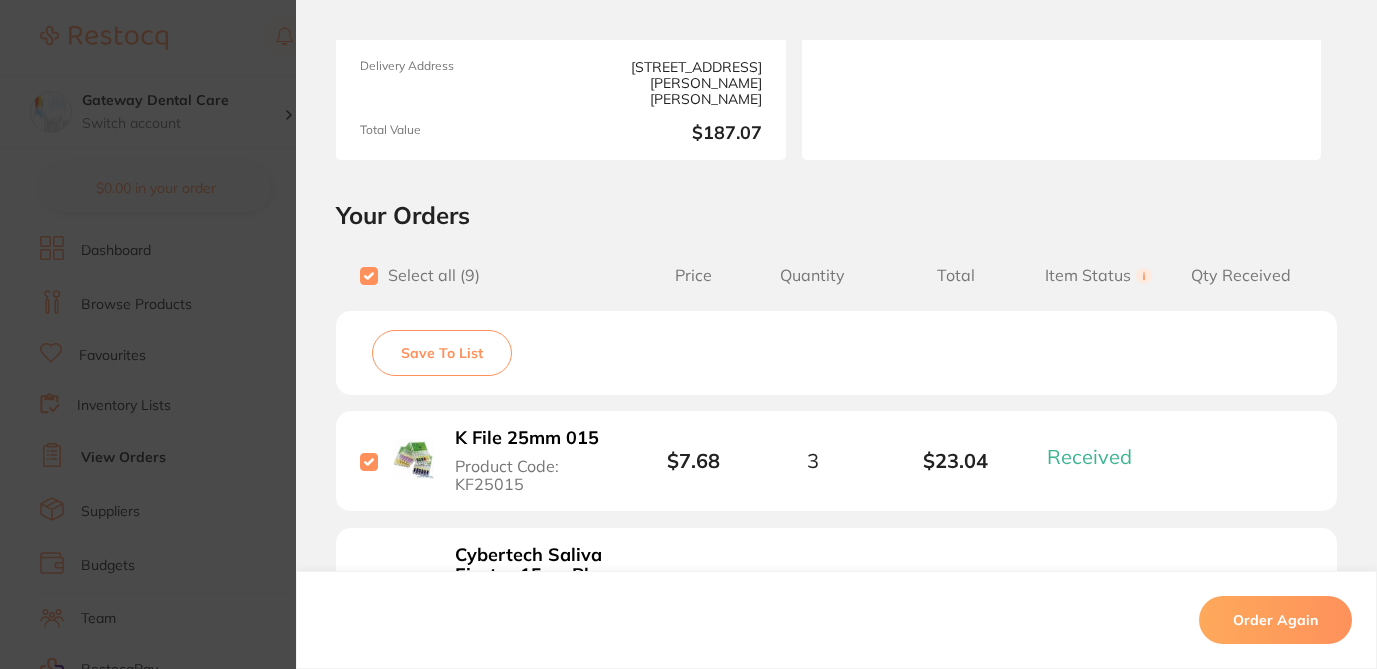 click on "Order ID: Restocq- 85697   Order Information   9  Received Completed  Order Order Date Jul 4 2025, 15:06 Supplier Adam Dental   Customer Account Number AD37518 Delivery Address 2/1 Mona Vale Rd, Mona Vale Total Value $187.07 Order Notes Upload attachments There are currently no notes to display. Your Orders   Select all ( 9 ) Price Quantity Total Item Status   You can use this feature to track items that you have received and those that are on backorder Qty Received Save To List K File 25mm 015   Product    Code:  KF25015     $7.68 3 $23.04 Received Received Back Order Cybertech Saliva Ejector 15cm Blue with Fixed Tip 100pk   Product    Code:  CT-9008272     $4.50 2 $9.00 Received Received Back Order Latch Type Prophy Cup Non-Latex 144/pk   Product    Code:  PCLT03     $19.09 2 $38.18 Received Received Back Order K File 21mm 010   Product    Code:  KF21010     $7.68 3 $23.04 Received Received Back Order K File 21mm 006   Product    Code:  KF21006     $7.68 2 $15.36 Received Received Back Order K File 31mm 08" at bounding box center [688, 334] 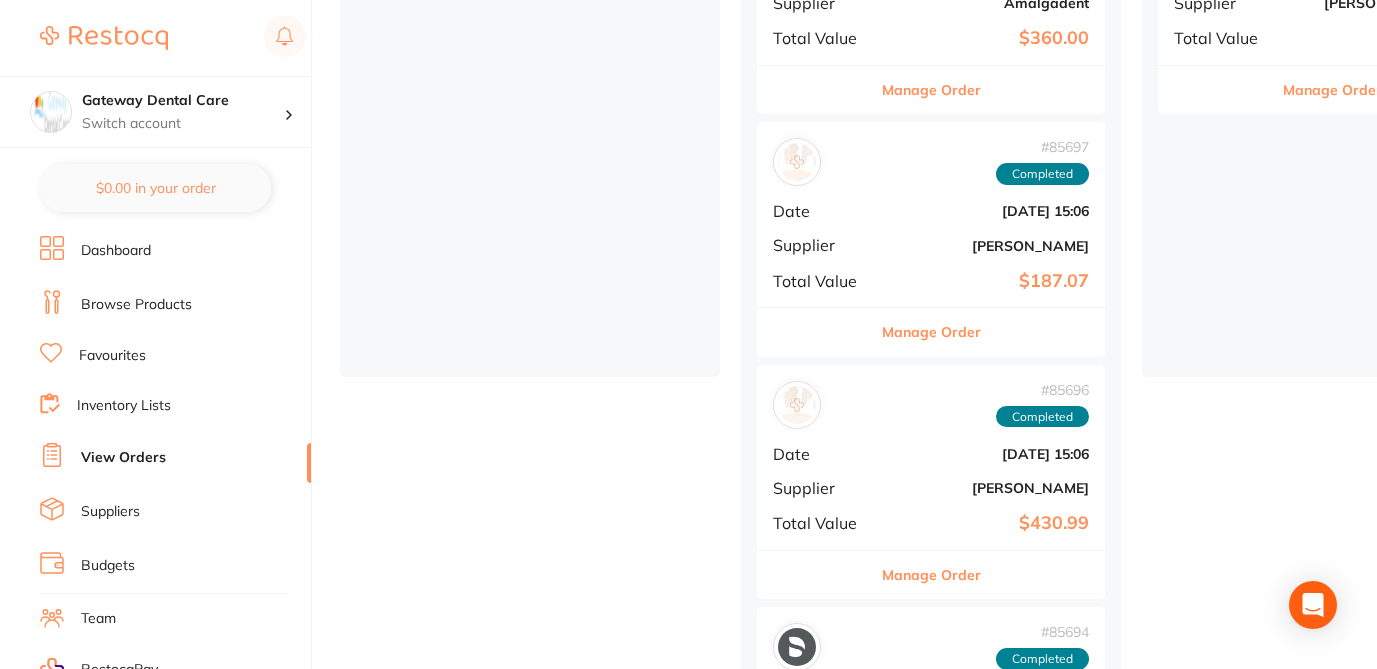 click on "Manage Order" at bounding box center [931, 575] 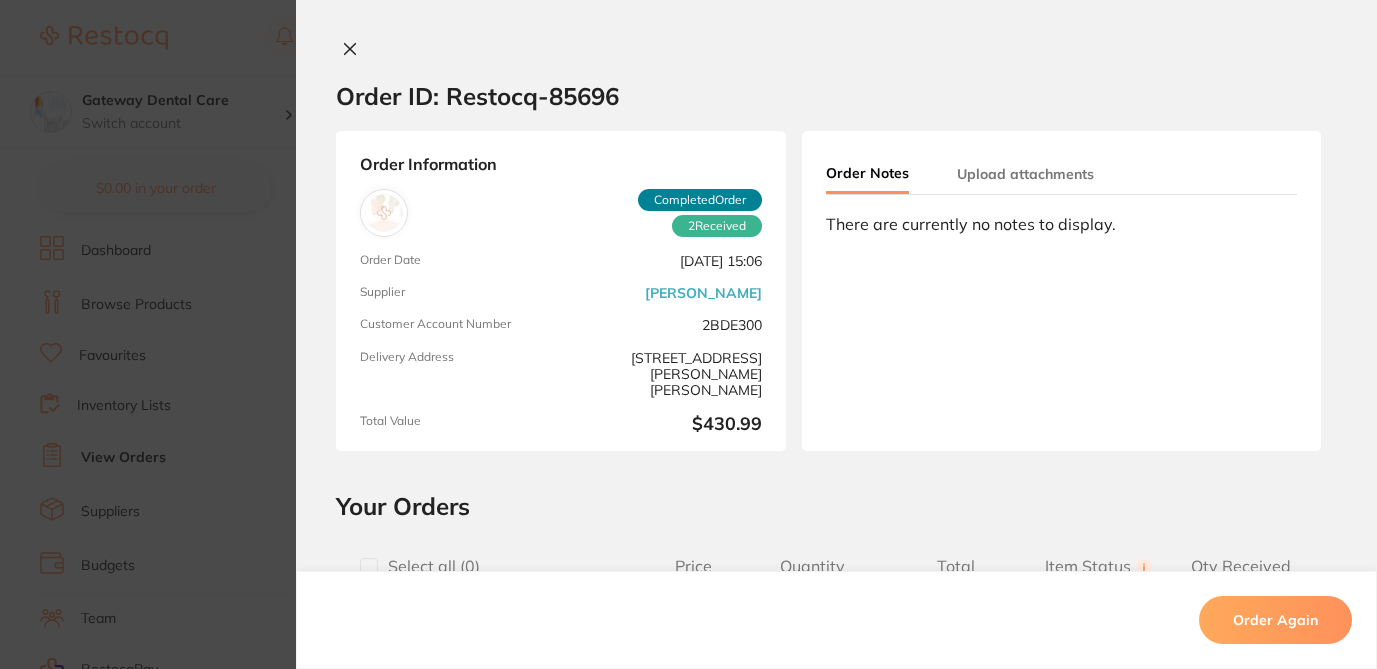 click at bounding box center [369, 567] 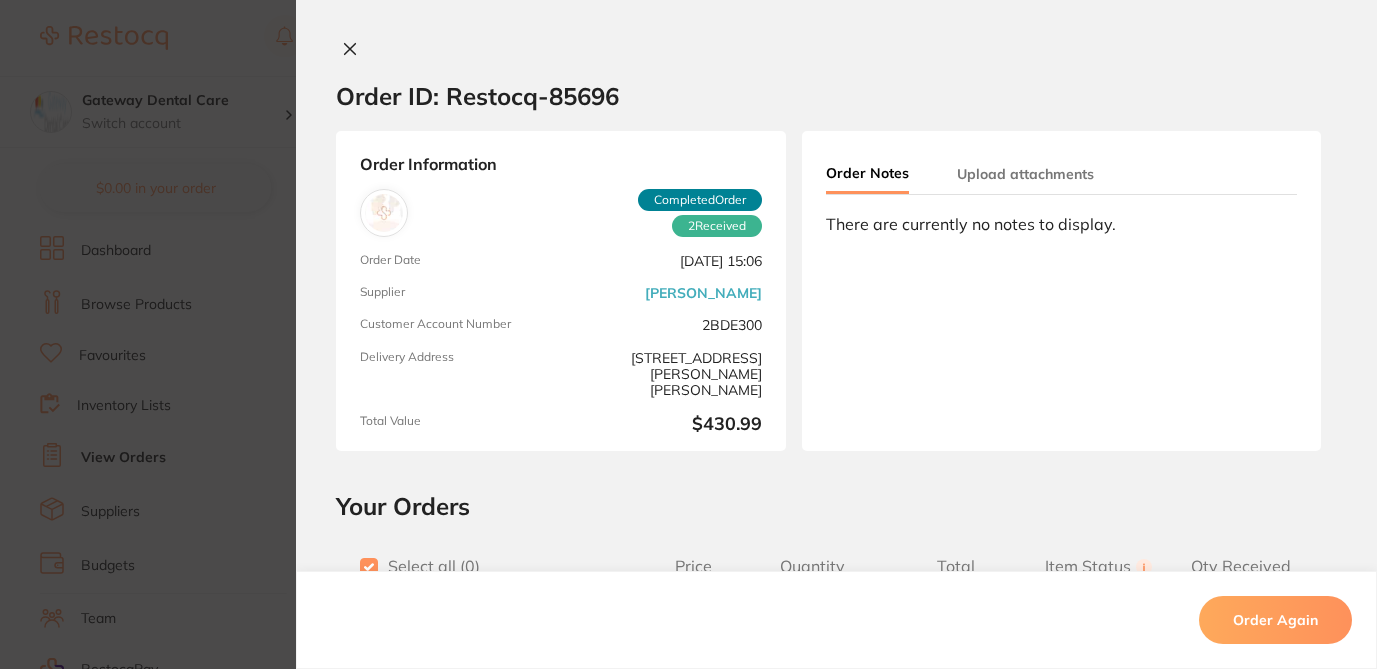 checkbox on "true" 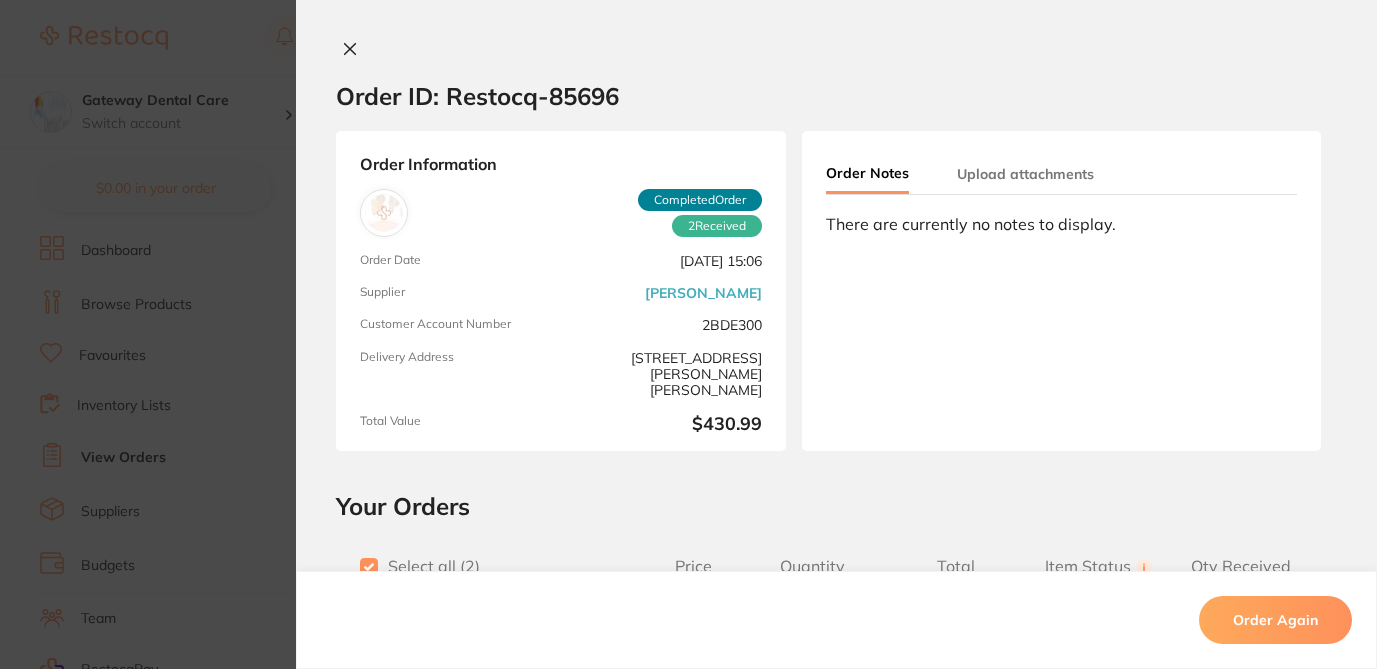 click on "Your Orders" at bounding box center (836, 506) 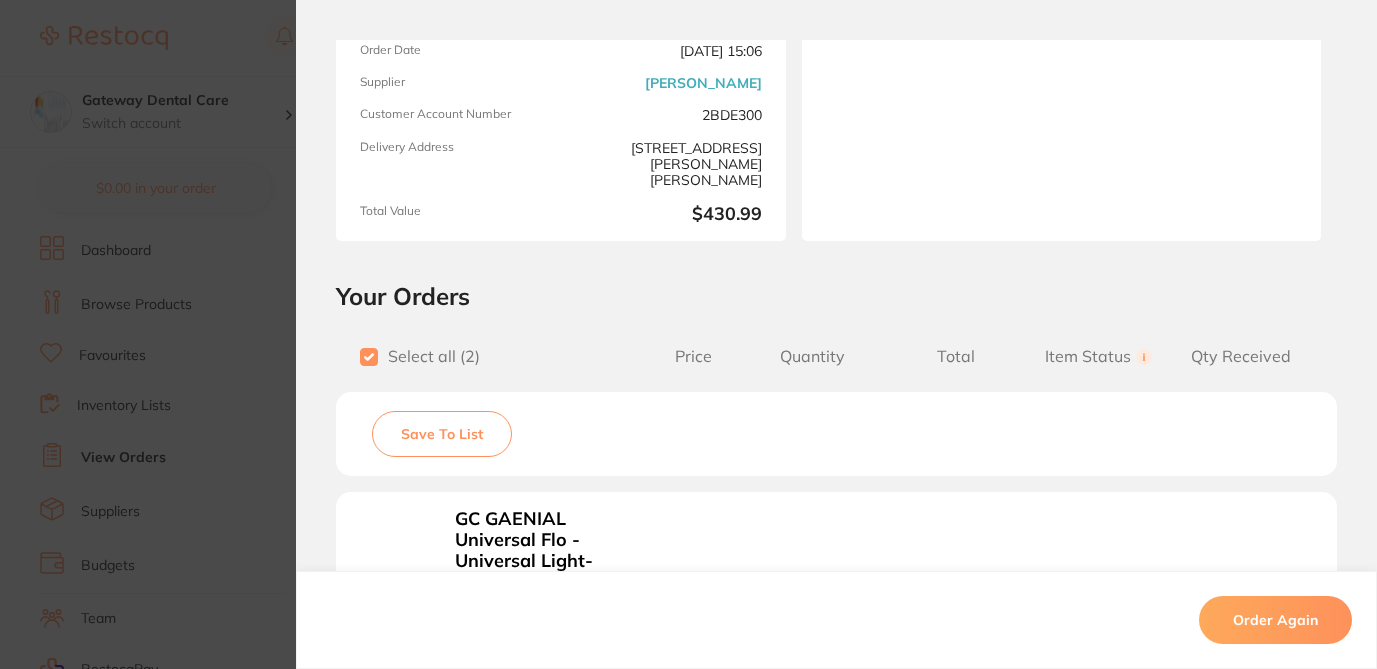 scroll, scrollTop: 234, scrollLeft: 0, axis: vertical 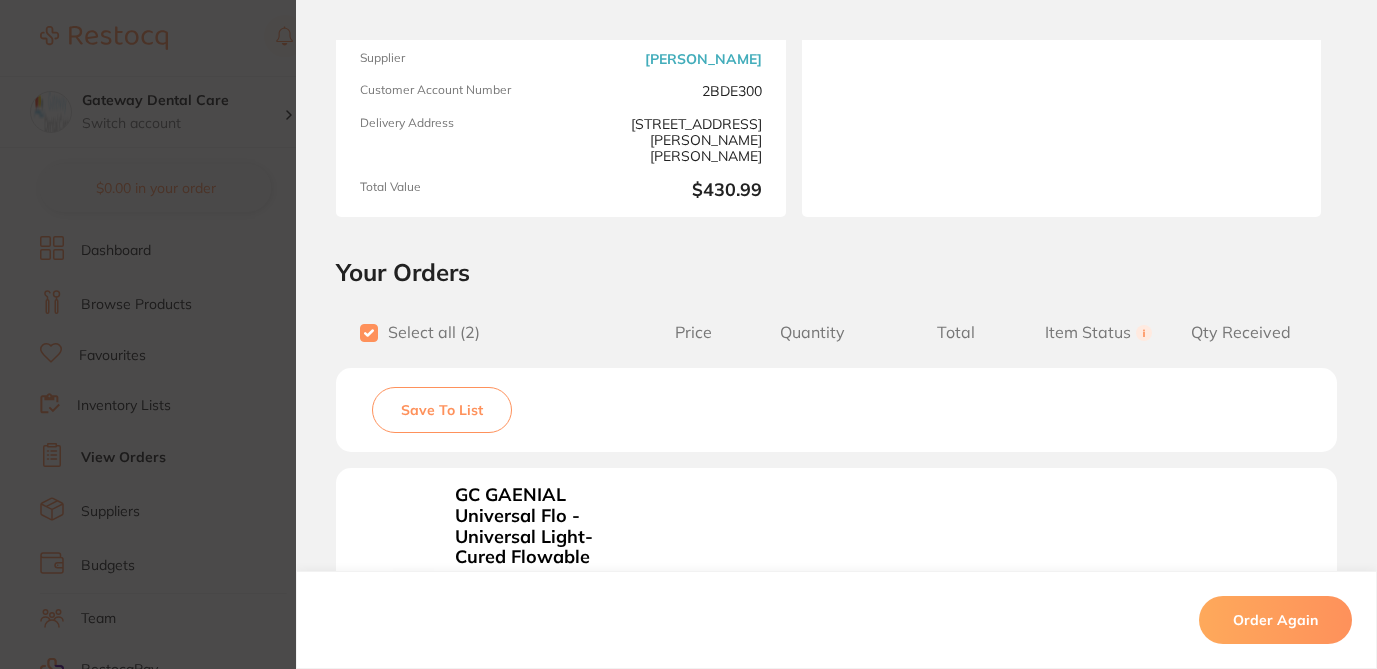 click on "Save To List" at bounding box center (442, 410) 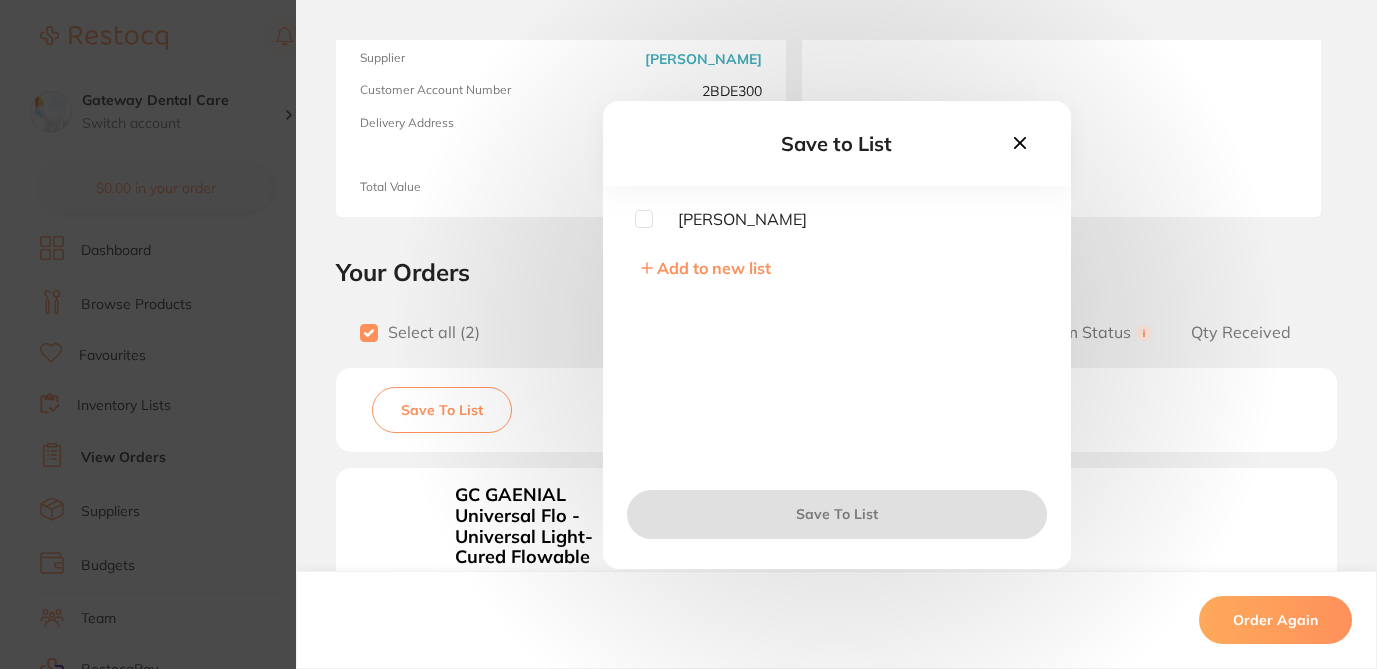 click on "Add to new list" at bounding box center (714, 268) 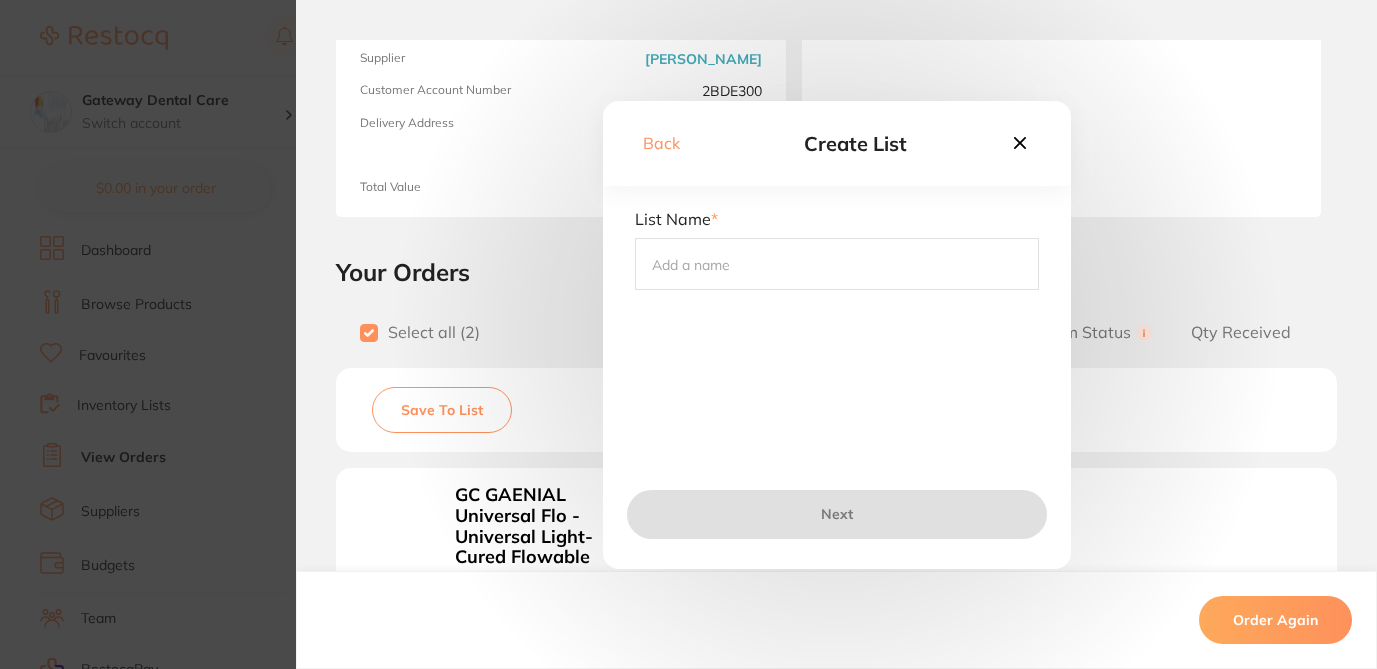 click at bounding box center (837, 264) 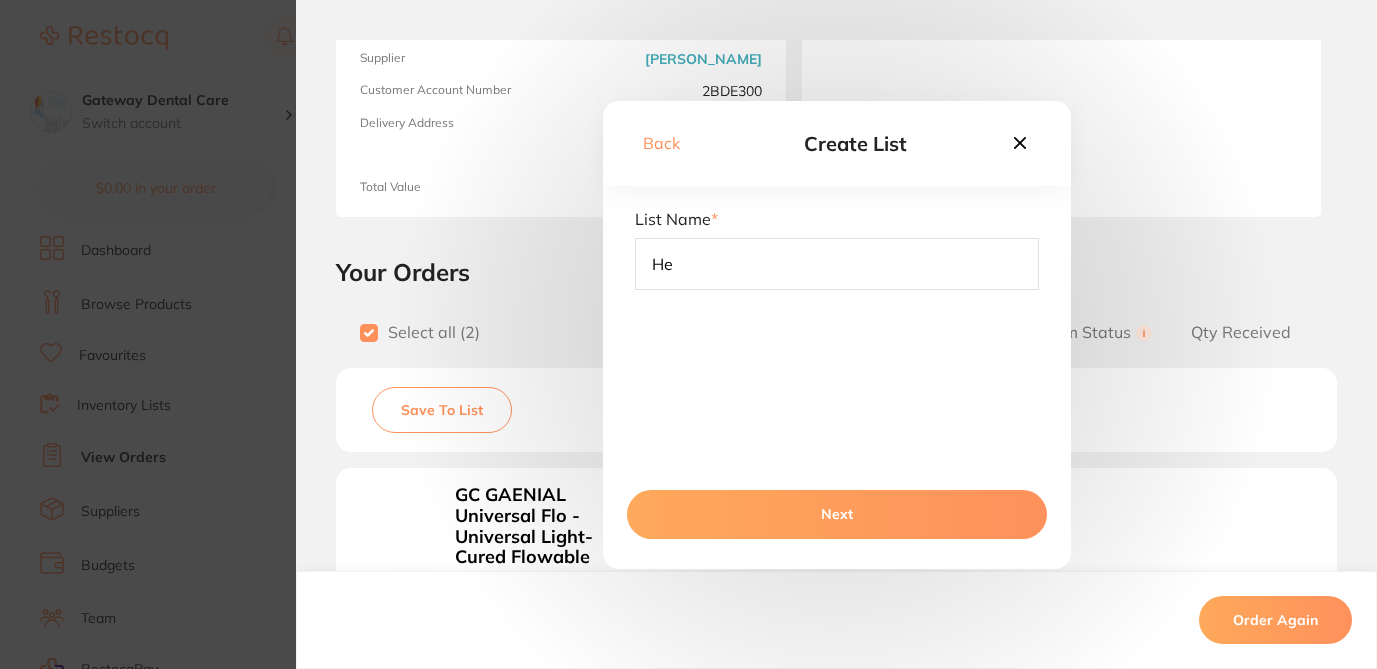 type on "[PERSON_NAME]" 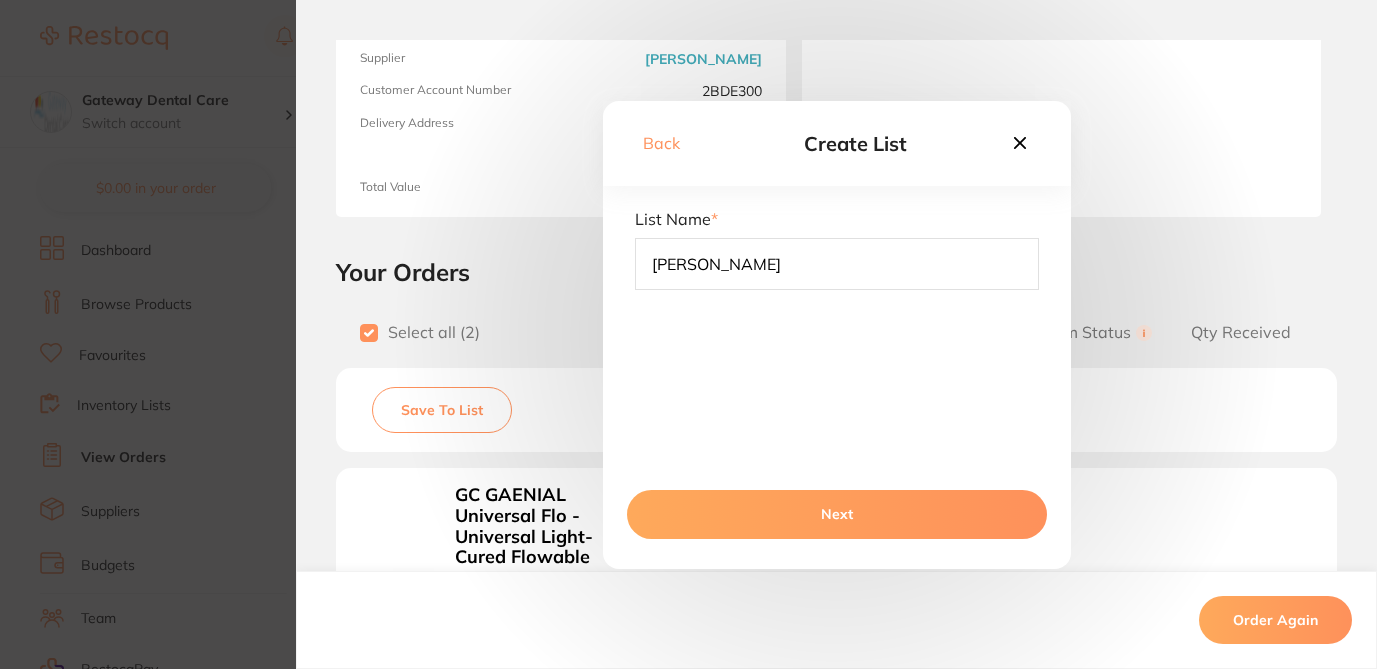 click on "Next" at bounding box center [837, 514] 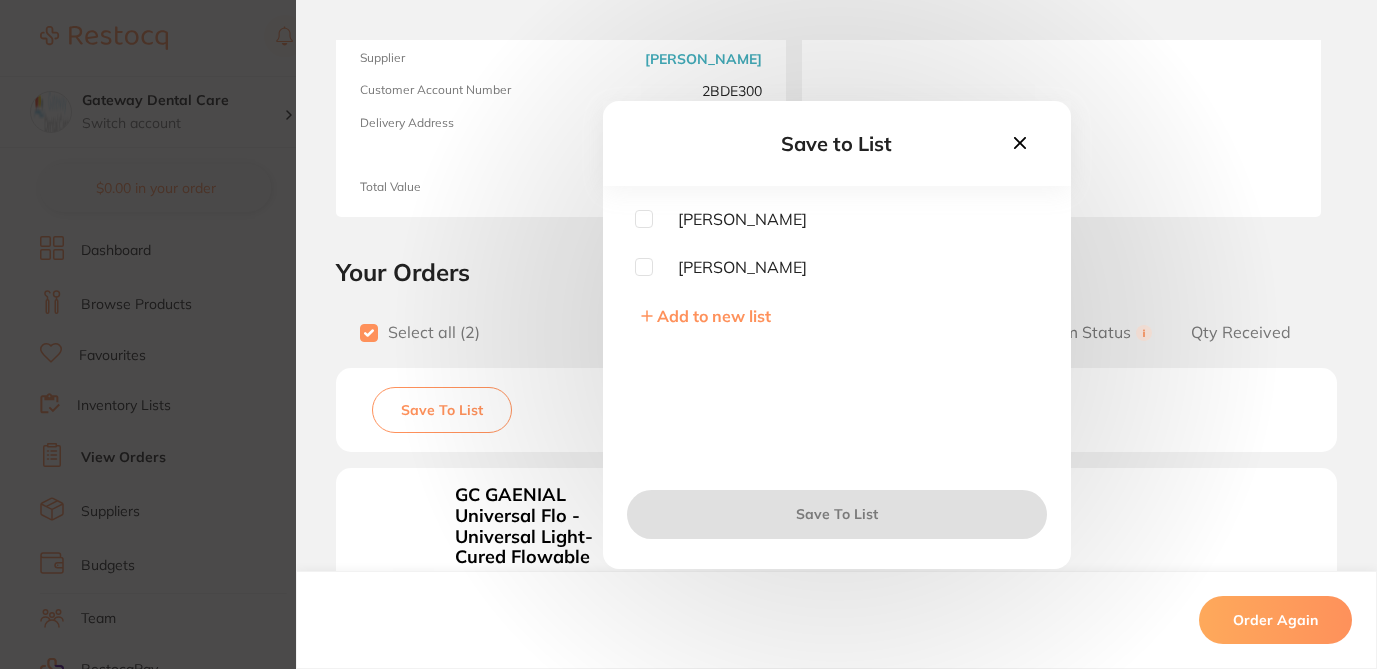 click at bounding box center (644, 219) 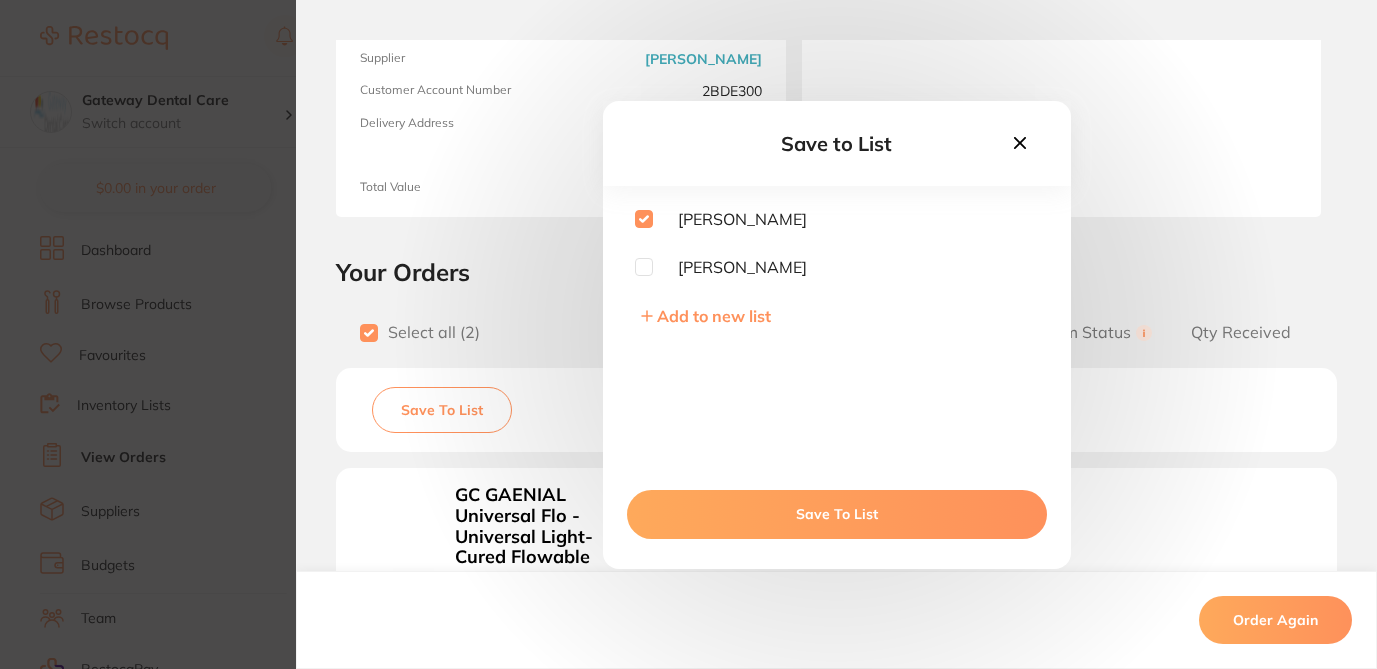 click on "Save To List" at bounding box center [837, 514] 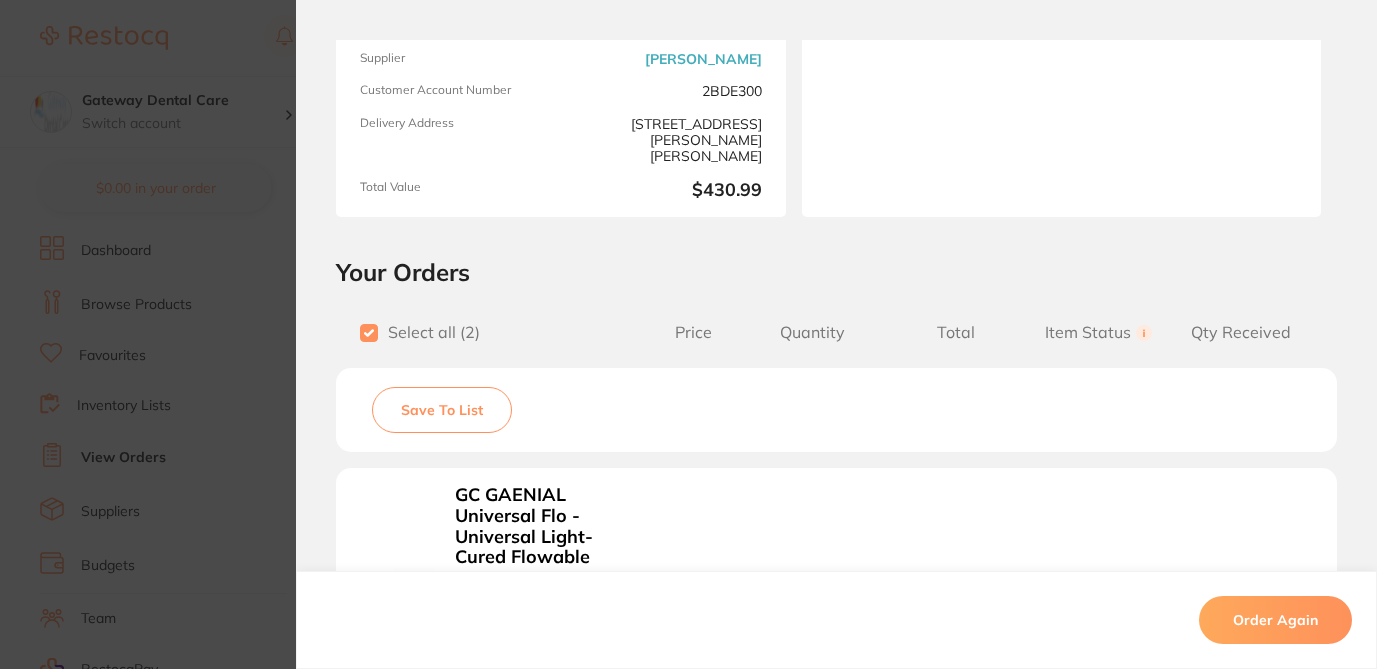 click on "Order ID: Restocq- 85696   Order Information   2  Received Completed  Order Order Date Jul 4 2025, 15:06 Supplier Henry Schein Halas   Customer Account Number 2BDE300 Delivery Address 2/1 Mona Vale Rd, Mona Vale Total Value $430.99 Order Notes Upload attachments There are currently no notes to display. Your Orders   Select all ( 2 ) Price Quantity Total Item Status   You can use this feature to track items that you have received and those that are on backorder Qty Received Save To List GC GAENIAL Universal Flo - Universal Light-Cured Flowable Composite - Shade A3 - 2ml Syringe with 20 Dispenser Tips   Product    Code:  GC-GAENIALFLOA3     $146.36 1 $146.36 Received Received Back Order GC TOOTH MOUSSE PLUS - Assorted - Strawberry, Mint, Vanilla - 40g Tubes, 10-Pack   Product    Code:  GC-TMOUSSEPLUS     $245.45 1 $245.45 Received Received Back Order GC GAENIAL Universal Flo - Universal Light-Cured Flowable Composite - Shade A3 - 2ml Syringe with 20 Dispenser Tips Product    Code:  GC-GAENIALFLOA3 $146.36 1" at bounding box center (688, 334) 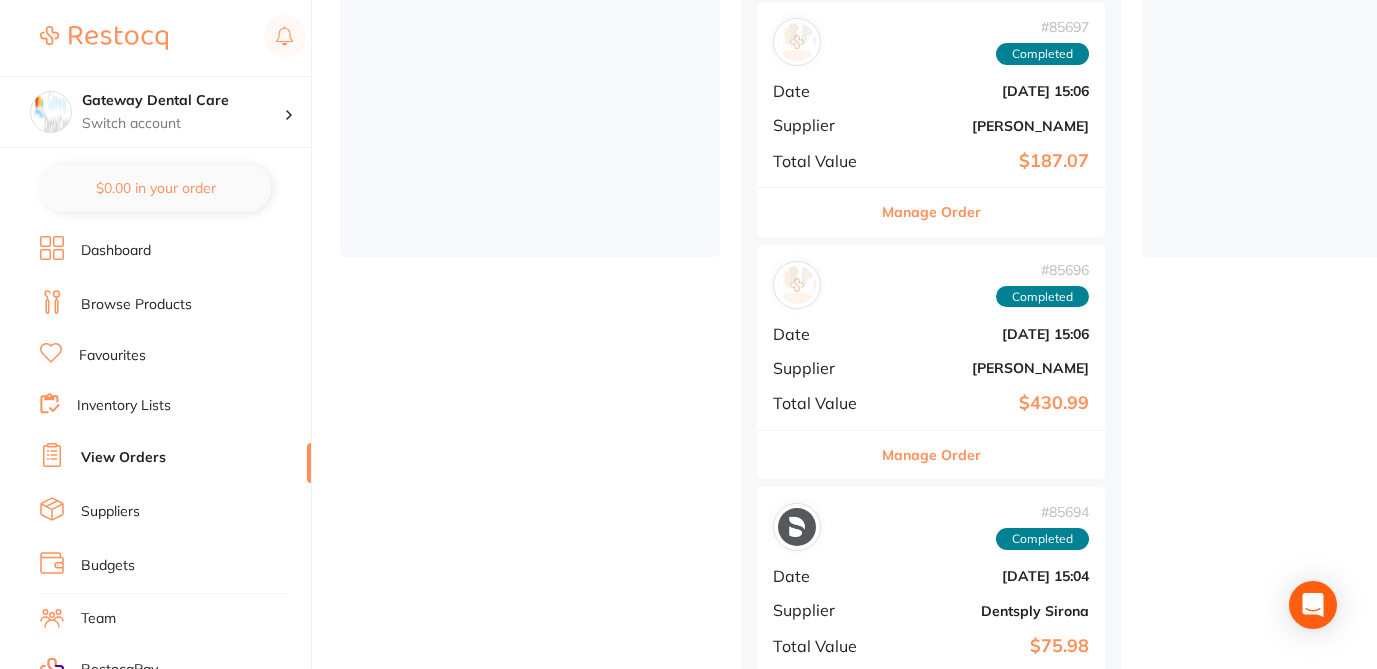click on "placed / accepted  ( 0 ) Sort by Latest Notification When an order status is updated to placed / accepted, the card will show in this column completed  ( 107 ) Sort by Latest Notification  # 85698 Completed Date Jul 4 2025, 15:06 Supplier Amalgadent Total Value $360.00 Manage Order  # 85697 Completed Date Jul 4 2025, 15:06 Supplier Adam Dental Total Value $187.07 Manage Order  # 85696 Completed Date Jul 4 2025, 15:06 Supplier Henry Schein Halas Total Value $430.99 Manage Order  # 85694 Completed Date Jul 4 2025, 15:04 Supplier Dentsply Sirona Total Value $75.98 Manage Order  # 84613 Completed Date Jun 27 2025, 17:13 Supplier Independent Dental Total Value $67.50 Manage Order  # 84612 Completed Date Jun 27 2025, 17:13 Supplier Dentsply Sirona Total Value $130.32 Manage Order  # 84611 Completed Date Jun 27 2025, 17:13 Supplier AHP Dental and Medical Total Value $496.80 Manage Order  # 84549 Completed Date Jun 27 2025, 12:08 Supplier Erskine Dental Total Value $19.57 Manage Order  # 84093 Completed Date Supplier" at bounding box center [858, 12721] 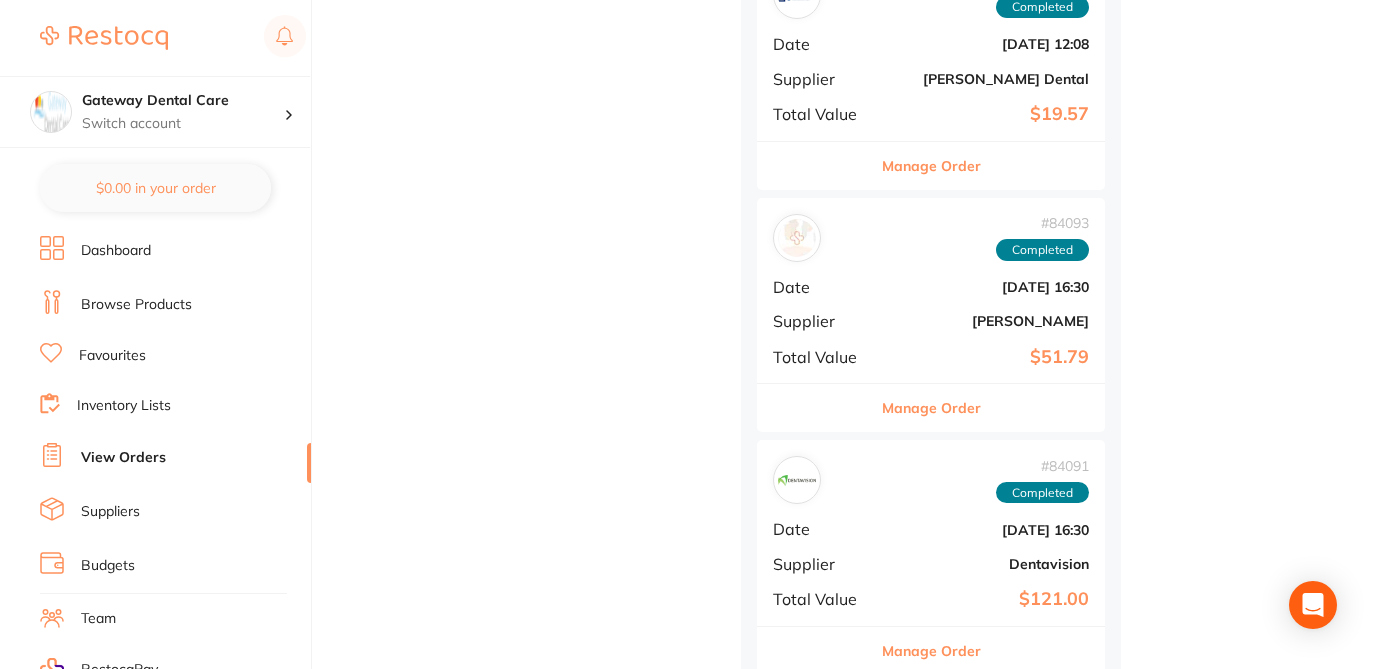 scroll, scrollTop: 2040, scrollLeft: 0, axis: vertical 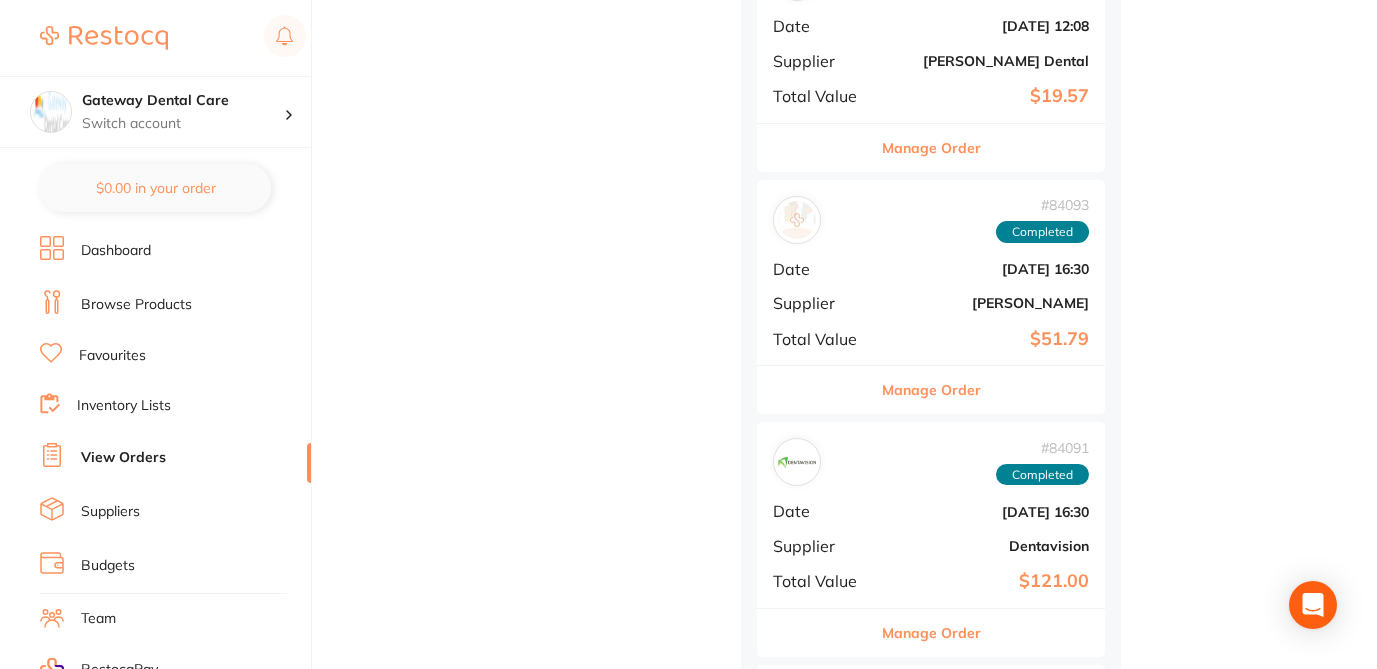 click on "Manage Order" at bounding box center [931, 390] 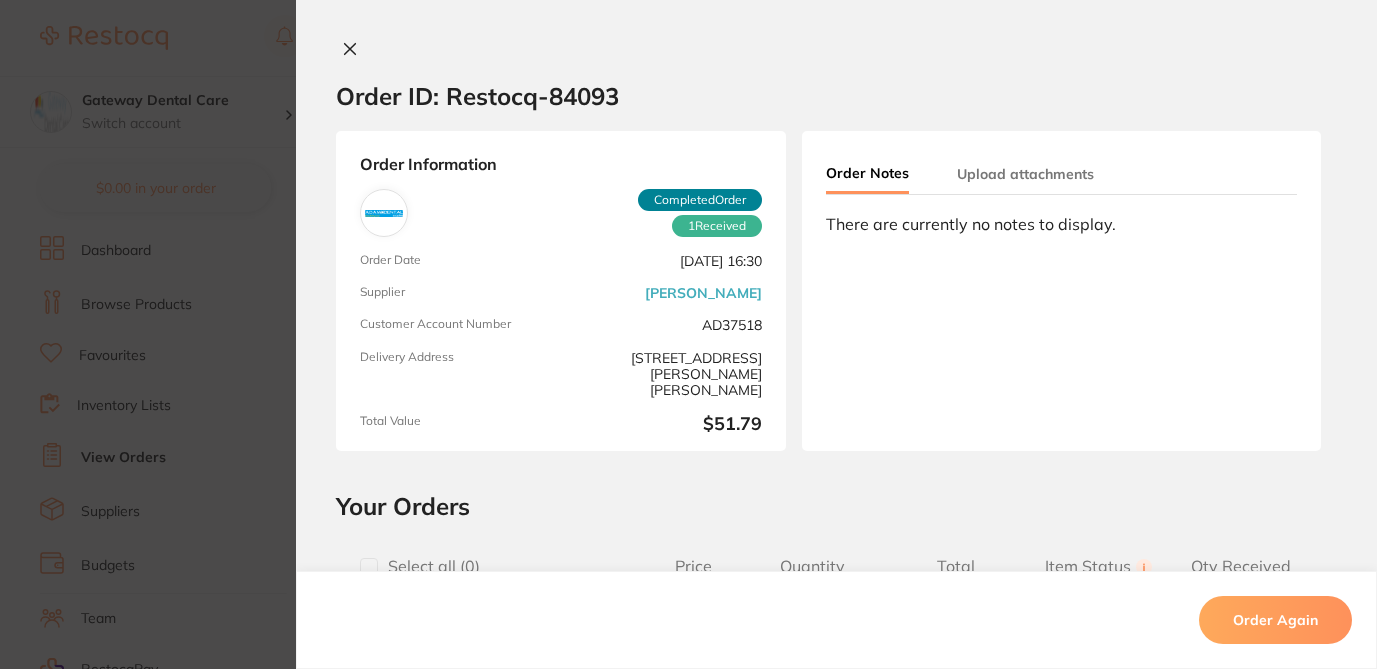 click at bounding box center (369, 567) 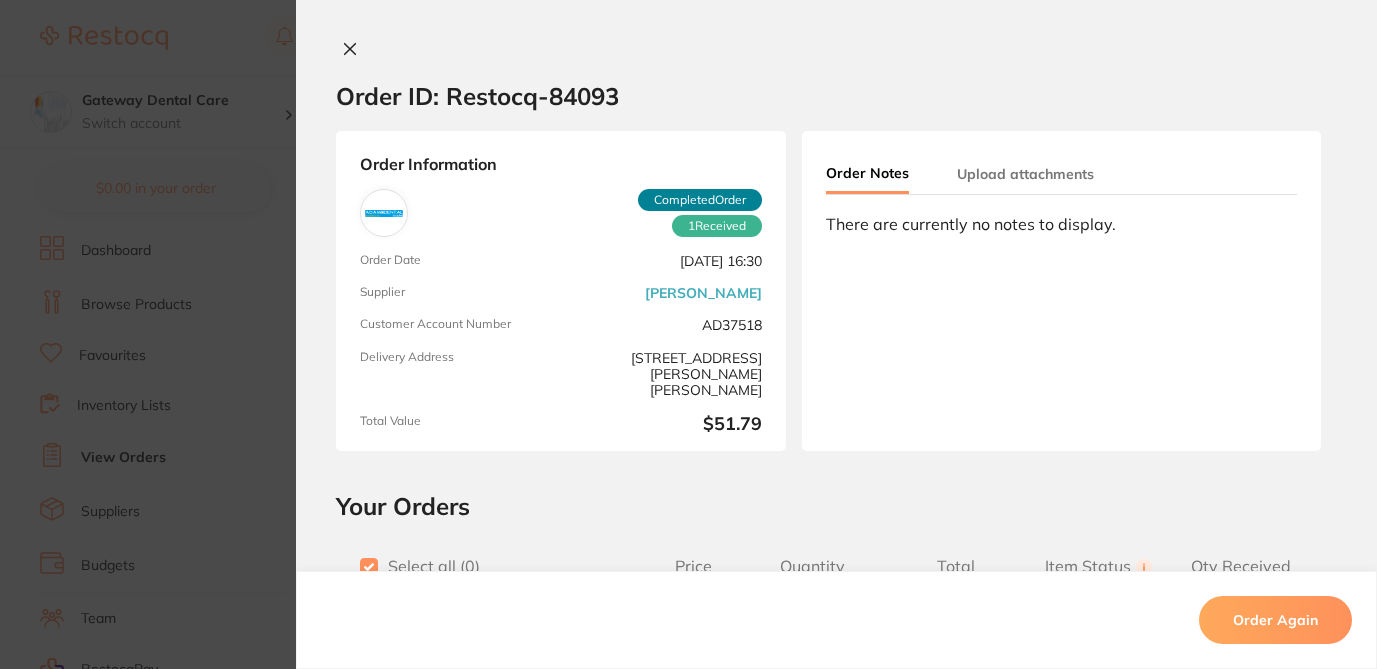 checkbox on "true" 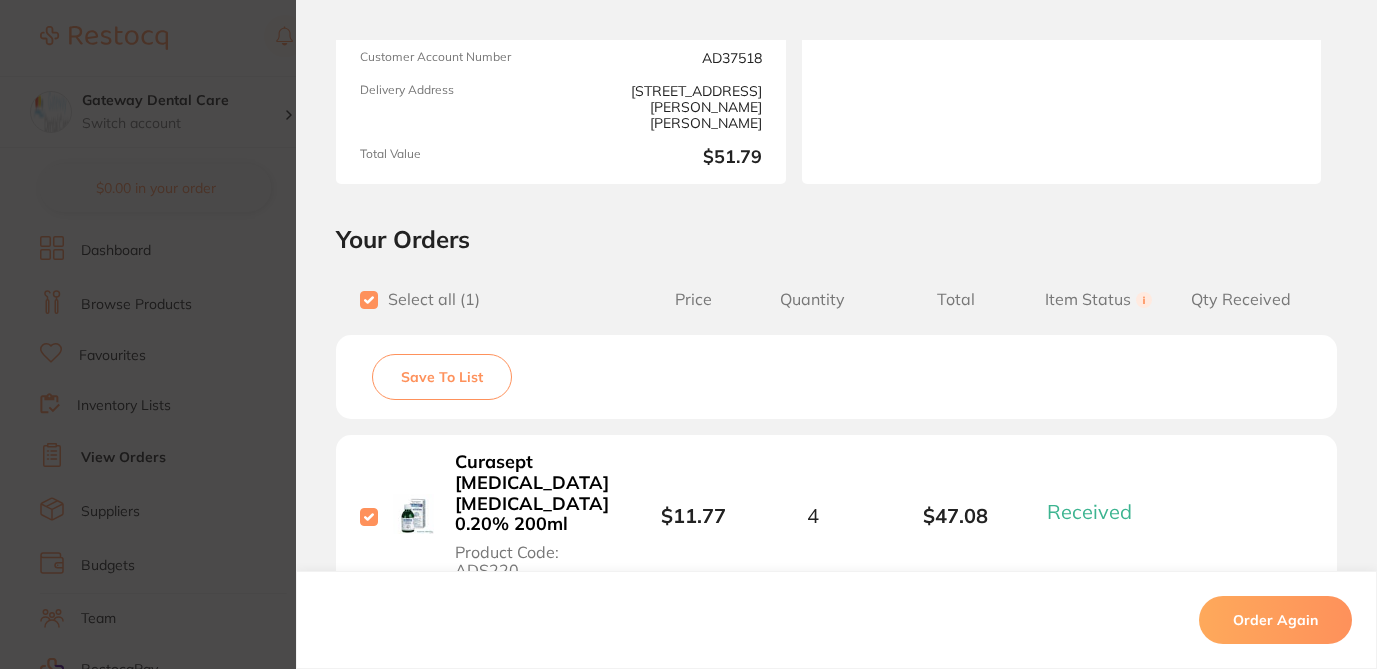 scroll, scrollTop: 269, scrollLeft: 0, axis: vertical 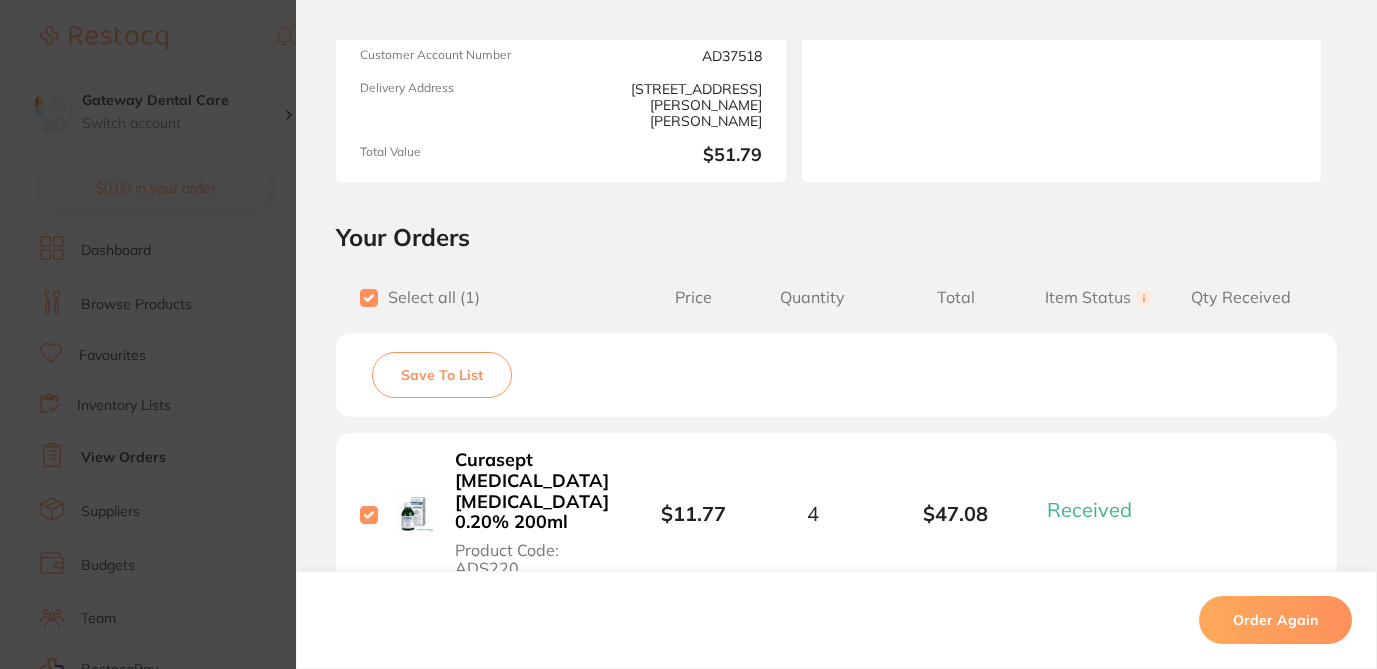click on "Save To List" at bounding box center (442, 375) 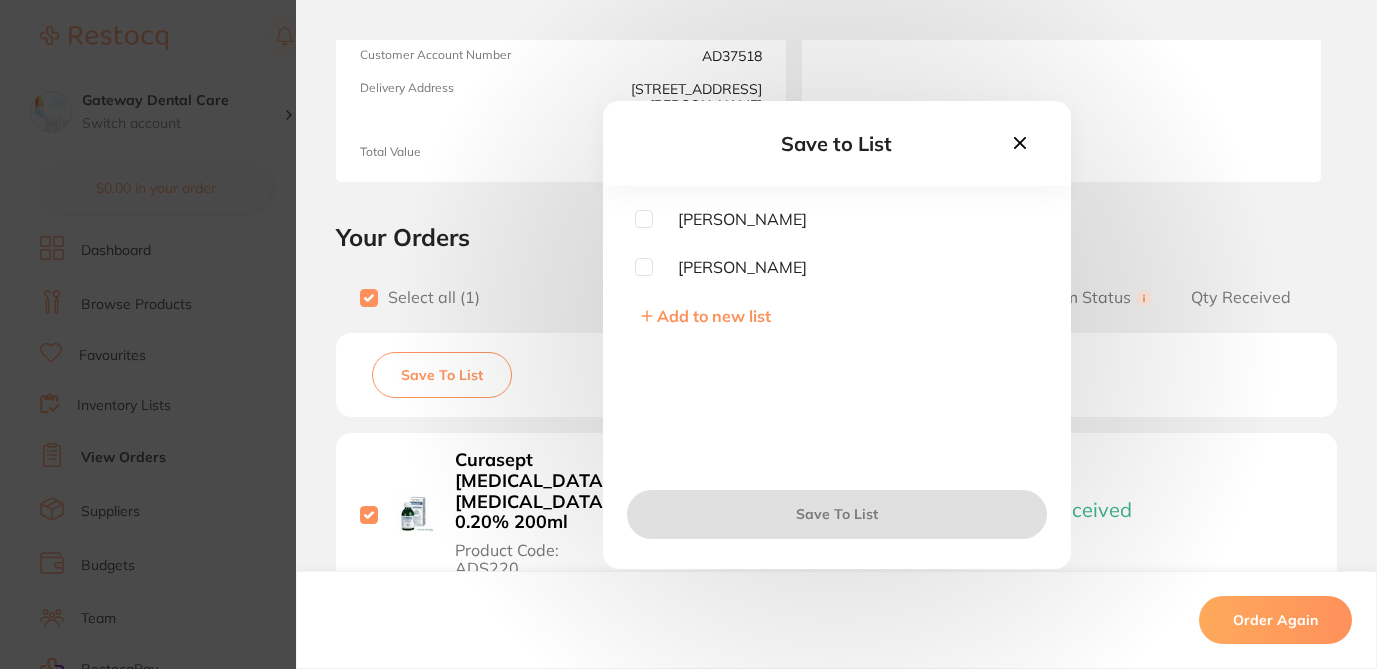click on "[PERSON_NAME]" at bounding box center (730, 219) 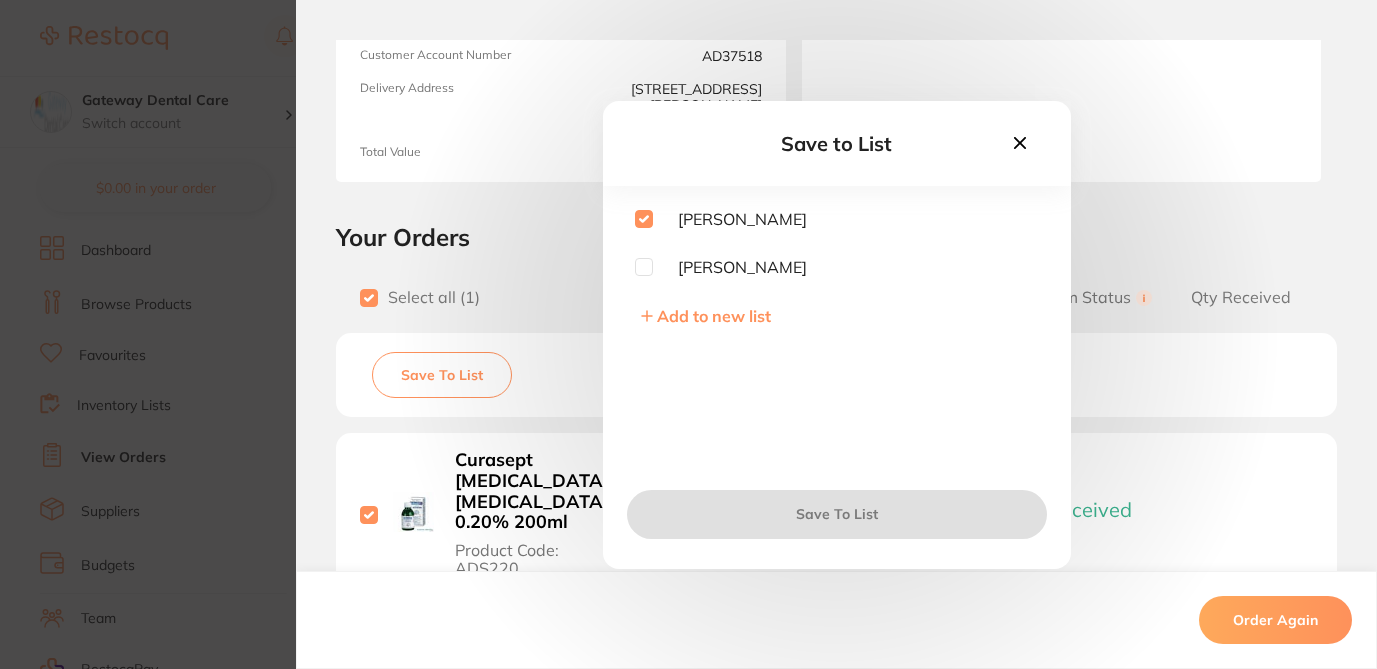 checkbox on "true" 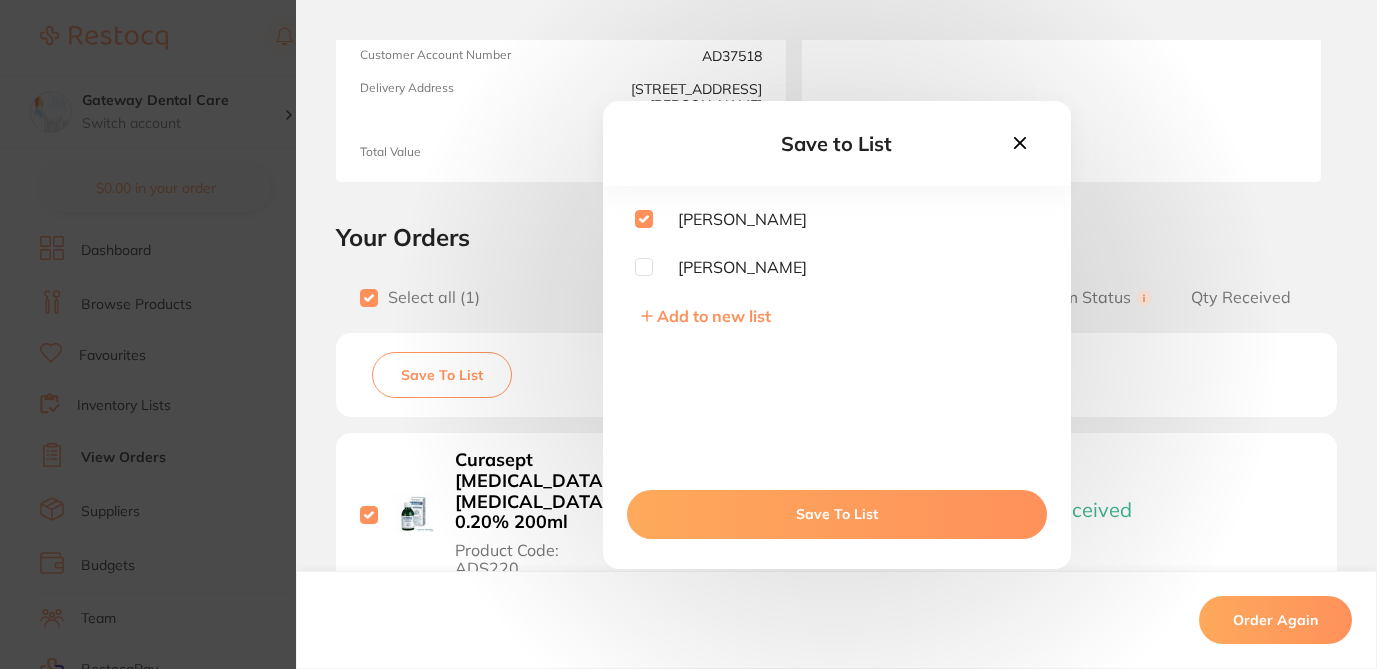 click on "Save To List" at bounding box center [837, 514] 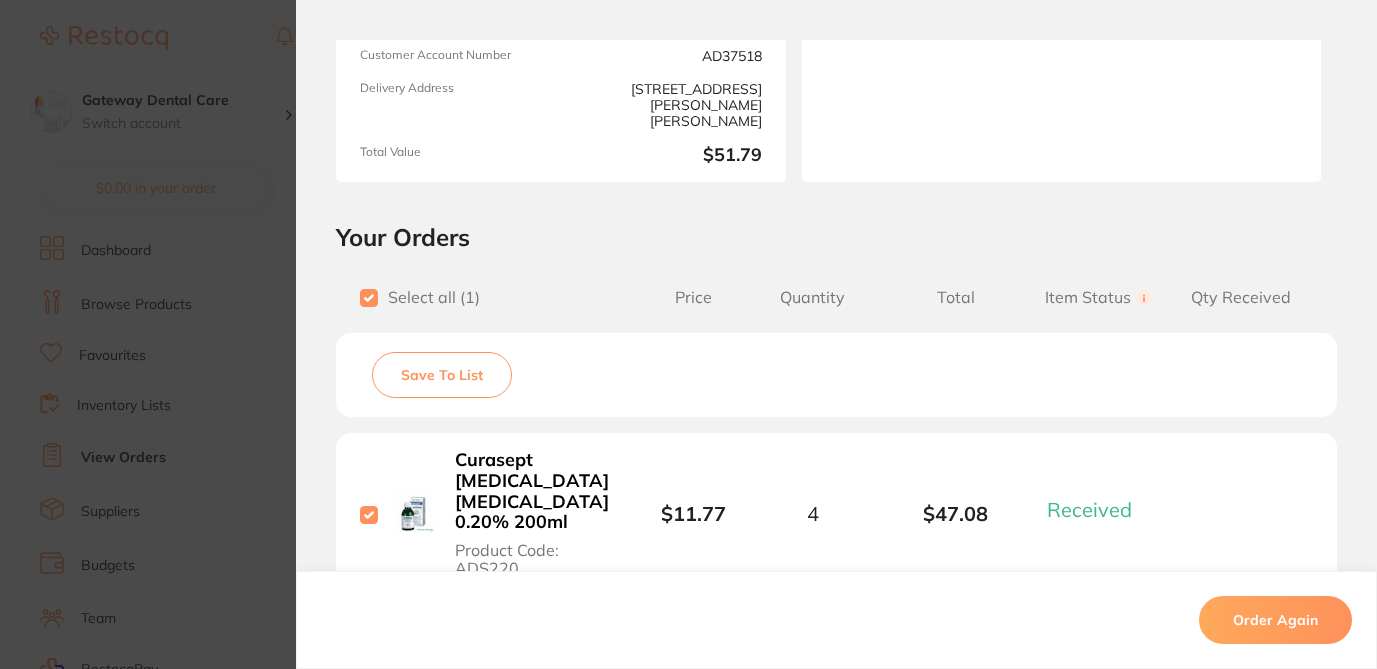 click on "Order ID: Restocq- 84093   Order Information   1  Received Completed  Order Order Date Jun 20 2025, 16:30 Supplier Adam Dental   Customer Account Number AD37518 Delivery Address 2/1 Mona Vale Rd, Mona Vale Total Value $51.79 Order Notes Upload attachments There are currently no notes to display. Your Orders   Select all ( 1 ) Price Quantity Total Item Status   You can use this feature to track items that you have received and those that are on backorder Qty Received Save To List Curasept Chlorhexidine Mouth Rinse 0.20% 200ml   Product    Code:  ADS220     $11.77 4 $47.08 Received Received Back Order Curasept Chlorhexidine Mouth Rinse 0.20% 200ml Product    Code:  ADS220 $11.77 Quantity:  4 Status:   Received Received Back Order Quantity Received:  Recipient: Default ( save@adamdental.com.au ) Message:   10.0 % GST Incl. $4.71 Sub Total  Incl. GST  ( 1   Items) $51.79 Order Again ✕ ✕" at bounding box center [688, 334] 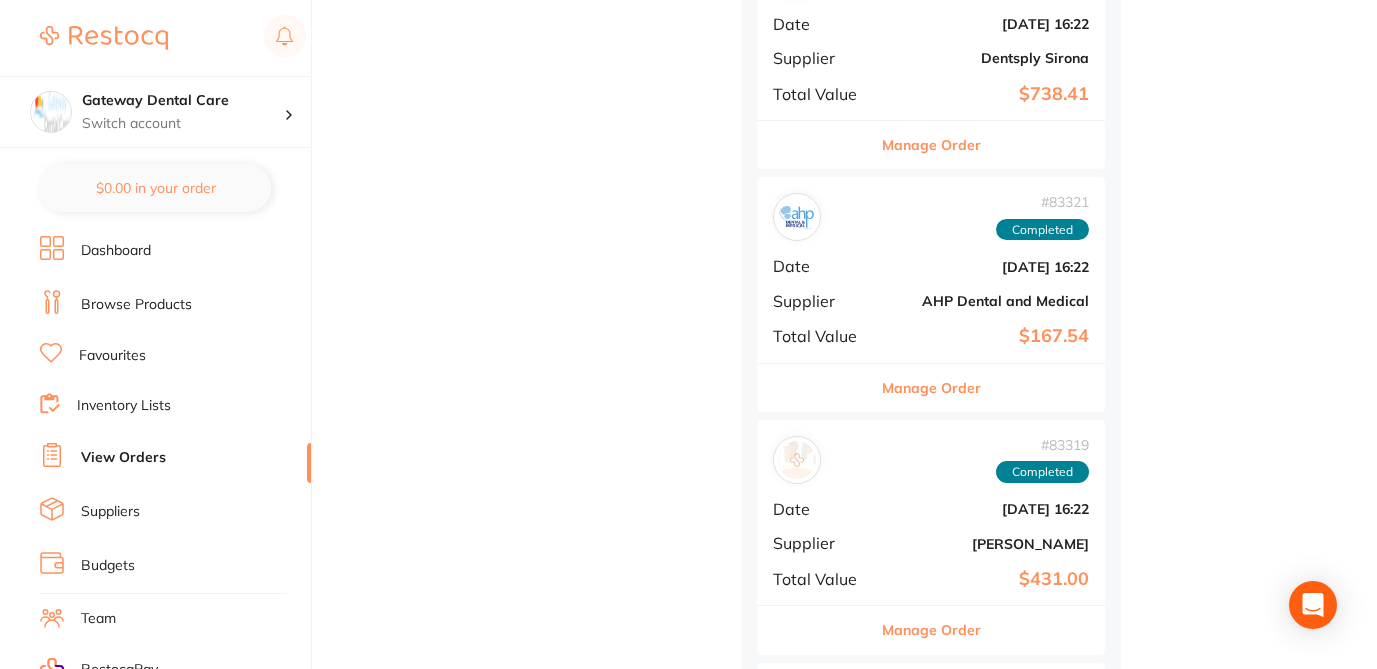 scroll, scrollTop: 3886, scrollLeft: 0, axis: vertical 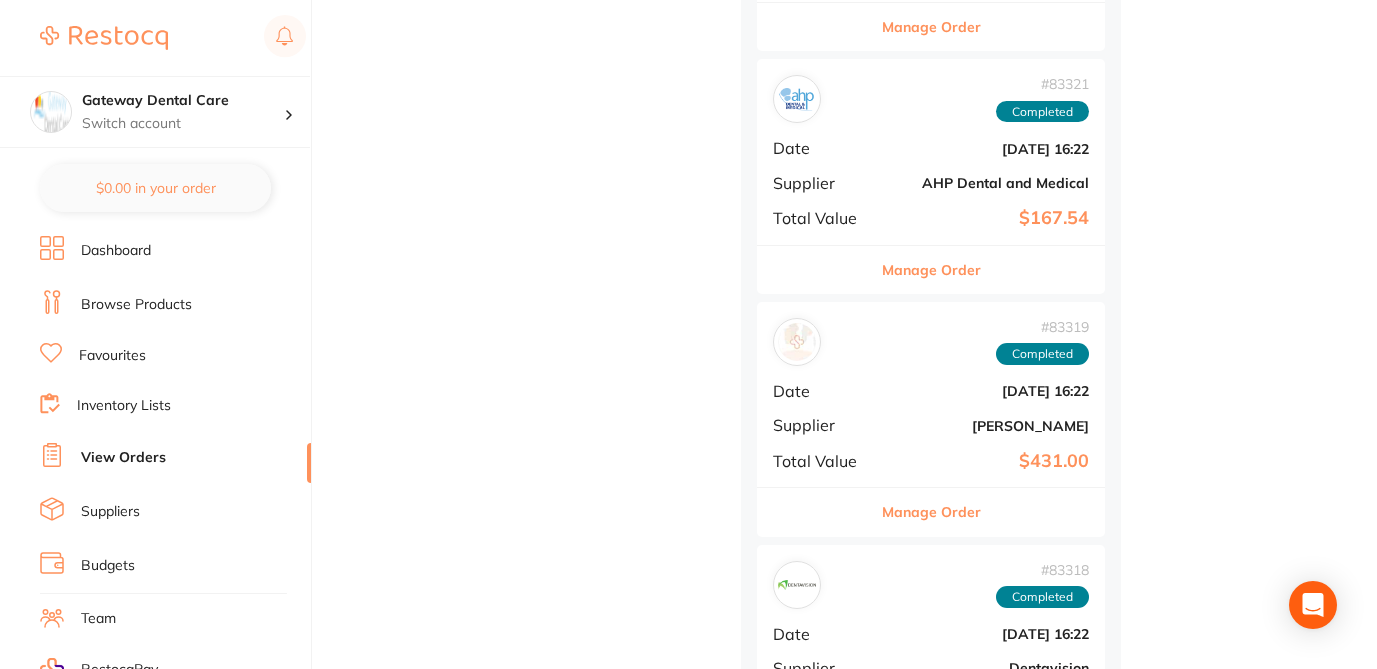 click on "Manage Order" at bounding box center (931, 512) 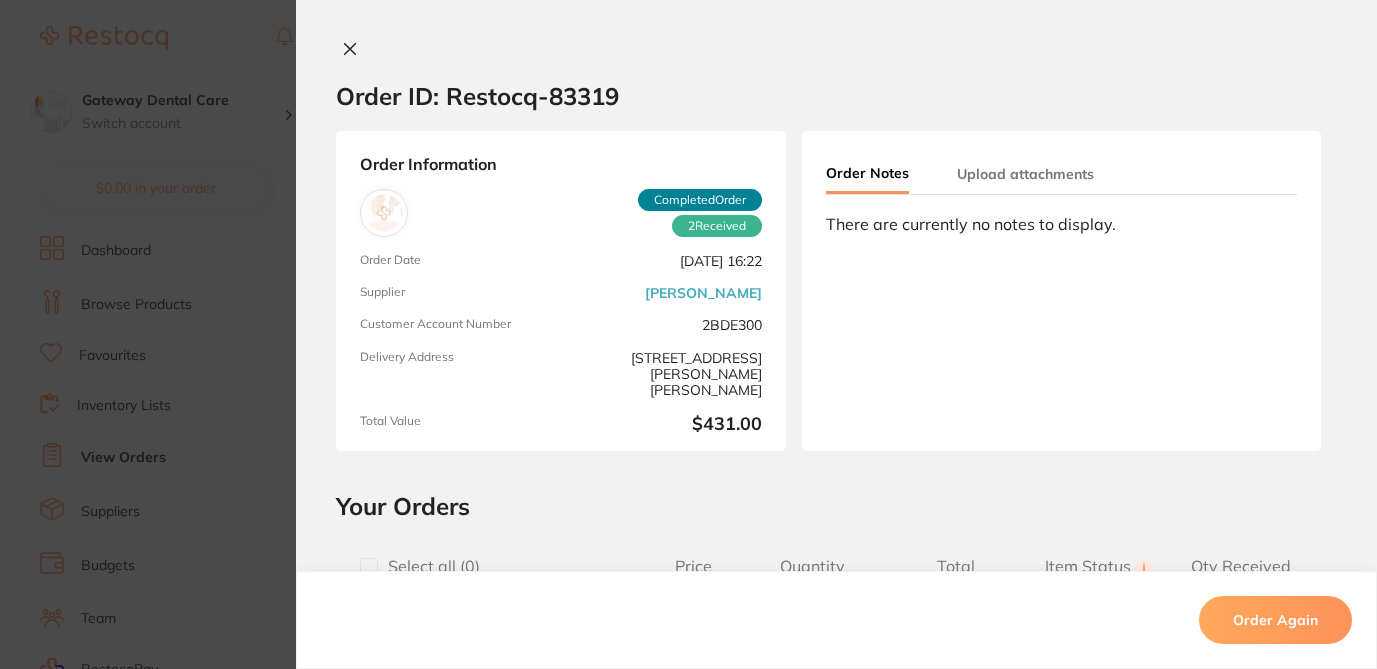 click at bounding box center [369, 567] 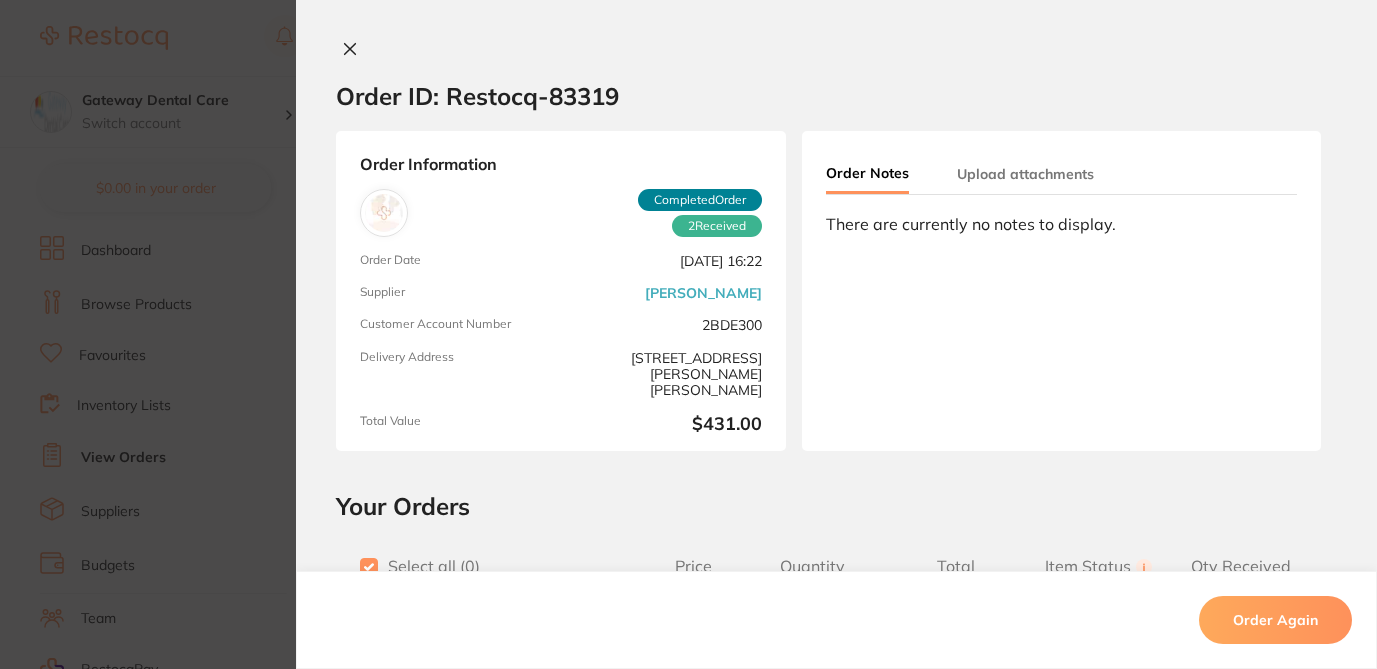 checkbox on "true" 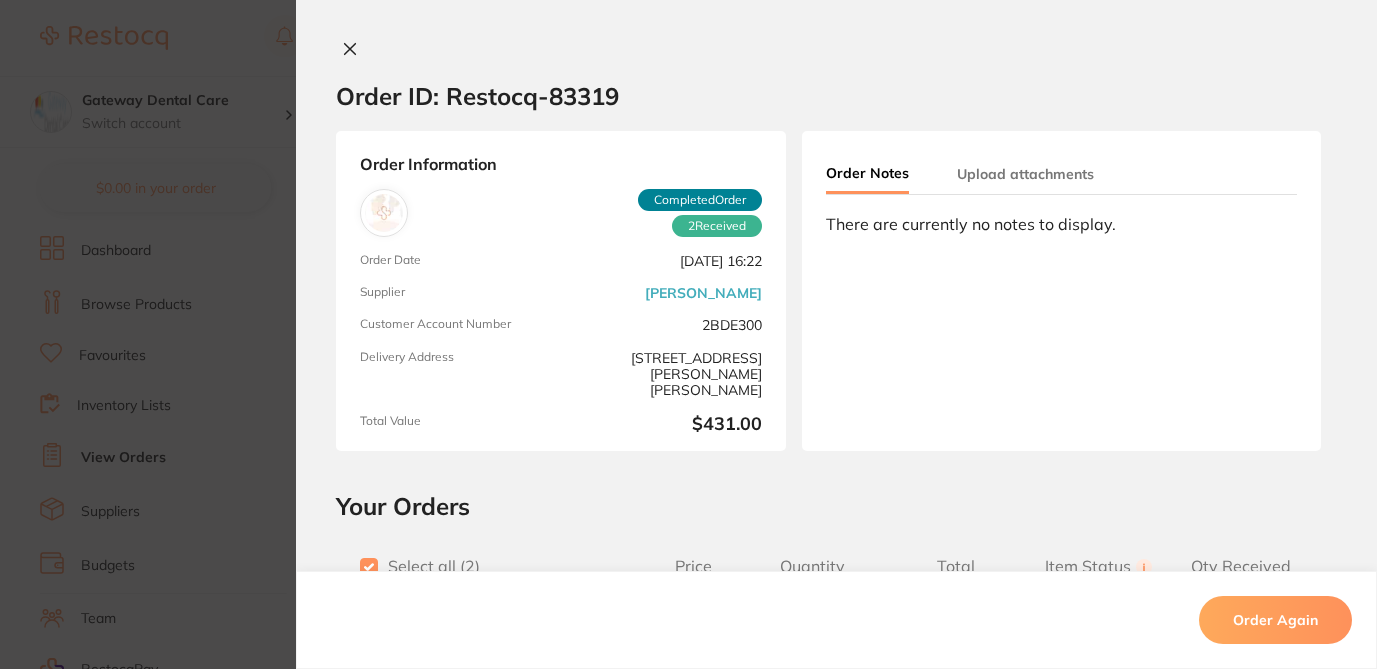 scroll, scrollTop: 7398, scrollLeft: 0, axis: vertical 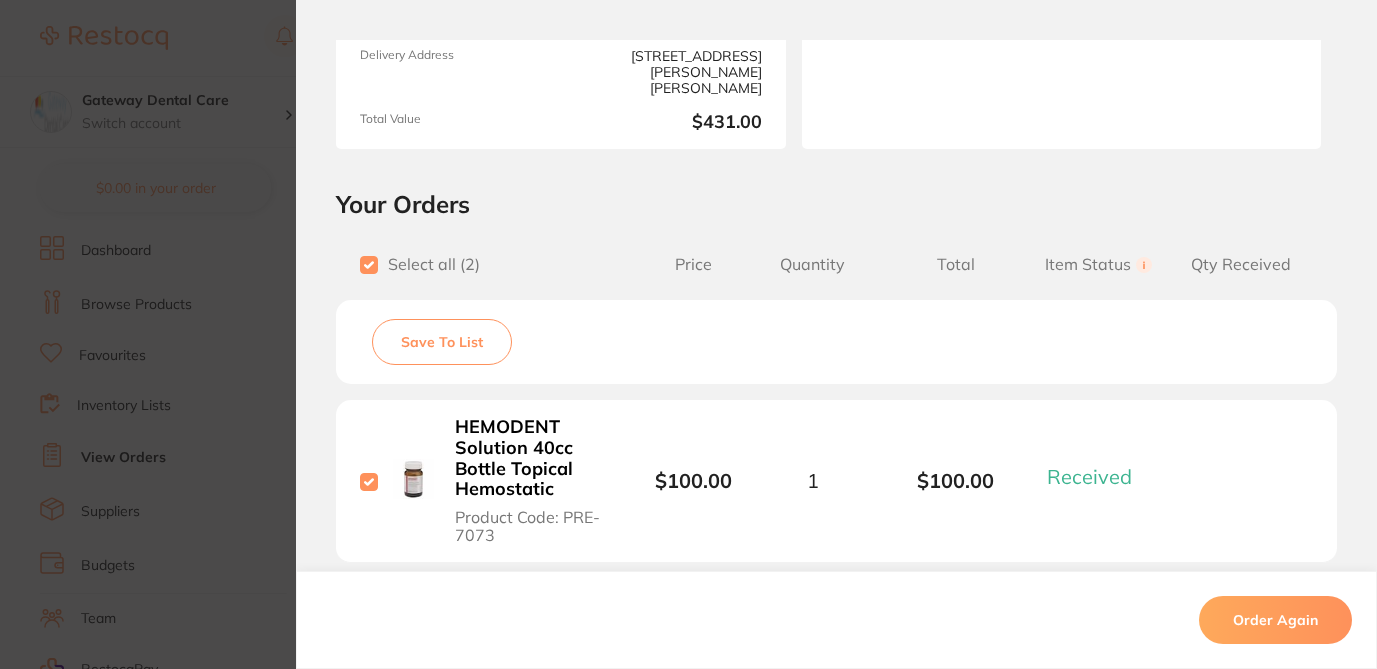 click on "Save To List" at bounding box center (442, 342) 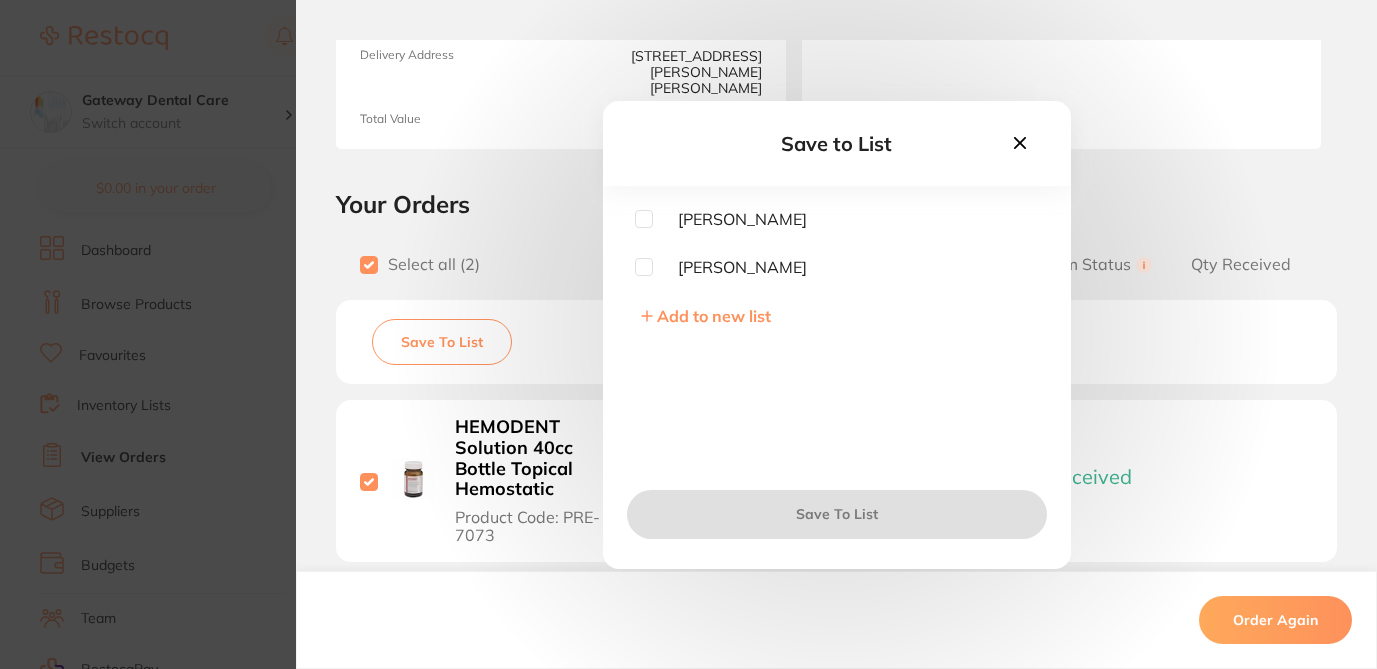 click at bounding box center [644, 267] 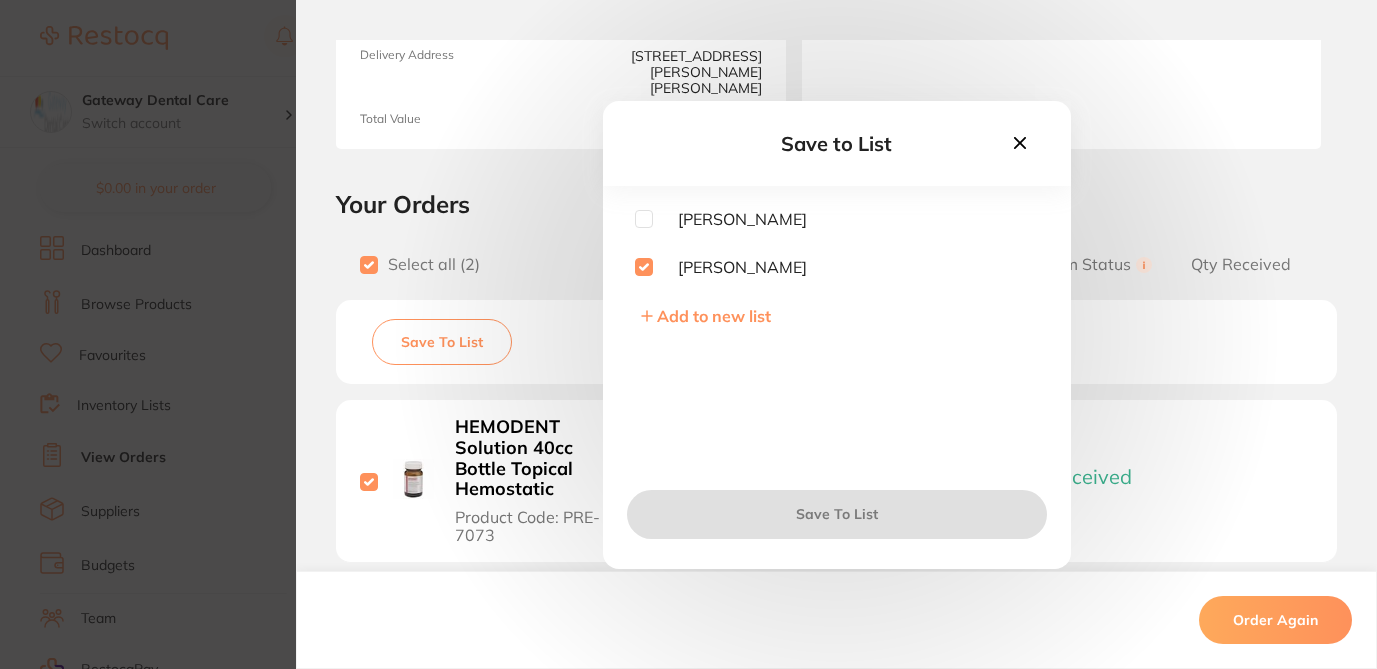 checkbox on "true" 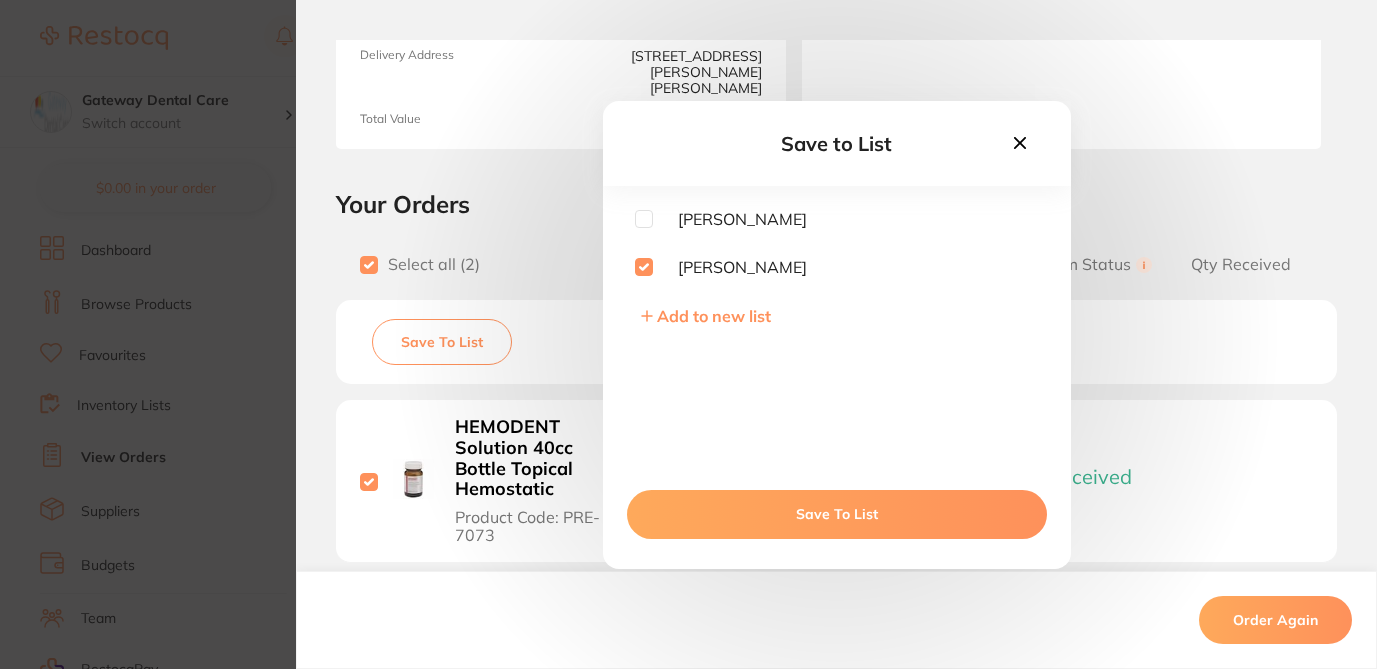 click on "Save To List" at bounding box center (837, 514) 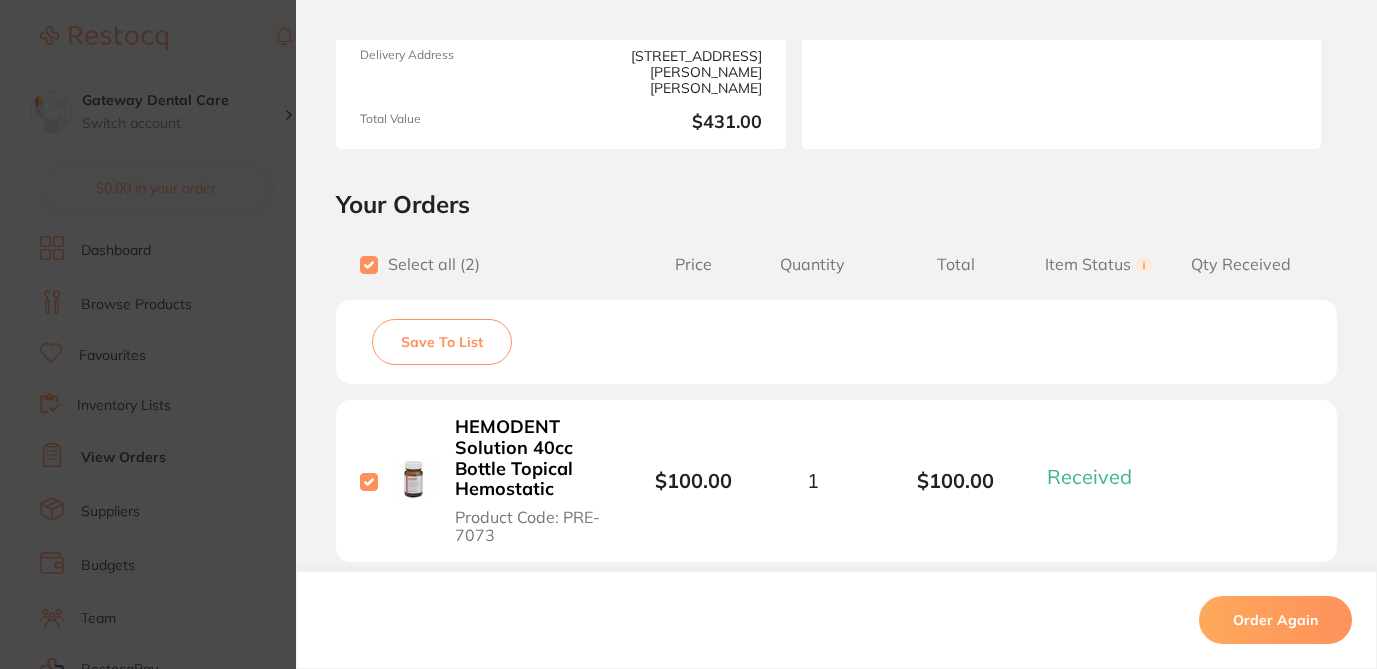 click on "Order ID: Restocq- 83319   Order Information   2  Received Completed  Order Order Date Jun 13 2025, 16:22 Supplier Henry Schein Halas   Customer Account Number 2BDE300 Delivery Address 2/1 Mona Vale Rd, Mona Vale Total Value $431.00 Order Notes Upload attachments There are currently no notes to display. Your Orders   Select all ( 2 ) Price Quantity Total Item Status   You can use this feature to track items that you have received and those that are on backorder Qty Received Save To List HEMODENT Solution 40cc Bottle Topical Hemostatic   Product    Code:  PRE-7073     $100.00 1 $100.00 Received Received Back Order GC FUJI 2 LC Capsules - Light-Cured Glass Ionomer Restorative - Shade A2, 50-Pack   Product    Code:  GC-FUJILCCAPA2     $291.82 1 $291.82 Received Received Back Order HEMODENT Solution 40cc Bottle Topical Hemostatic Product    Code:  PRE-7073 $100.00 Quantity:  1 Status:   Received Received Back Order Quantity Received:  Product    Code:  GC-FUJILCCAPA2 $291.82 Quantity:  1 Status:   Received )    (" at bounding box center [688, 334] 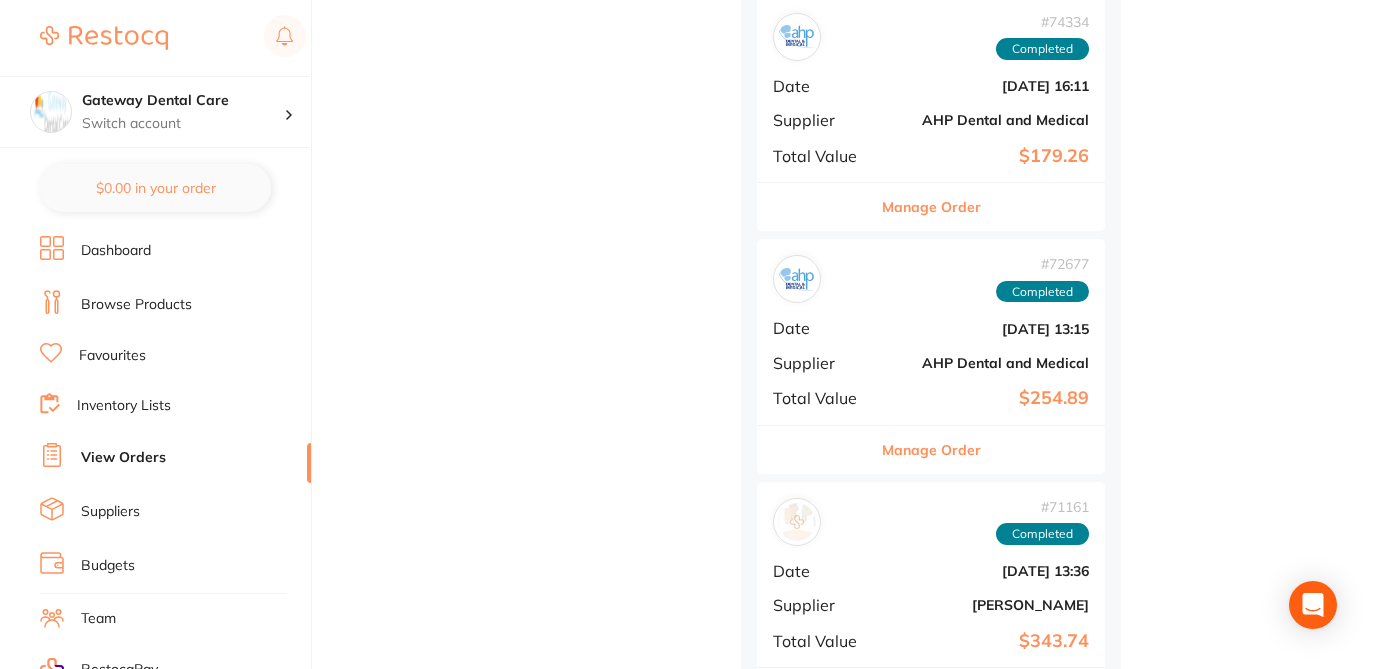 scroll, scrollTop: 8125, scrollLeft: 0, axis: vertical 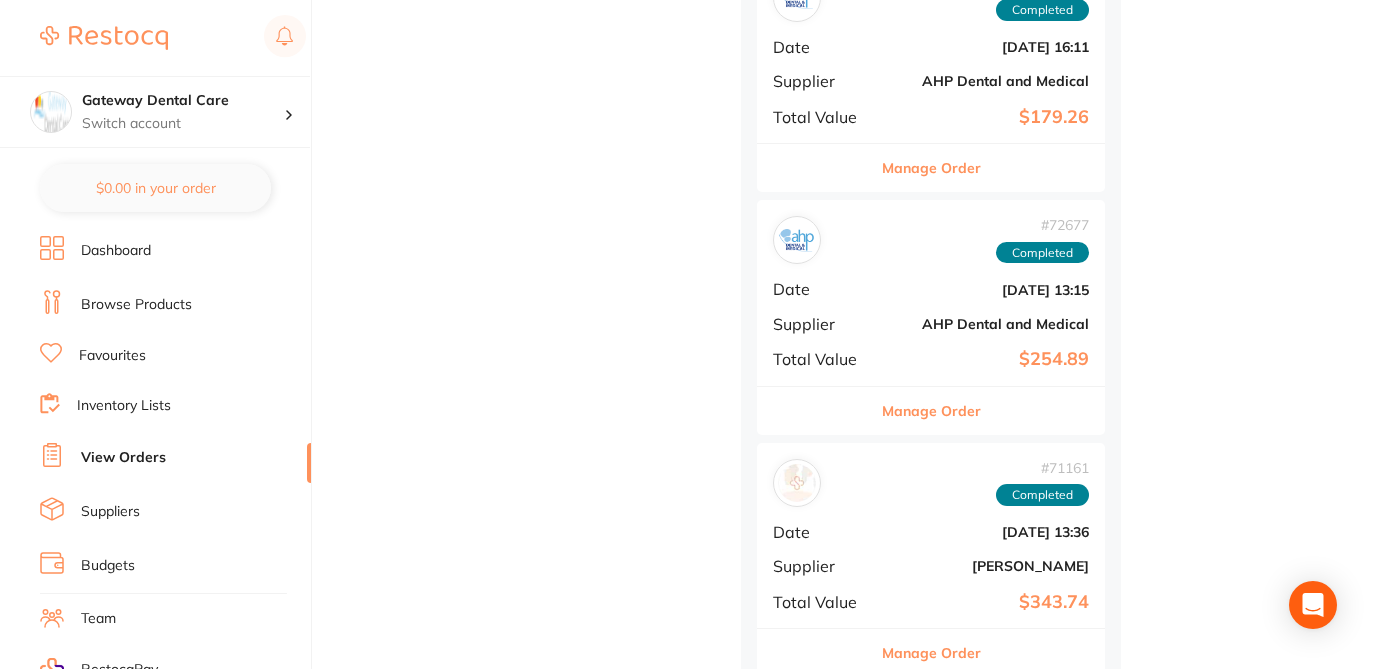 click on "Manage Order" at bounding box center [931, 653] 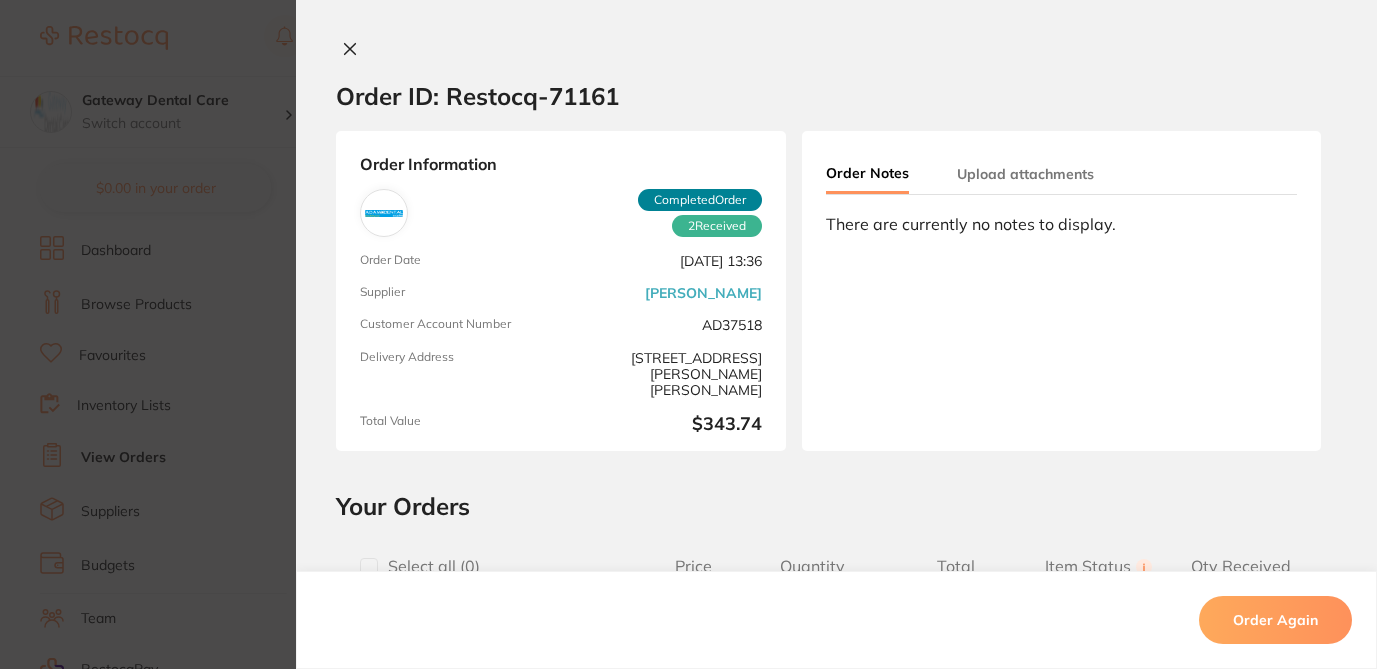 click at bounding box center (369, 567) 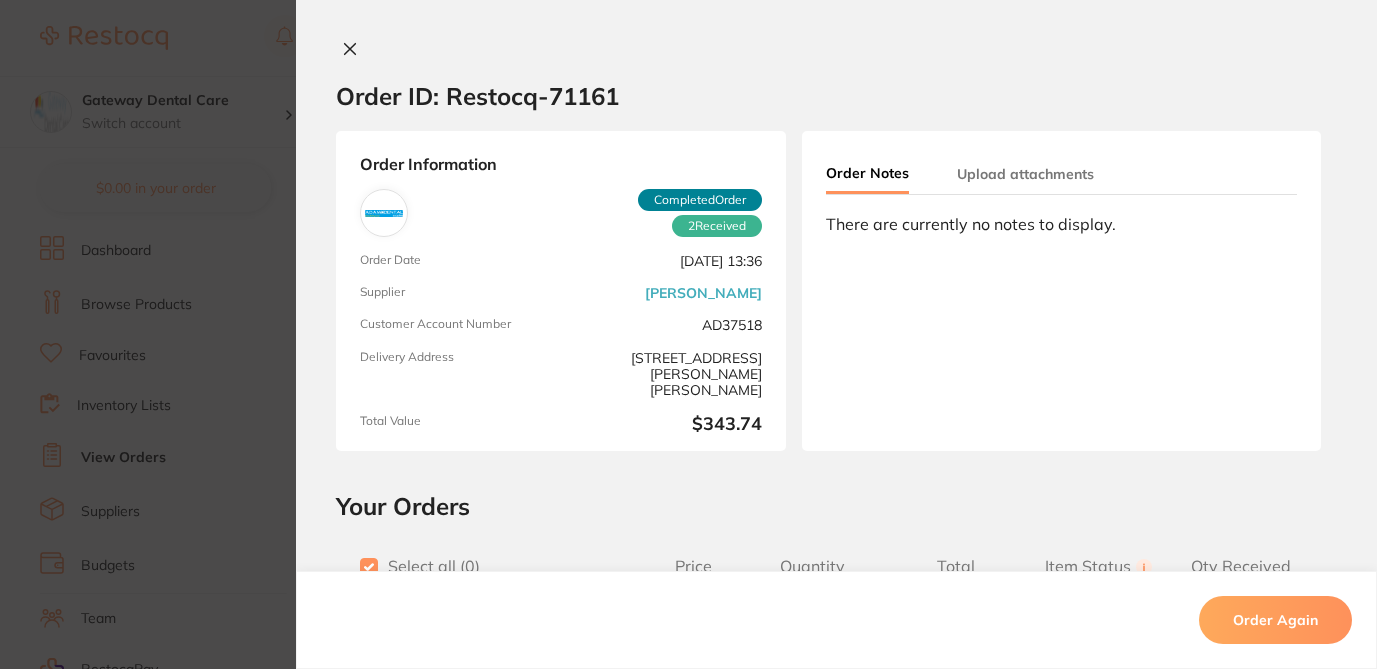 checkbox on "true" 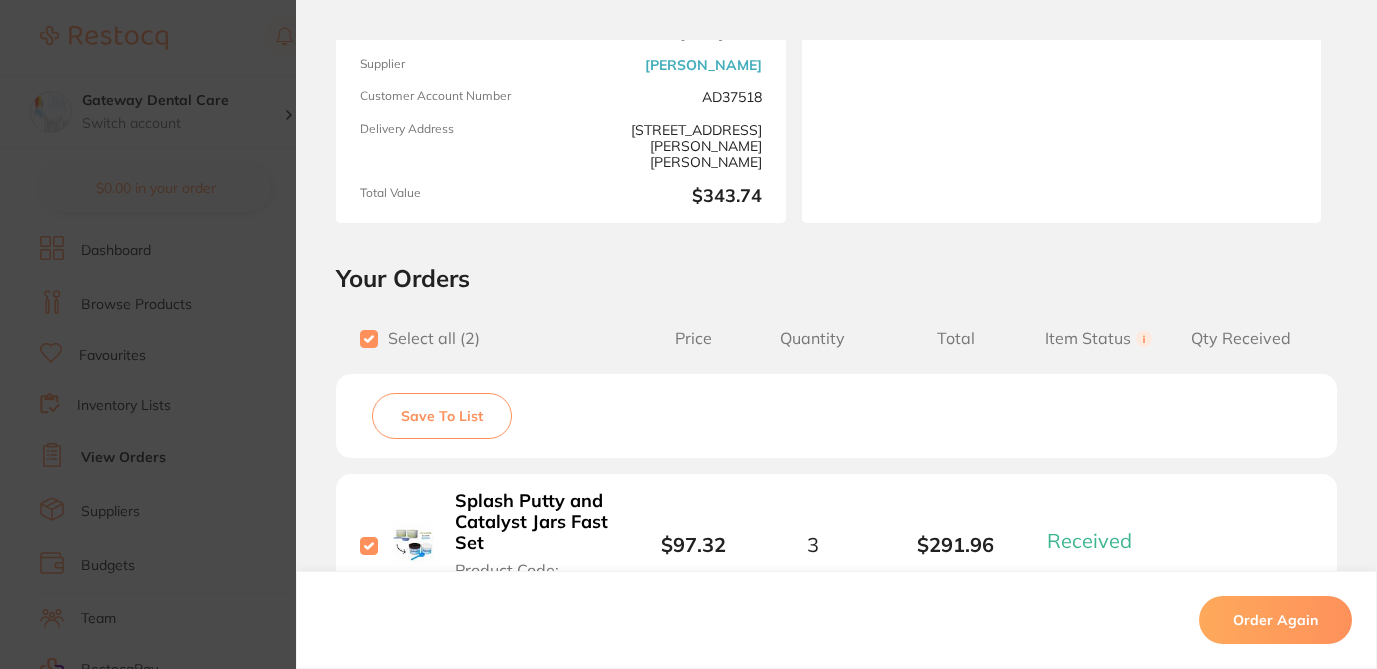 scroll, scrollTop: 232, scrollLeft: 0, axis: vertical 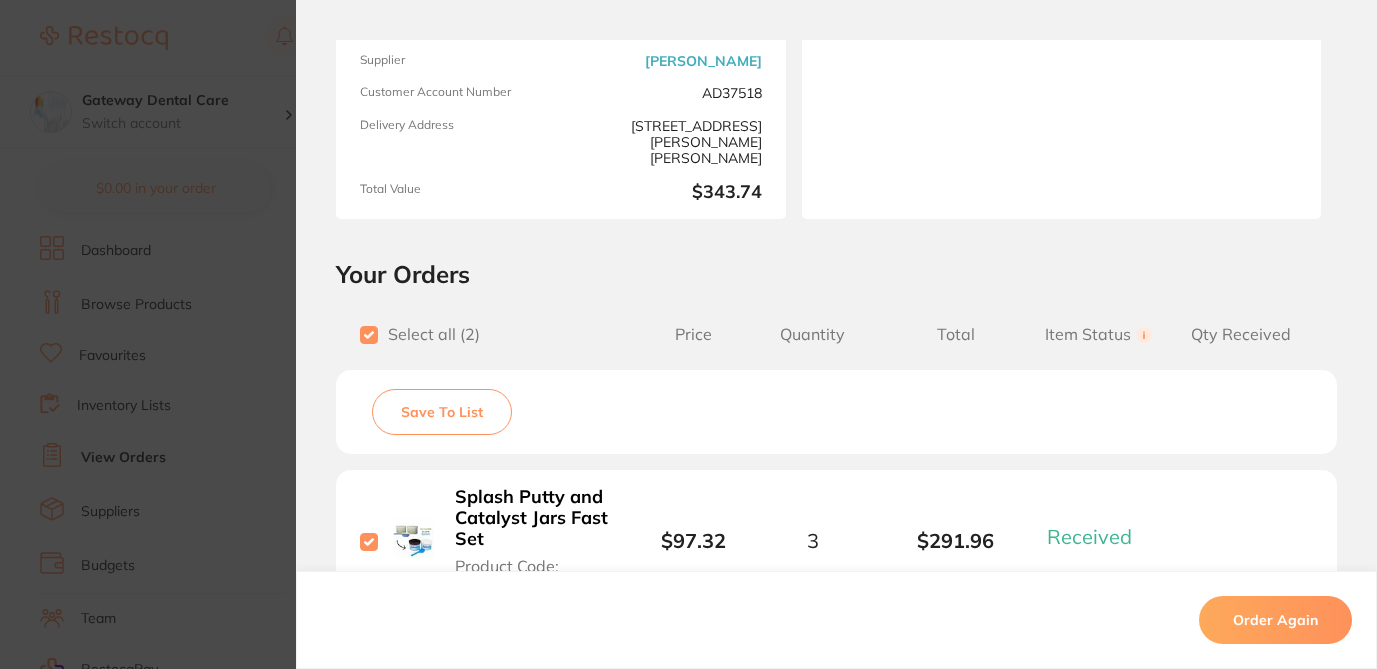click on "Save To List" at bounding box center [442, 412] 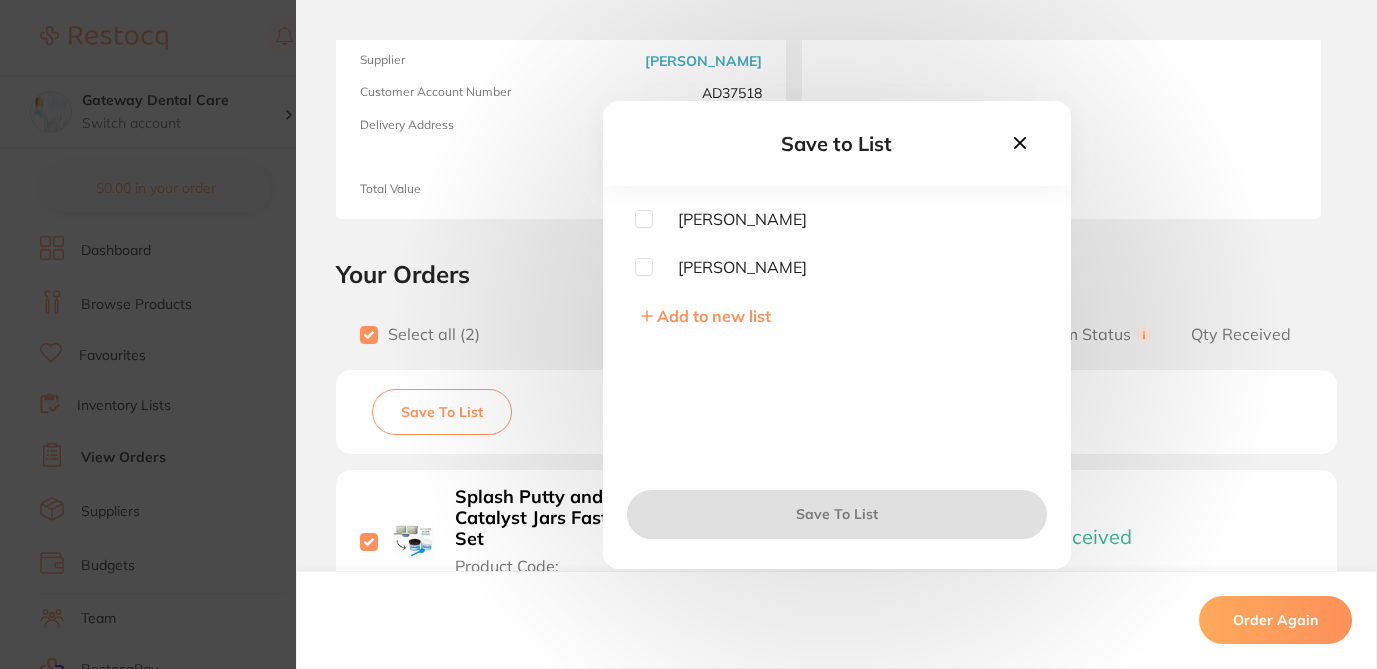 click at bounding box center (644, 219) 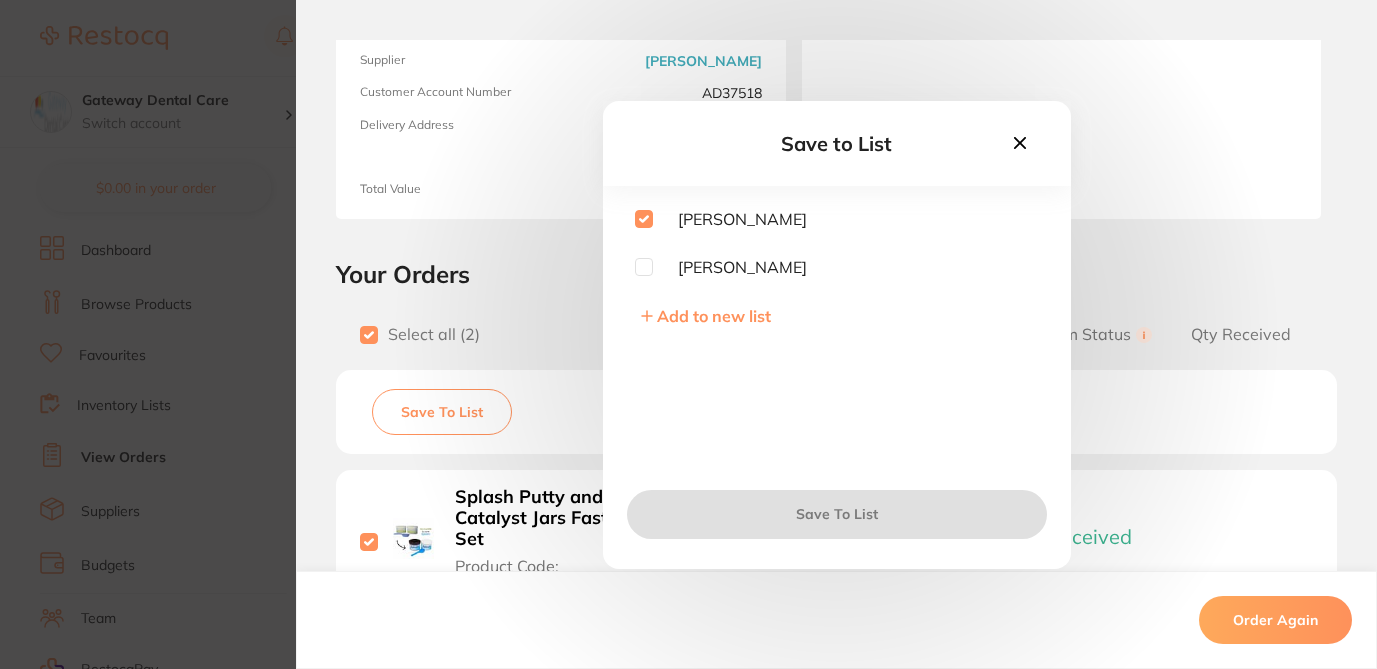 checkbox on "true" 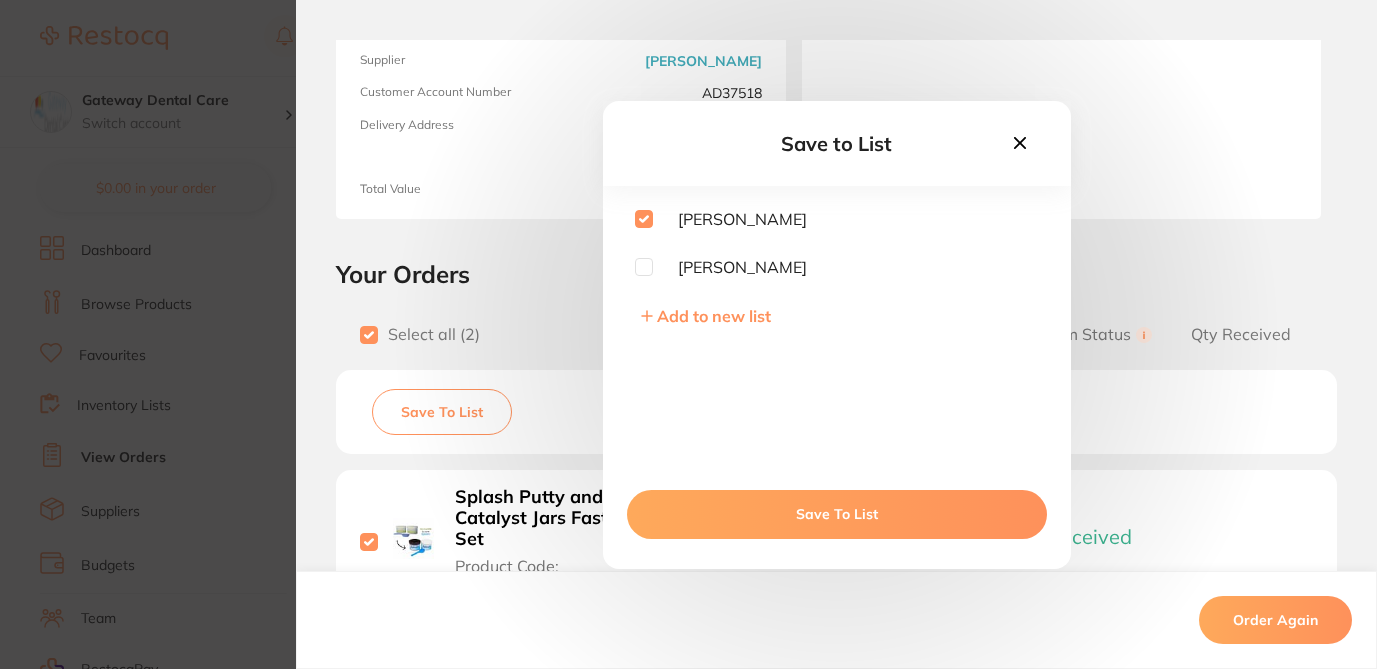 click on "Save To List" at bounding box center (837, 514) 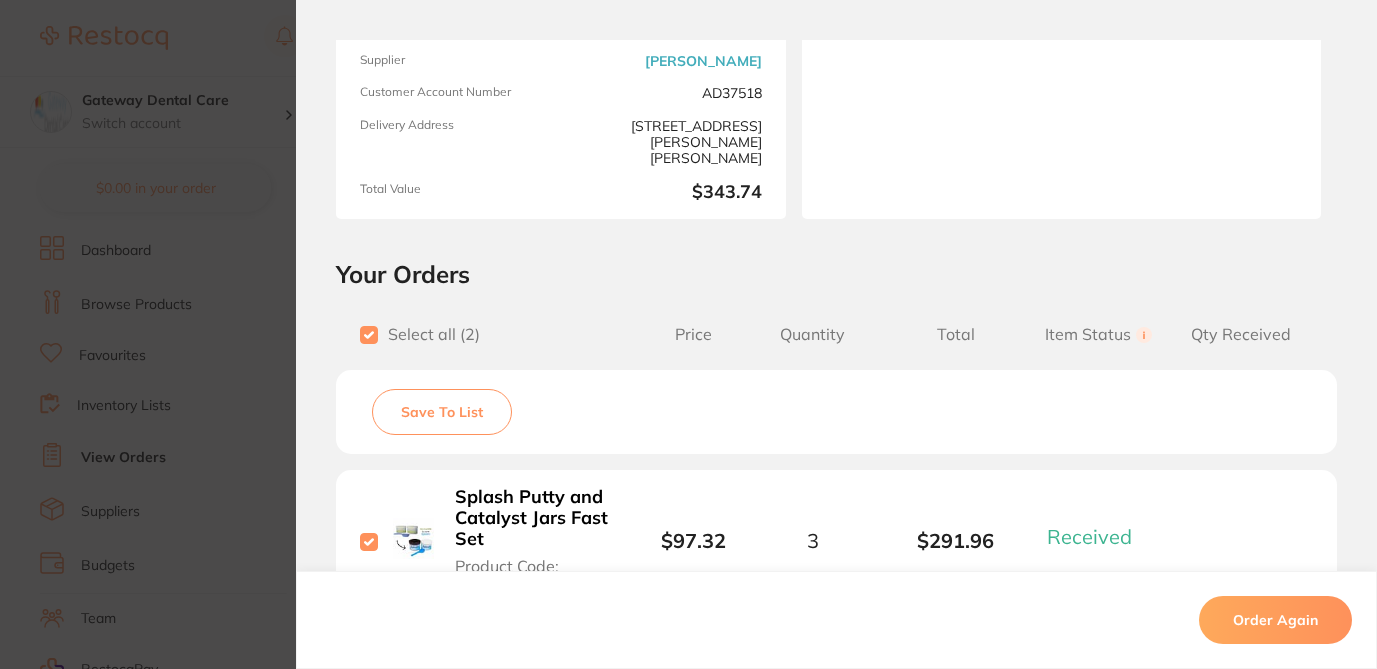 click on "Order ID: Restocq- 71161   Order Information   2  Received Completed  Order Order Date Feb 21 2025, 13:36 Supplier Adam Dental   Customer Account Number AD37518 Delivery Address 2/1 Mona Vale Rd, Mona Vale Total Value $343.74 Order Notes Upload attachments There are currently no notes to display. Your Orders   Select all ( 2 ) Price Quantity Total Item Status   You can use this feature to track items that you have received and those that are on backorder Qty Received Save To List Splash Putty and Catalyst Jars Fast Set   Product    Code:  SPD1235     $97.32 3 $291.96 Received Received Back Order CK-JECT Sterile Dental Needles 30 Gauge Short .3 x 21mm   Product    Code:  SNKPSN30S     $10.27 2 $20.54 Received Received Back Order Splash Putty and Catalyst Jars Fast Set Product    Code:  SPD1235 $97.32 Quantity:  3 Status:   Received Received Back Order Quantity Received:  CK-JECT Sterile Dental Needles 30 Gauge Short .3 x 21mm Product    Code:  SNKPSN30S $10.27 Quantity:  2 Status:   Received Received )   10.0" at bounding box center [688, 334] 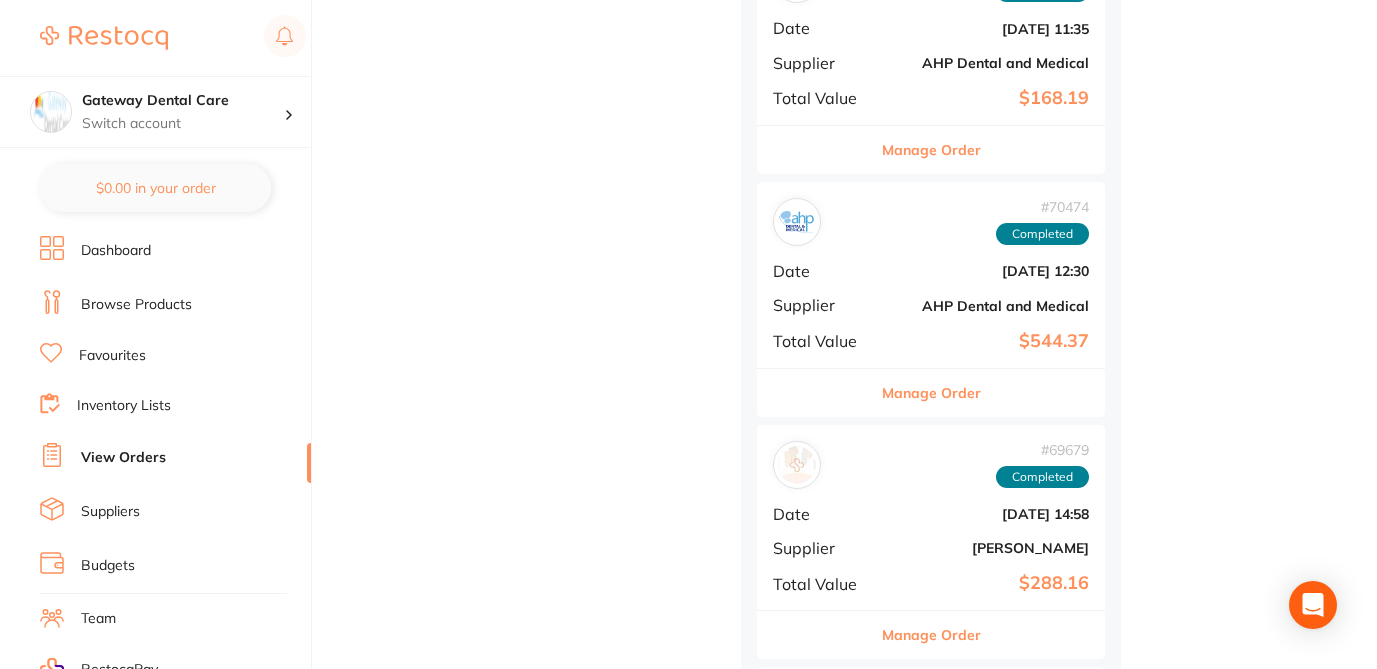 scroll, scrollTop: 8910, scrollLeft: 0, axis: vertical 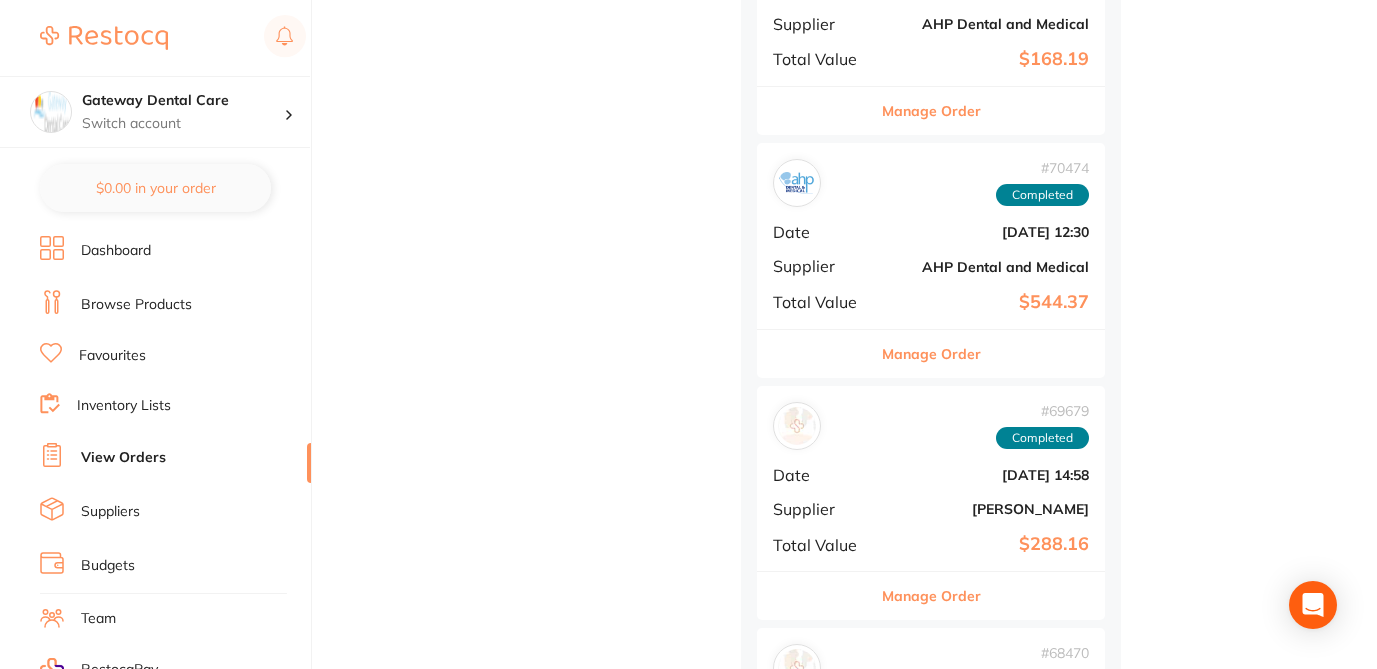 click on "Manage Order" at bounding box center [931, 596] 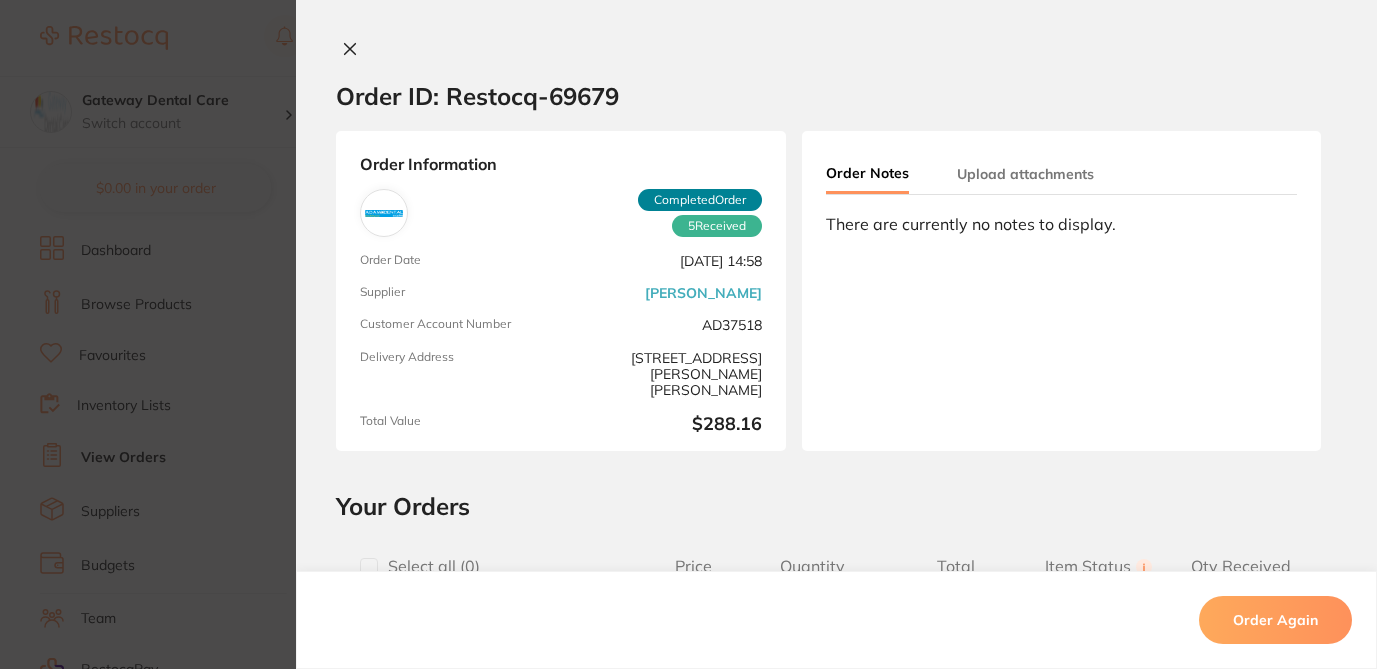 click at bounding box center (369, 567) 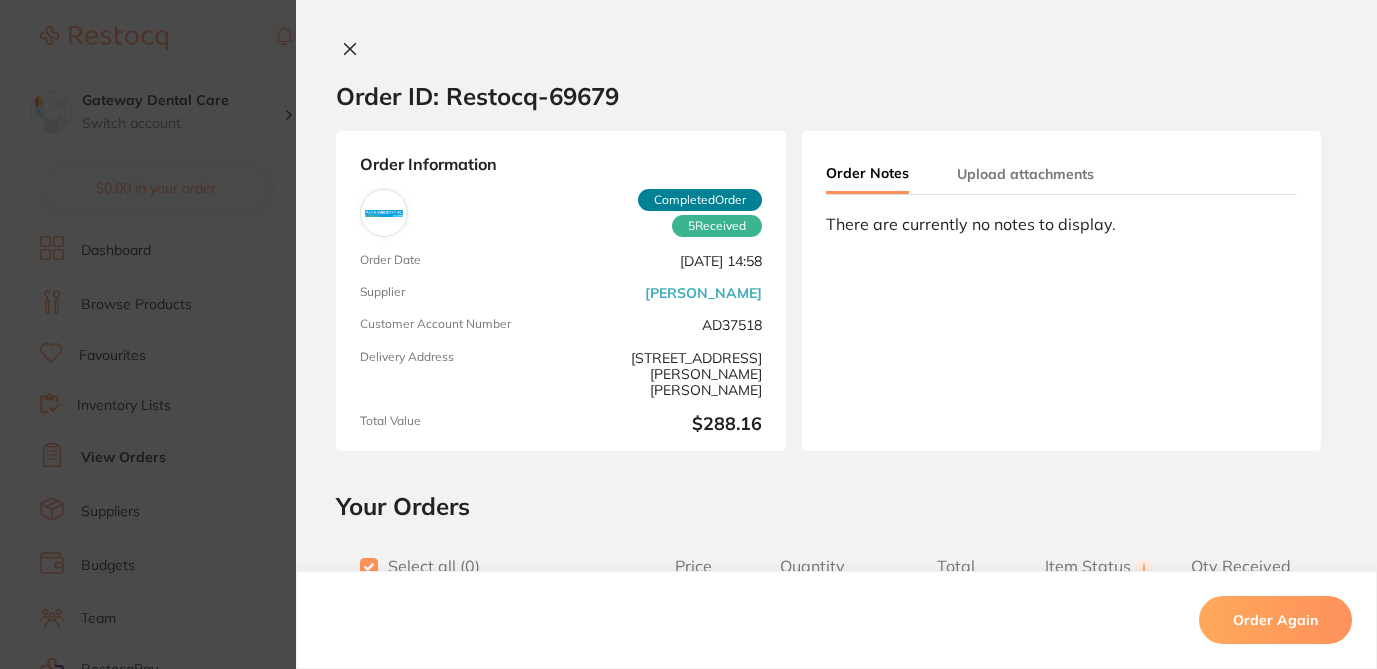 checkbox on "true" 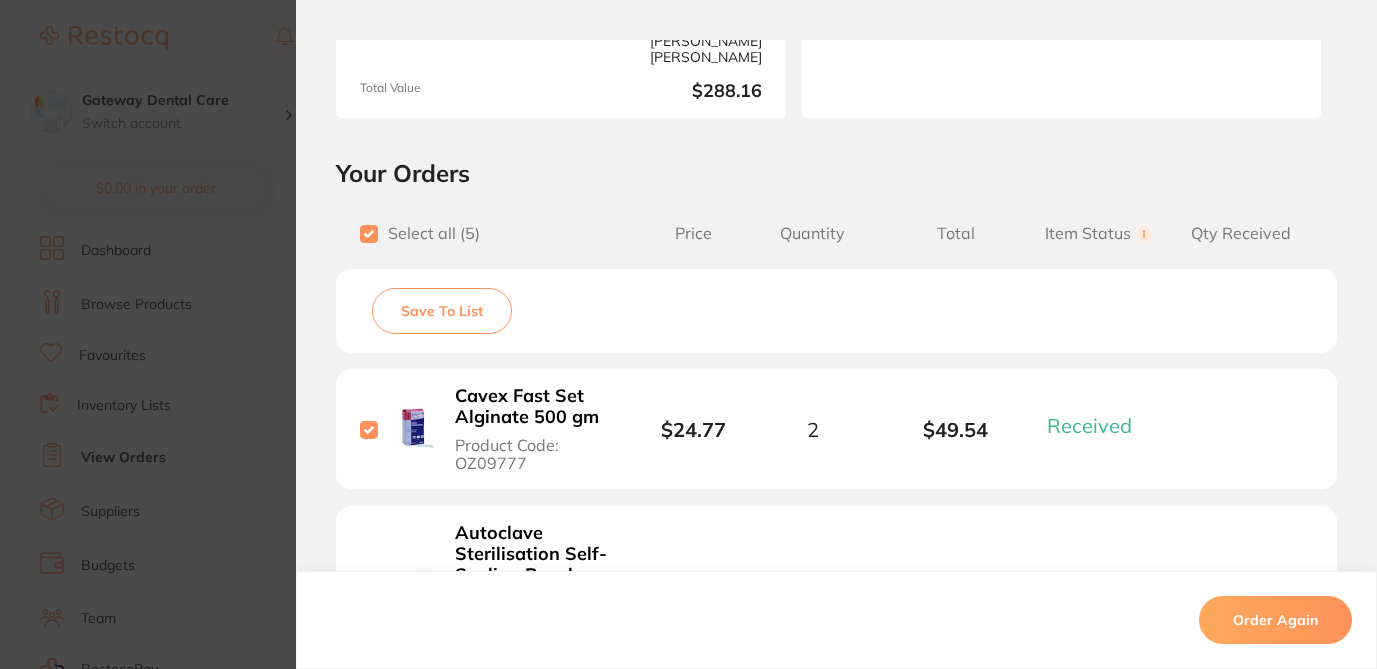 scroll, scrollTop: 336, scrollLeft: 0, axis: vertical 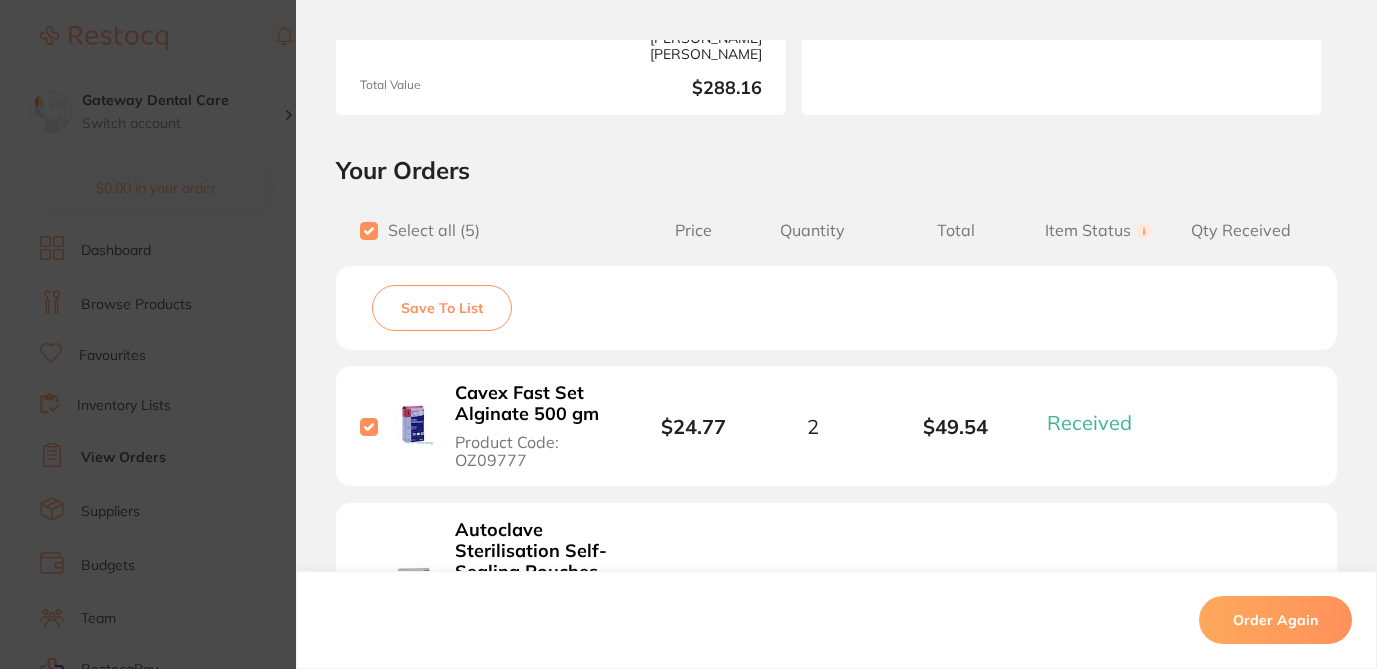 click on "Save To List" at bounding box center [442, 308] 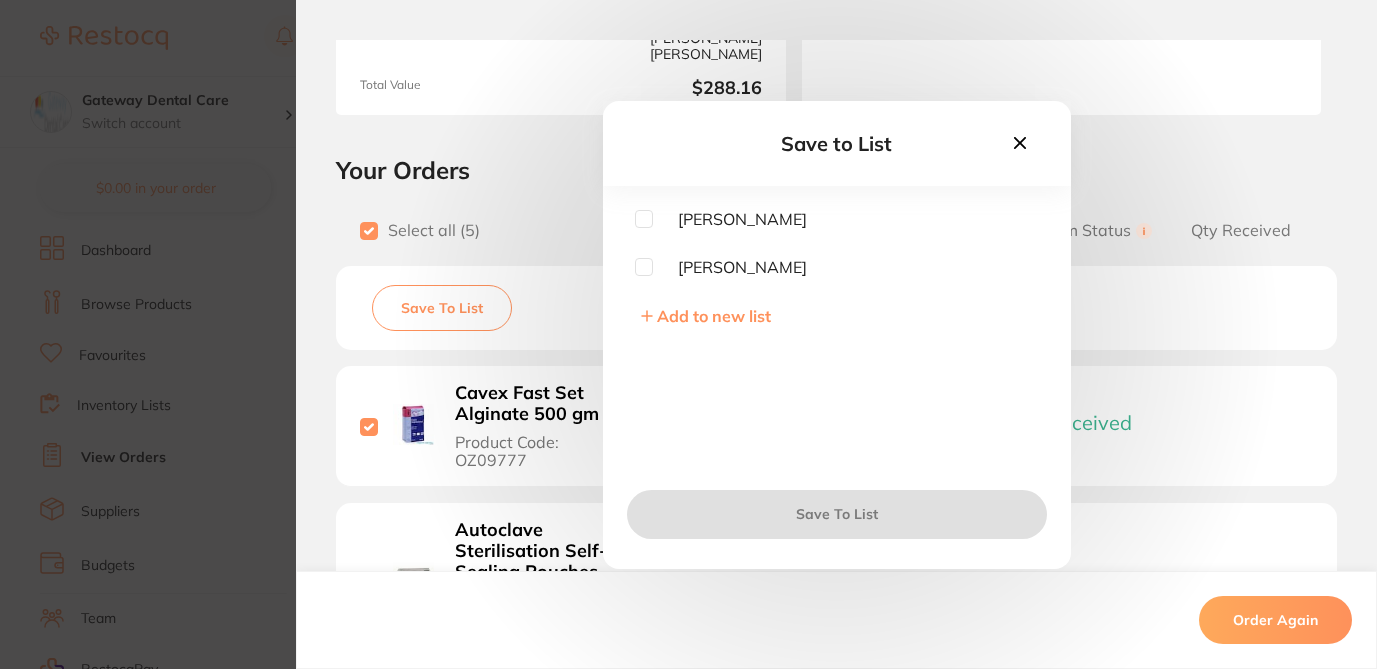 click at bounding box center [644, 219] 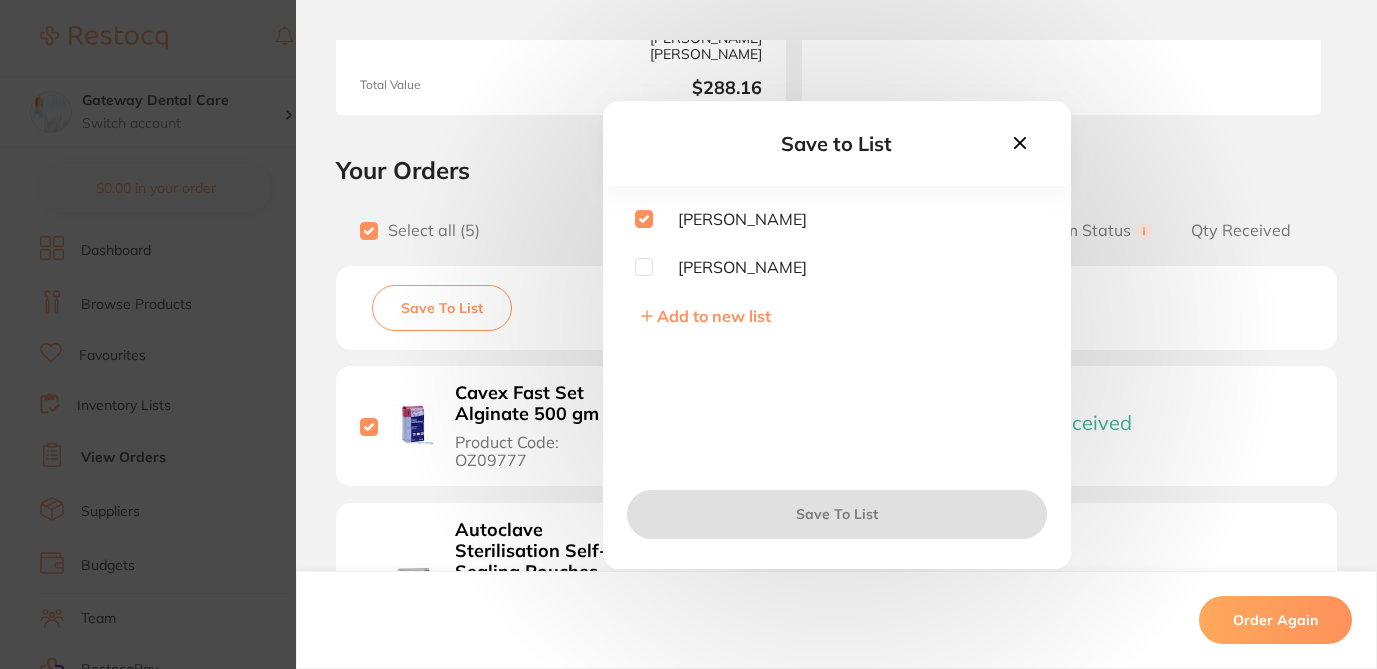 checkbox on "true" 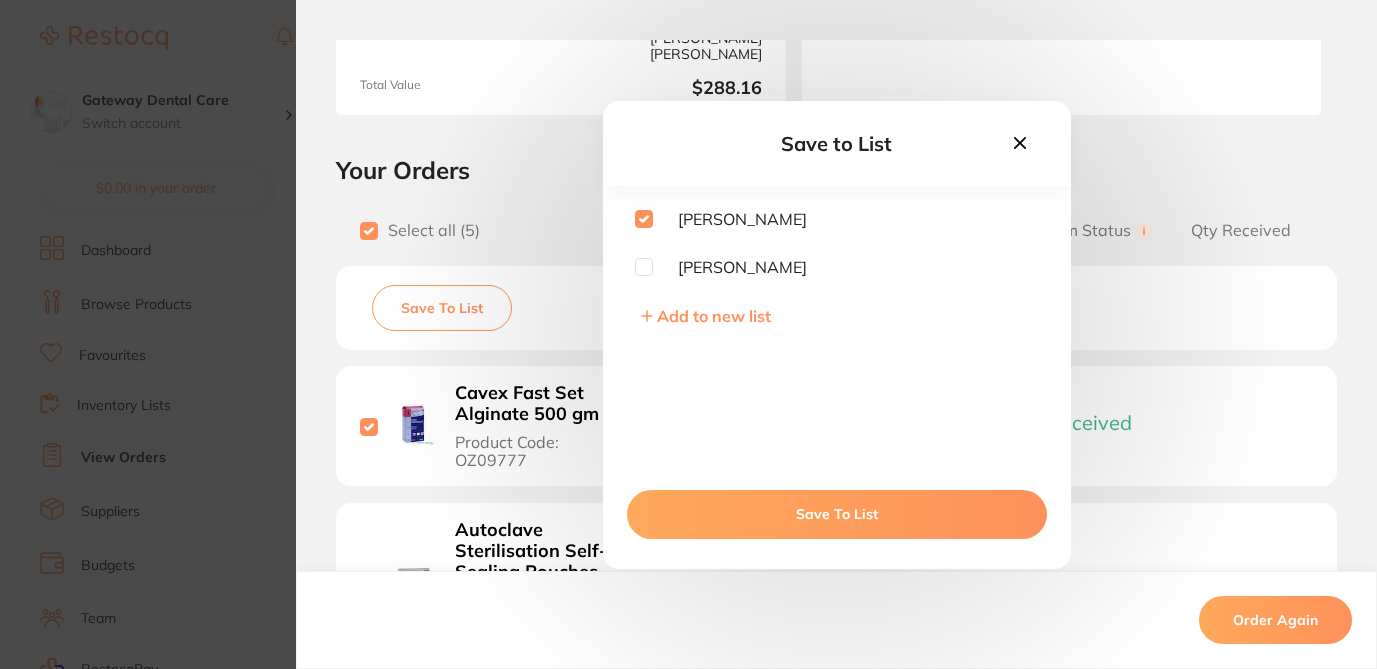 click on "Save To List" at bounding box center (837, 514) 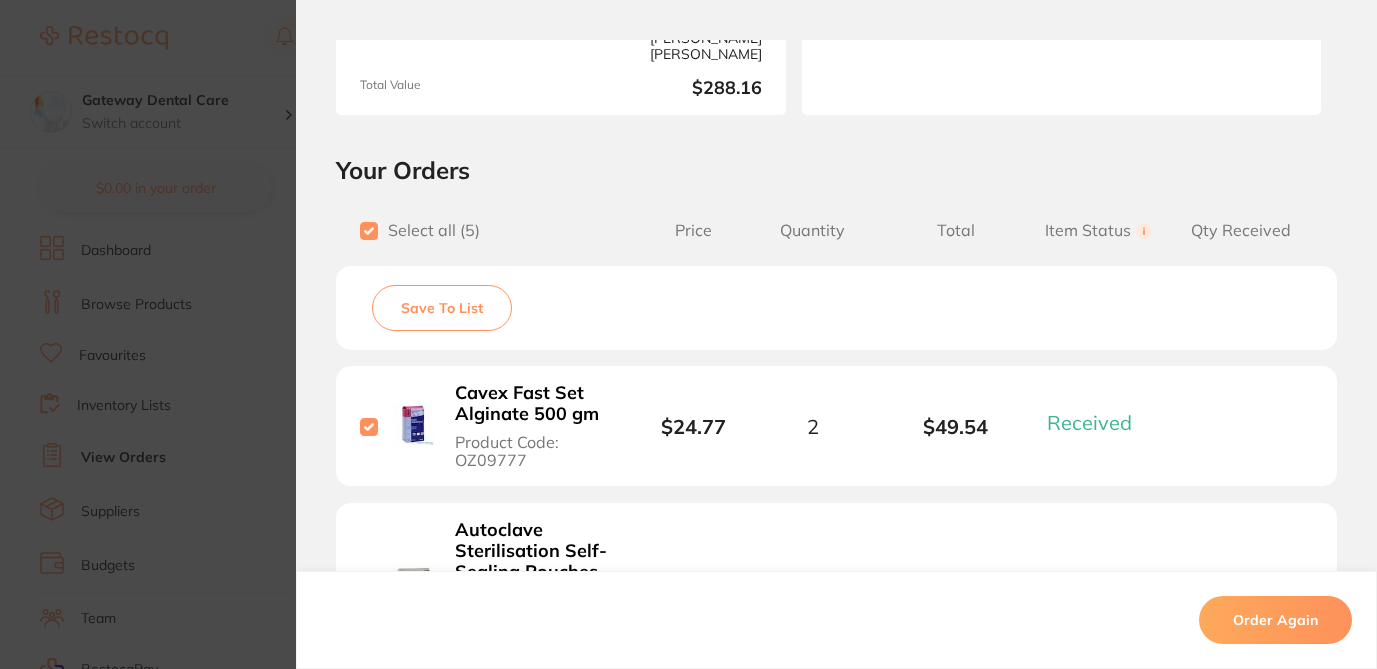 click on "Order ID: Restocq- 69679   Order Information   5  Received Completed  Order Order Date Feb 7 2025, 14:58 Supplier Adam Dental   Customer Account Number AD37518 Delivery Address 2/1 Mona Vale Rd, Mona Vale Total Value $288.16 Order Notes Upload attachments There are currently no notes to display. Your Orders   Select all ( 5 ) Price Quantity Total Item Status   You can use this feature to track items that you have received and those that are on backorder Qty Received Save To List Cavex Fast Set Alginate 500 gm   Product    Code:  OZ09777     $24.77 2 $49.54 Received Received Back Order Autoclave Sterilisation Self- Sealing Pouches 90x230mm   Product    Code:  SS90230     $7.05 5 $35.25 Received Received Back Order Soflex Diamond polishing kit 5 beige 5 pink wheels 1mandrel   Product    Code:  TM-5092-IM     $82.45 1 $82.45 Received Received Back Order Curasept Chlorhexidine Mouth Rinse 0.20% 200ml   Product    Code:  ADS220     $11.77 5 $58.85 Received Received Back Order   Product    Code:  VIRA5L     $35.86" at bounding box center (688, 334) 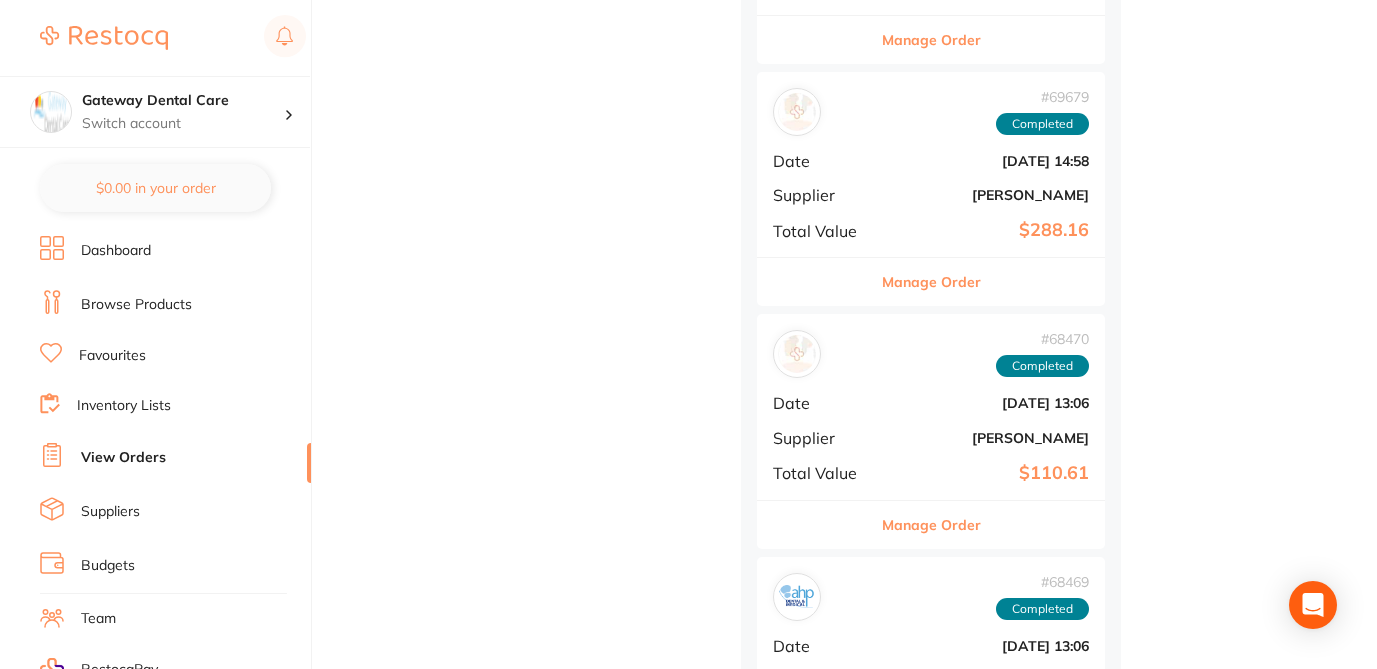 scroll, scrollTop: 9263, scrollLeft: 0, axis: vertical 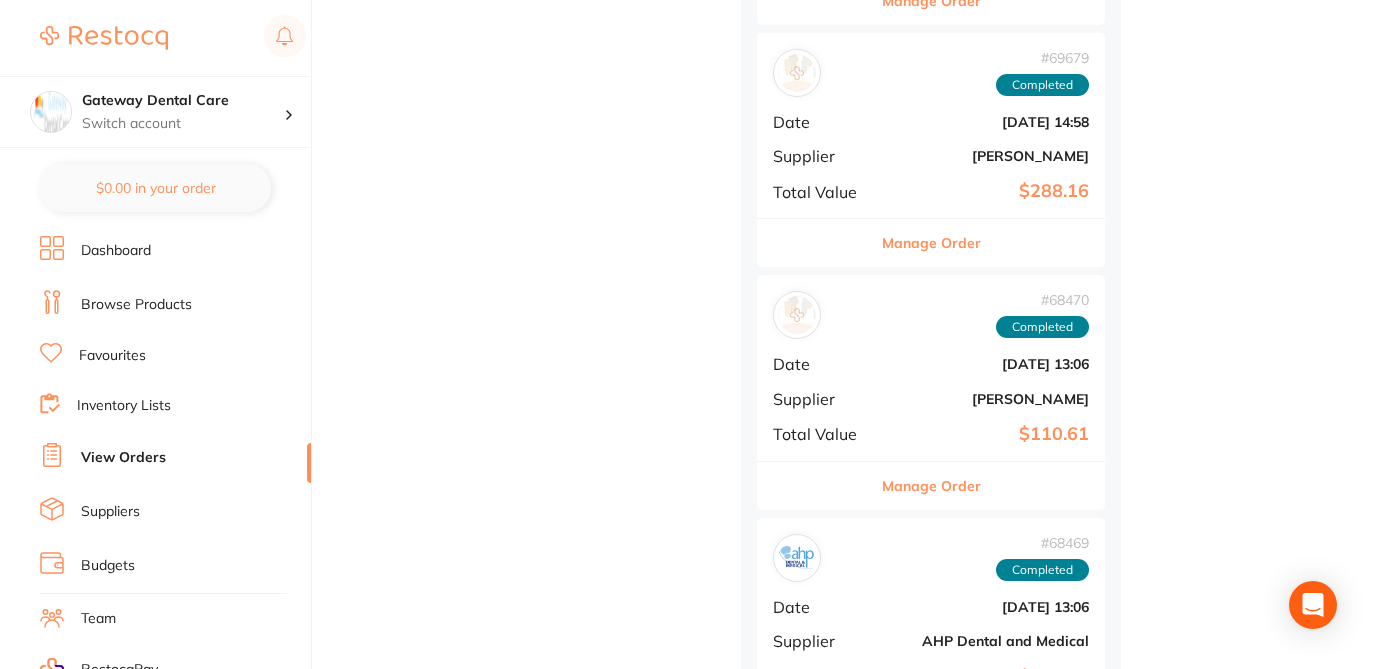 click on "Manage Order" at bounding box center [931, 486] 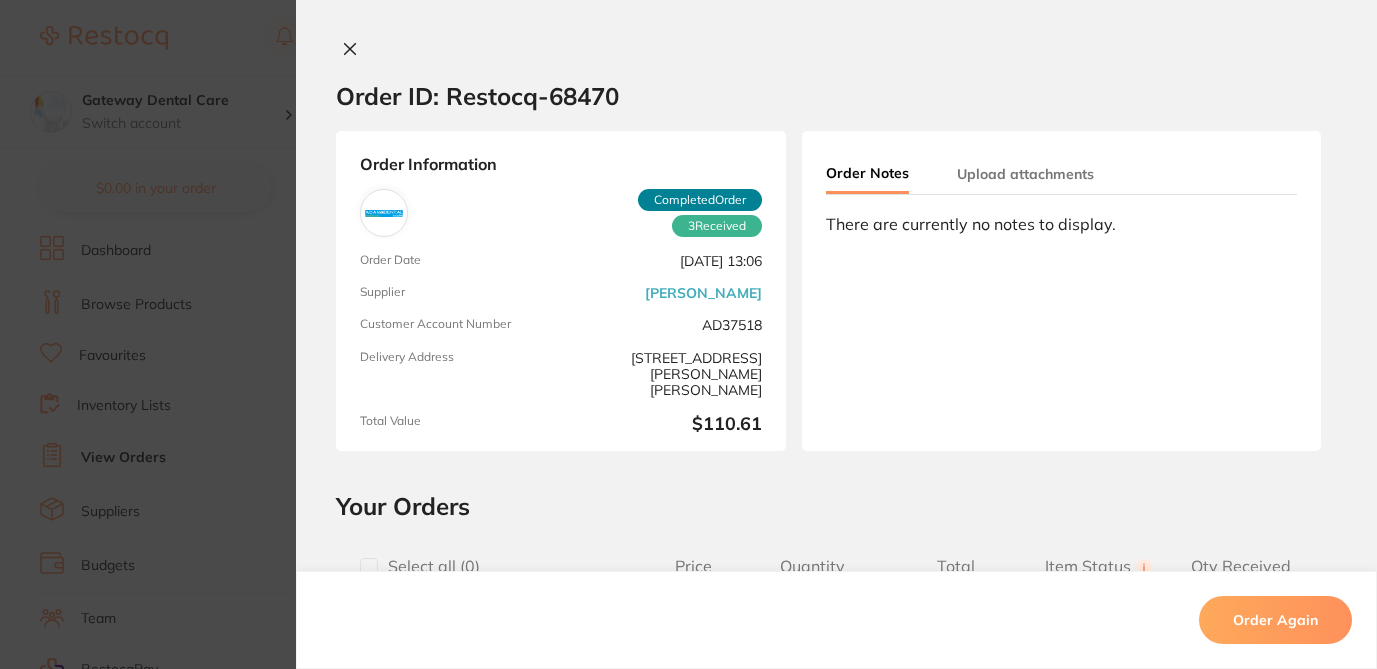 click at bounding box center (369, 567) 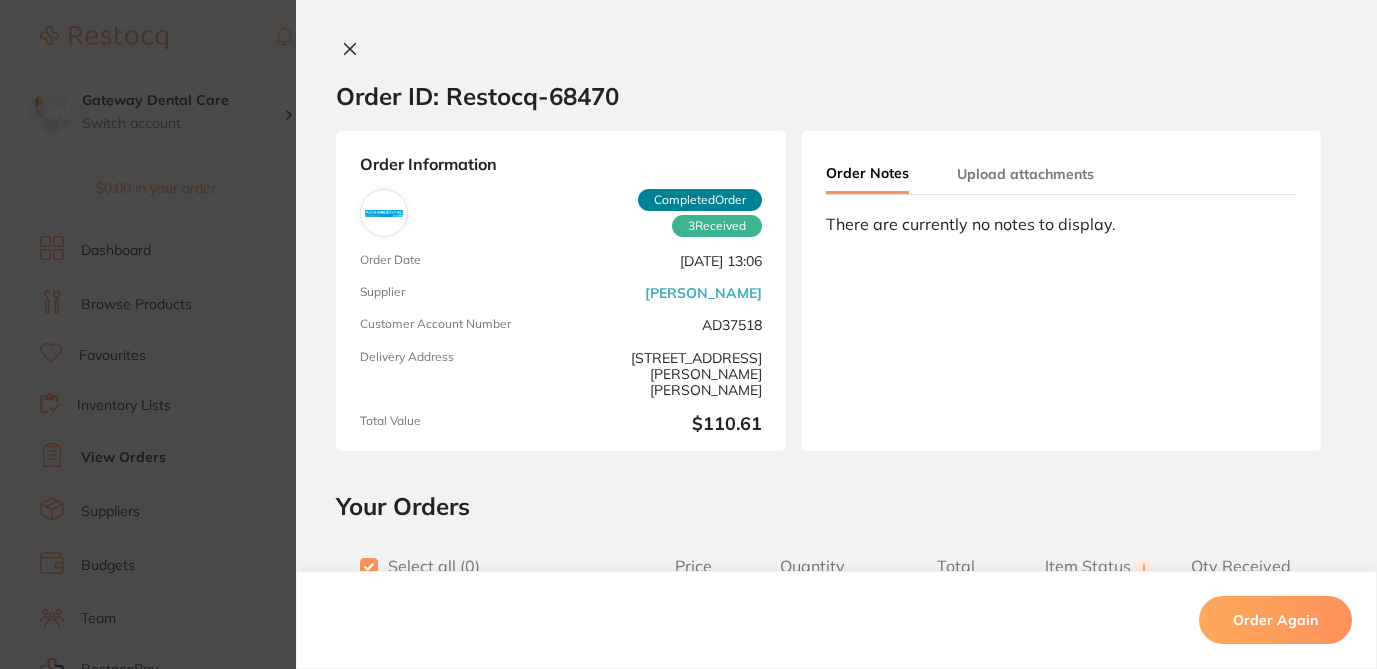 checkbox on "true" 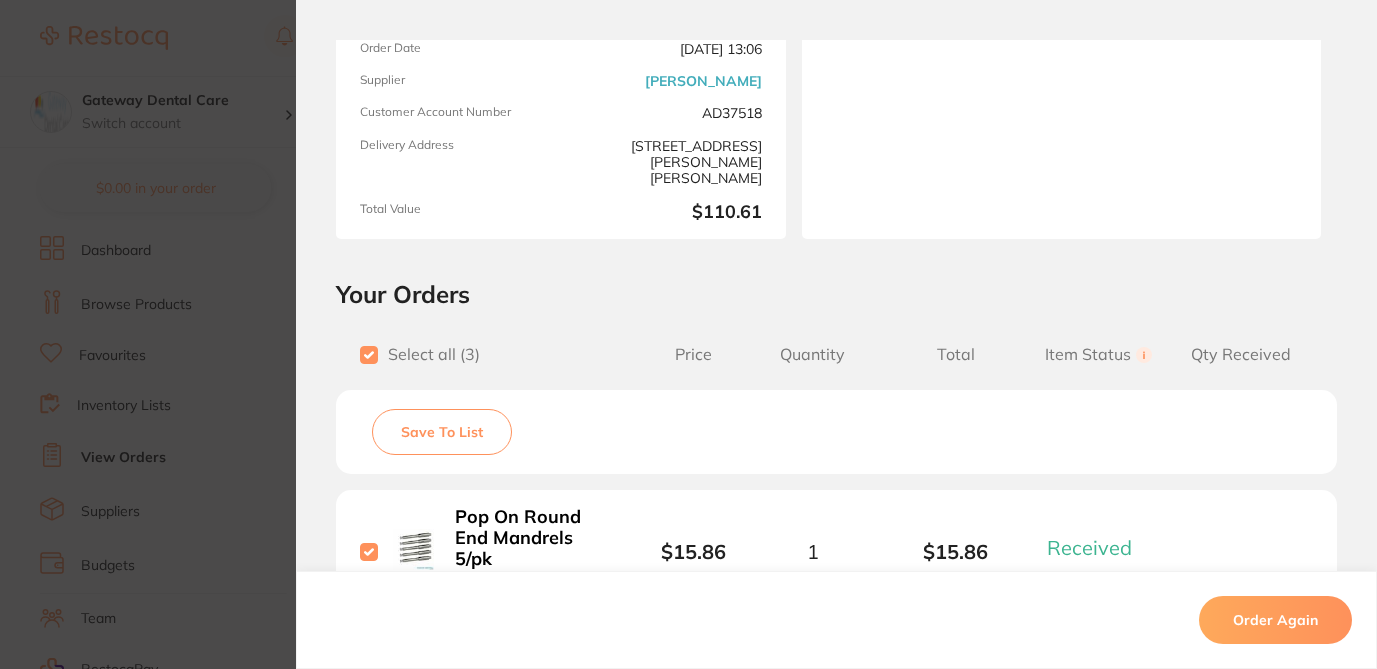 scroll, scrollTop: 230, scrollLeft: 0, axis: vertical 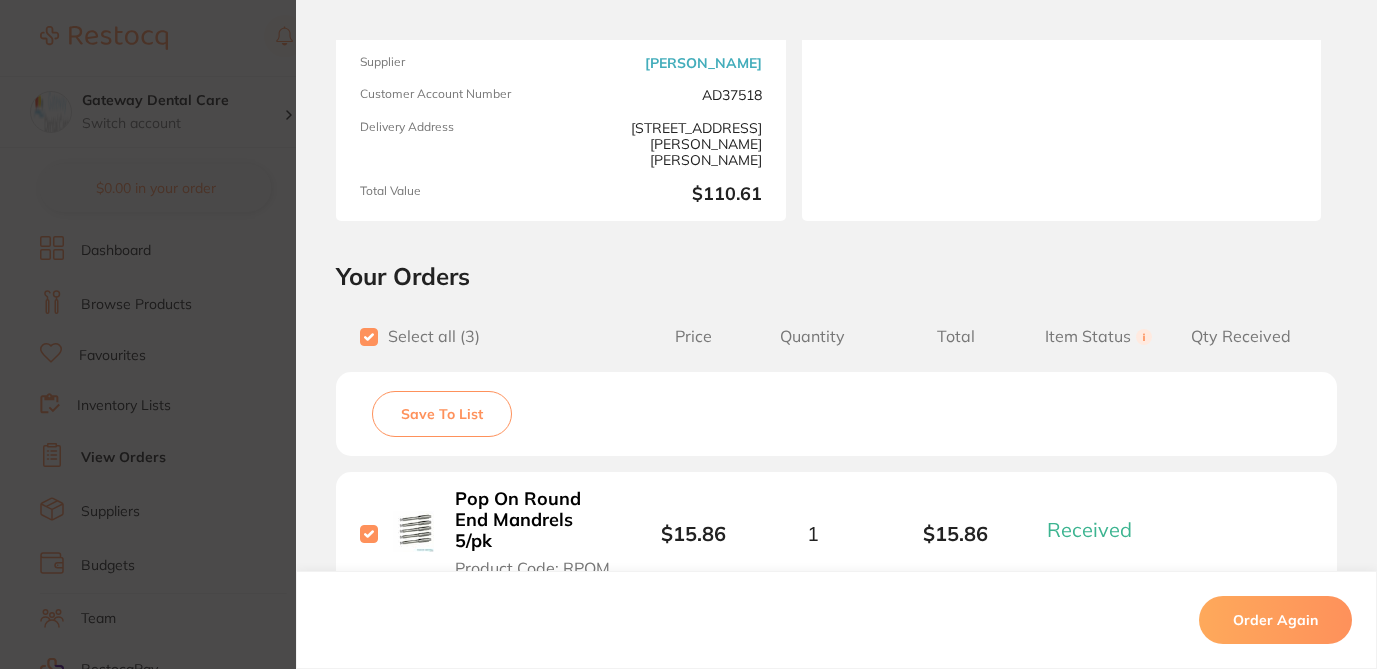 click on "Save To List" at bounding box center [442, 414] 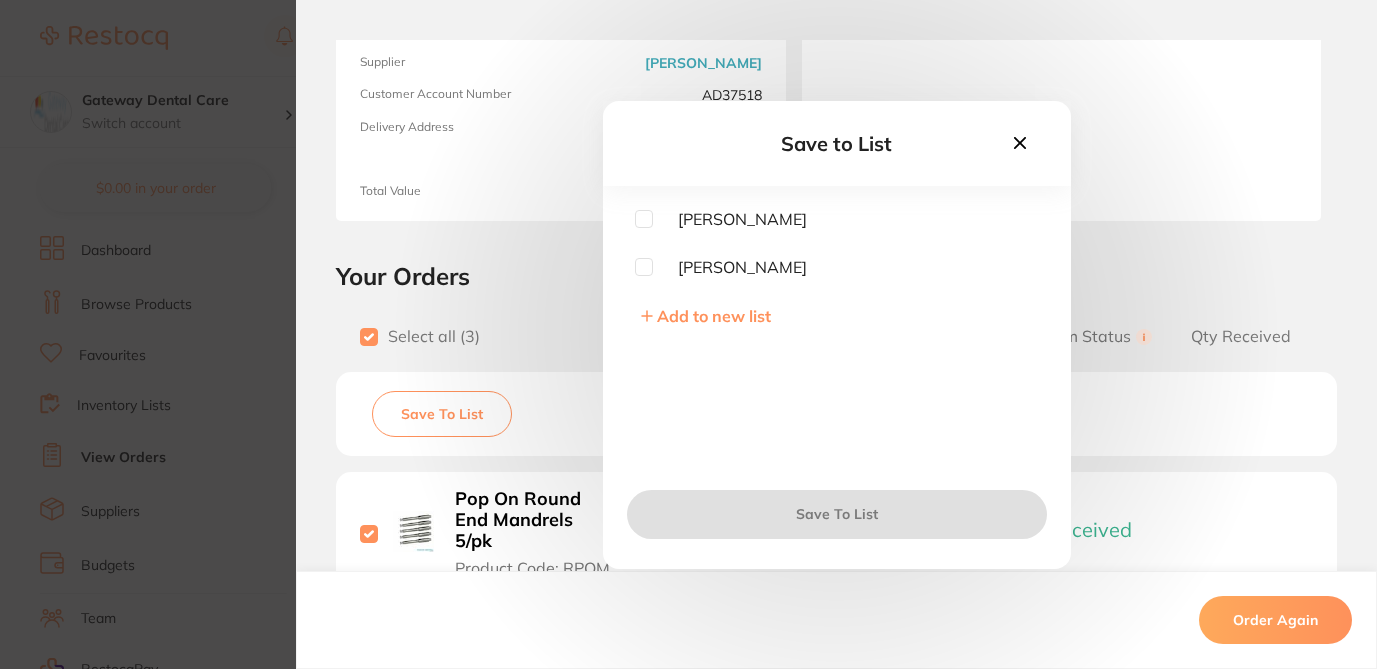 click at bounding box center [644, 219] 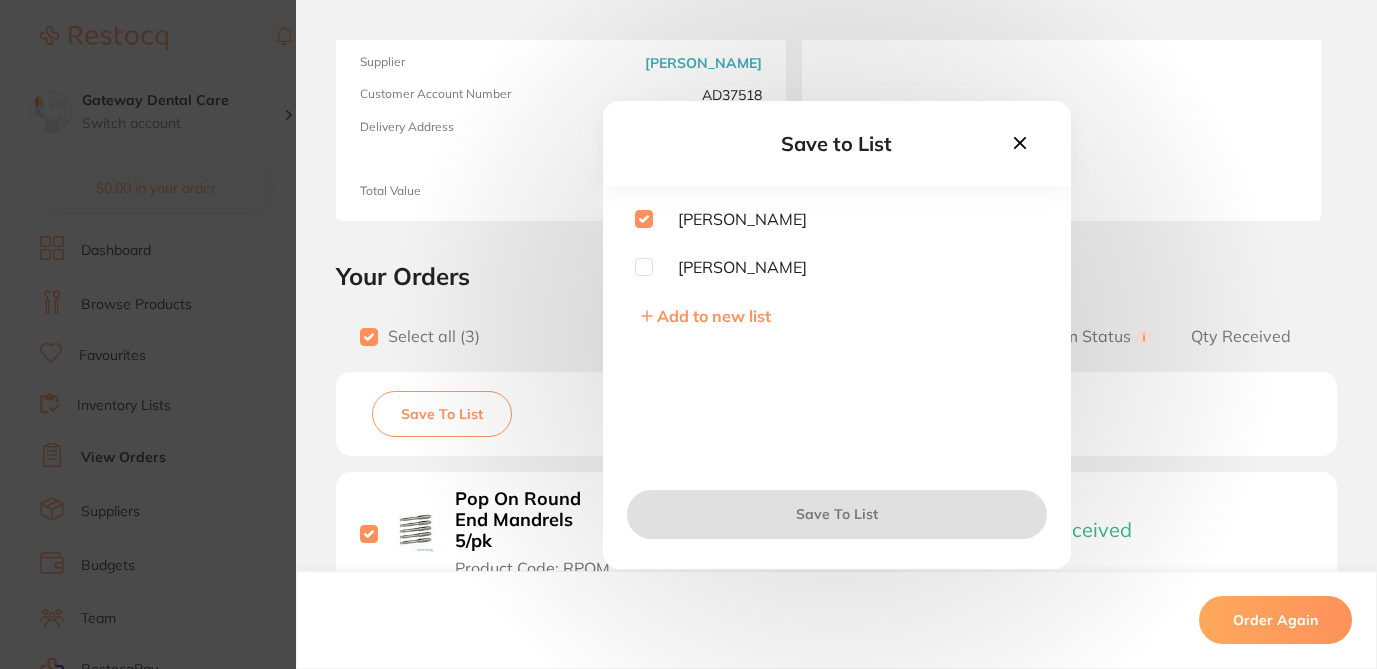 checkbox on "true" 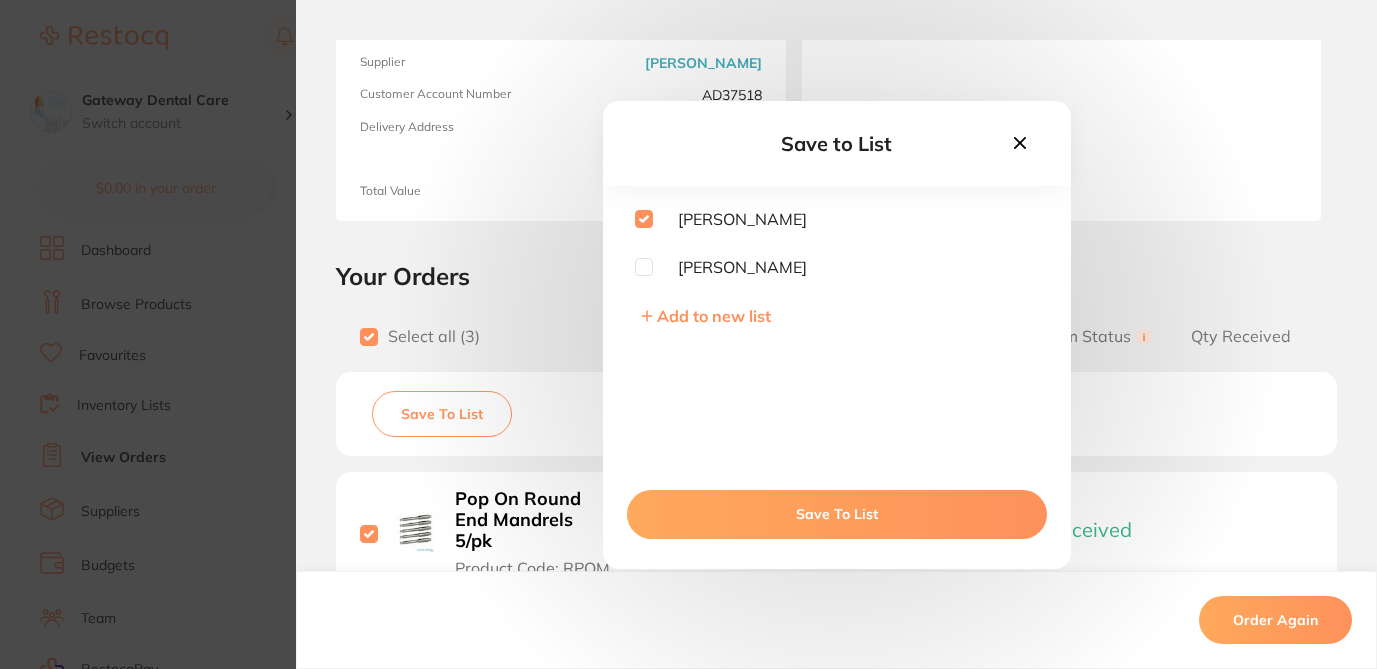 click on "Save To List" at bounding box center (837, 514) 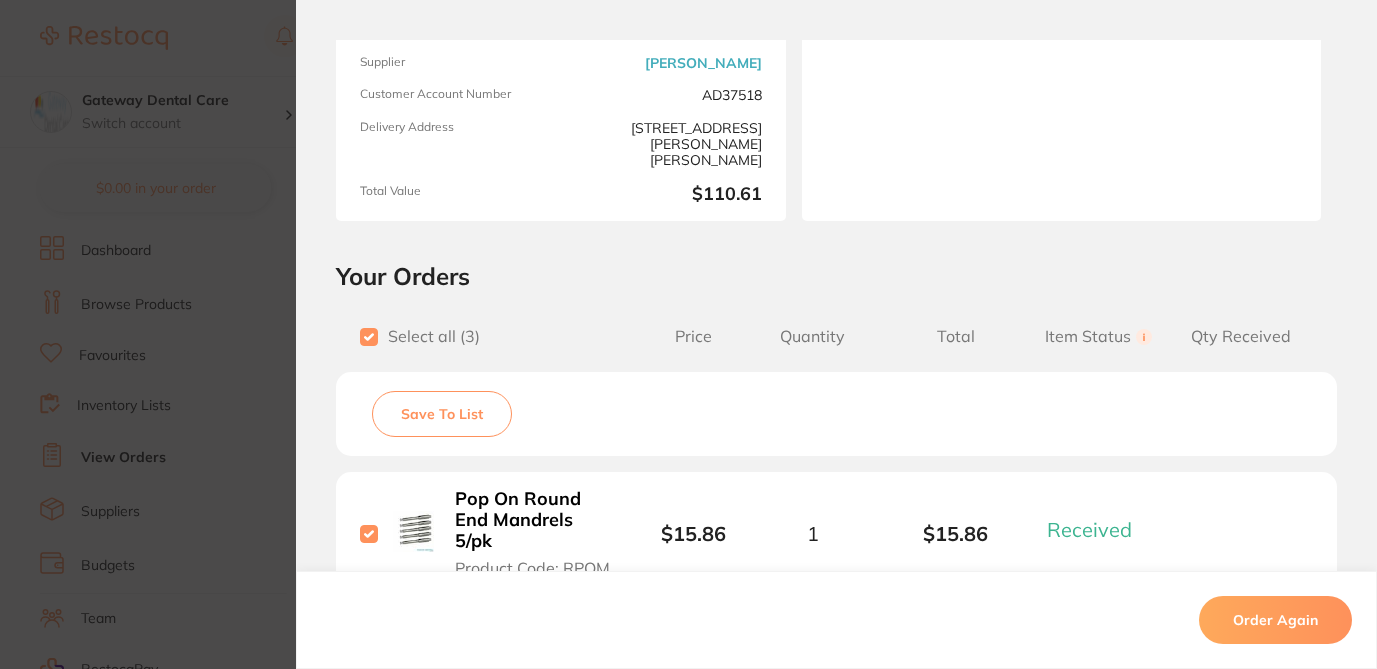 click on "Order ID: Restocq- 68470   Order Information   3  Received Completed  Order Order Date Jan 31 2025, 13:06 Supplier Adam Dental   Customer Account Number AD37518 Delivery Address 2/1 Mona Vale Rd, Mona Vale Total Value $110.61 Order Notes Upload attachments There are currently no notes to display. Your Orders   Select all ( 3 ) Price Quantity Total Item Status   You can use this feature to track items that you have received and those that are on backorder Qty Received Save To List Pop On Round End Mandrels 5/pk   Product    Code:  RPOM     $15.86 1 $15.86 Received Received Back Order Dentalife Swirl Spray Mouth Wash Fresh Mint 200ml   Product    Code:  SSM200     $19.64 2 $39.28 Received Received Back Order Microbrush Regular 2.0mm   Product    Code:  RMBARG     $45.41 1 $45.41 Received Received Back Order Pop On Round End Mandrels 5/pk Product    Code:  RPOM $15.86 Quantity:  1 Status:   Received Received Back Order Quantity Received:  Dentalife Swirl Spray Mouth Wash Fresh Mint 200ml Product    Code:  SSM200" at bounding box center (688, 334) 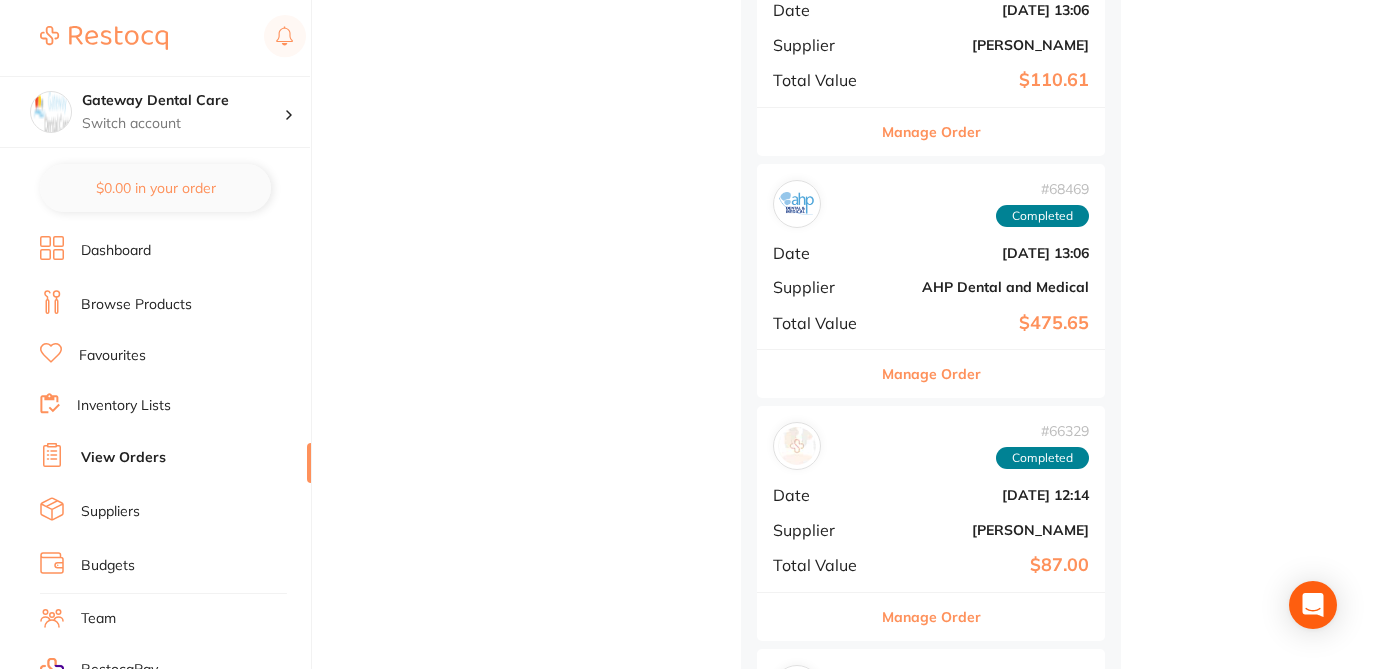 scroll, scrollTop: 9695, scrollLeft: 0, axis: vertical 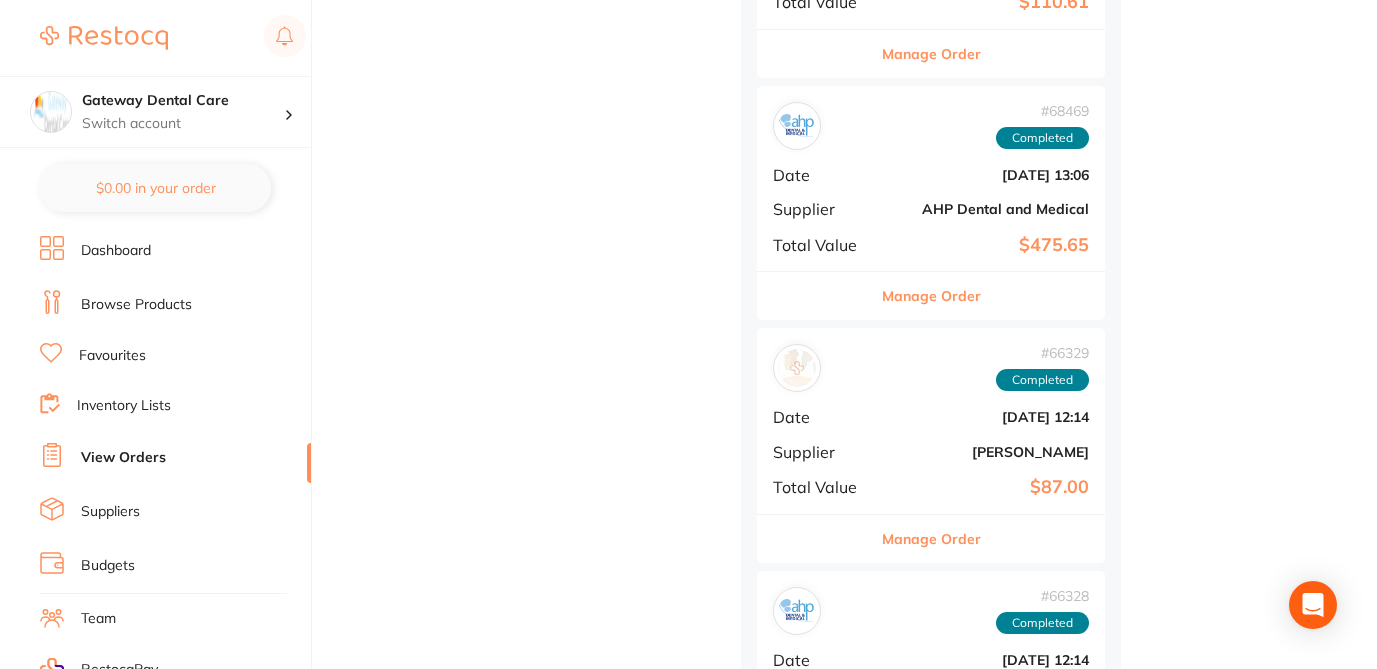 click on "Manage Order" at bounding box center [931, 539] 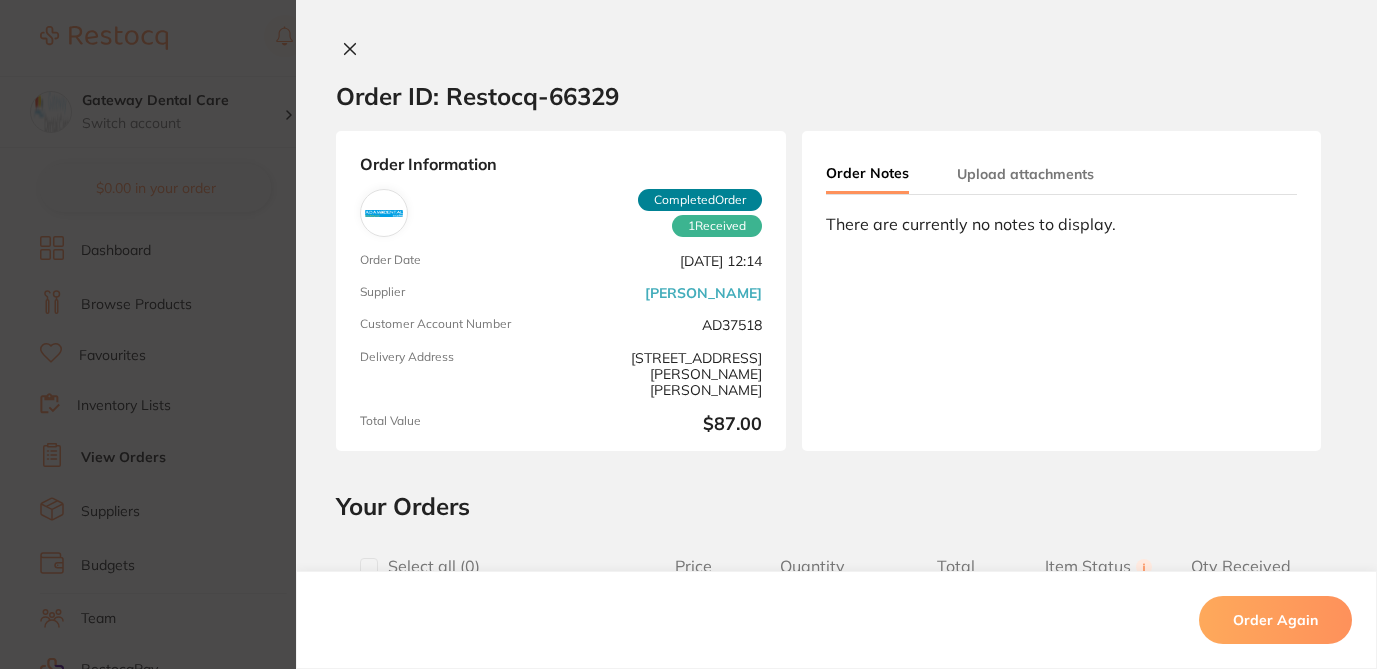 click at bounding box center [369, 567] 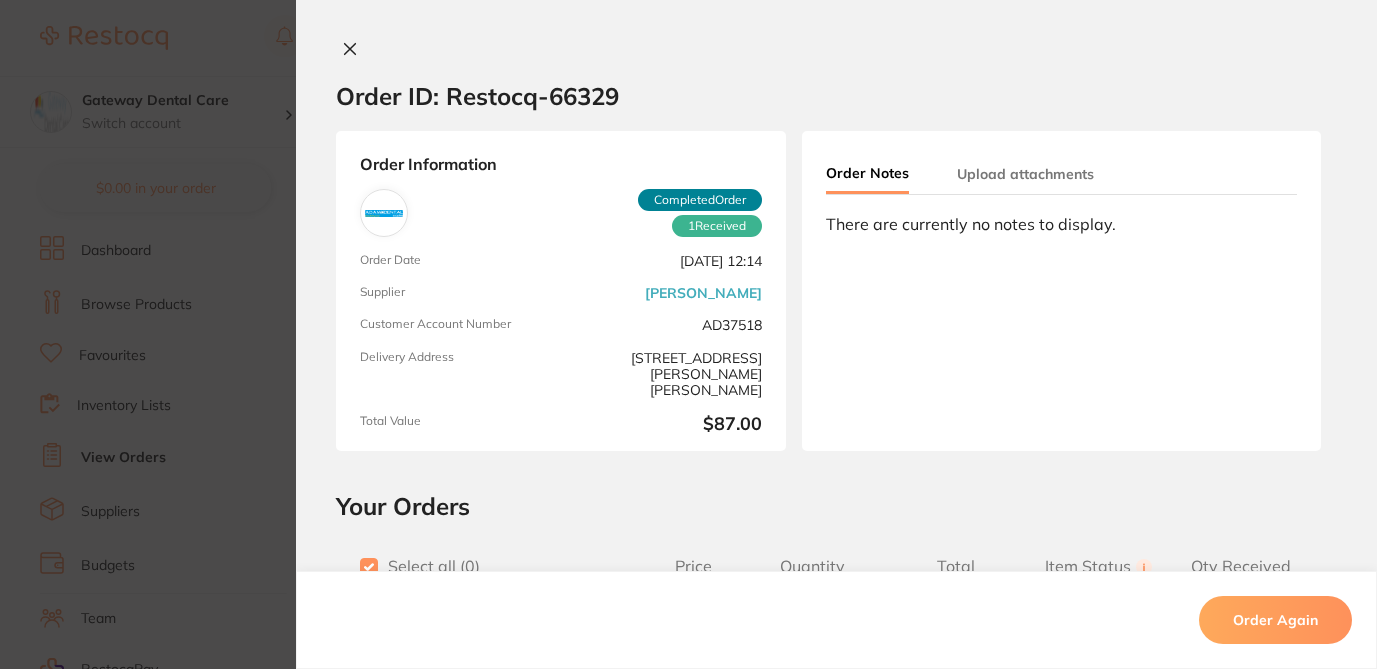 checkbox on "true" 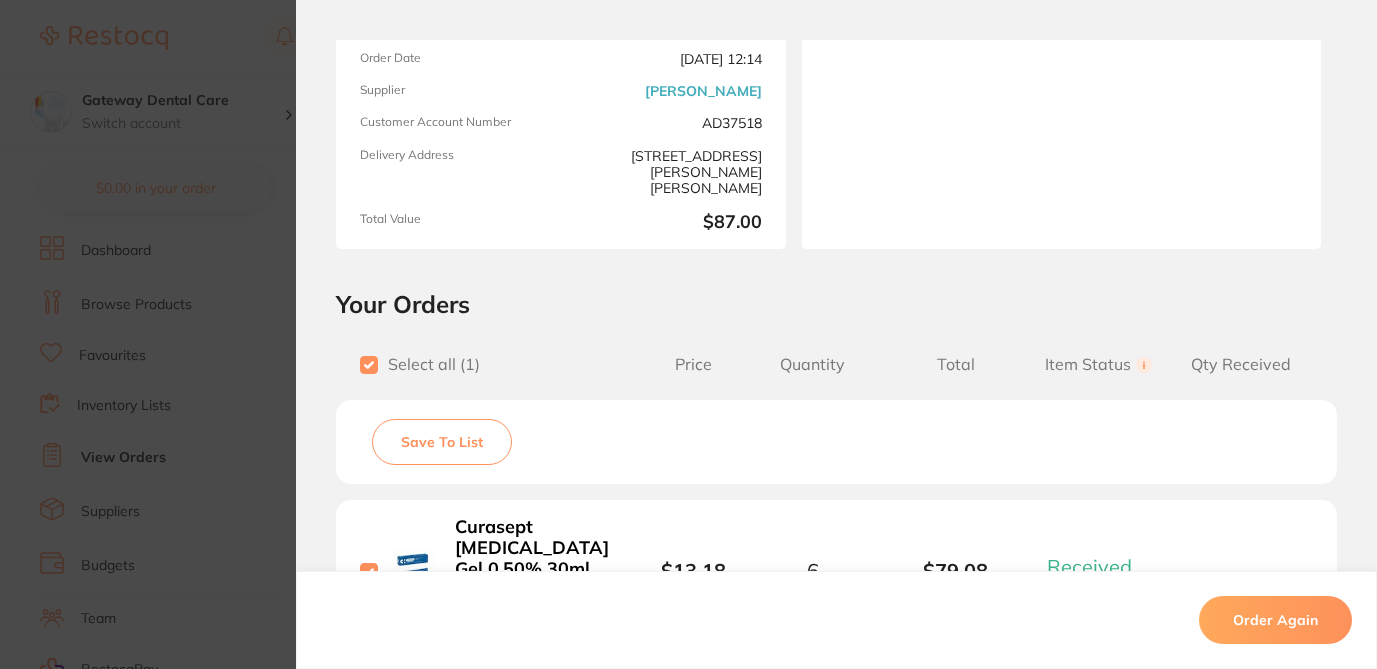 scroll, scrollTop: 223, scrollLeft: 0, axis: vertical 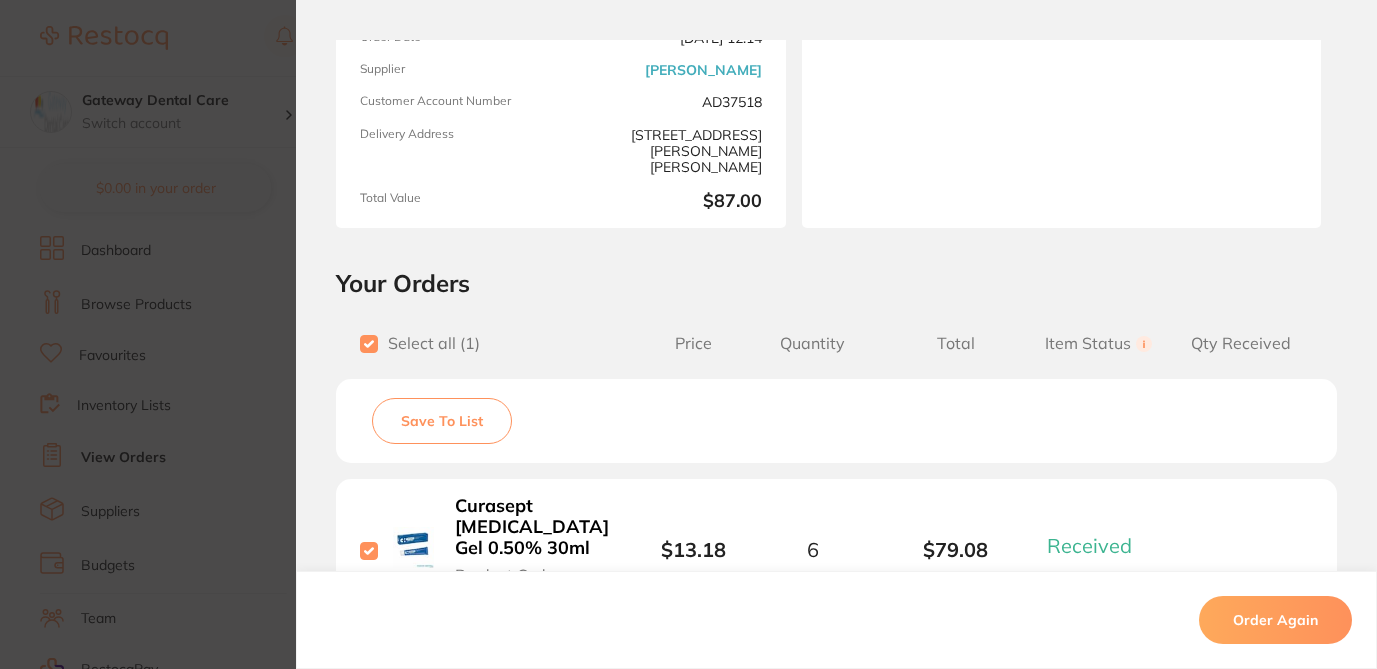 click on "Save To List" at bounding box center [442, 421] 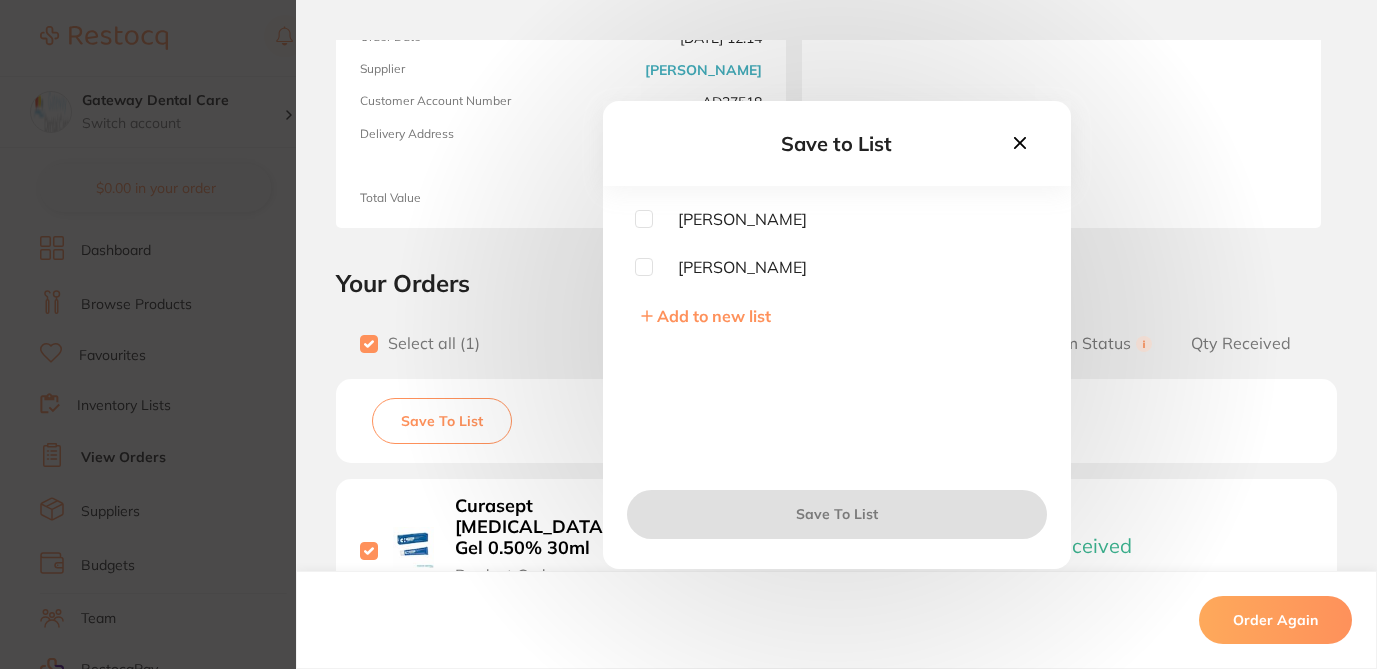 click at bounding box center [644, 219] 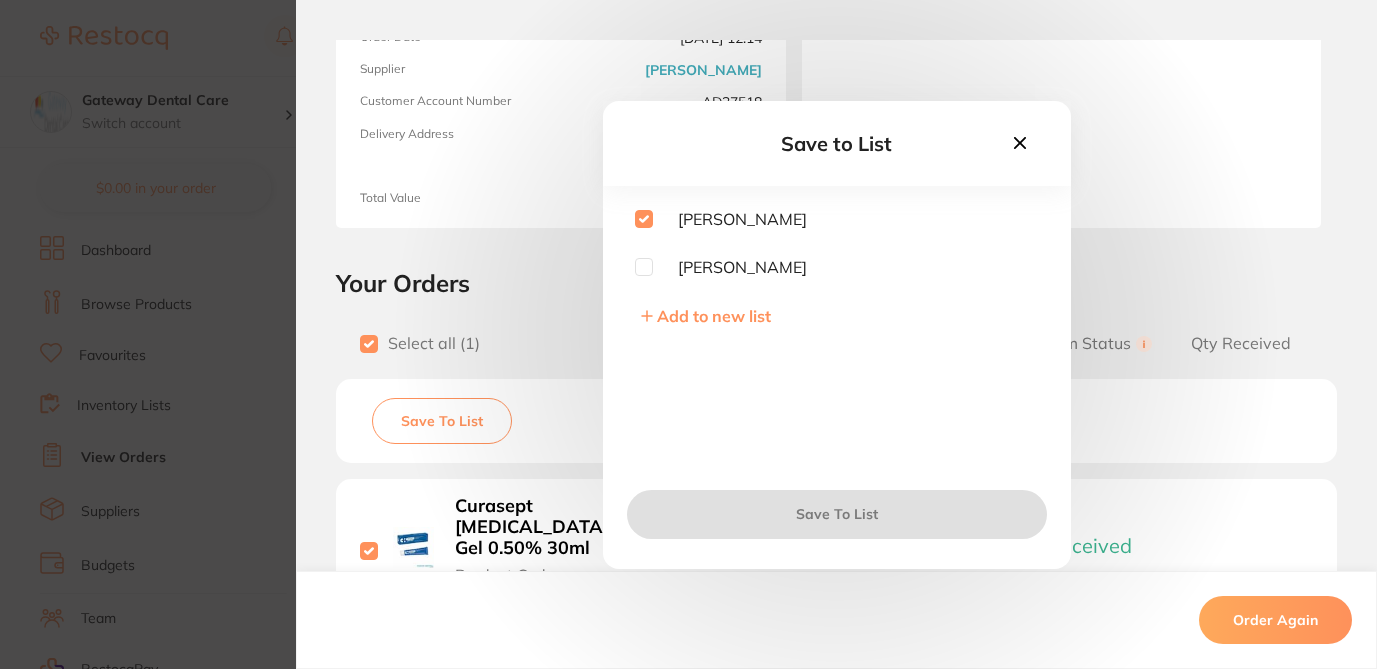 checkbox on "true" 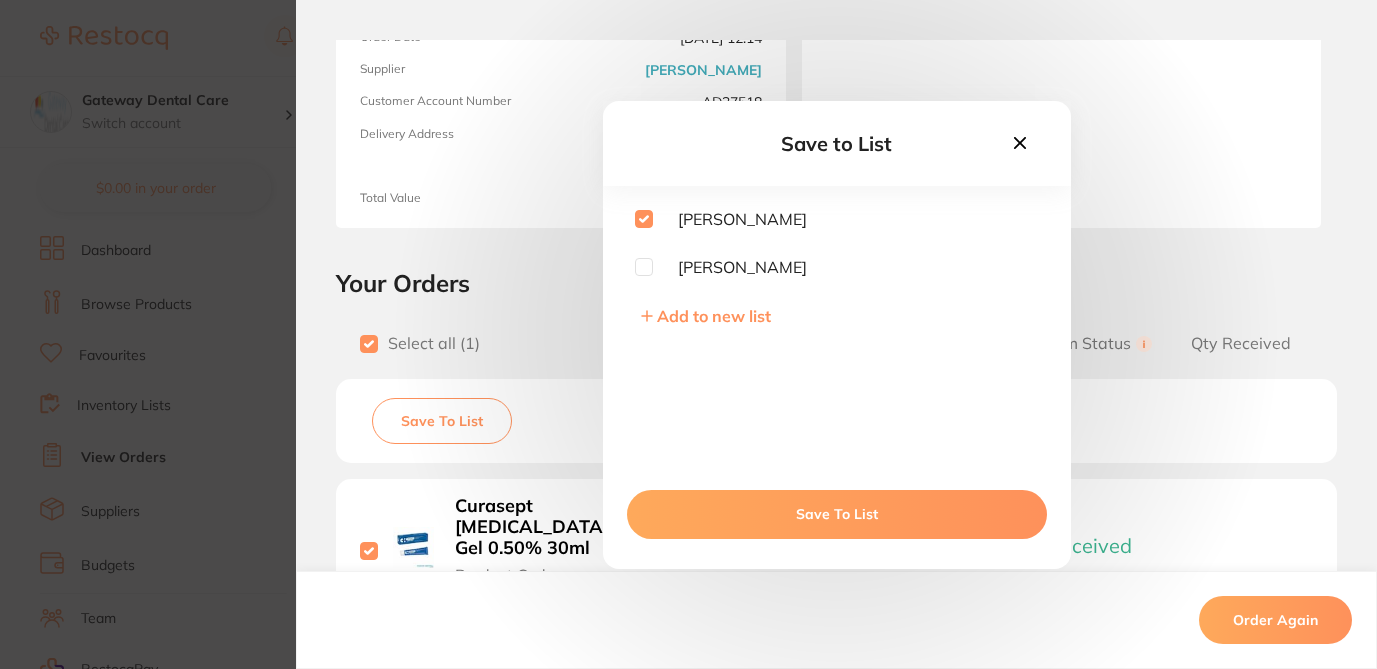 click on "Save To List" at bounding box center [837, 514] 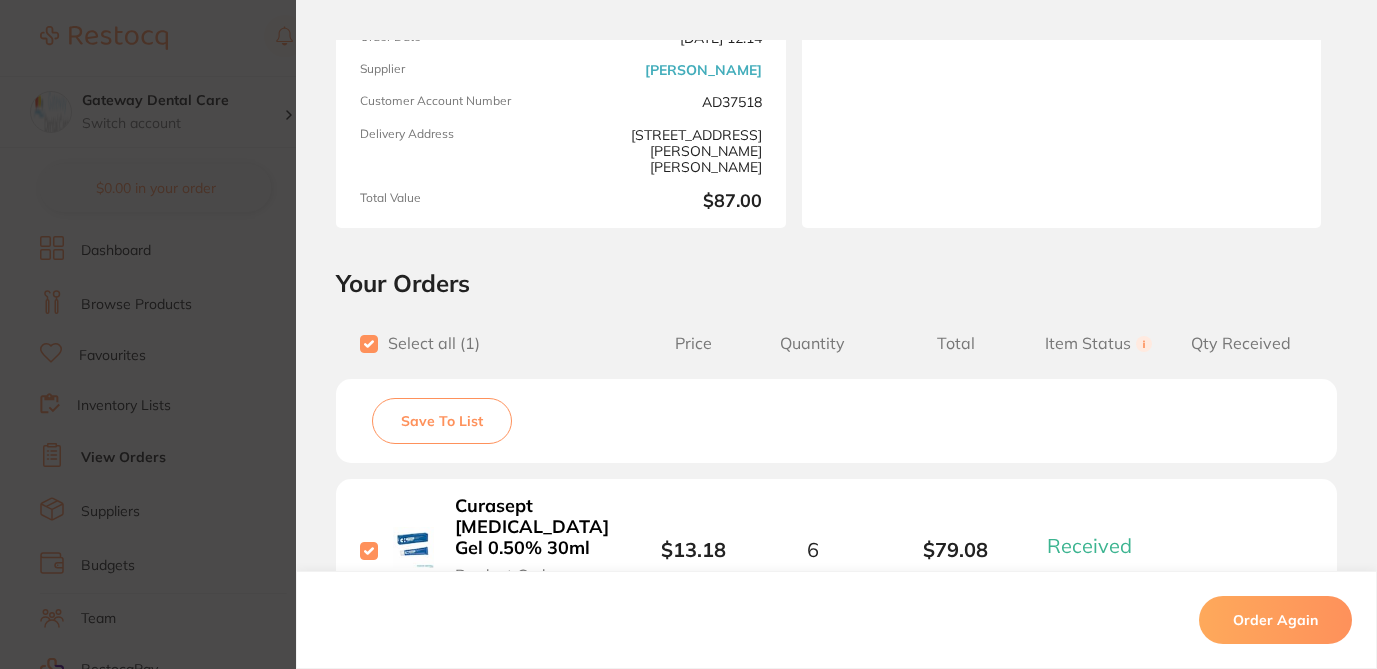 click on "Order ID: Restocq- 66329   Order Information   1  Received Completed  Order Order Date Jan 9 2025, 12:14 Supplier Adam Dental   Customer Account Number AD37518 Delivery Address 2/1 Mona Vale Rd, Mona Vale Total Value $87.00 Order Notes Upload attachments There are currently no notes to display. Your Orders   Select all ( 1 ) Price Quantity Total Item Status   You can use this feature to track items that you have received and those that are on backorder Qty Received Save To List Curasept Chlorhexidine Gel 0.50% 30ml   Product    Code:  ADS350     $13.18 6 $79.08 Received Received Back Order Curasept Chlorhexidine Gel 0.50% 30ml Product    Code:  ADS350 $13.18 Quantity:  6 Status:   Received Received Back Order Quantity Received:  Recipient: Default ( save@adamdental.com.au ) Message:   10.0 % GST Incl. $7.91 Sub Total  Incl. GST  ( 1   Items) $87.00 Order Again ✕ ✕" at bounding box center [688, 334] 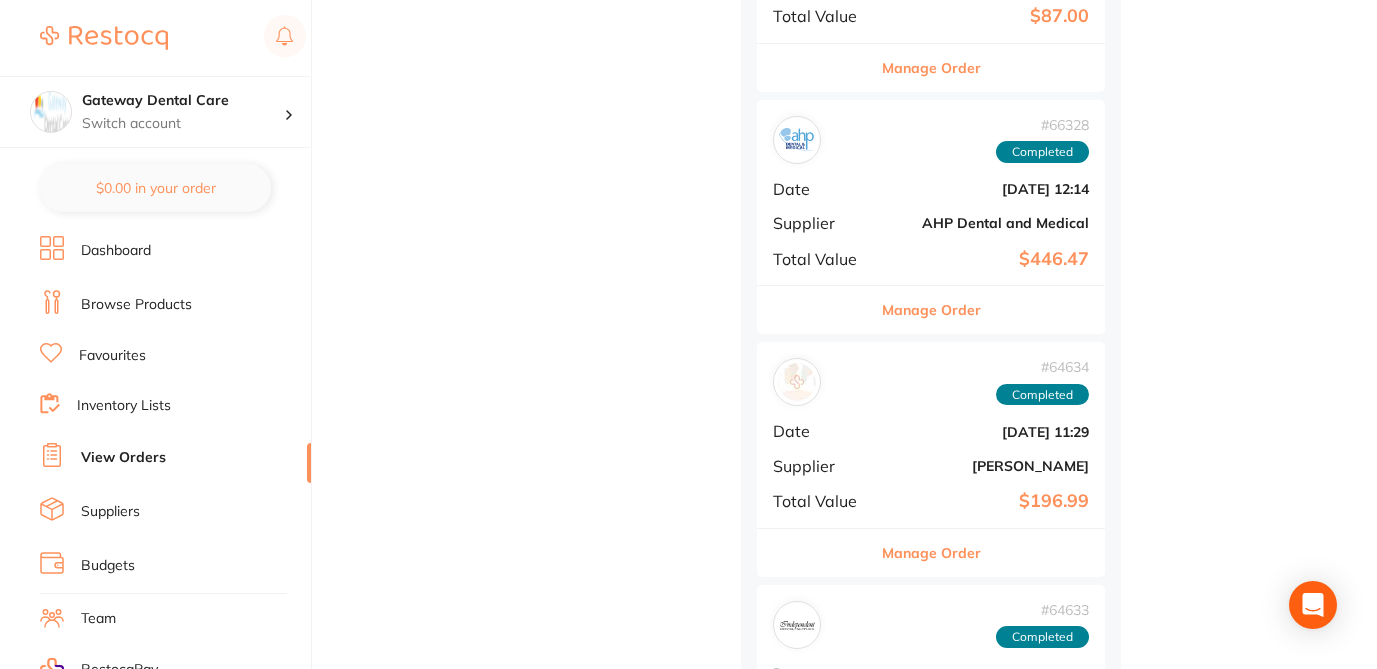 scroll, scrollTop: 10205, scrollLeft: 0, axis: vertical 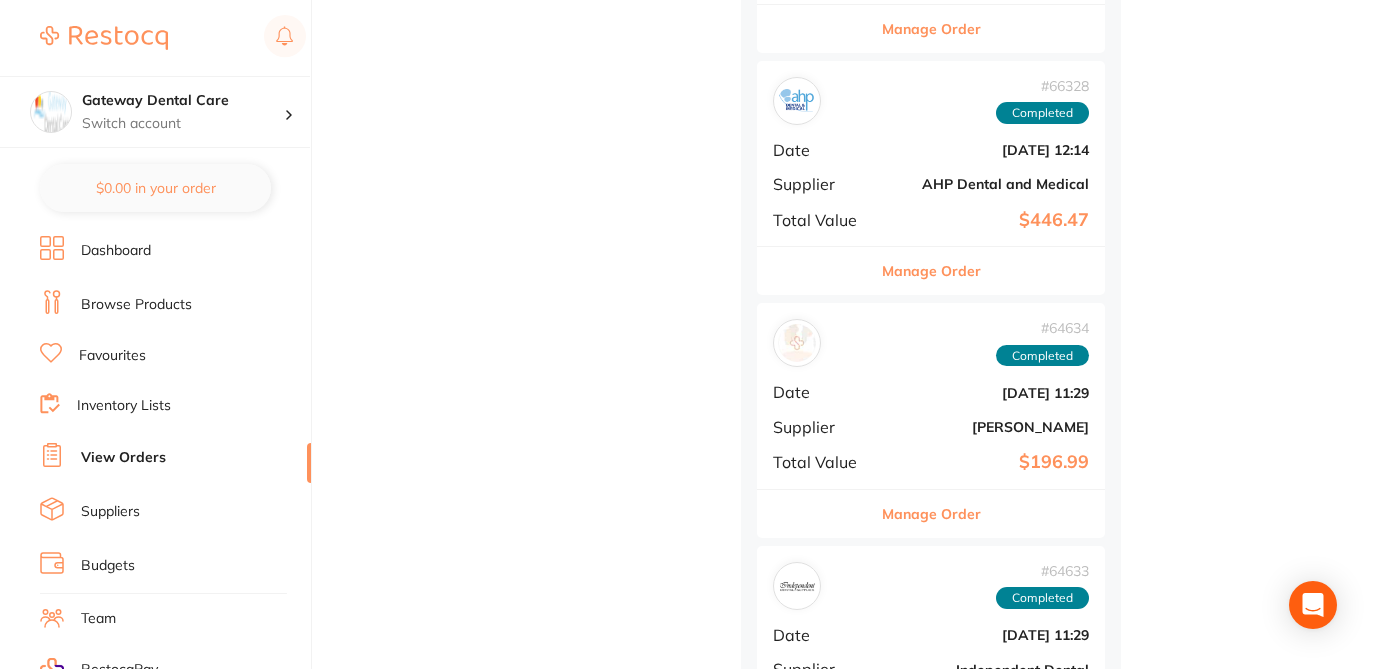 click on "Manage Order" at bounding box center (931, 514) 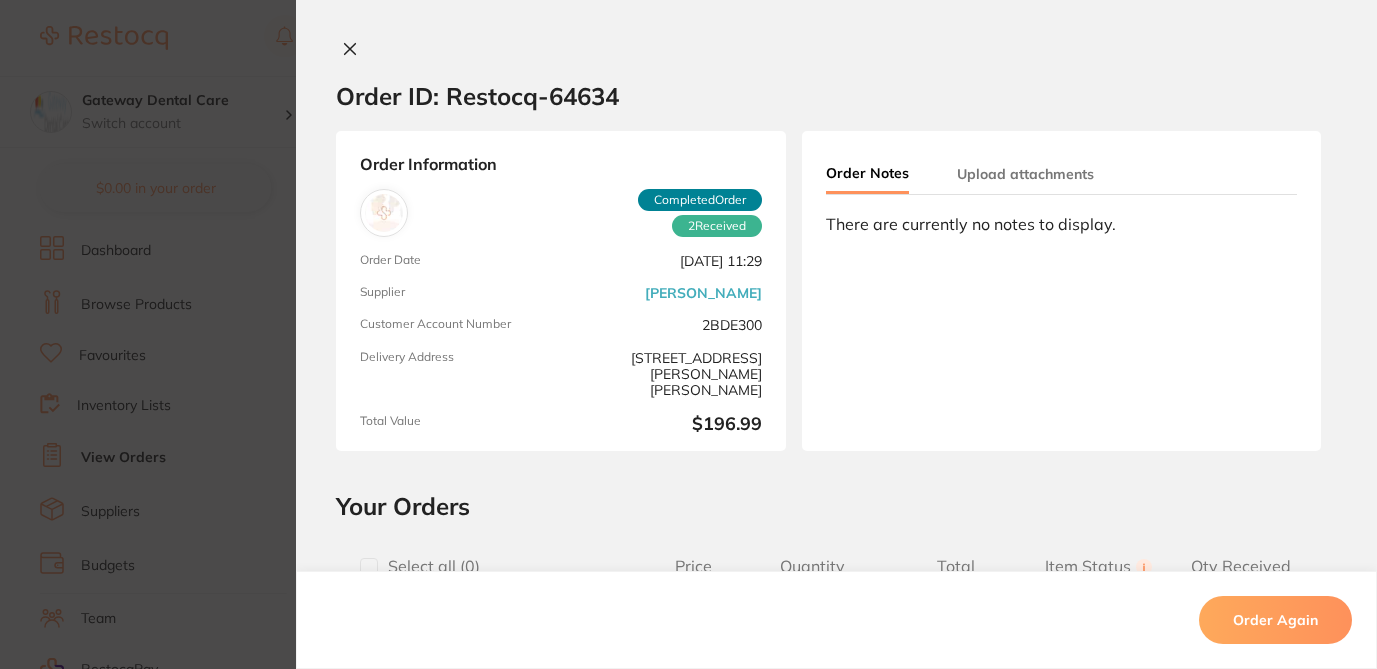 click at bounding box center [369, 567] 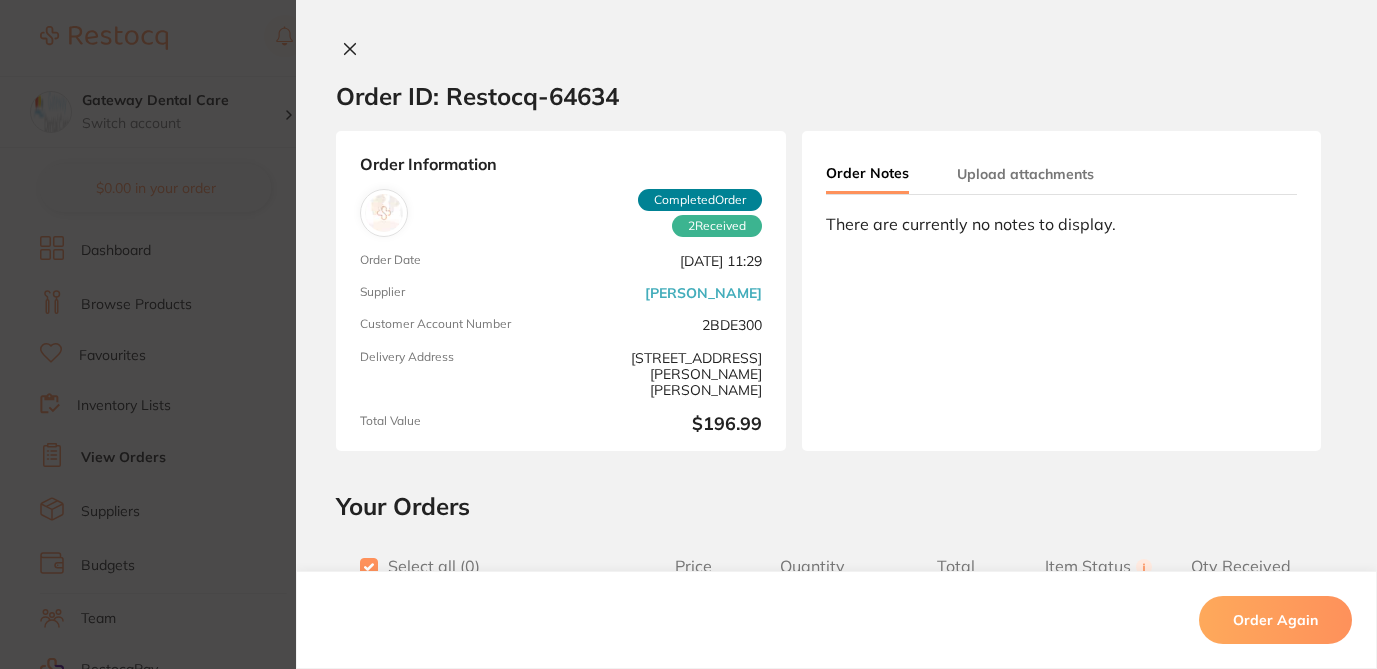 checkbox on "true" 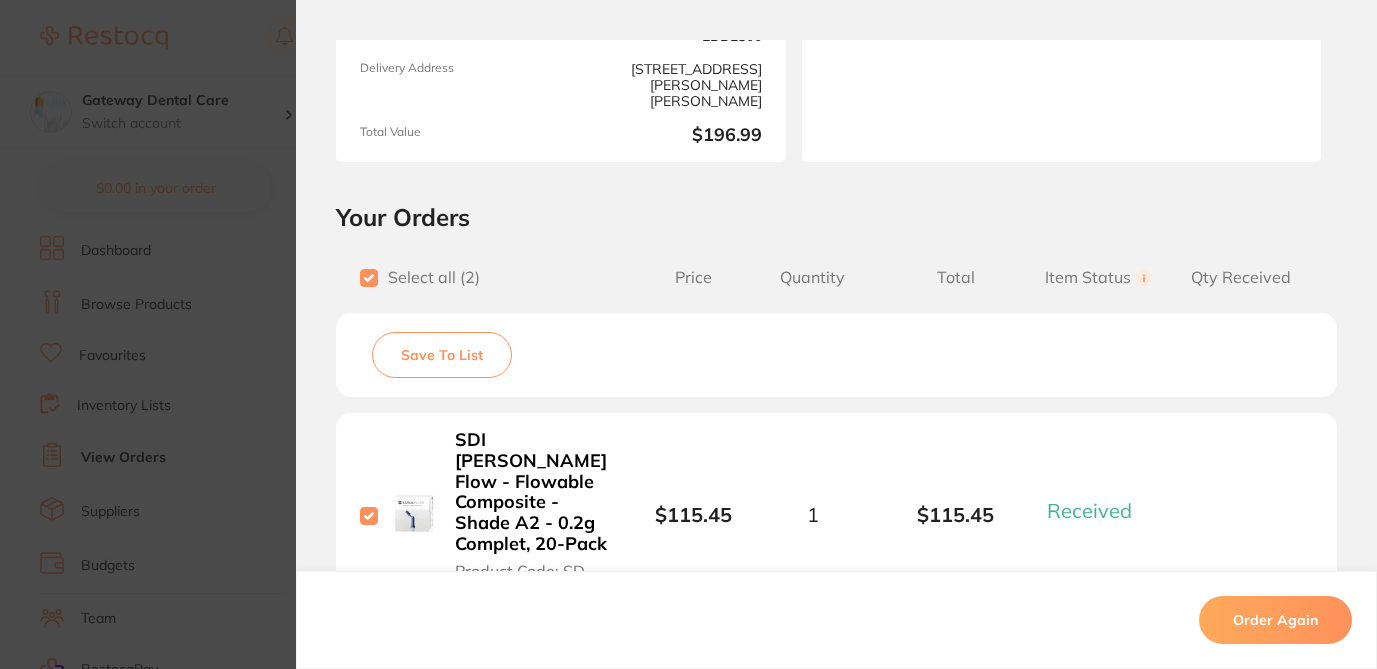 scroll, scrollTop: 296, scrollLeft: 0, axis: vertical 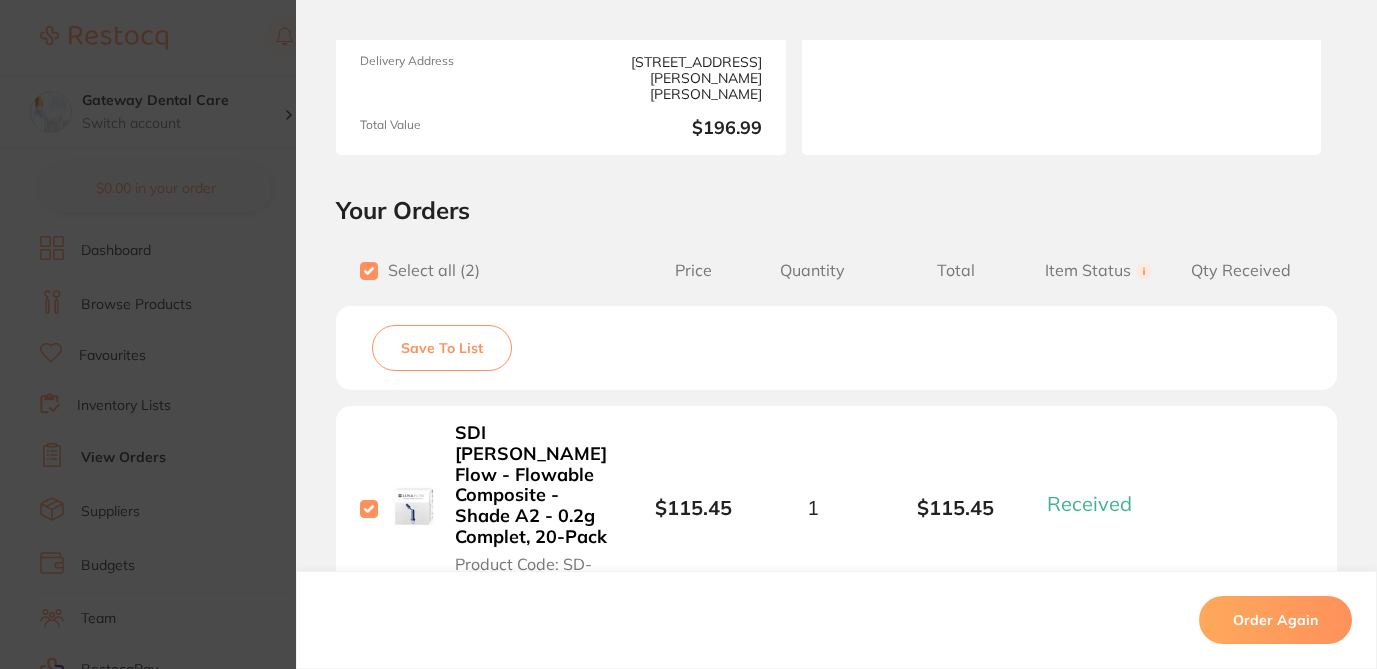 click on "Save To List" at bounding box center (442, 348) 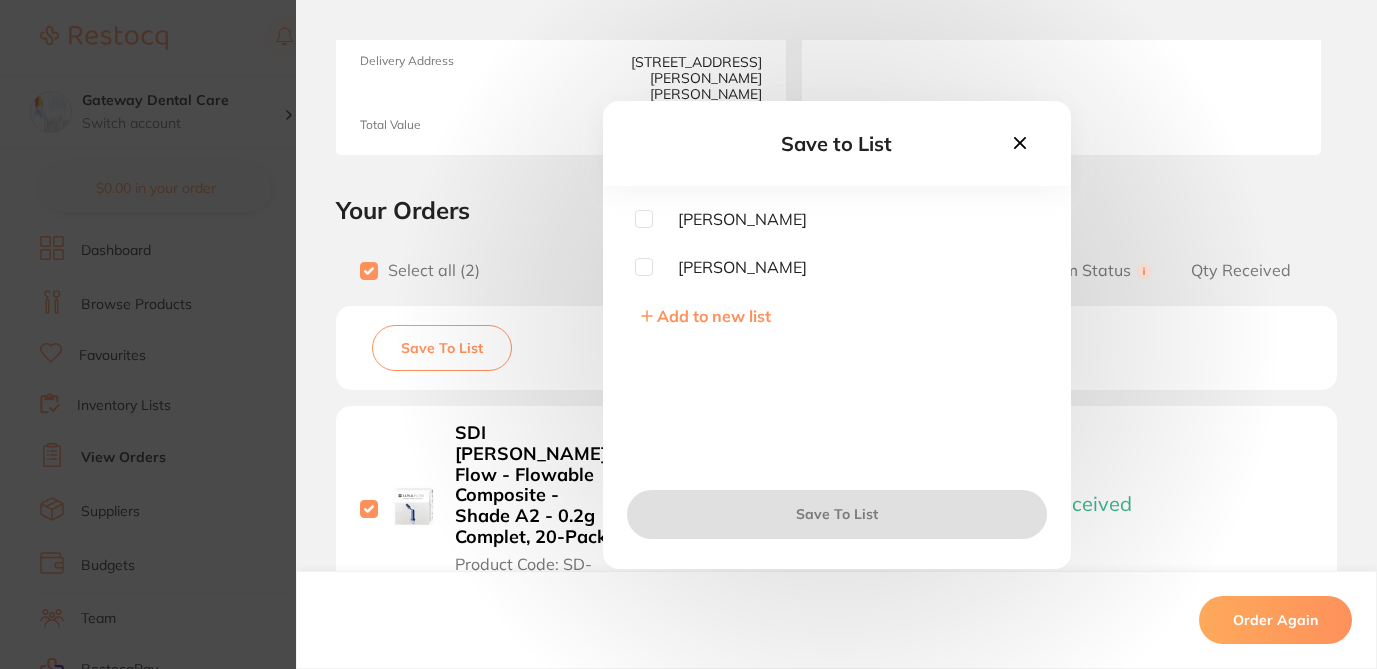 click at bounding box center [644, 267] 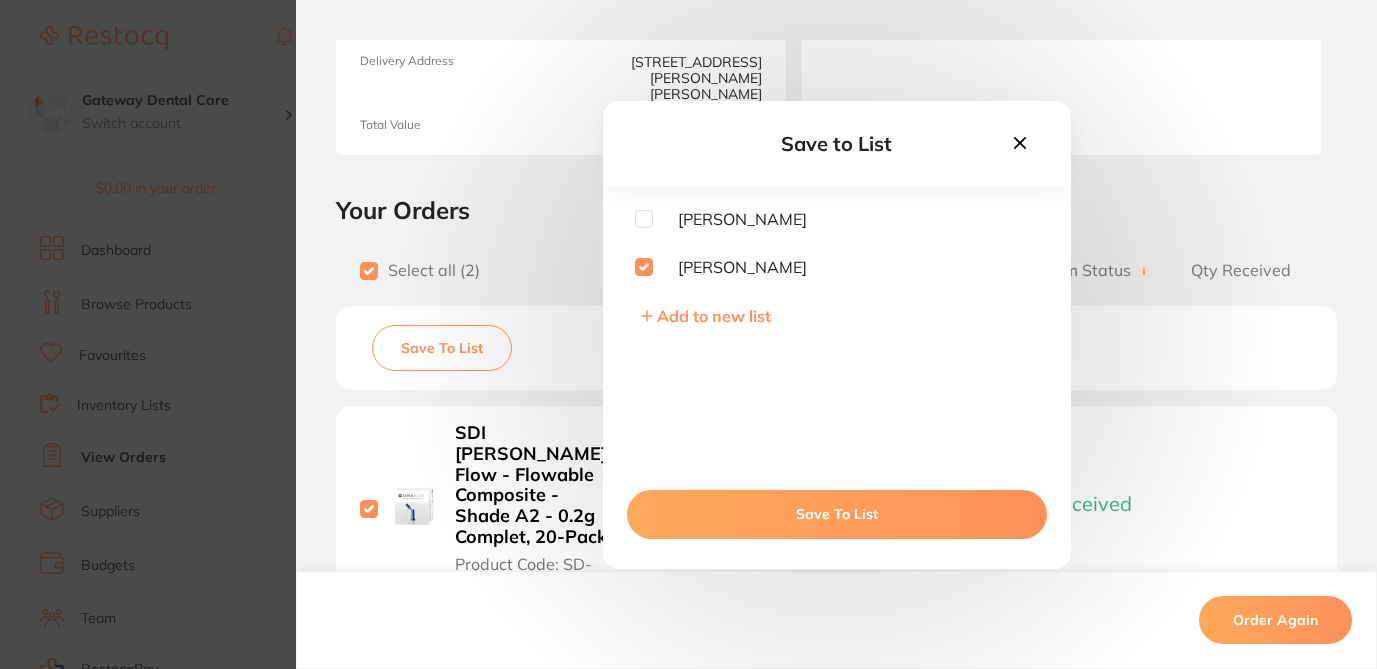 click on "Save To List" at bounding box center (837, 514) 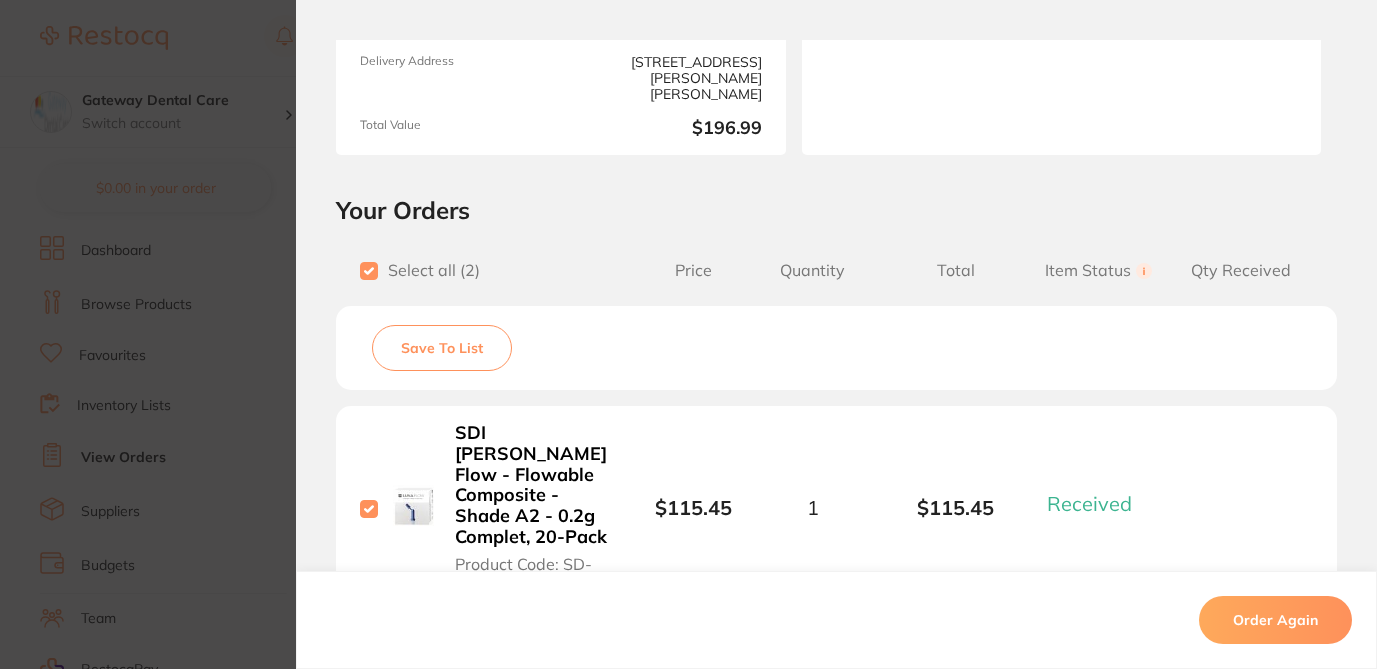 click on "Order ID: Restocq- 64634   Order Information   2  Received Completed  Order Order Date Dec 13 2024, 11:29 Supplier Henry Schein Halas   Customer Account Number 2BDE300 Delivery Address 2/1 Mona Vale Rd, Mona Vale Total Value $196.99 Order Notes Upload attachments There are currently no notes to display. Your Orders   Select all ( 2 ) Price Quantity Total Item Status   You can use this feature to track items that you have received and those that are on backorder Qty Received Save To List SDI Luna Flow - Flowable Composite - Shade A2 - 0.2g Complet, 20-Pack   Product    Code:  SD-8566152     $115.45 1 $115.45 Received Received Back Order DURAPHAT Varnish Light 22600ppmF 10ml tube   Product    Code:  CG-1224347     $63.63 1 $63.63 Received Received Back Order SDI Luna Flow - Flowable Composite - Shade A2 - 0.2g Complet, 20-Pack Product    Code:  SD-8566152 $115.45 Quantity:  1 Status:   Received Received Back Order Quantity Received:  DURAPHAT Varnish Light 22600ppmF 10ml tube Product    Code:  CG-1224347 $63.63" at bounding box center [688, 334] 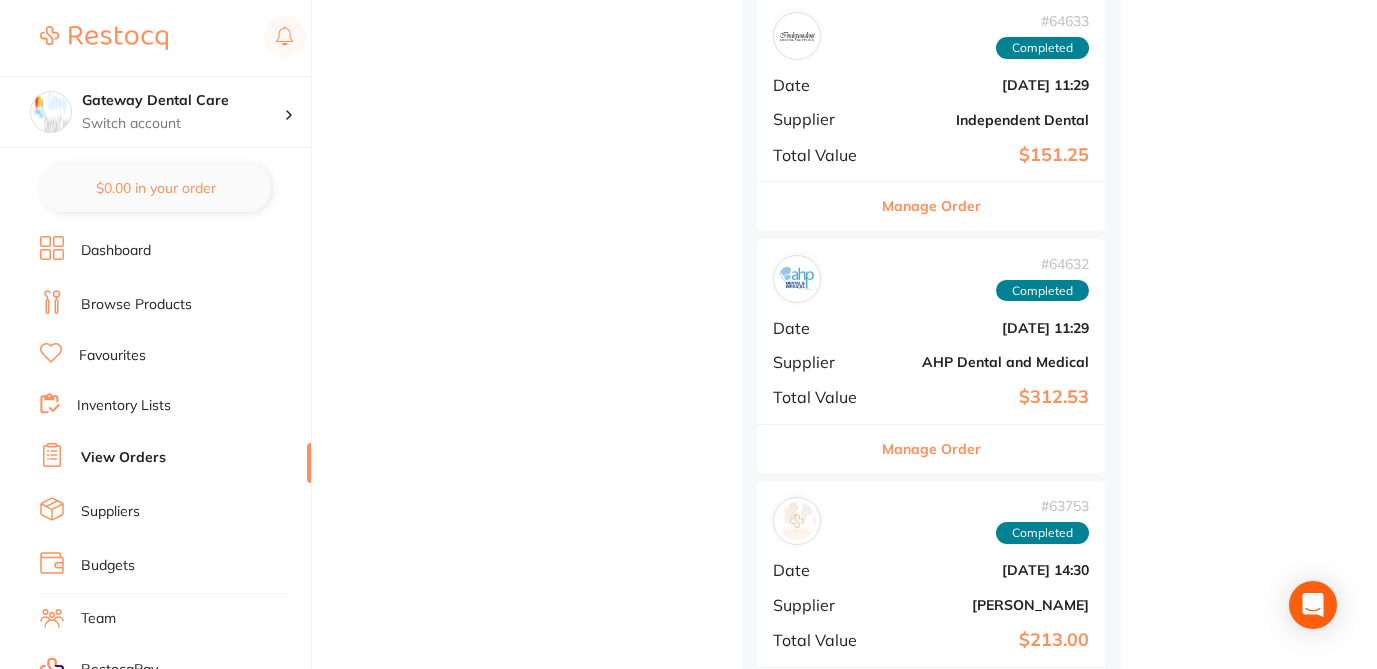 scroll, scrollTop: 10872, scrollLeft: 0, axis: vertical 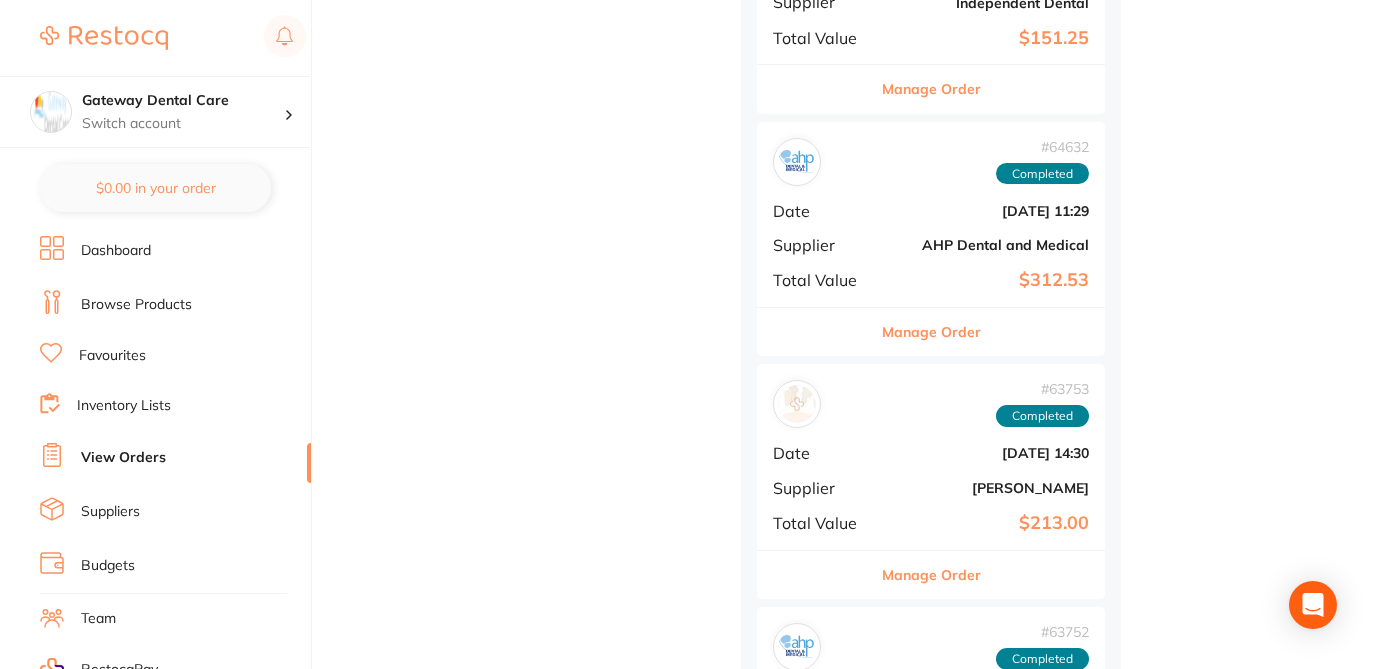 click on "Manage Order" at bounding box center (931, 575) 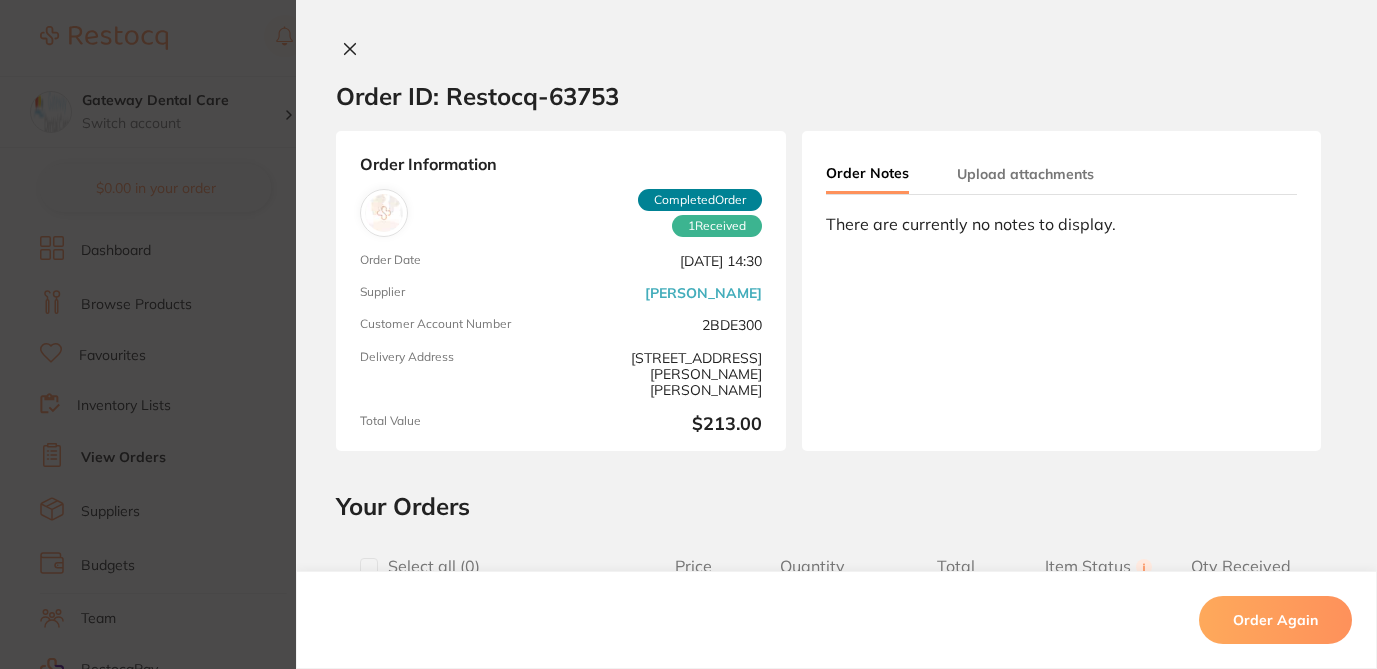 click at bounding box center [369, 567] 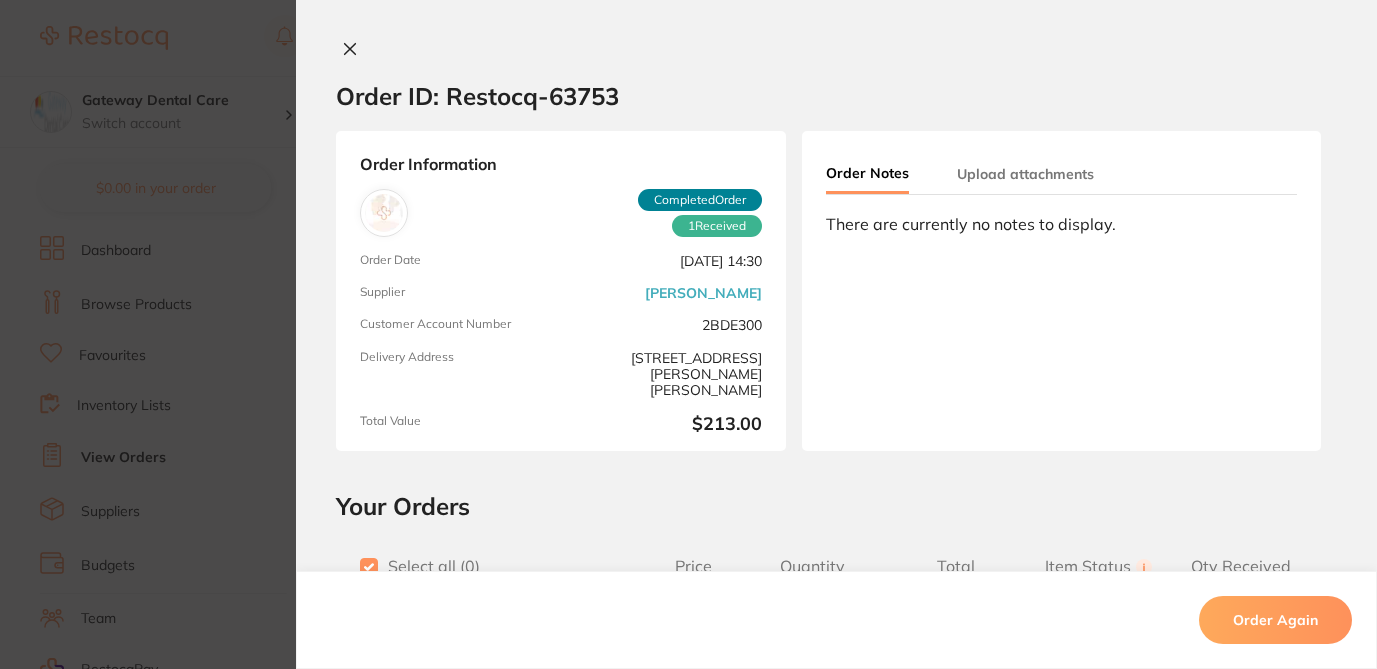 checkbox on "true" 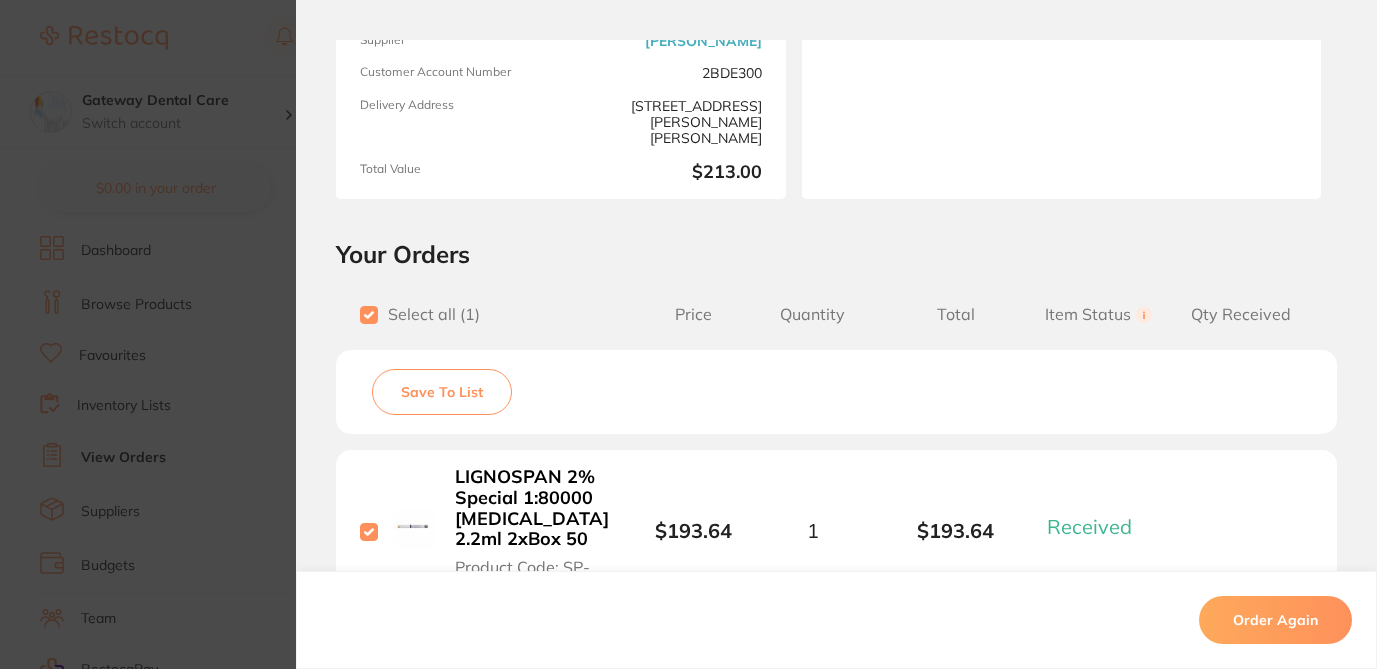 scroll, scrollTop: 255, scrollLeft: 0, axis: vertical 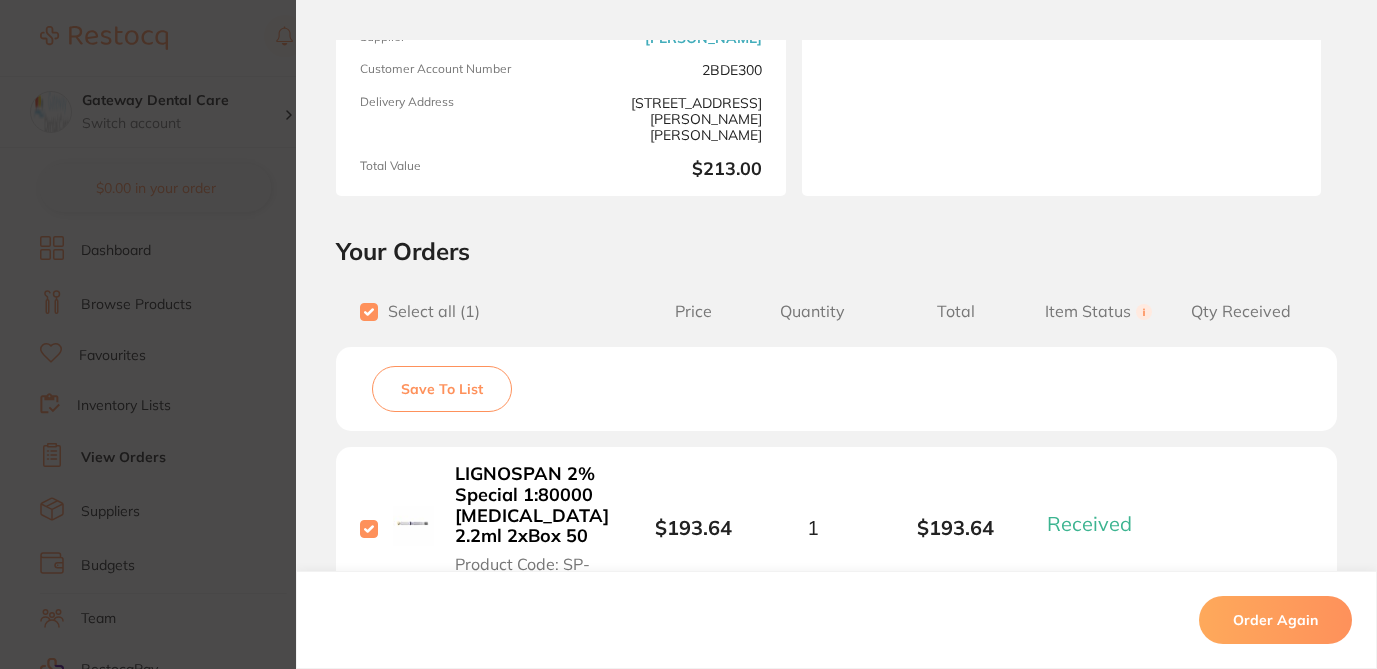 click on "Save To List" at bounding box center (442, 389) 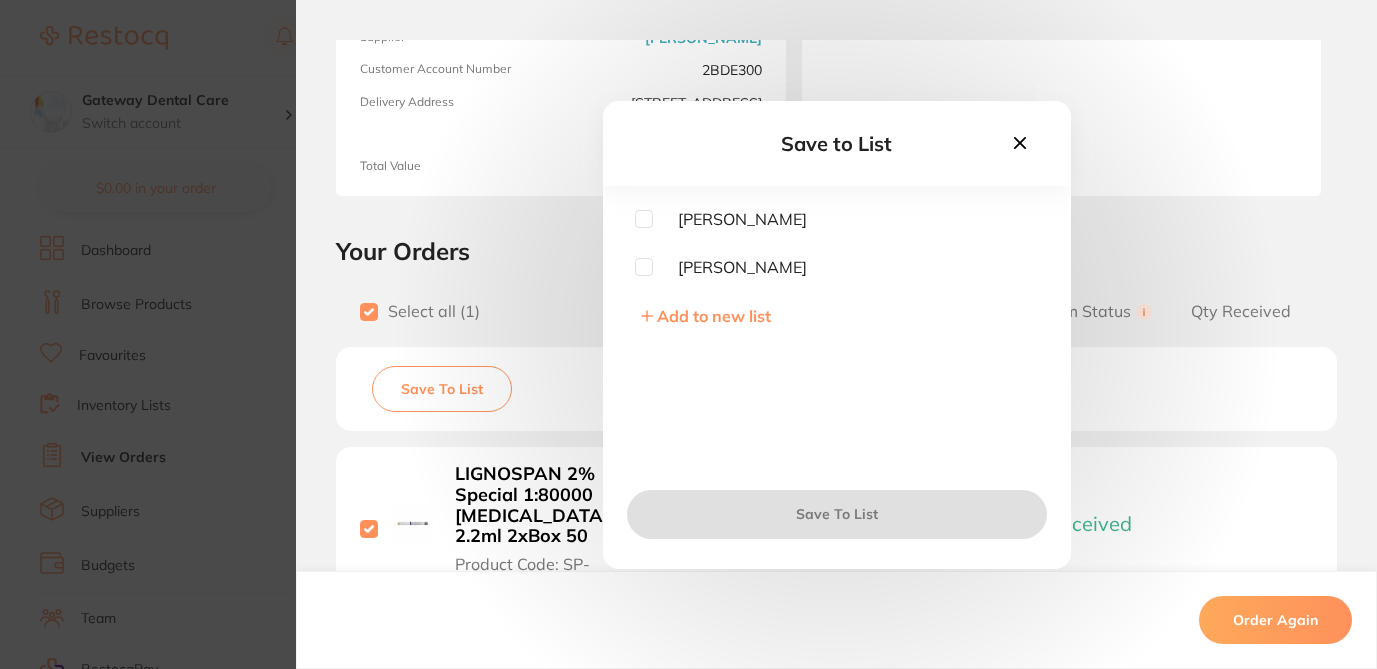 click at bounding box center (644, 267) 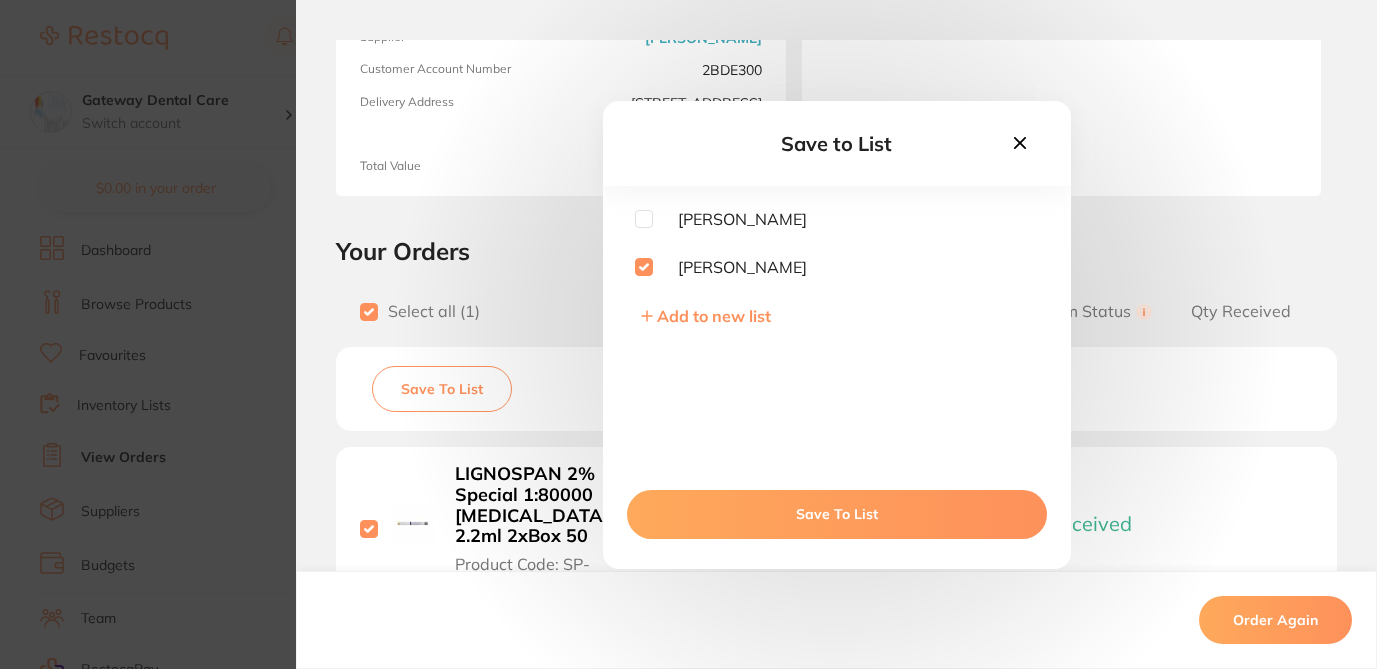 click on "Save To List" at bounding box center (837, 514) 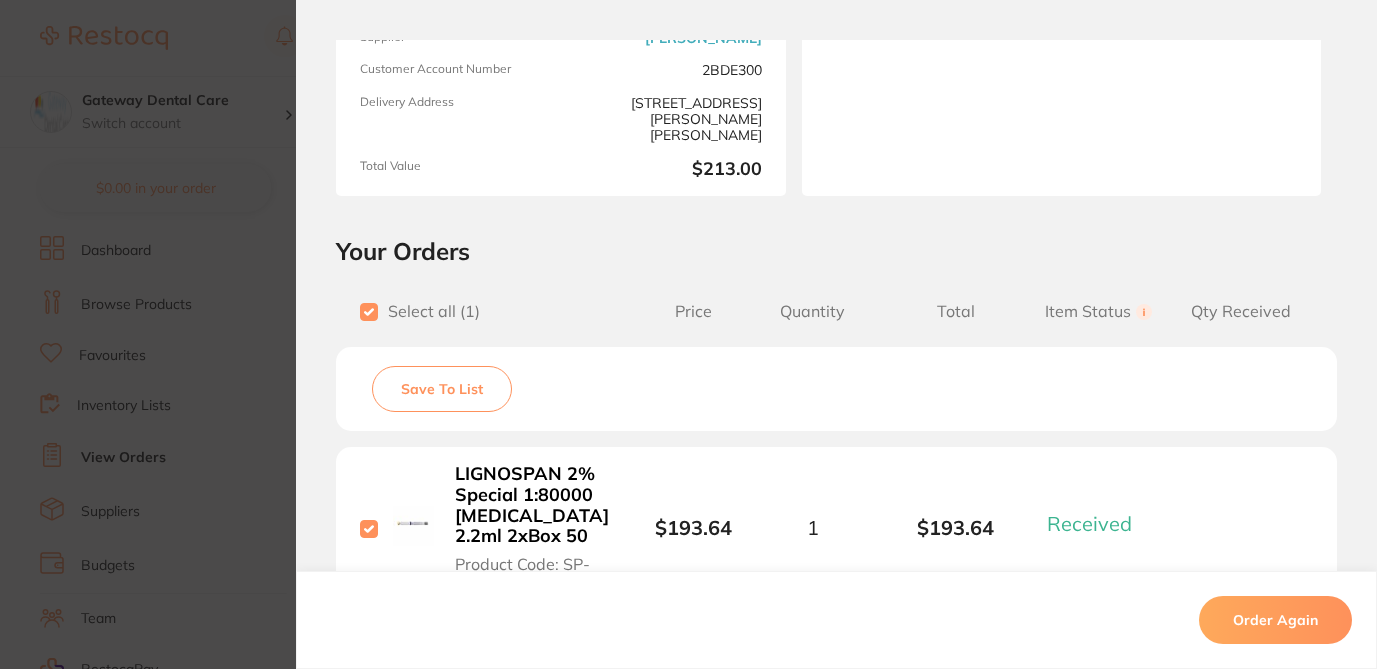 click on "Order ID: Restocq- 63753   Order Information   1  Received Completed  Order Order Date Dec 6 2024, 14:30 Supplier Henry Schein Halas   Customer Account Number 2BDE300 Delivery Address 2/1 Mona Vale Rd, Mona Vale Total Value $213.00 Order Notes Upload attachments There are currently no notes to display. Your Orders   Select all ( 1 ) Price Quantity Total Item Status   You can use this feature to track items that you have received and those that are on backorder Qty Received Save To List LIGNOSPAN 2% Special 1:80000 adrenalin 2.2ml 2xBox 50   Product    Code:  SP-4036-100     $193.64 1 $193.64 Received Received Back Order LIGNOSPAN 2% Special 1:80000 adrenalin 2.2ml 2xBox 50 Product    Code:  SP-4036-100 $193.64 Quantity:  1 Status:   Received Received Back Order Quantity Received:  Recipient: Default ( customer.care@henryschein.com.au ) Message:   10.0 % GST Incl. $19.36 Sub Total  Incl. GST  ( 1   Items) $213.00 Order Again ✕ ✕" at bounding box center (688, 334) 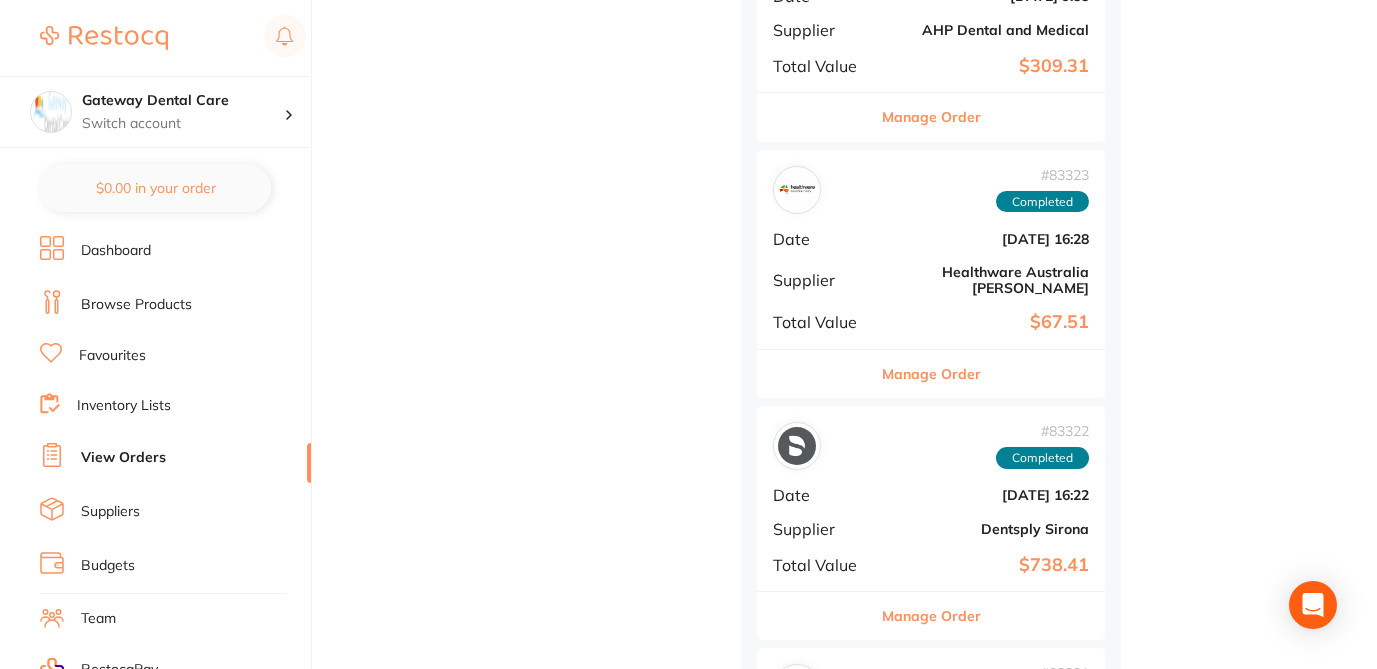 scroll, scrollTop: 0, scrollLeft: 0, axis: both 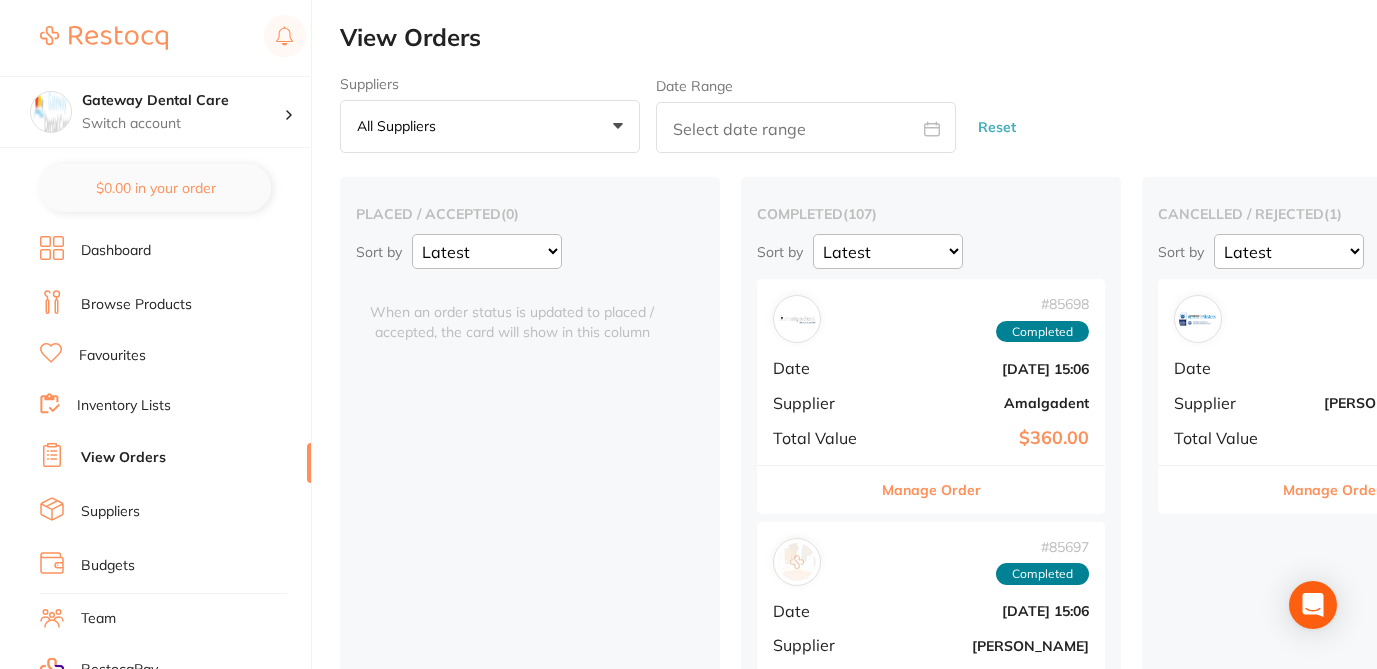 click on "All suppliers +0" at bounding box center (490, 127) 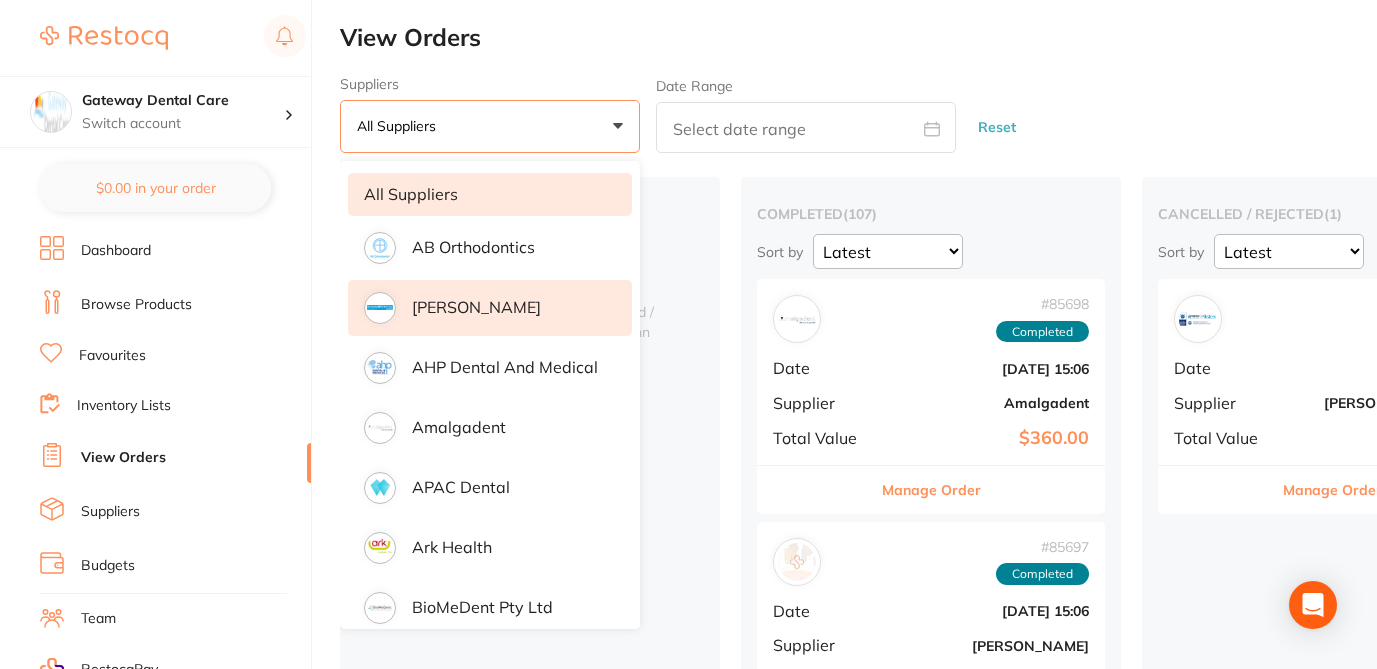 click on "[PERSON_NAME]" at bounding box center (490, 308) 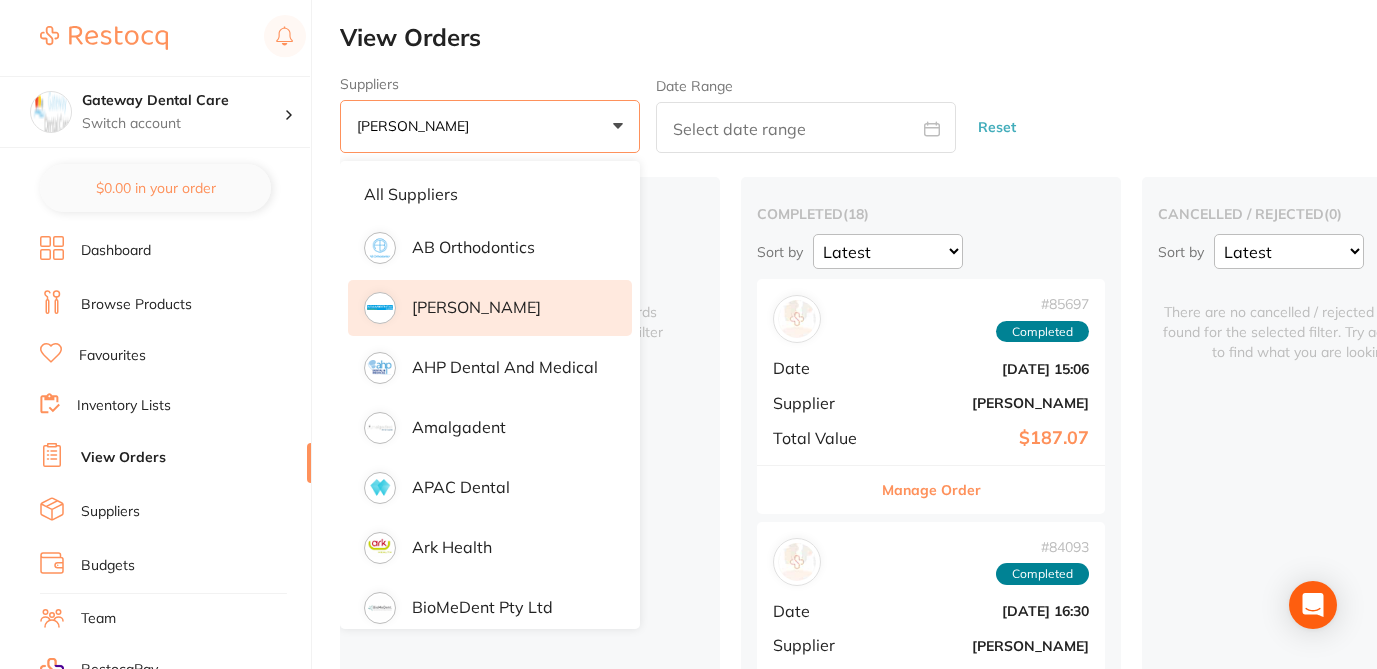 click on "Suppliers Adam Dental +0 All suppliers AB Orthodontics Adam Dental AHP Dental and Medical Amalgadent APAC Dental Ark Health BioMeDent Pty Ltd CDS Dental Critical Dental DENSOL Dental Practice Supplies Dental Zone Dentavision Dentsply Sirona Erkodent Erskine Dental Geistlich Healthware Australia Ridley Henry Schein Halas HIT Dental & Medical Supplies Independent Dental Ivoclar Vivadent Kulzer Leepac Medical and Dental Livingstone International Main Orthodontics Matrixdental Mayfair Dental Supplies MDS Dental Megagen Implant Numedical Orien dental Origin Dental Ozdent Quovo Raypurt Dental RiDental Ridley dental Solventum Southern Dental Pty Ltd Straumann VP Dental & Medical Supplies Date Range     Reset" at bounding box center (858, 115) 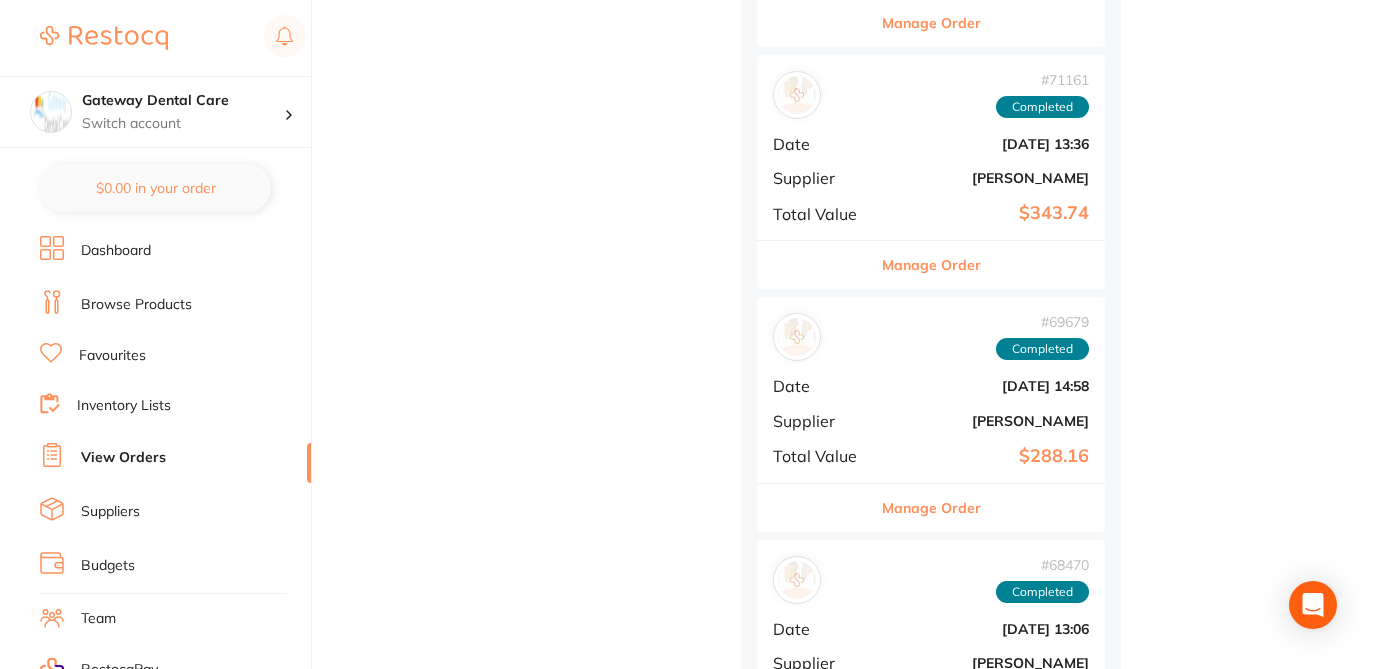 scroll, scrollTop: 1202, scrollLeft: 0, axis: vertical 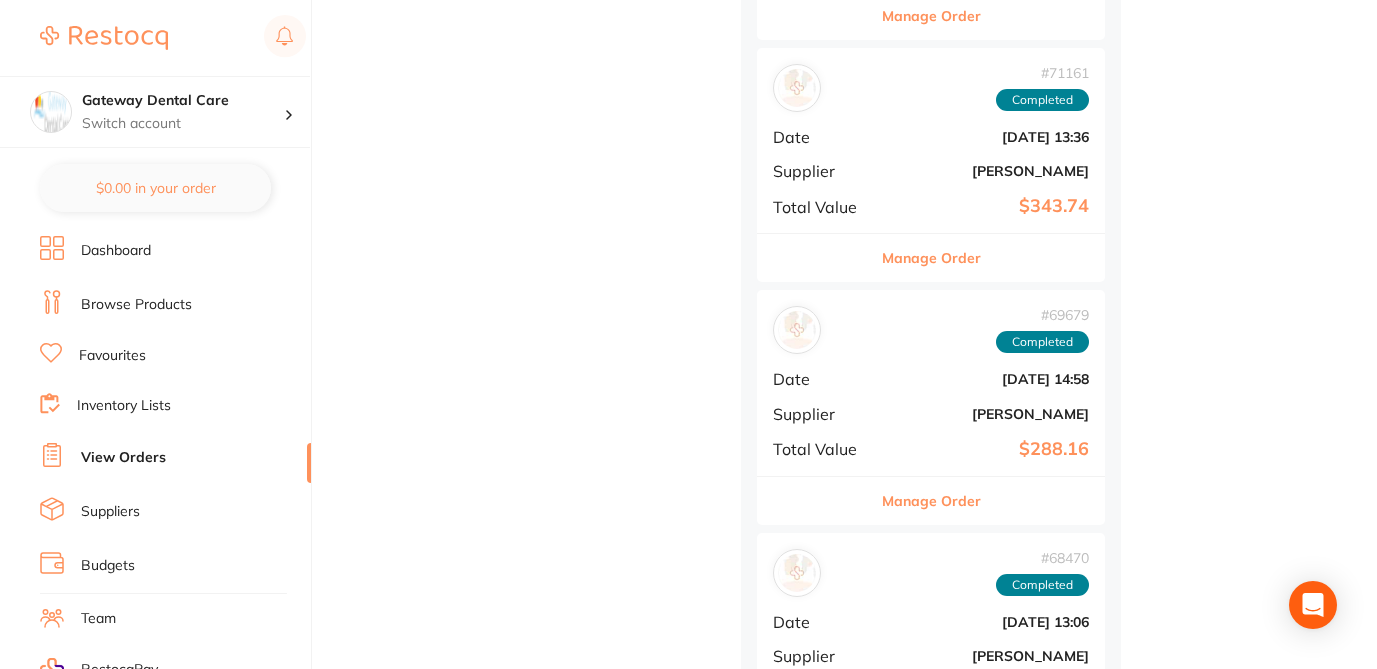 click on "Manage Order" at bounding box center (931, 258) 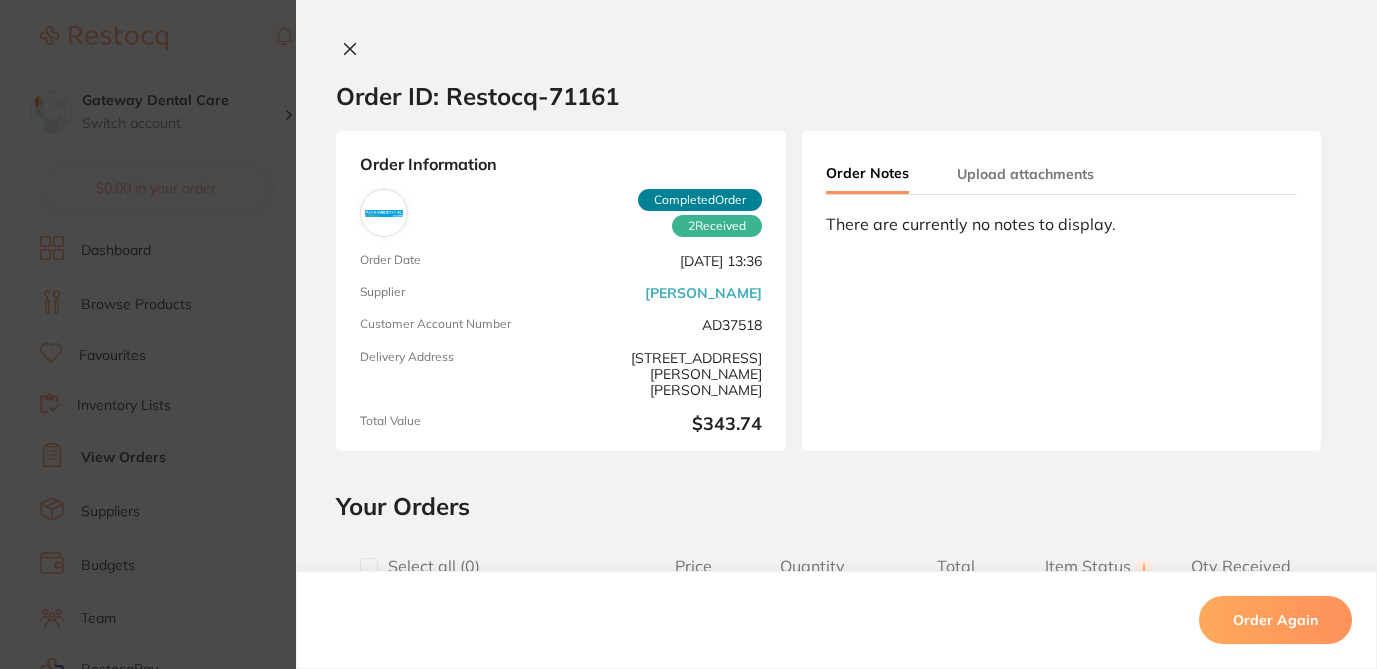 click at bounding box center (369, 567) 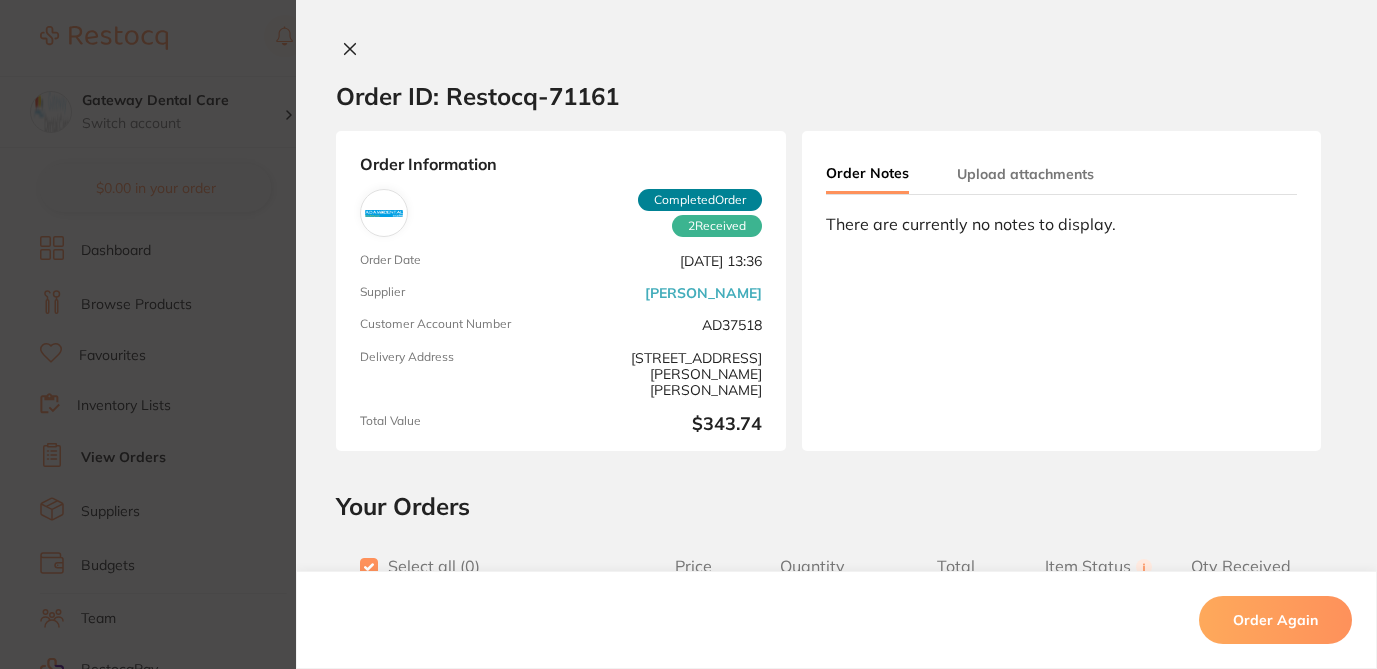 checkbox on "true" 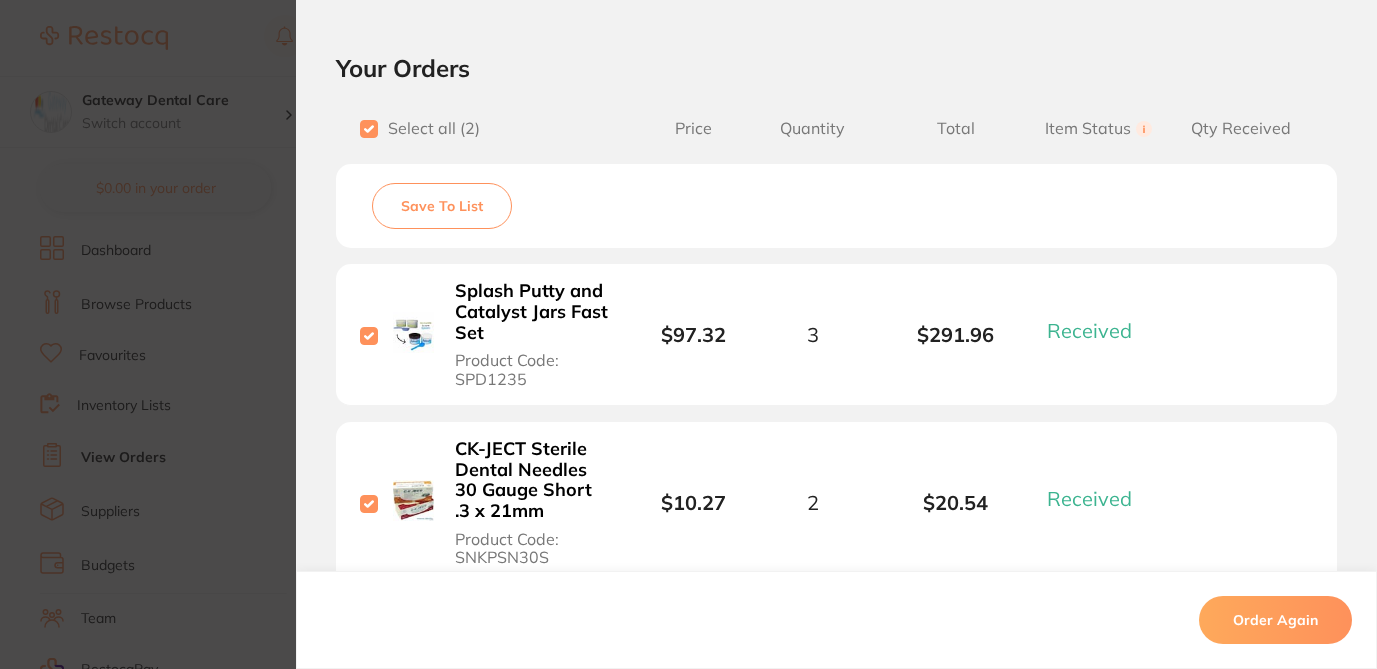 scroll, scrollTop: 525, scrollLeft: 0, axis: vertical 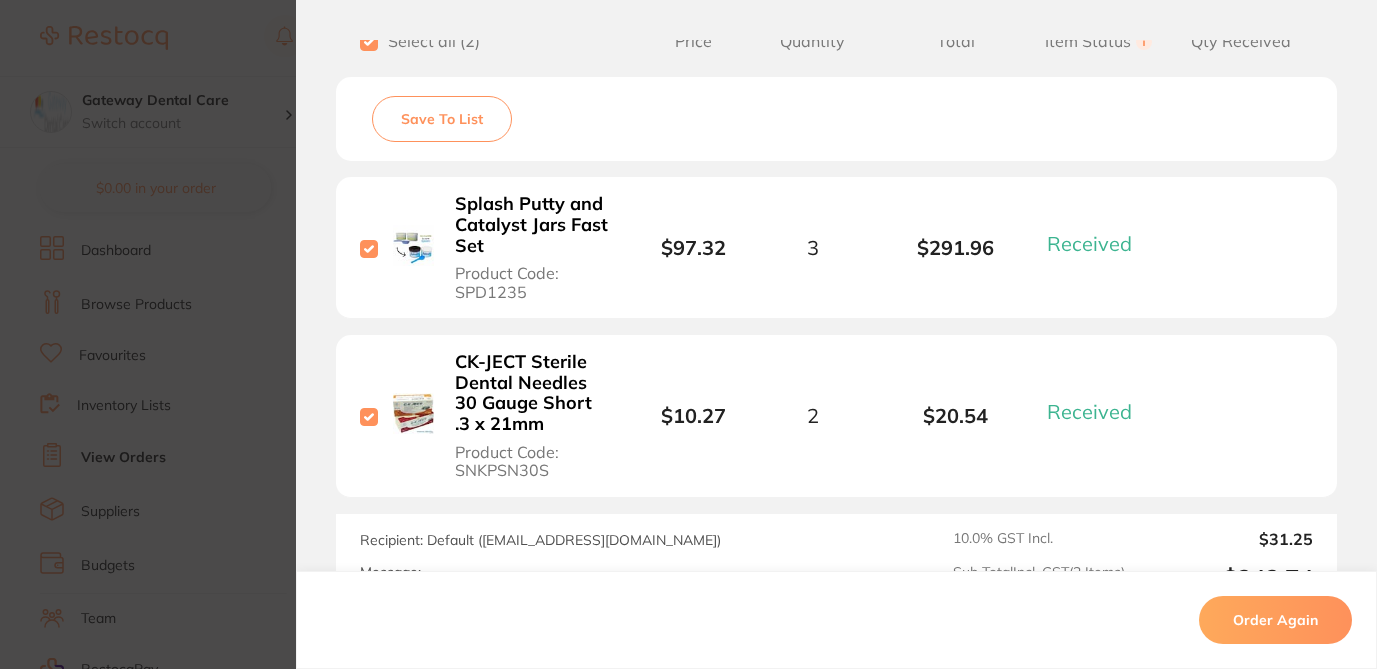click on "Save To List" at bounding box center [442, 119] 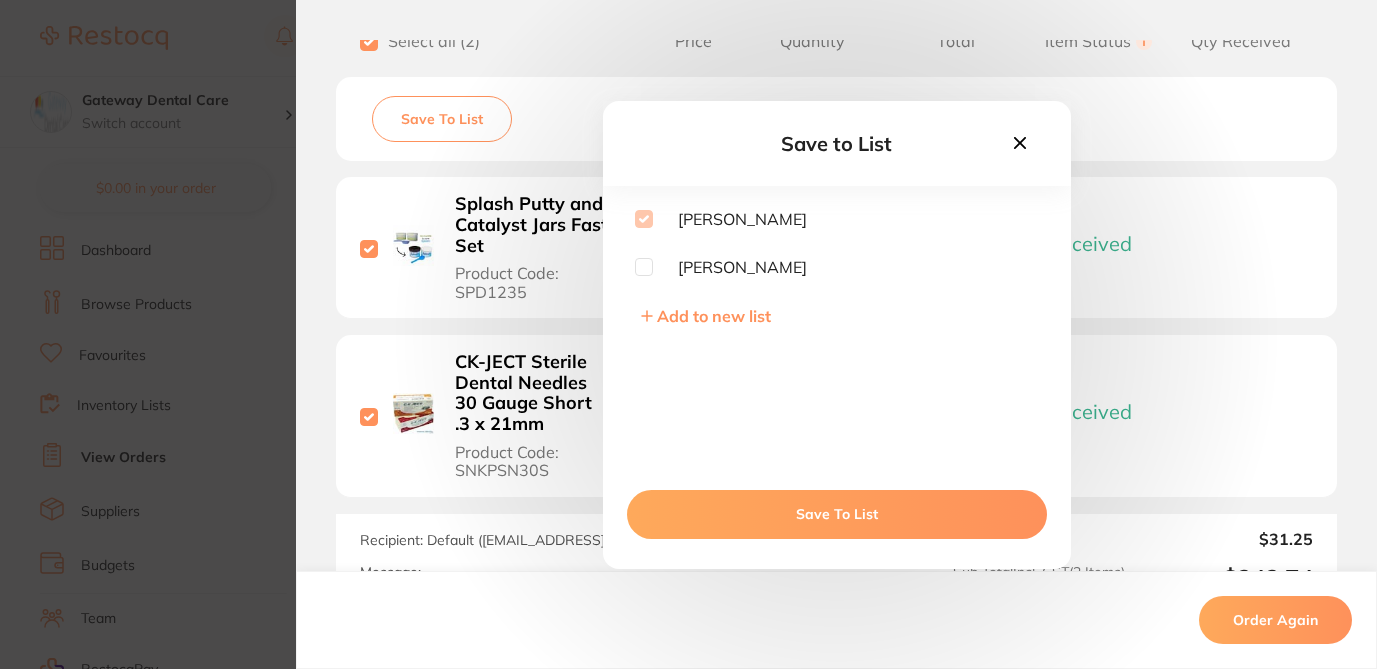 click on "Save To List" at bounding box center (837, 514) 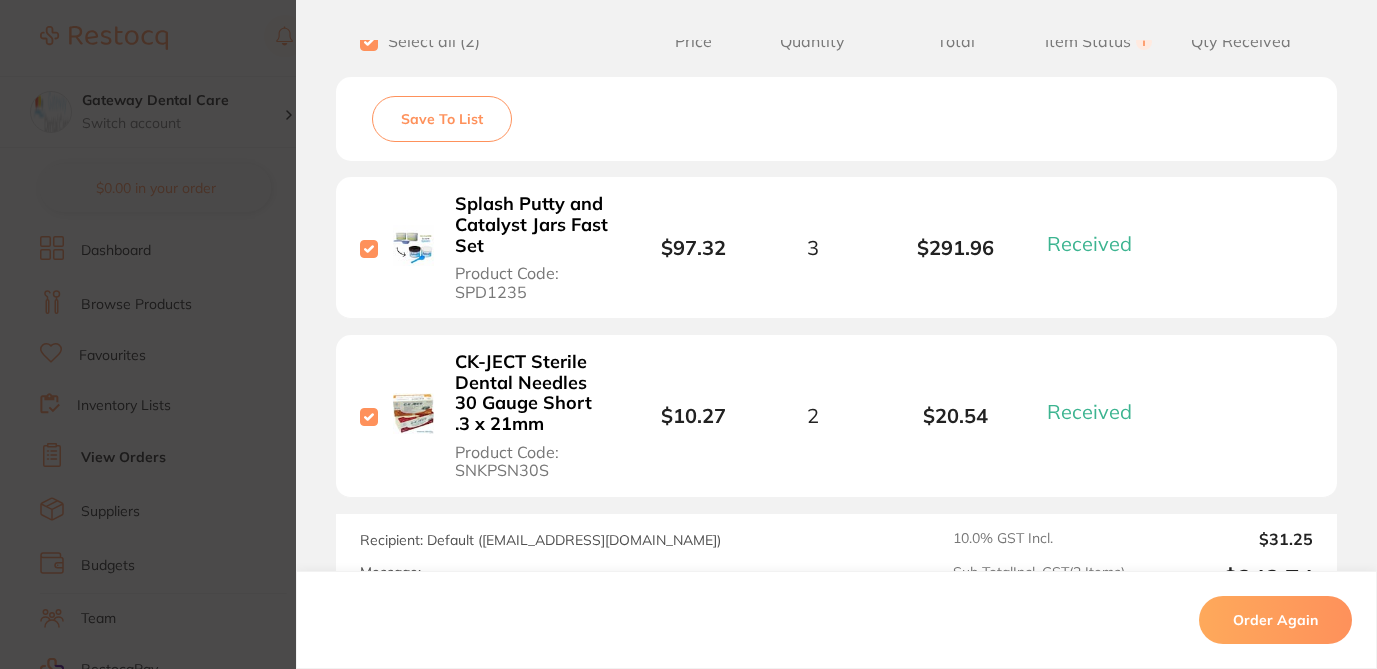 click on "Order ID: Restocq- 71161   Order Information   2  Received Completed  Order Order Date Feb 21 2025, 13:36 Supplier Adam Dental   Customer Account Number AD37518 Delivery Address 2/1 Mona Vale Rd, Mona Vale Total Value $343.74 Order Notes Upload attachments There are currently no notes to display. Your Orders   Select all ( 2 ) Price Quantity Total Item Status   You can use this feature to track items that you have received and those that are on backorder Qty Received Save To List Splash Putty and Catalyst Jars Fast Set   Product    Code:  SPD1235     $97.32 3 $291.96 Received Received Back Order CK-JECT Sterile Dental Needles 30 Gauge Short .3 x 21mm   Product    Code:  SNKPSN30S     $10.27 2 $20.54 Received Received Back Order Splash Putty and Catalyst Jars Fast Set Product    Code:  SPD1235 $97.32 Quantity:  3 Status:   Received Received Back Order Quantity Received:  CK-JECT Sterile Dental Needles 30 Gauge Short .3 x 21mm Product    Code:  SNKPSN30S $10.27 Quantity:  2 Status:   Received Received )   10.0" at bounding box center [688, 334] 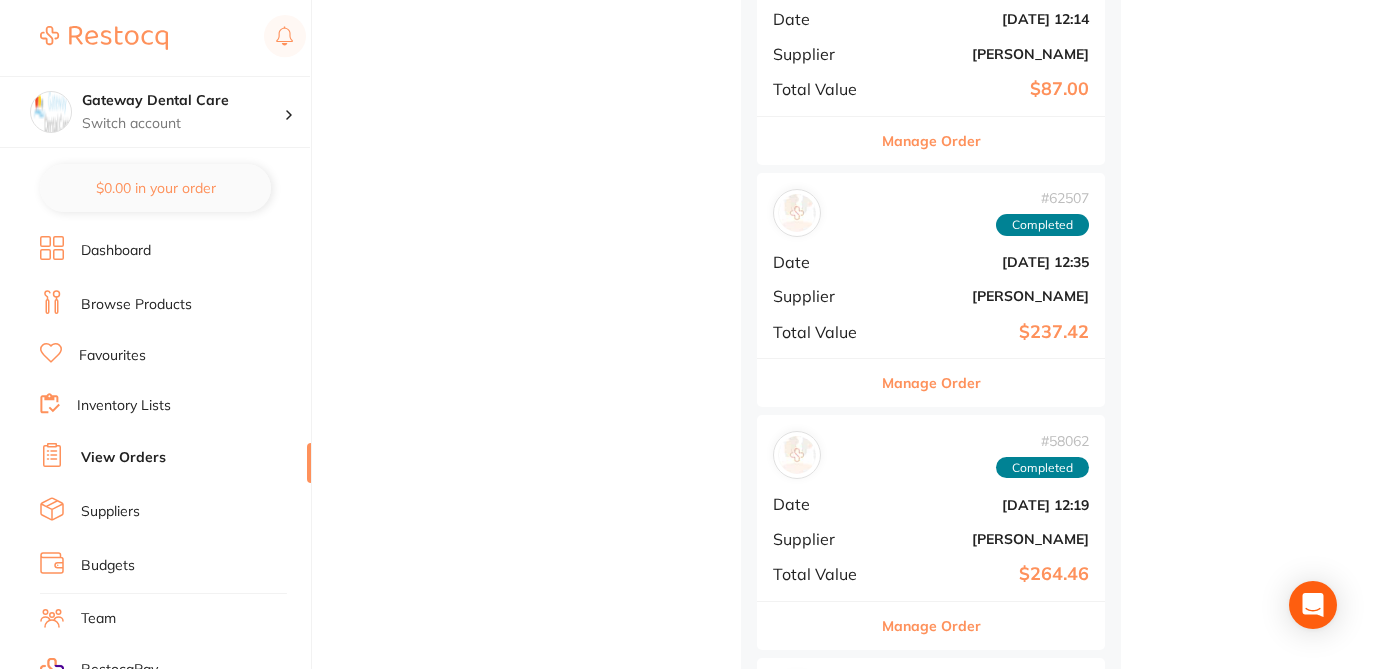 scroll, scrollTop: 2054, scrollLeft: 0, axis: vertical 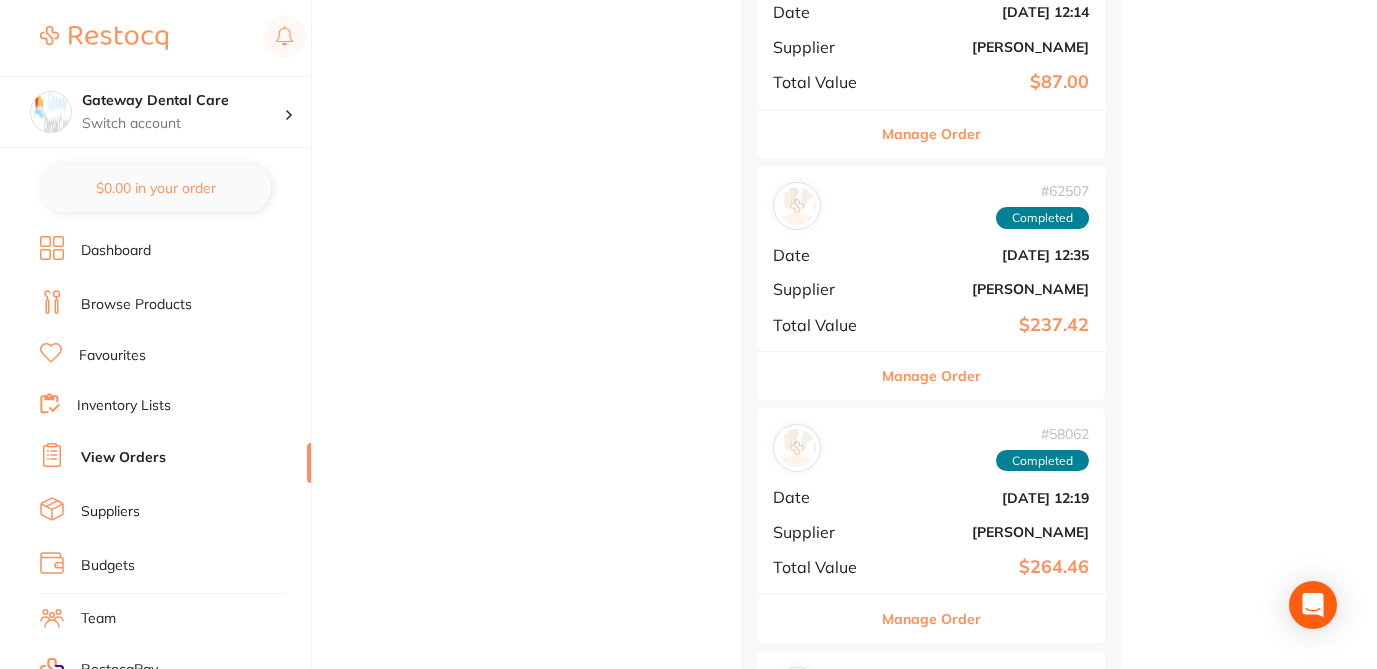click on "Manage Order" at bounding box center (931, 376) 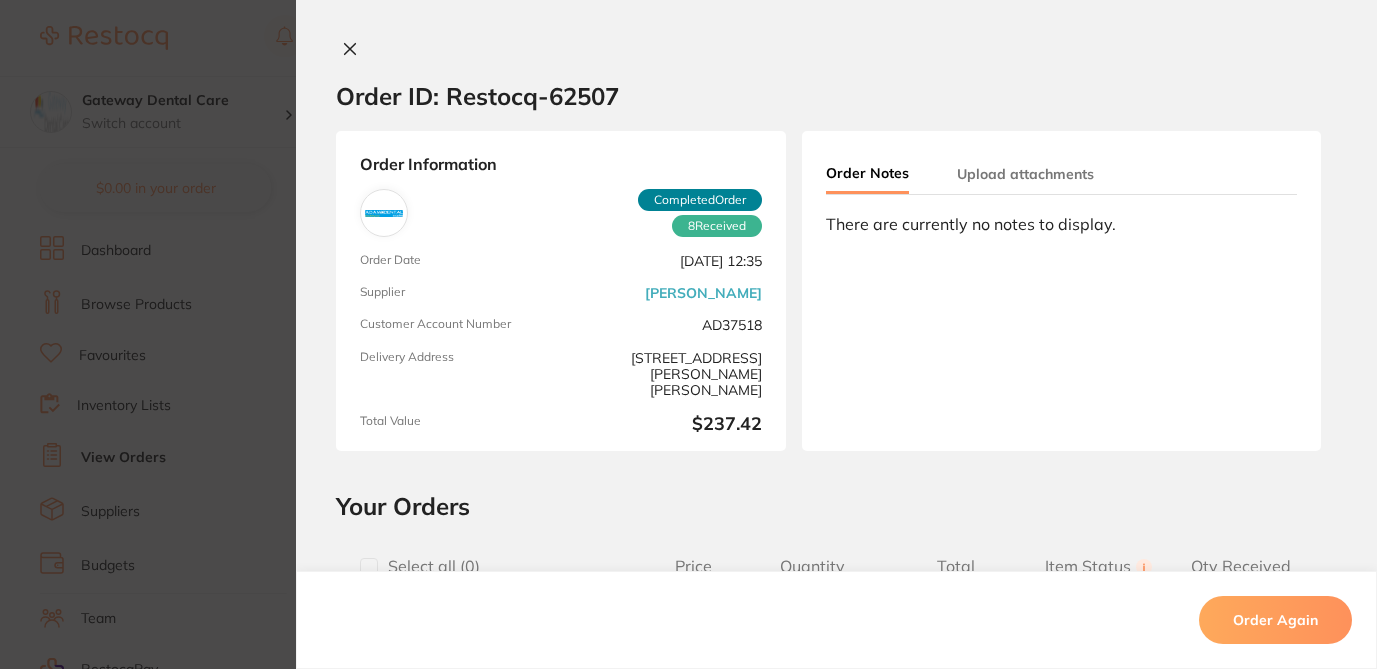 click at bounding box center [369, 567] 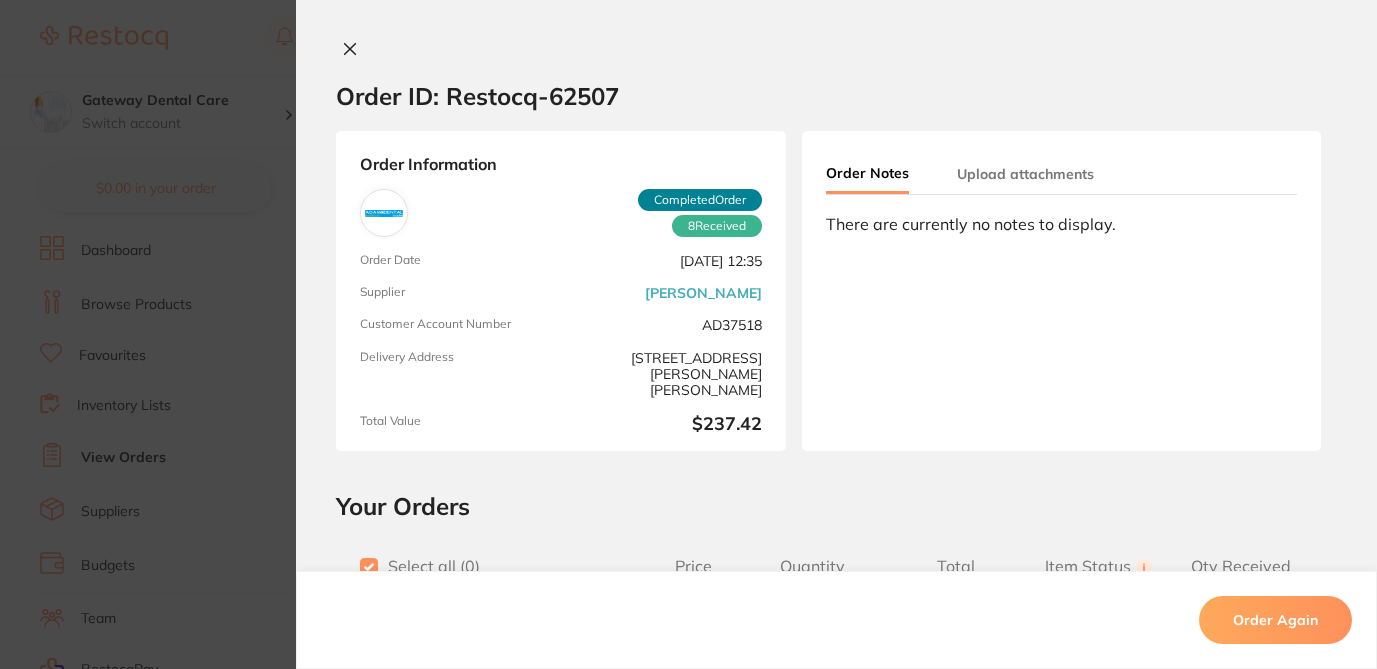 checkbox on "true" 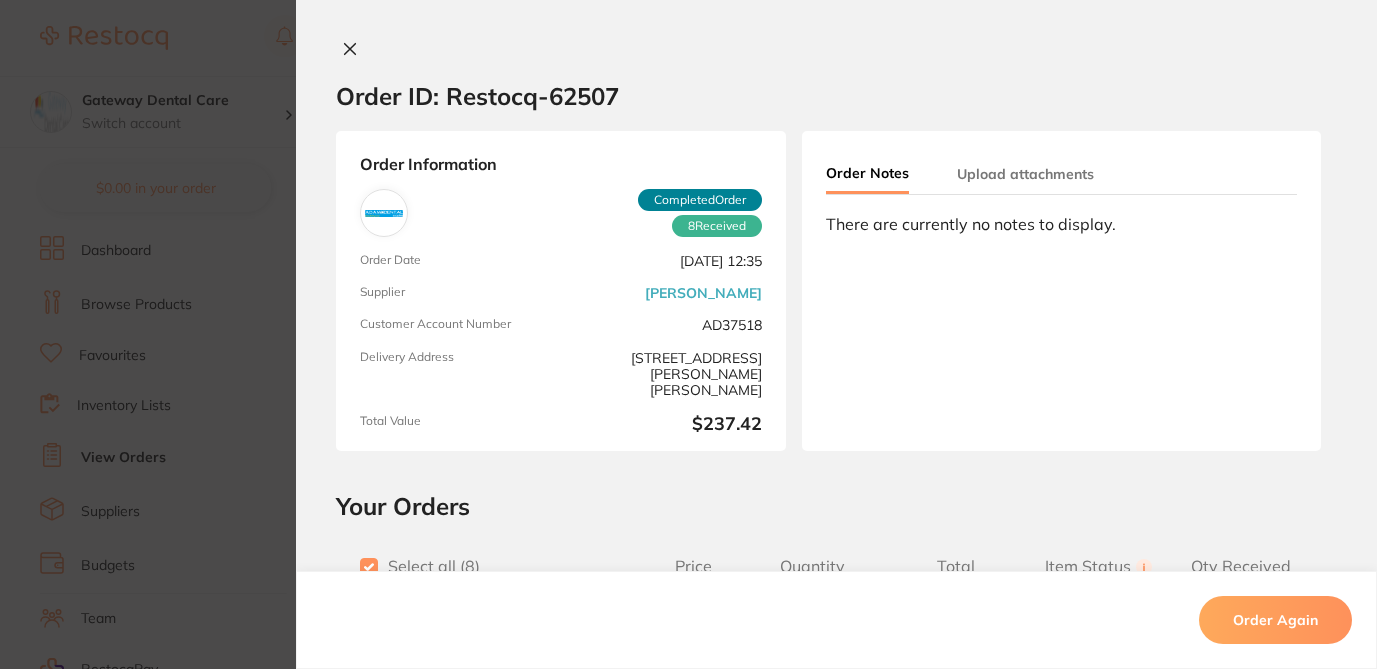 scroll, scrollTop: 2054, scrollLeft: 0, axis: vertical 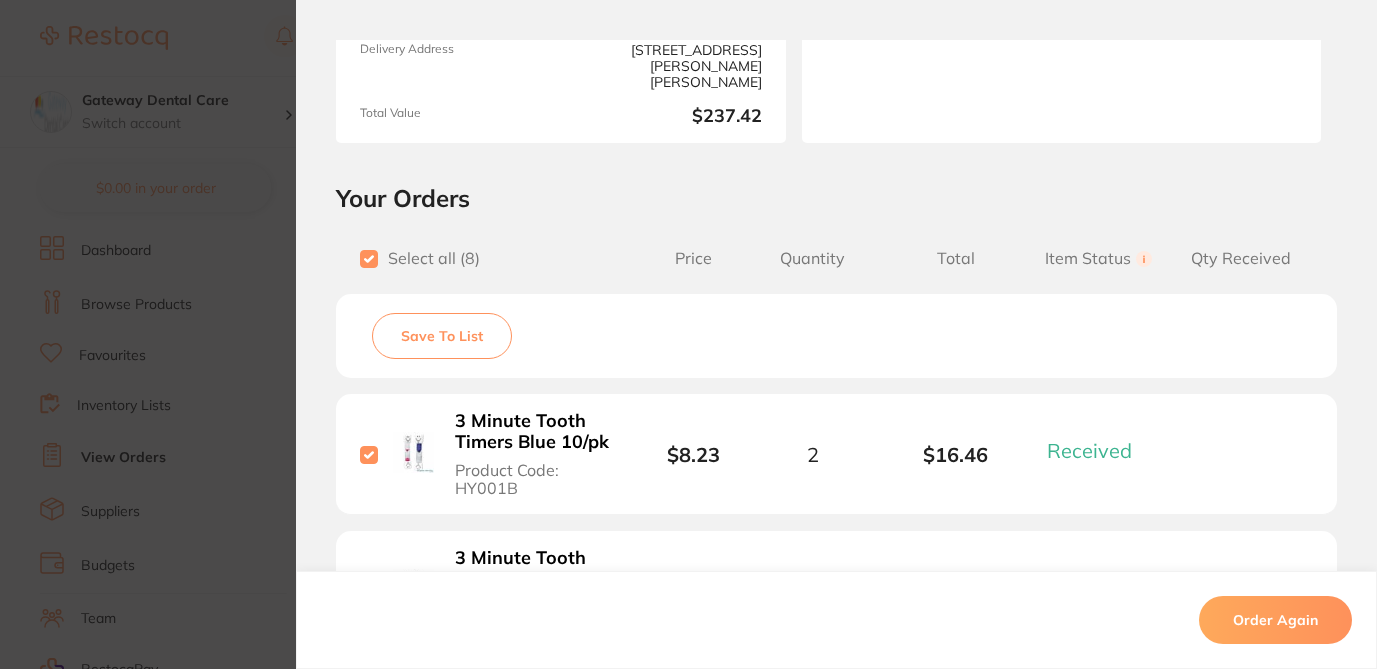 click on "Save To List" at bounding box center [442, 336] 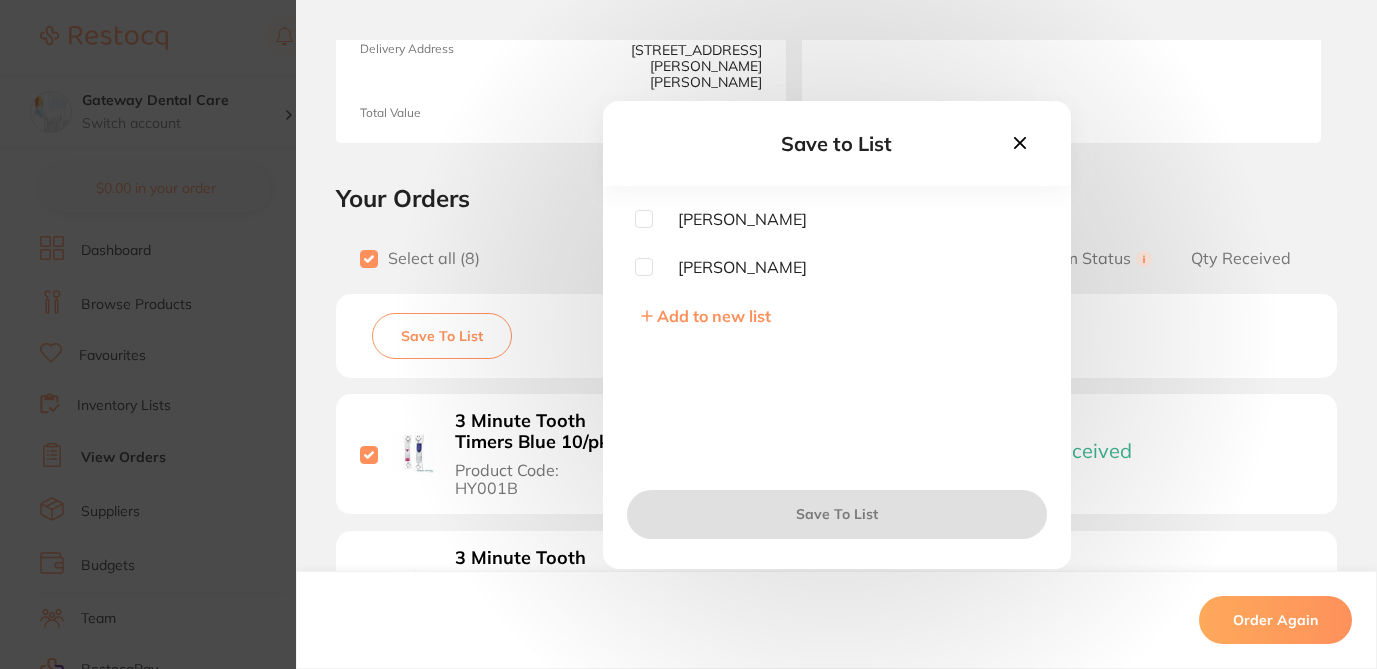 click at bounding box center (644, 219) 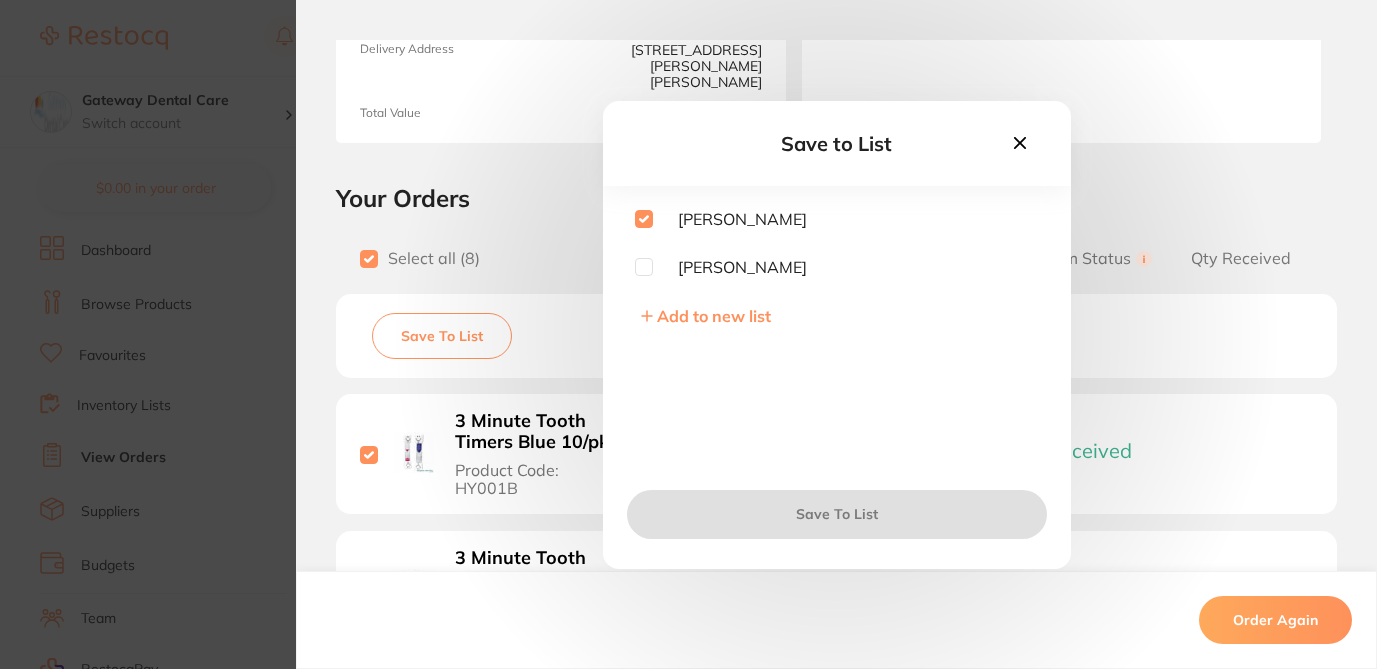 checkbox on "true" 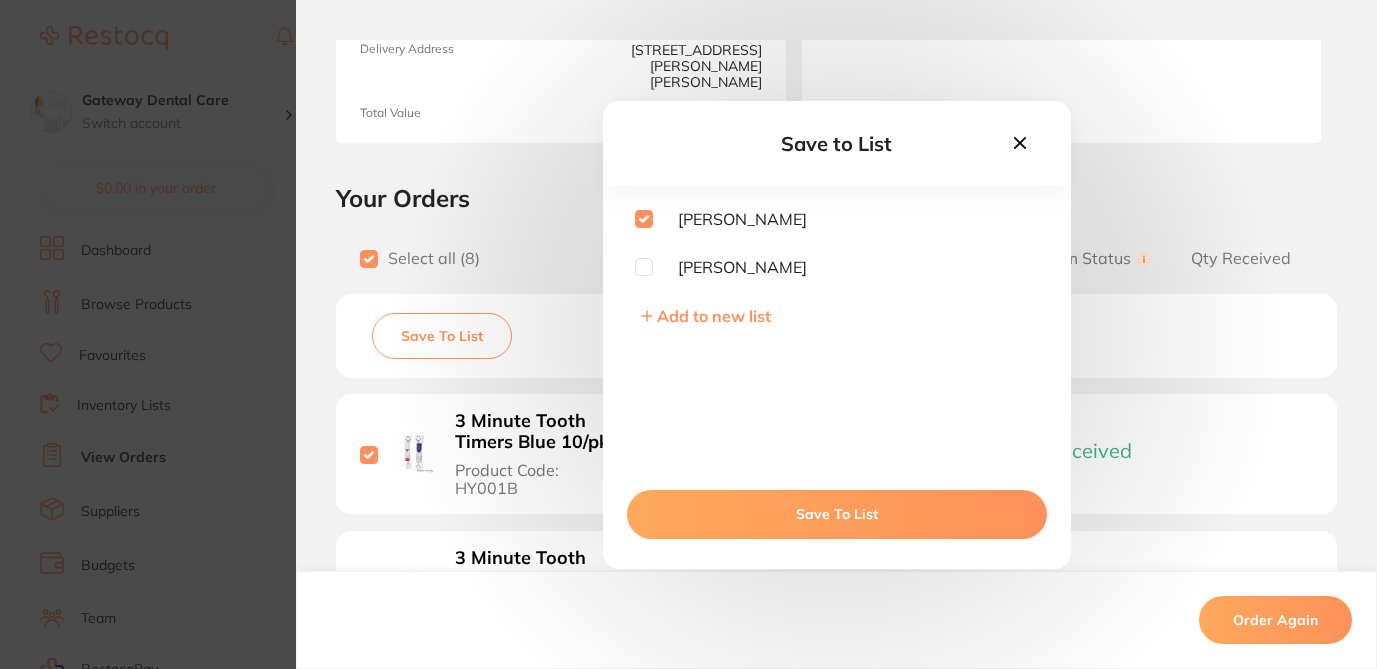 click on "Save To List" at bounding box center [837, 514] 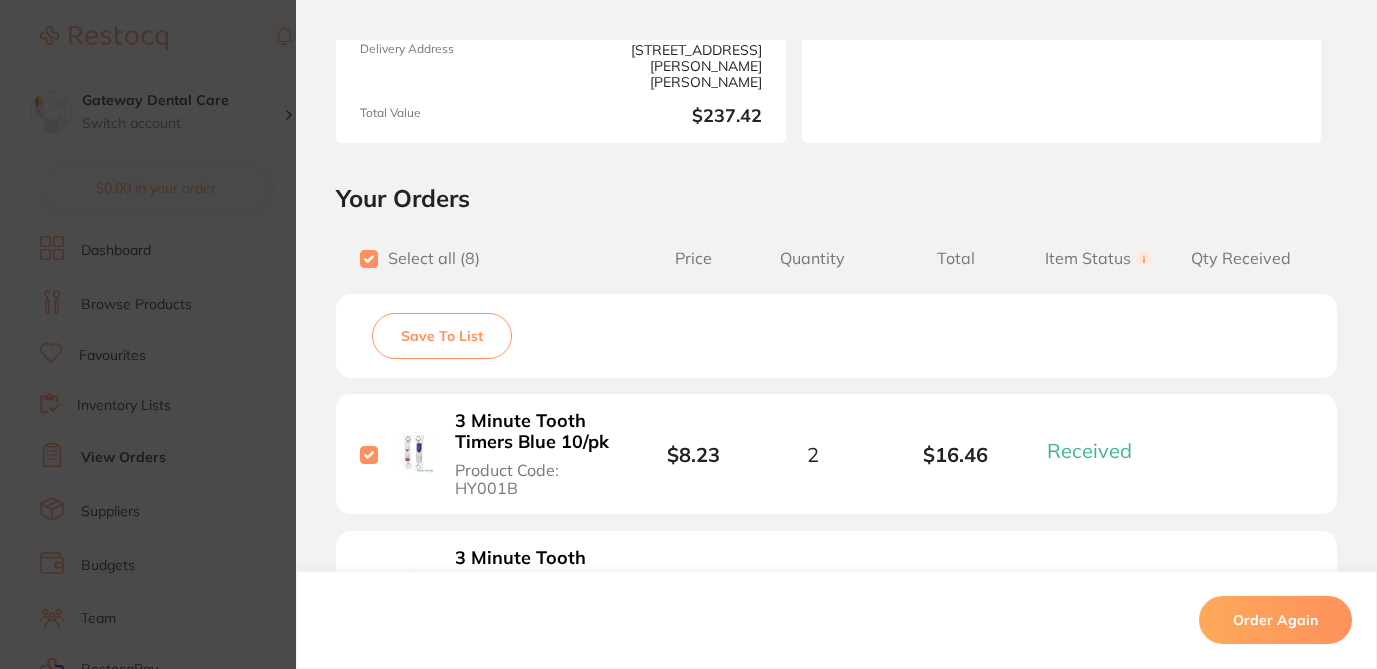 click on "Order ID: Restocq- 62507   Order Information   8  Received Completed  Order Order Date [DATE] 12:35 Supplier [PERSON_NAME] Dental   Customer Account Number AD37518 Delivery Address [STREET_ADDRESS][PERSON_NAME][PERSON_NAME] Total Value $237.42 Order Notes Upload attachments There are currently no notes to display. Your Orders   Select all ( 8 ) Price Quantity Total Item Status   You can use this feature to track items that you have received and those that are on backorder Qty Received Save To List 3 Minute Tooth Timers Blue 10/pk   Product    Code:  HY001B     $8.23 2 $16.46 Received Received Back Order 3 Minute Tooth Timers Pink 10/pk   Product    Code:  HY001P     $8.23 2 $16.46 Received Received Back Order Protective Barrier Film Adhesive Roll Clear   Product    Code:  BFCF1     $11.73 1 $11.73 Received Received Back Order Curasept [MEDICAL_DATA] [MEDICAL_DATA] 0.20% 200ml   Product    Code:  ADS220     $11.77 10 $117.70 Received Received Back Order Ozbibs Dental Bibs Blue 500pk   Product    Code:  ADA201     $23.86 1 $23.86" at bounding box center (688, 334) 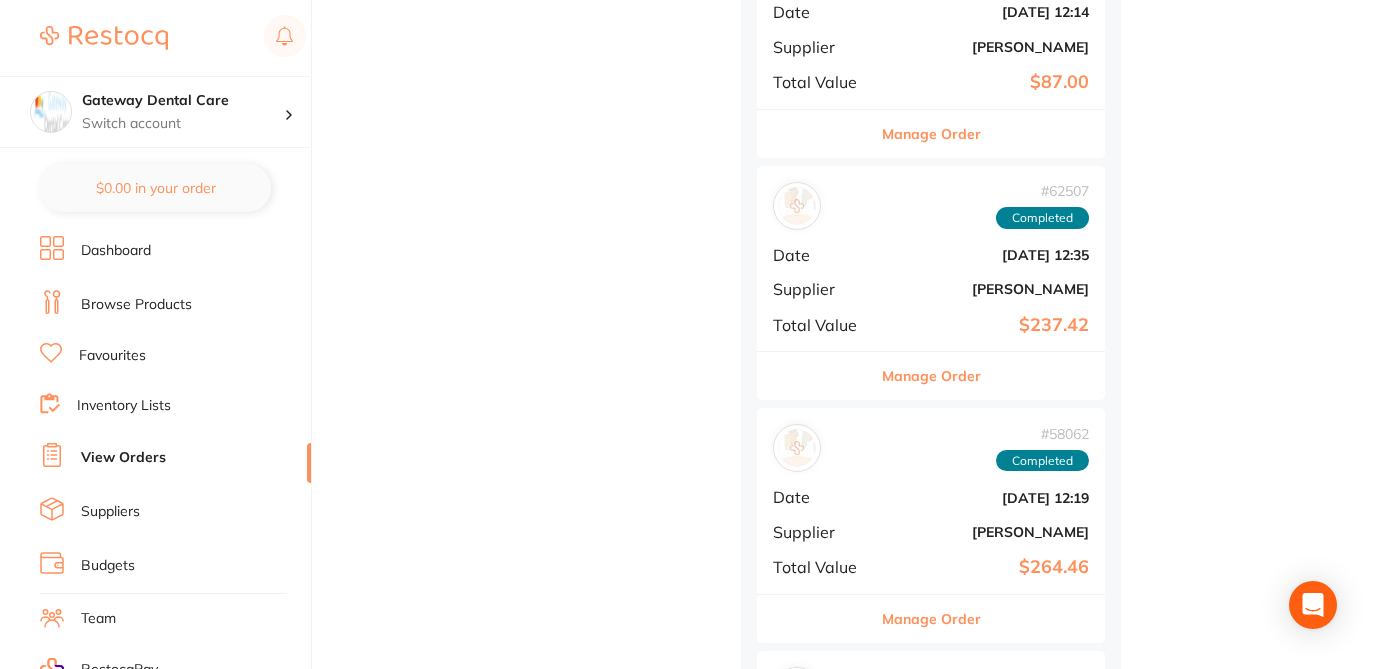 click on "Manage Order" at bounding box center [931, 619] 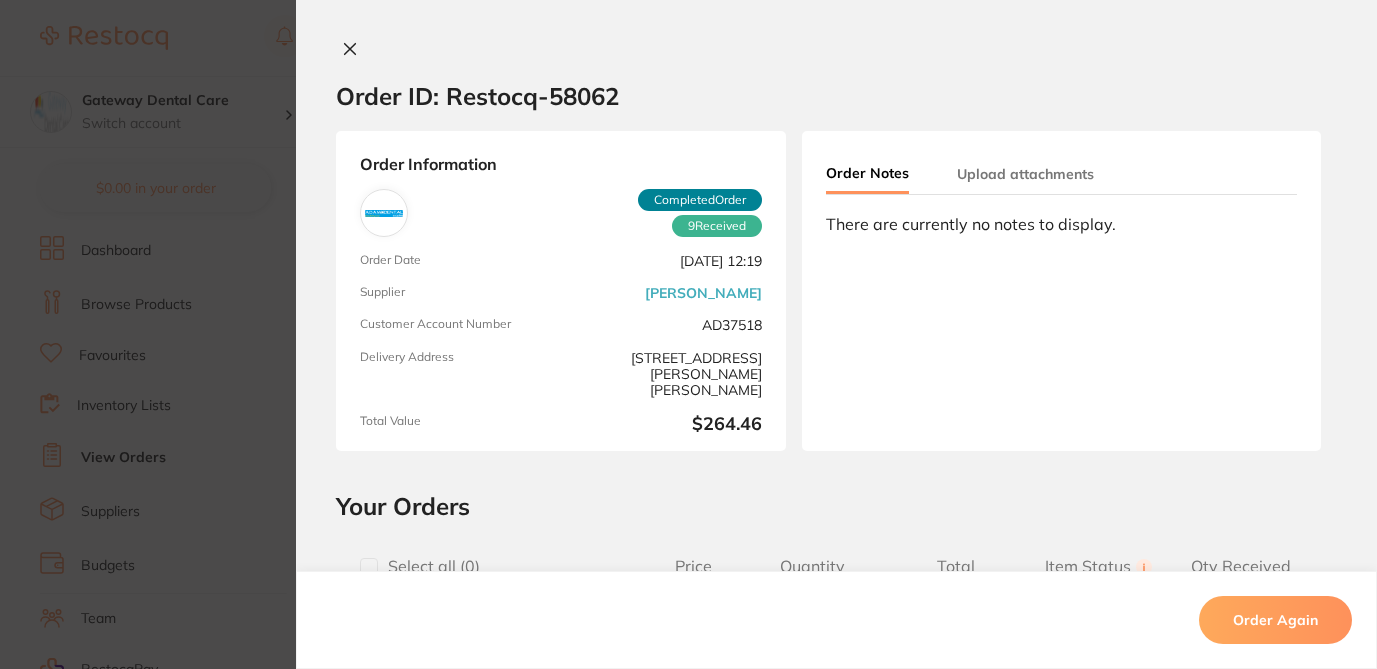 click at bounding box center (369, 567) 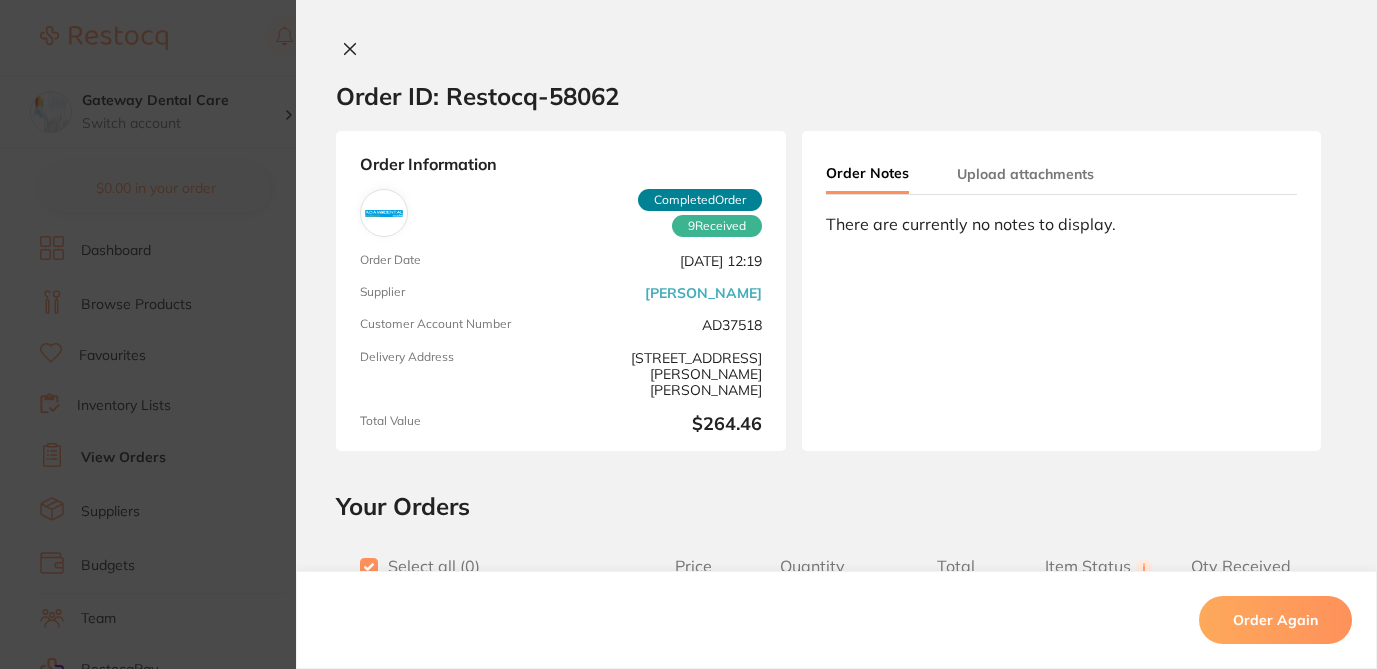 checkbox on "true" 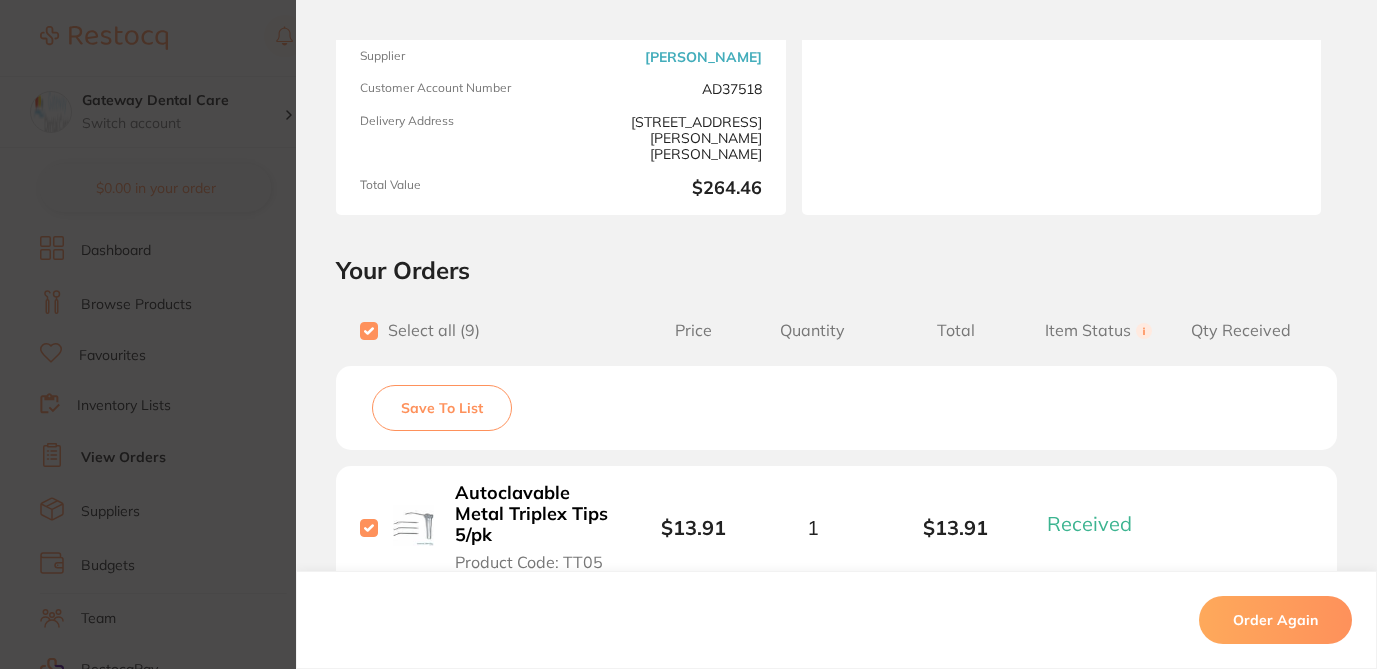 scroll, scrollTop: 286, scrollLeft: 0, axis: vertical 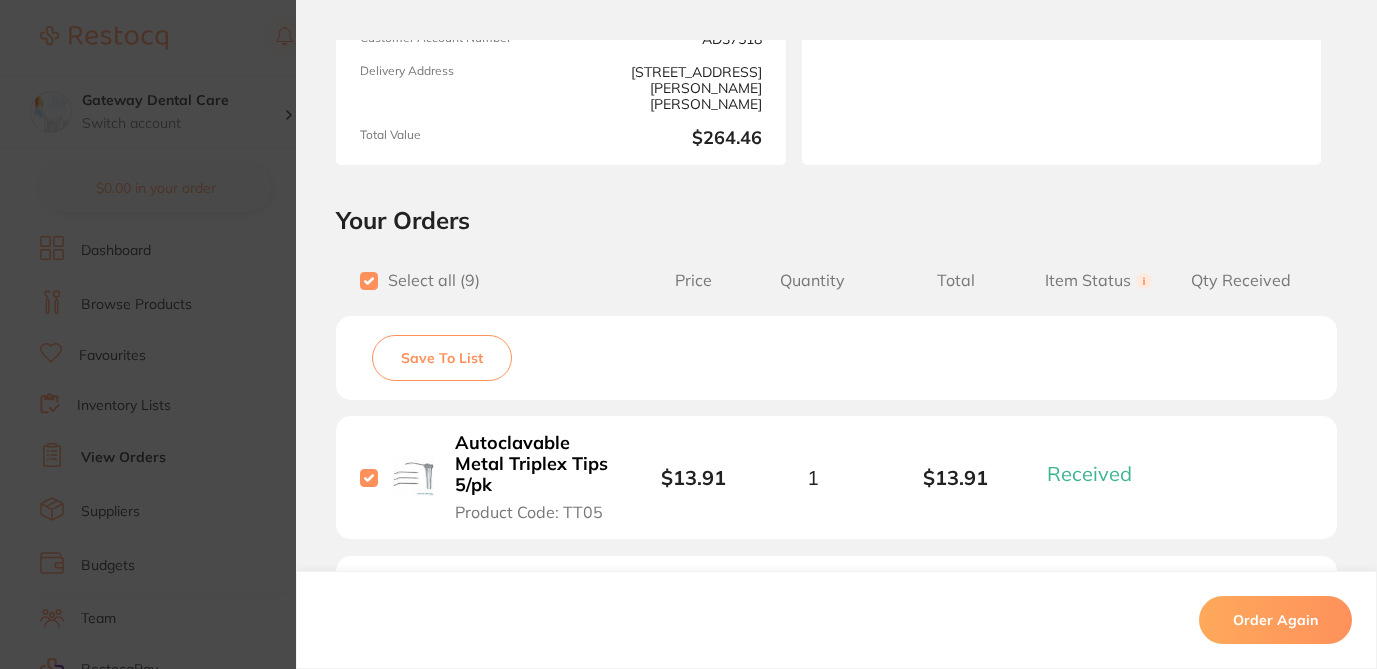 click on "Save To List" at bounding box center [442, 358] 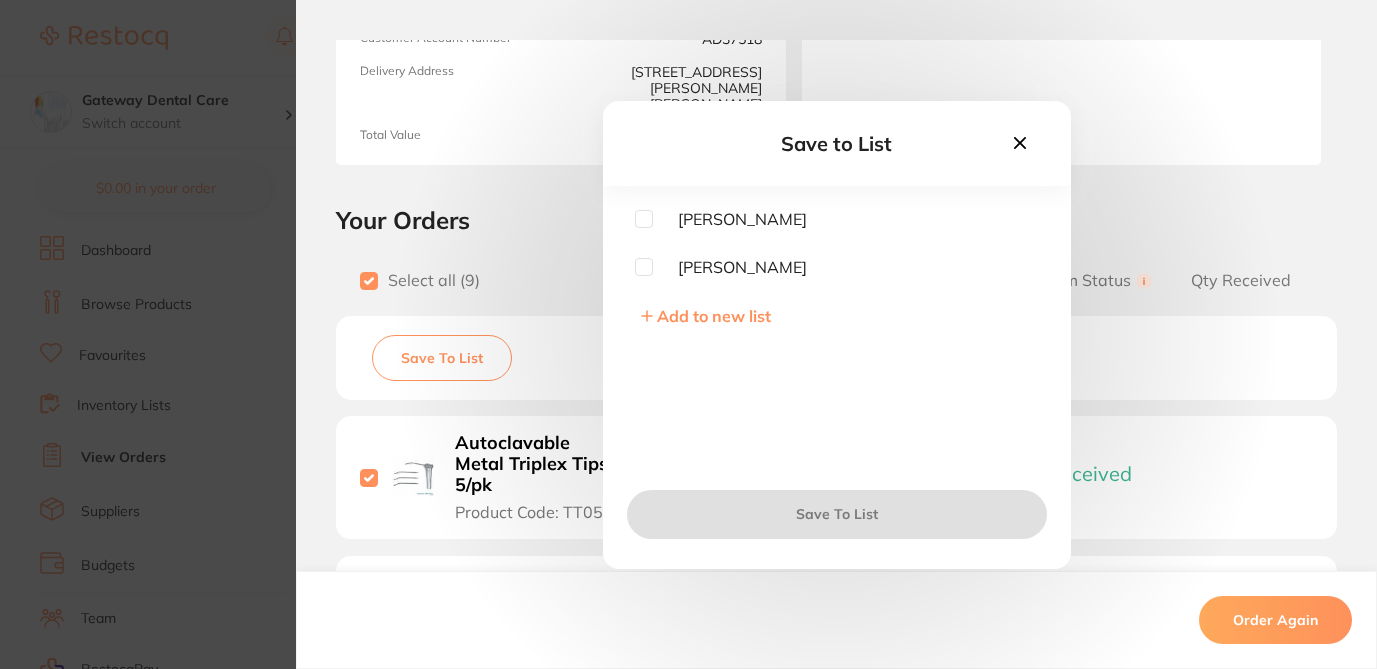 click at bounding box center (644, 219) 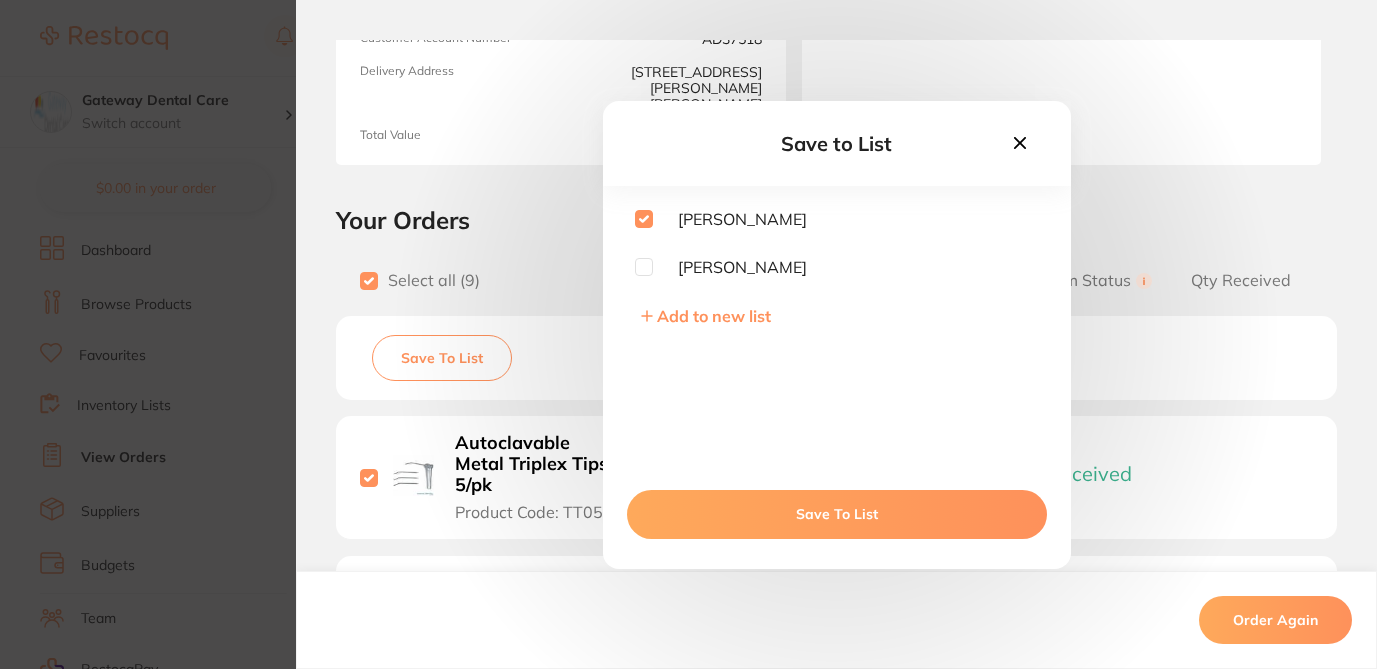 click on "Save To List" at bounding box center [837, 514] 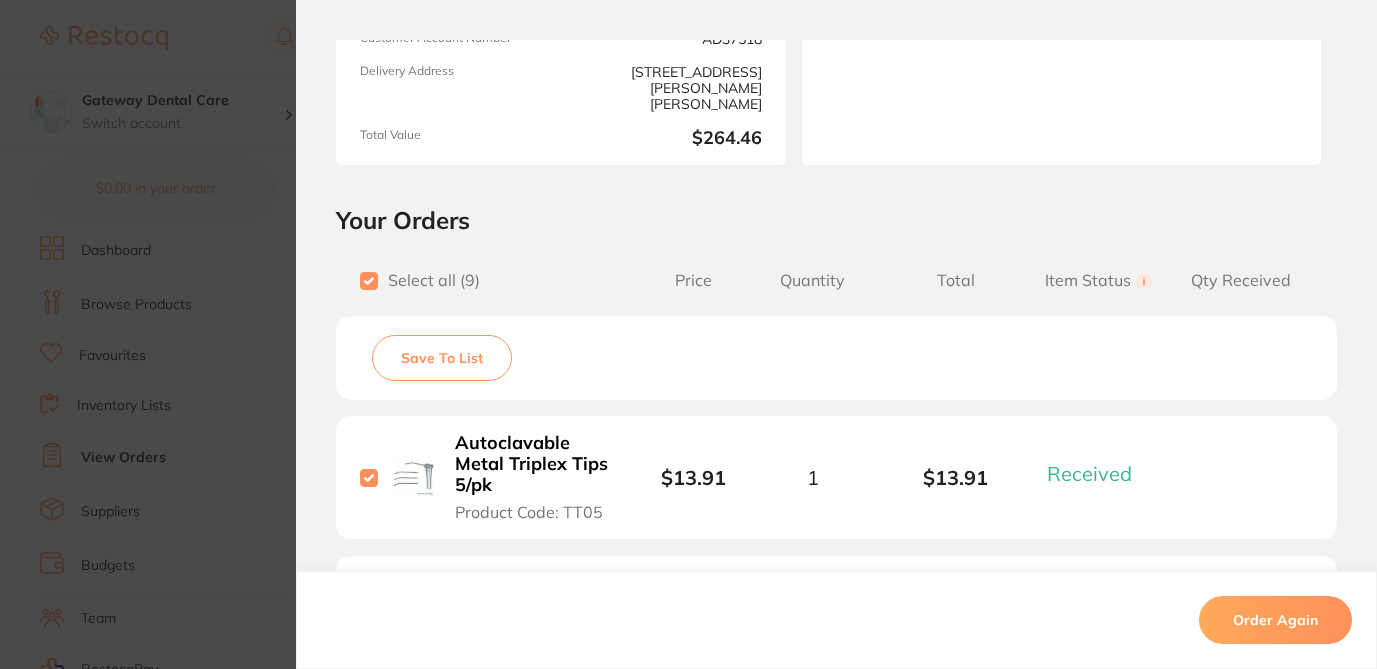 click on "Order ID: Restocq- 58062   Order Information   9  Received Completed  Order Order Date [DATE] 12:19 Supplier [PERSON_NAME] Dental   Customer Account Number AD37518 Delivery Address [STREET_ADDRESS][PERSON_NAME][PERSON_NAME] Total Value $264.46 Order Notes Upload attachments There are currently no notes to display. Your Orders   Select all ( 9 ) Price Quantity Total Item Status   You can use this feature to track items that you have received and those that are on backorder Qty Received Save To List Autoclavable Metal Triplex Tips 5/pk   Product    Code:  TT05     $13.91 1 $13.91 Received Received Back Order Ozbibs Dental Bibs Blue 500pk   Product    Code:  ADA201     $23.86 1 $23.86 Received Received Back Order Steel Bur Long Shank Round #7   021   Product    Code:  SBRRL07     $27.05 1 $27.05 Received Received Back Order Face Masks Disposable Ear Loop Level 2 50pk   Product    Code:  MK20     $4.45 6 $26.70 Received Received Back Order Latch Type Prophy Cup Non-Latex 144/pk   Product    Code:  PCLT03     $19.09 2 $38.18" at bounding box center [688, 334] 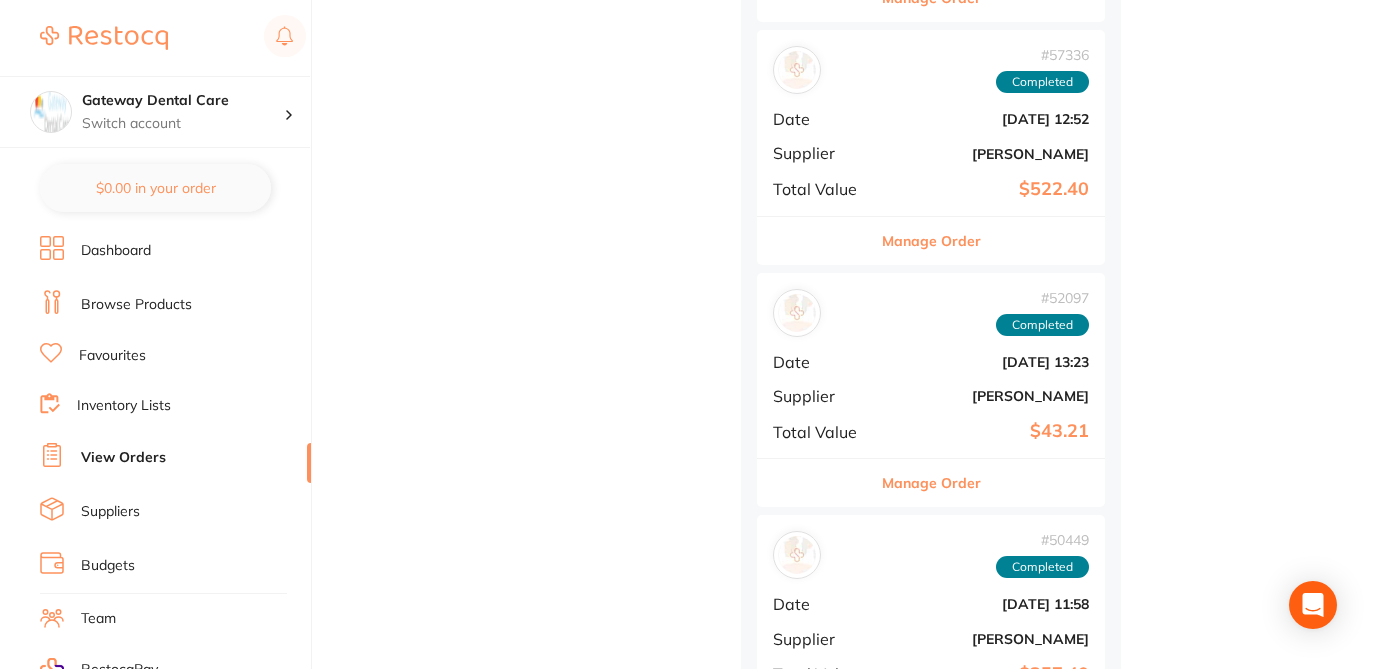 scroll, scrollTop: 2697, scrollLeft: 0, axis: vertical 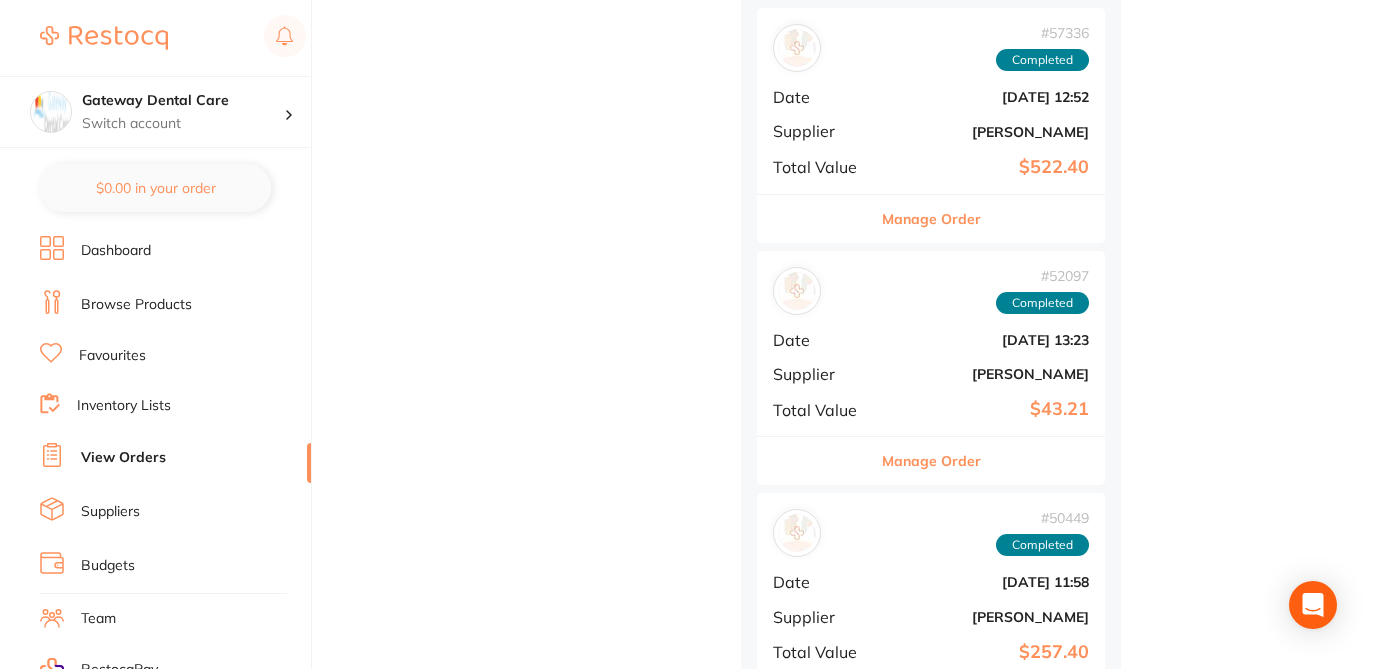 click on "Manage Order" at bounding box center [931, 219] 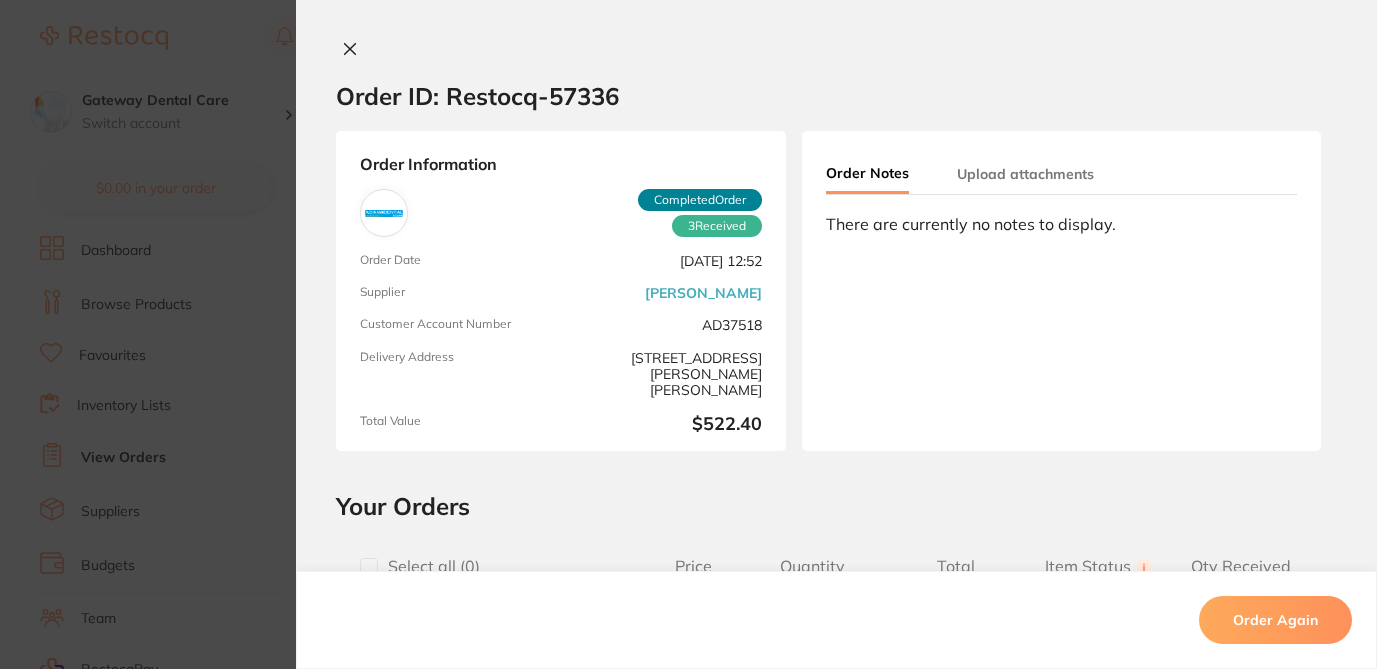 click at bounding box center [369, 567] 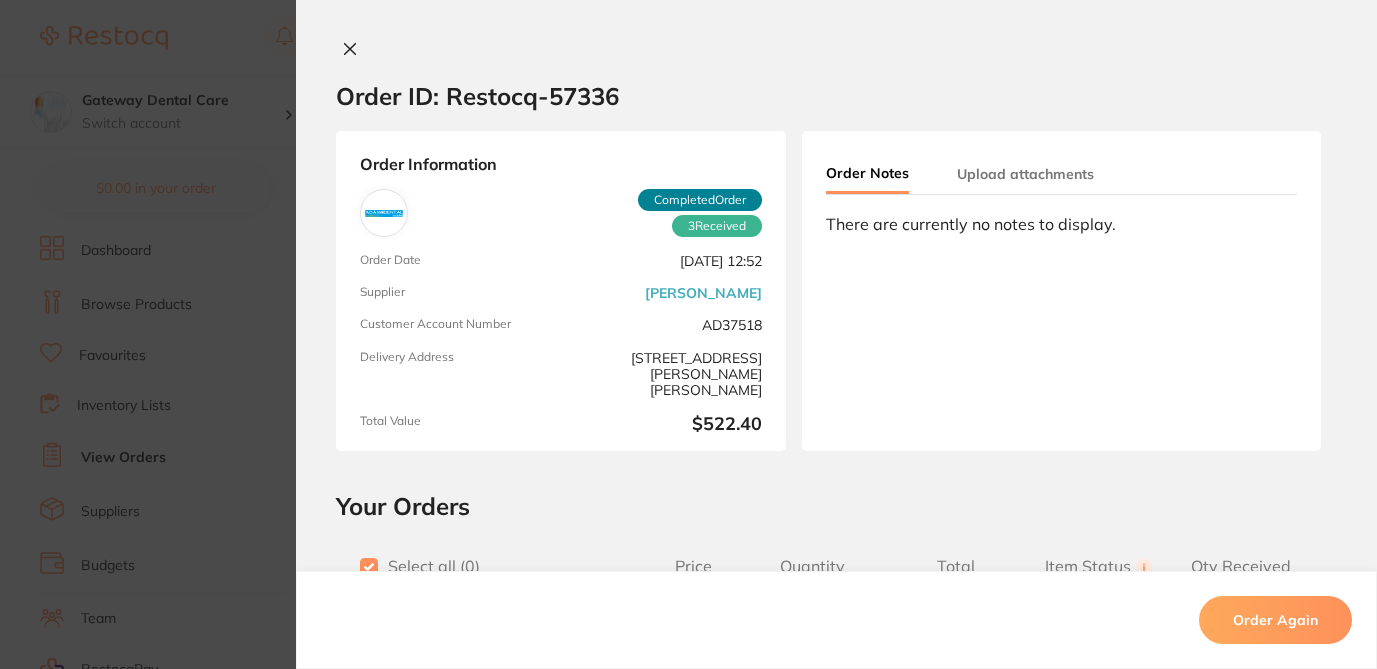 checkbox on "true" 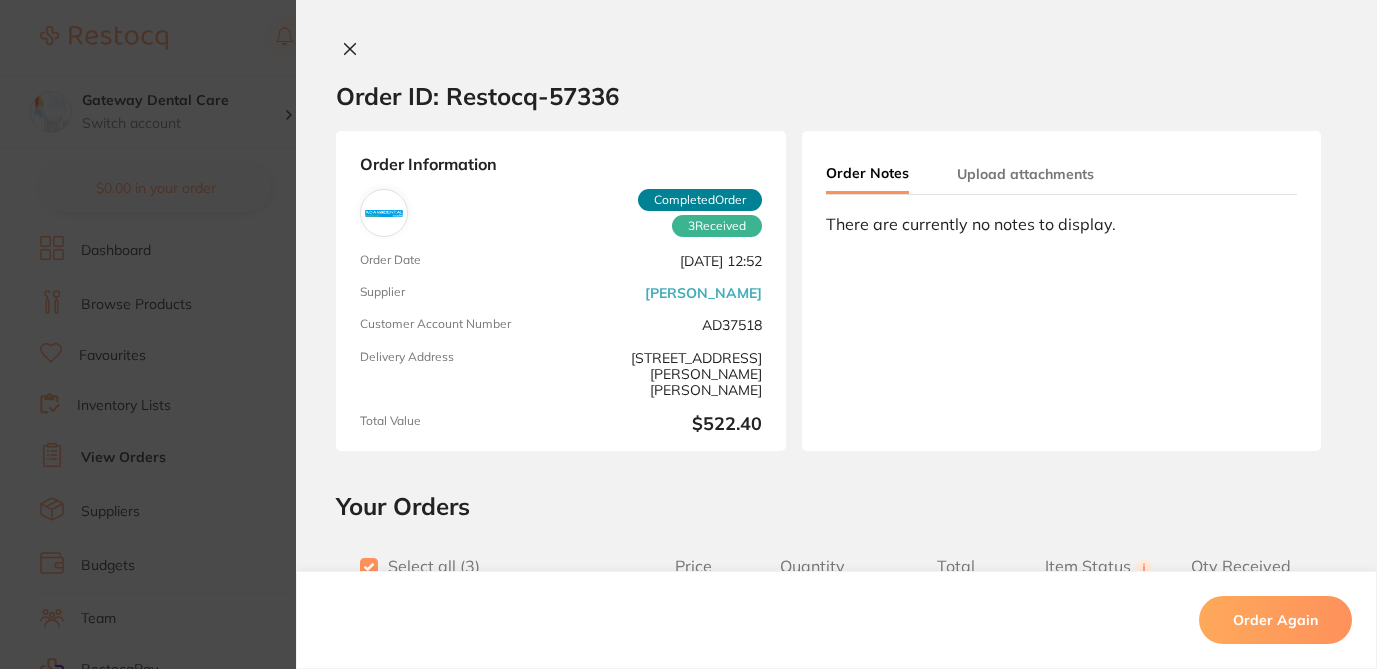 click on "Order ID: Restocq- 57336   Order Information   3  Received Completed  Order Order Date [DATE] 12:52 Supplier [PERSON_NAME] Dental   Customer Account Number AD37518 Delivery Address [STREET_ADDRESS][PERSON_NAME][PERSON_NAME] Total Value $522.40 Order Notes Upload attachments There are currently no notes to display. Your Orders   Select all ( 3 ) Price Quantity Total Item Status   You can use this feature to track items that you have received and those that are on backorder Qty Received Save To List Splash Putty and Catalyst Jars Fast Set   Product    Code:  SPD1235     $97.32 2 $194.64 Received Received Back Order KWIK TRAY Disposable Aluminium Perforated x 24   Product    Code:  KE-09244     $75.09 1 $75.09 Received Received Back Order PROTEMP 4 Bleach Refill Cartridge 50ml   Product    Code:  TM-46959     $205.18 1 $205.18 Received Received Back Order Splash Putty and Catalyst Jars Fast Set Product    Code:  SPD1235 $97.32 Quantity:  2 Status:   Received Received Back Order Quantity Received:  Product    Code:  KE-09244 1" at bounding box center [836, 354] 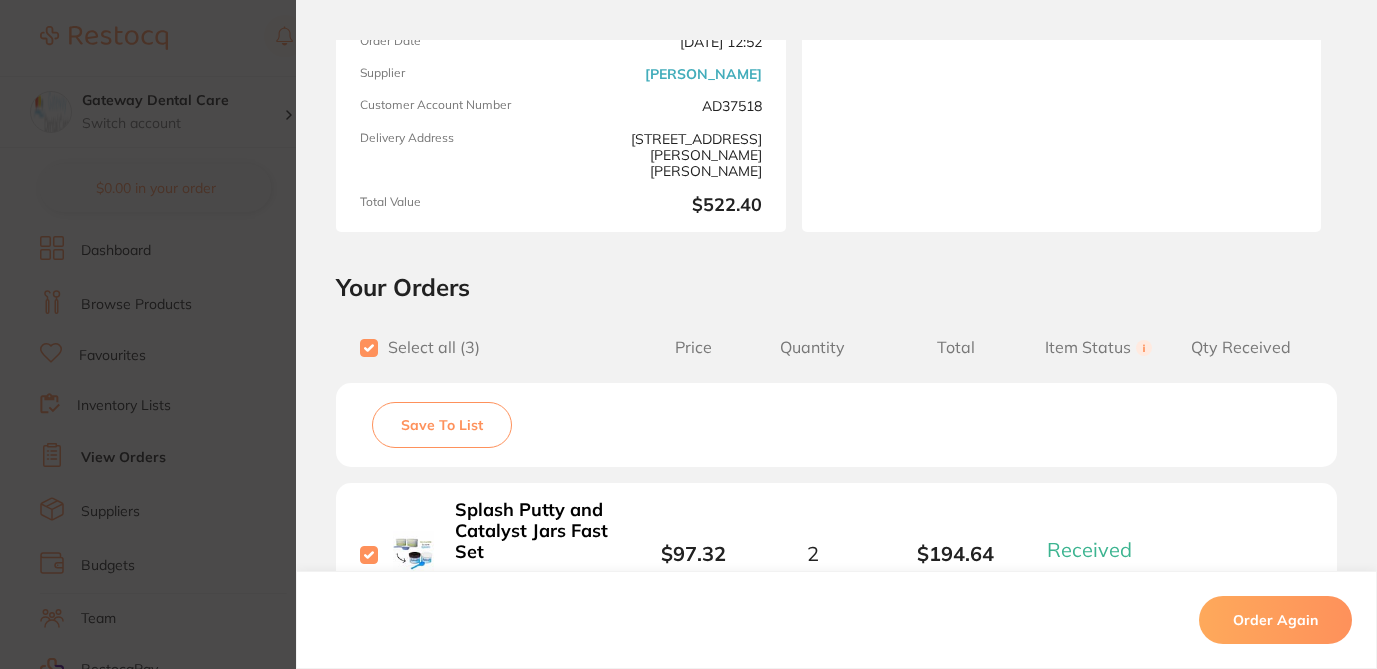 scroll, scrollTop: 261, scrollLeft: 0, axis: vertical 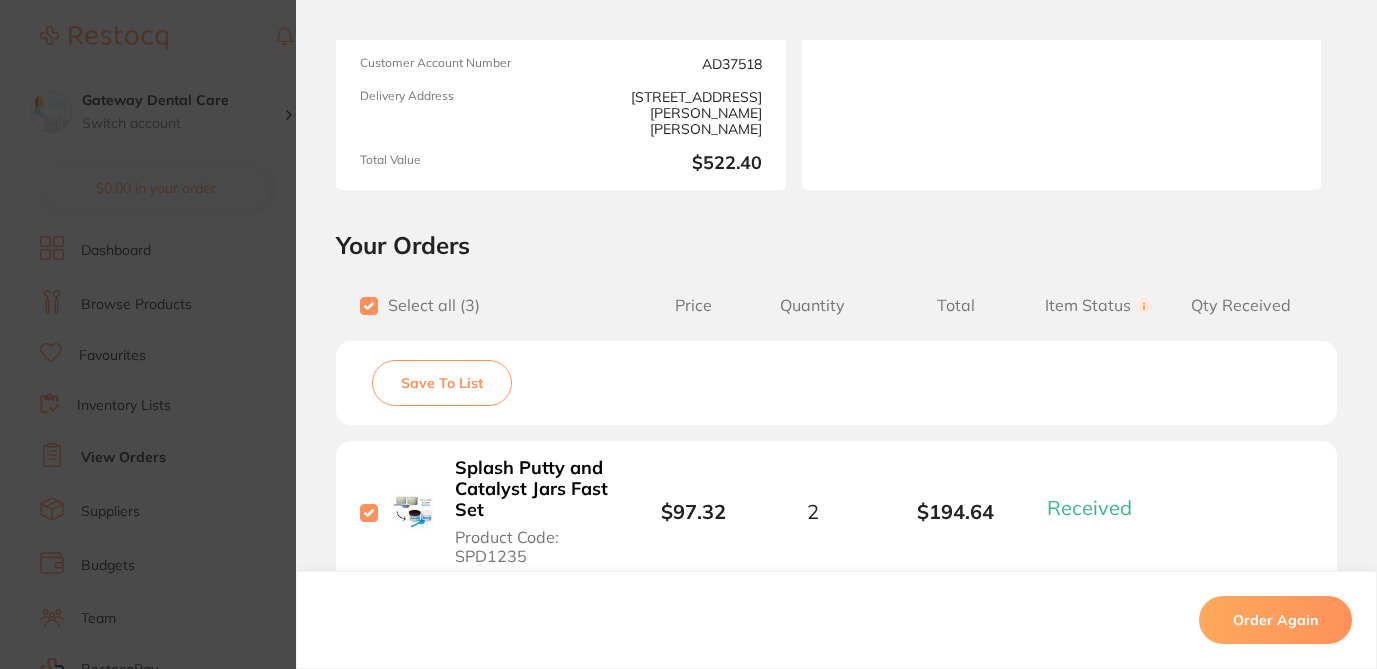 click on "Save To List" at bounding box center (442, 383) 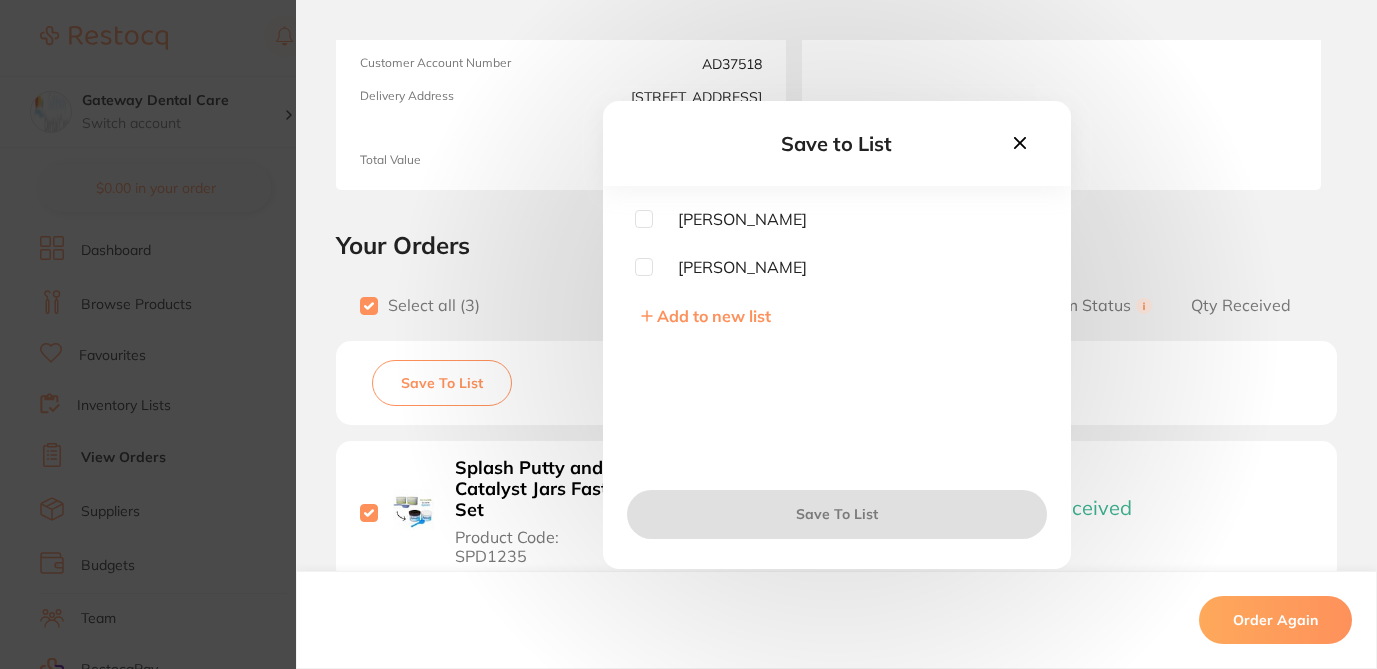 click on "[PERSON_NAME]" at bounding box center [730, 219] 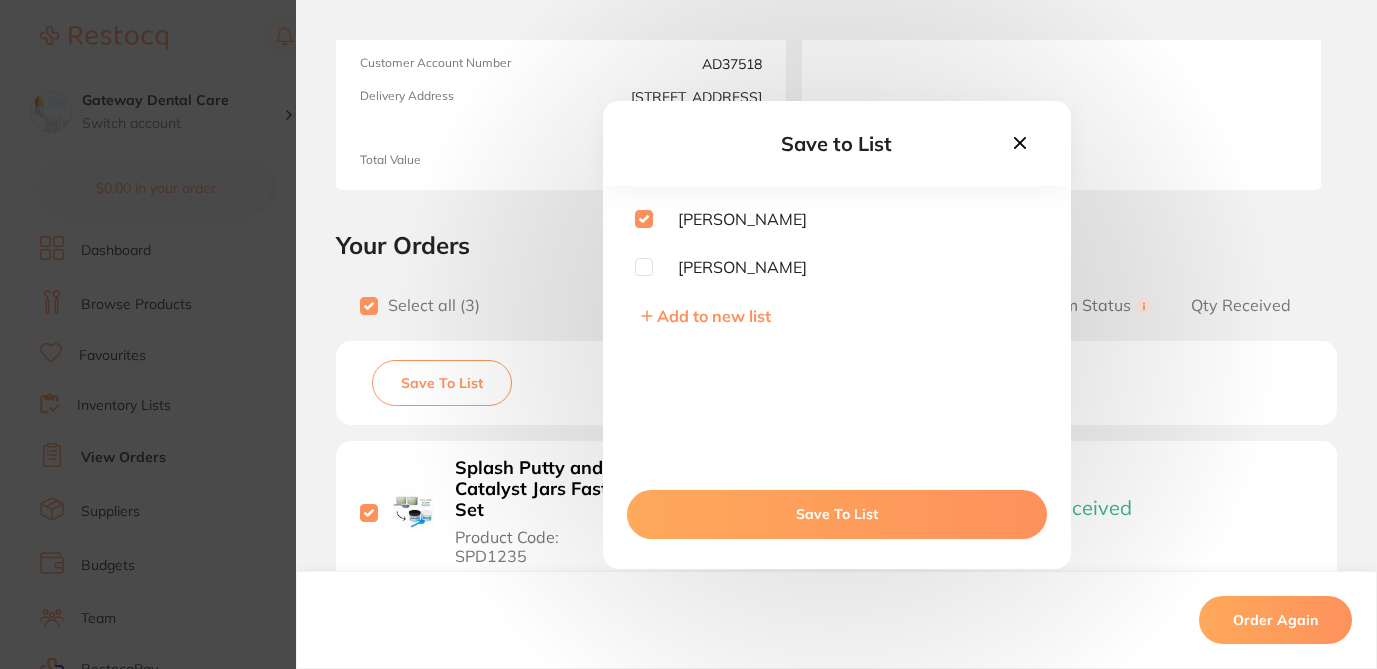 click on "Save To List" at bounding box center [837, 514] 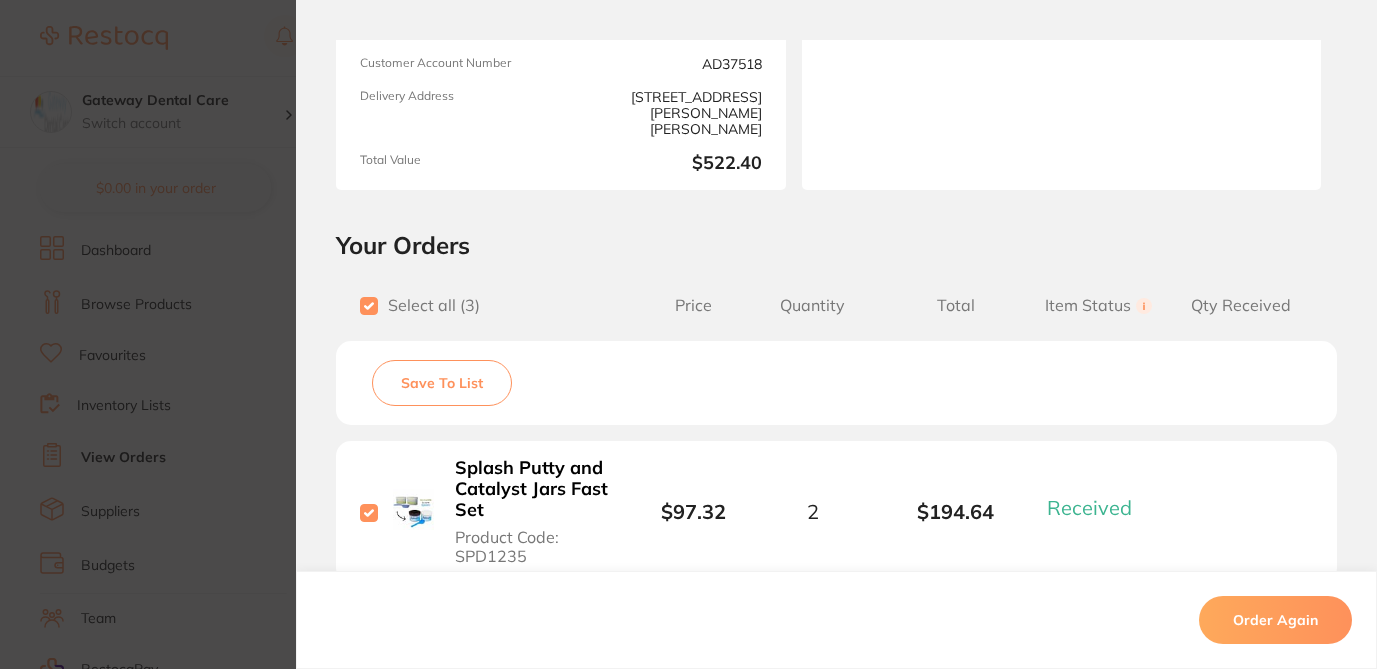 click on "Order ID: Restocq- 57336   Order Information   3  Received Completed  Order Order Date [DATE] 12:52 Supplier [PERSON_NAME] Dental   Customer Account Number AD37518 Delivery Address [STREET_ADDRESS][PERSON_NAME][PERSON_NAME] Total Value $522.40 Order Notes Upload attachments There are currently no notes to display. Your Orders   Select all ( 3 ) Price Quantity Total Item Status   You can use this feature to track items that you have received and those that are on backorder Qty Received Save To List Splash Putty and Catalyst Jars Fast Set   Product    Code:  SPD1235     $97.32 2 $194.64 Received Received Back Order KWIK TRAY Disposable Aluminium Perforated x 24   Product    Code:  KE-09244     $75.09 1 $75.09 Received Received Back Order PROTEMP 4 Bleach Refill Cartridge 50ml   Product    Code:  TM-46959     $205.18 1 $205.18 Received Received Back Order Splash Putty and Catalyst Jars Fast Set Product    Code:  SPD1235 $97.32 Quantity:  2 Status:   Received Received Back Order Quantity Received:  Product    Code:  KE-09244 1" at bounding box center [688, 334] 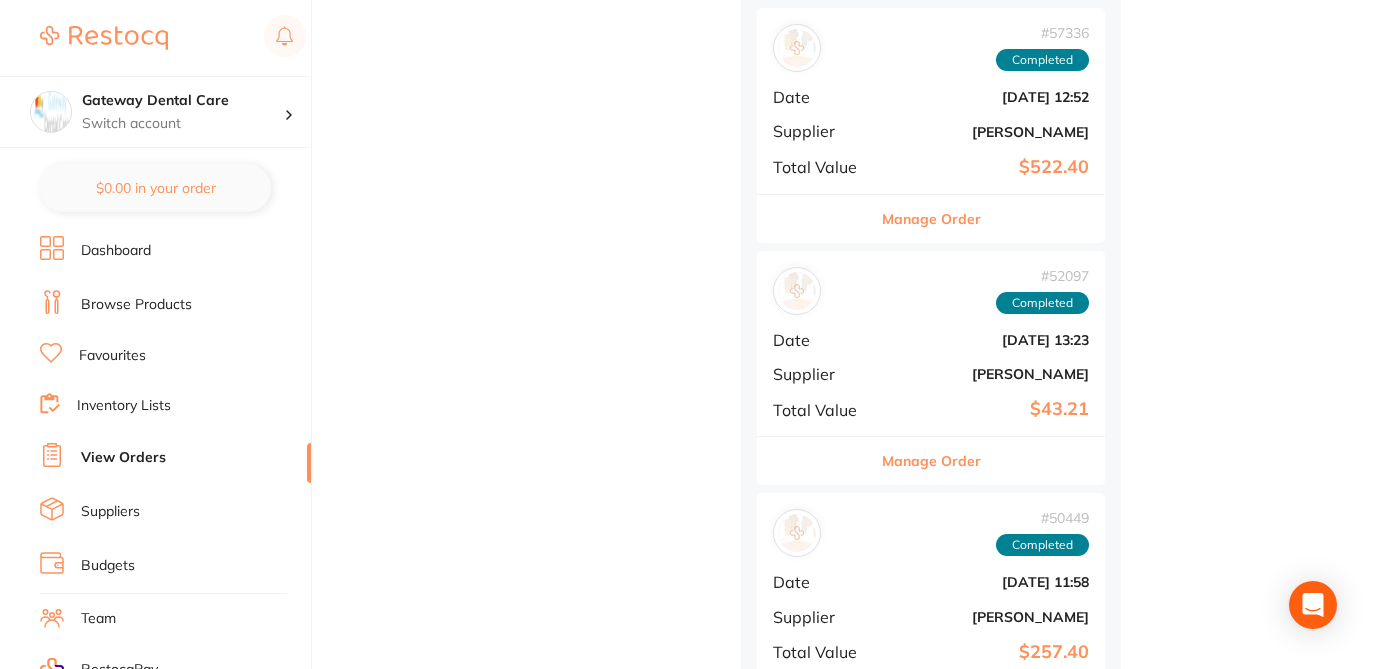click on "Manage Order" at bounding box center [931, 461] 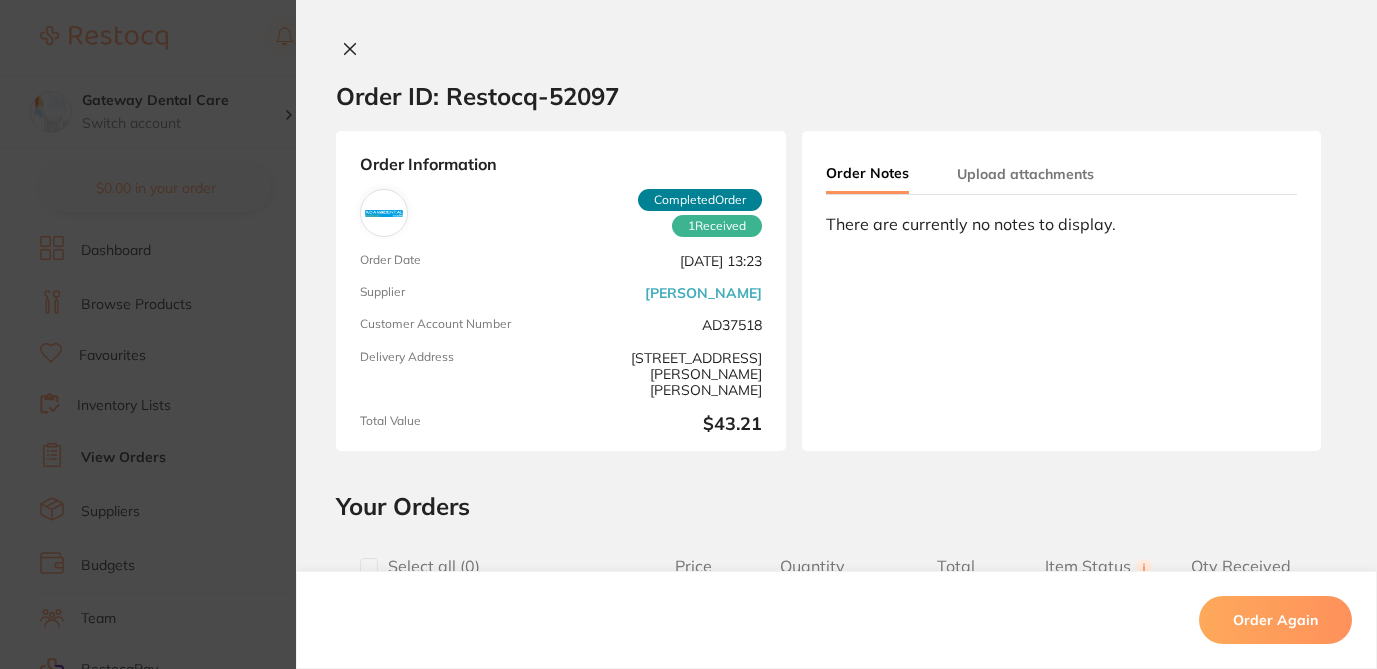 click at bounding box center (369, 567) 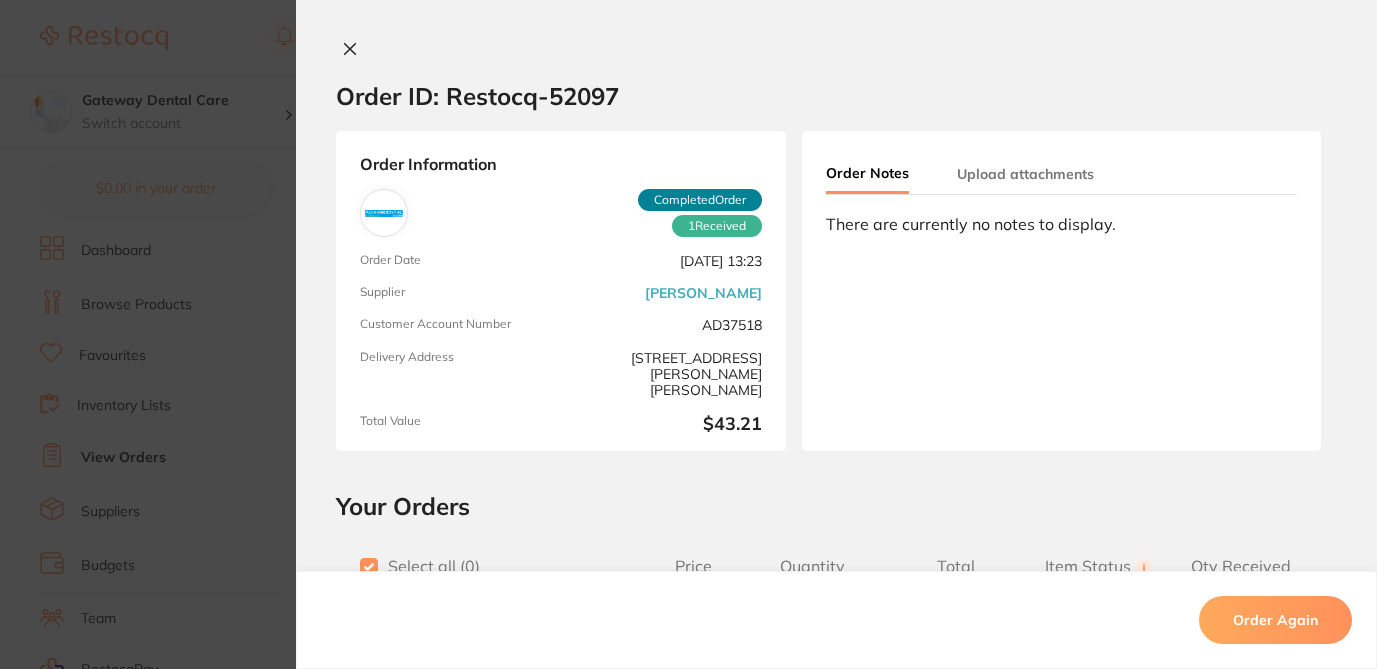 checkbox on "true" 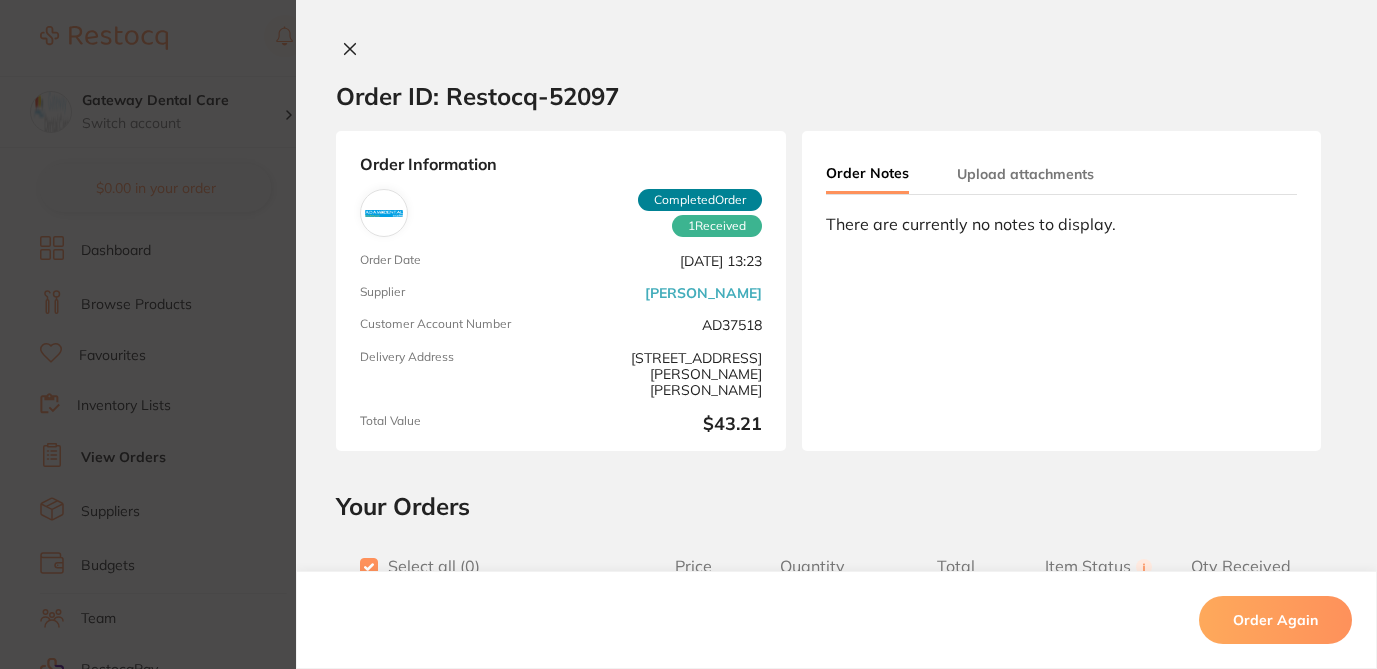 checkbox on "true" 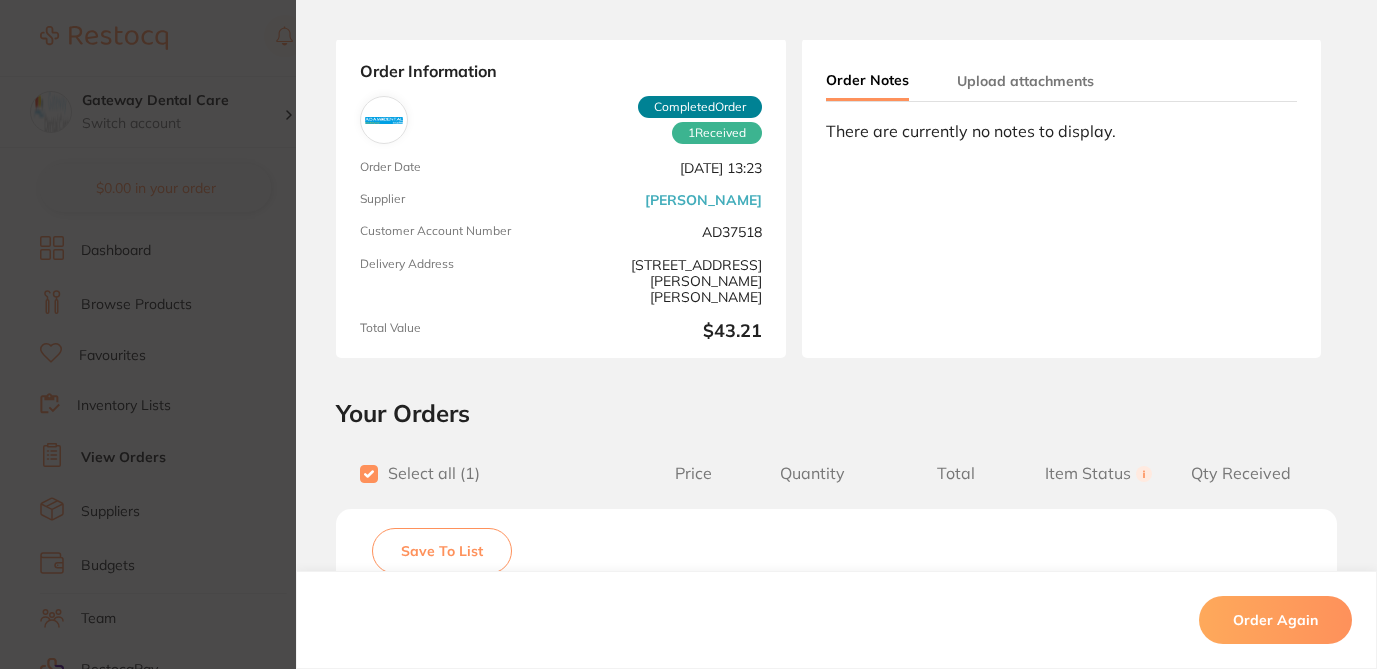 scroll, scrollTop: 94, scrollLeft: 0, axis: vertical 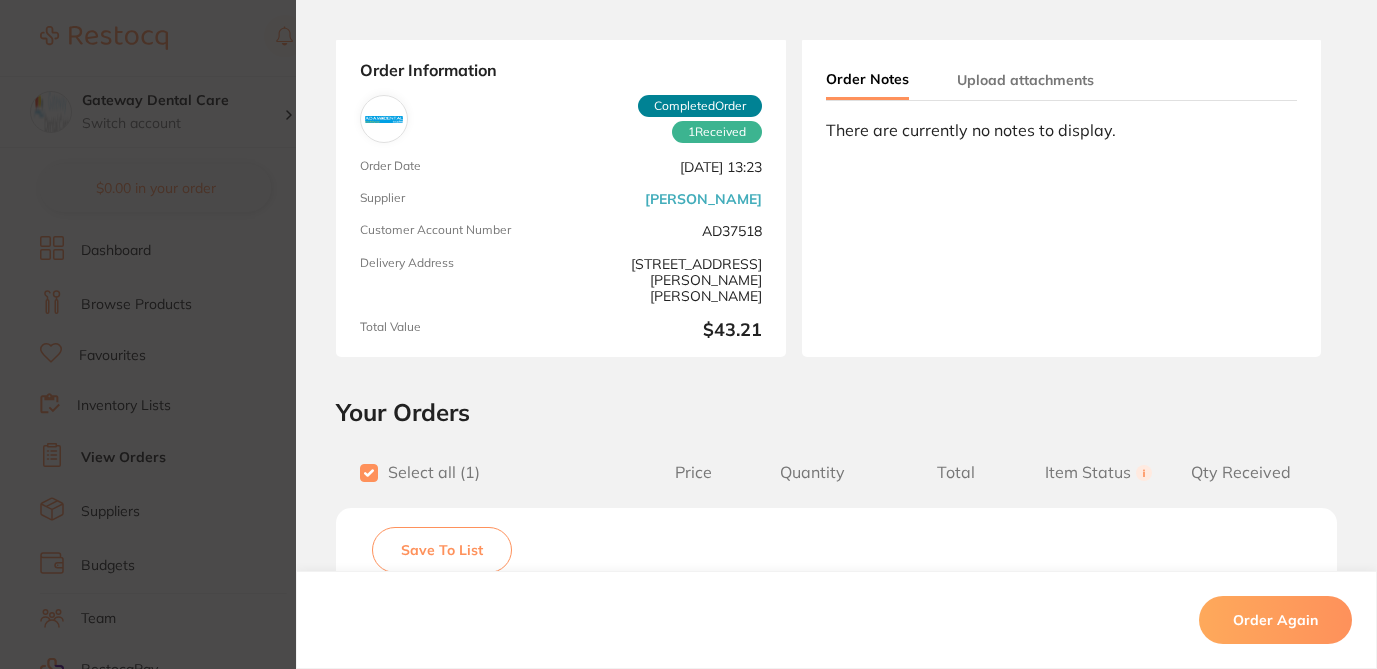 click on "Save To List" at bounding box center (442, 550) 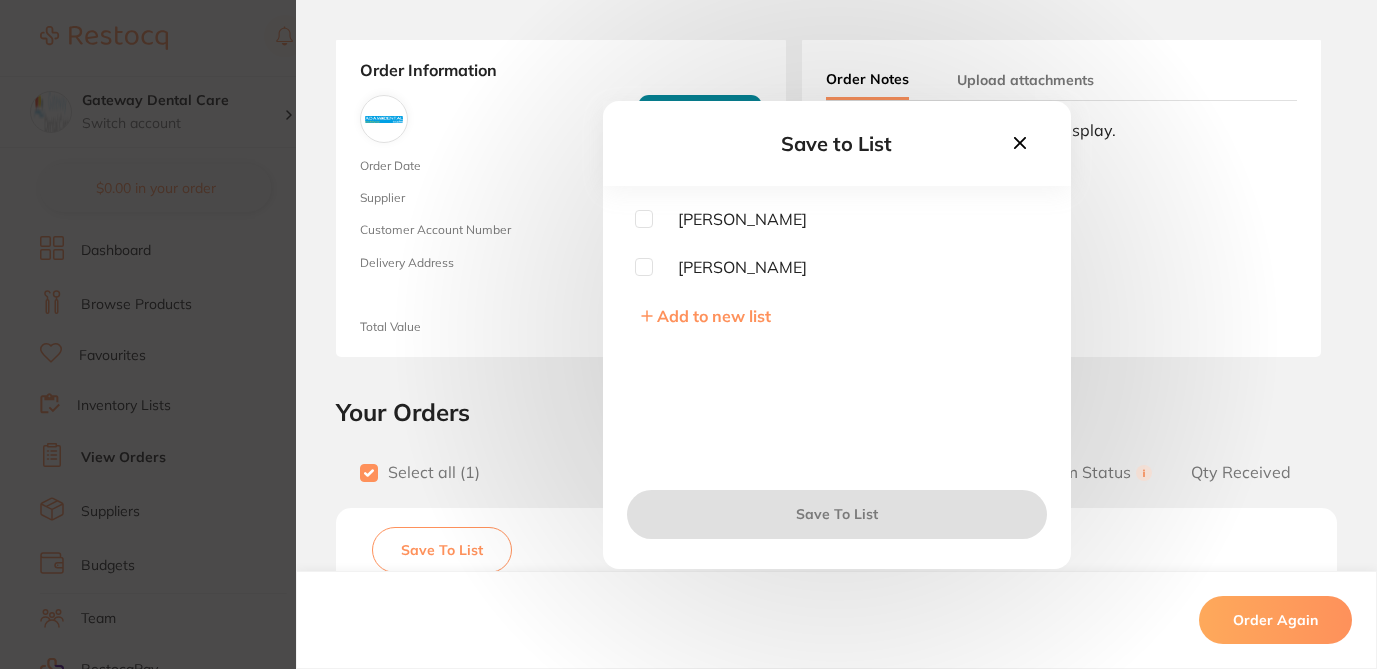 click on "[PERSON_NAME]" at bounding box center [730, 219] 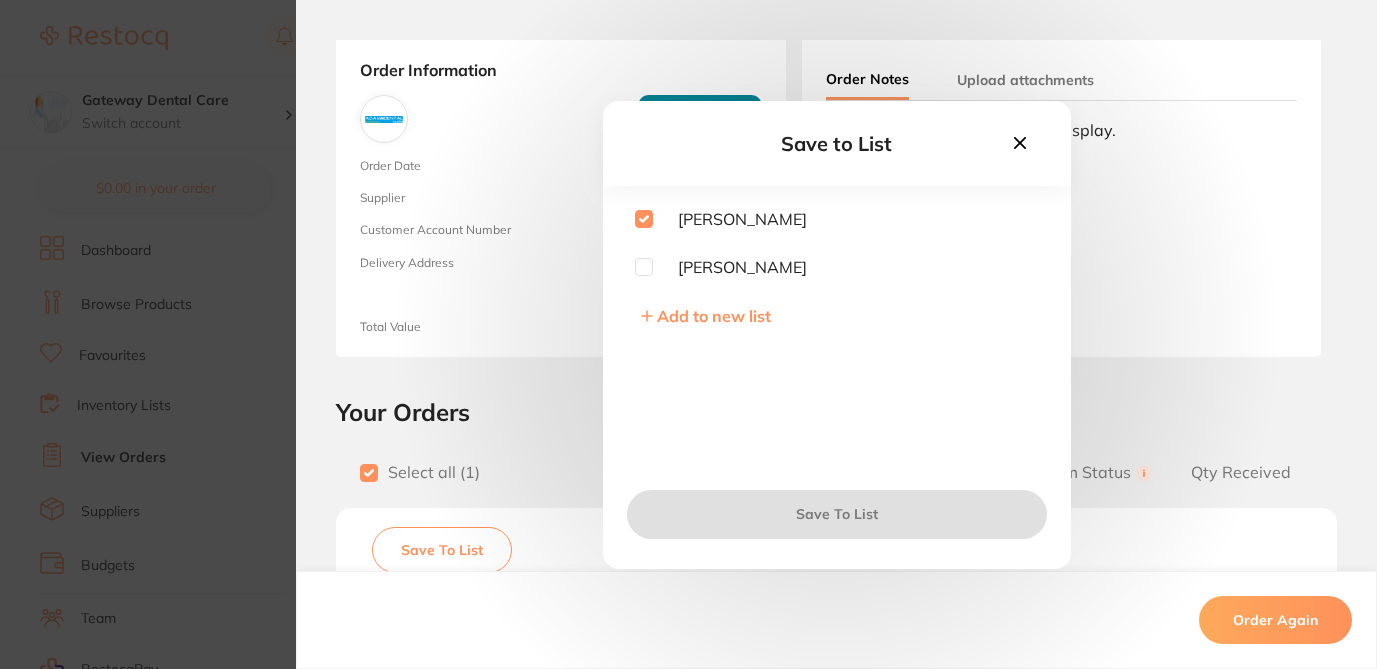 checkbox on "true" 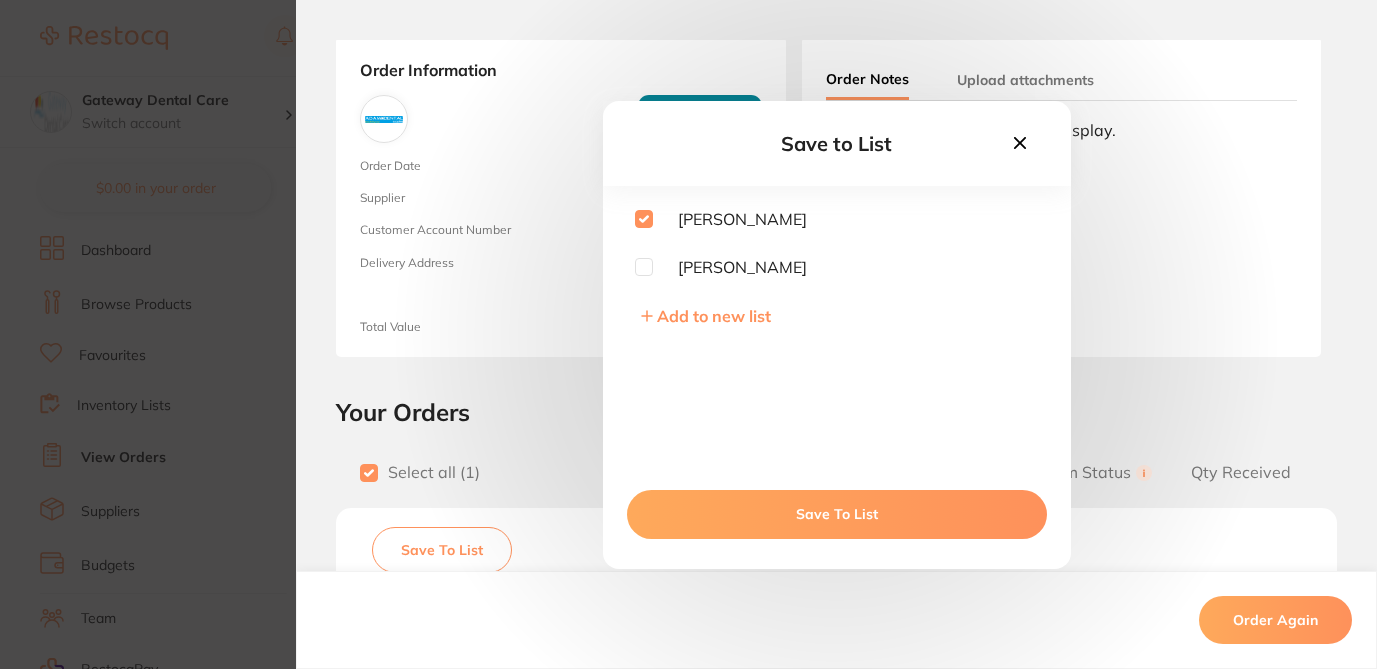 click on "Save To List" at bounding box center (837, 514) 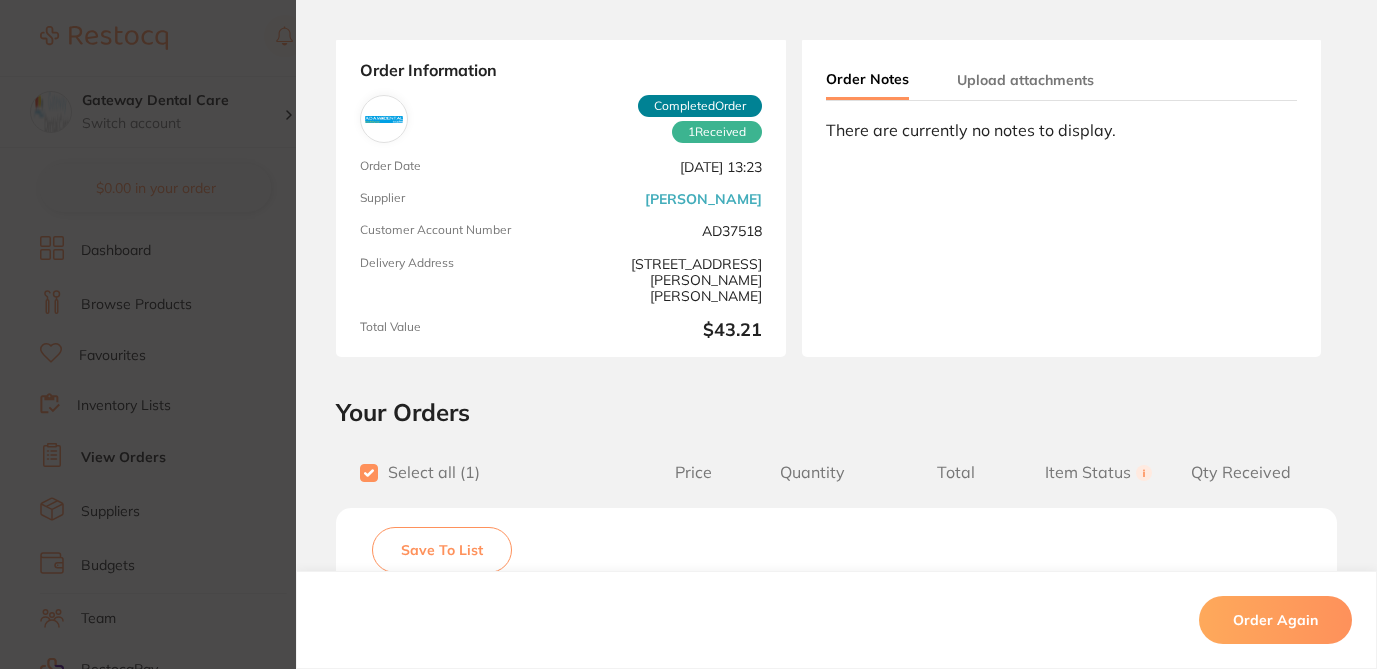 click on "Order ID: Restocq- 52097   Order Information   1  Received Completed  Order Order Date [DATE] 13:23 Supplier [PERSON_NAME] Dental   Customer Account Number AD37518 Delivery Address [STREET_ADDRESS][PERSON_NAME][PERSON_NAME] Total Value $43.21 Order Notes Upload attachments There are currently no notes to display. Your Orders   Select all ( 1 ) Price Quantity Total Item Status   You can use this feature to track items that you have received and those that are on backorder Qty Received Save To List Sure-Cord Knitted Retraction Cord - Size 0   Product    Code:  IUCPU     $19.64 2 $39.28 Received Received Back Order Sure-Cord Knitted Retraction Cord - Size 0 Product    Code:  IUCPU $19.64 Quantity:  2 Status:   Received Received Back Order Quantity Received:  Recipient: Default ( [EMAIL_ADDRESS][DOMAIN_NAME] ) Message:   10.0 % GST Incl. $3.93 Sub Total  Incl. GST  ( 1   Items) $43.21 Order Again ✕ ✕" at bounding box center (688, 334) 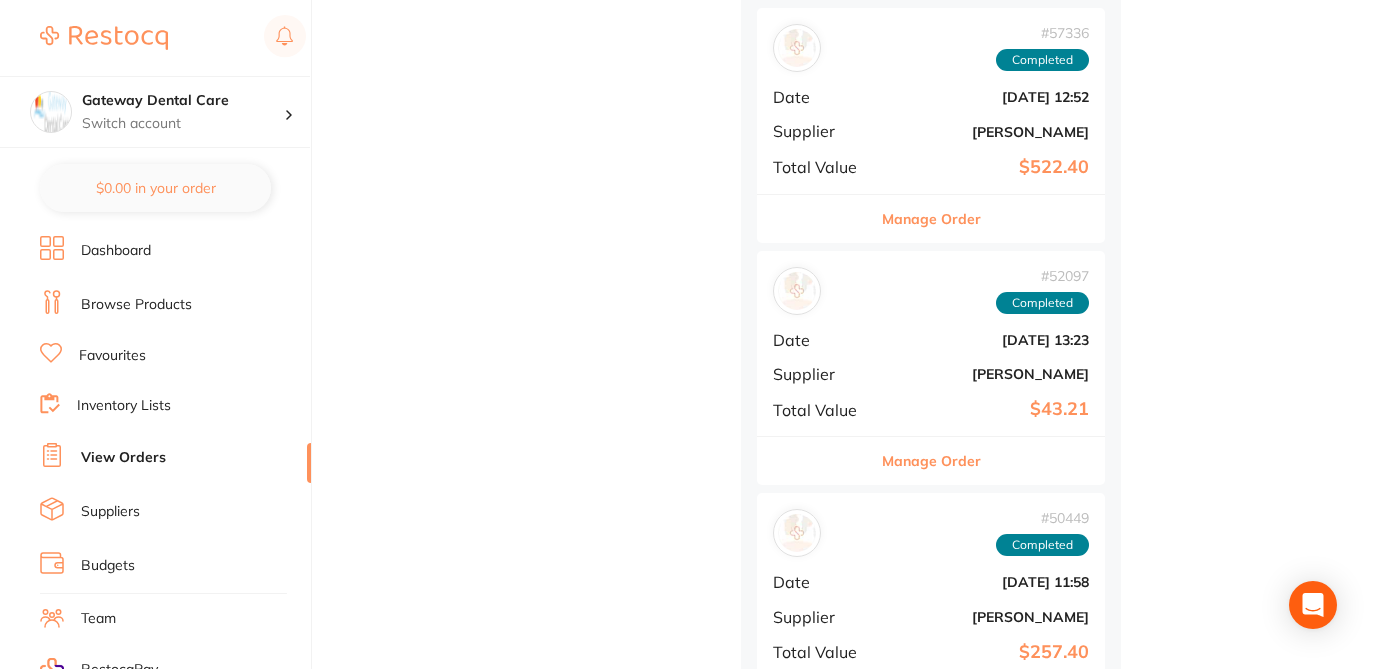 click on "Manage Order" at bounding box center (931, 219) 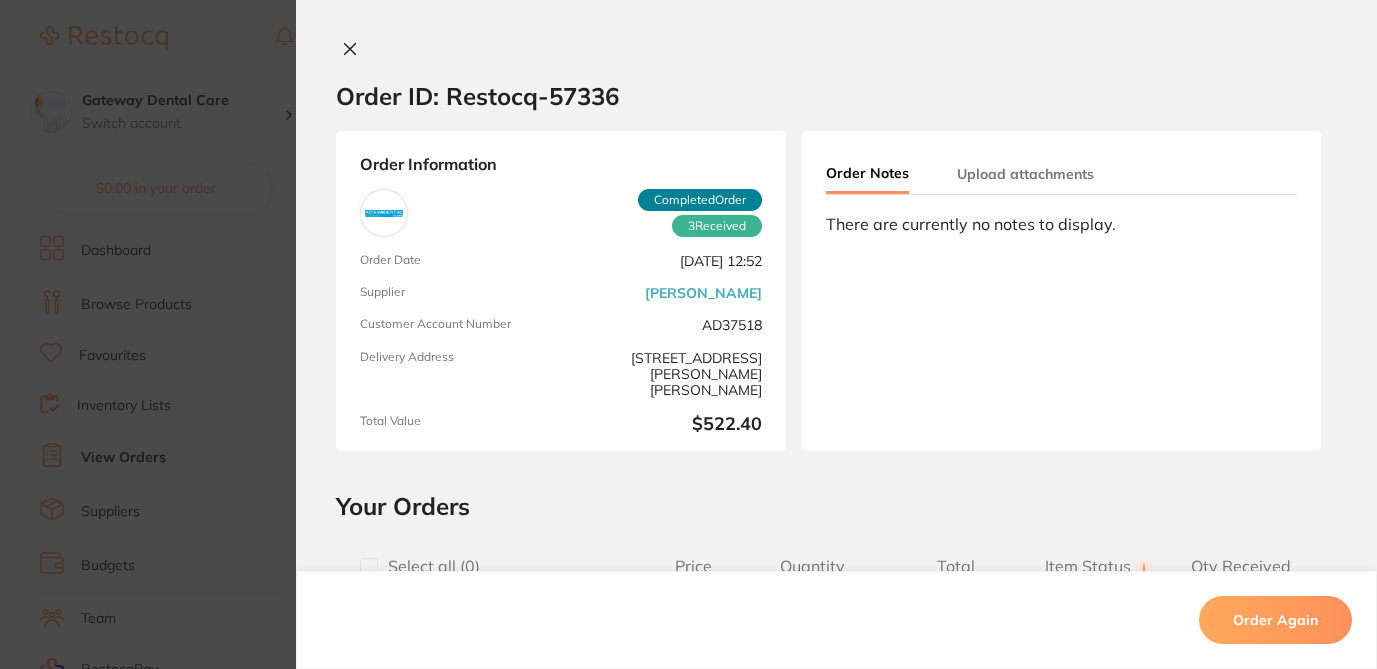 click at bounding box center [369, 567] 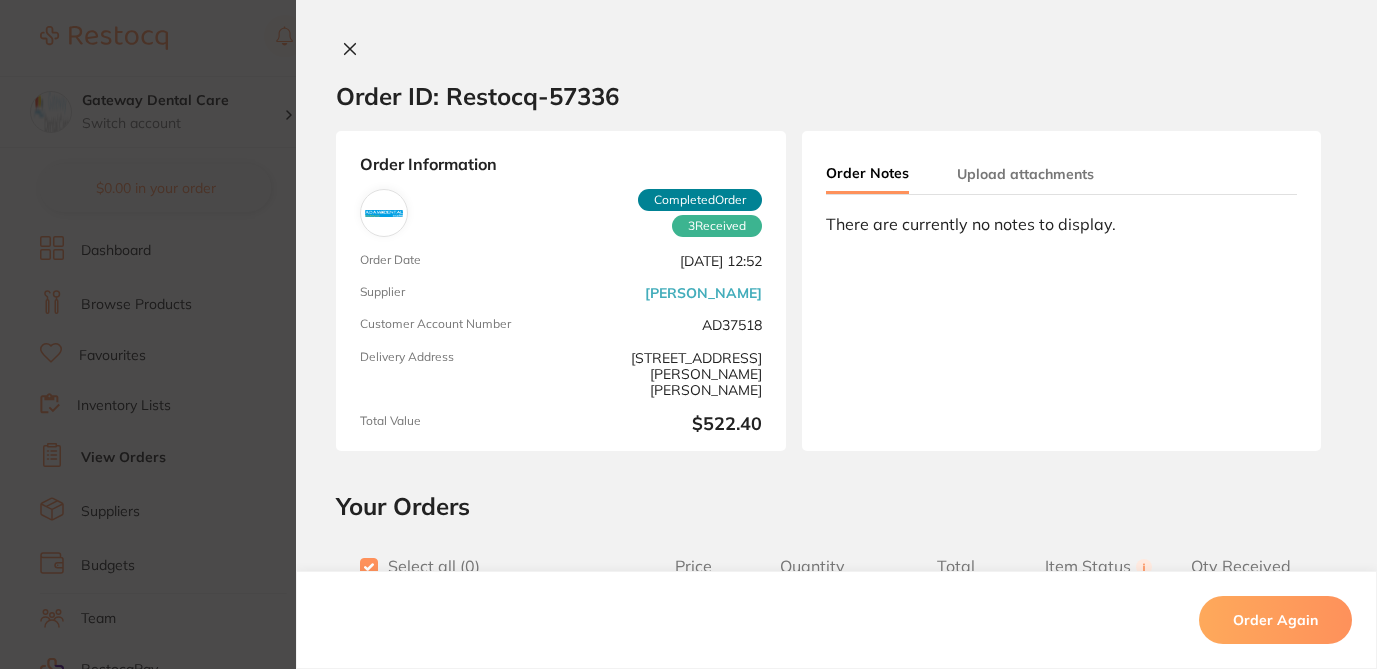 checkbox on "true" 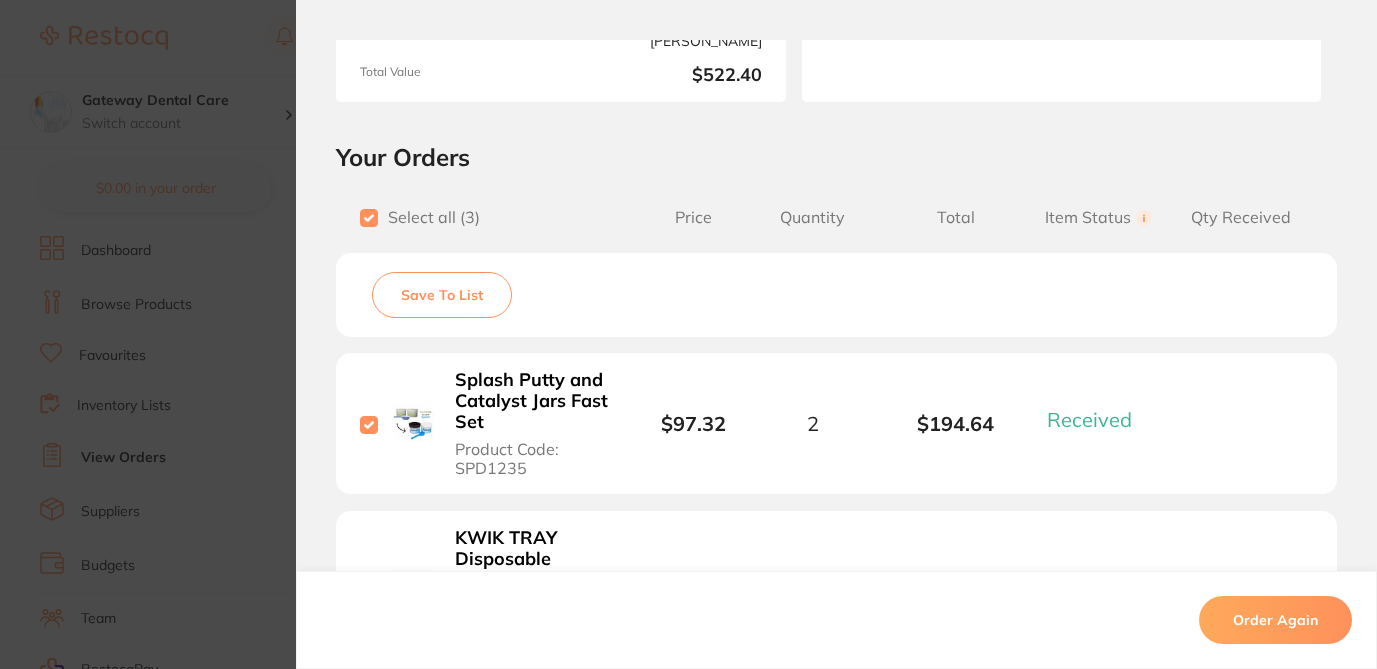scroll, scrollTop: 352, scrollLeft: 0, axis: vertical 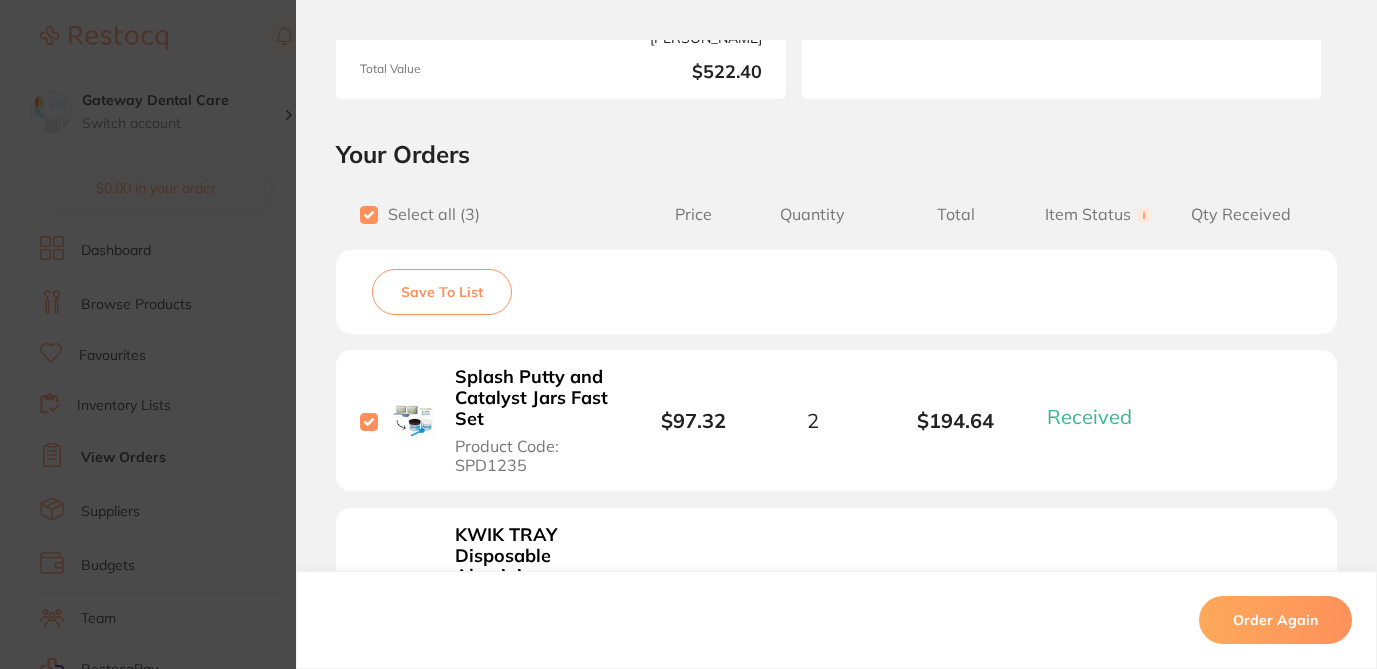 click on "Save To List" at bounding box center (442, 292) 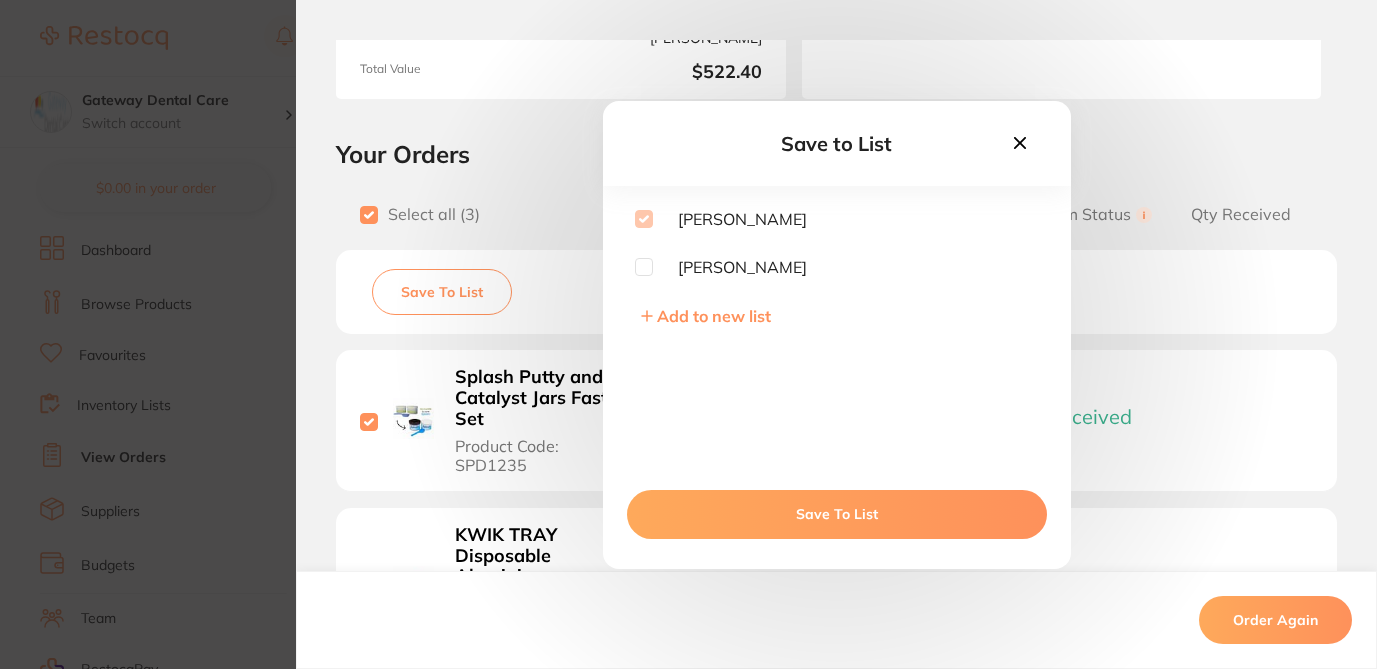 click on "Save to List [PERSON_NAME] [PERSON_NAME]           Add to new list Save To List Order ID: Restocq- 57336   Order Information   3  Received Completed  Order Order Date [DATE] 12:52 Supplier [PERSON_NAME]   Customer Account Number AD37518 Delivery Address [STREET_ADDRESS][PERSON_NAME][PERSON_NAME] Total Value $522.40 Order Notes Upload attachments There are currently no notes to display. Your Orders   Select all ( 3 ) Price Quantity Total Item Status   You can use this feature to track items that you have received and those that are on backorder Qty Received Save To List Splash Putty and Catalyst Jars Fast Set   Product    Code:  SPD1235     $97.32 2 $194.64 Received Received Back Order KWIK TRAY Disposable Aluminium Perforated x 24   Product    Code:  KE-09244     $75.09 1 $75.09 Received Received Back Order PROTEMP 4 Bleach Refill Cartridge 50ml   Product    Code:  TM-46959     $205.18 1 $205.18 Received Received Back Order Splash Putty and Catalyst Jars Fast Set Product    Code:  SPD1235 $97.32 Quantity:  2     1" at bounding box center (688, 334) 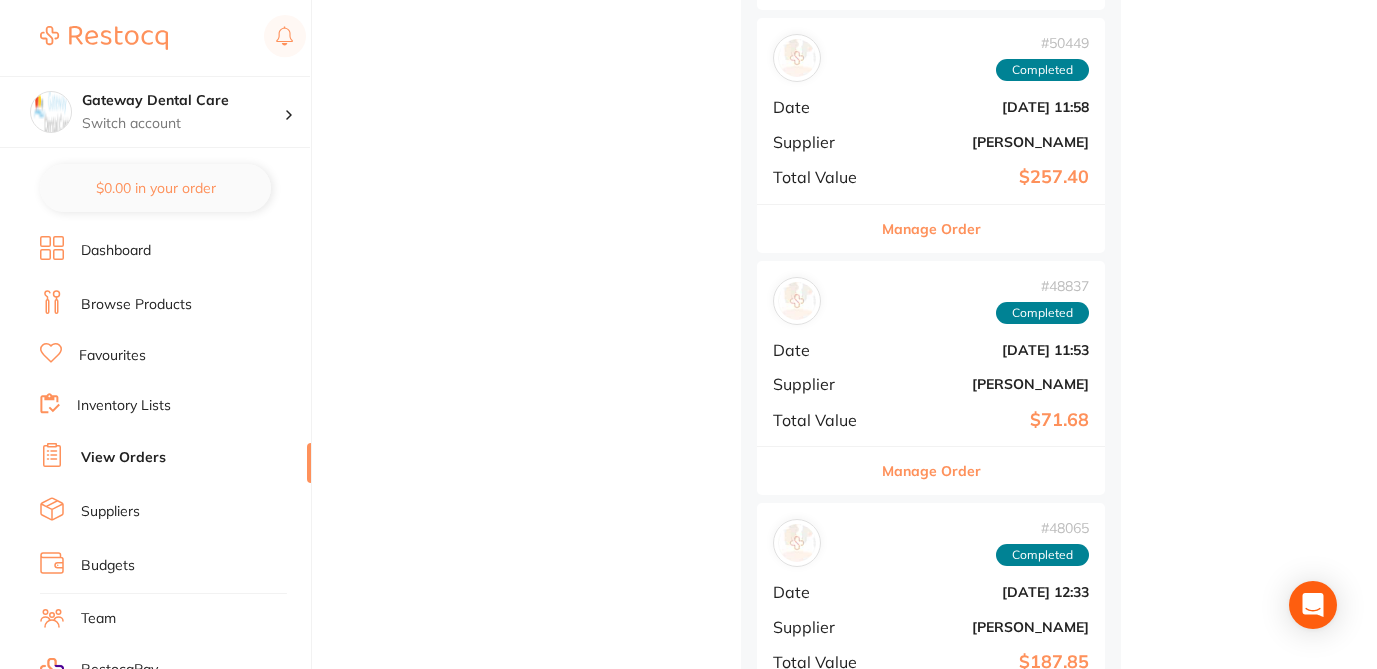 scroll, scrollTop: 3200, scrollLeft: 0, axis: vertical 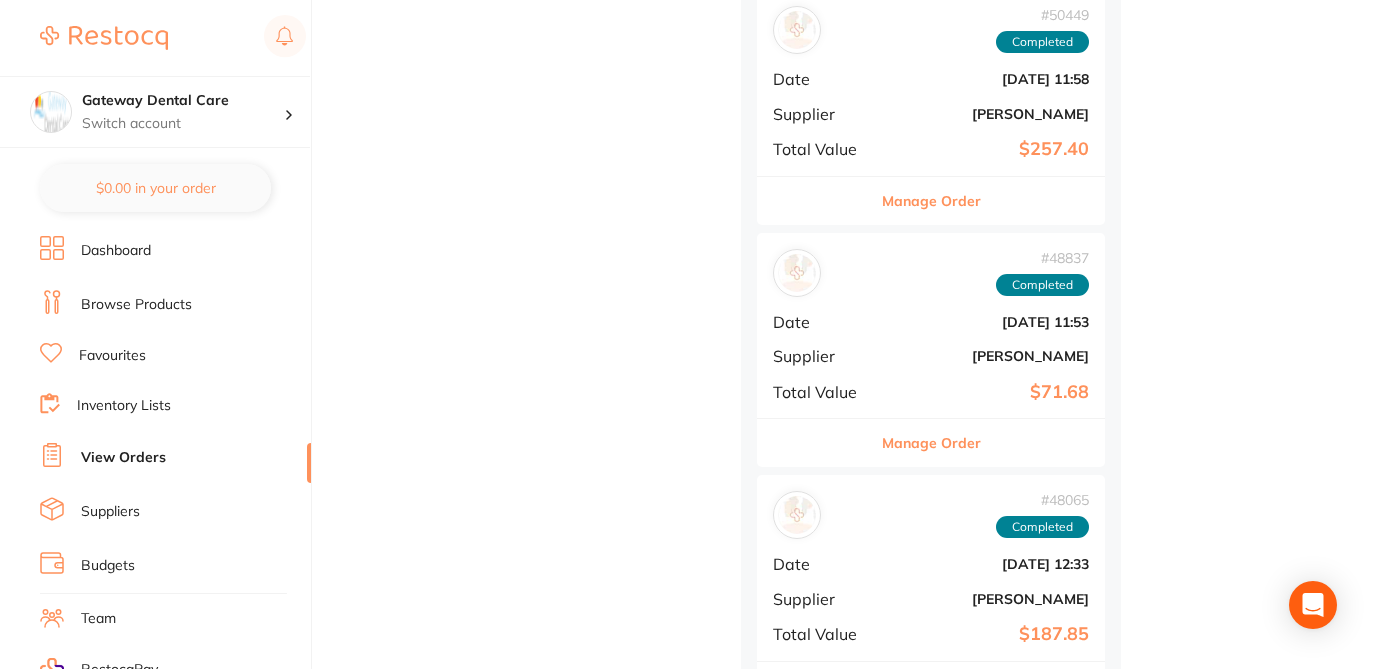 click on "Manage Order" at bounding box center (931, 201) 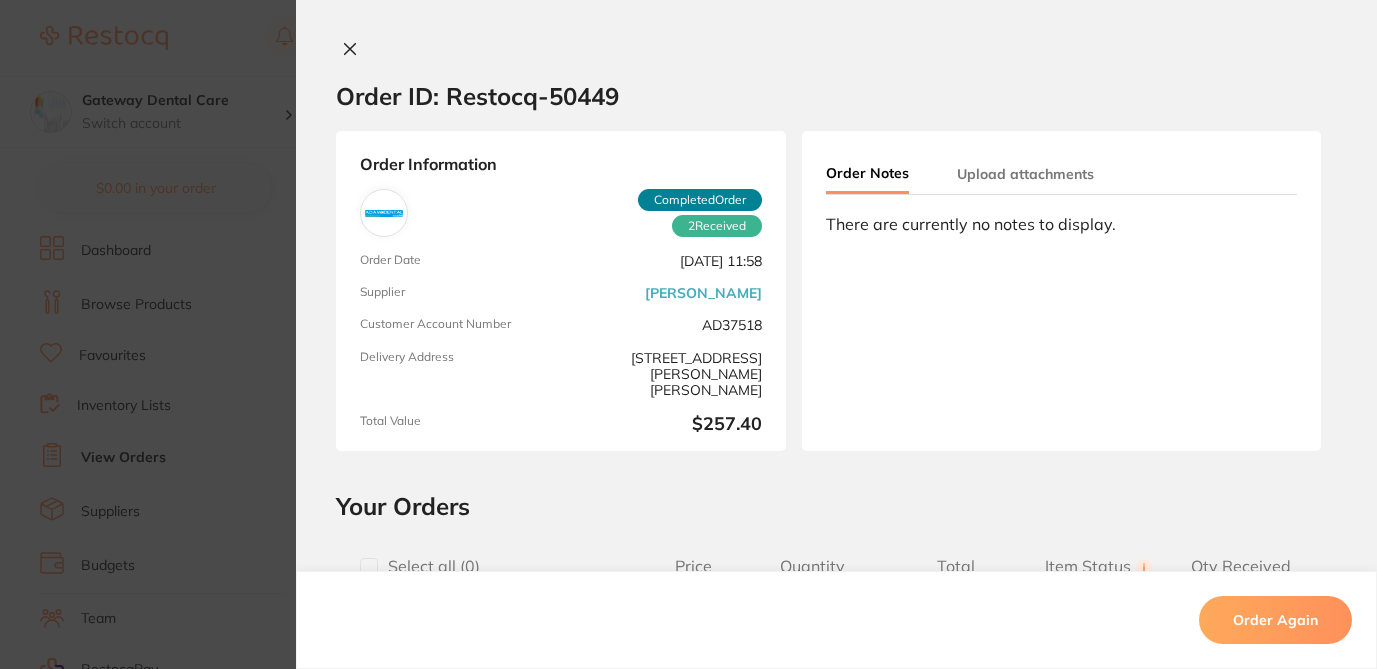 click at bounding box center (369, 567) 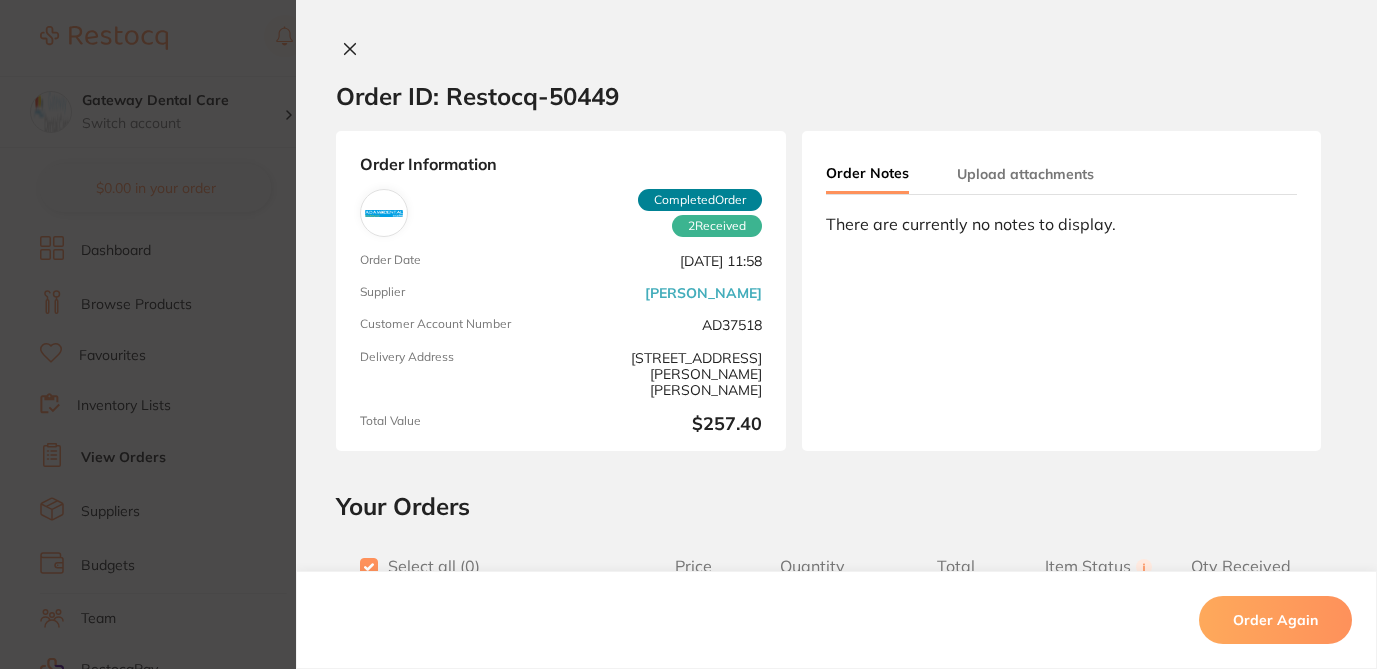 checkbox on "true" 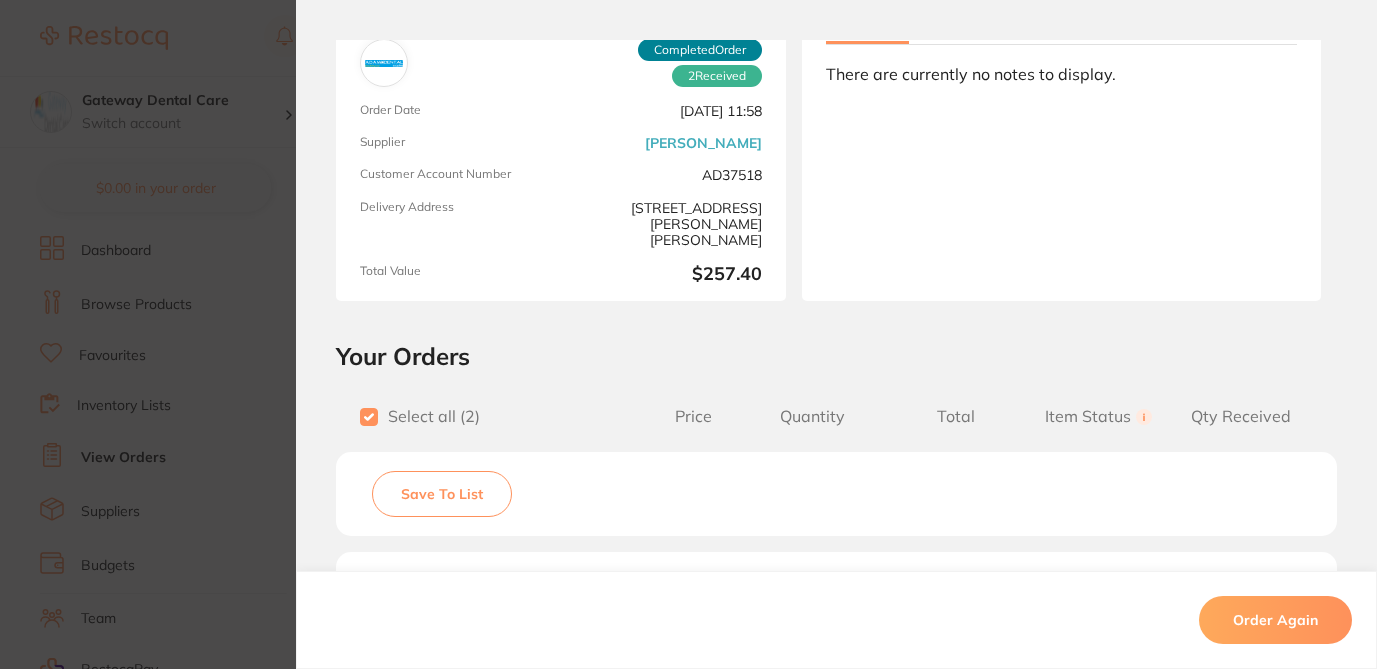 scroll, scrollTop: 258, scrollLeft: 0, axis: vertical 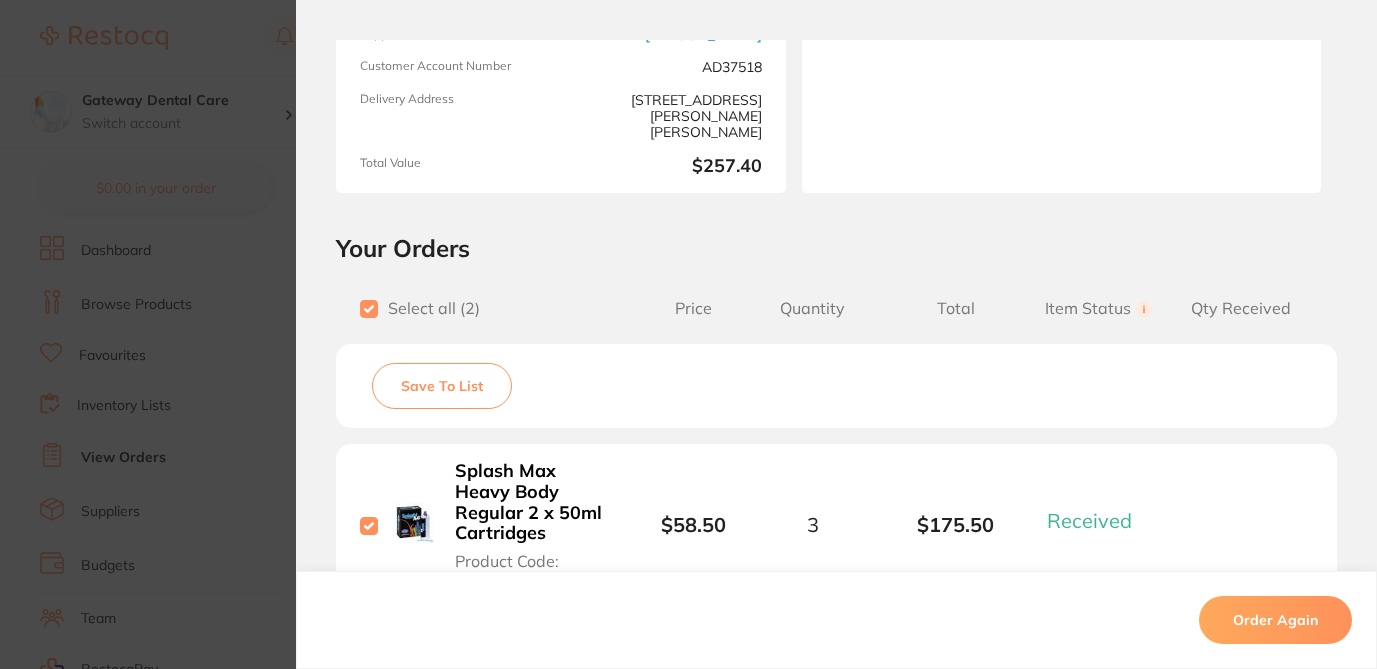 click on "Save To List" at bounding box center (442, 386) 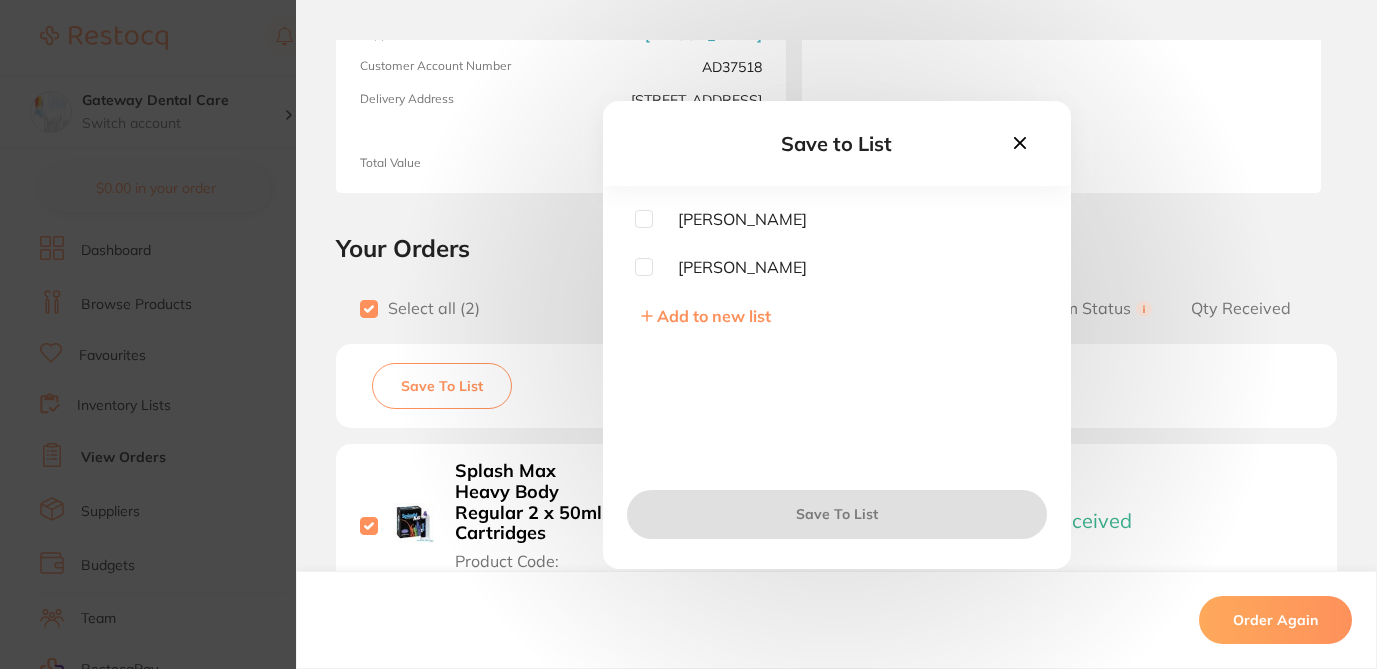 click at bounding box center [644, 219] 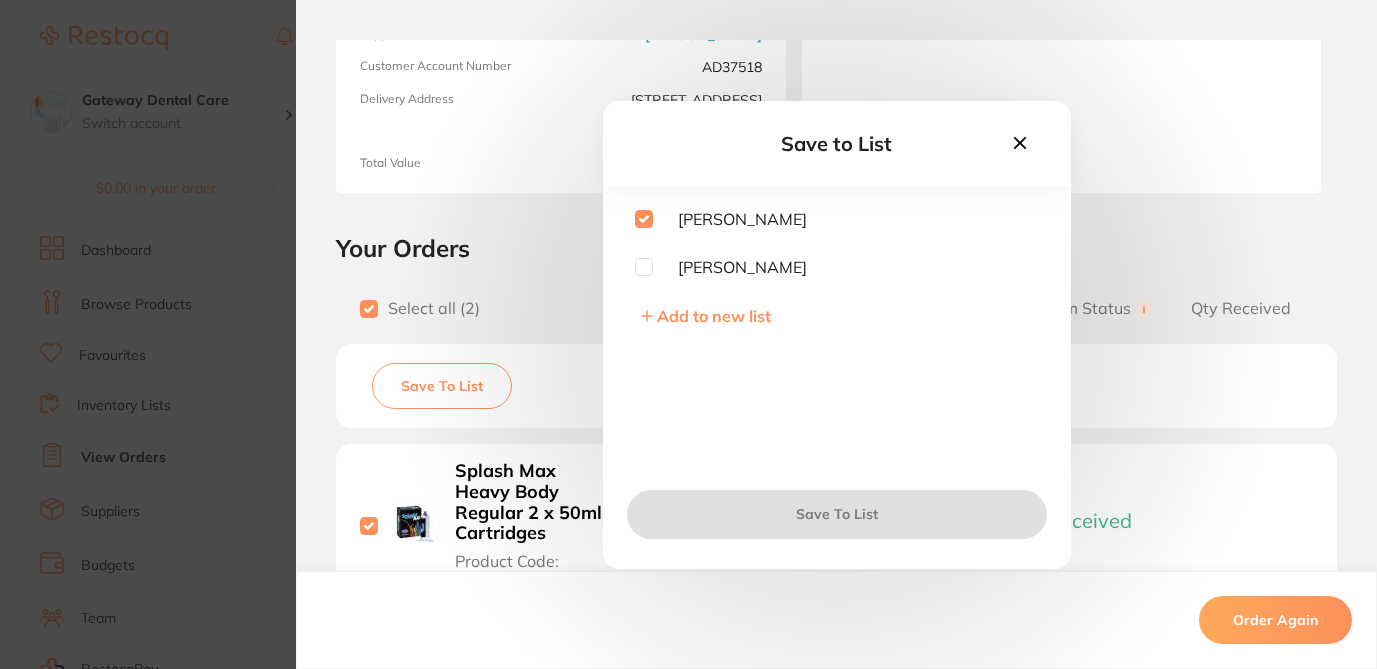checkbox on "true" 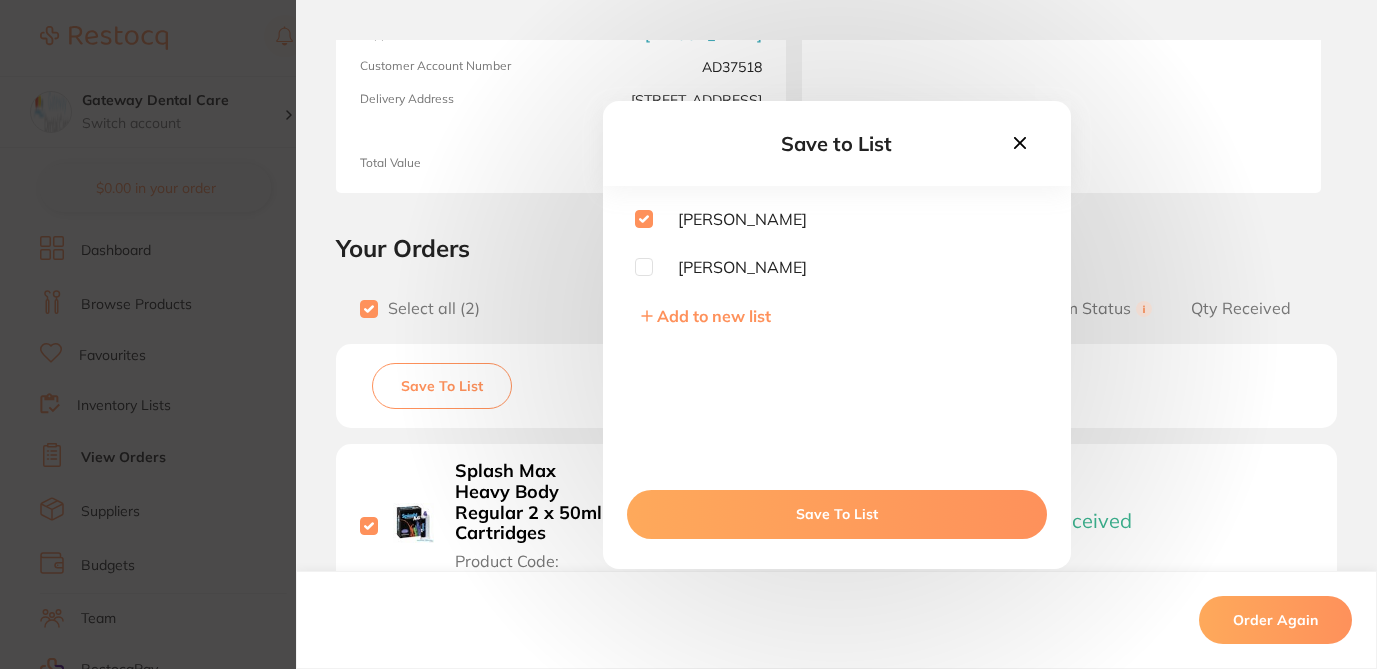 click on "Save To List" at bounding box center (837, 514) 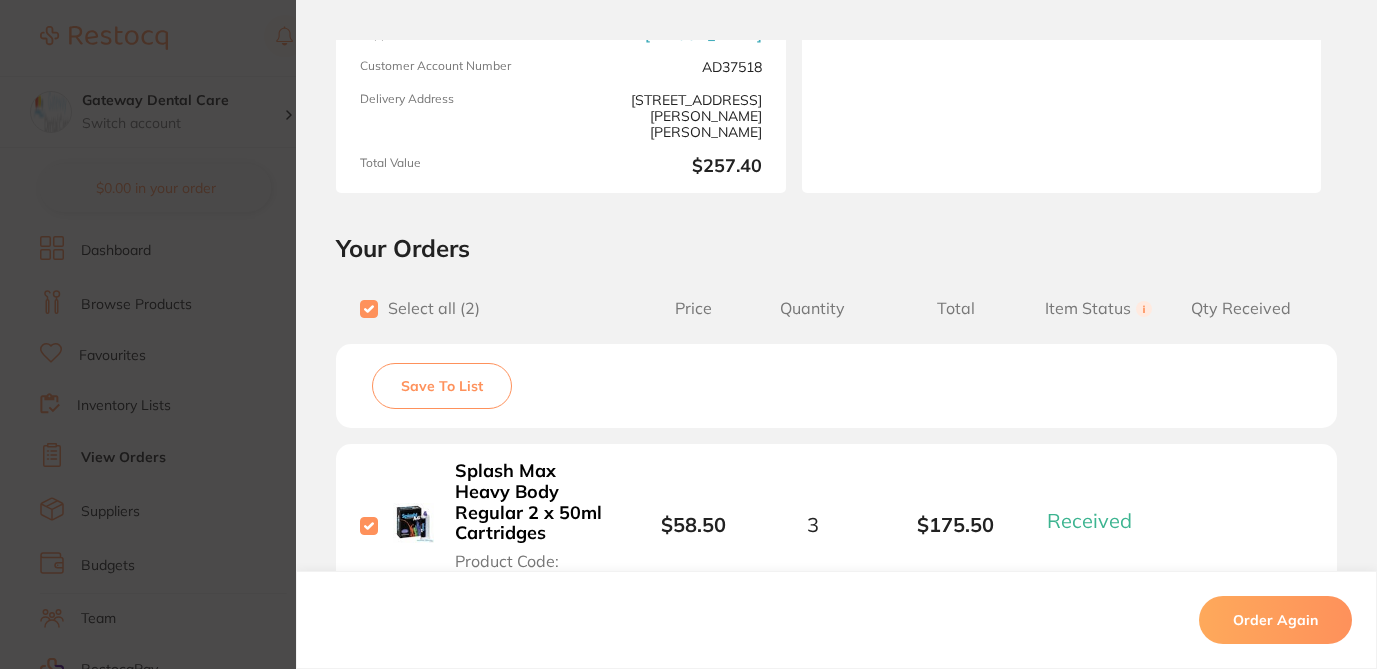 click on "Order ID: Restocq- 50449   Order Information   2  Received Completed  Order Order Date [DATE] 11:58 Supplier [PERSON_NAME] Dental   Customer Account Number AD37518 Delivery Address [STREET_ADDRESS][PERSON_NAME][PERSON_NAME] Total Value $257.40 Order Notes Upload attachments There are currently no notes to display. Your Orders   Select all ( 2 ) Price Quantity Total Item Status   You can use this feature to track items that you have received and those that are on backorder Qty Received Save To List Splash Max Heavy Body Regular 2 x 50ml Cartridges   Product    Code:  SPD1610     $58.50 3 $175.50 Received Received Back Order Splash Max Light Body Regular 2 x 50ml Cartridges   Product    Code:  SPD1612     $58.50 1 $58.50 Received Received Back Order Splash Max Heavy Body Regular 2 x 50ml Cartridges Product    Code:  SPD1610 $58.50 Quantity:  3 Status:   Received Received Back Order Quantity Received:  Splash Max Light Body Regular 2 x 50ml Cartridges Product    Code:  SPD1612 $58.50 Quantity:  1 Status:   Received Received )   2" at bounding box center (688, 334) 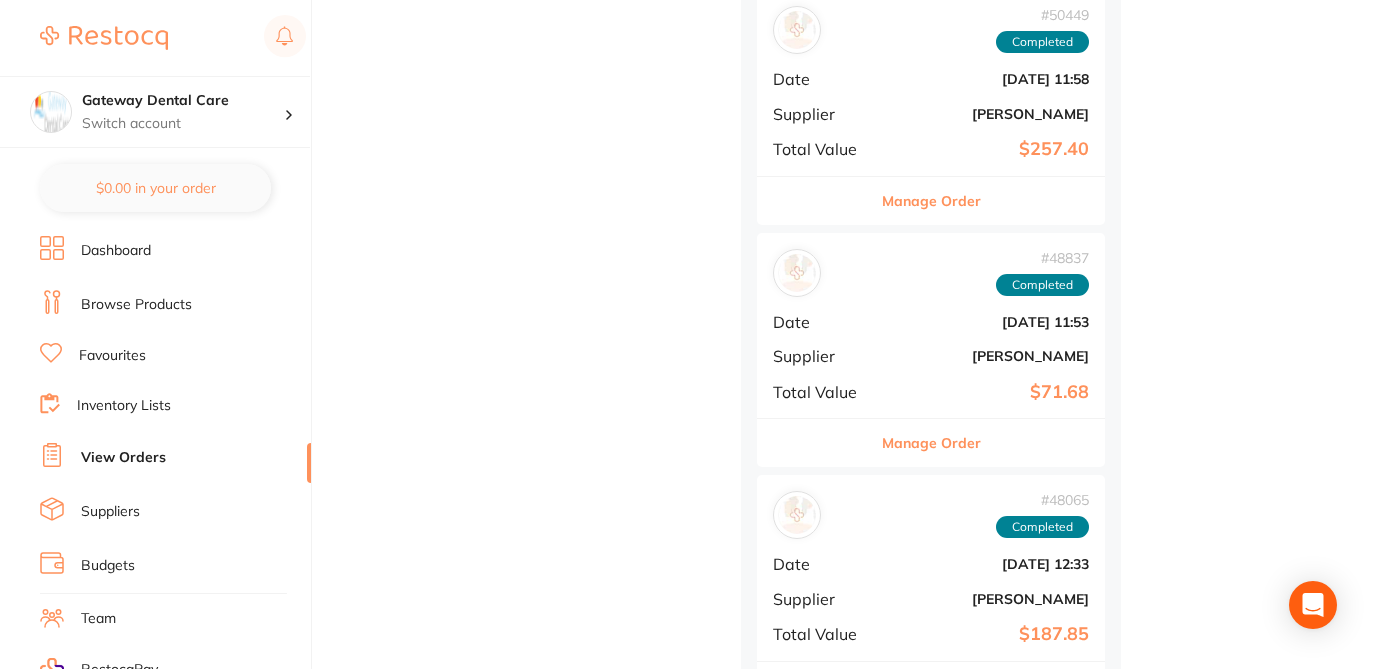click on "Manage Order" at bounding box center [931, 443] 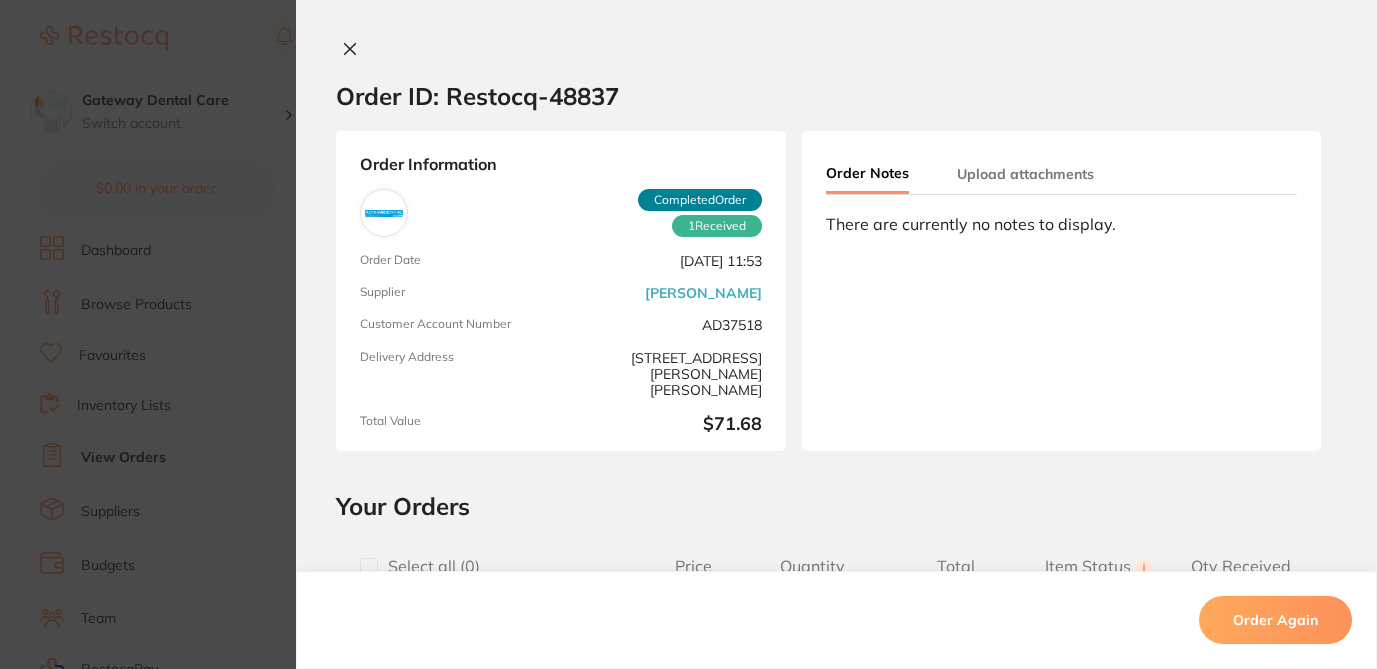 click at bounding box center (369, 567) 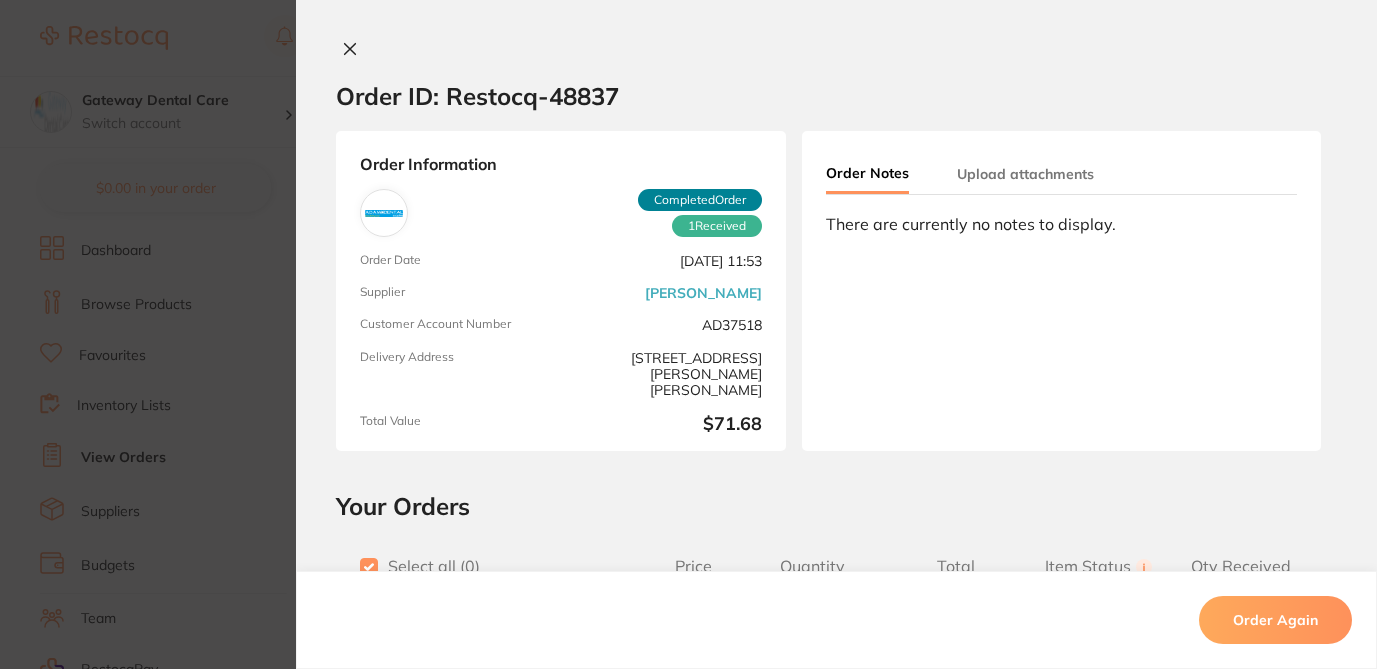 checkbox on "true" 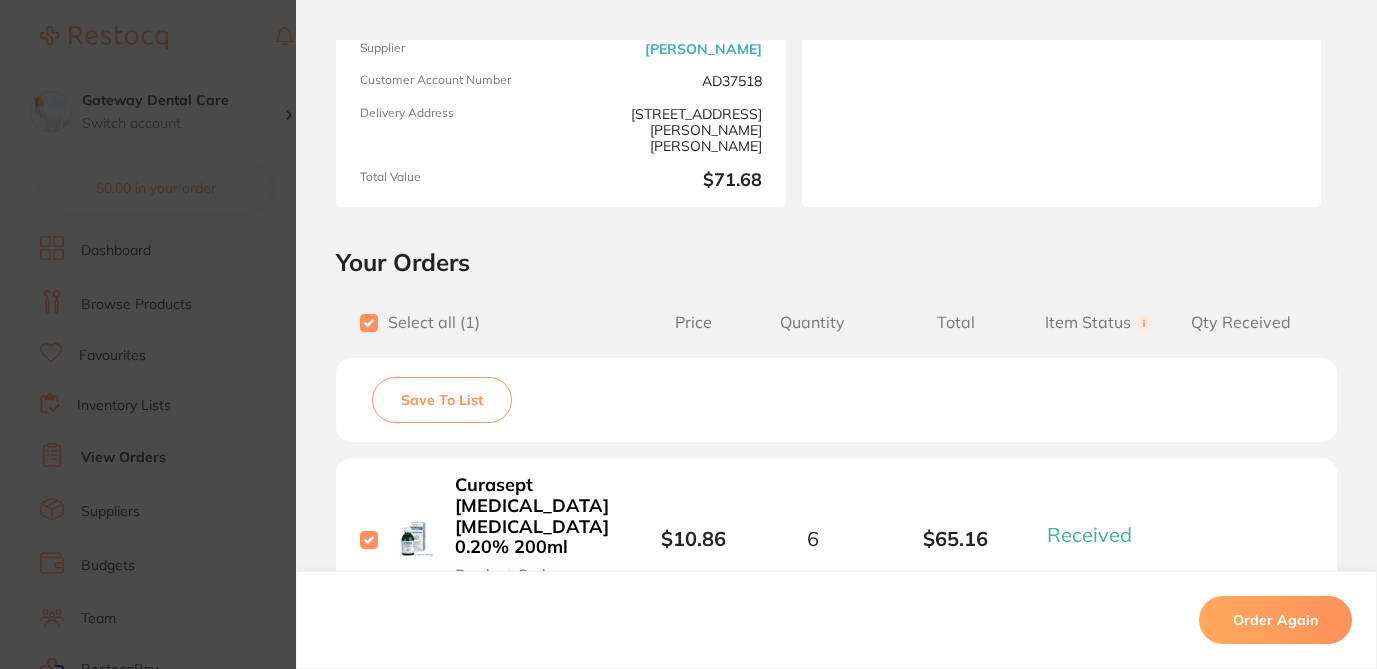 scroll, scrollTop: 266, scrollLeft: 0, axis: vertical 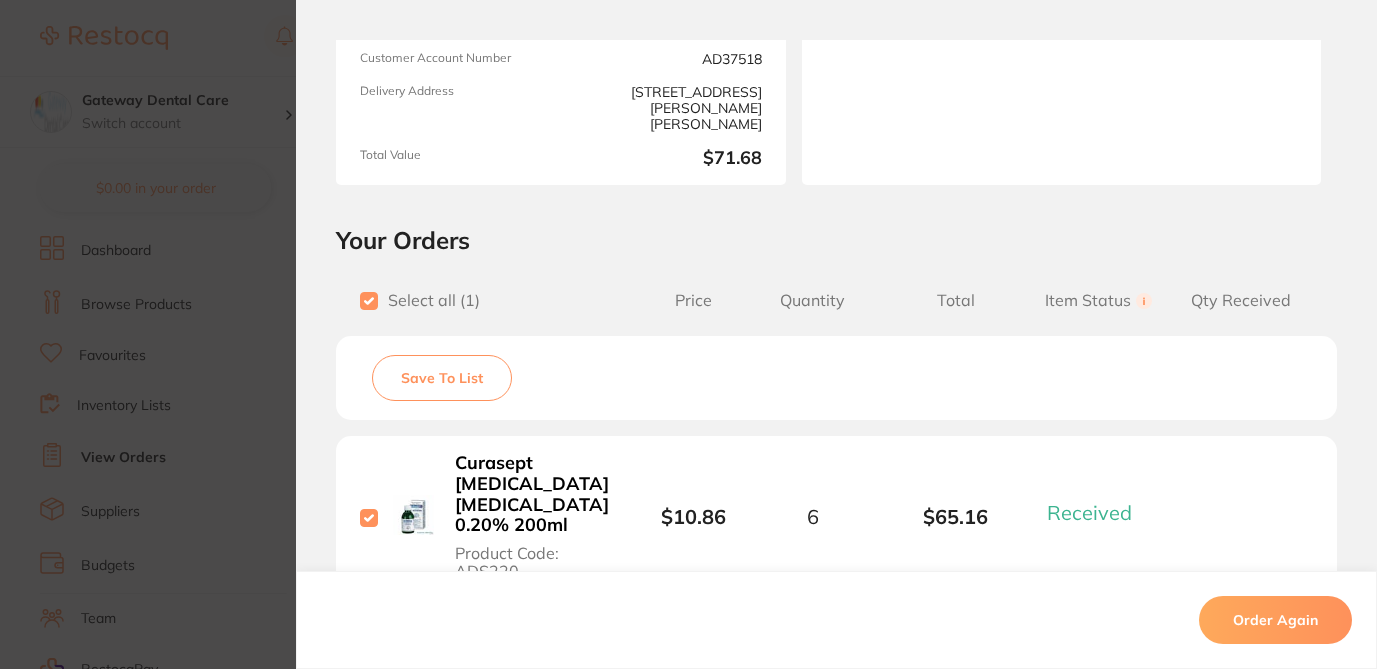 click on "Save To List" at bounding box center [442, 378] 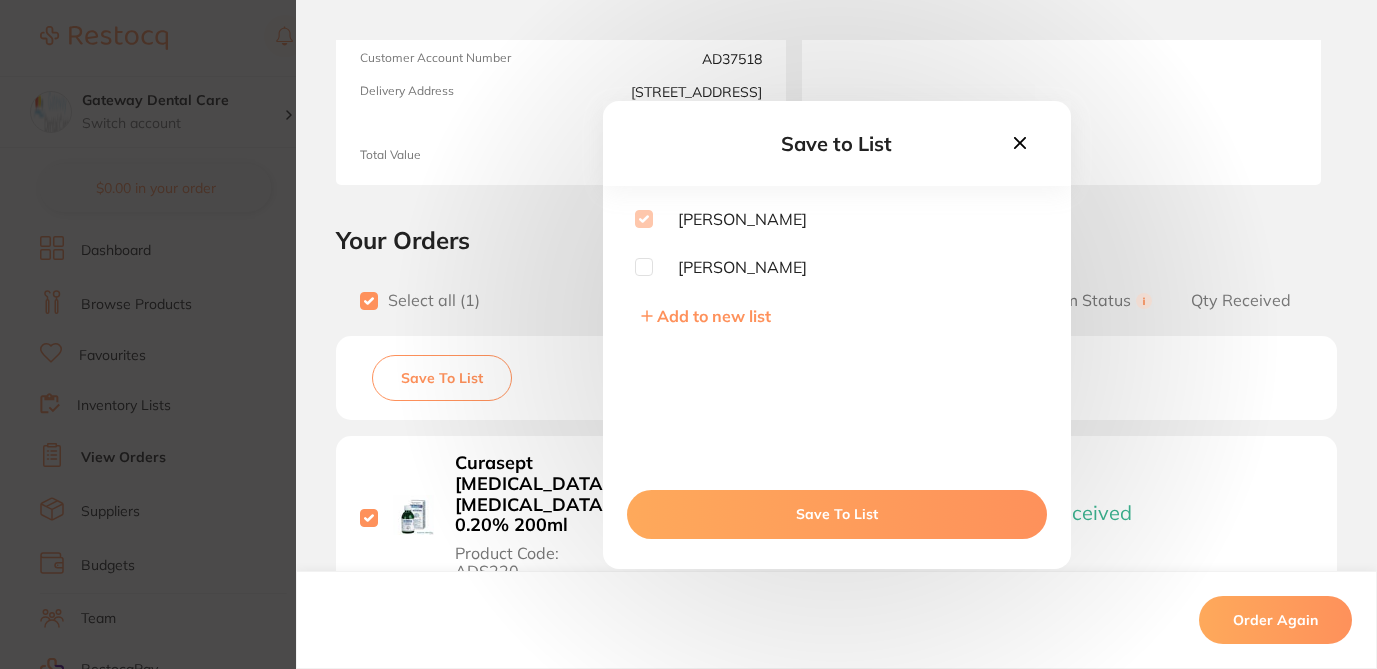 click on "Save To List" at bounding box center (837, 514) 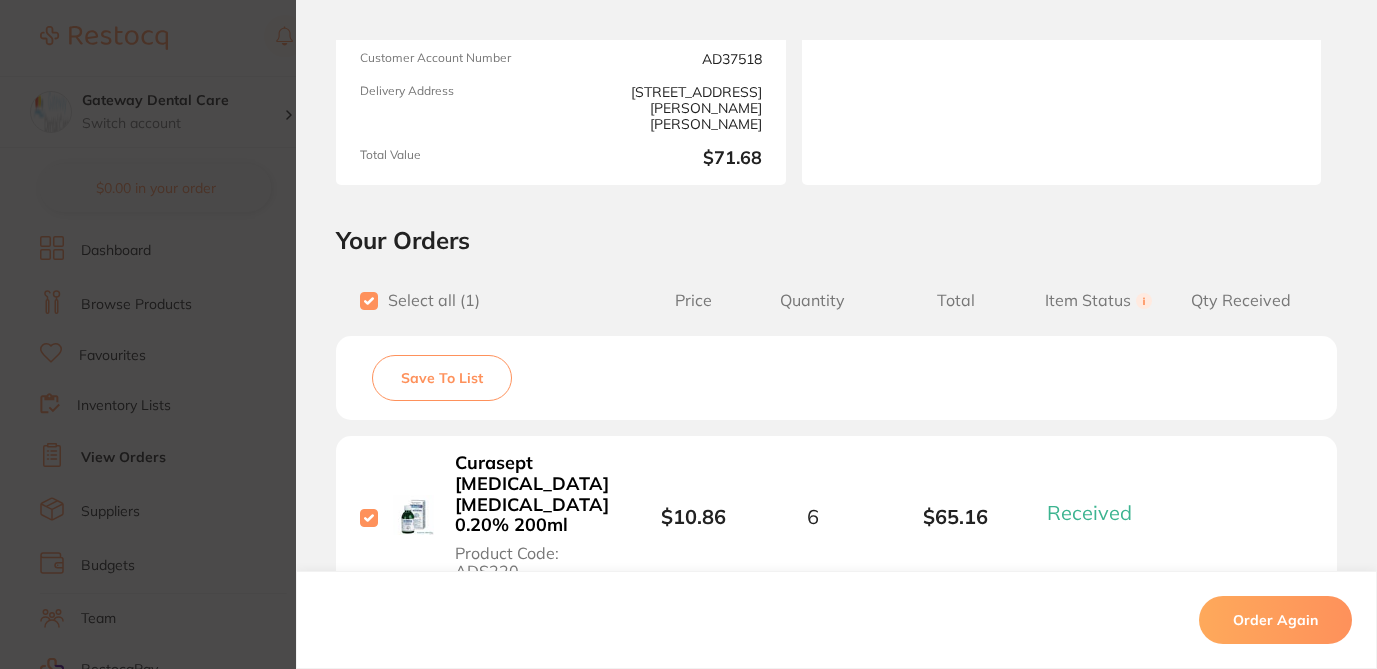 click on "Order ID: Restocq- 48837   Order Information   1  Received Completed  Order Order Date [DATE] 11:53 Supplier [PERSON_NAME] Dental   Customer Account Number AD37518 Delivery Address [STREET_ADDRESS][PERSON_NAME][PERSON_NAME] Total Value $71.68 Order Notes Upload attachments There are currently no notes to display. Your Orders   Select all ( 1 ) Price Quantity Total Item Status   You can use this feature to track items that you have received and those that are on backorder Qty Received Save To List Curasept [MEDICAL_DATA] [MEDICAL_DATA] 0.20% 200ml   Product    Code:  ADS220     $10.86 6 $65.16 Received Received Back Order Curasept [MEDICAL_DATA] [MEDICAL_DATA] 0.20% 200ml Product    Code:  ADS220 $10.86 Quantity:  6 Status:   Received Received Back Order Quantity Received:  Recipient: Default ( [EMAIL_ADDRESS][DOMAIN_NAME] ) Message:   10.0 % GST Incl. $6.52 Sub Total  Incl. GST  ( 1   Items) $71.68 Order Again ✕ ✕" at bounding box center (688, 334) 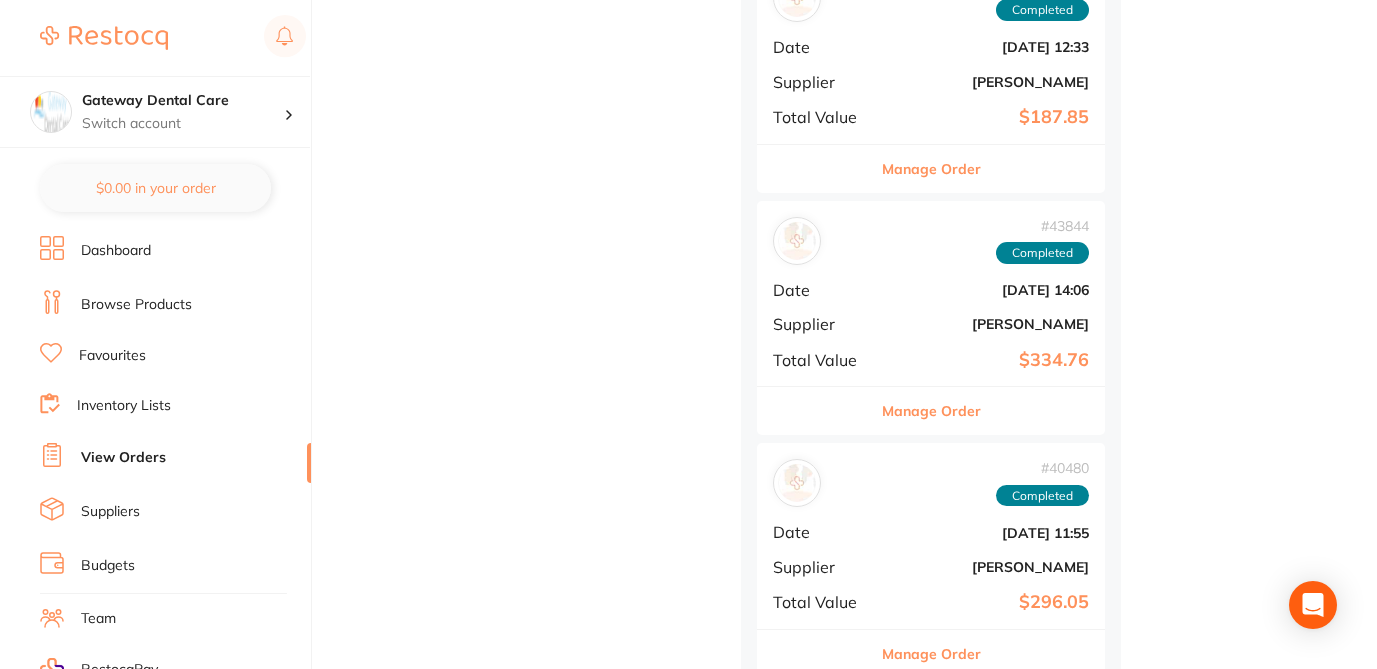 scroll, scrollTop: 3709, scrollLeft: 0, axis: vertical 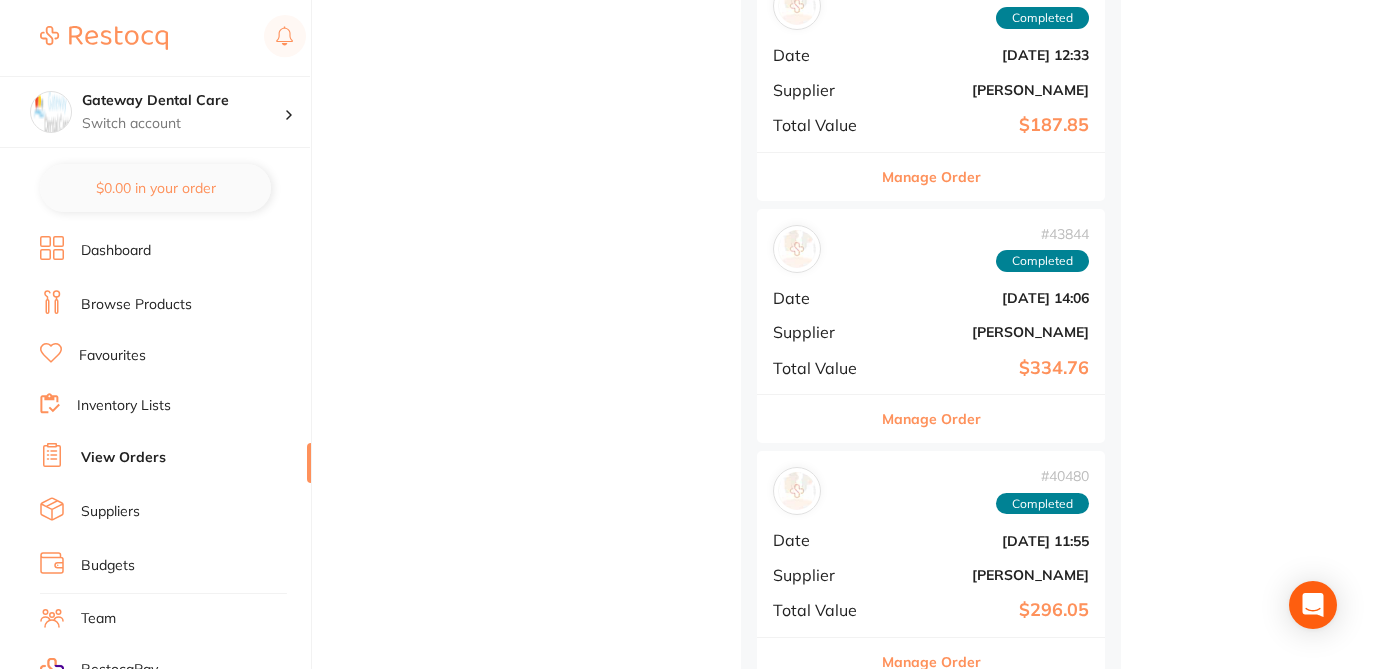 click on "Manage Order" at bounding box center (931, 177) 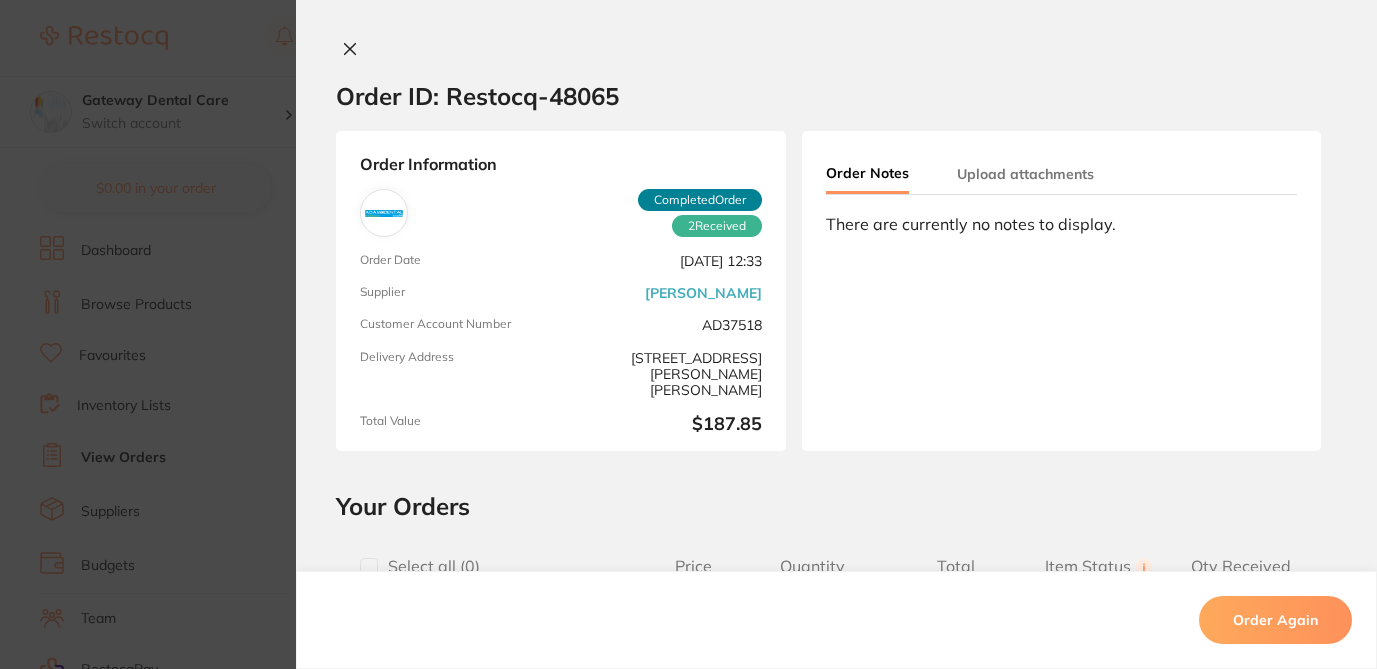 click at bounding box center [369, 567] 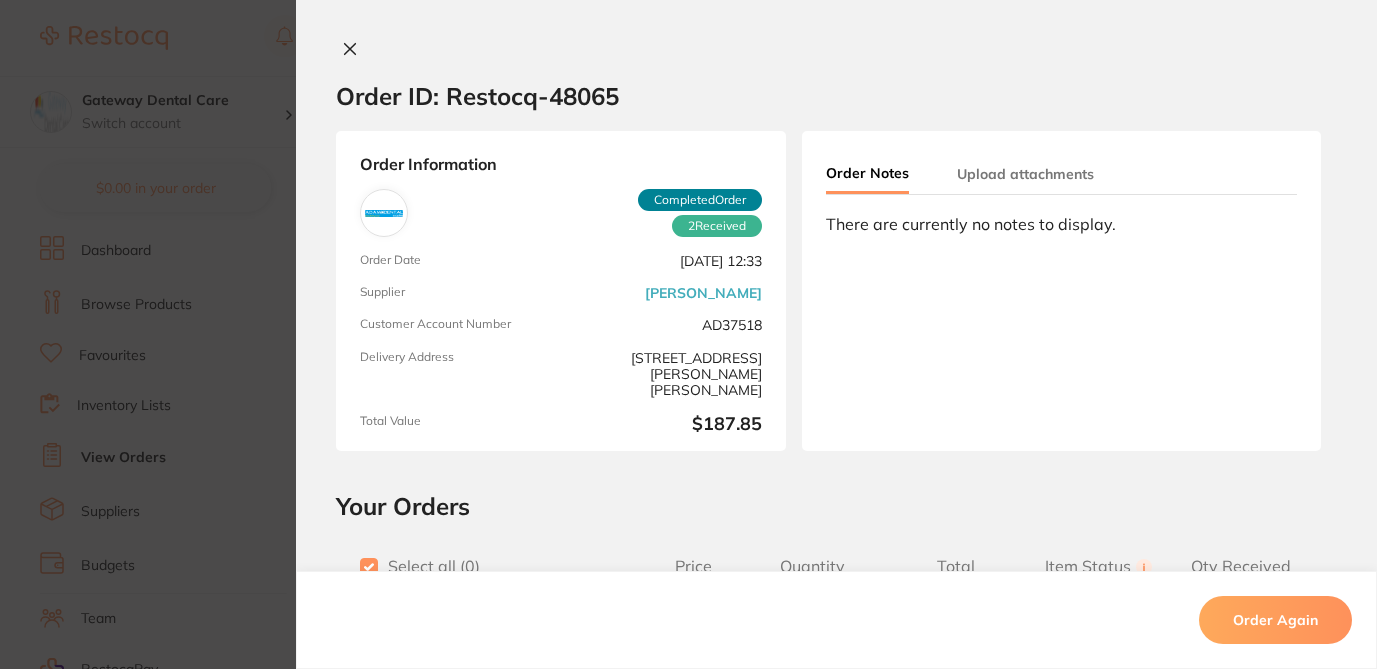 checkbox on "true" 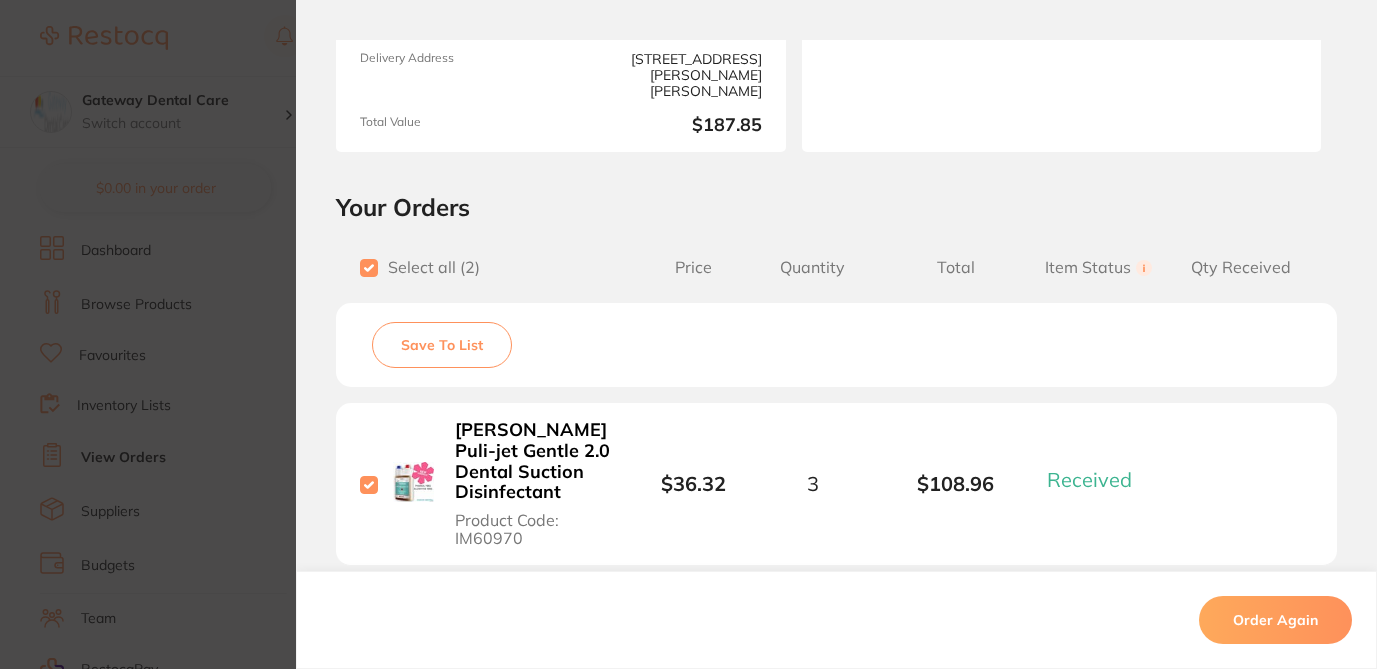 scroll, scrollTop: 312, scrollLeft: 0, axis: vertical 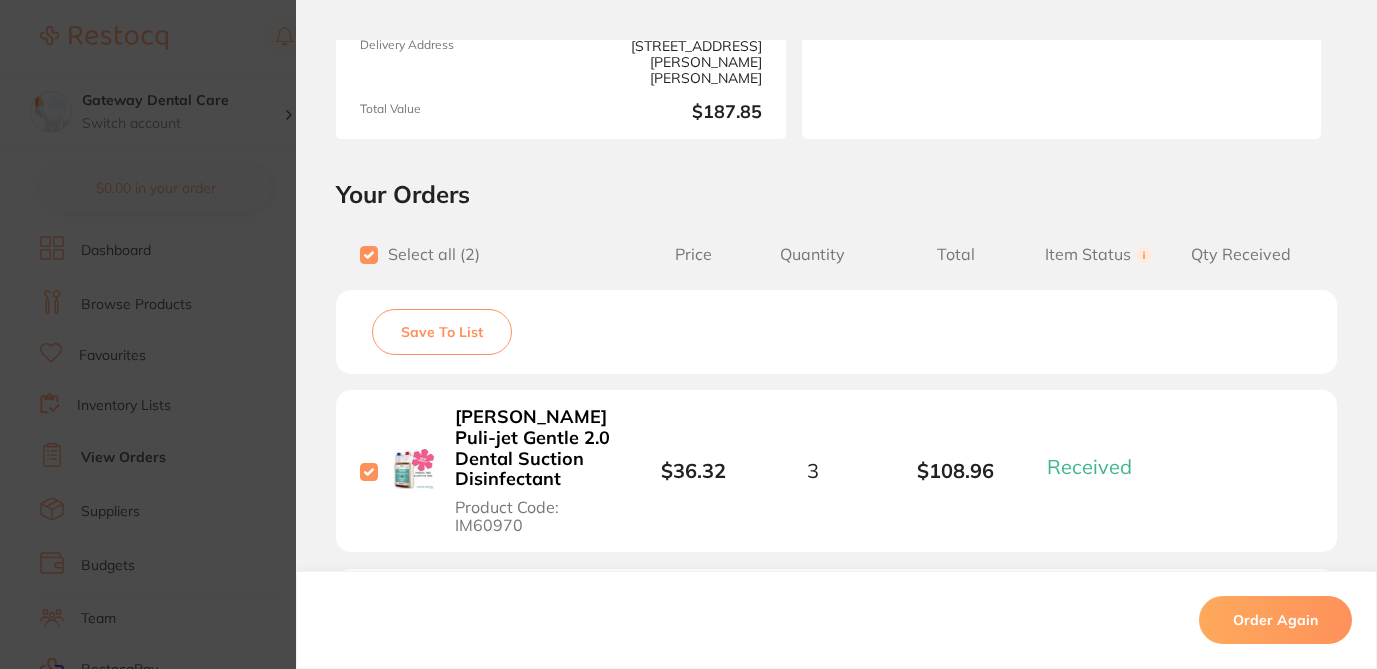 click on "Save To List" at bounding box center (442, 332) 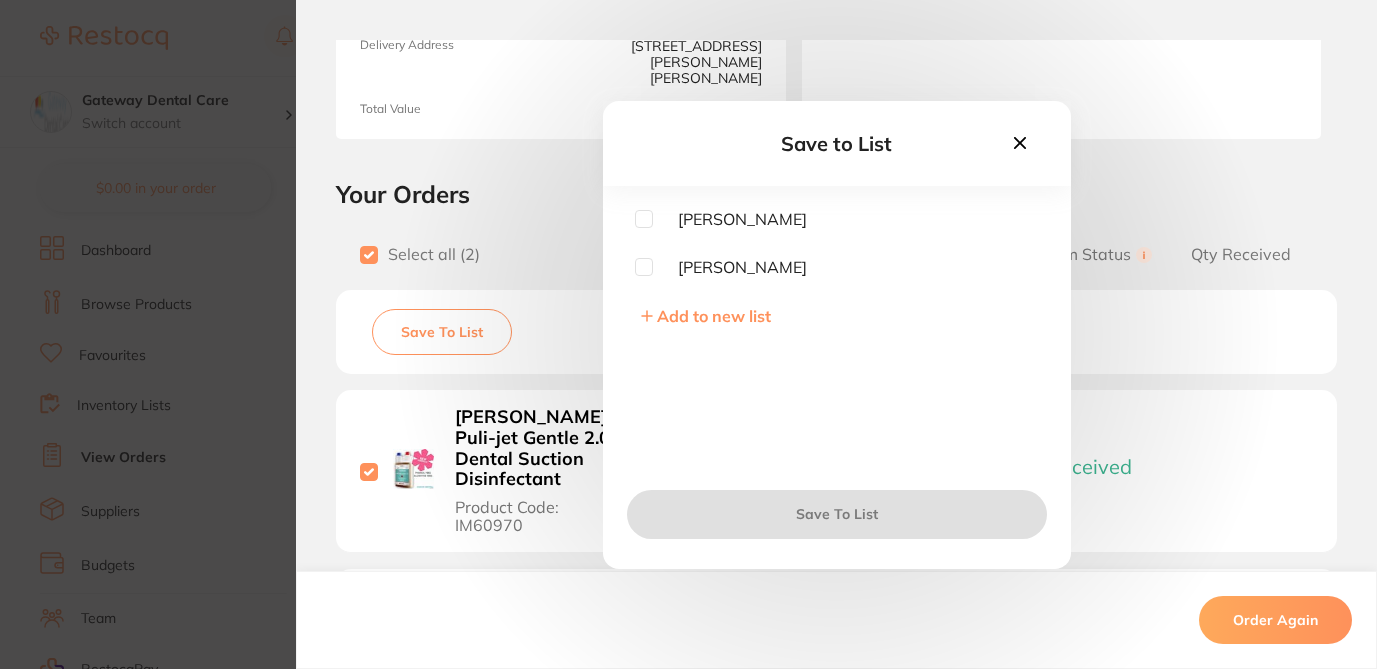 click at bounding box center [644, 219] 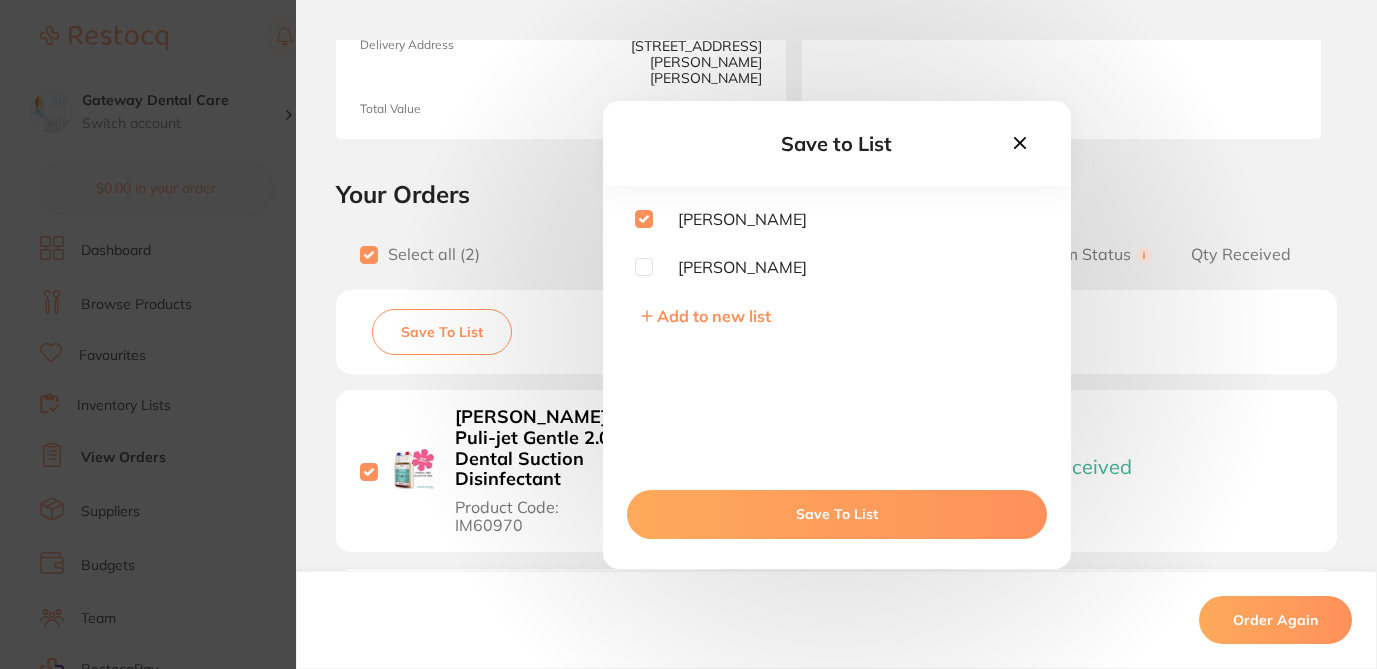 click on "Save To List" at bounding box center [837, 514] 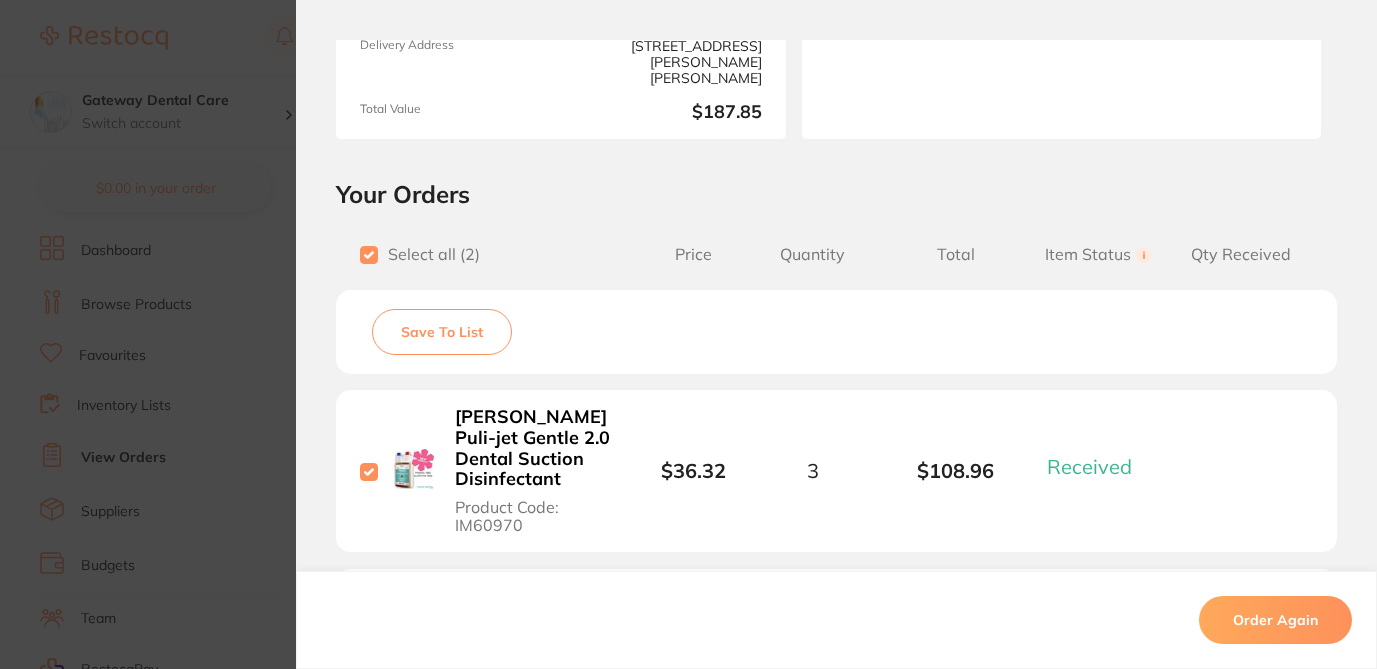 click on "Order ID: Restocq- 48065   Order Information   2  Received Completed  Order Order Date Aug 2 2024, 12:33 Supplier Adam Dental   Customer Account Number AD37518 Delivery Address 2/1 Mona Vale Rd, Mona Vale Total Value $187.85 Order Notes Upload attachments There are currently no notes to display. Your Orders   Select all ( 2 ) Price Quantity Total Item Status   You can use this feature to track items that you have received and those that are on backorder Qty Received Save To List Cattani Puli-jet Gentle 2.0 Dental Suction Disinfectant   Product    Code:  IM60970     $36.32 3 $108.96 Received Received Back Order Accurate Vps  Heavy Body Fast 50 ml   Product    Code:  IMAHF02013     $61.82 1 $61.82 Received Received Back Order Cattani Puli-jet Gentle 2.0 Dental Suction Disinfectant Product    Code:  IM60970 $36.32 Quantity:  3 Status:   Received Received Back Order Quantity Received:  Accurate Vps  Heavy Body Fast 50 ml Product    Code:  IMAHF02013 $61.82 Quantity:  1 Status:   Received Received Back Order )   2" at bounding box center [688, 334] 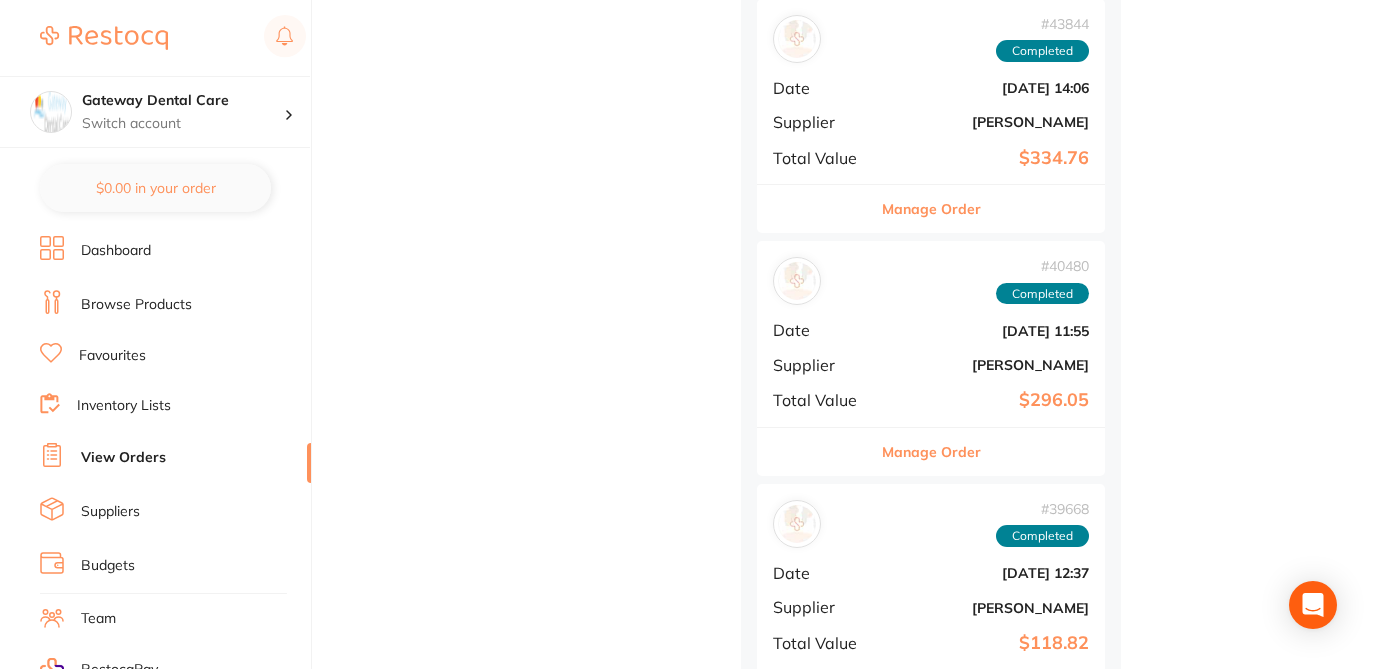 scroll, scrollTop: 3954, scrollLeft: 0, axis: vertical 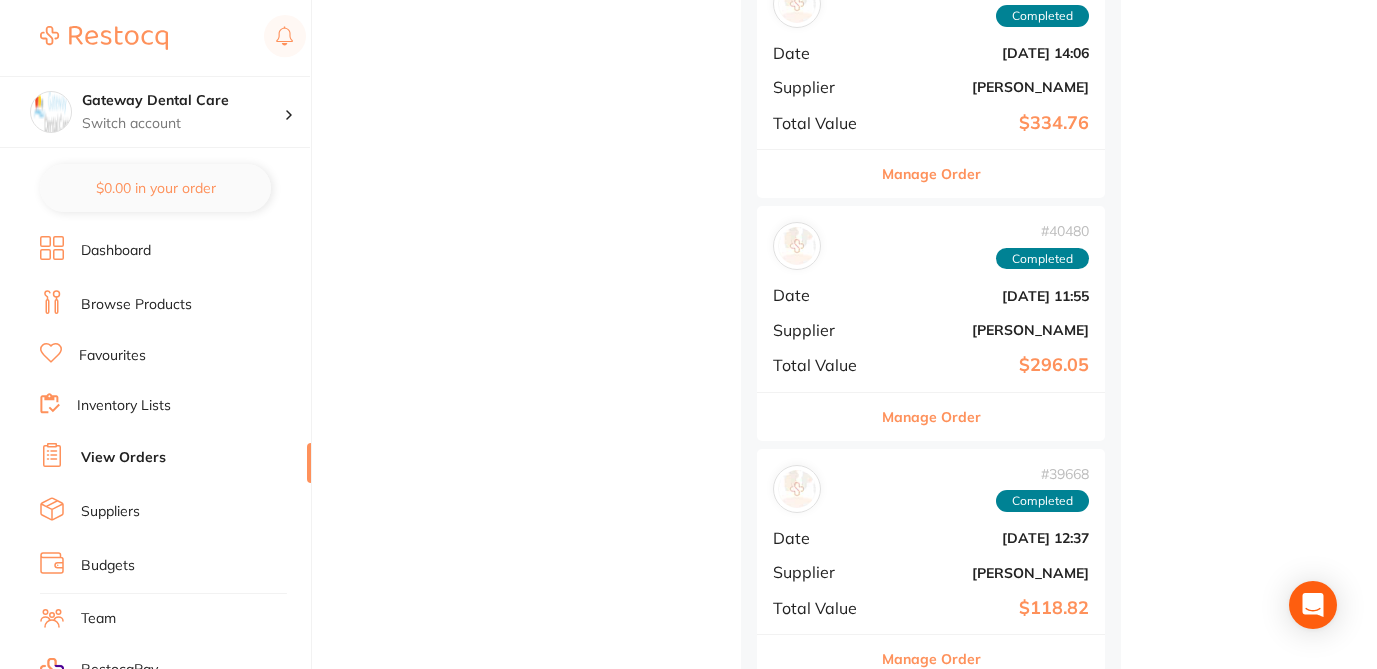 click on "Manage Order" at bounding box center (931, 417) 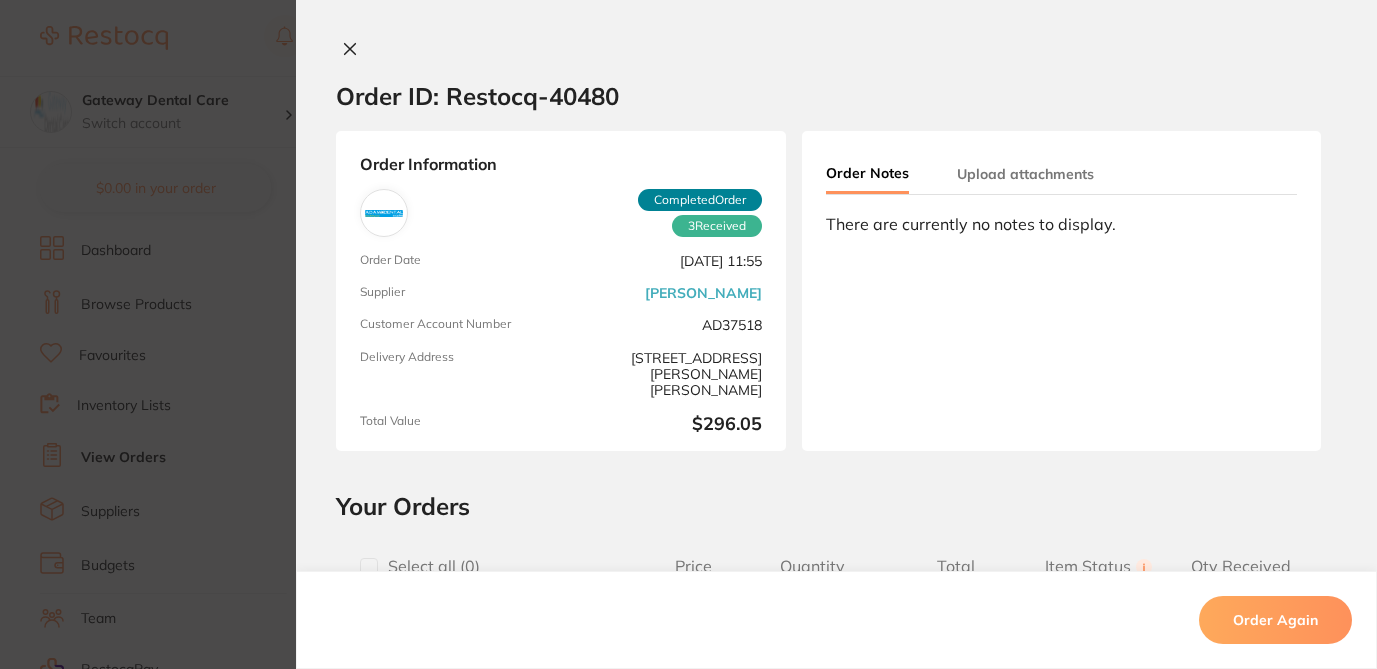 click at bounding box center [369, 567] 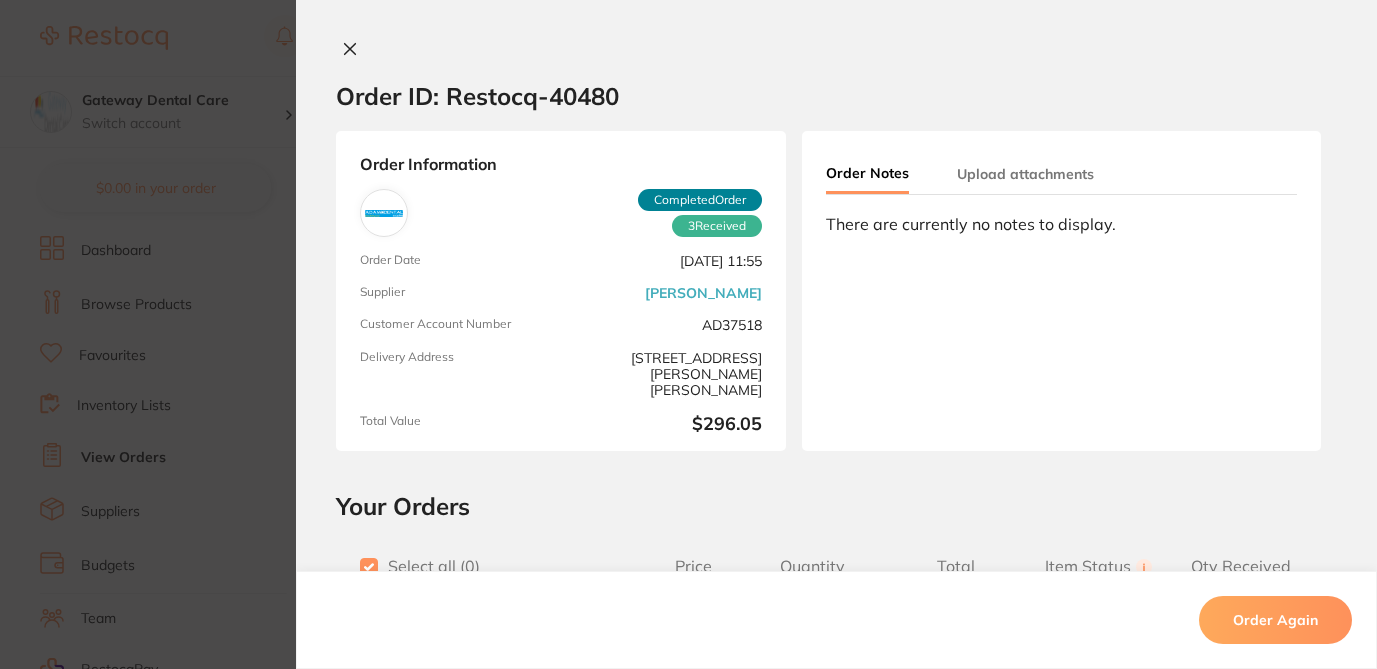 checkbox on "true" 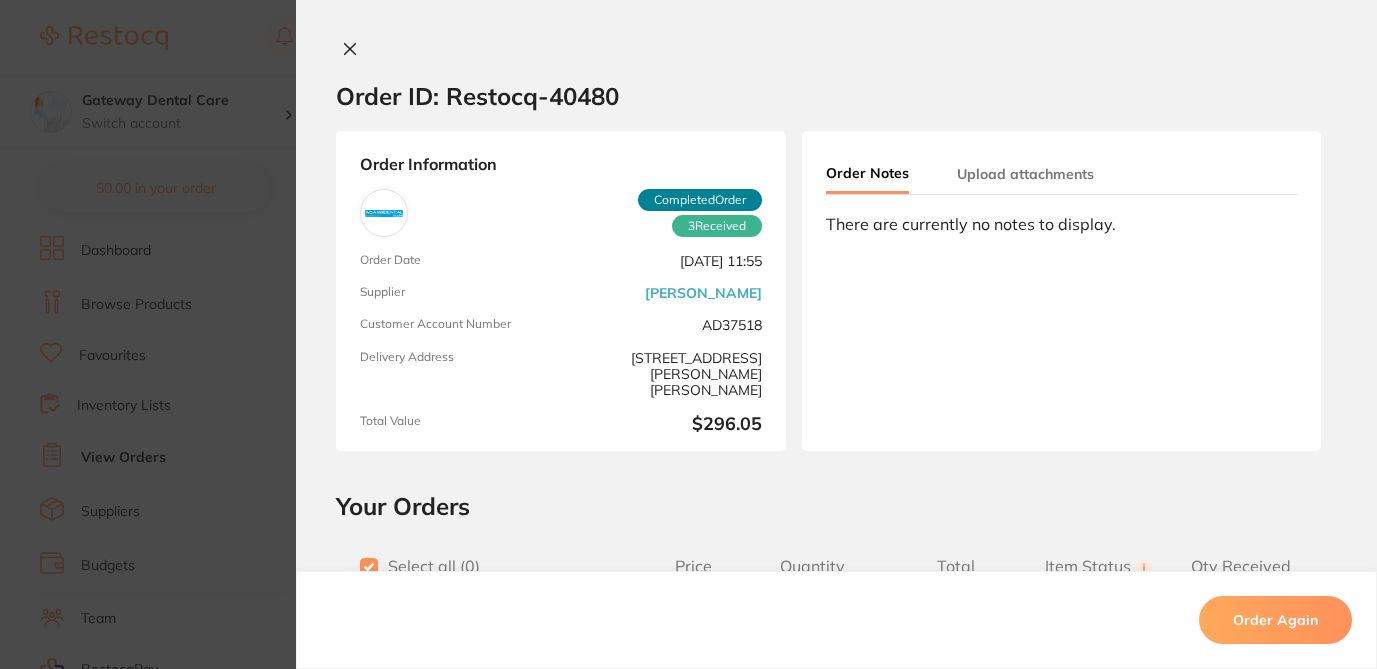 checkbox on "true" 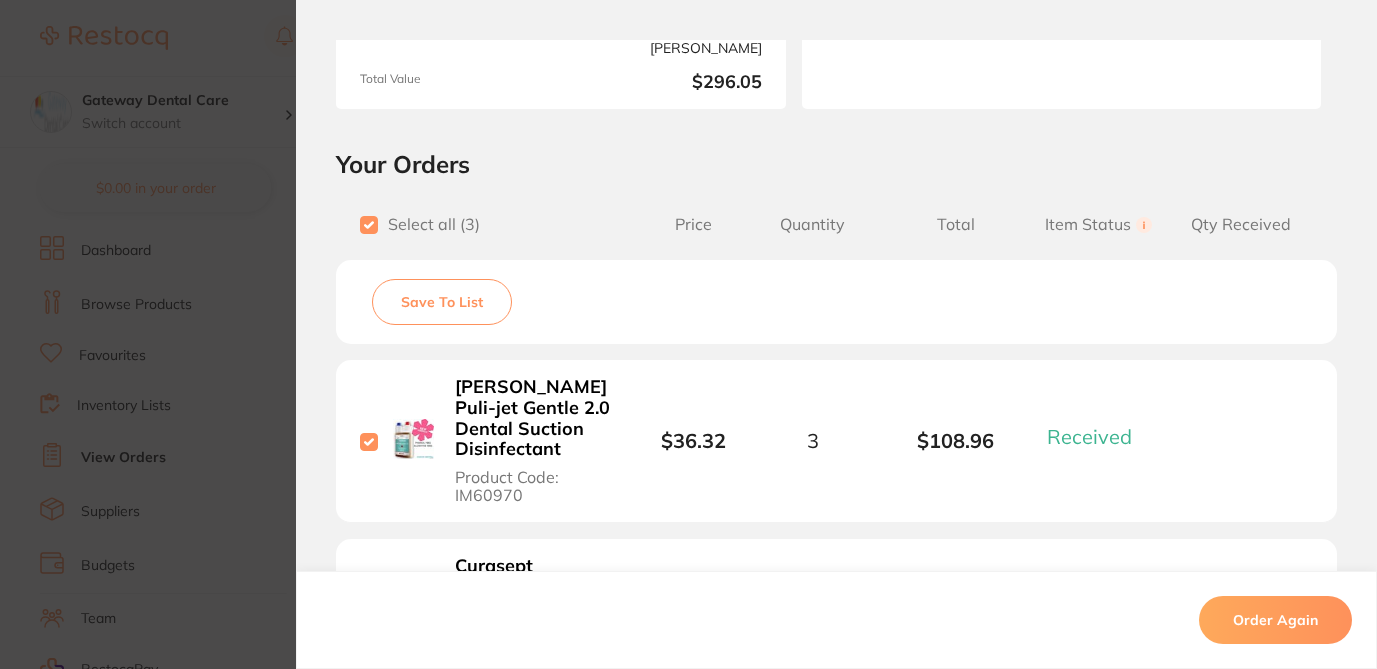 scroll, scrollTop: 347, scrollLeft: 0, axis: vertical 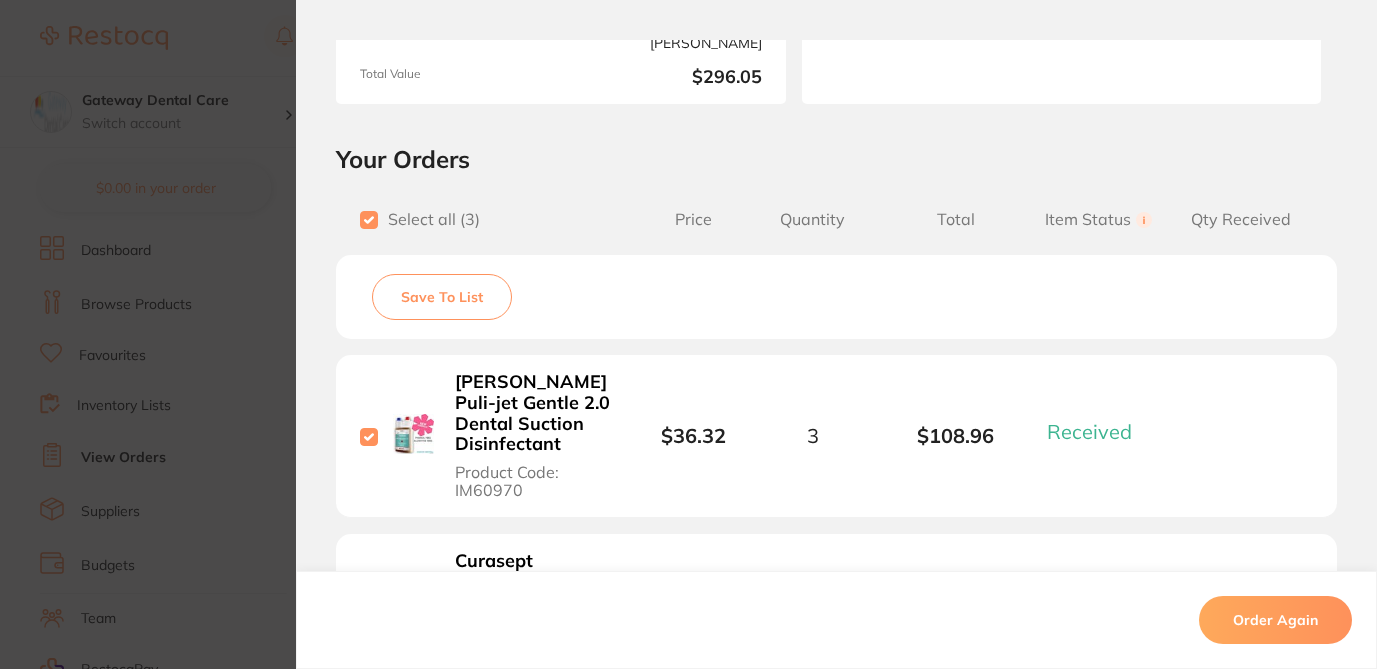 click on "Save To List" at bounding box center (442, 297) 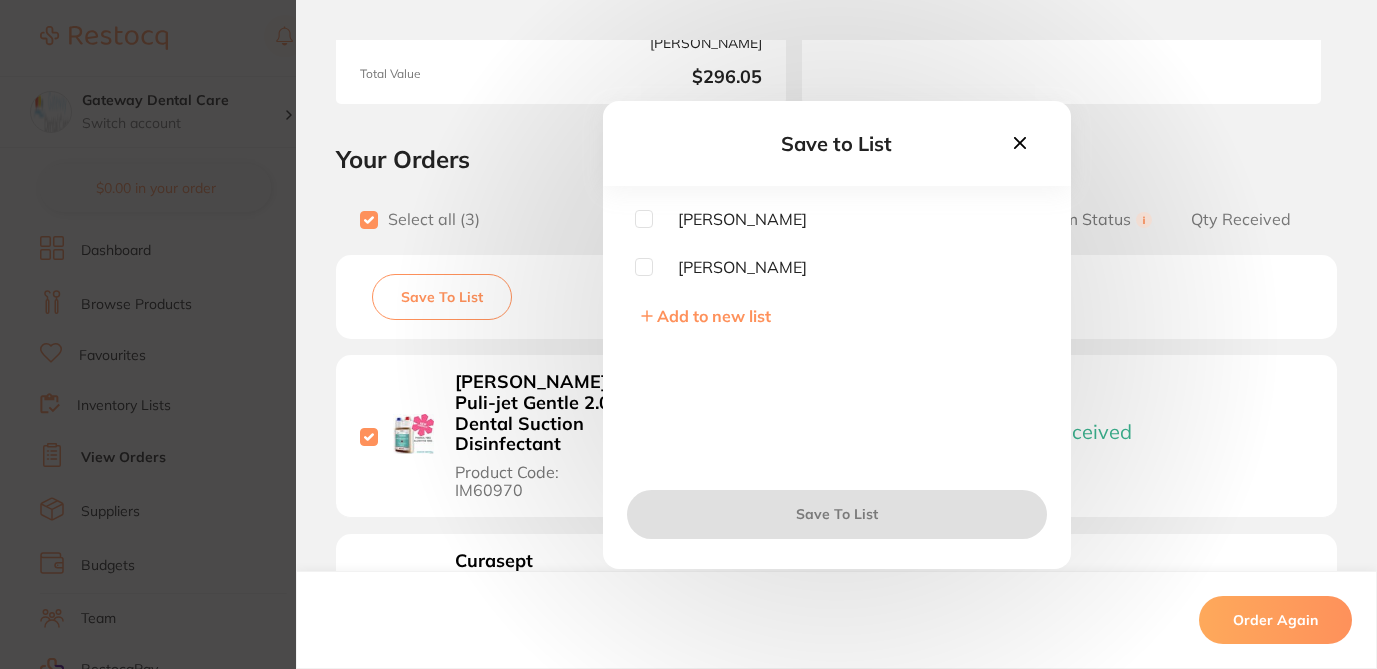 click at bounding box center [644, 219] 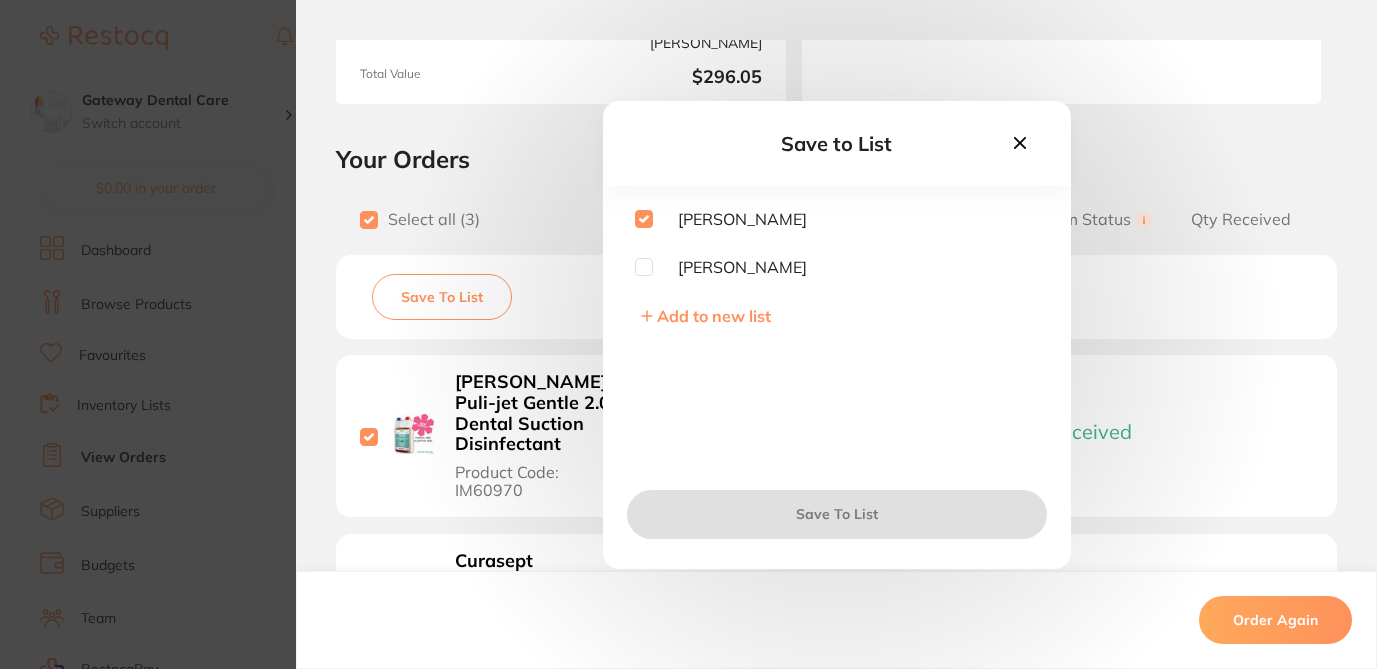 checkbox on "true" 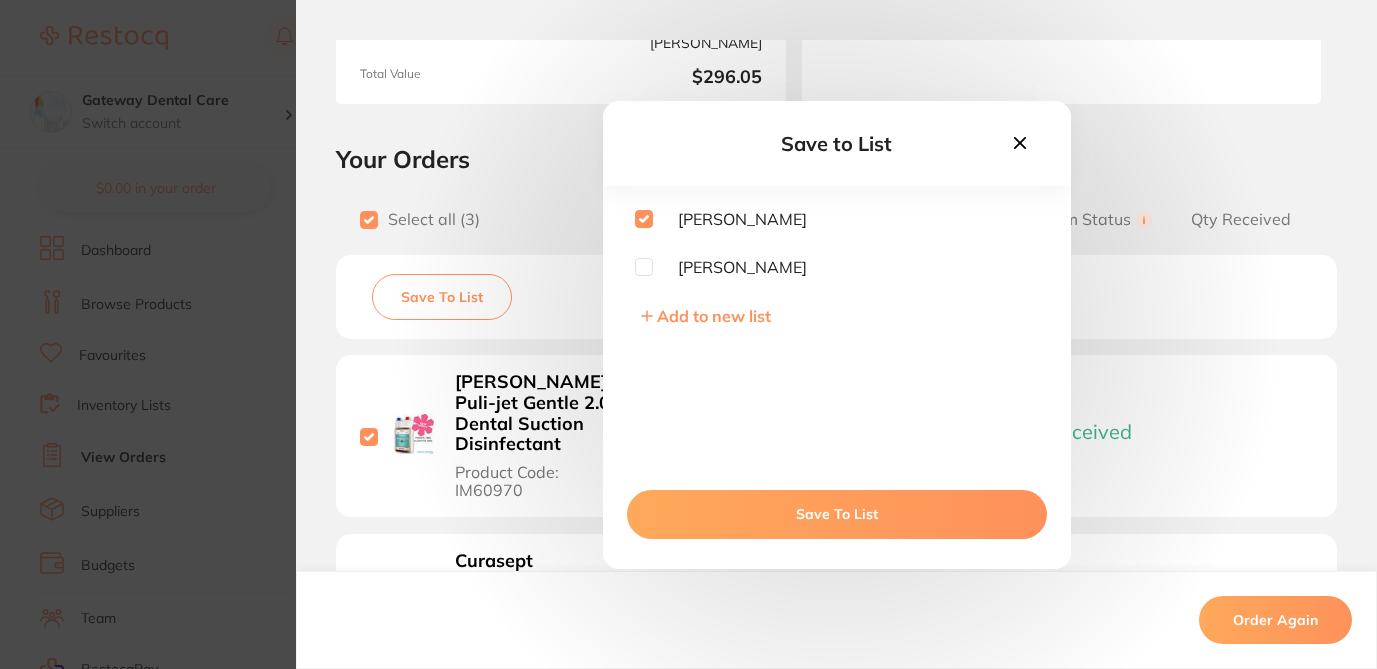 click on "Save To List" at bounding box center (837, 514) 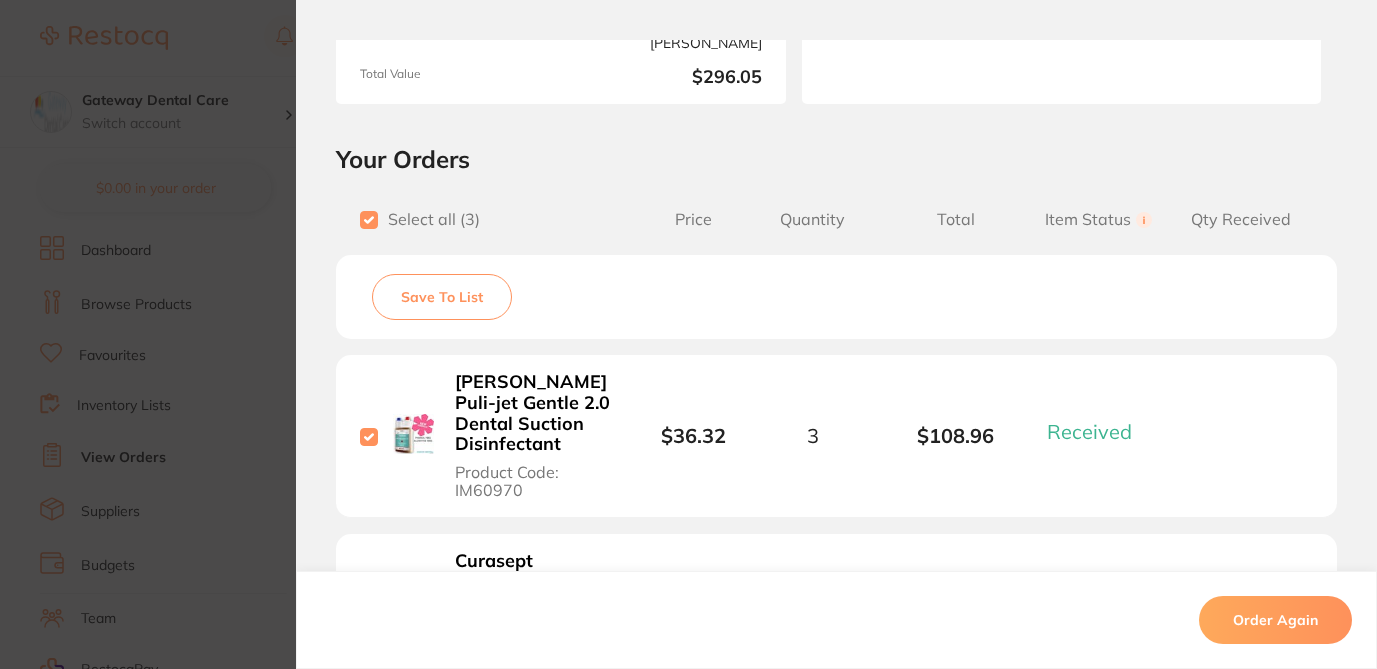click on "Order ID: Restocq- 40480   Order Information   3  Received Completed  Order Order Date May 31 2024, 11:55 Supplier Adam Dental   Customer Account Number AD37518 Delivery Address 2/1 Mona Vale Rd, Mona Vale Total Value $296.05 Order Notes Upload attachments There are currently no notes to display. Your Orders   Select all ( 3 ) Price Quantity Total Item Status   You can use this feature to track items that you have received and those that are on backorder Qty Received Save To List Cattani Puli-jet Gentle 2.0 Dental Suction Disinfectant   Product    Code:  IM60970     $36.32 3 $108.96 Received Received Back Order Curasept Chlorhexidine Gel 0.50% 30ml   Product    Code:  ADS350     $11.68 6 $70.08 Received Received Back Order SOFLEX Finishing Strip Centre Gapped Coarse/Medium Pk of 150   Product    Code:  TM-1954     $90.10 1 $90.10 Received Received Back Order Cattani Puli-jet Gentle 2.0 Dental Suction Disinfectant Product    Code:  IM60970 $36.32 Quantity:  3 Status:   Received Received Back Order Product   6" at bounding box center [688, 334] 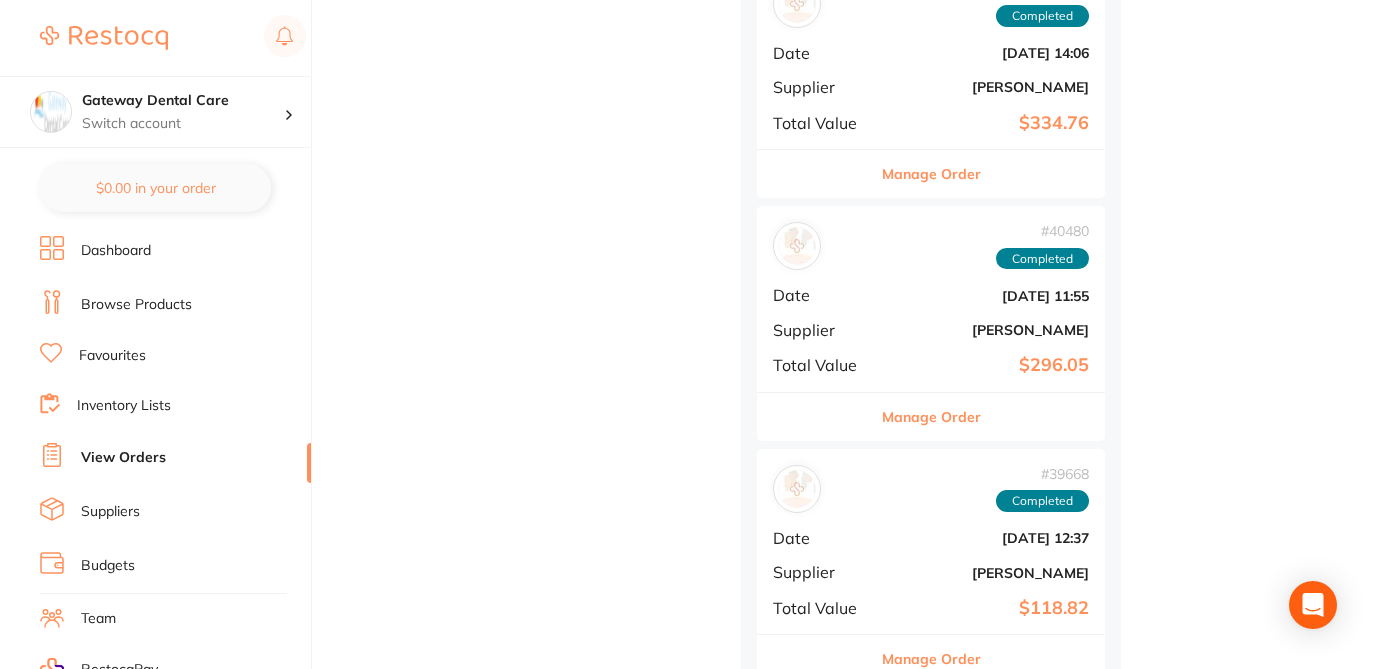 click on "Manage Order" at bounding box center (931, 659) 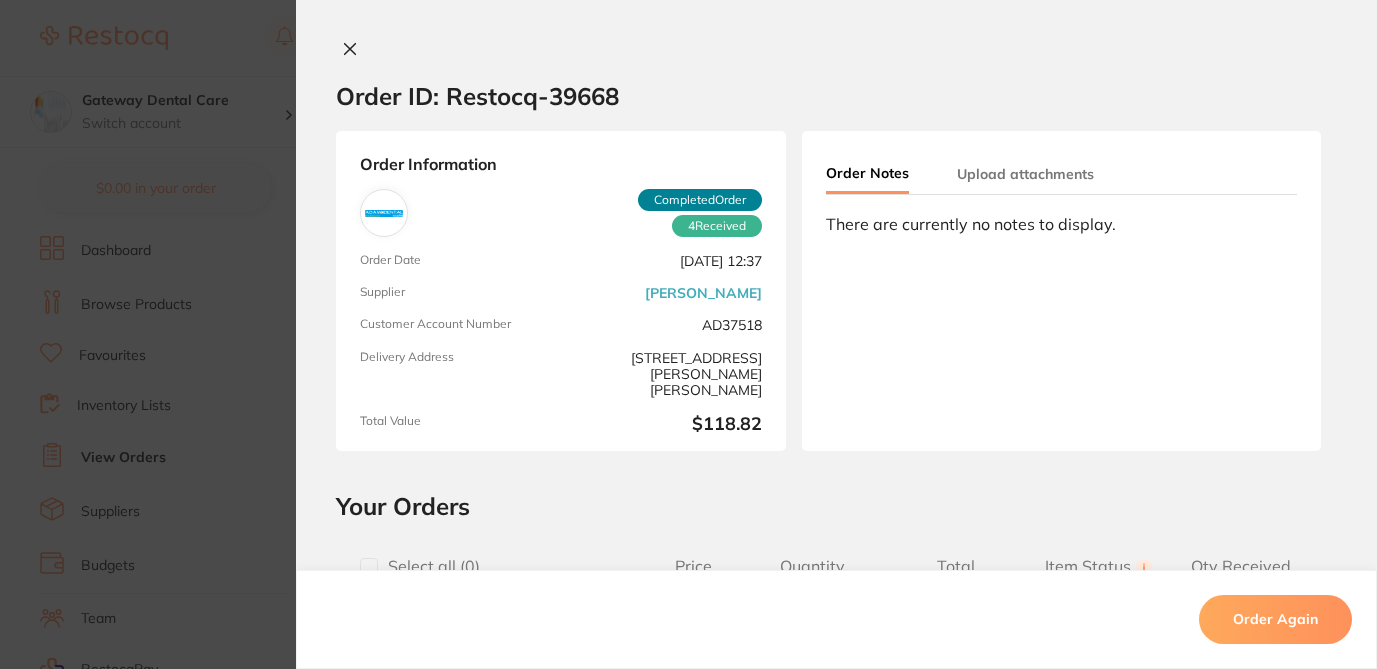 click at bounding box center [369, 567] 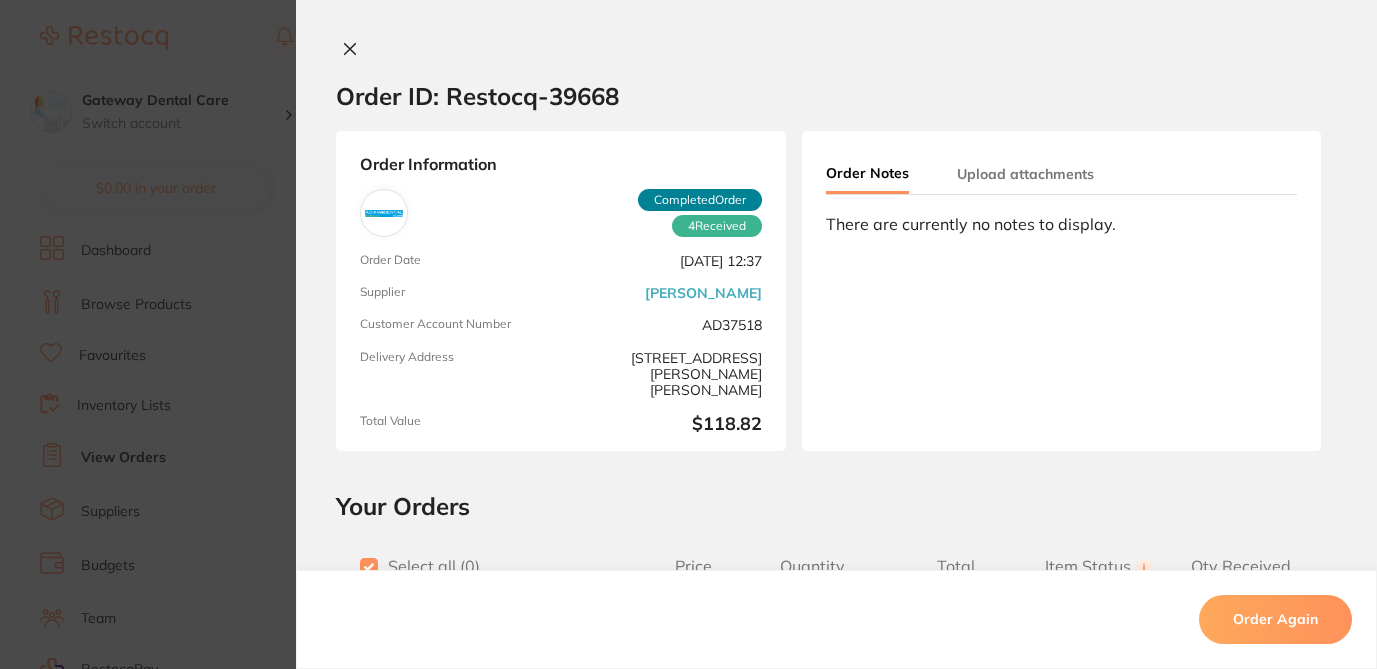 checkbox on "true" 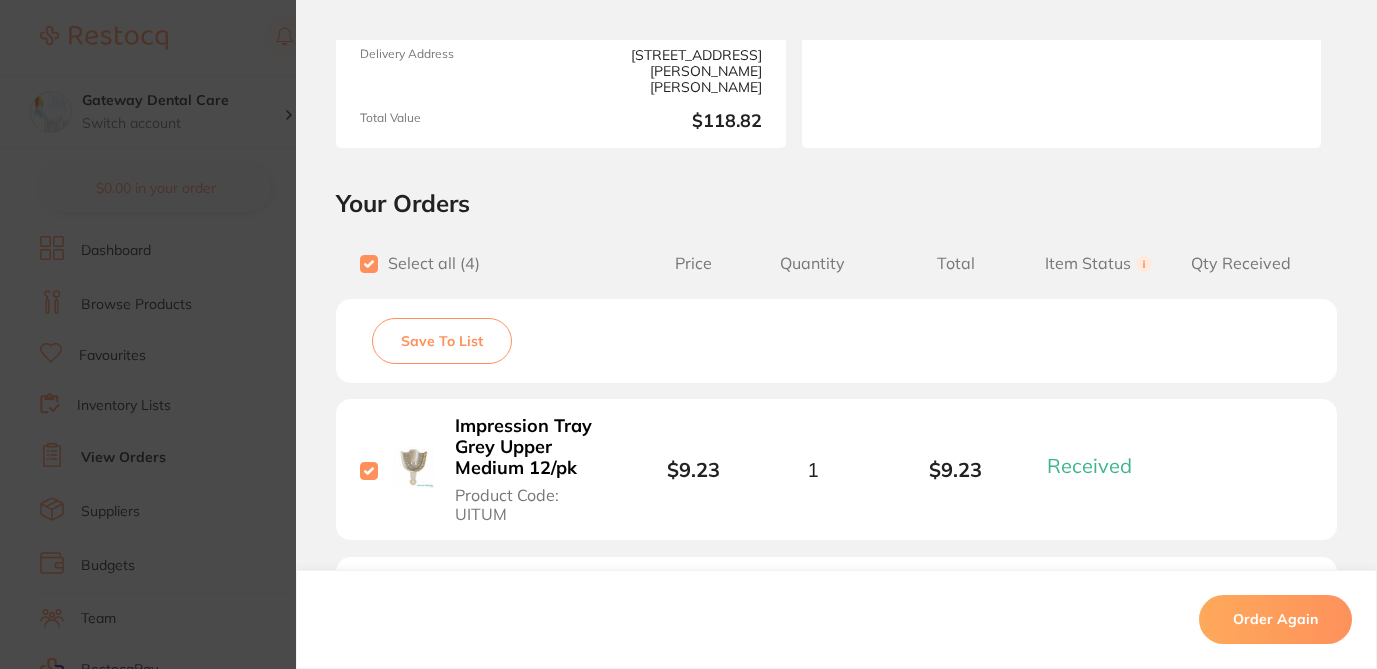 scroll, scrollTop: 314, scrollLeft: 0, axis: vertical 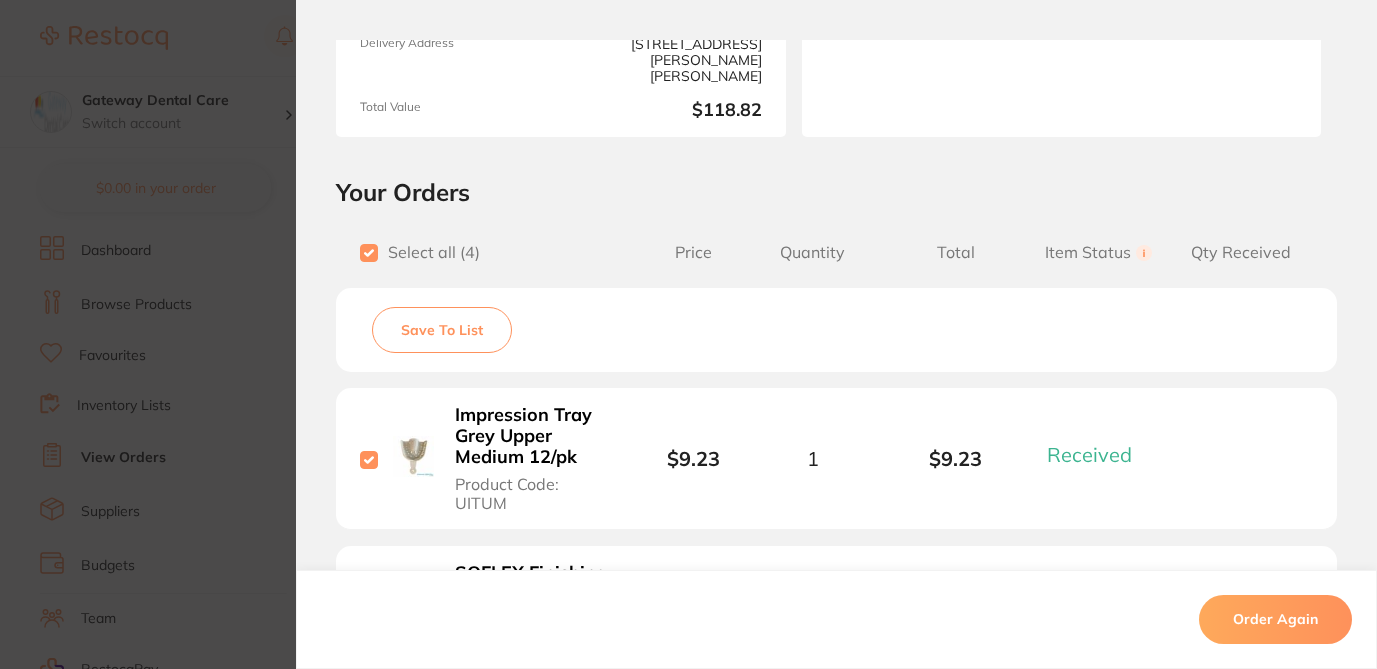 click on "Save To List" at bounding box center (442, 330) 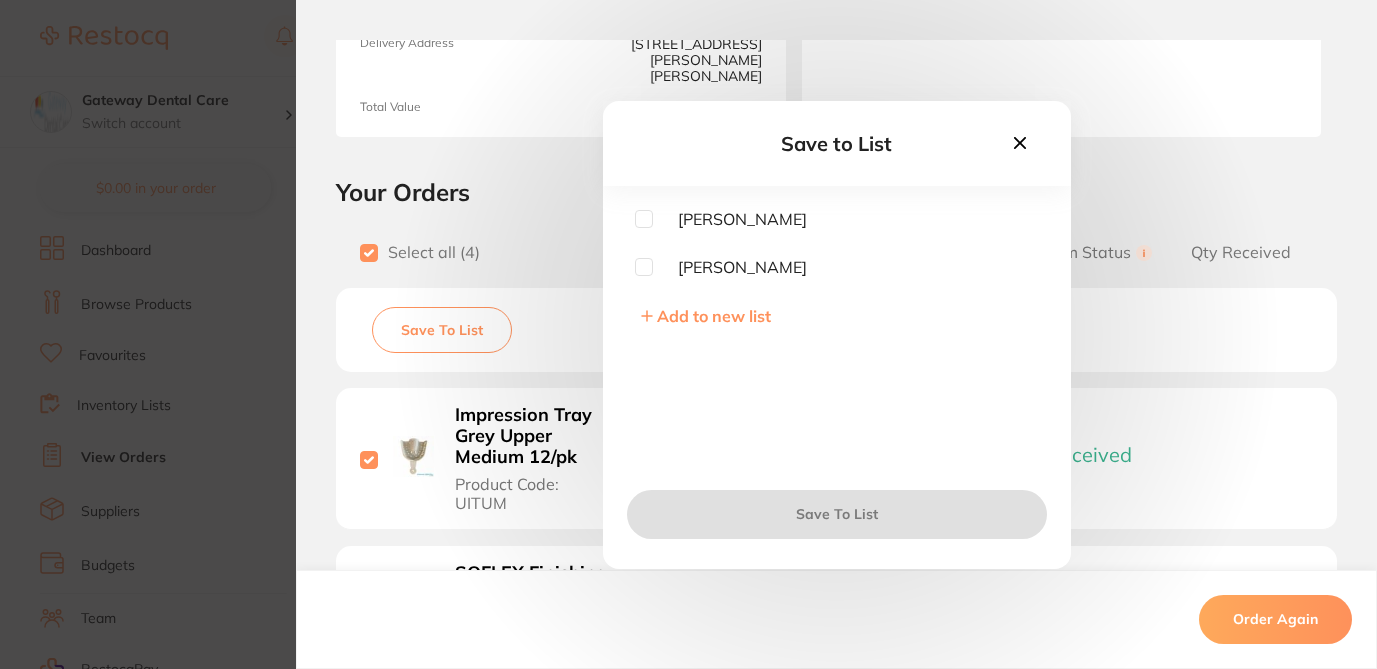 click at bounding box center (644, 219) 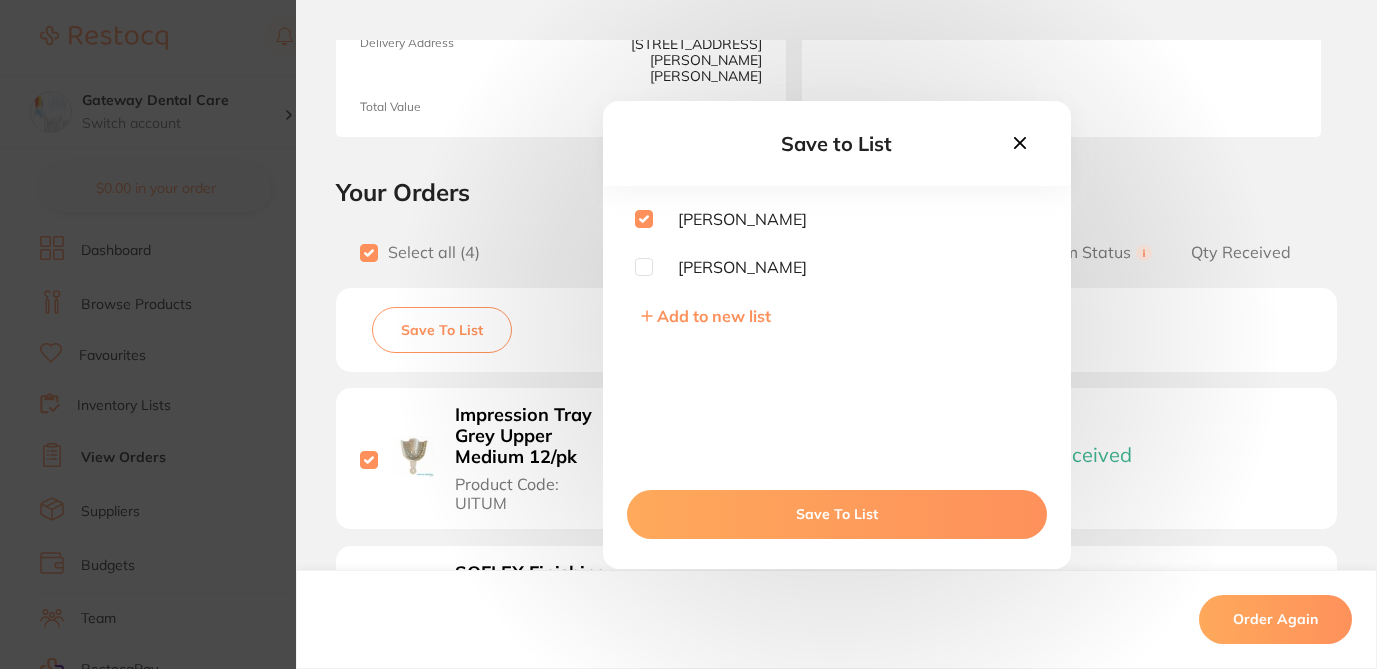 click on "Save To List" at bounding box center (837, 514) 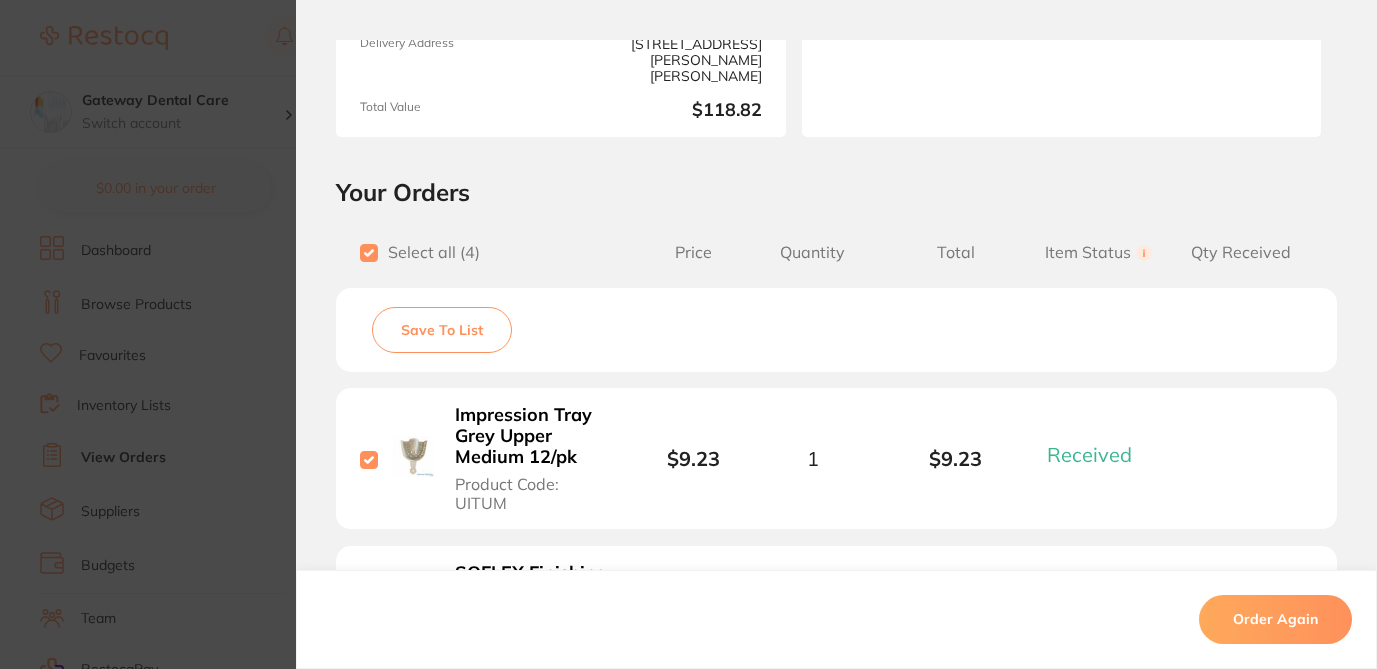 click on "Order ID: Restocq- 39668   Order Information   4  Received Completed  Order Order Date May 24 2024, 12:37 Supplier Adam Dental   Customer Account Number AD37518 Delivery Address 2/1 Mona Vale Rd, Mona Vale Total Value $118.82 Order Notes Upload attachments There are currently no notes to display. Your Orders   Select all ( 4 ) Price Quantity Total Item Status   You can use this feature to track items that you have received and those that are on backorder Qty Received Save To List Impression Tray Grey Upper Medium 12/pk   Product    Code:  UITUM     $9.23 1 $9.23 Received Received Back Order SOFLEX Finishing Strip Centre Gapped Coarse/Medium Pk of 100   Product    Code:  TM-1954N     $80.29 1 $80.29 Received Received Back Order Mixing Pads Foam Backed 7.5 x 7.5 cm 3 pads per pack   Product    Code:  MP75     $9.27 1 $9.27 Received Received Back Order Impression Tray Grey Lower Medium 12/pk   Product    Code:  UITLM     $9.23 1 $9.23 Received Received Back Order Impression Tray Grey Upper Medium 12/pk Product" at bounding box center (688, 334) 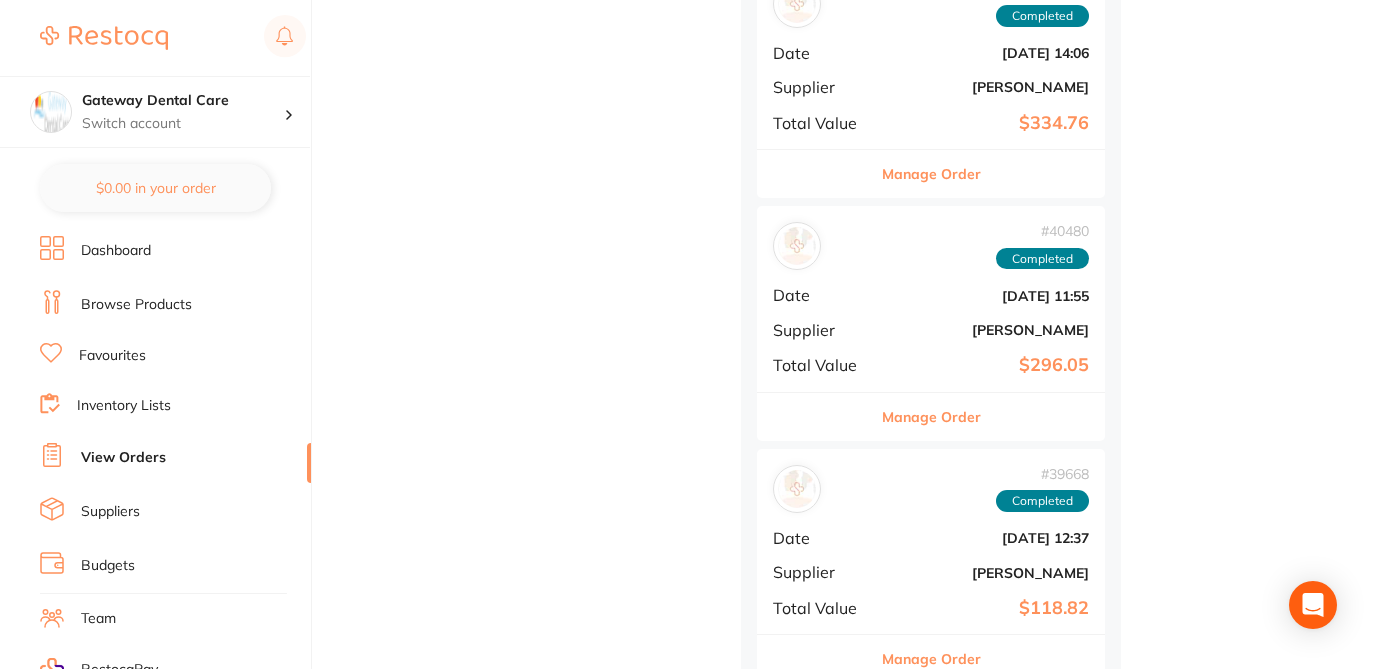 scroll, scrollTop: 4003, scrollLeft: 0, axis: vertical 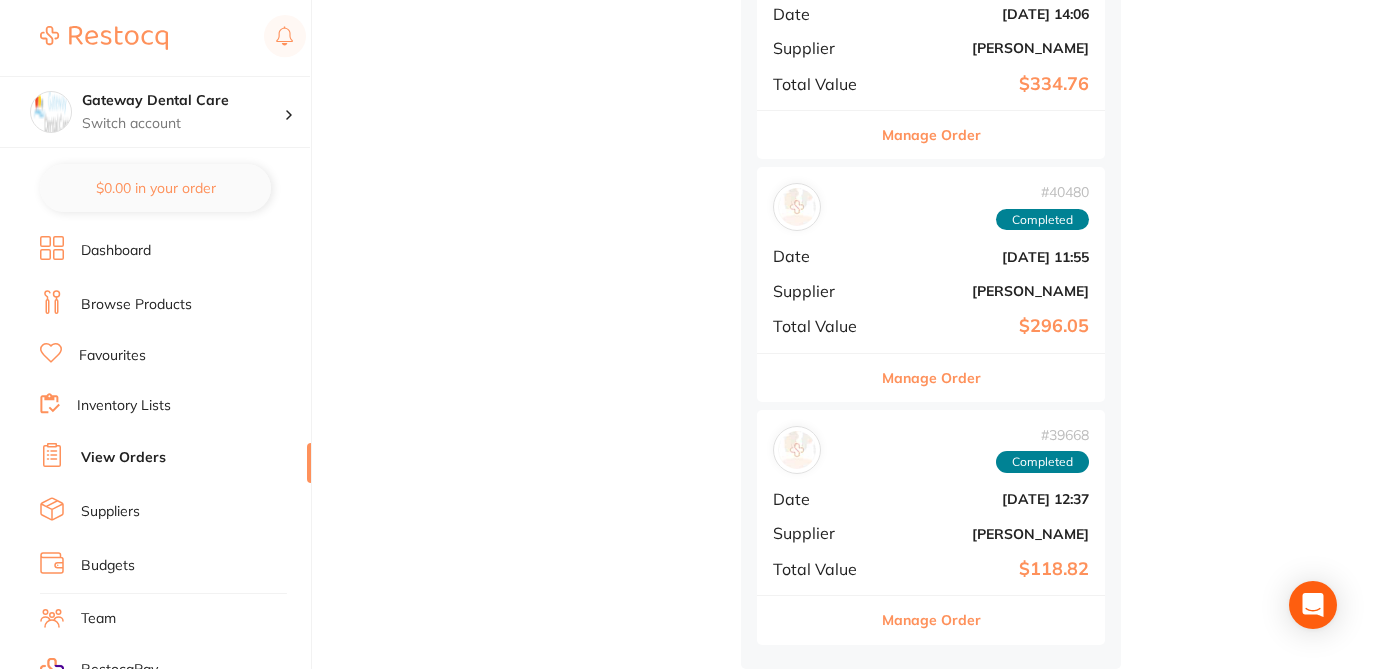 click on "Manage Order" at bounding box center (931, 620) 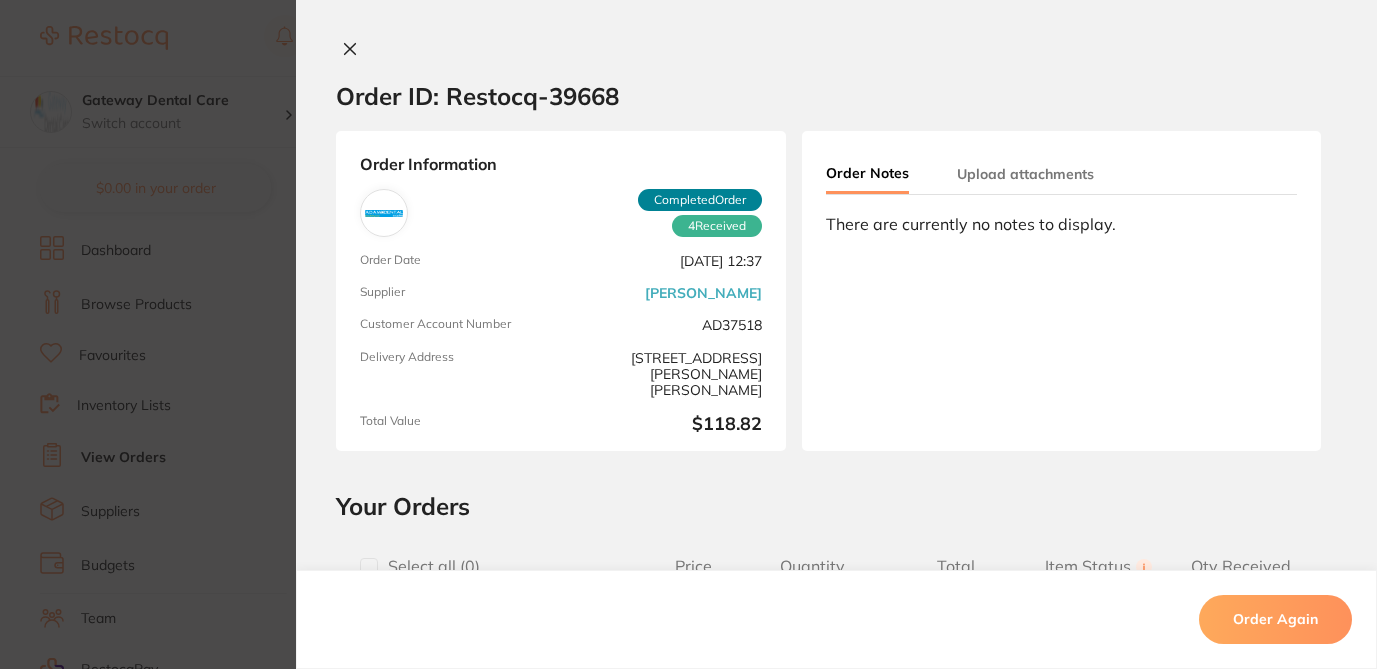 click at bounding box center (369, 567) 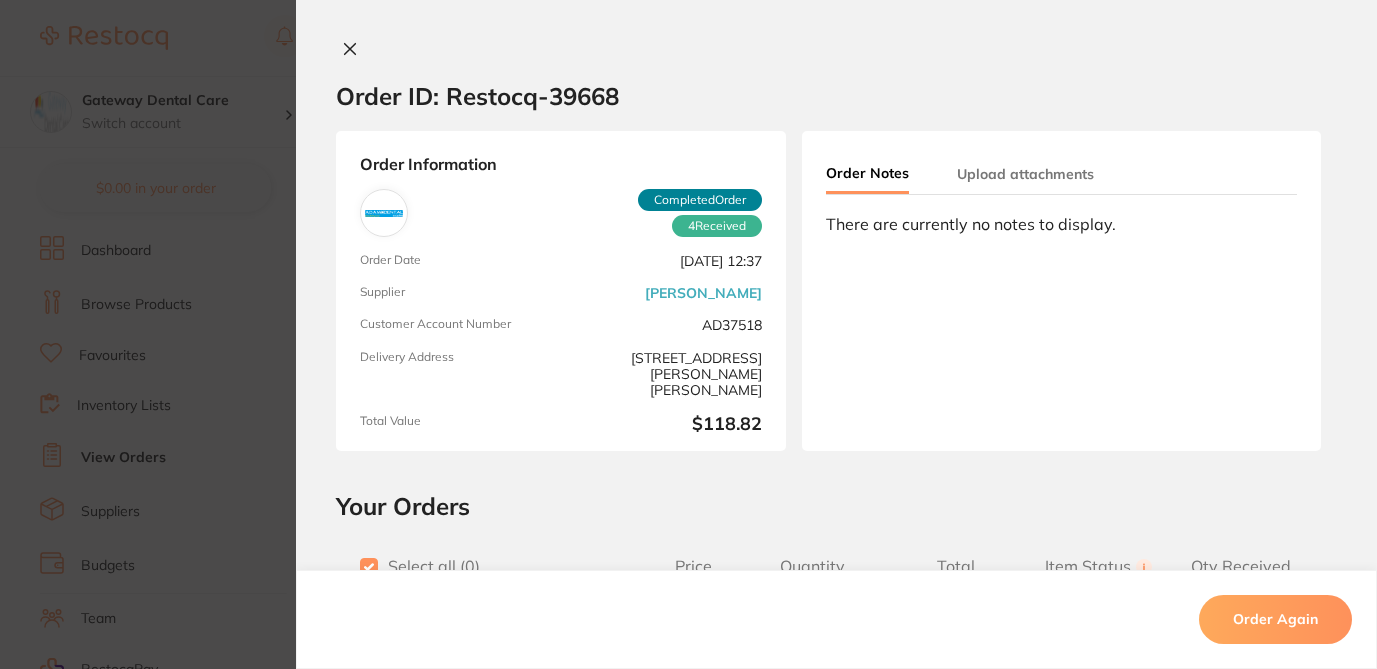 checkbox on "true" 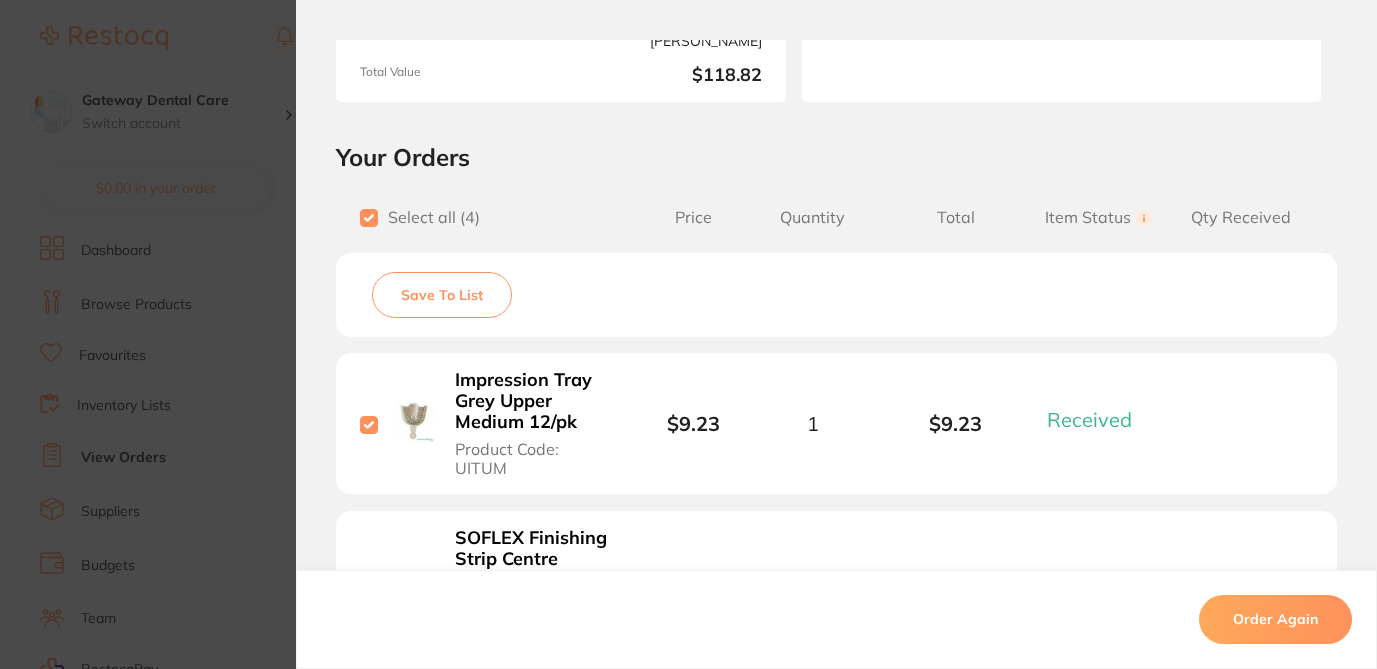 scroll, scrollTop: 353, scrollLeft: 0, axis: vertical 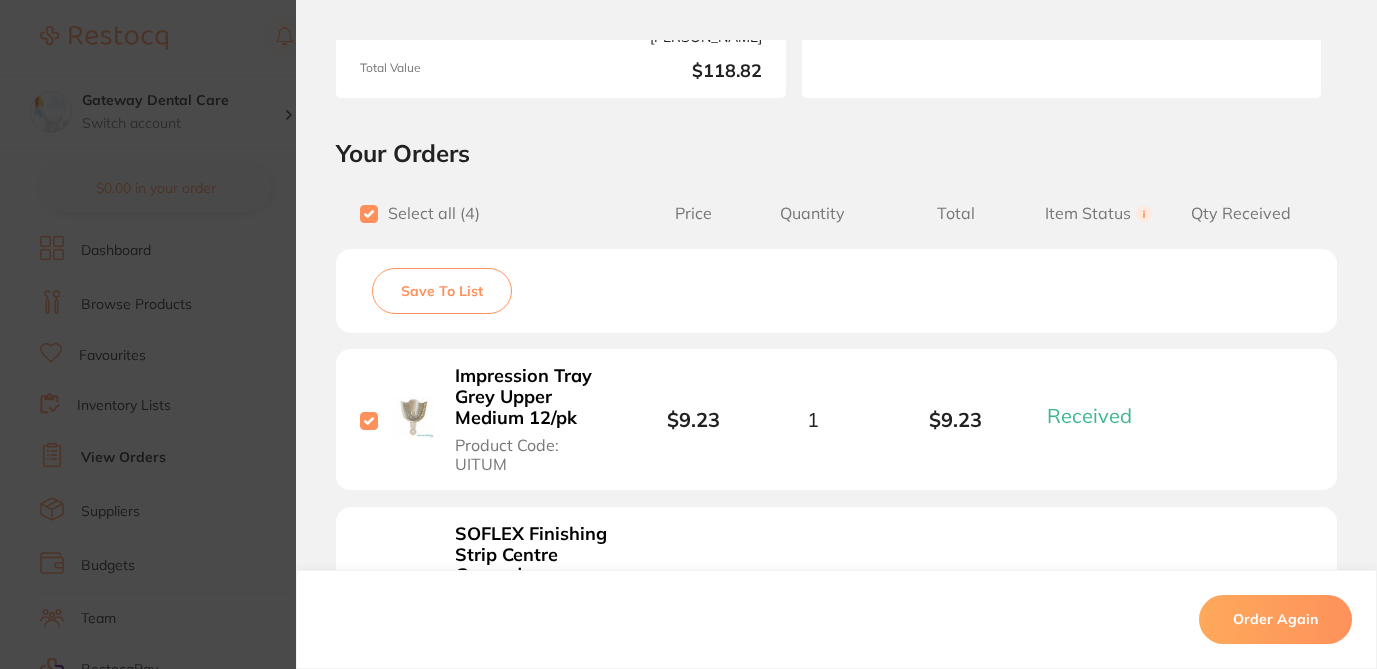 click on "Save To List" at bounding box center [442, 291] 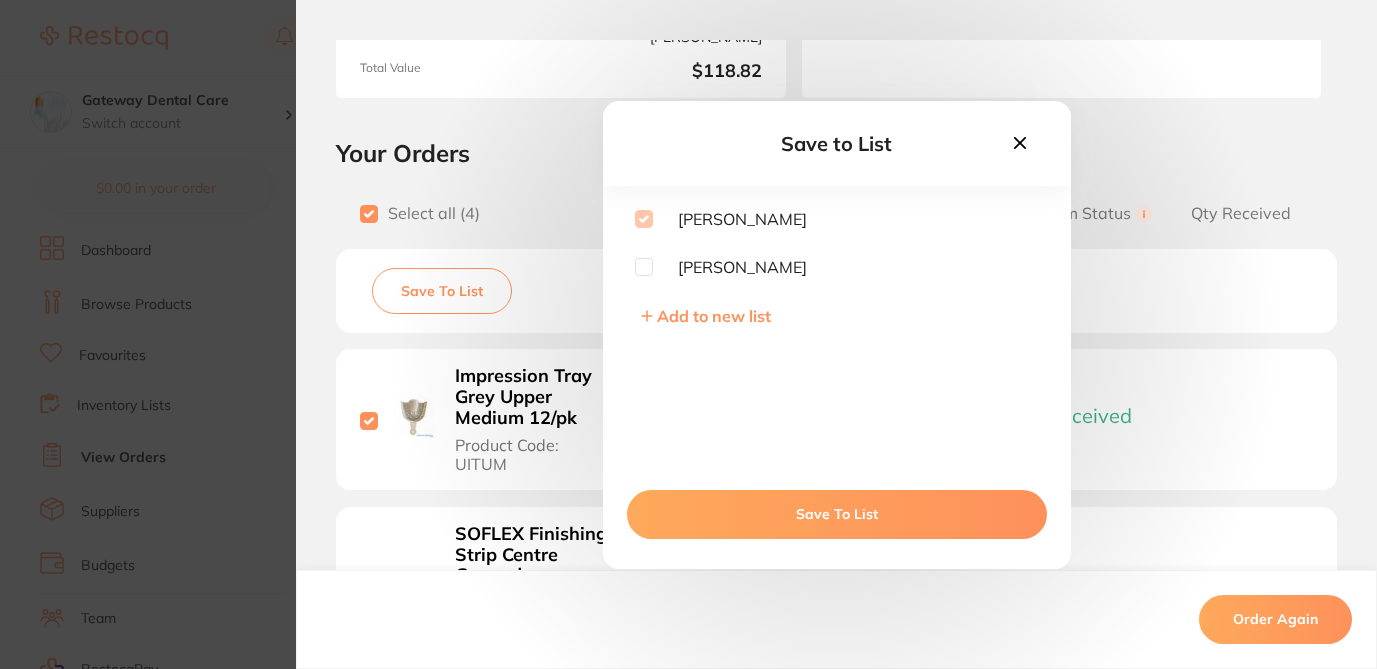 click on "Save to List Adam Dental Henry Schein Halas           Add to new list Save To List Order ID: Restocq- 39668   Order Information   4  Received Completed  Order Order Date May 24 2024, 12:37 Supplier Adam Dental   Customer Account Number AD37518 Delivery Address 2/1 Mona Vale Rd, Mona Vale Total Value $118.82 Order Notes Upload attachments There are currently no notes to display. Your Orders   Select all ( 4 ) Price Quantity Total Item Status   You can use this feature to track items that you have received and those that are on backorder Qty Received Save To List Impression Tray Grey Upper Medium 12/pk   Product    Code:  UITUM     $9.23 1 $9.23 Received Received Back Order SOFLEX Finishing Strip Centre Gapped Coarse/Medium Pk of 100   Product    Code:  TM-1954N     $80.29 1 $80.29 Received Received Back Order Mixing Pads Foam Backed 7.5 x 7.5 cm 3 pads per pack   Product    Code:  MP75     $9.27 1 $9.27 Received Received Back Order Impression Tray Grey Lower Medium 12/pk   Product    Code:  UITLM     $9.23 1" at bounding box center [688, 334] 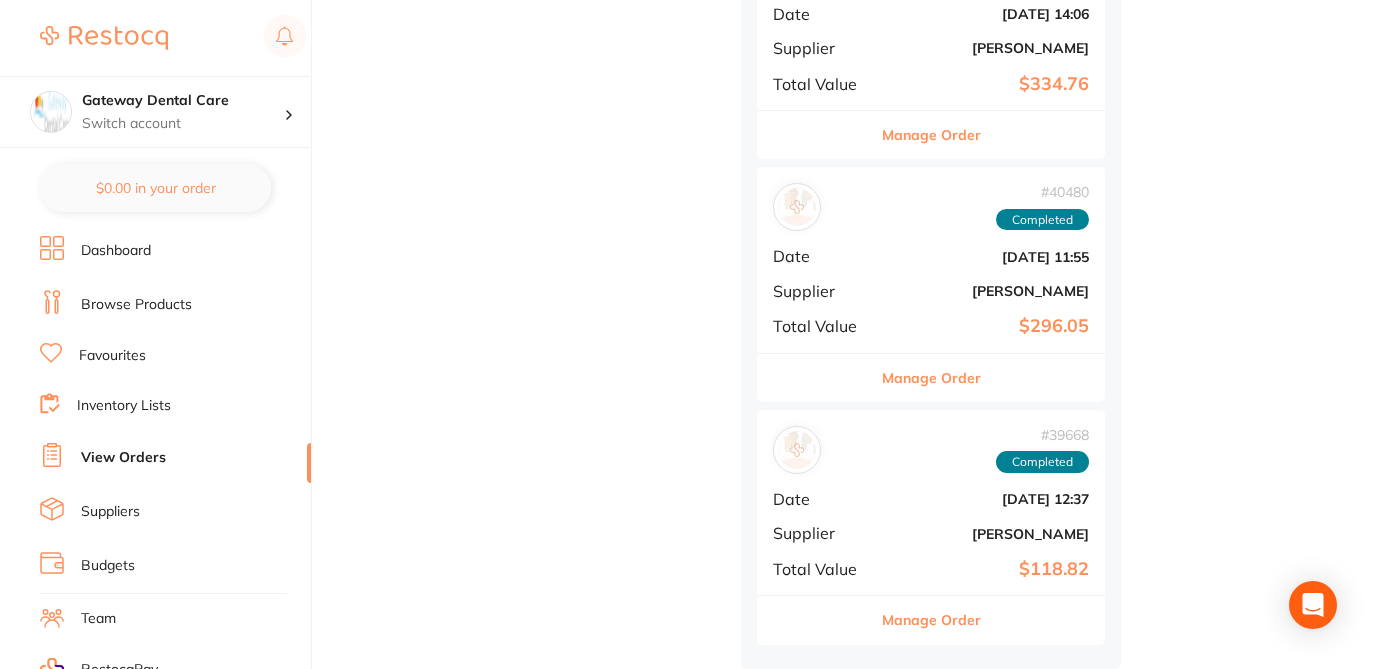 click on "Manage Order" at bounding box center [931, 378] 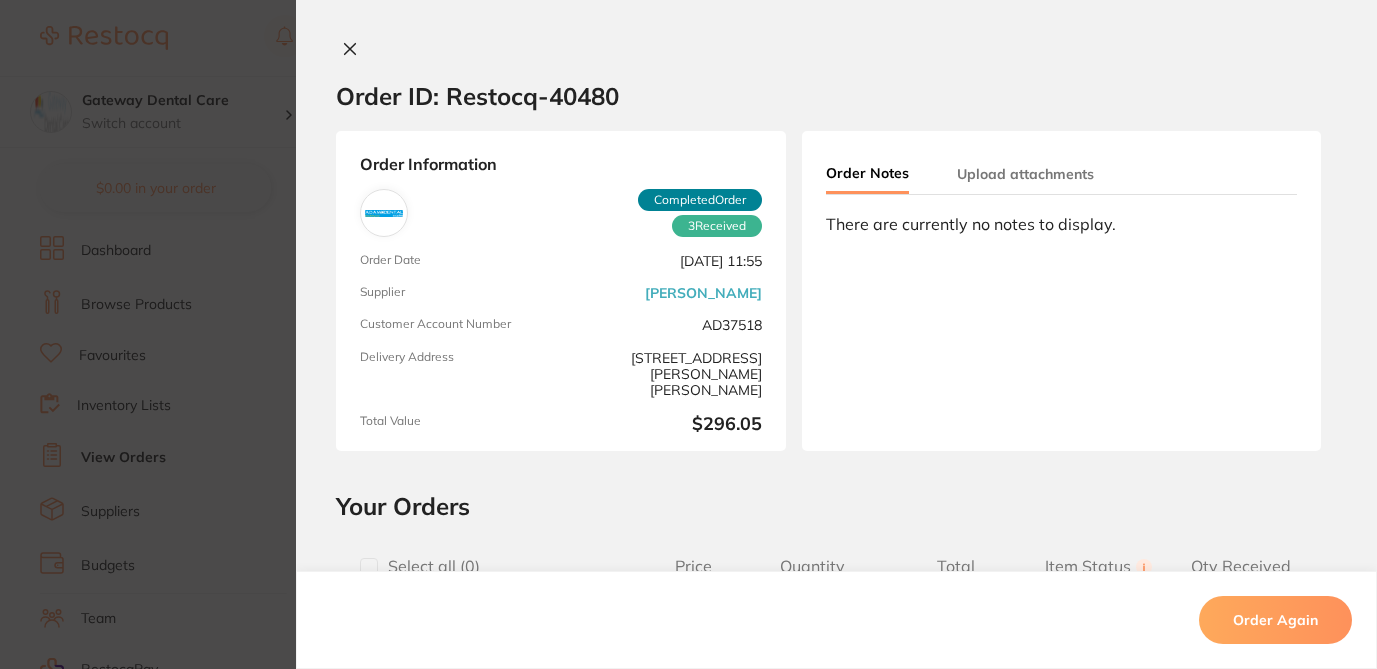 click at bounding box center (369, 567) 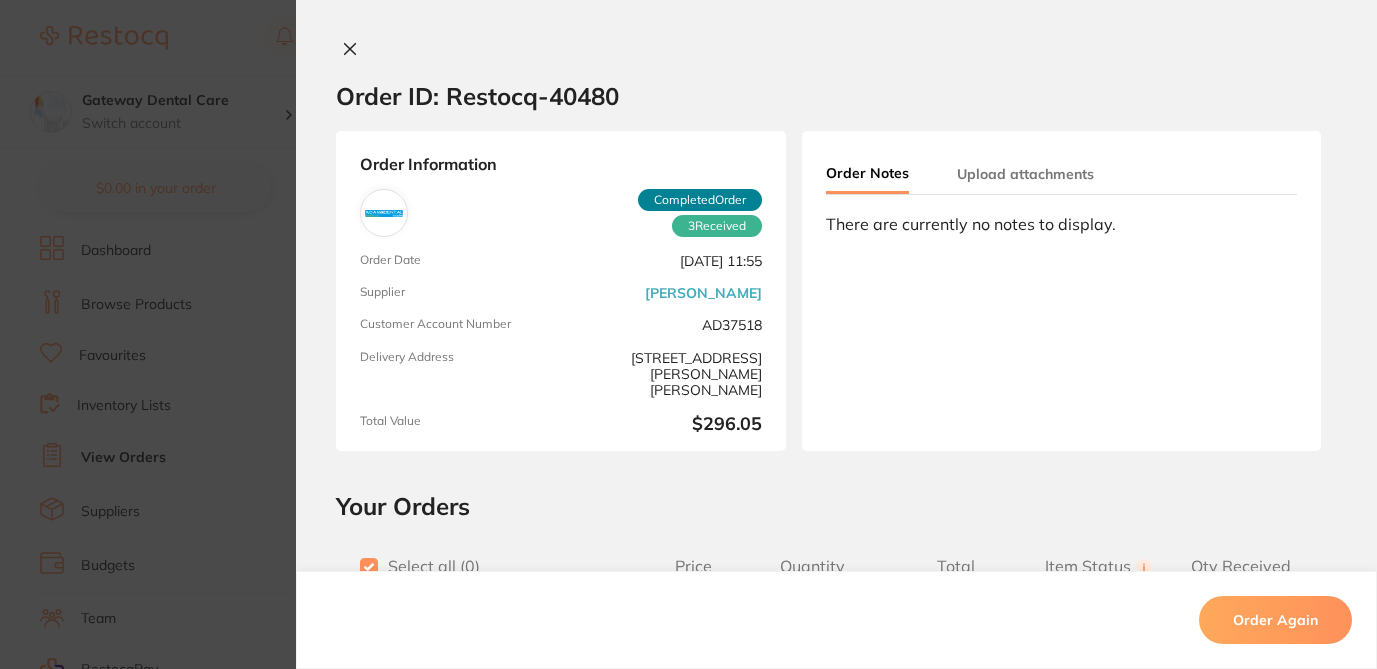 checkbox on "true" 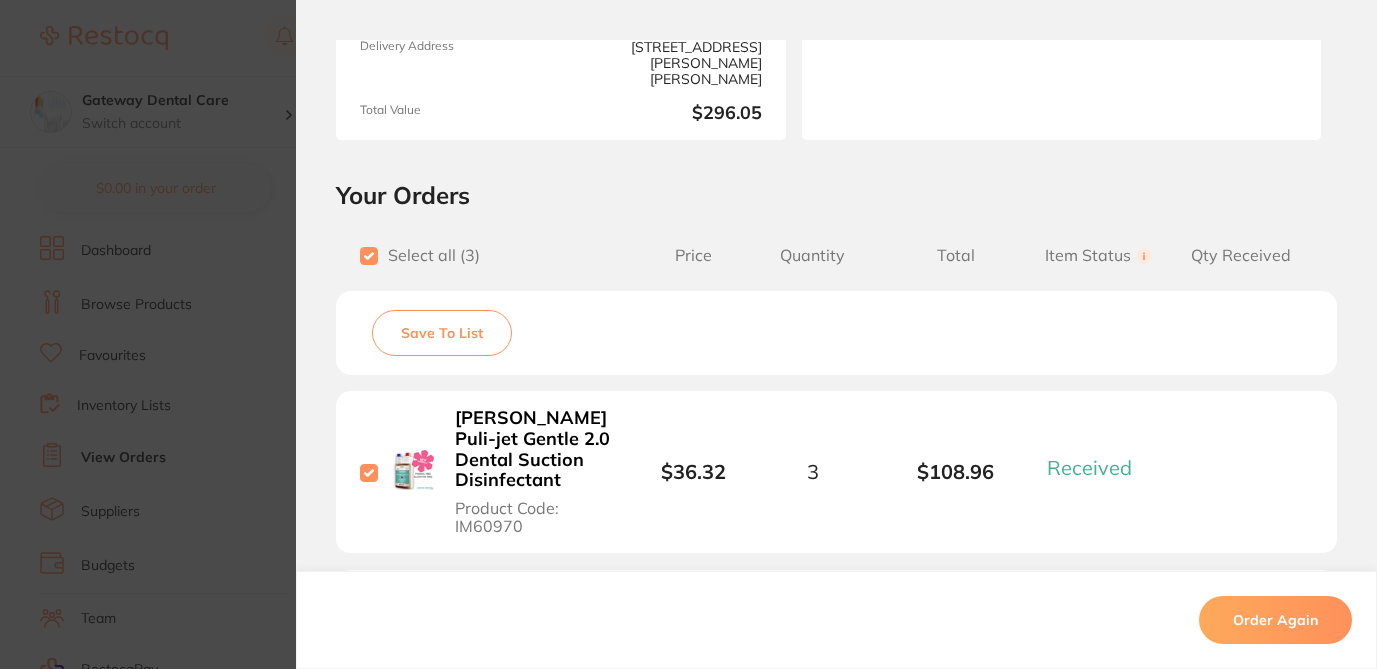 scroll, scrollTop: 400, scrollLeft: 0, axis: vertical 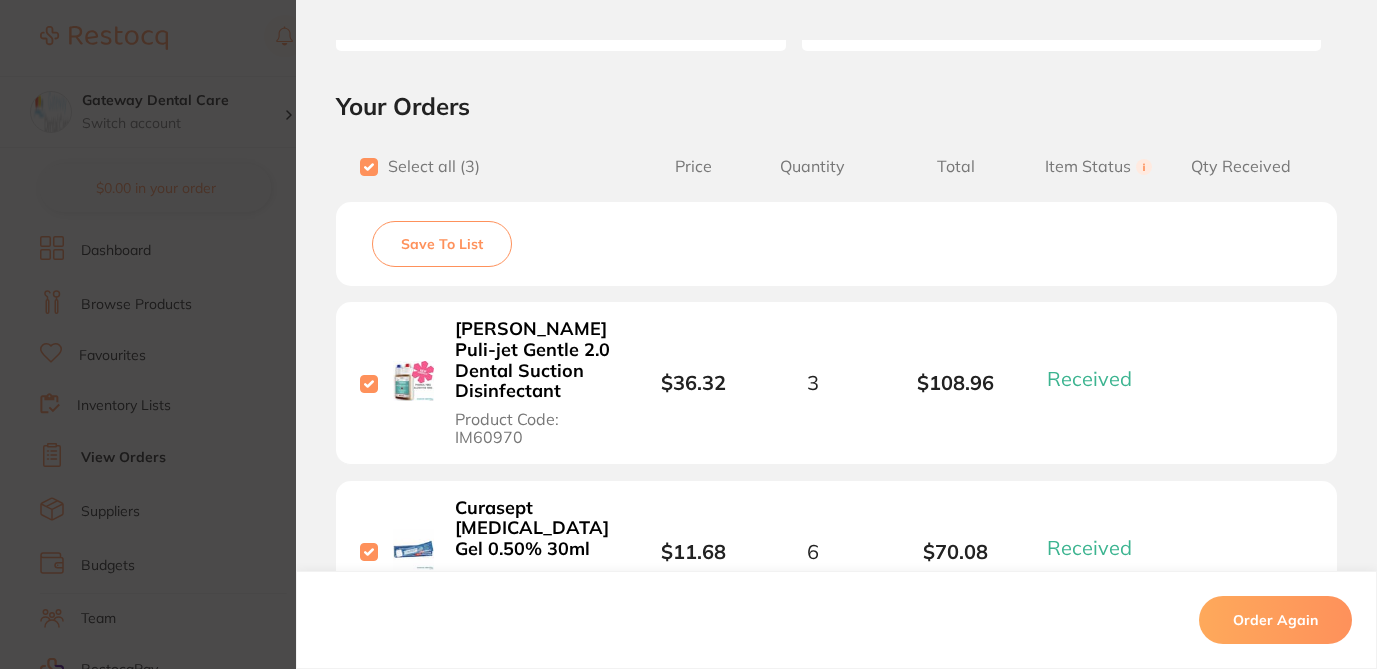 click on "Save To List" at bounding box center (442, 244) 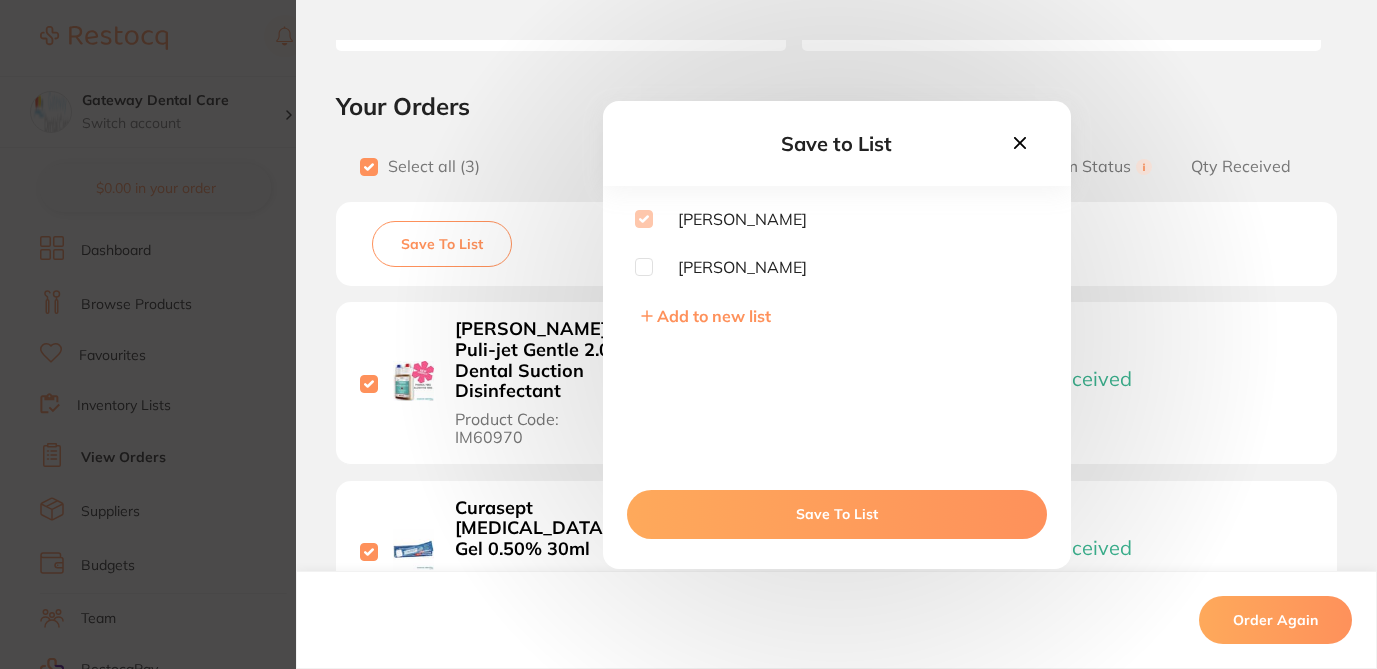 click on "Save to List Adam Dental Henry Schein Halas           Add to new list Save To List Order ID: Restocq- 40480   Order Information   3  Received Completed  Order Order Date May 31 2024, 11:55 Supplier Adam Dental   Customer Account Number AD37518 Delivery Address 2/1 Mona Vale Rd, Mona Vale Total Value $296.05 Order Notes Upload attachments There are currently no notes to display. Your Orders   Select all ( 3 ) Price Quantity Total Item Status   You can use this feature to track items that you have received and those that are on backorder Qty Received Save To List Cattani Puli-jet Gentle 2.0 Dental Suction Disinfectant   Product    Code:  IM60970     $36.32 3 $108.96 Received Received Back Order Curasept Chlorhexidine Gel 0.50% 30ml   Product    Code:  ADS350     $11.68 6 $70.08 Received Received Back Order SOFLEX Finishing Strip Centre Gapped Coarse/Medium Pk of 150   Product    Code:  TM-1954     $90.10 1 $90.10 Received Received Back Order Cattani Puli-jet Gentle 2.0 Dental Suction Disinfectant Product   3" at bounding box center (688, 334) 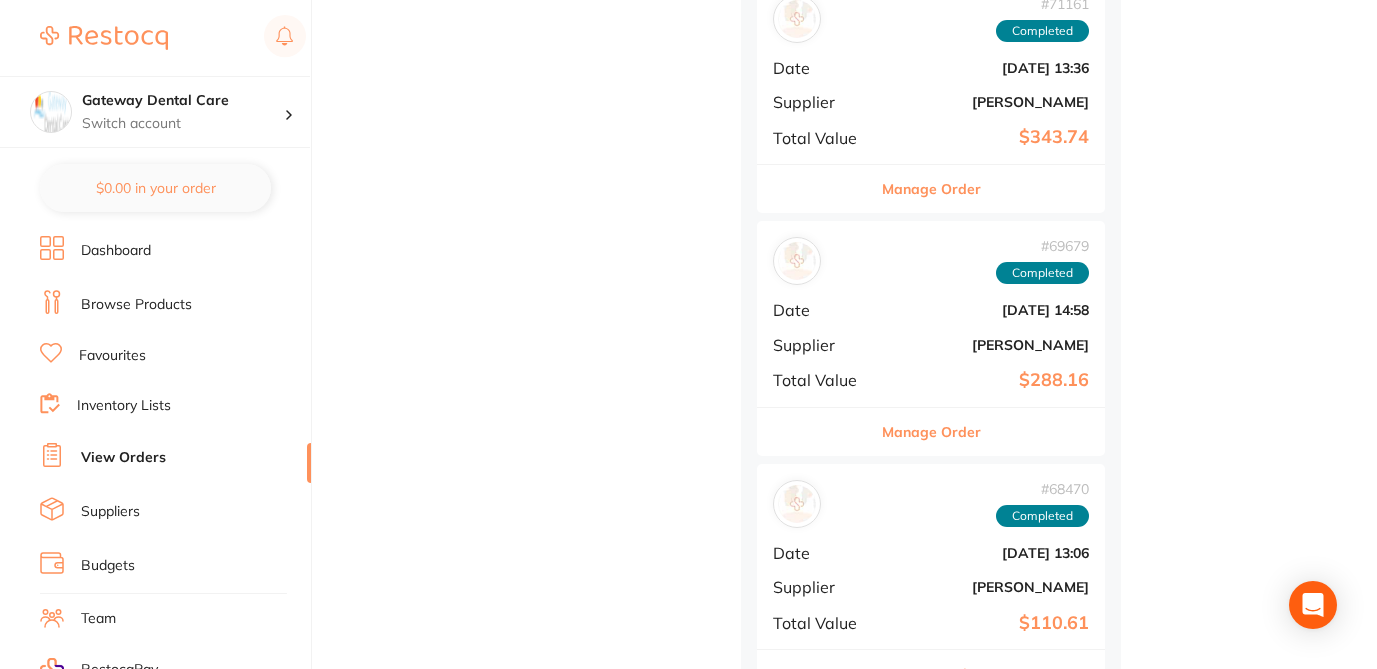 scroll, scrollTop: 0, scrollLeft: 0, axis: both 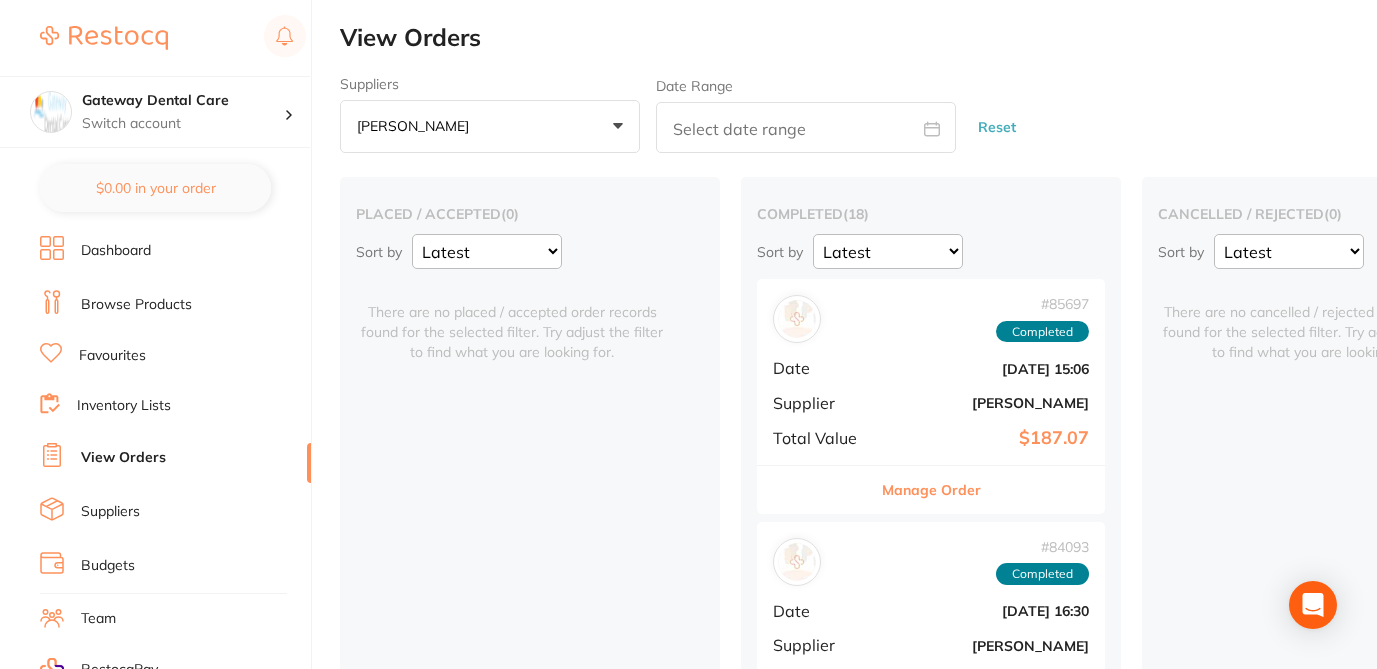 click on "Adam Dental +0" at bounding box center (490, 127) 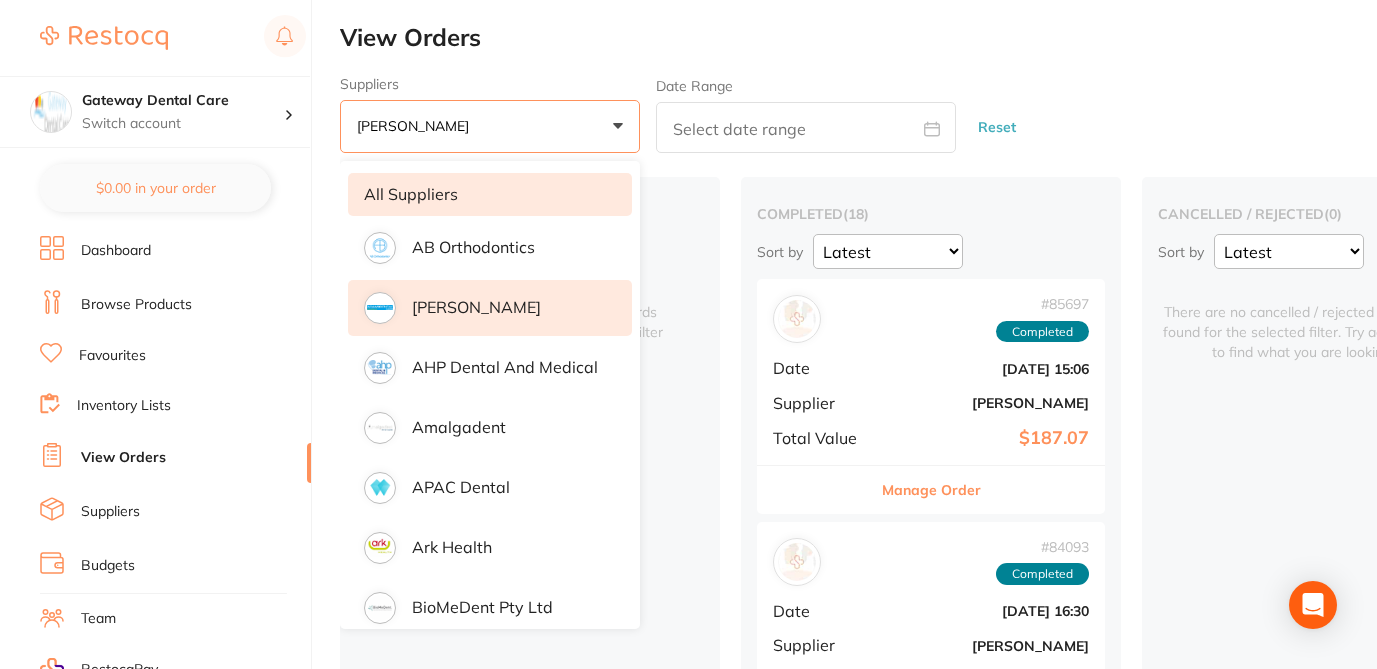 click on "All suppliers" at bounding box center (490, 194) 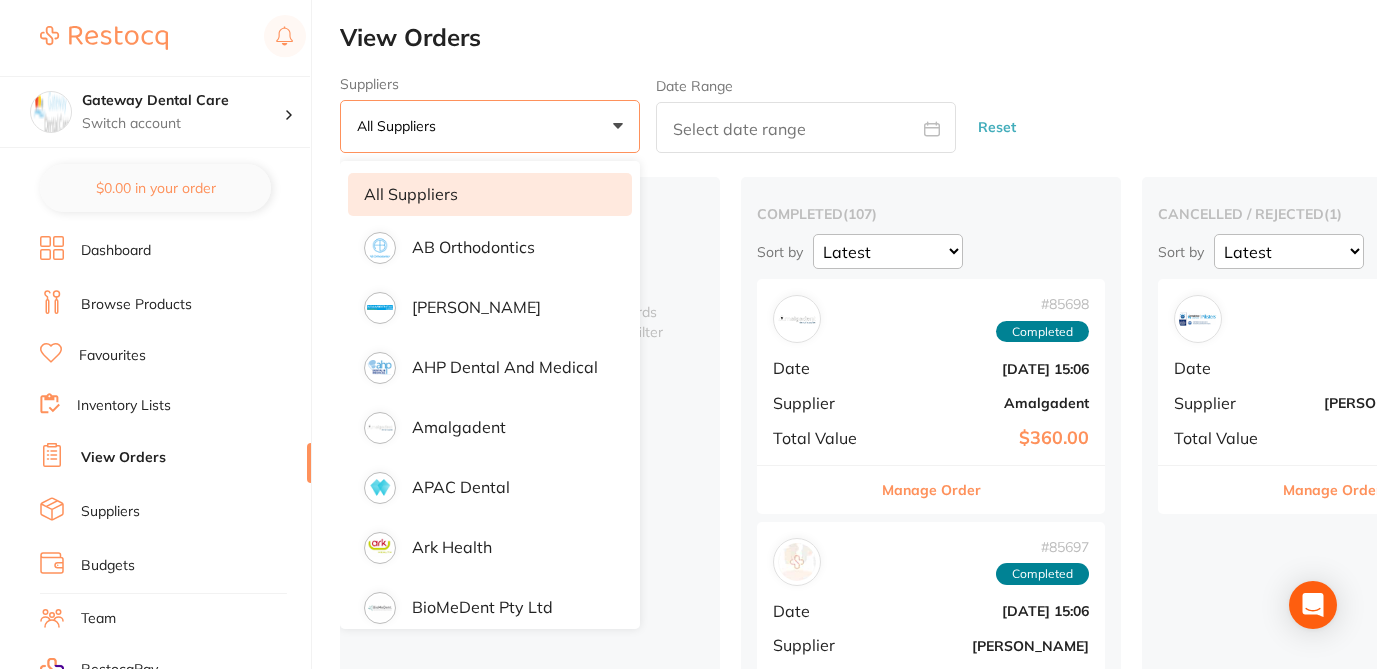 click on "All suppliers +0" at bounding box center (490, 127) 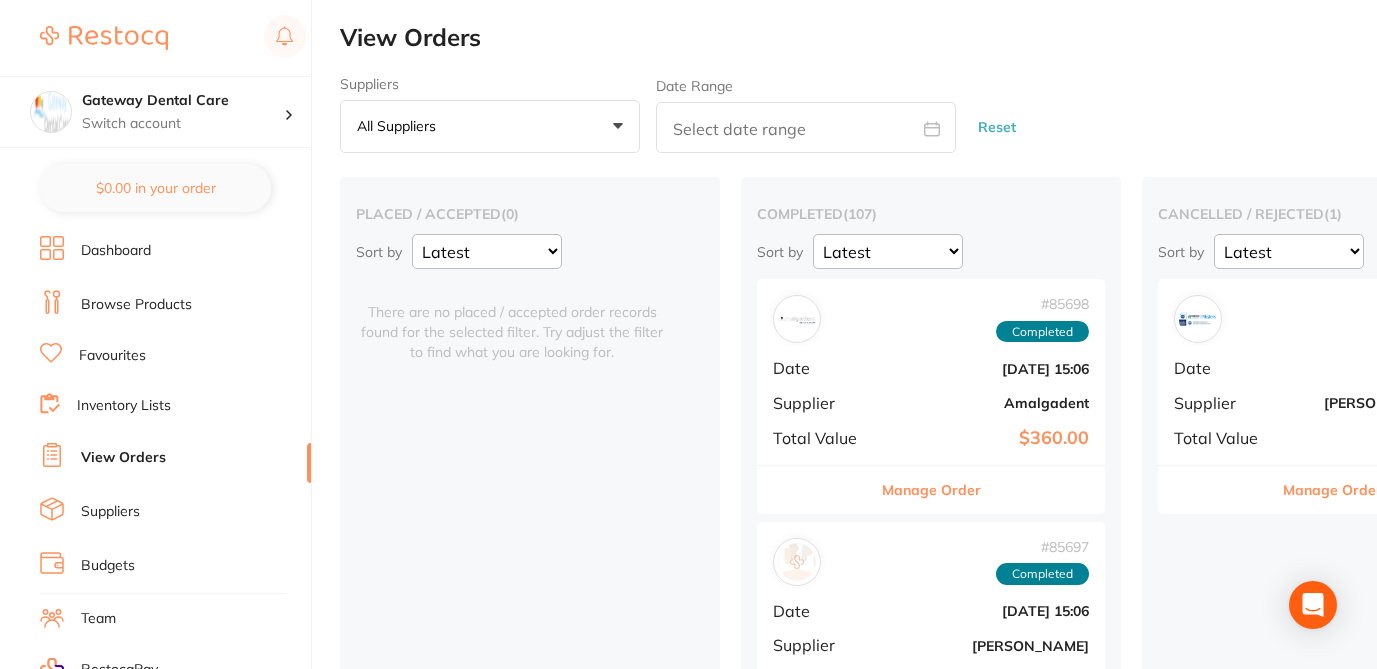 click on "All suppliers +0" at bounding box center (490, 127) 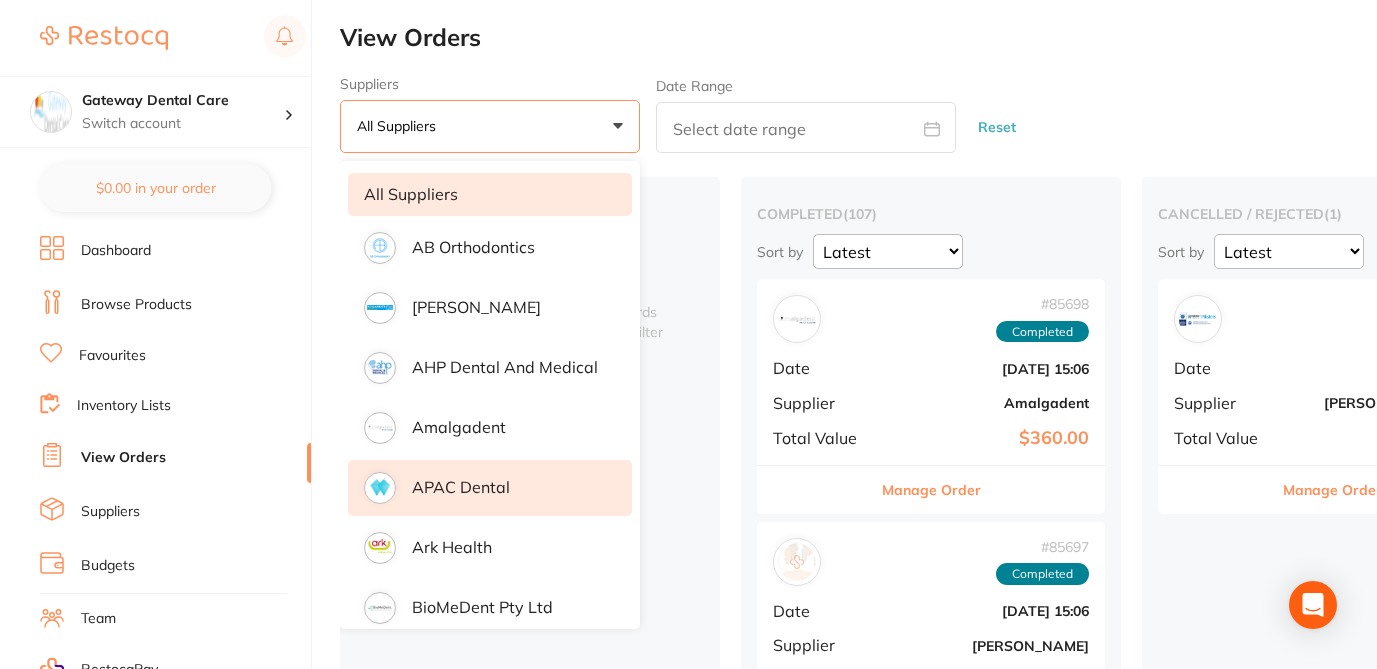 type 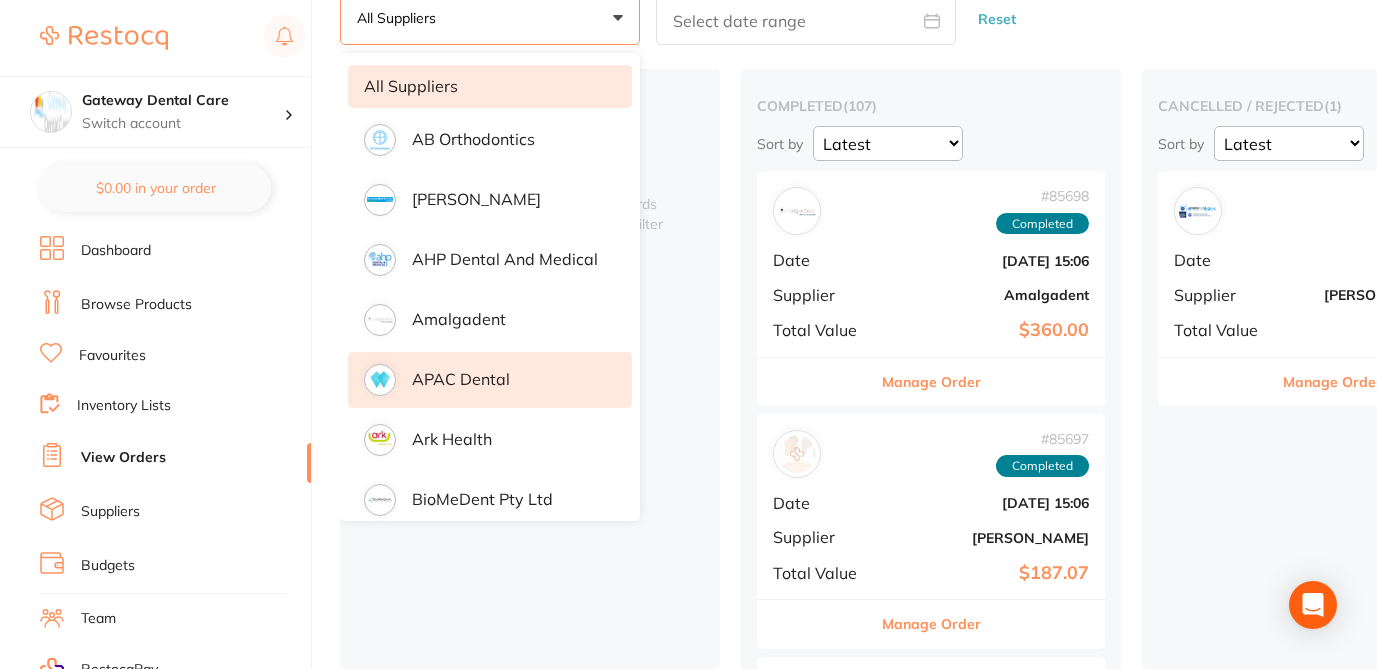 scroll, scrollTop: 120, scrollLeft: 0, axis: vertical 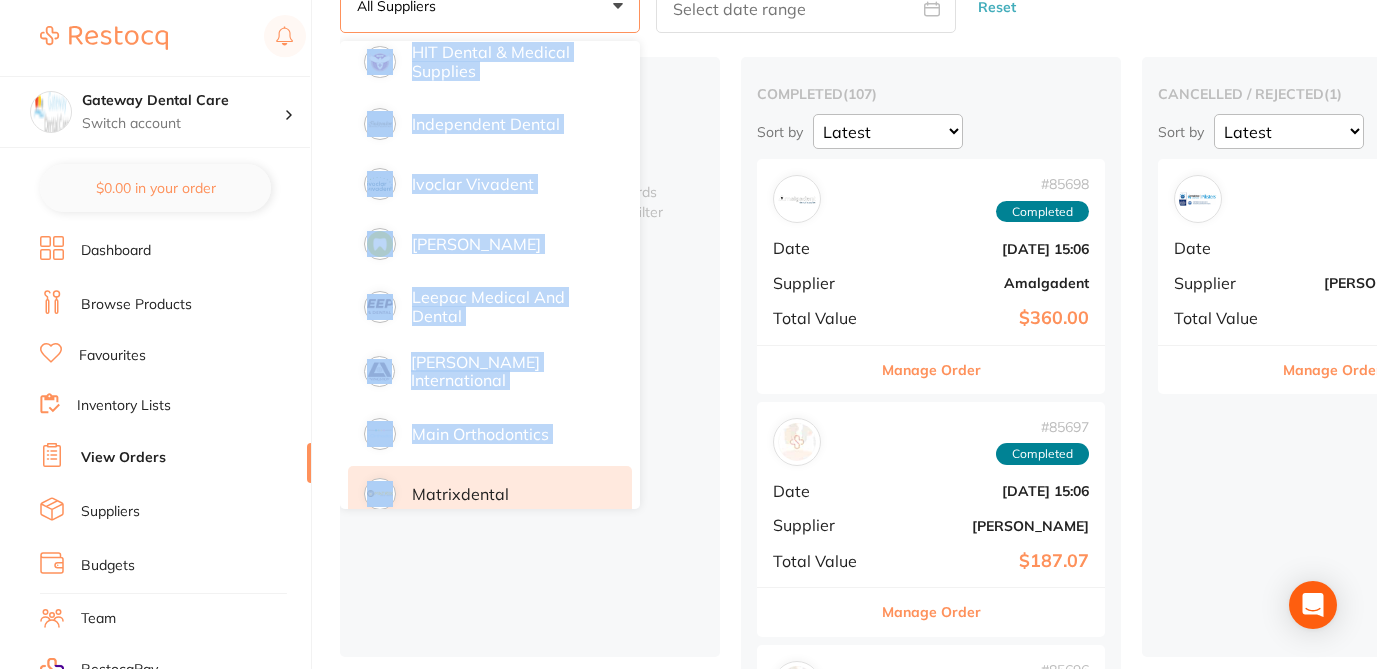 drag, startPoint x: 473, startPoint y: 232, endPoint x: 487, endPoint y: 461, distance: 229.42755 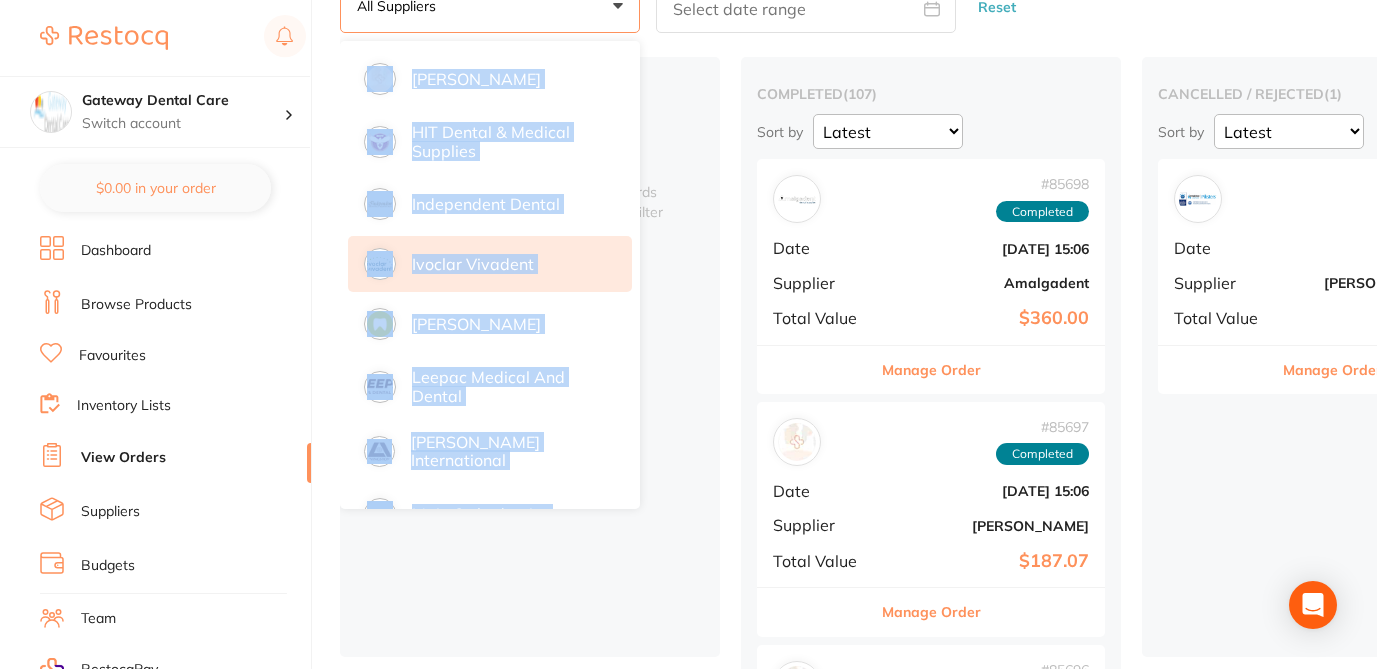 scroll, scrollTop: 1093, scrollLeft: 0, axis: vertical 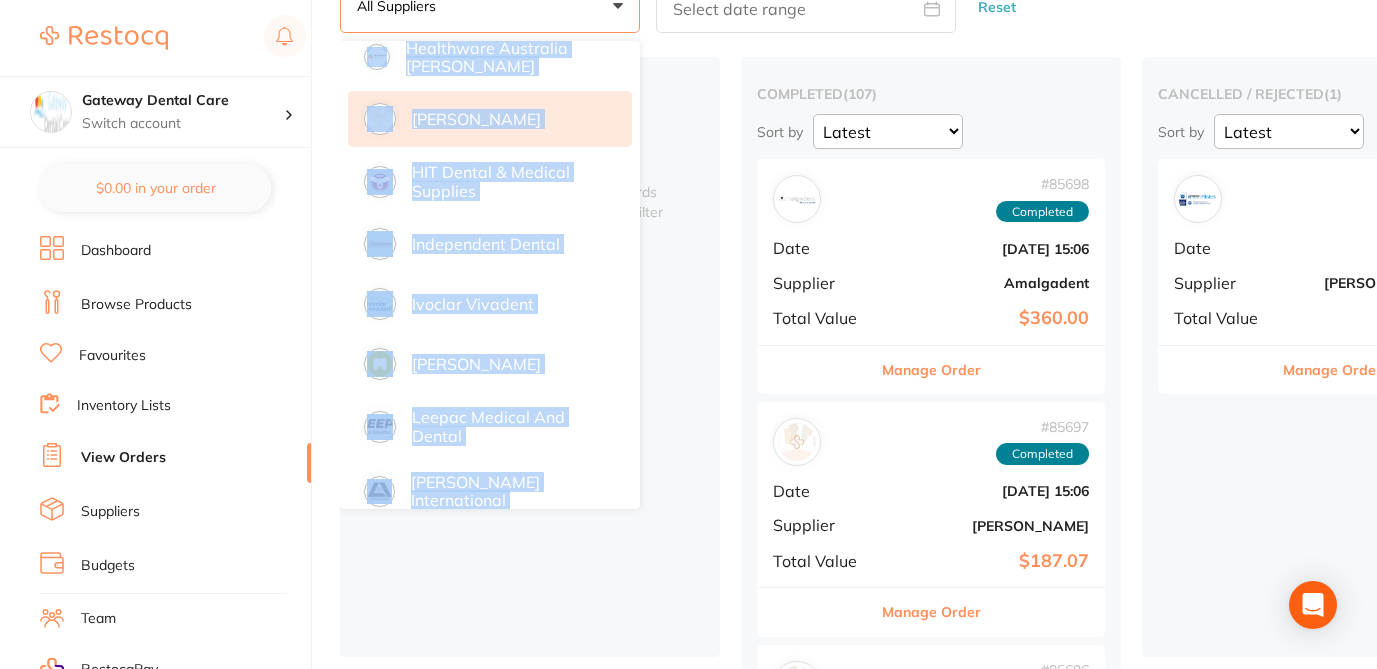 click on "[PERSON_NAME]" at bounding box center [476, 119] 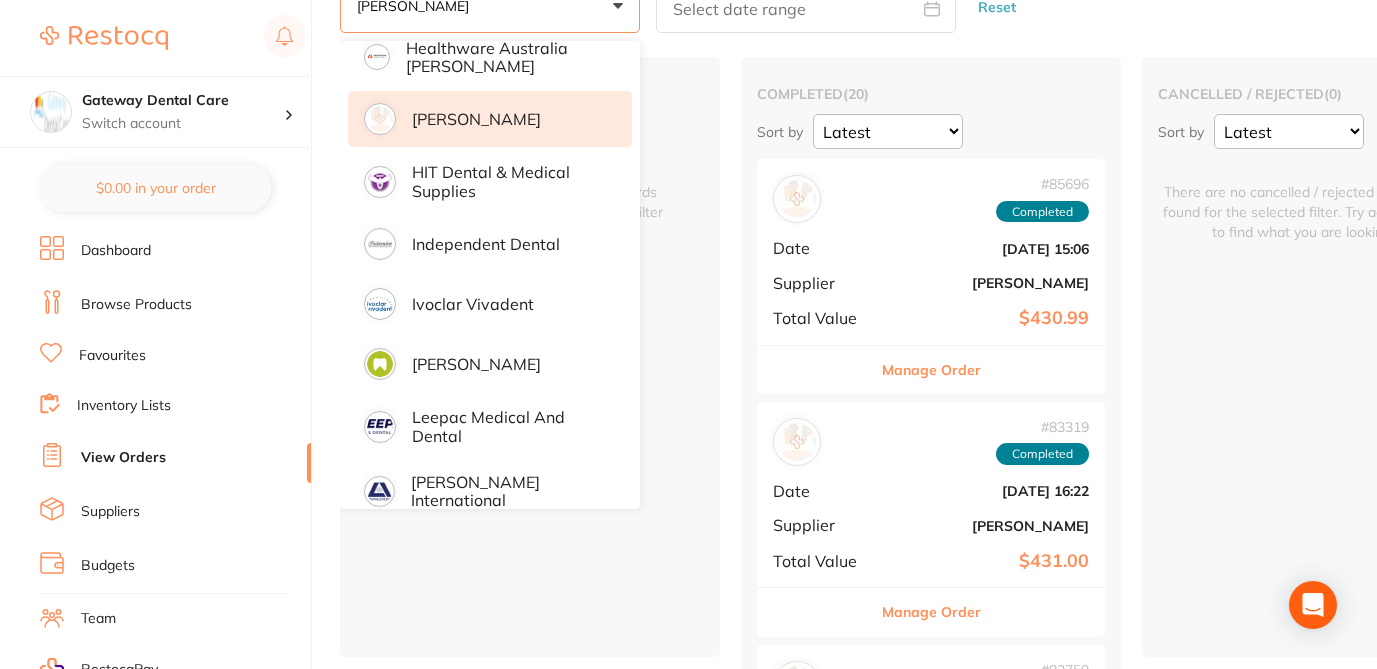 click on "Suppliers Henry Schein Halas +0 All suppliers AB Orthodontics Adam Dental AHP Dental and Medical Amalgadent APAC Dental Ark Health BioMeDent Pty Ltd CDS Dental Critical Dental DENSOL Dental Practice Supplies Dental Zone Dentavision Dentsply Sirona Erkodent Erskine Dental Geistlich Healthware Australia Ridley Henry Schein Halas HIT Dental & Medical Supplies Independent Dental Ivoclar Vivadent Kulzer Leepac Medical and Dental Livingstone International Main Orthodontics Matrixdental Mayfair Dental Supplies MDS Dental Megagen Implant Numedical Orien dental Origin Dental Ozdent Quovo Raypurt Dental RiDental Ridley dental Solventum Southern Dental Pty Ltd Straumann VP Dental & Medical Supplies Date Range     Reset" at bounding box center [858, -5] 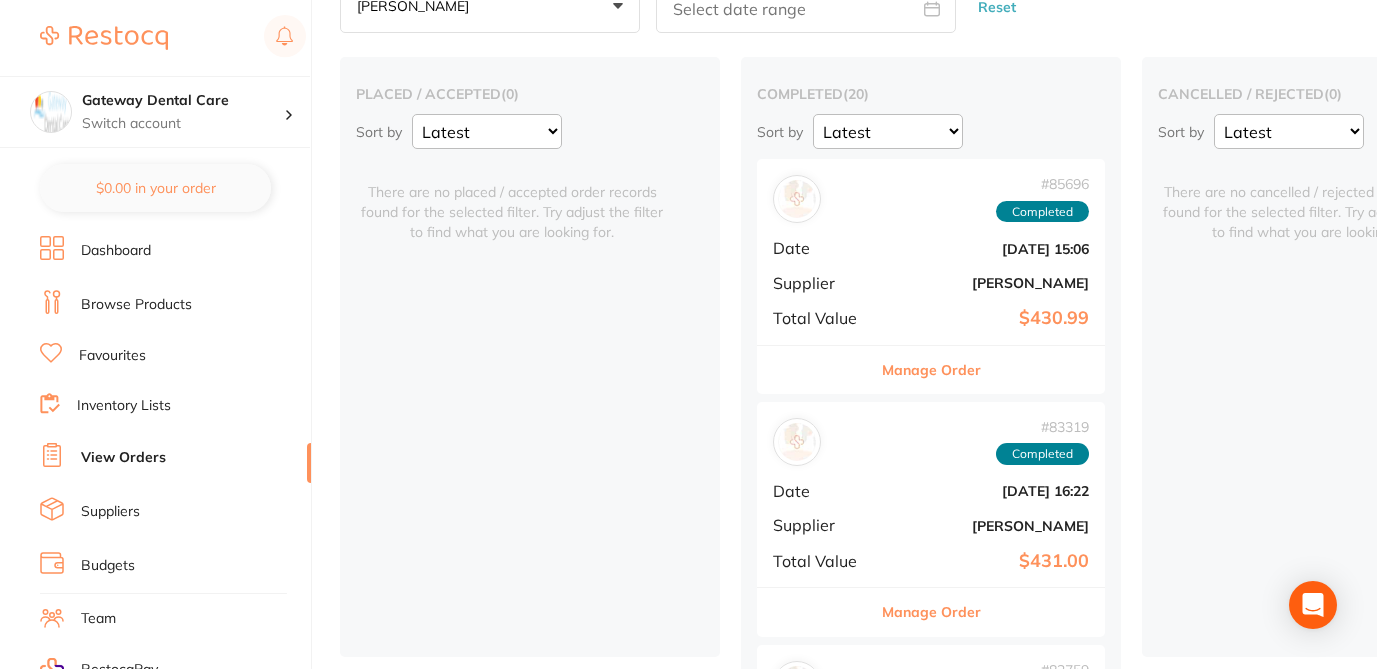 click on "Manage Order" at bounding box center (931, 370) 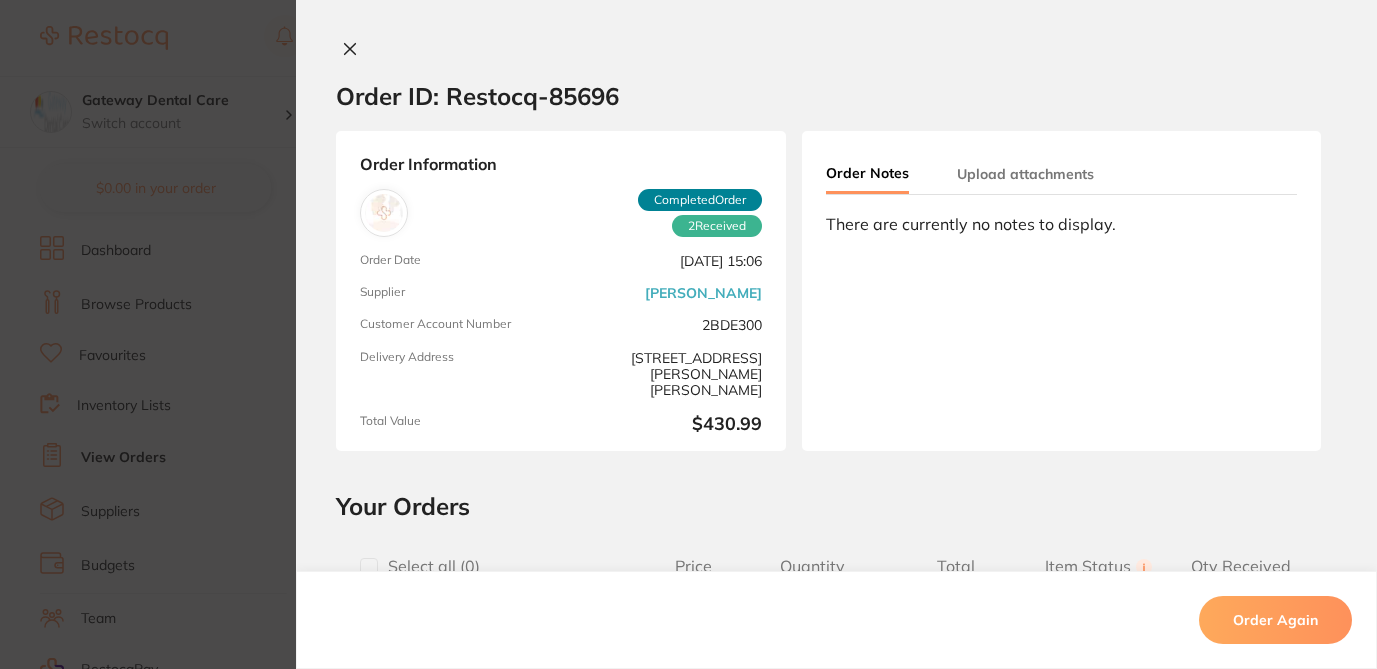 click at bounding box center [369, 567] 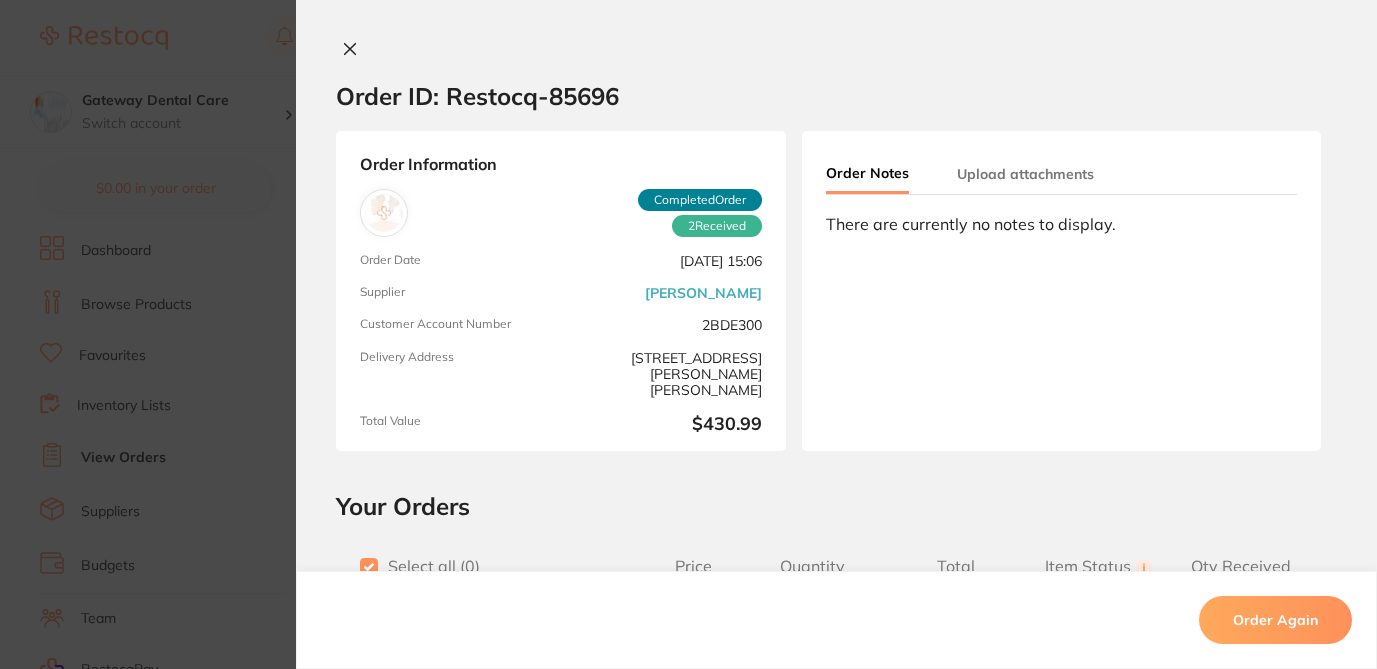checkbox on "true" 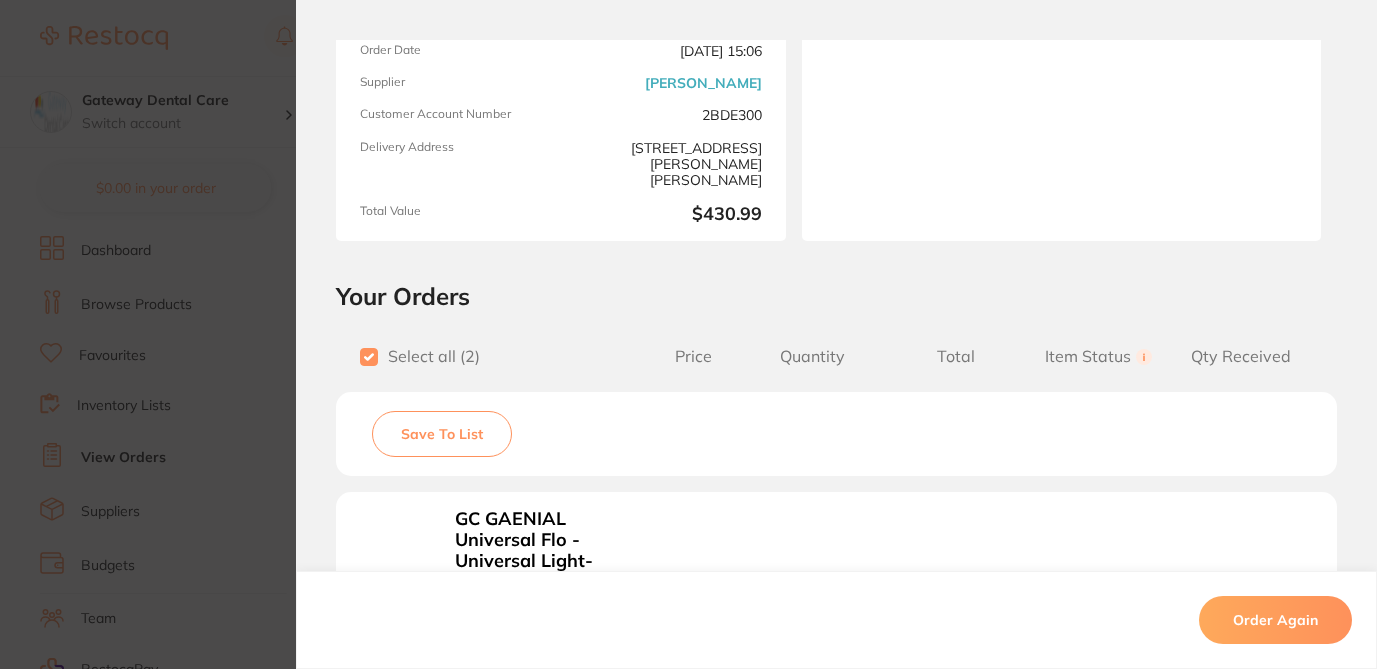 scroll, scrollTop: 222, scrollLeft: 0, axis: vertical 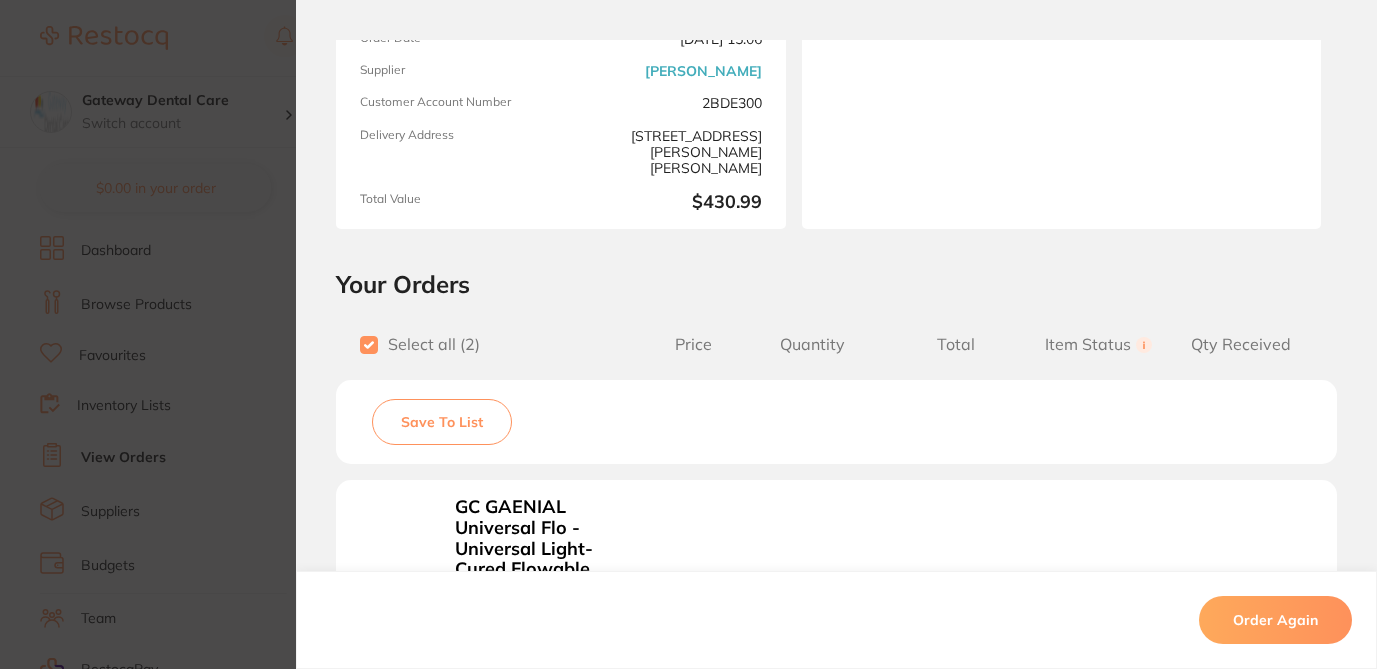 click on "Save To List" at bounding box center [442, 422] 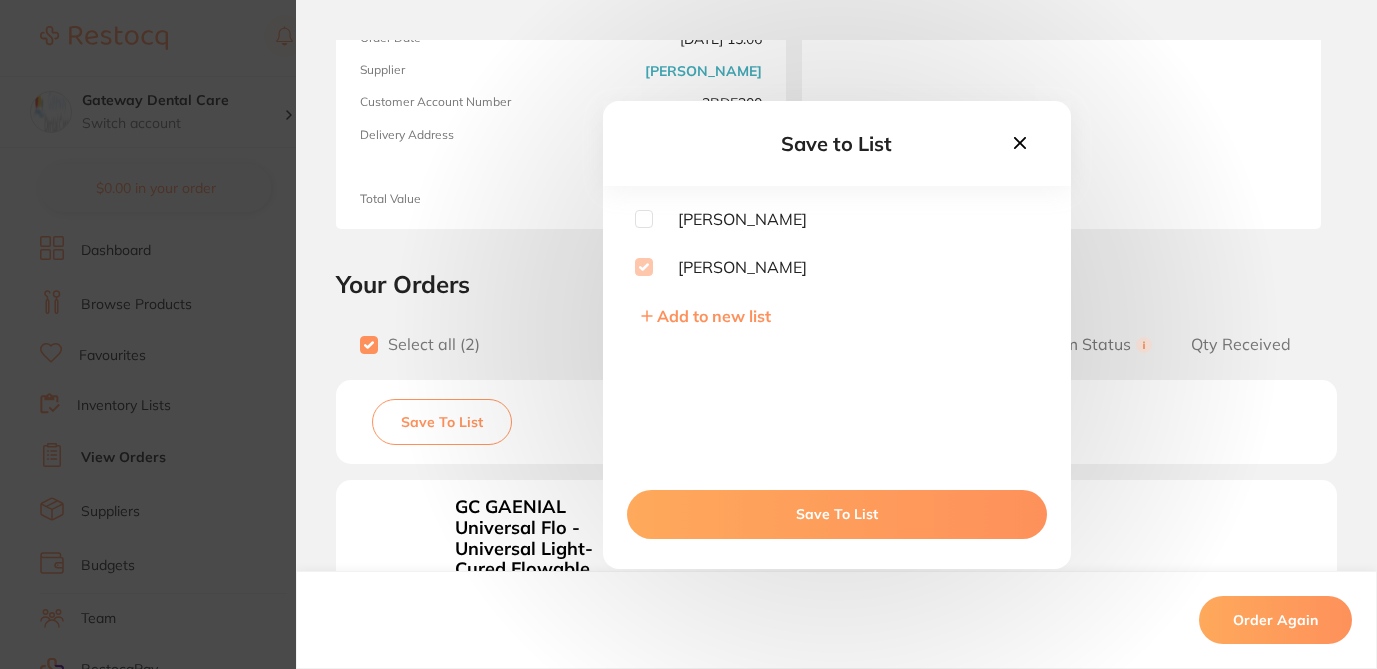 click on "Save to List Adam Dental Henry Schein Halas           Add to new list Save To List Order ID: Restocq- 85696   Order Information   2  Received Completed  Order Order Date Jul 4 2025, 15:06 Supplier Henry Schein Halas   Customer Account Number 2BDE300 Delivery Address 2/1 Mona Vale Rd, Mona Vale Total Value $430.99 Order Notes Upload attachments There are currently no notes to display. Your Orders   Select all ( 2 ) Price Quantity Total Item Status   You can use this feature to track items that you have received and those that are on backorder Qty Received Save To List GC GAENIAL Universal Flo - Universal Light-Cured Flowable Composite - Shade A3 - 2ml Syringe with 20 Dispenser Tips   Product    Code:  GC-GAENIALFLOA3     $146.36 1 $146.36 Received Received Back Order GC TOOTH MOUSSE PLUS - Assorted - Strawberry, Mint, Vanilla - 40g Tubes, 10-Pack   Product    Code:  GC-TMOUSSEPLUS     $245.45 1 $245.45 Received Received Back Order Product    Code:  GC-GAENIALFLOA3 $146.36 Quantity:  1 Status:   Received   1" at bounding box center [688, 334] 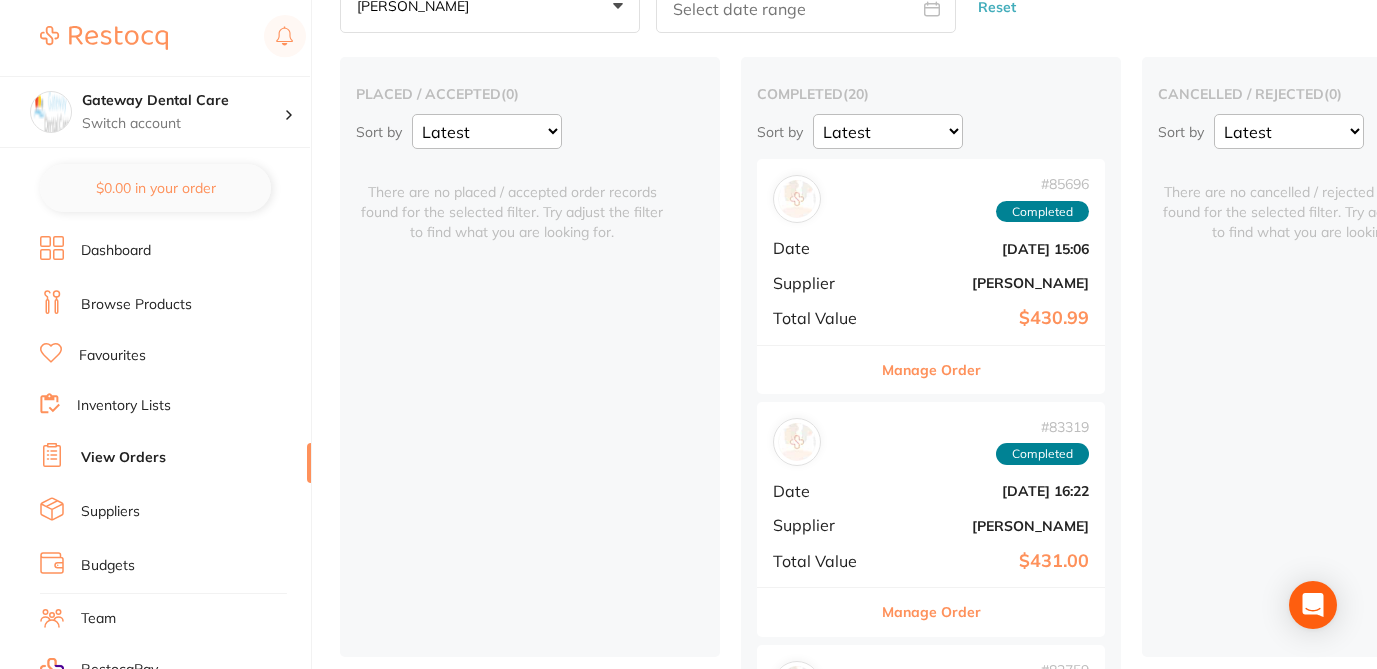 click on "Manage Order" at bounding box center [931, 612] 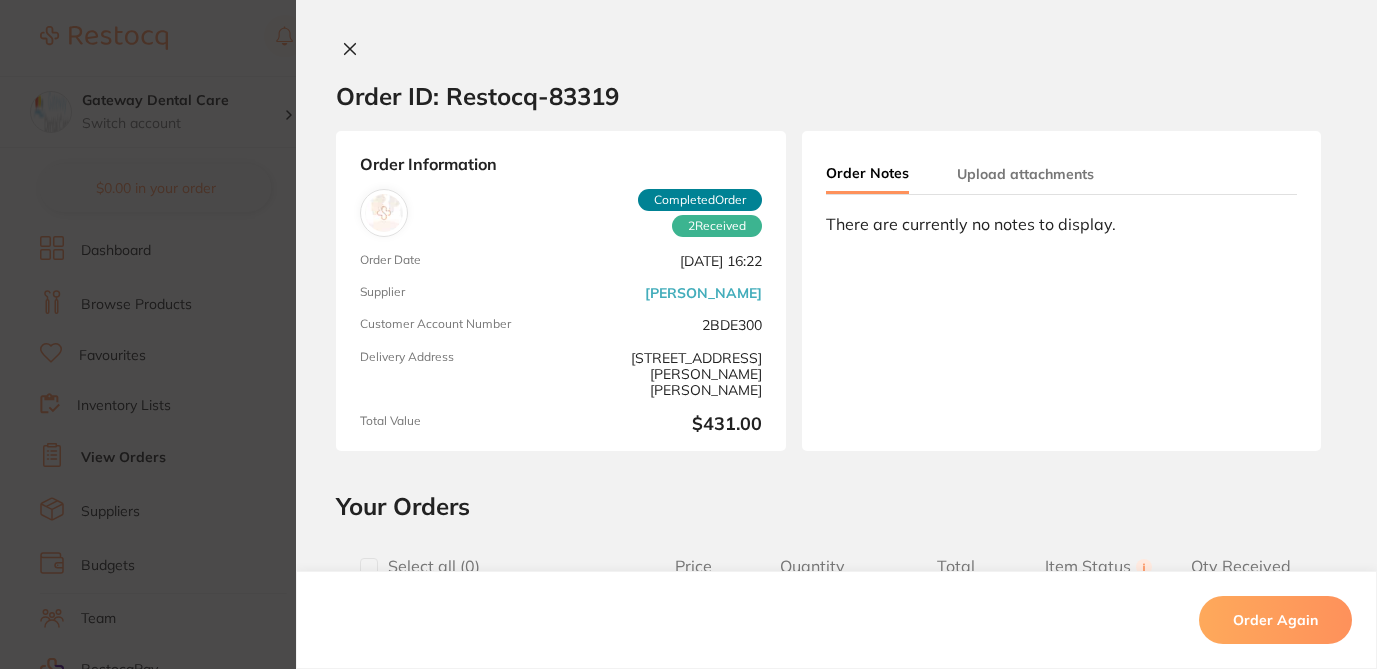 click at bounding box center (369, 567) 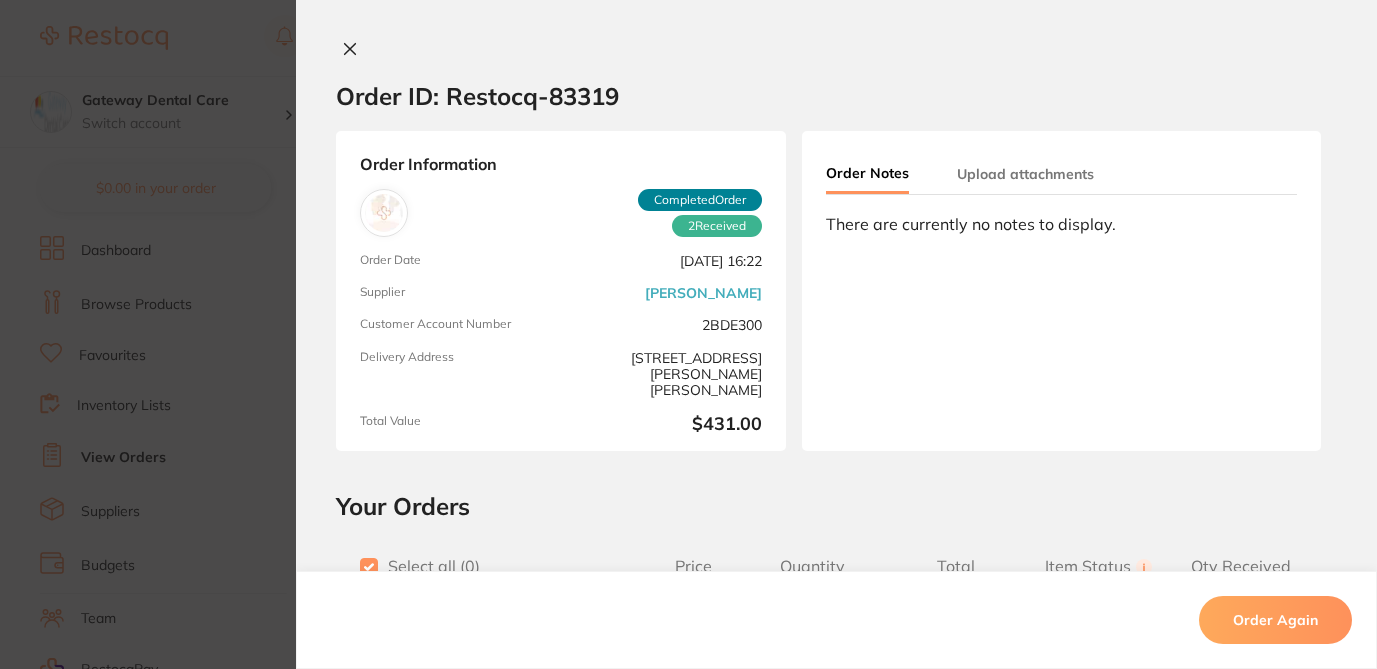 checkbox on "true" 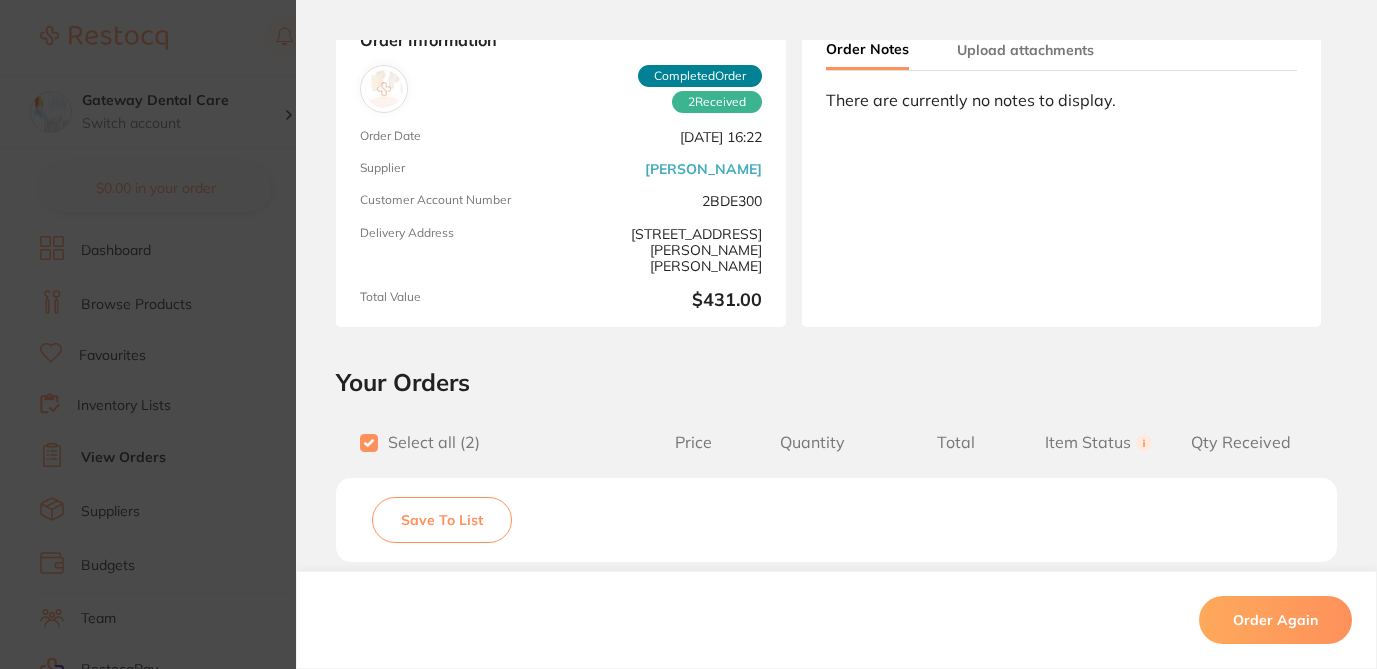 scroll, scrollTop: 150, scrollLeft: 0, axis: vertical 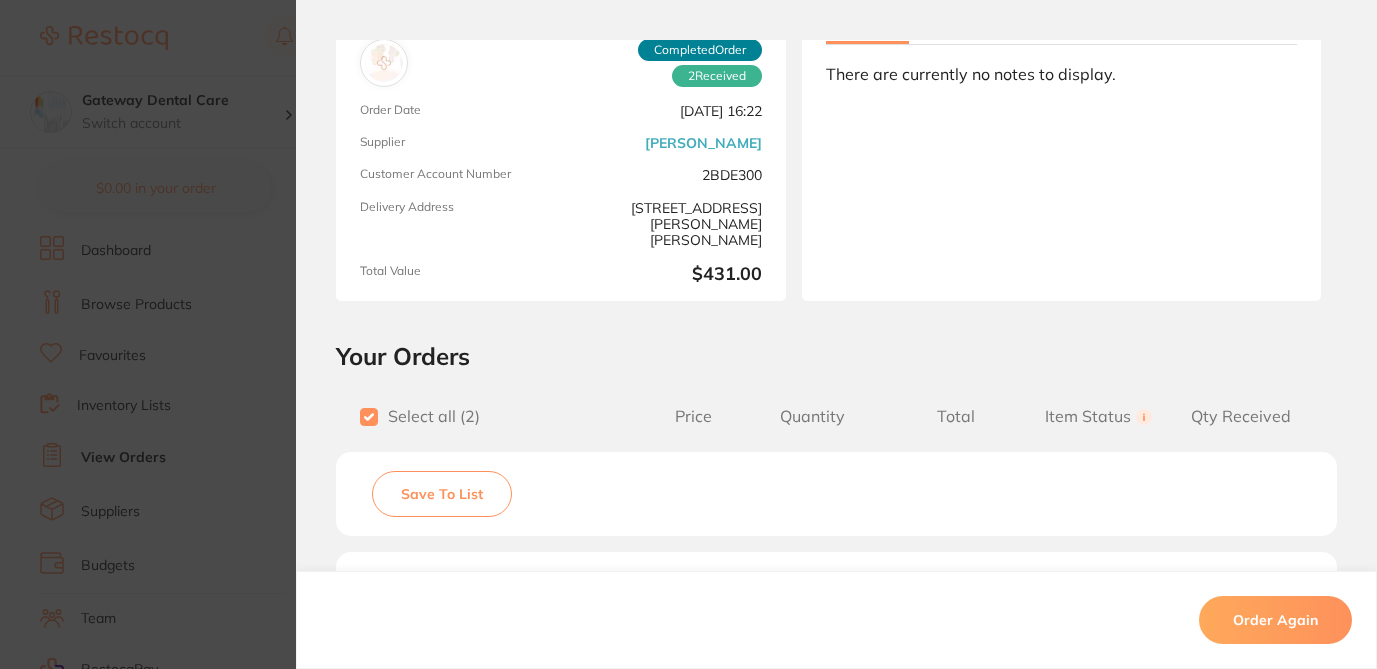 click on "Save To List" at bounding box center (442, 494) 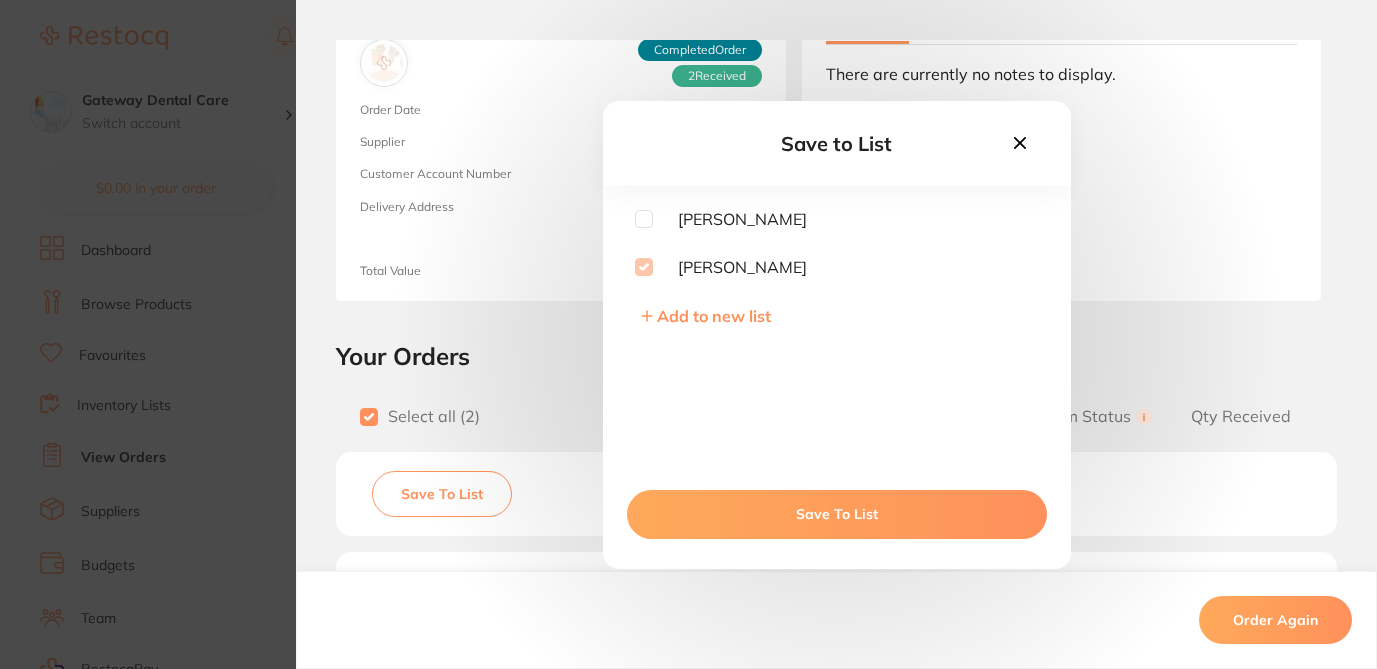 click on "Save to List Adam Dental Henry Schein Halas           Add to new list Save To List Order ID: Restocq- 83319   Order Information   2  Received Completed  Order Order Date Jun 13 2025, 16:22 Supplier Henry Schein Halas   Customer Account Number 2BDE300 Delivery Address 2/1 Mona Vale Rd, Mona Vale Total Value $431.00 Order Notes Upload attachments There are currently no notes to display. Your Orders   Select all ( 2 ) Price Quantity Total Item Status   You can use this feature to track items that you have received and those that are on backorder Qty Received Save To List HEMODENT Solution 40cc Bottle Topical Hemostatic   Product    Code:  PRE-7073     $100.00 1 $100.00 Received Received Back Order GC FUJI 2 LC Capsules - Light-Cured Glass Ionomer Restorative - Shade A2, 50-Pack   Product    Code:  GC-FUJILCCAPA2     $291.82 1 $291.82 Received Received Back Order HEMODENT Solution 40cc Bottle Topical Hemostatic Product    Code:  PRE-7073 $100.00 Quantity:  1 Status:   Received Received Back Order Product   1" at bounding box center [688, 334] 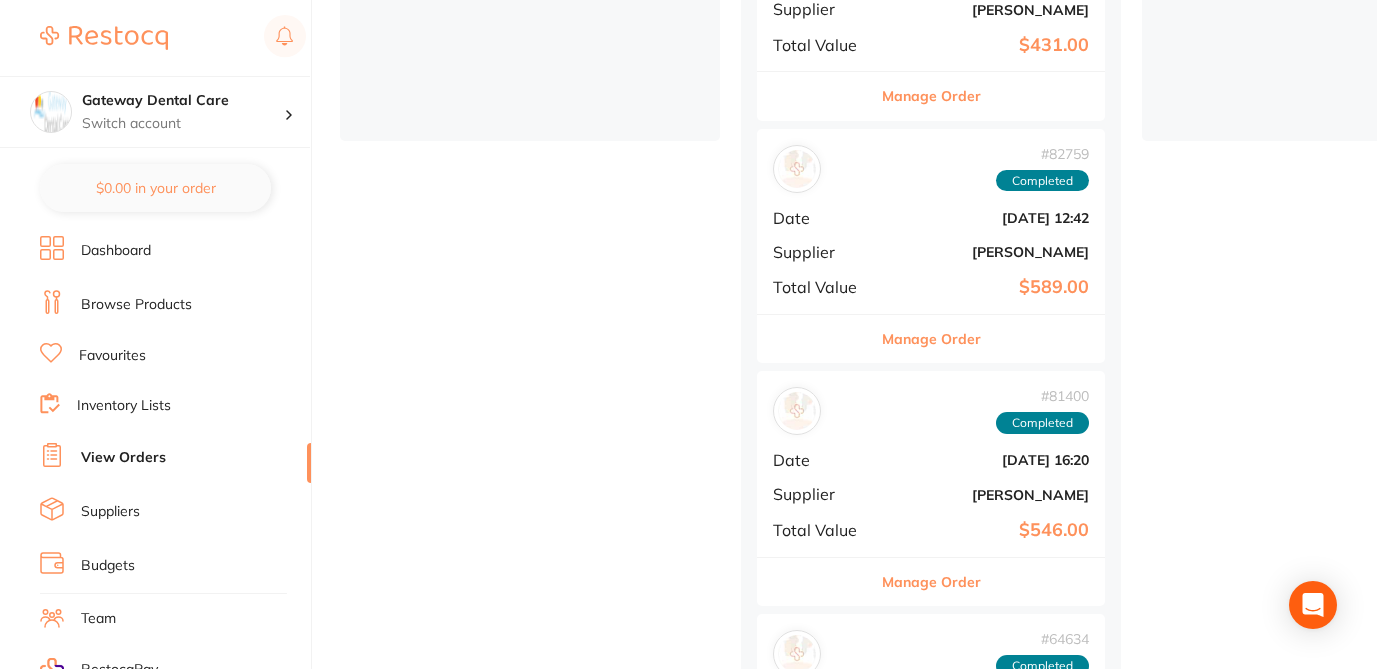 scroll, scrollTop: 640, scrollLeft: 0, axis: vertical 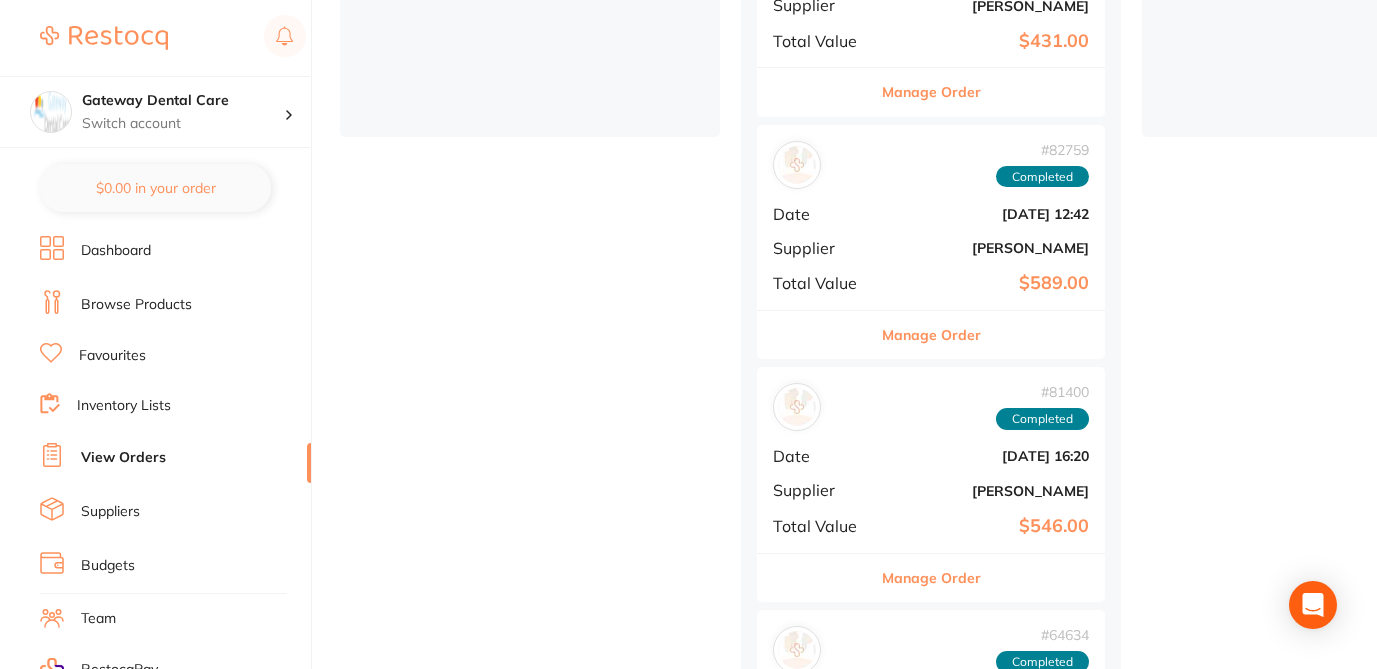 click on "Manage Order" at bounding box center [931, 335] 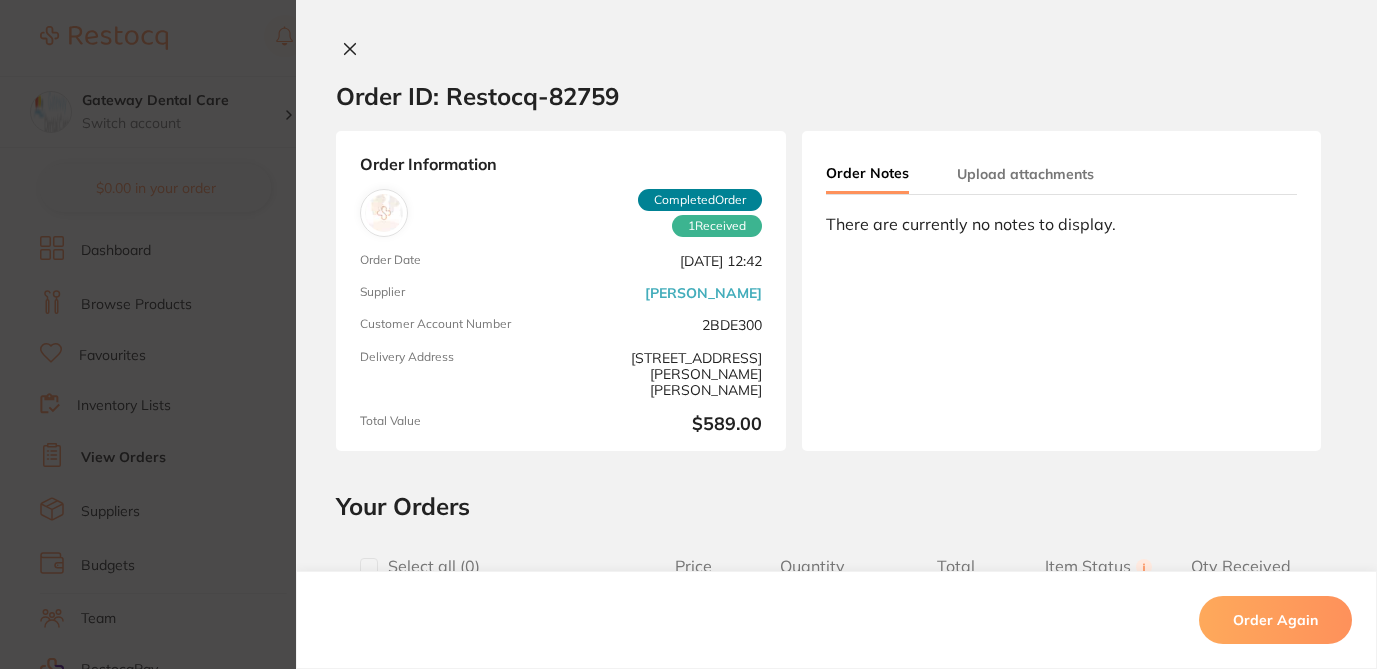 click at bounding box center [369, 567] 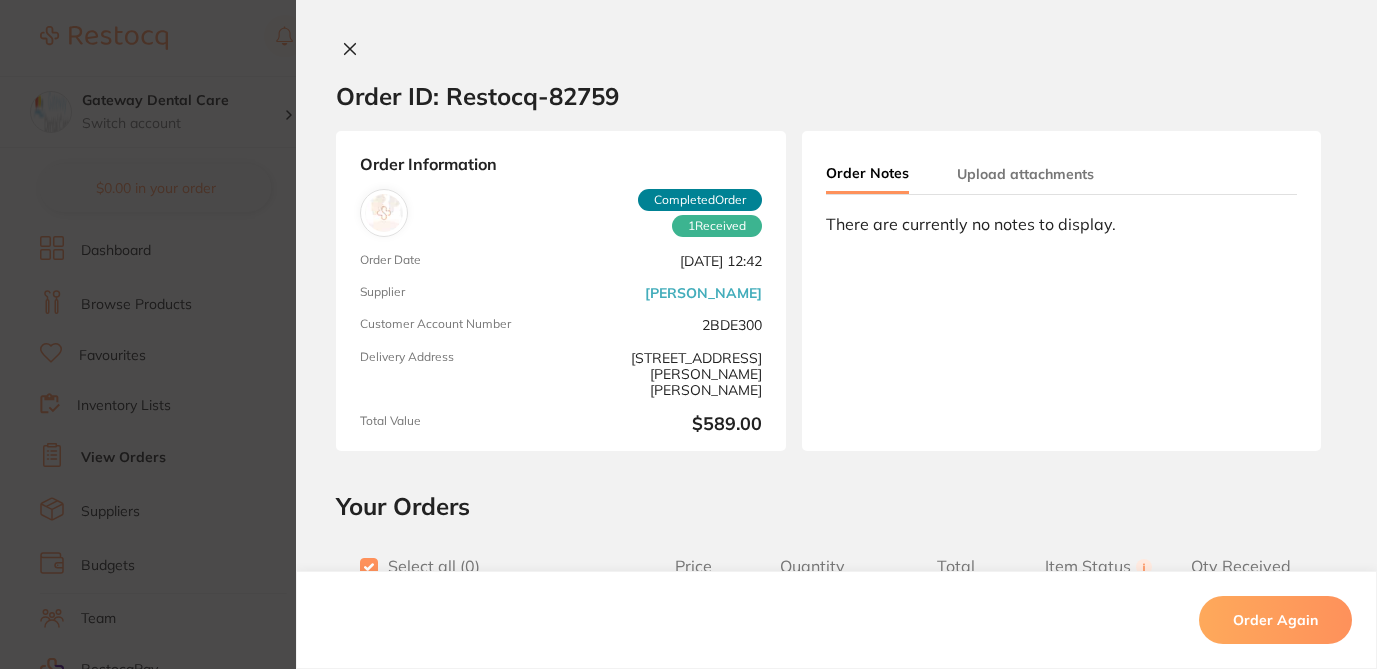 checkbox on "true" 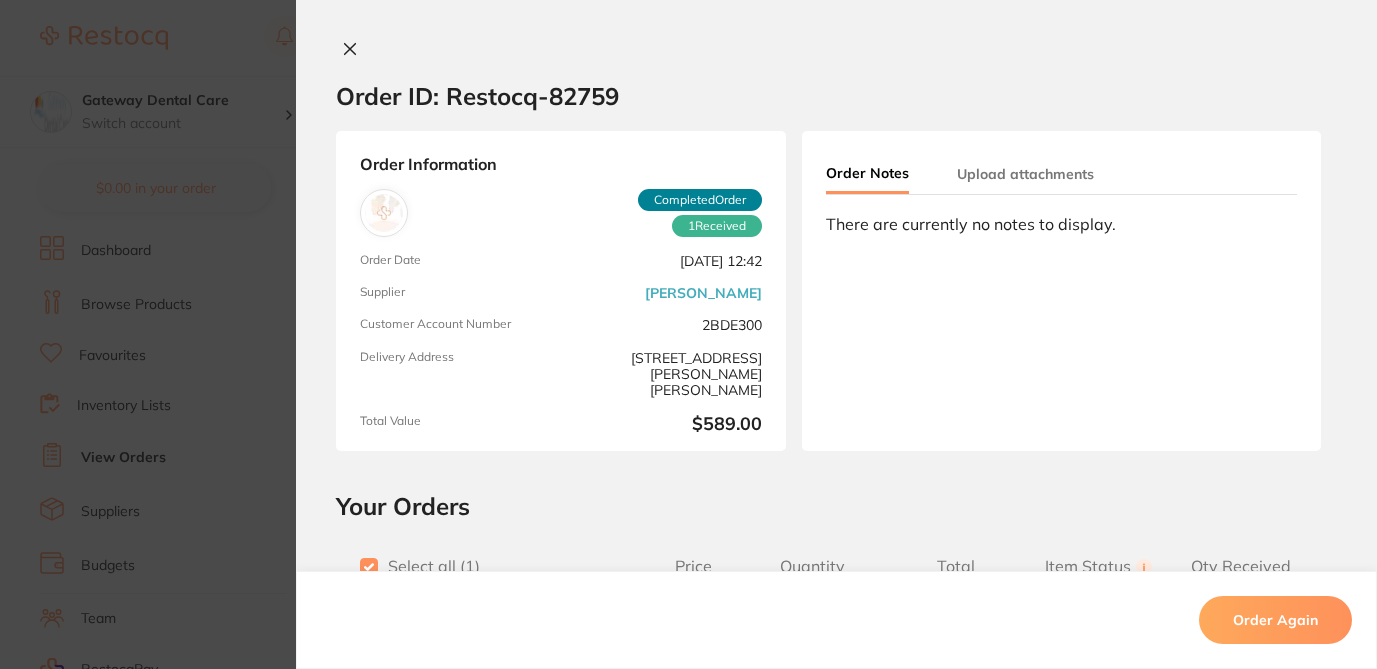 scroll, scrollTop: 640, scrollLeft: 0, axis: vertical 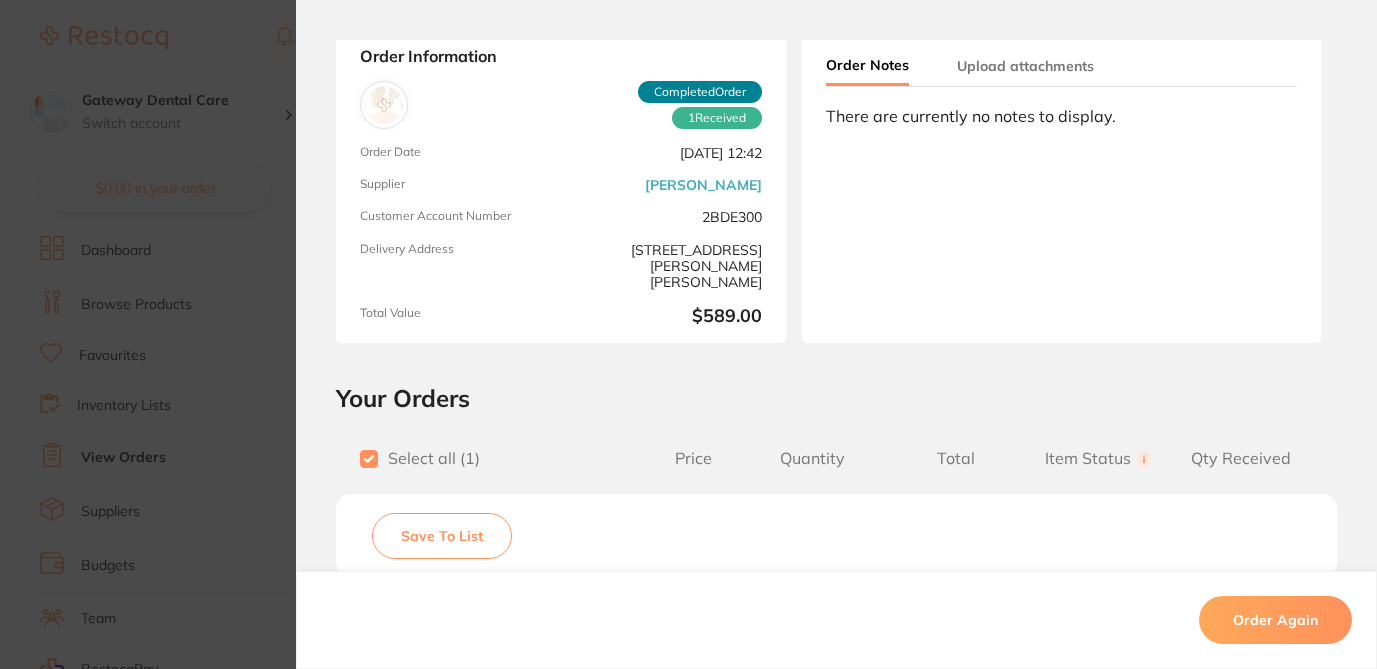 click on "Save To List" at bounding box center [442, 536] 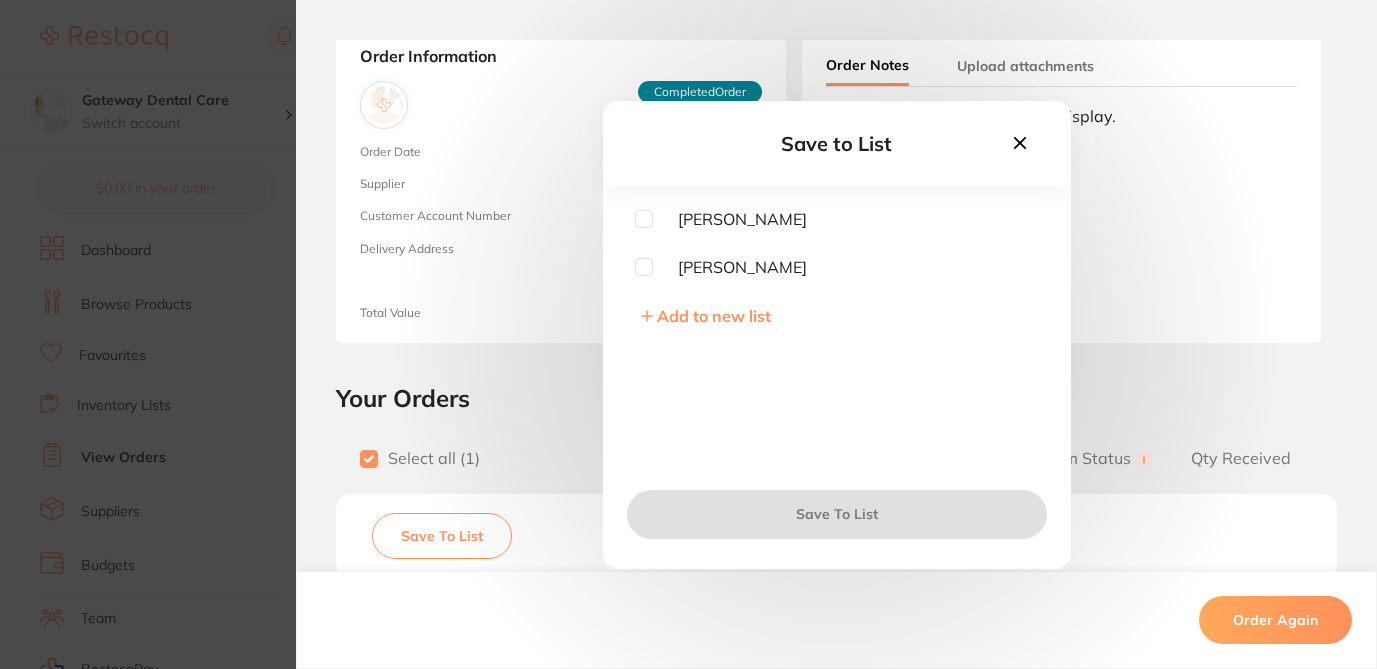 click at bounding box center [644, 267] 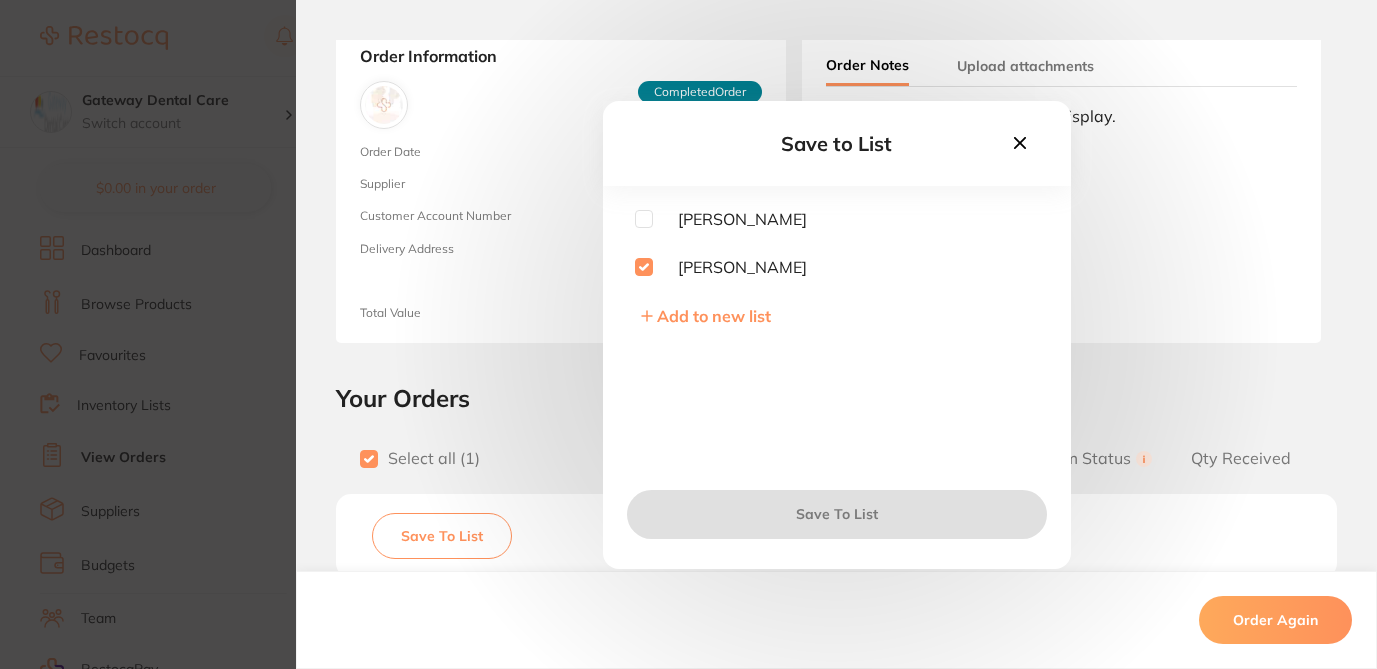 checkbox on "true" 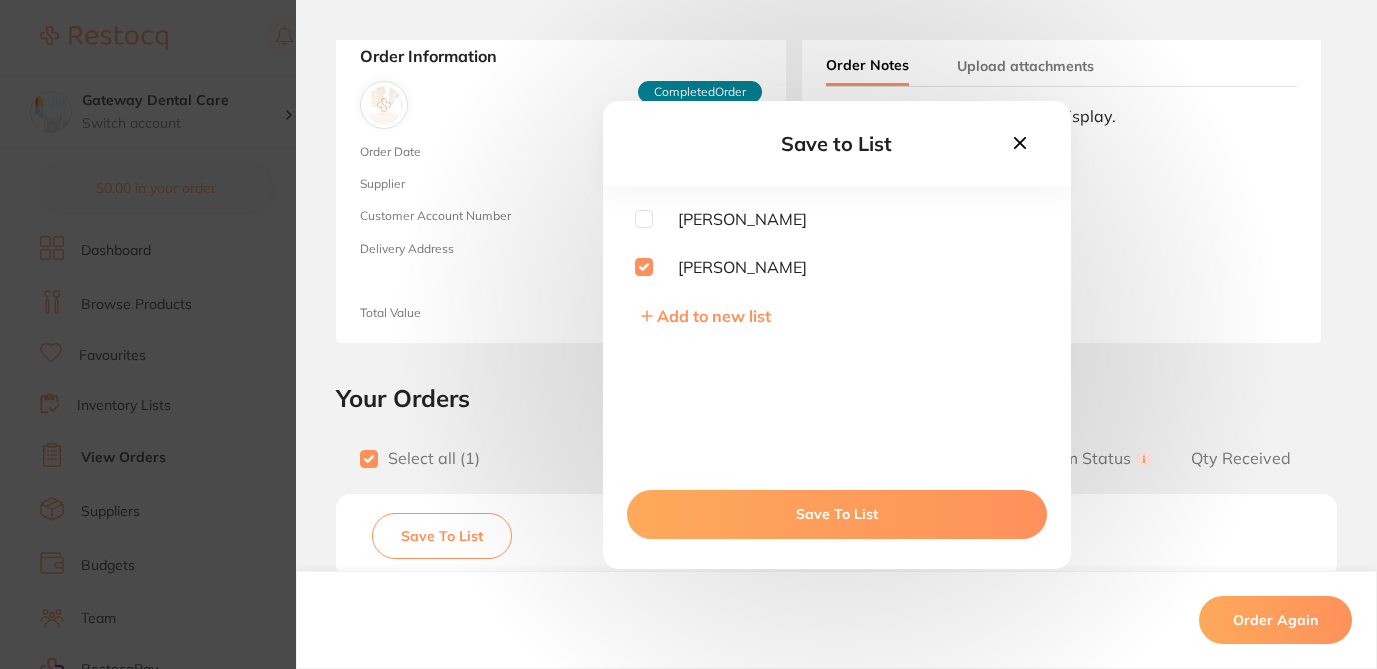 click on "Save To List" at bounding box center (837, 514) 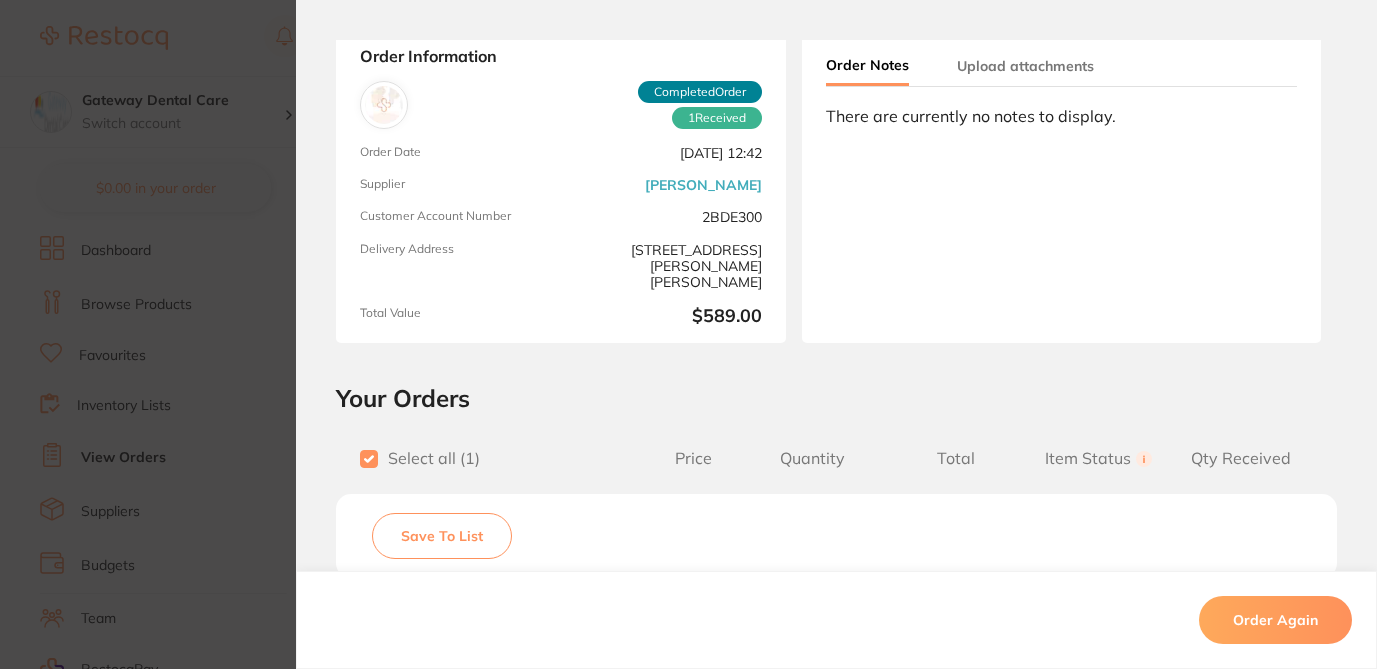 click on "Order ID: Restocq- 82759   Order Information   1  Received Completed  Order Order Date Jun 10 2025, 12:42 Supplier Henry Schein Halas   Customer Account Number 2BDE300 Delivery Address 2/1 Mona Vale Rd, Mona Vale Total Value $589.00 Order Notes Upload attachments There are currently no notes to display. Your Orders   Select all ( 1 ) Price Quantity Total Item Status   You can use this feature to track items that you have received and those that are on backorder Qty Received Save To List 3M RelyX Universal Resin Cement - Value Pack - Transclucent   Product    Code:  TM-56977     $535.45 1 $535.45 Received Received Back Order 3M RelyX Universal Resin Cement - Value Pack - Transclucent Product    Code:  TM-56977 $535.45 Quantity:  1 Status:   Received Received Back Order Quantity Received:  Recipient: Default ( customer.care@henryschein.com.au ) Message:   10.0 % GST Incl. $53.55 Sub Total  Incl. GST  ( 1   Items) $589.00 Order Again ✕ ✕" at bounding box center (688, 334) 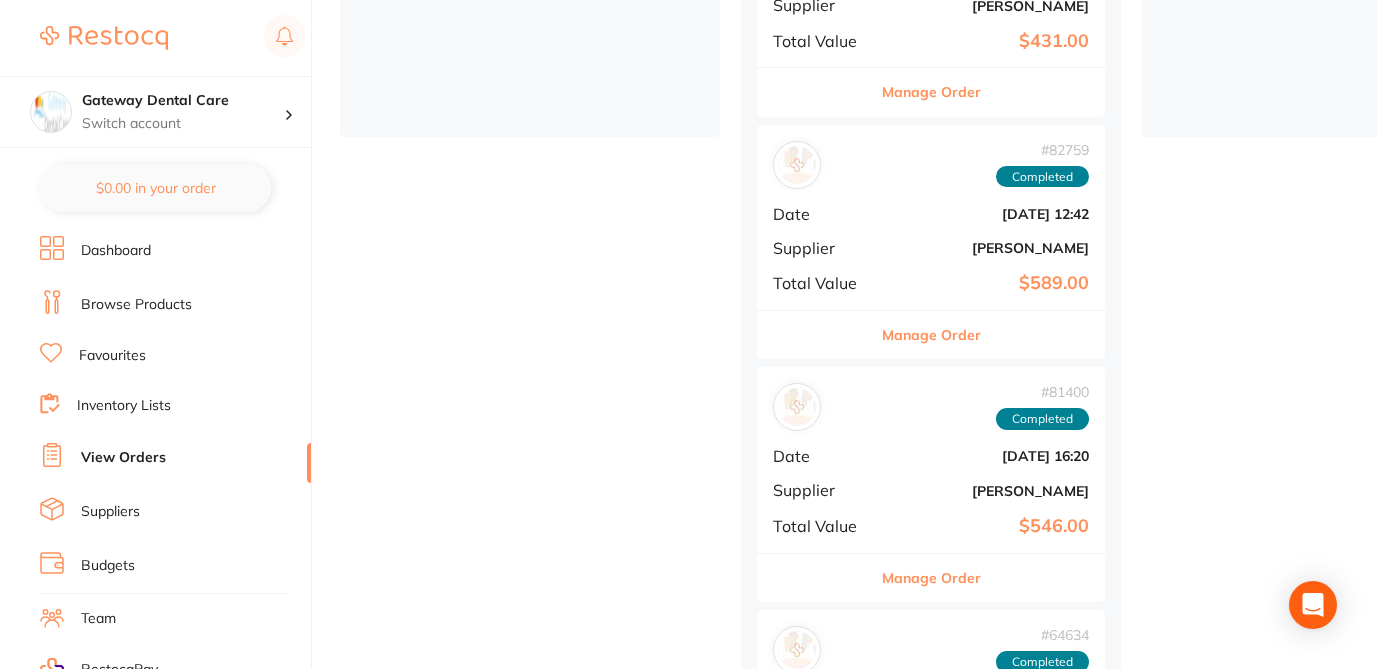 click on "Manage Order" at bounding box center [931, 578] 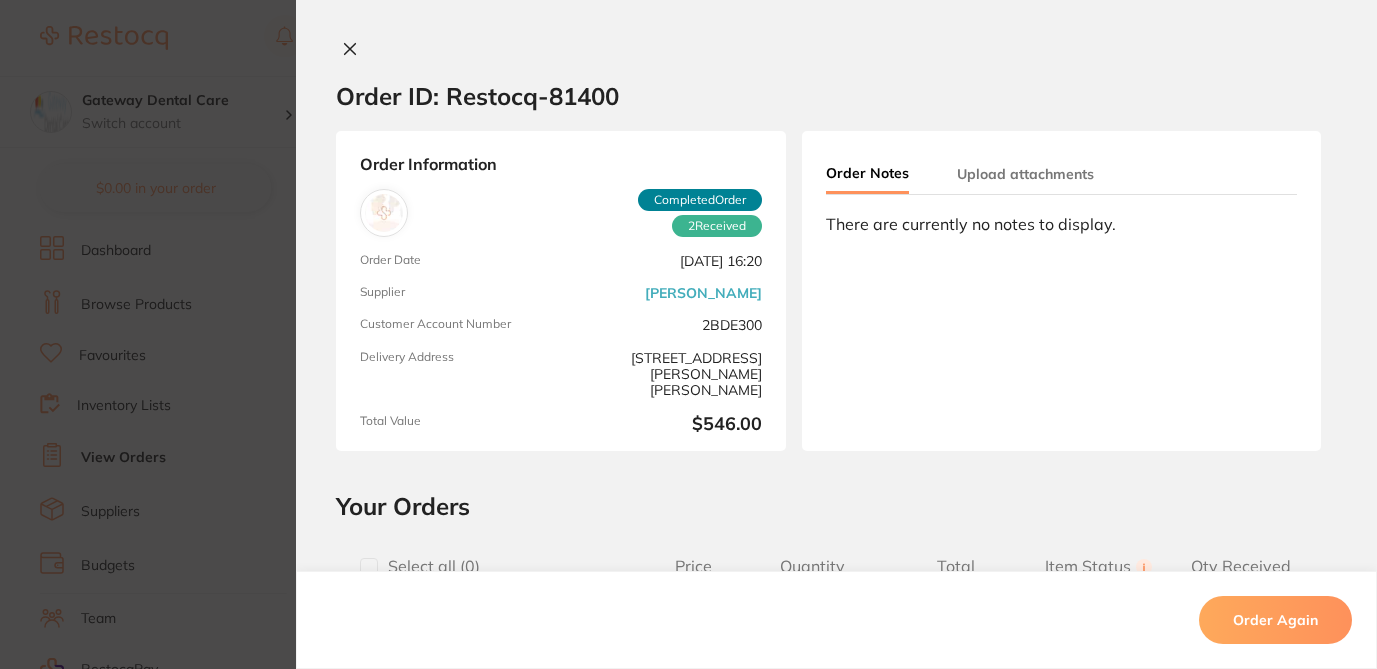 click at bounding box center (369, 567) 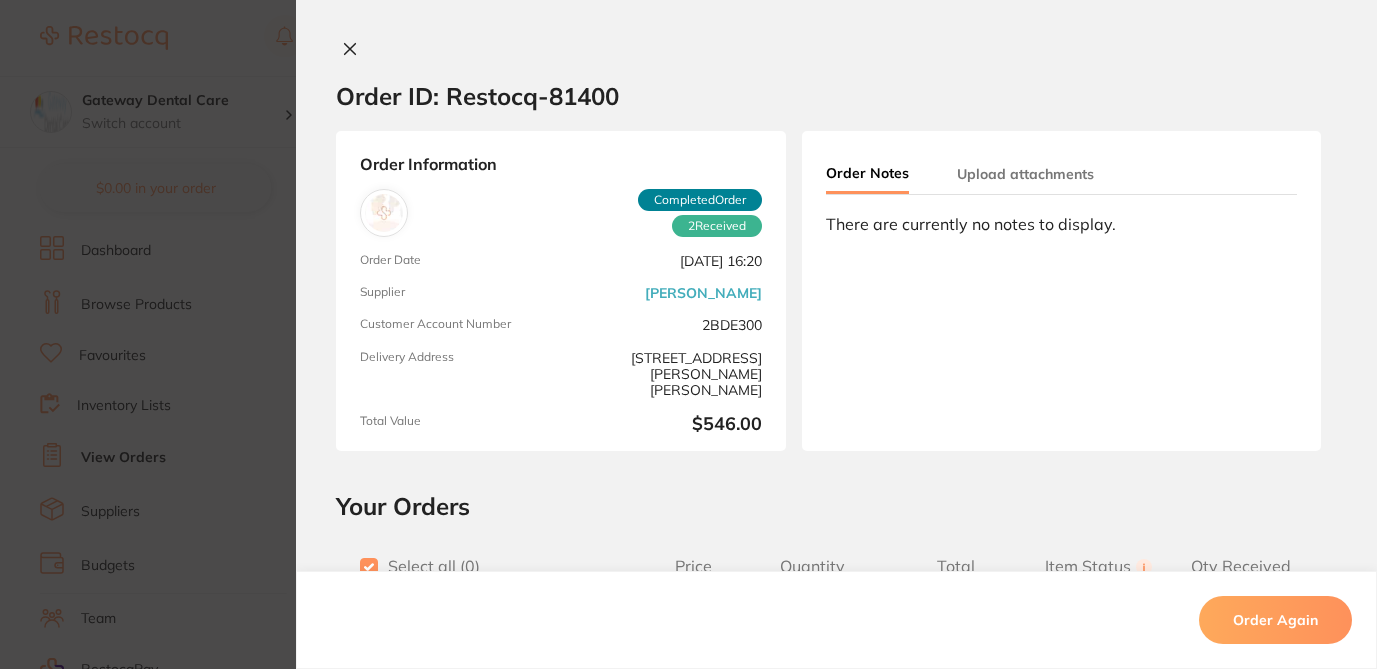 checkbox on "true" 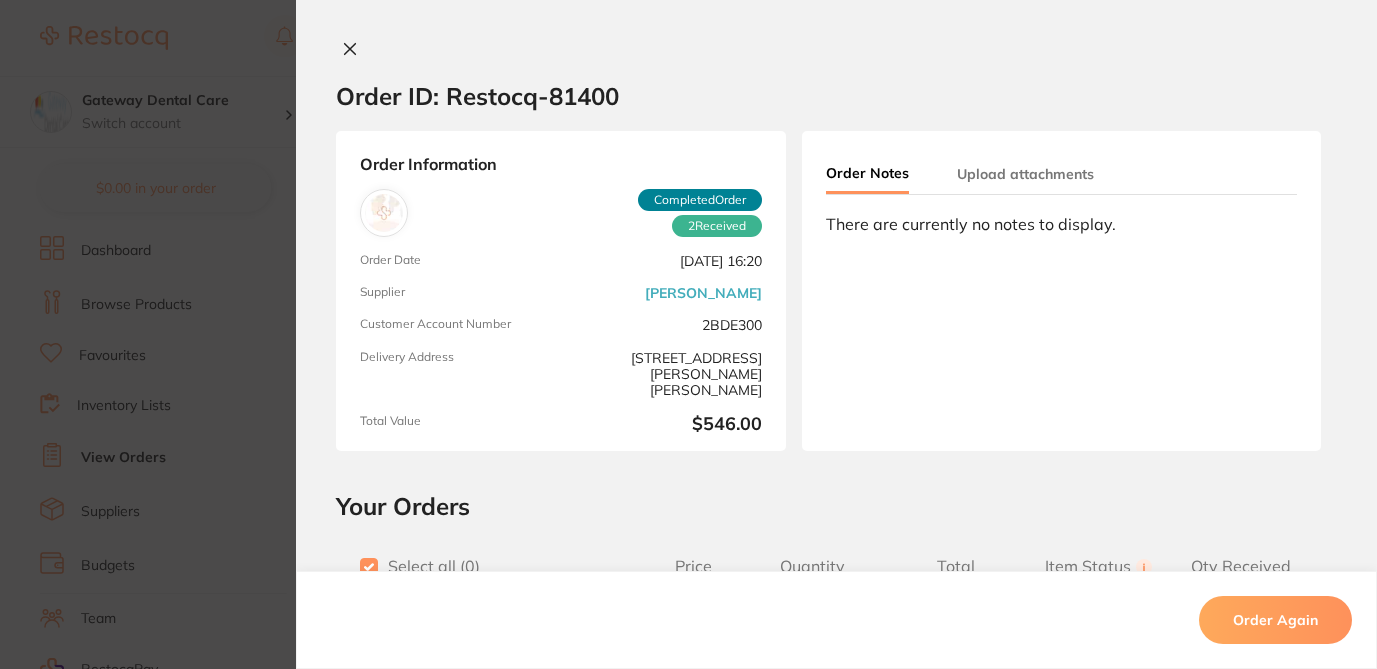 checkbox on "true" 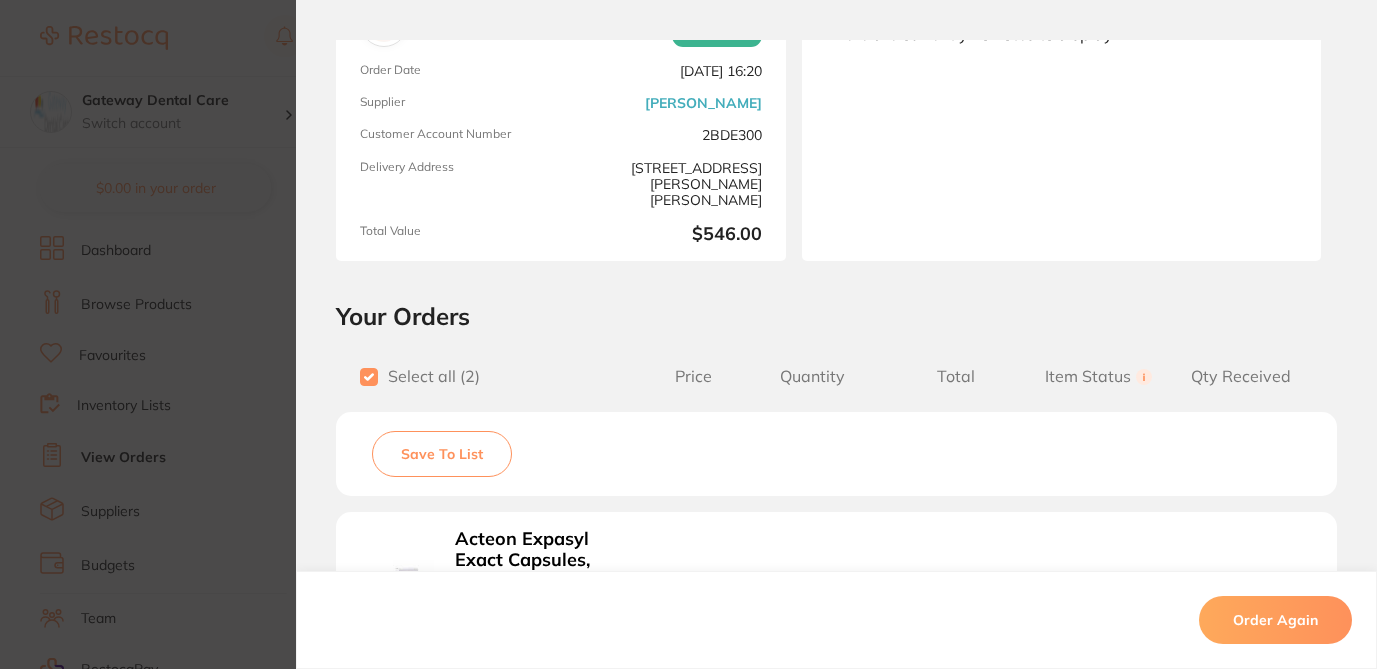 scroll, scrollTop: 187, scrollLeft: 0, axis: vertical 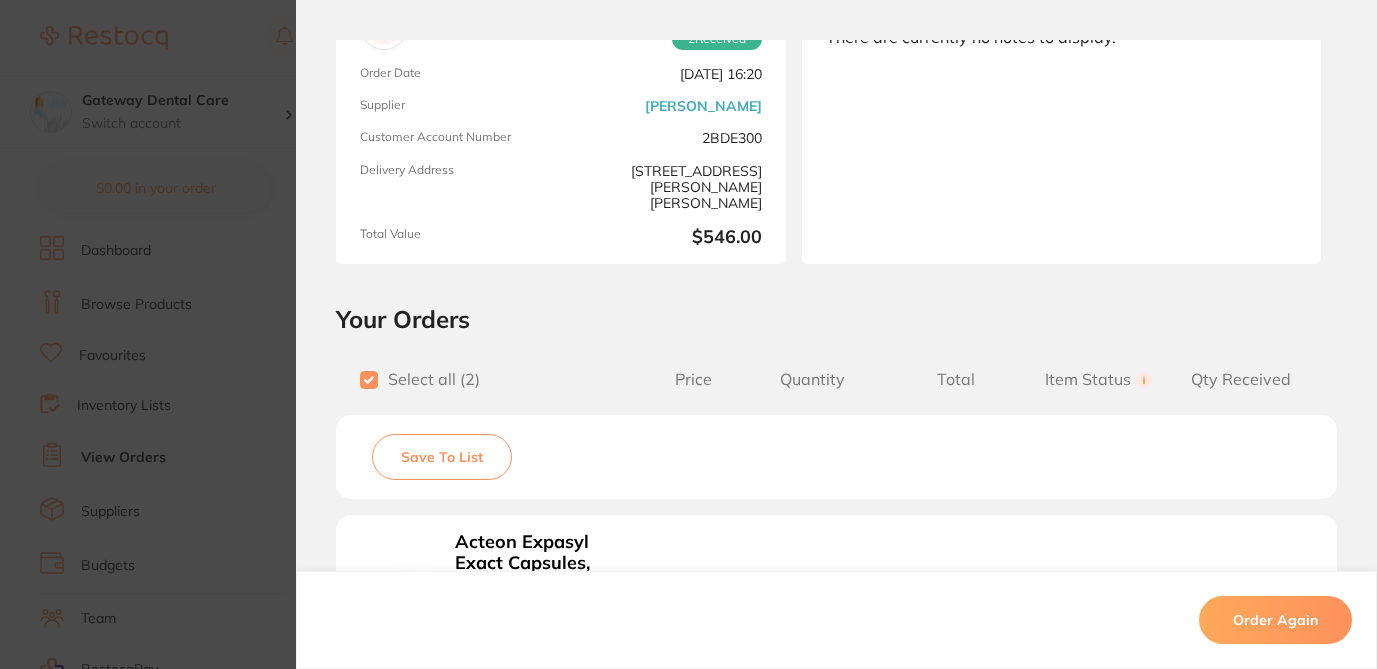click on "Save To List" at bounding box center [442, 457] 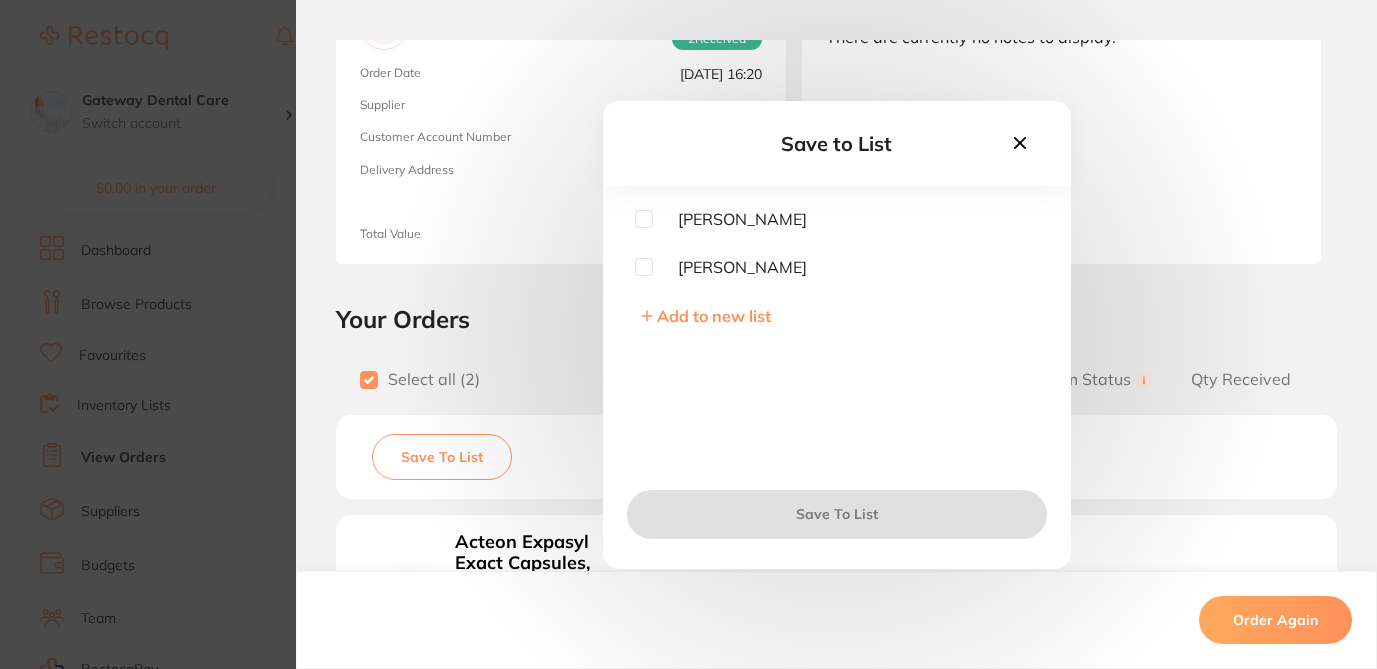 click at bounding box center [644, 267] 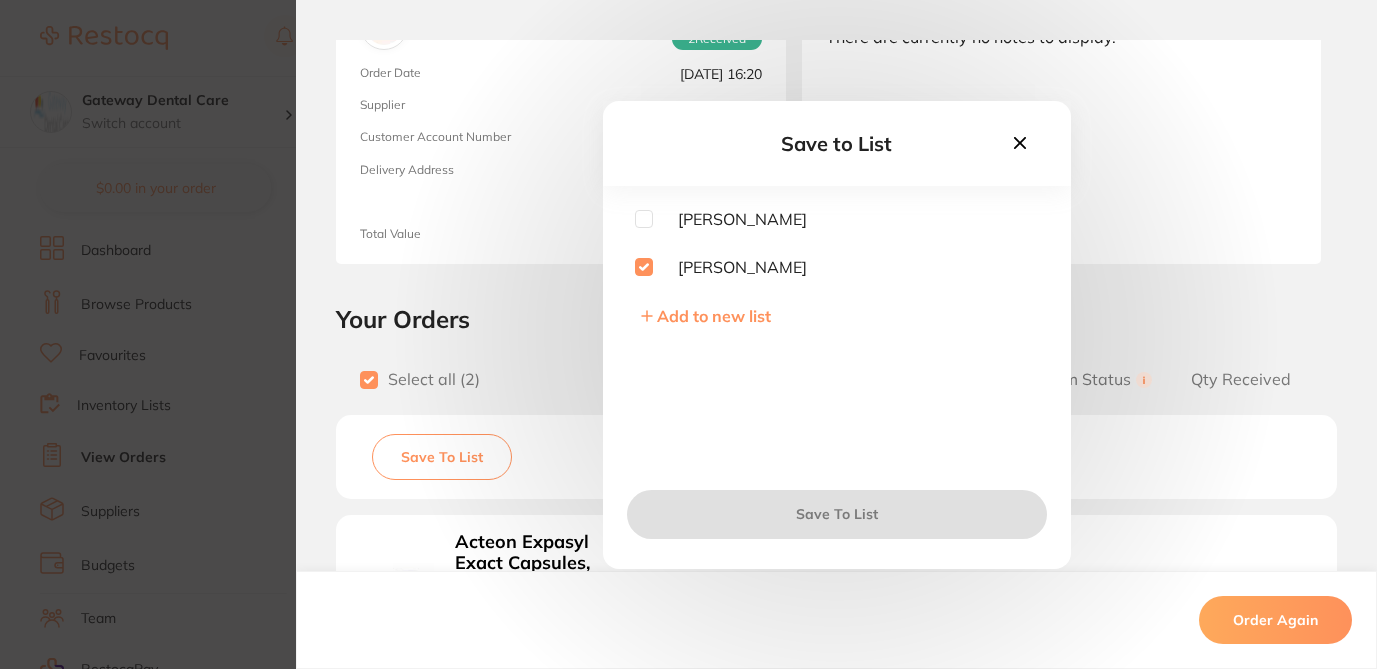 checkbox on "true" 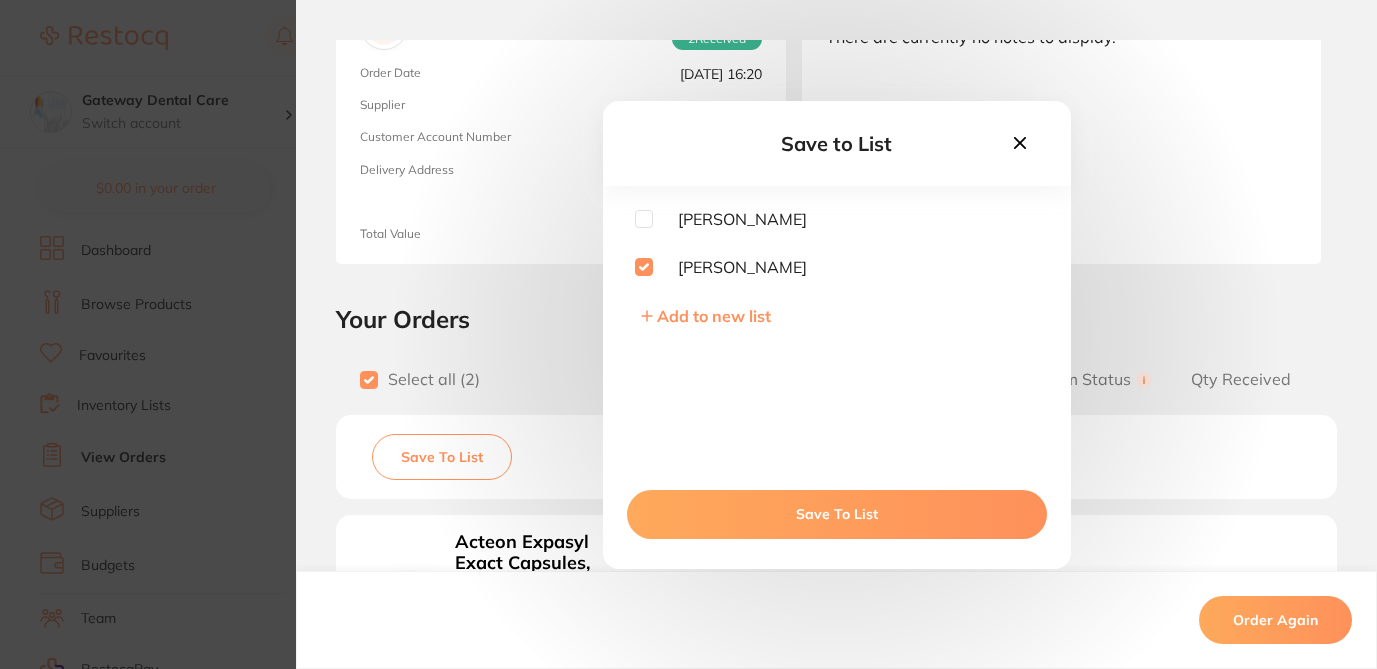 click on "Save To List" at bounding box center [837, 514] 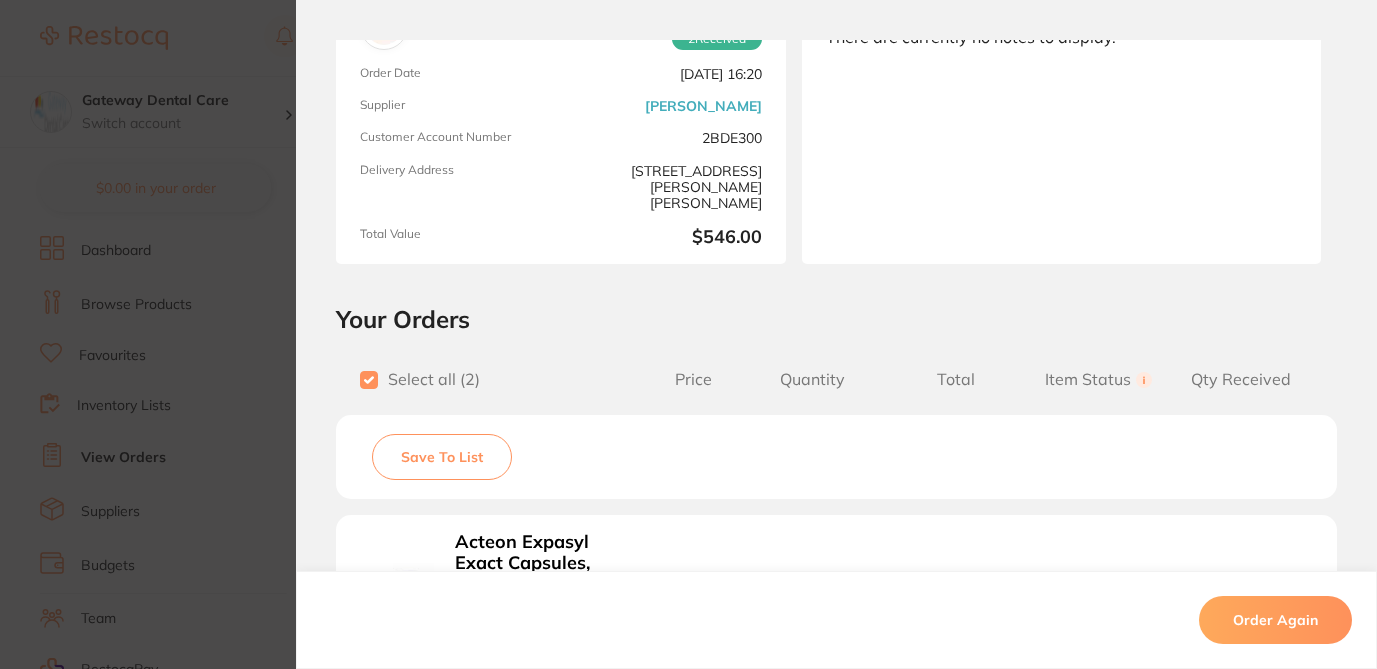 click on "Order ID: Restocq- 81400   Order Information   2  Received Completed  Order Order Date May 30 2025, 16:20 Supplier Henry Schein Halas   Customer Account Number 2BDE300 Delivery Address 2/1 Mona Vale Rd, Mona Vale Total Value $546.00 Order Notes Upload attachments There are currently no notes to display. Your Orders   Select all ( 2 ) Price Quantity Total Item Status   You can use this feature to track items that you have received and those that are on backorder Qty Received Save To List Acteon Expasyl Exact Capsules, 20-Pack   Product    Code:  S5-261010     $250.91 1 $250.91 Received Received Back Order GC TOOTH MOUSSE - Assorted - Strawberry, Vanilla, Mint, Melon, Tutti-Frutti - 40g Tubes, 10-Pack   Product    Code:  GC-TOOTHMOUSSE10     $245.45 1 $245.45 Received Received Back Order Acteon Expasyl Exact Capsules, 20-Pack Product    Code:  S5-261010 $250.91 Quantity:  1 Status:   Received Received Back Order Quantity Received:  Product    Code:  GC-TOOTHMOUSSE10 $245.45 Quantity:  1 Status:   Received )   2" at bounding box center (688, 334) 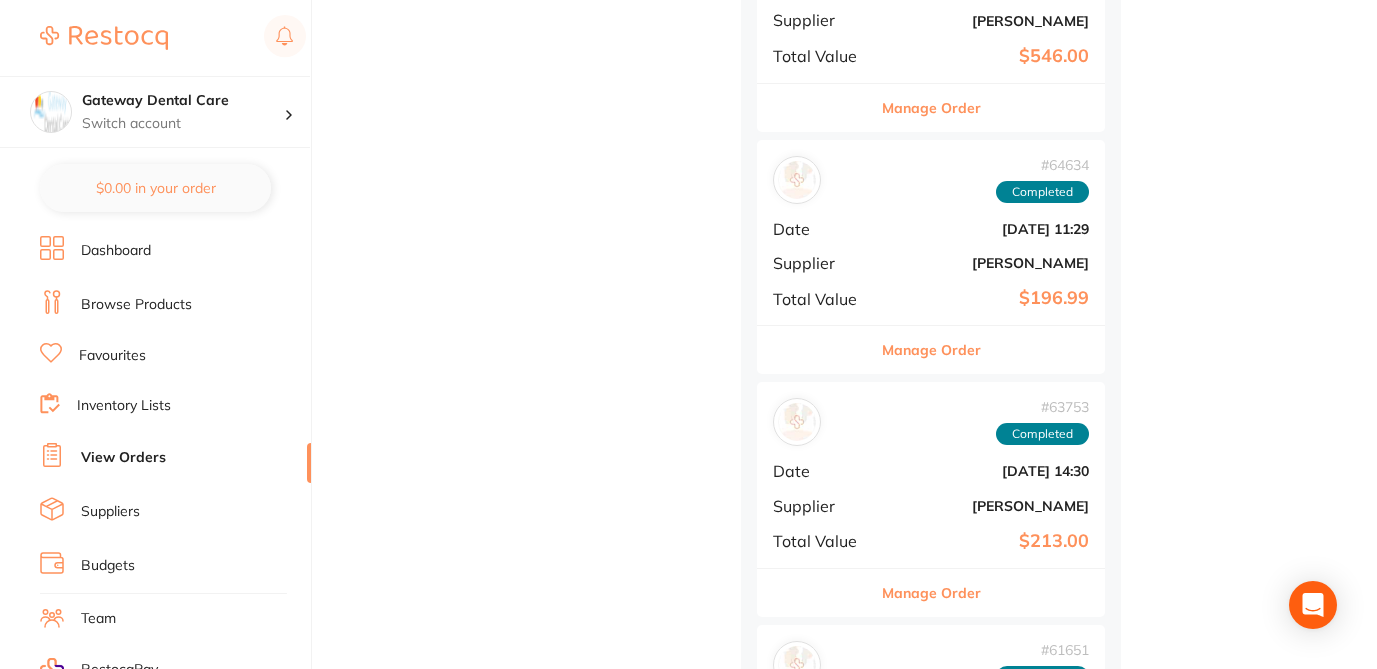 scroll, scrollTop: 1080, scrollLeft: 0, axis: vertical 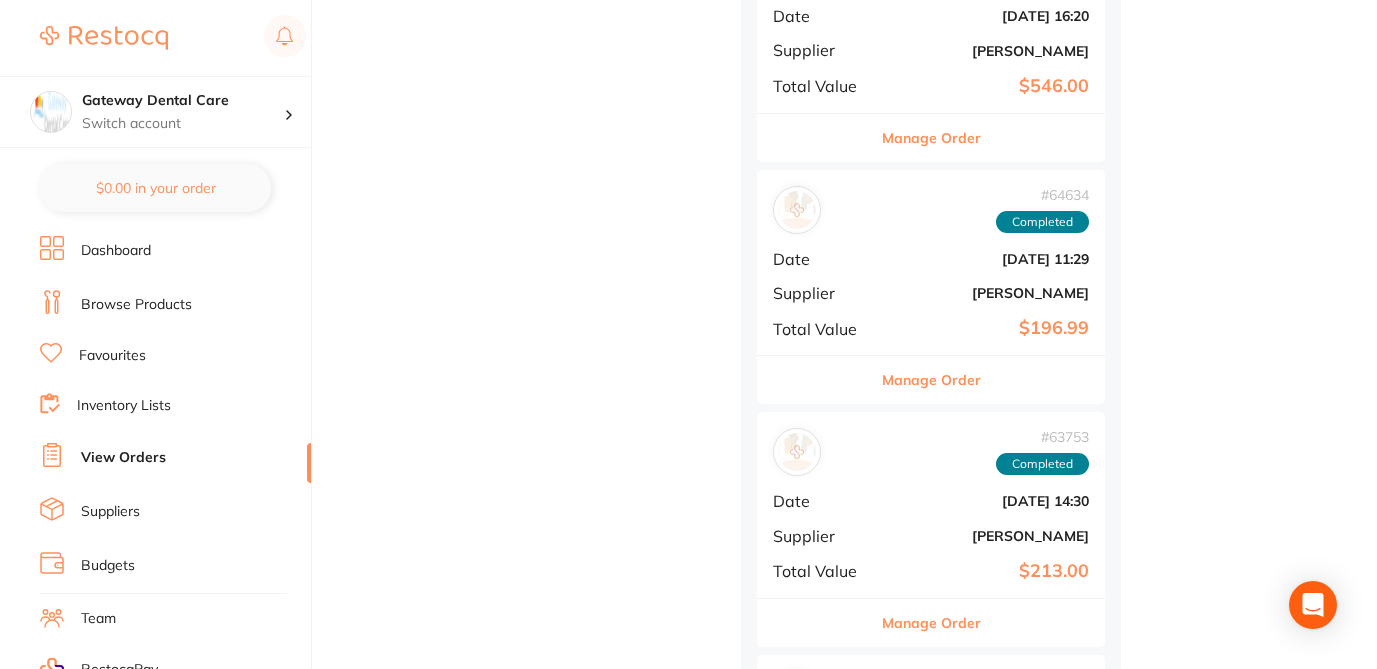 click on "Manage Order" at bounding box center (931, 380) 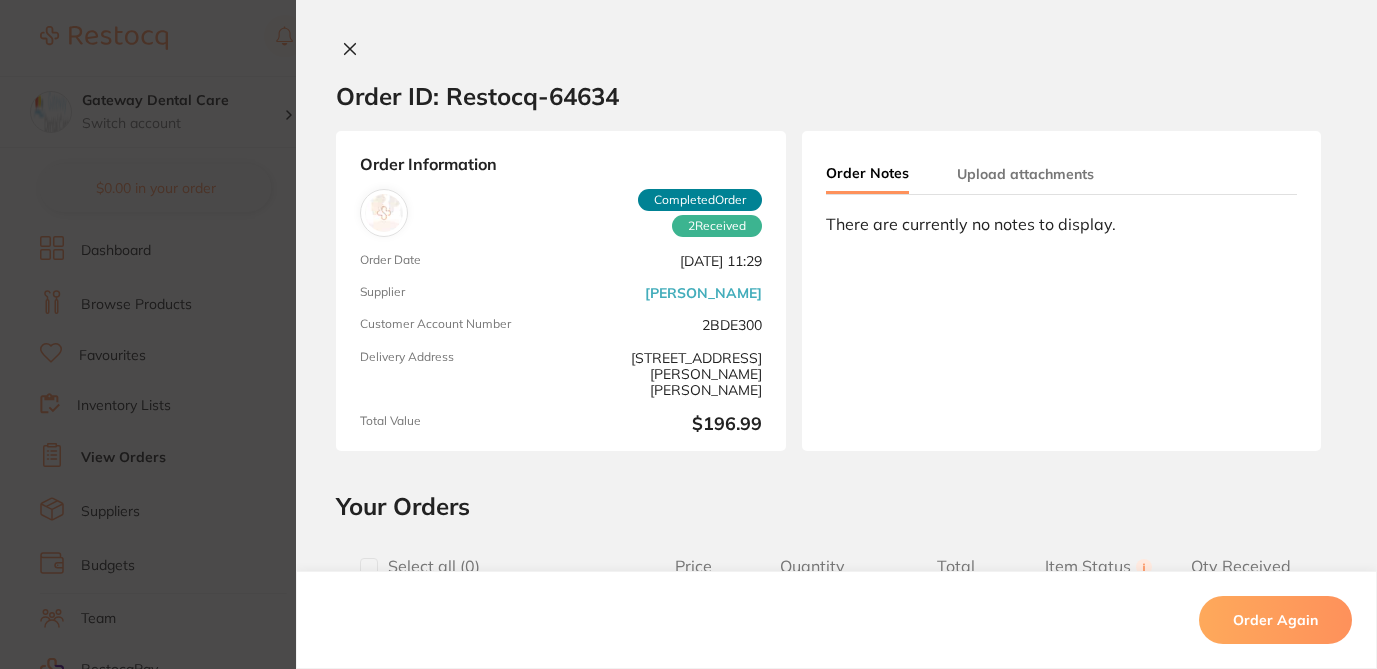 click at bounding box center (369, 567) 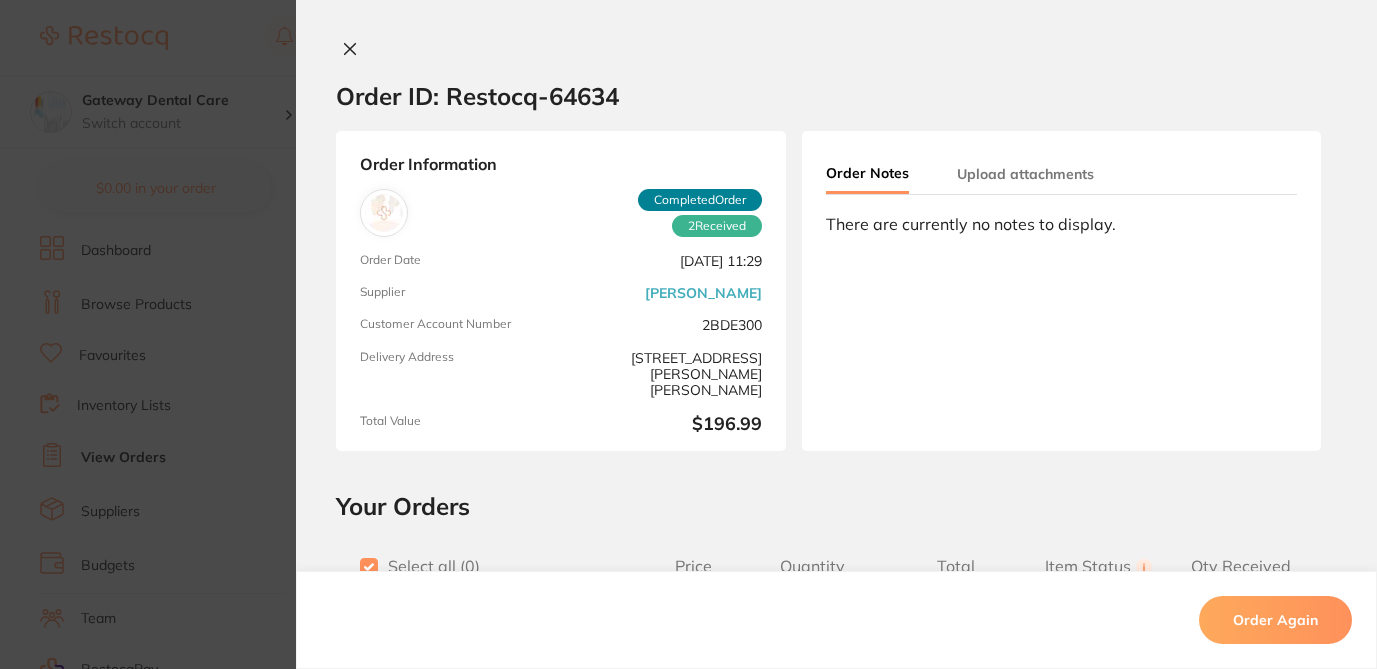 checkbox on "true" 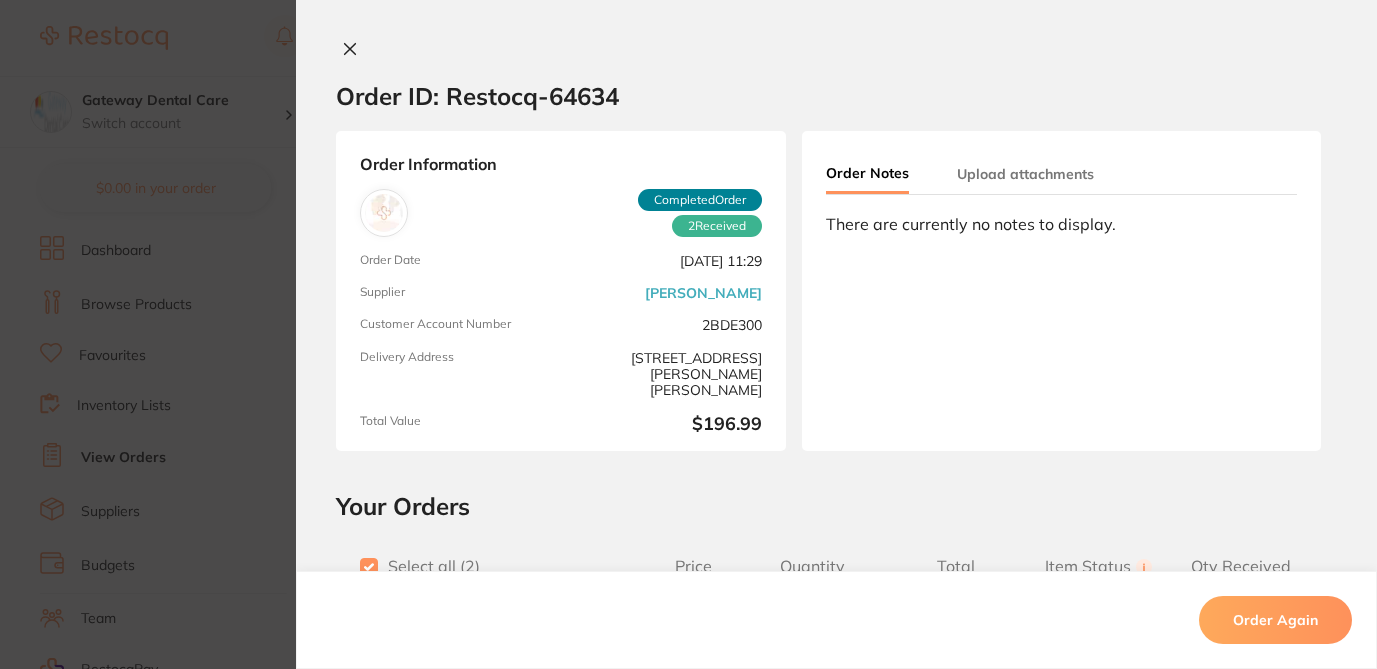 scroll, scrollTop: 1665, scrollLeft: 0, axis: vertical 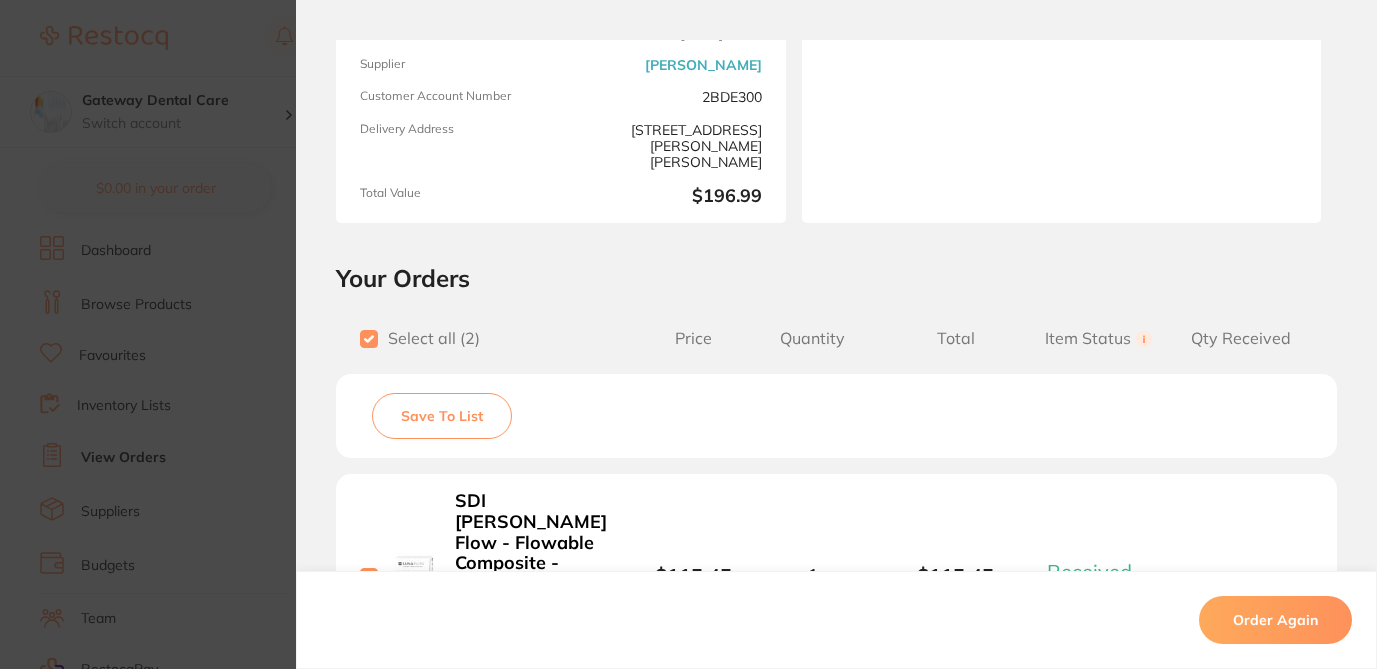 click on "Save To List" at bounding box center [442, 416] 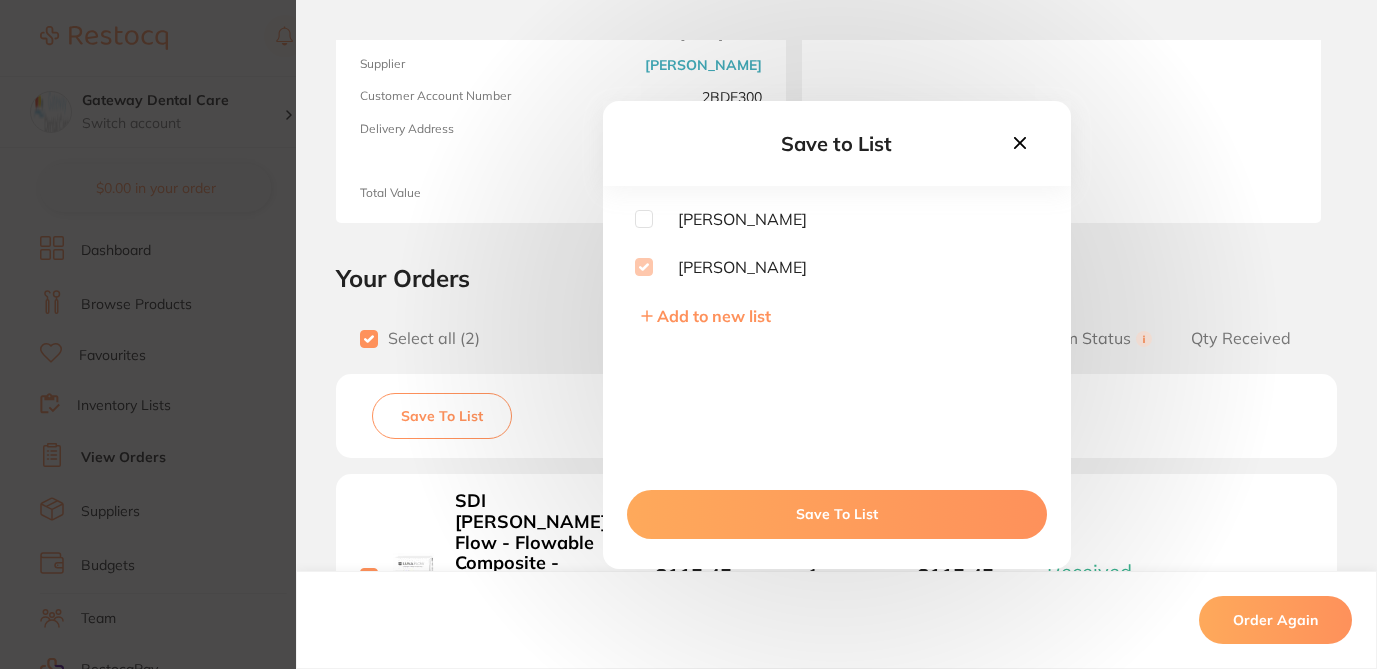 click on "Save to List Adam Dental Henry Schein Halas           Add to new list Save To List Order ID: Restocq- 64634   Order Information   2  Received Completed  Order Order Date Dec 13 2024, 11:29 Supplier Henry Schein Halas   Customer Account Number 2BDE300 Delivery Address 2/1 Mona Vale Rd, Mona Vale Total Value $196.99 Order Notes Upload attachments There are currently no notes to display. Your Orders   Select all ( 2 ) Price Quantity Total Item Status   You can use this feature to track items that you have received and those that are on backorder Qty Received Save To List SDI Luna Flow - Flowable Composite - Shade A2 - 0.2g Complet, 20-Pack   Product    Code:  SD-8566152     $115.45 1 $115.45 Received Received Back Order DURAPHAT Varnish Light 22600ppmF 10ml tube   Product    Code:  CG-1224347     $63.63 1 $63.63 Received Received Back Order SDI Luna Flow - Flowable Composite - Shade A2 - 0.2g Complet, 20-Pack Product    Code:  SD-8566152 $115.45 Quantity:  1 Status:   Received Received Back Order Product   1" at bounding box center (688, 334) 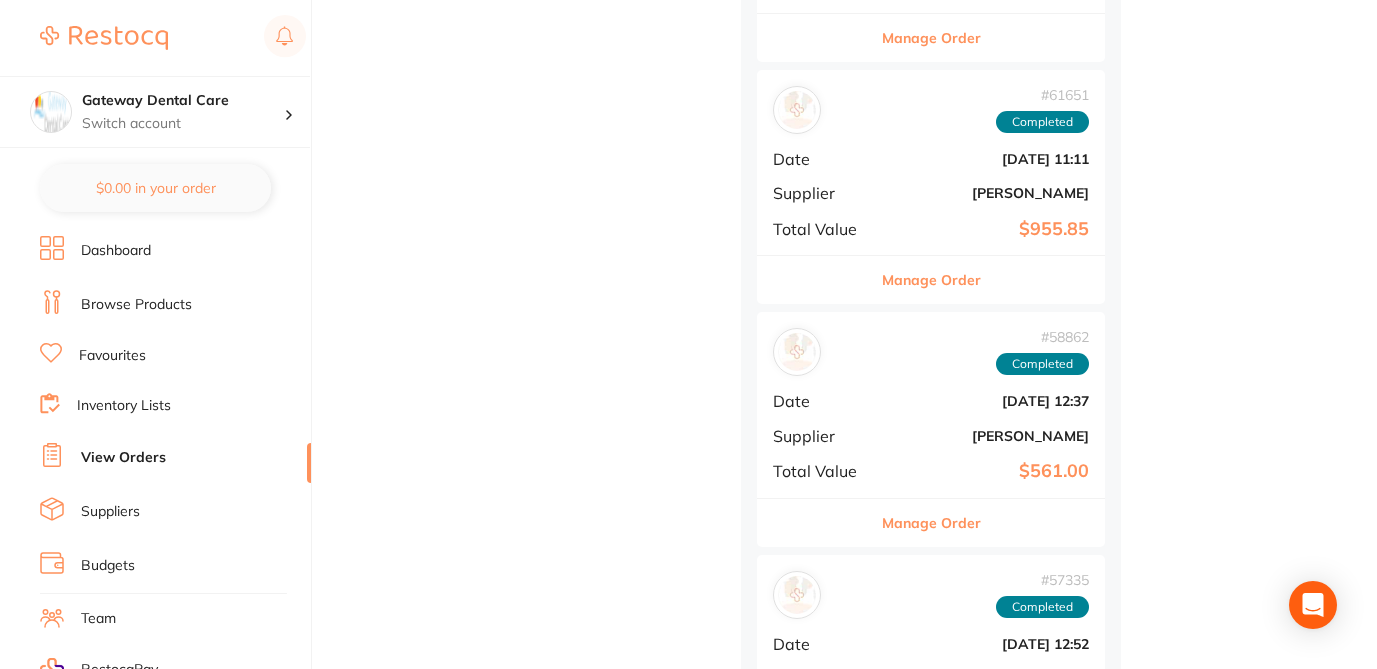 click on "Manage Order" at bounding box center [931, 280] 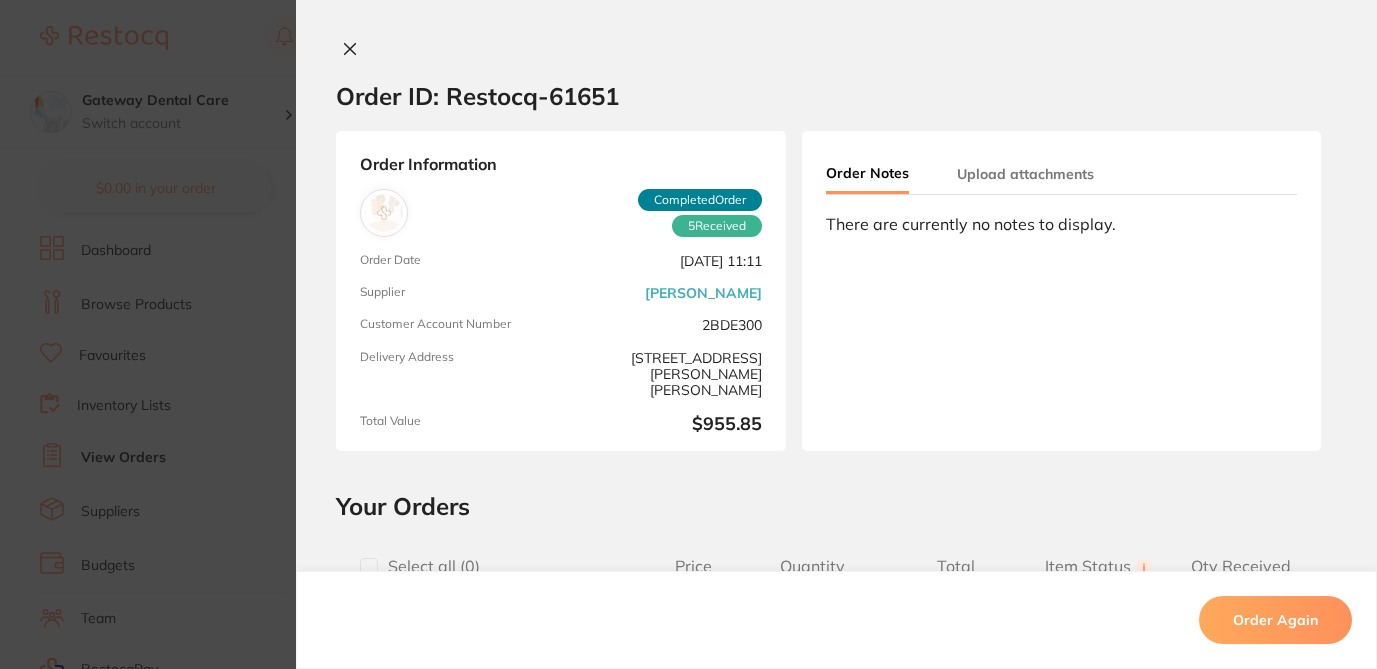 click at bounding box center [369, 567] 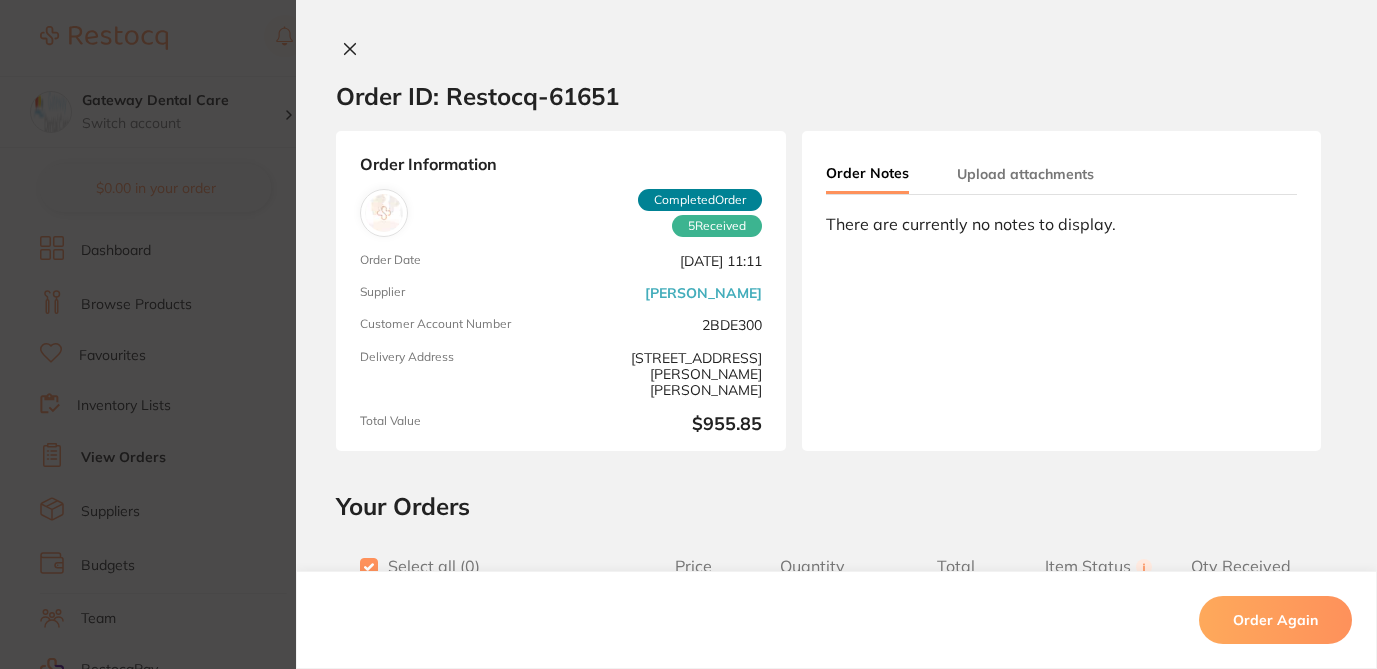 checkbox on "true" 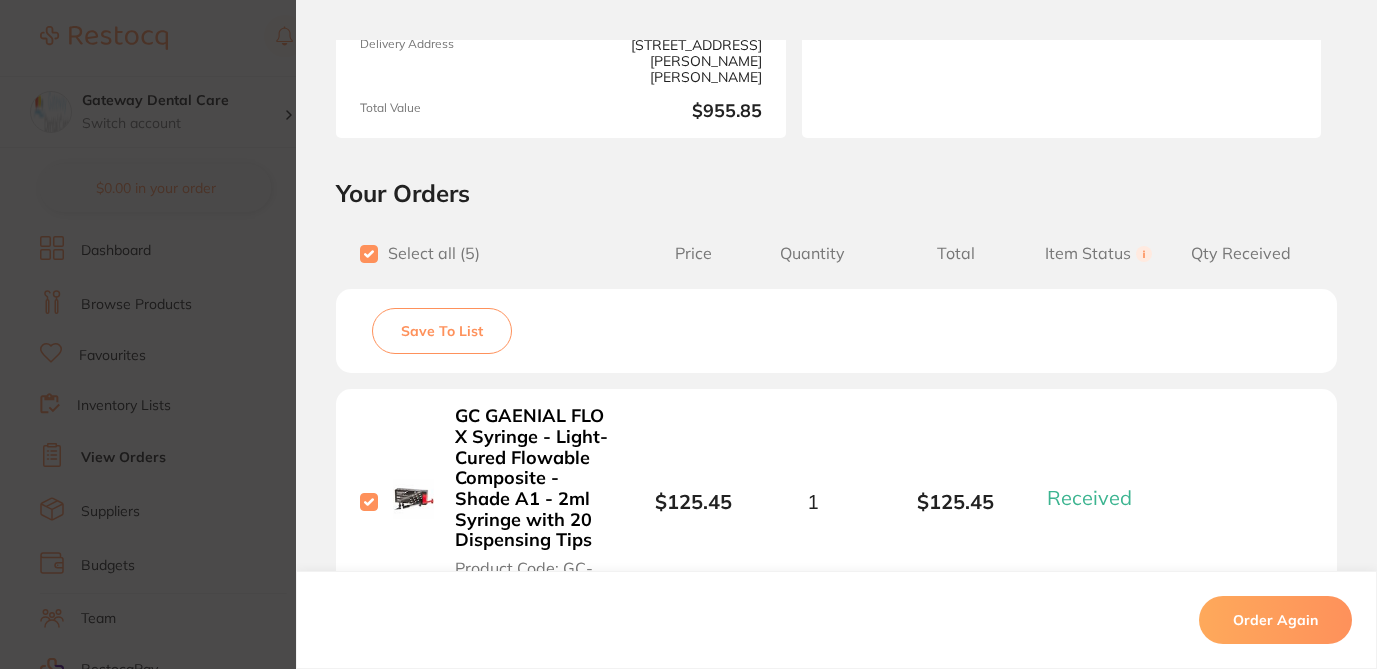 scroll, scrollTop: 342, scrollLeft: 0, axis: vertical 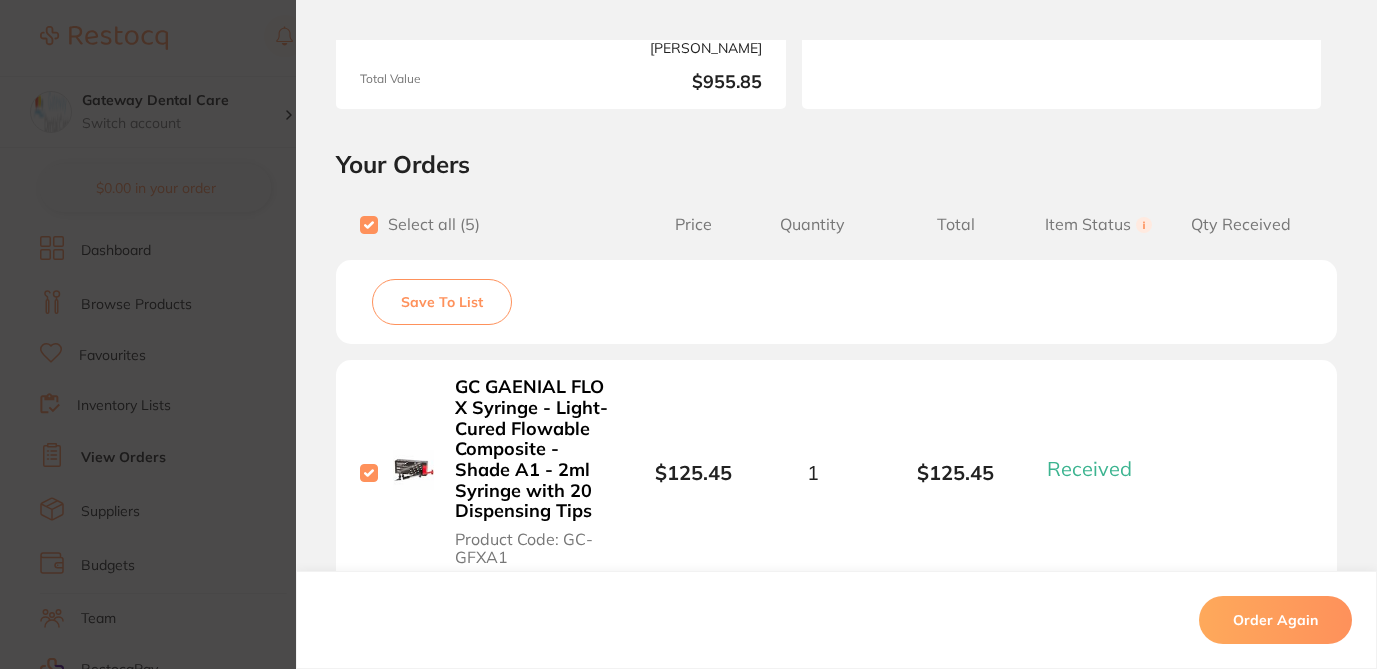 click on "Save To List" at bounding box center [442, 302] 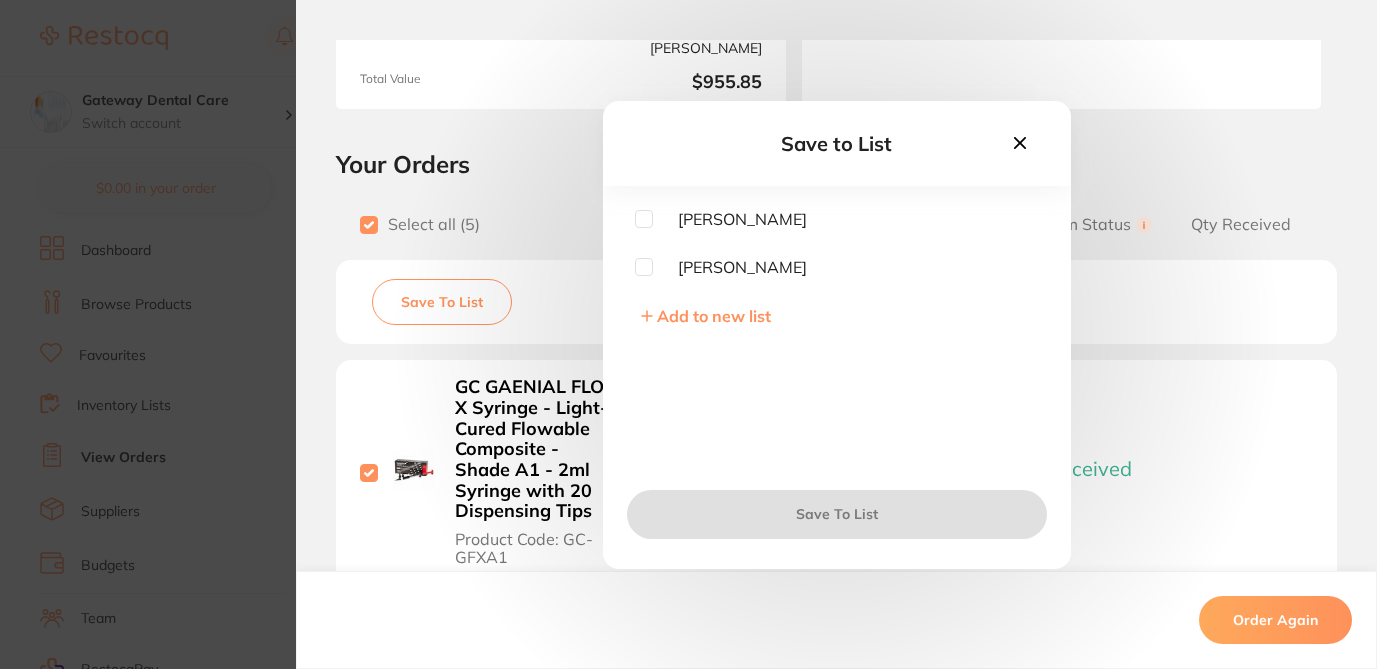 click at bounding box center [644, 267] 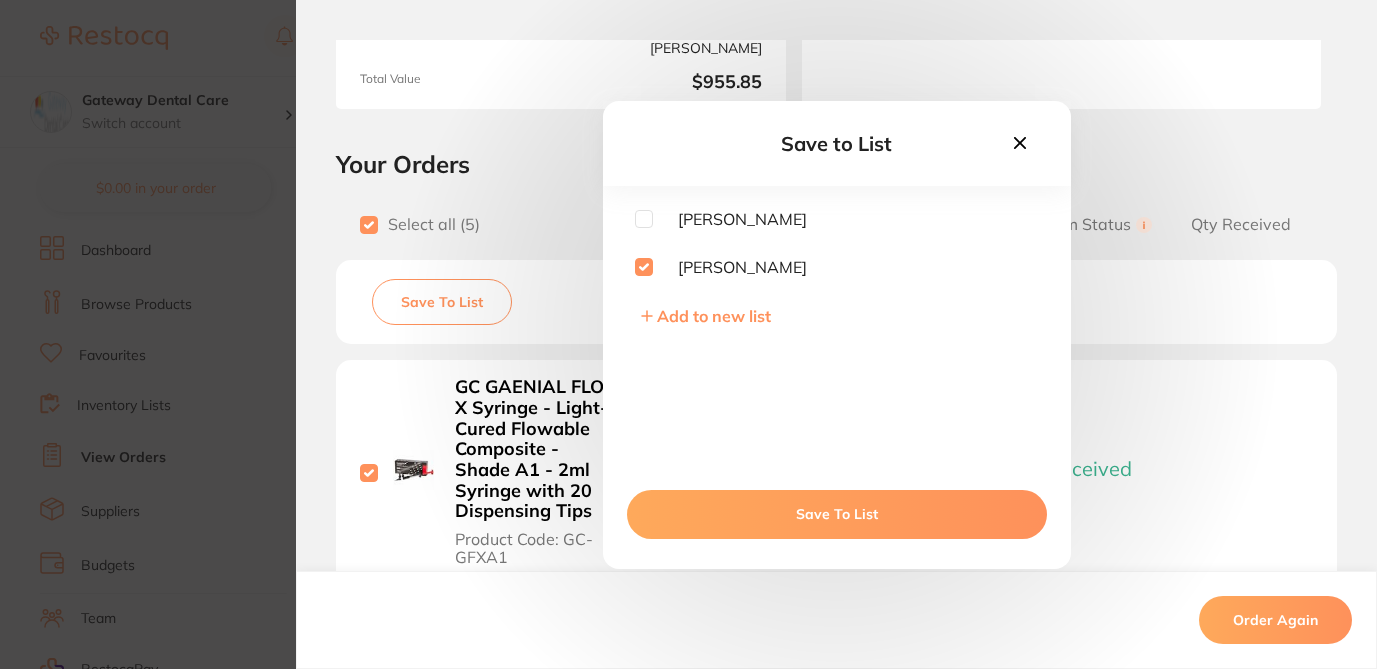 click on "Save To List" at bounding box center [837, 514] 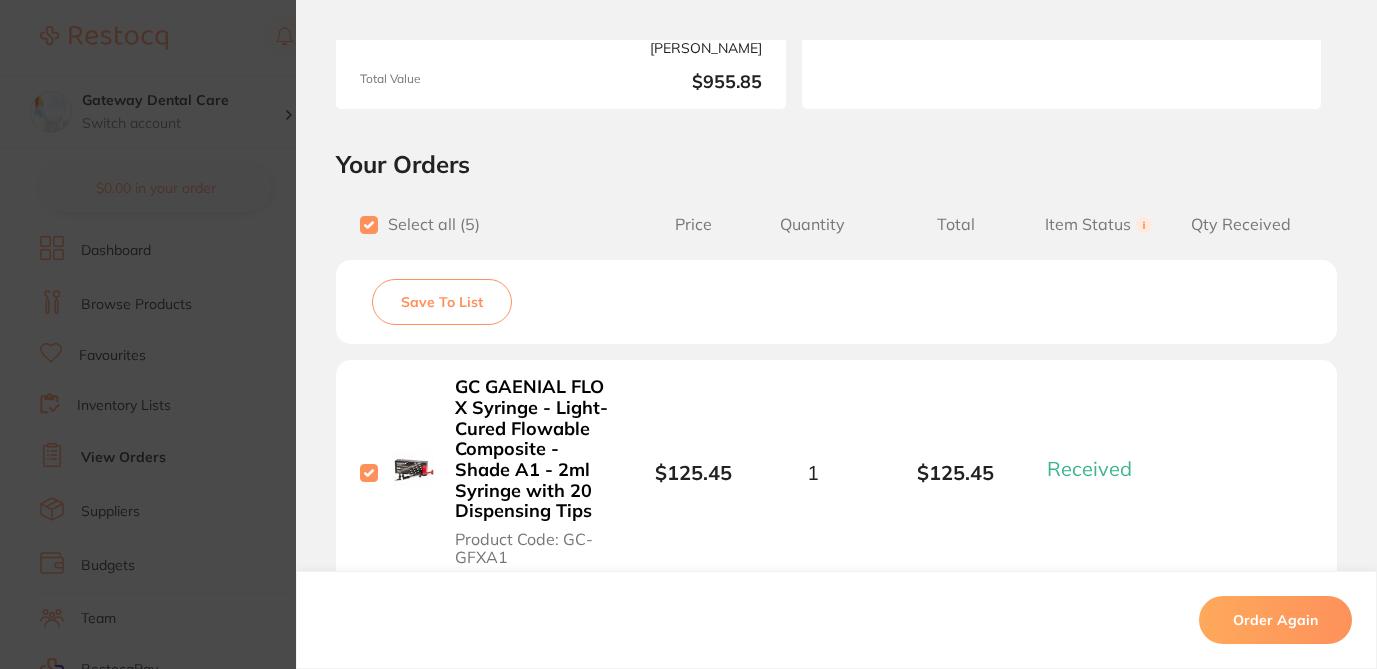 click on "Order ID: Restocq- 61651   Order Information   5  Received Completed  Order Order Date Nov 22 2024, 11:11 Supplier Henry Schein Halas   Customer Account Number 2BDE300 Delivery Address 2/1 Mona Vale Rd, Mona Vale Total Value $955.85 Order Notes Upload attachments There are currently no notes to display. Your Orders   Select all ( 5 ) Price Quantity Total Item Status   You can use this feature to track items that you have received and those that are on backorder Qty Received Save To List GC GAENIAL FLO X Syringe - Light-Cured Flowable Composite - Shade A1 - 2ml Syringe with 20 Dispensing Tips   Product    Code:  GC-GFXA1     $125.45 1 $125.45 Received Received Back Order MELA Print 60 80 Labels SINGLE For Melaprint 6000 Pieces   Product    Code:  MG-ME41943     $344.00 1 $344.00 Received Received Back Order GC GAENIAL Universal Flo - Universal Light-Cured Flowable Composite - Shade A1 - 2ml Syringe with 20 Dispenser Tips   Product    Code:  GC-GAENIALFLOA1     $139.09 1 $139.09 Received Received Back Order" at bounding box center (688, 334) 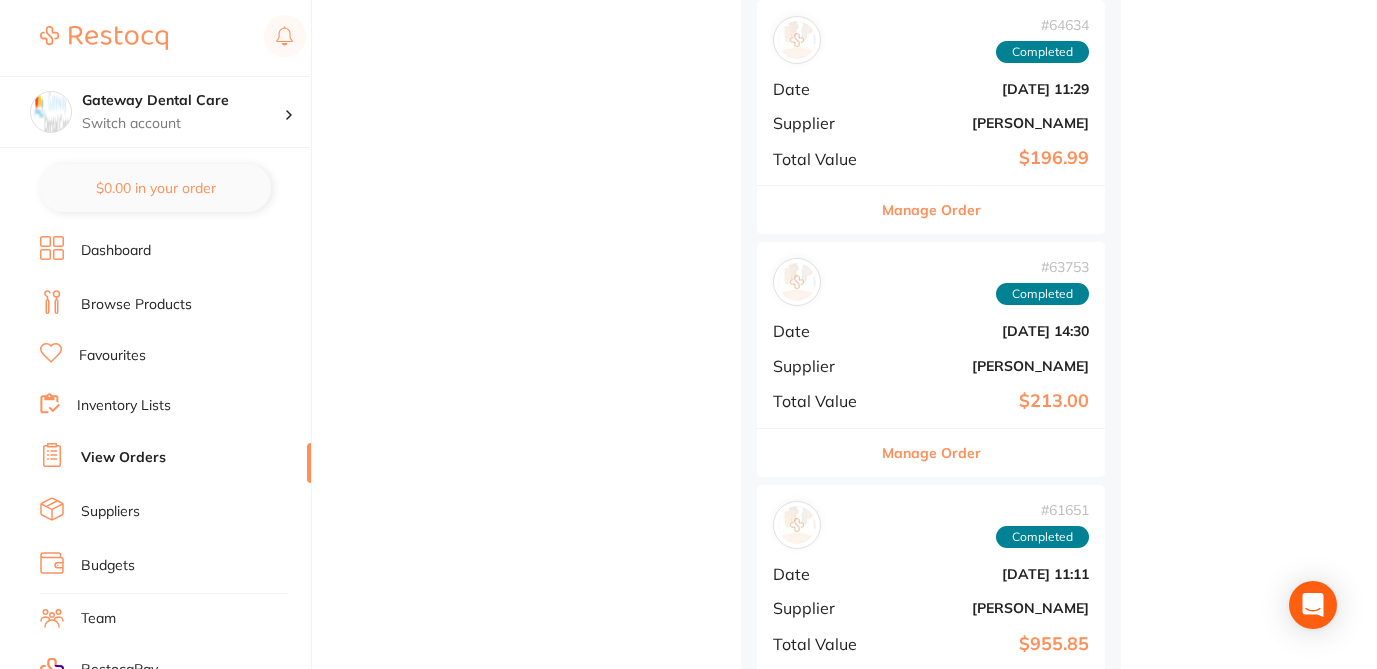 scroll, scrollTop: 1257, scrollLeft: 0, axis: vertical 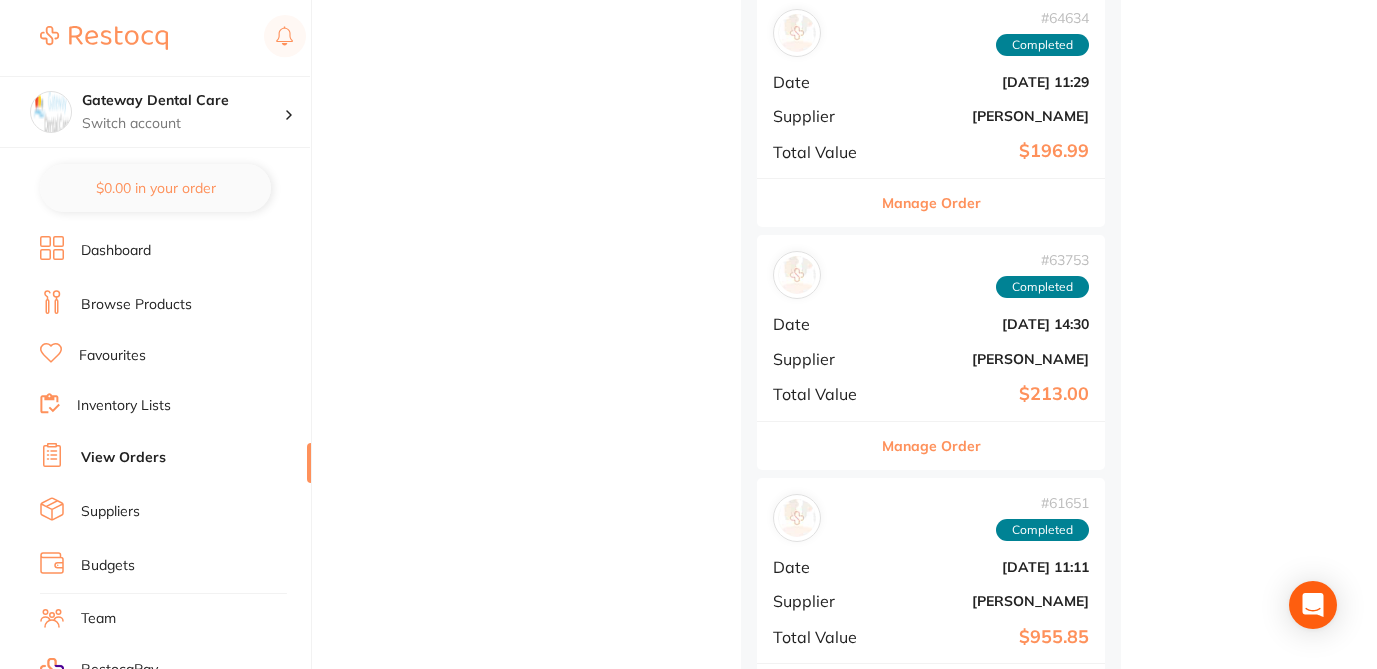 click on "Manage Order" at bounding box center [931, 446] 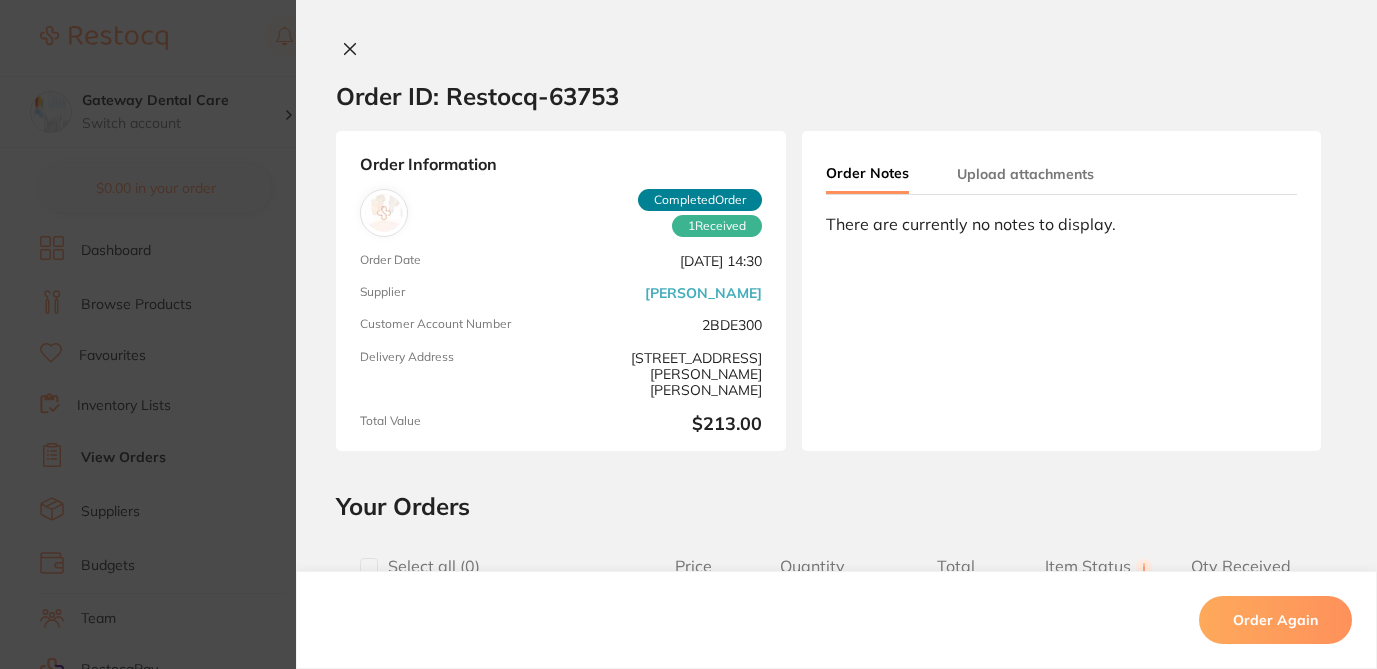 click at bounding box center (369, 567) 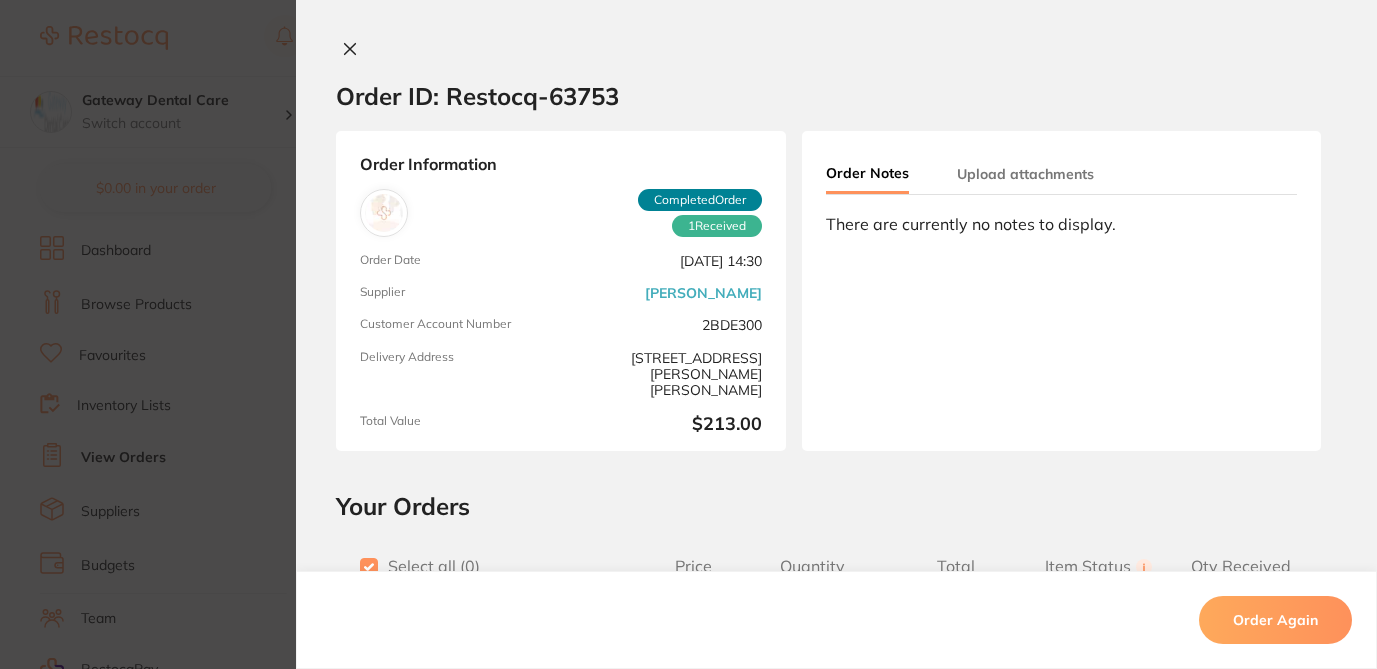 checkbox on "true" 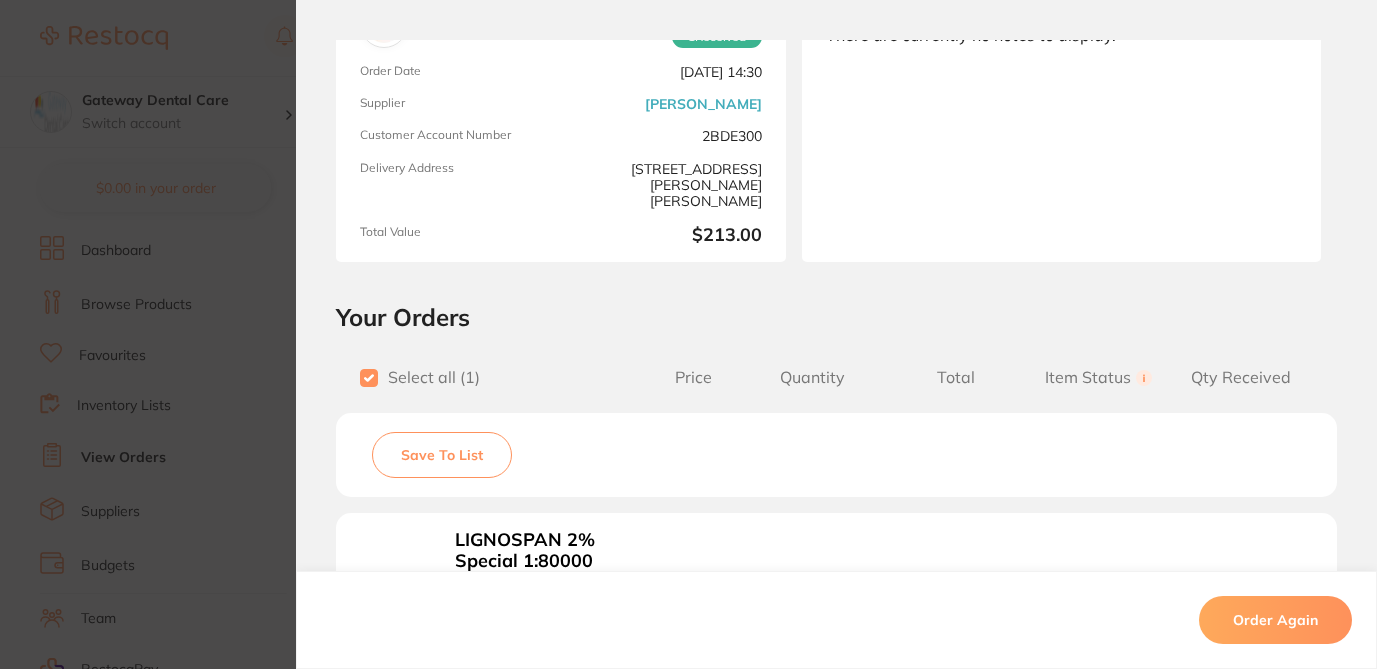scroll, scrollTop: 195, scrollLeft: 0, axis: vertical 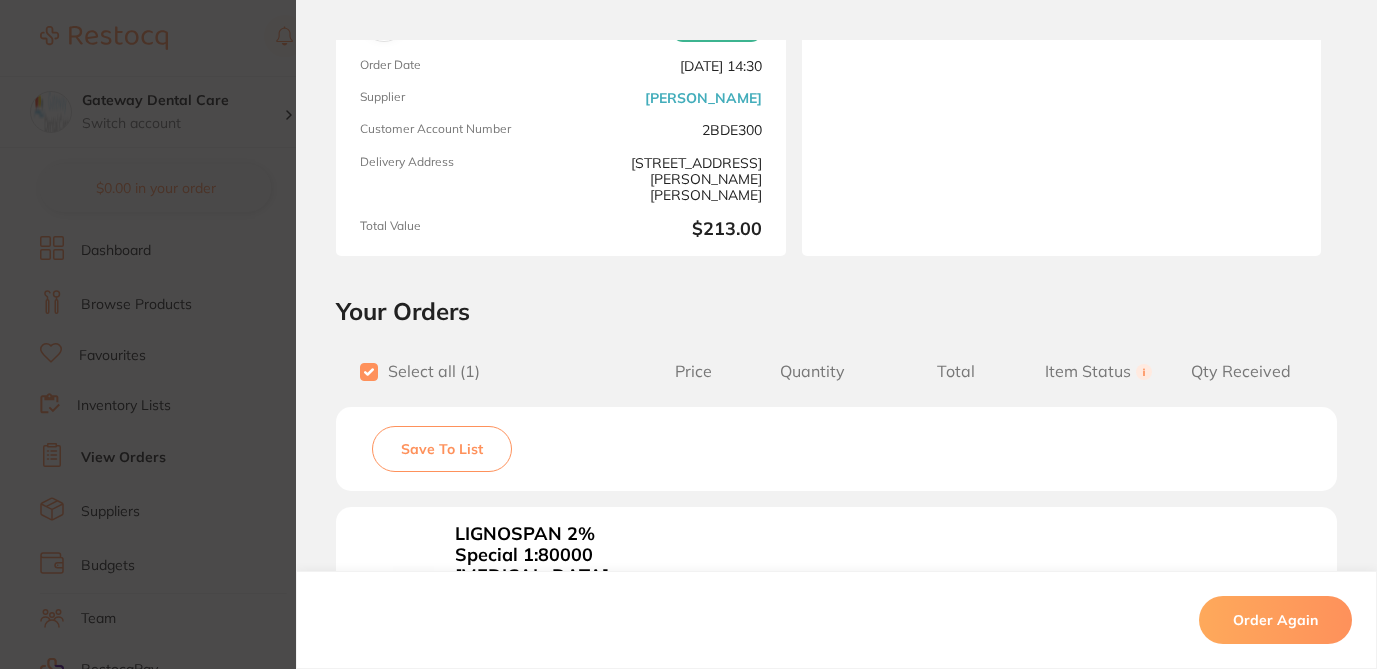 click on "Save To List" at bounding box center (442, 449) 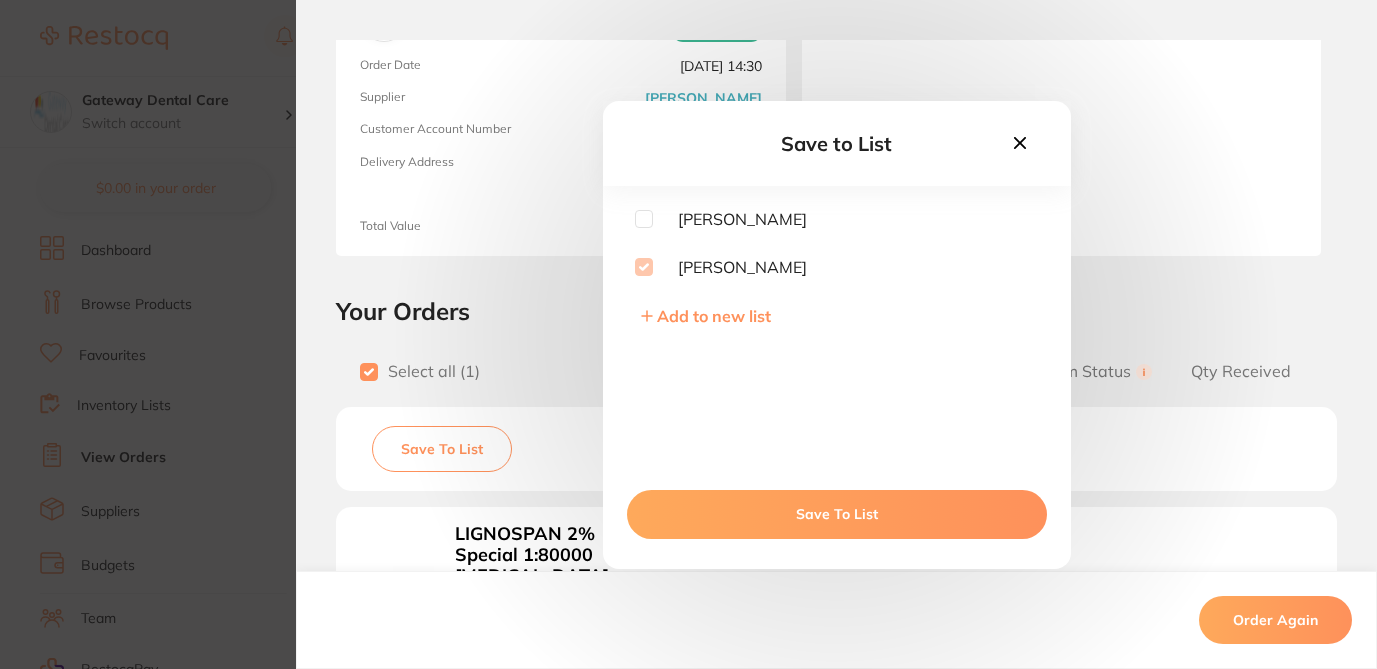 click on "Save to List Adam Dental Henry Schein Halas           Add to new list Save To List Order ID: Restocq- 63753   Order Information   1  Received Completed  Order Order Date Dec 6 2024, 14:30 Supplier Henry Schein Halas   Customer Account Number 2BDE300 Delivery Address 2/1 Mona Vale Rd, Mona Vale Total Value $213.00 Order Notes Upload attachments There are currently no notes to display. Your Orders   Select all ( 1 ) Price Quantity Total Item Status   You can use this feature to track items that you have received and those that are on backorder Qty Received Save To List LIGNOSPAN 2% Special 1:80000 adrenalin 2.2ml 2xBox 50   Product    Code:  SP-4036-100     $193.64 1 $193.64 Received Received Back Order LIGNOSPAN 2% Special 1:80000 adrenalin 2.2ml 2xBox 50 Product    Code:  SP-4036-100 $193.64 Quantity:  1 Status:   Received Received Back Order Quantity Received:  Recipient: Default ( customer.care@henryschein.com.au ) Message:   10.0 % GST Incl. $19.36 Sub Total  Incl. GST  ( 1   Items) $213.00 Order Again" at bounding box center (688, 334) 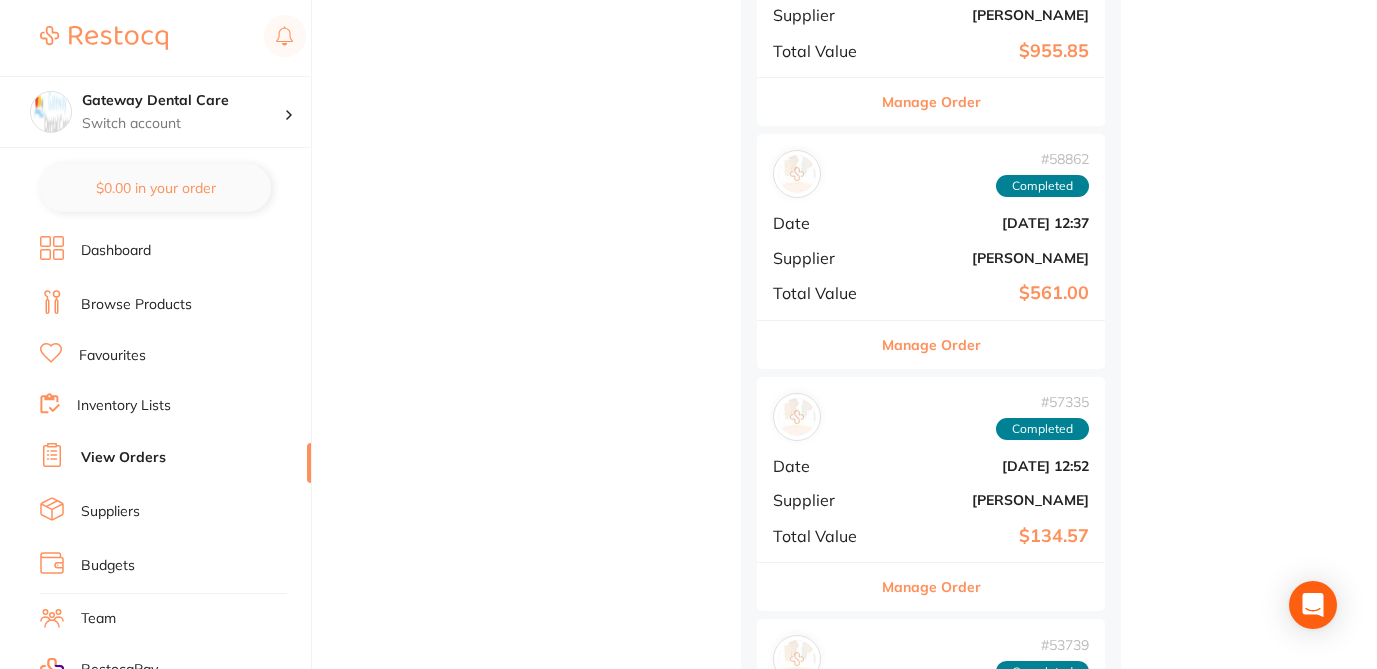 scroll, scrollTop: 1928, scrollLeft: 0, axis: vertical 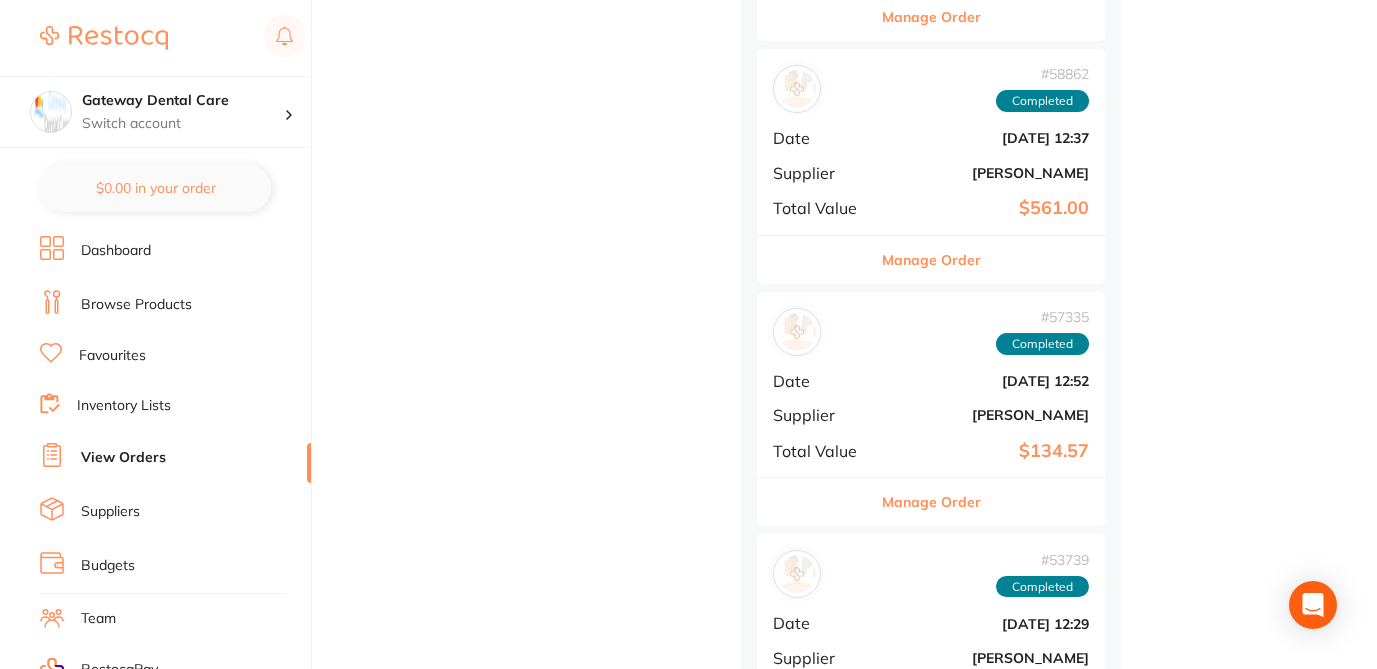 click on "Manage Order" at bounding box center [931, 260] 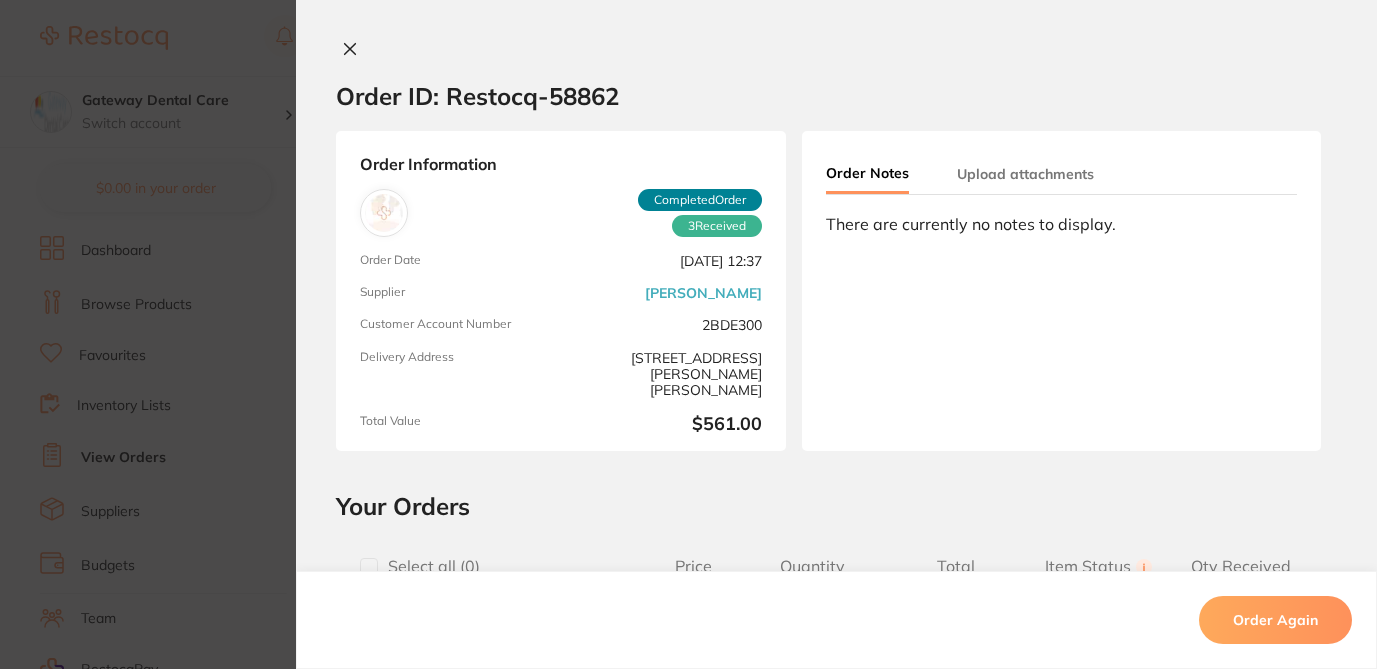 click at bounding box center (369, 567) 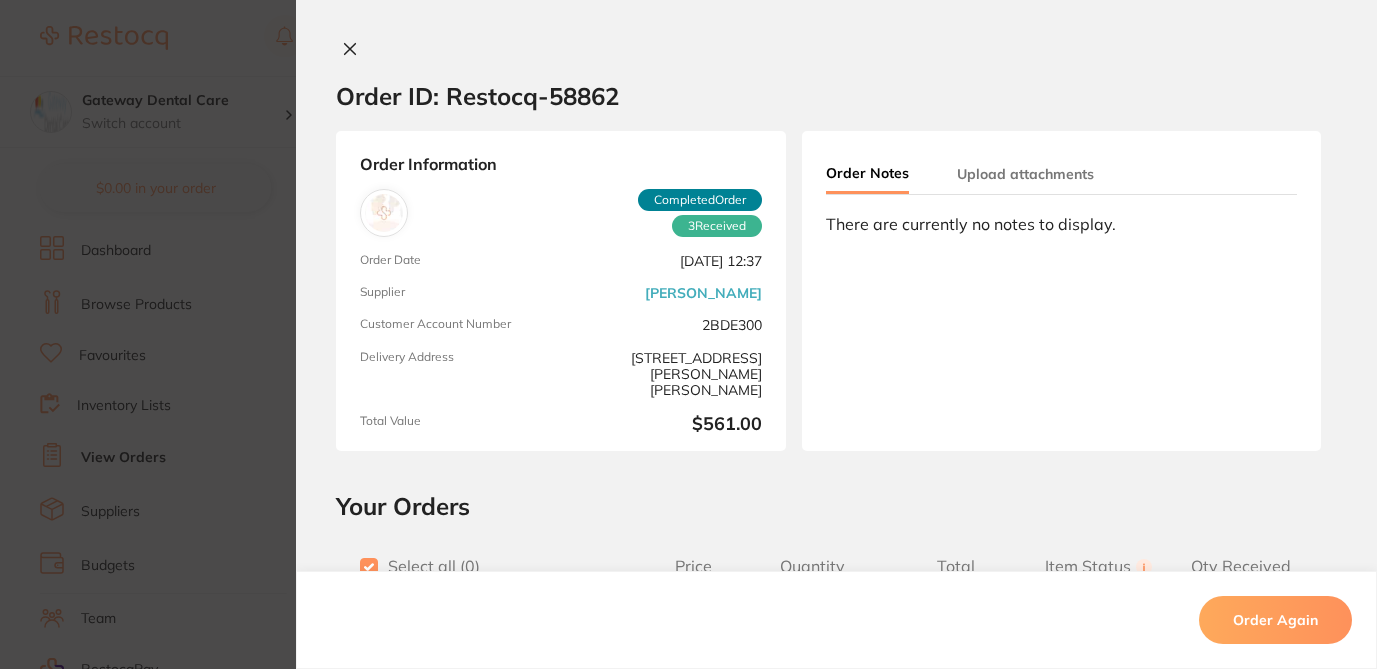 checkbox on "true" 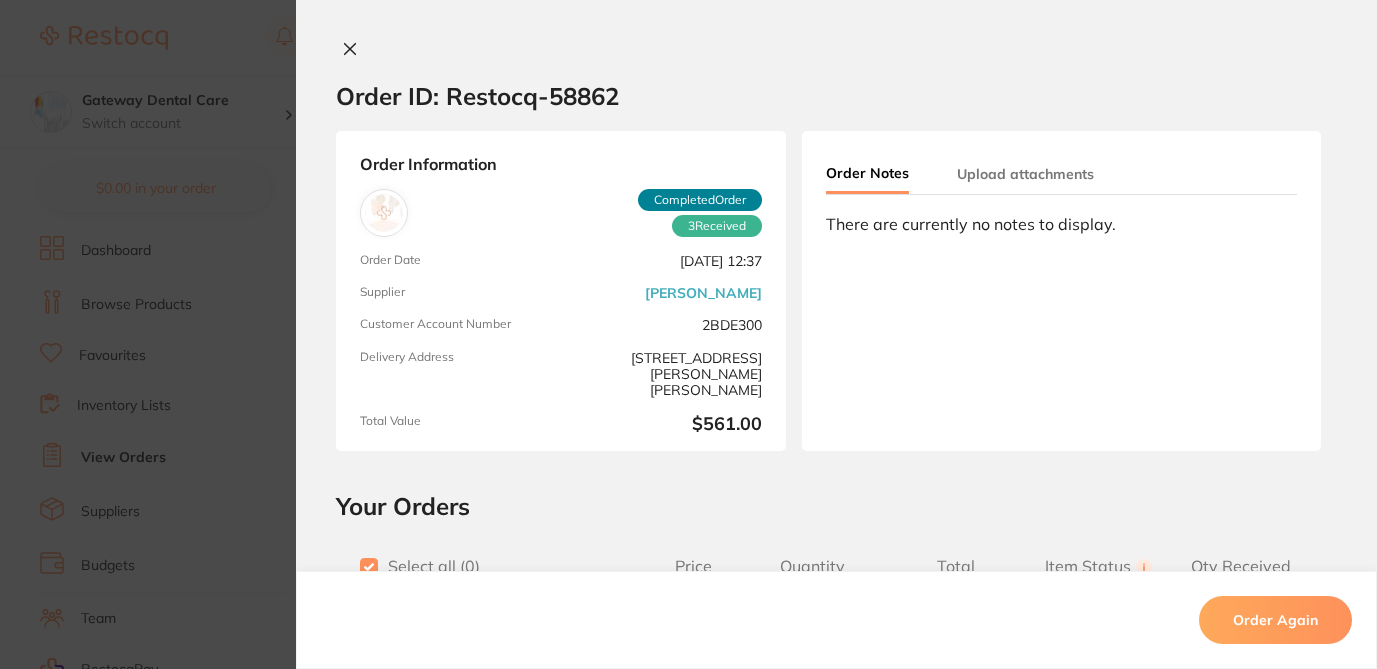 checkbox on "true" 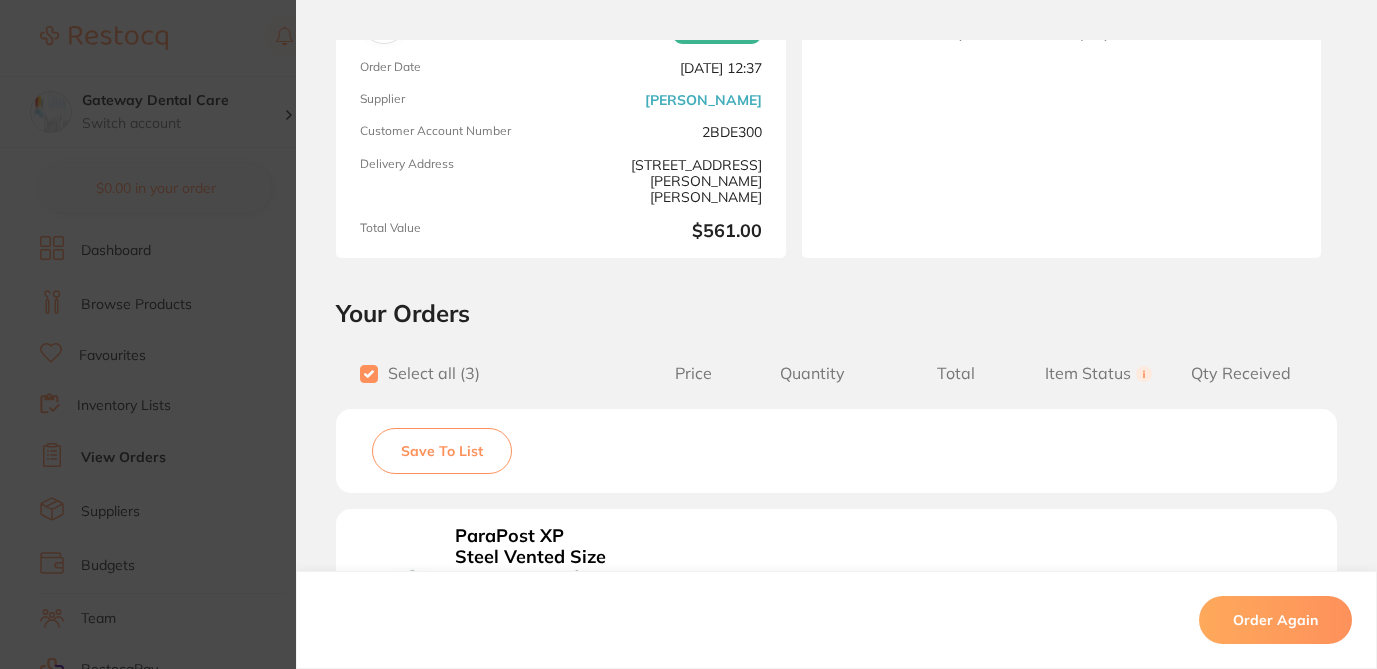 scroll, scrollTop: 200, scrollLeft: 0, axis: vertical 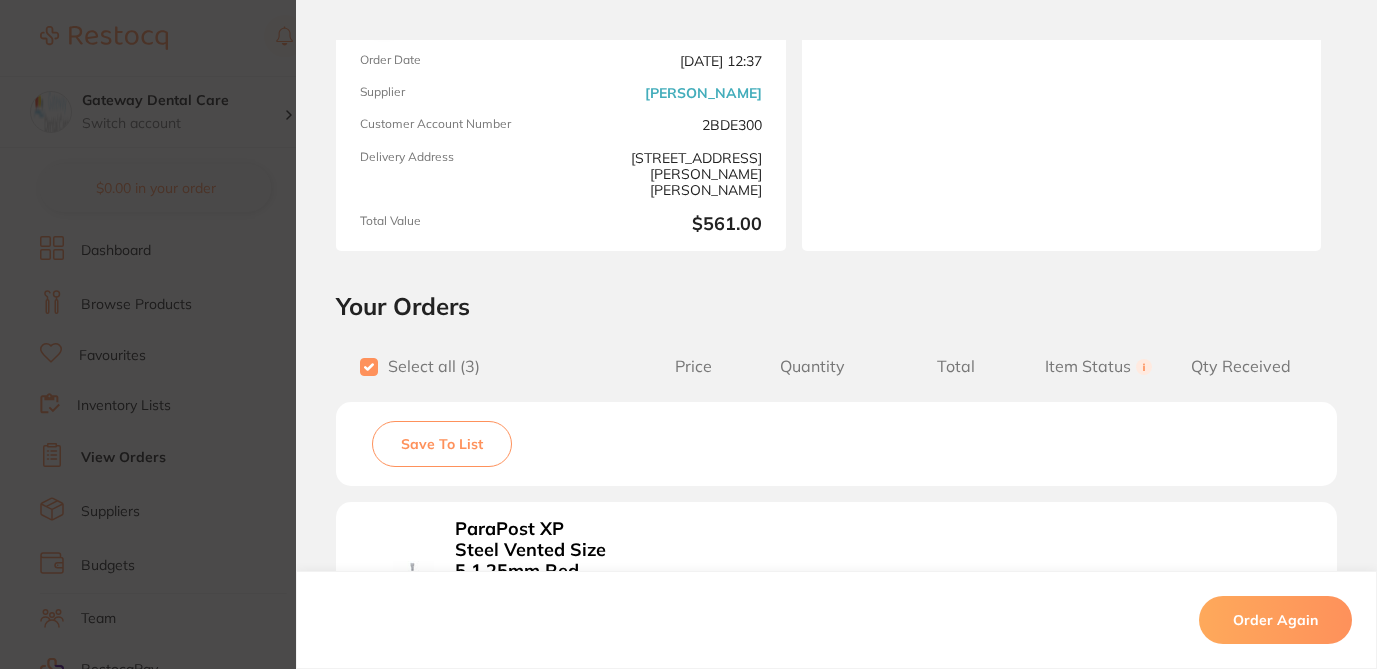 click on "Save To List" at bounding box center [442, 444] 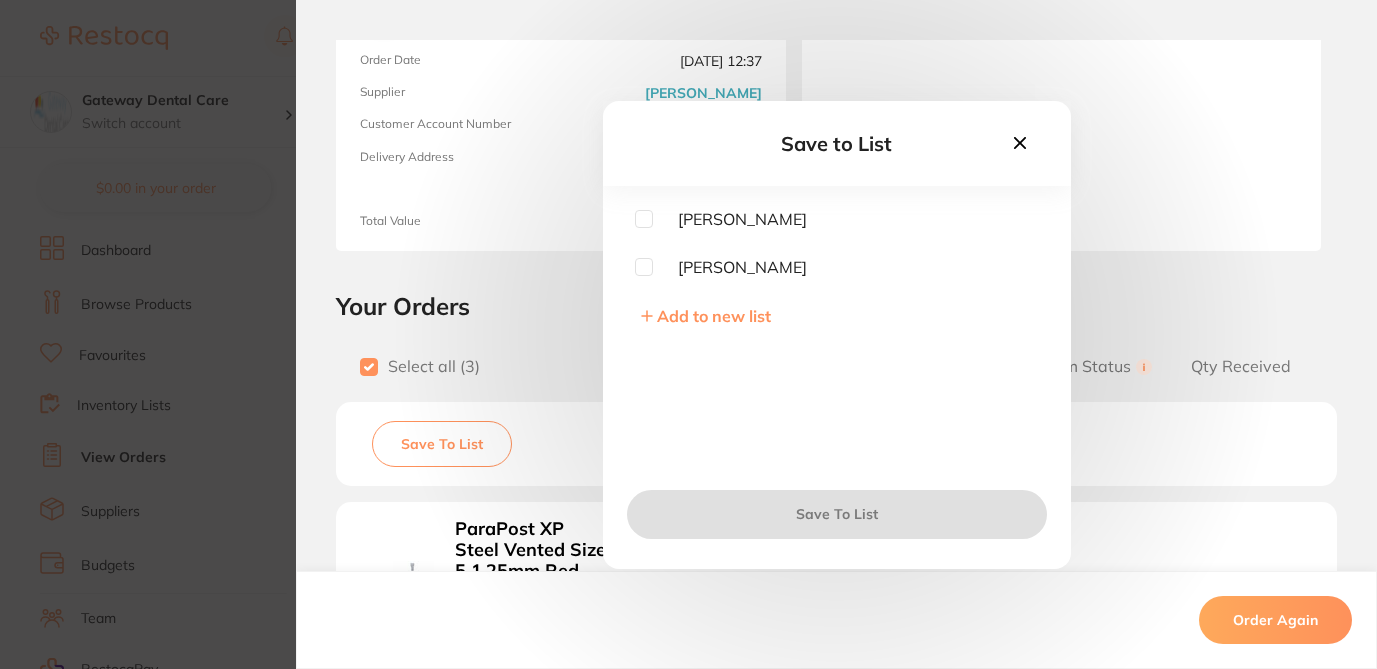 click at bounding box center [644, 267] 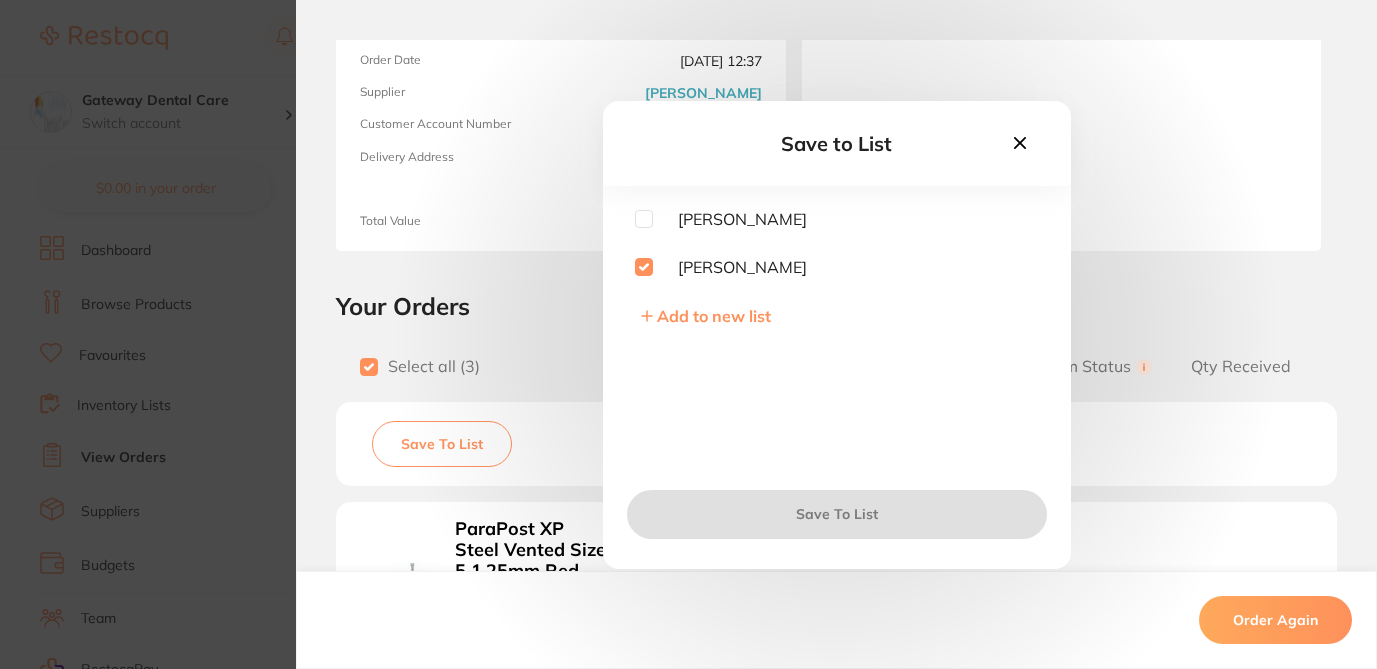 checkbox on "true" 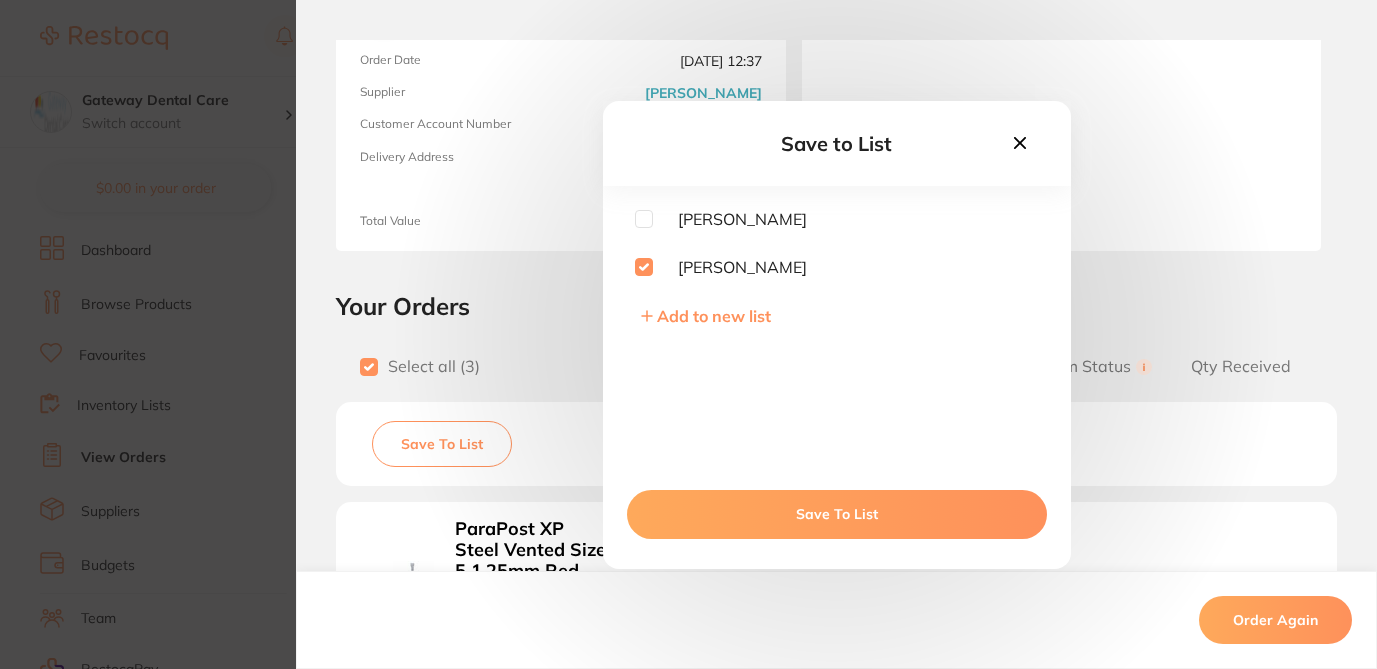 click on "Save To List" at bounding box center [837, 514] 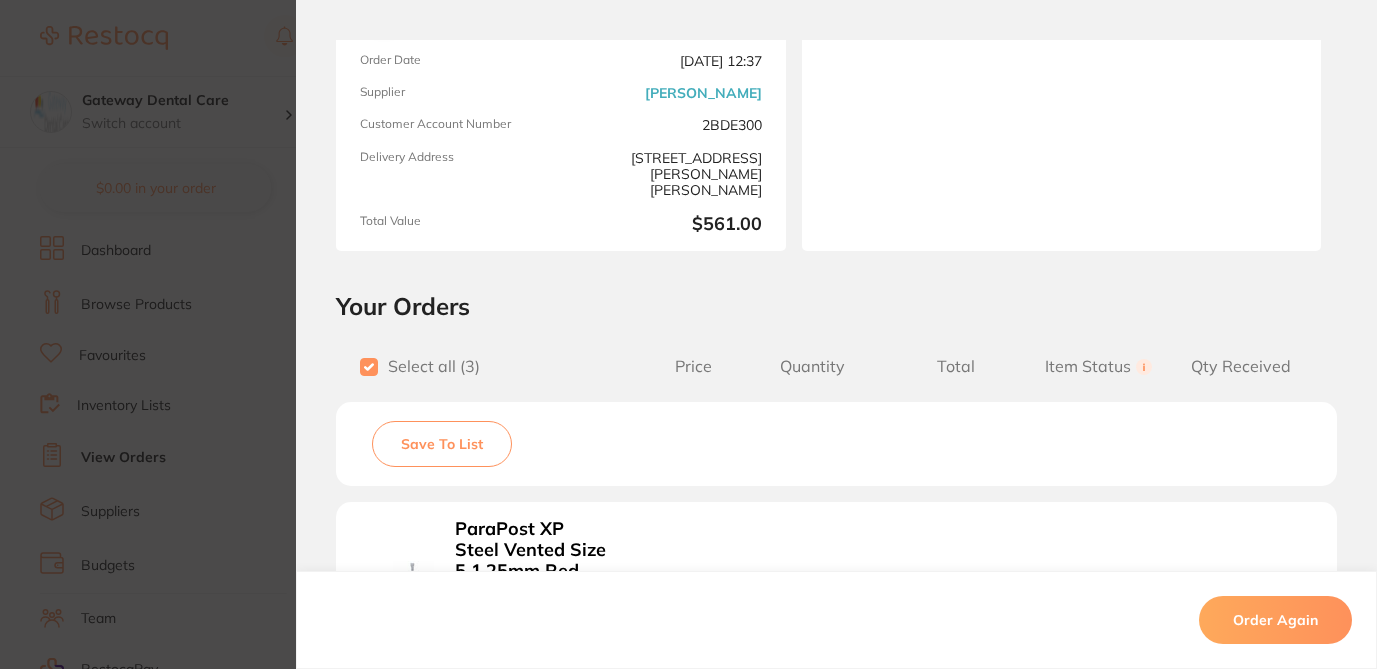 click on "Order ID: Restocq- 58862   Order Information   3  Received Completed  Order Order Date Nov 1 2024, 12:37 Supplier Henry Schein Halas   Customer Account Number 2BDE300 Delivery Address 2/1 Mona Vale Rd, Mona Vale Total Value $561.00 Order Notes Upload attachments There are currently no notes to display. Your Orders   Select all ( 3 ) Price Quantity Total Item Status   You can use this feature to track items that you have received and those that are on backorder Qty Received Save To List ParaPost XP Steel Vented Size 5 1.25mm Red Pack of 10   Product    Code:  W-EP7445     $170.00 1 $170.00 Received Received Back Order ParaPost XP Steel Vented Size 6 1.50mm Black Pack of 10   Product    Code:  W-EP7446     $170.00 1 $170.00 Received Received Back Order ParaPost XP Steel Vented Size 3 0.90mm Brown Pack of 10   Product    Code:  W-EP7443     $170.00 1 $170.00 Received Received Back Order ParaPost XP Steel Vented Size 5 1.25mm Red Pack of 10 Product    Code:  W-EP7445 $170.00 Quantity:  1 Status:   Received   1" at bounding box center (688, 334) 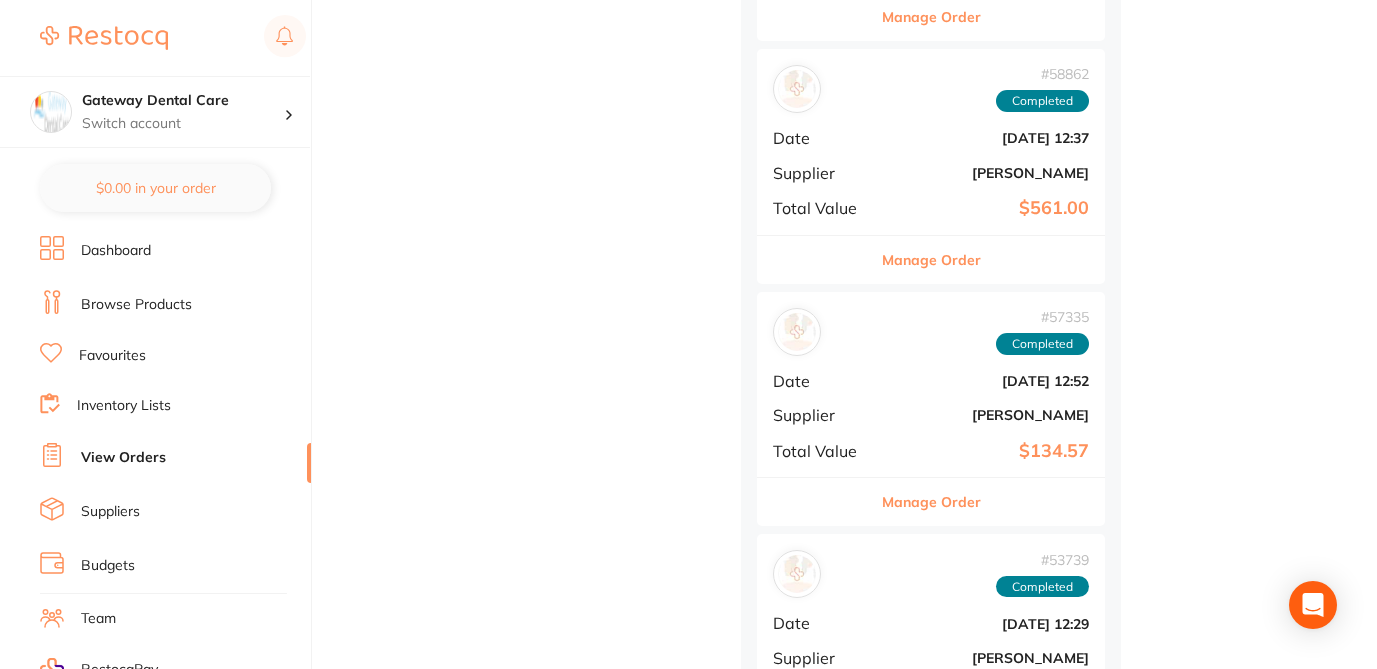 click on "Manage Order" at bounding box center (931, 502) 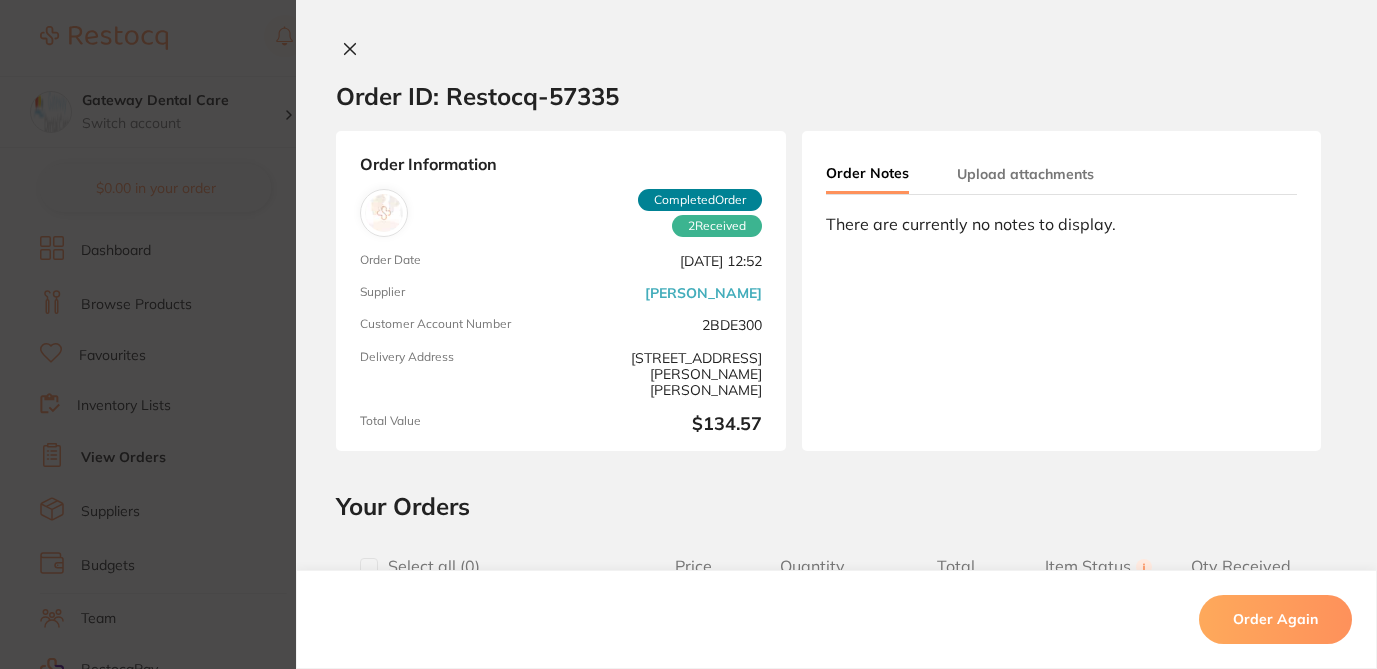 click at bounding box center [369, 567] 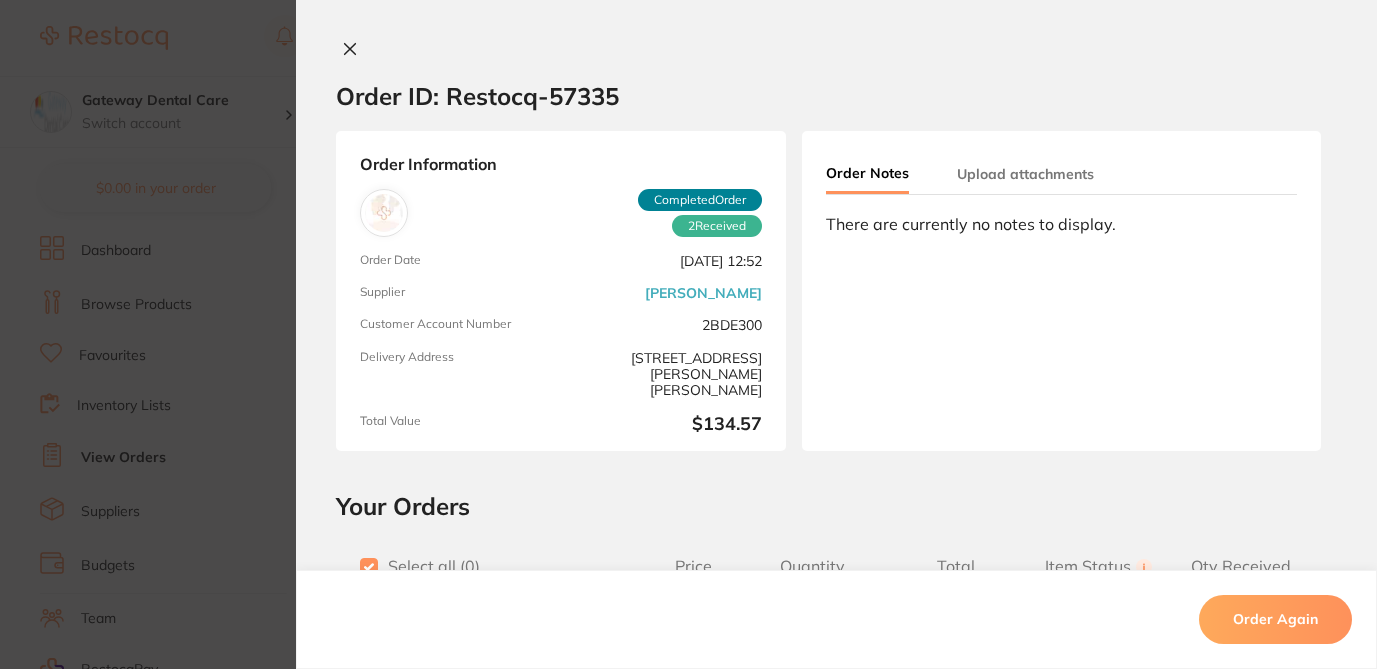 checkbox on "true" 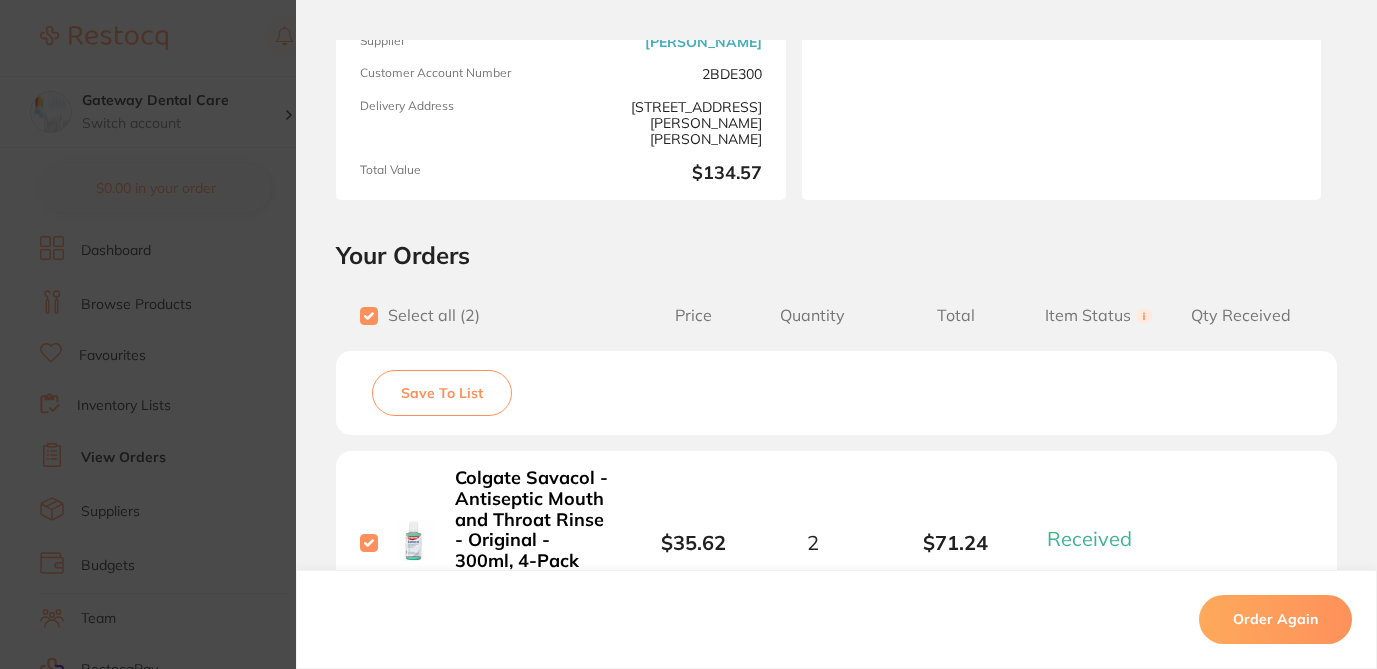 scroll, scrollTop: 263, scrollLeft: 0, axis: vertical 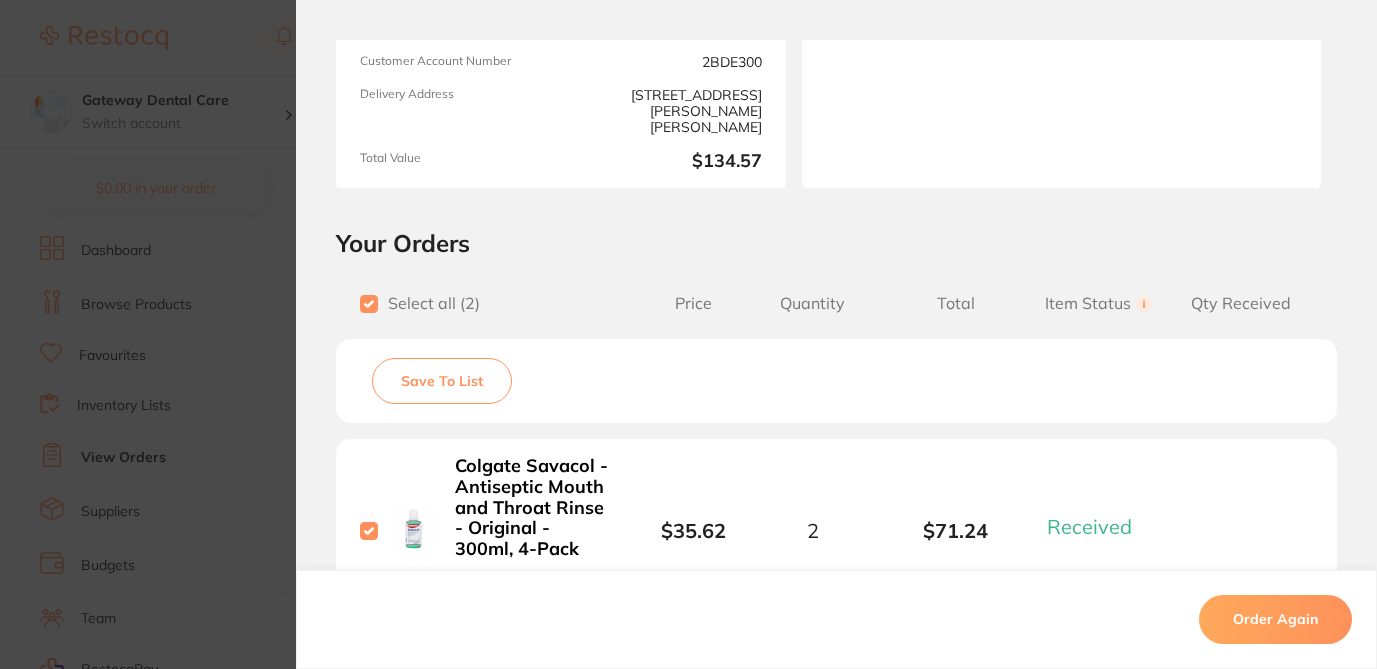 click on "Save To List" at bounding box center (442, 381) 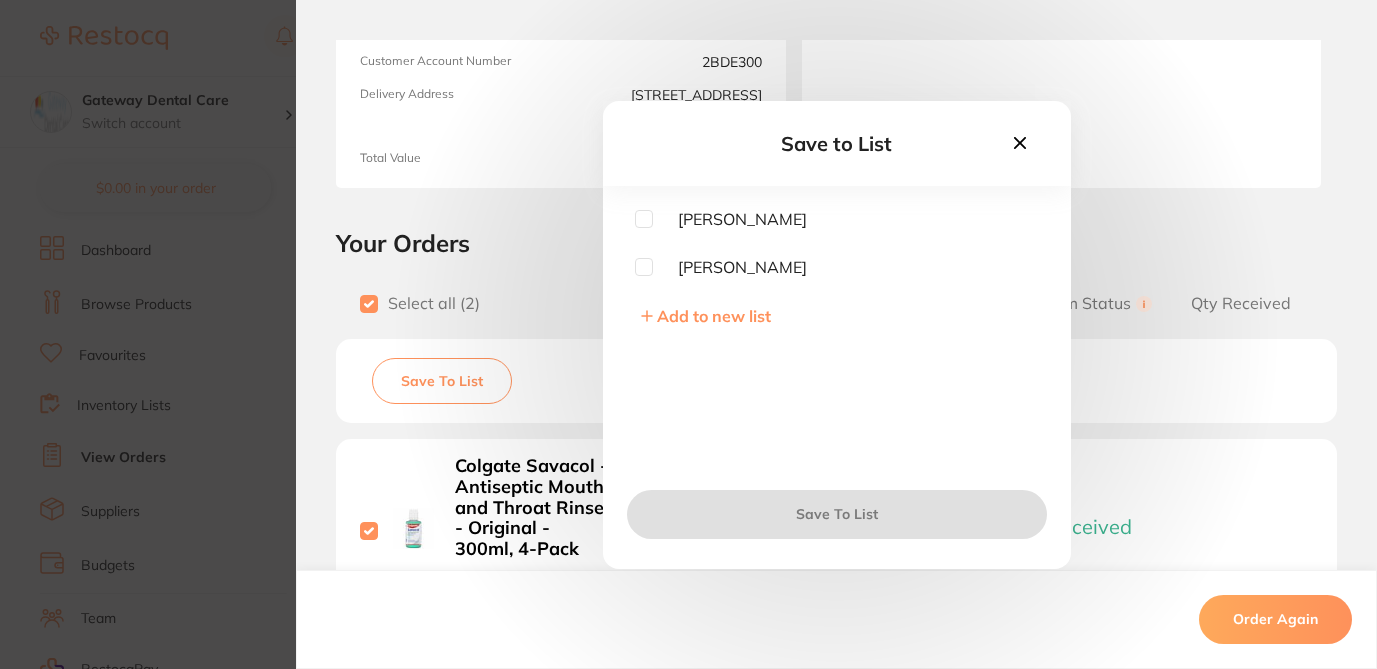 click at bounding box center (644, 267) 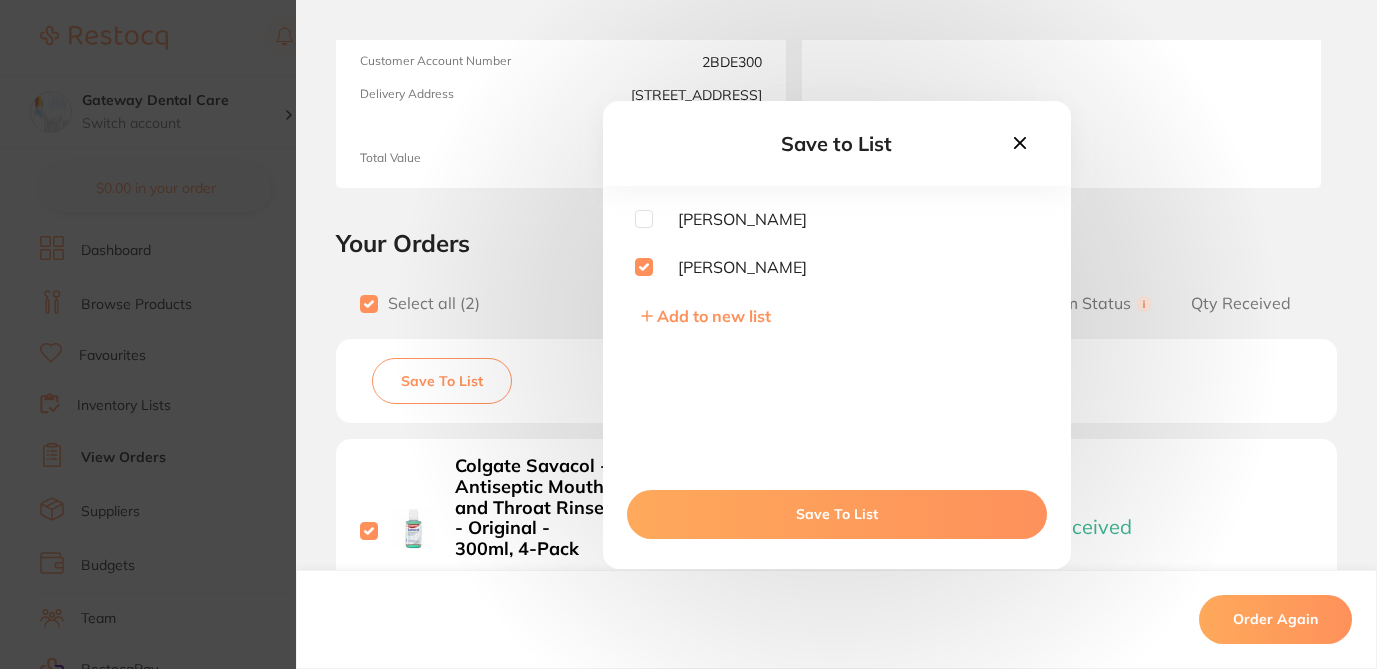click on "Save To List" at bounding box center [837, 514] 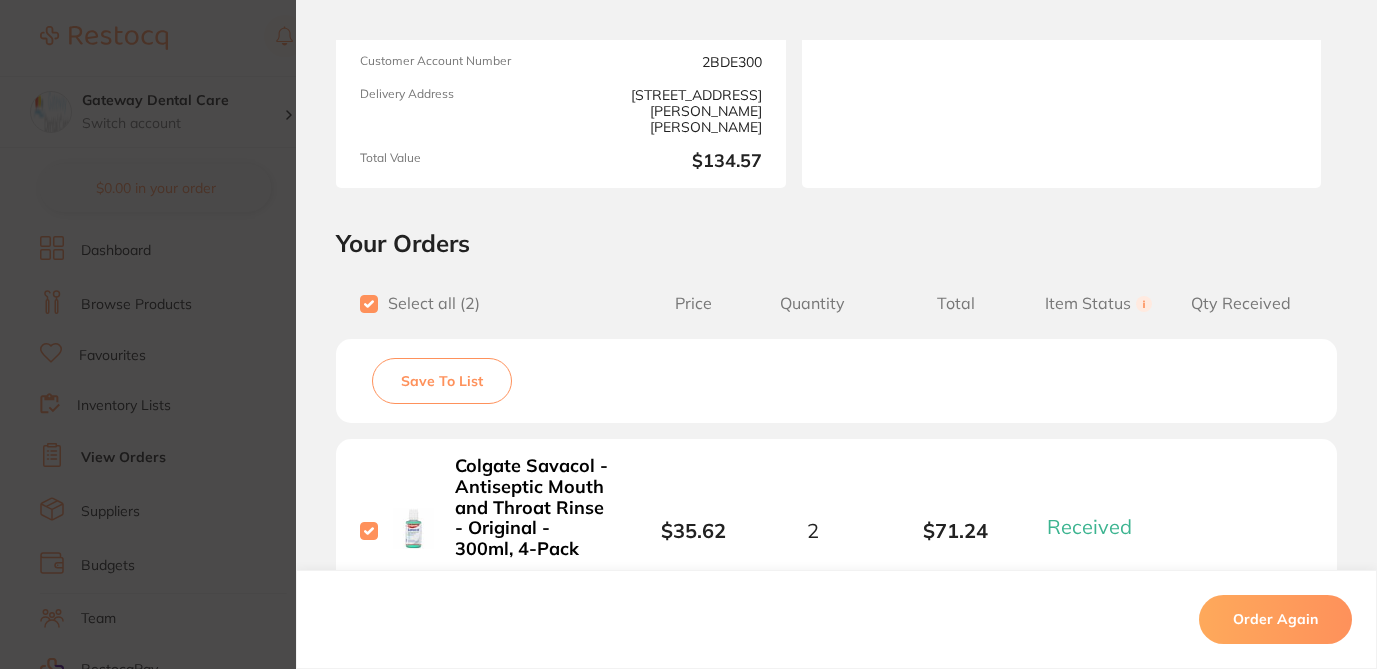 click on "Order ID: Restocq- 57335   Order Information   2  Received Completed  Order Order Date Oct 18 2024, 12:52 Supplier Henry Schein Halas   Customer Account Number 2BDE300 Delivery Address 2/1 Mona Vale Rd, Mona Vale Total Value $134.57 Order Notes Upload attachments There are currently no notes to display. Your Orders   Select all ( 2 ) Price Quantity Total Item Status   You can use this feature to track items that you have received and those that are on backorder Qty Received Save To List Colgate Savacol - Antiseptic Mouth and Throat Rinse - Original - 300ml, 4-Pack   Product    Code:  CG-1224451     $35.62 2 $71.24 Received Received Back Order ORAL B Satin Tape 25m Pack of 6   Product    Code:  OB-13242890     $25.55 2 $51.10 Received Received Back Order Colgate Savacol - Antiseptic Mouth and Throat Rinse - Original - 300ml, 4-Pack Product    Code:  CG-1224451 $35.62 Quantity:  2 Status:   Received Received Back Order Quantity Received:  ORAL B Satin Tape 25m Pack of 6 Product    Code:  OB-13242890 $25.55 2" at bounding box center (688, 334) 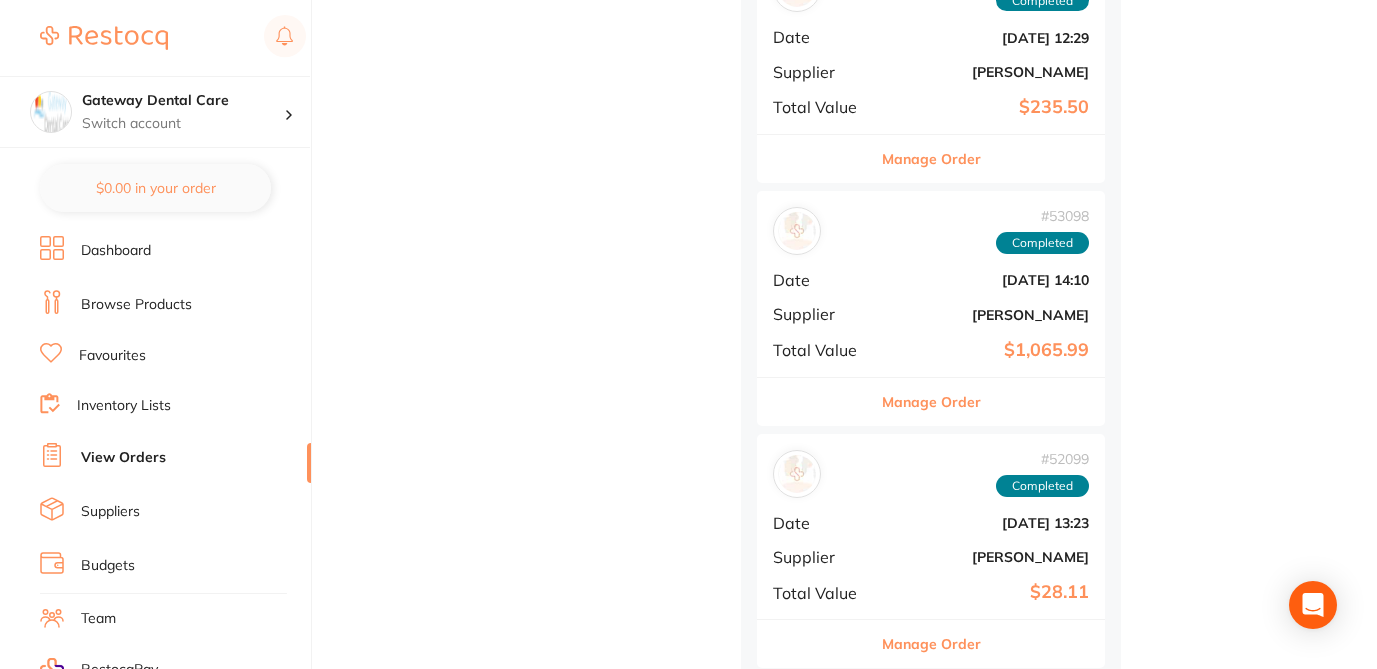 scroll, scrollTop: 2537, scrollLeft: 0, axis: vertical 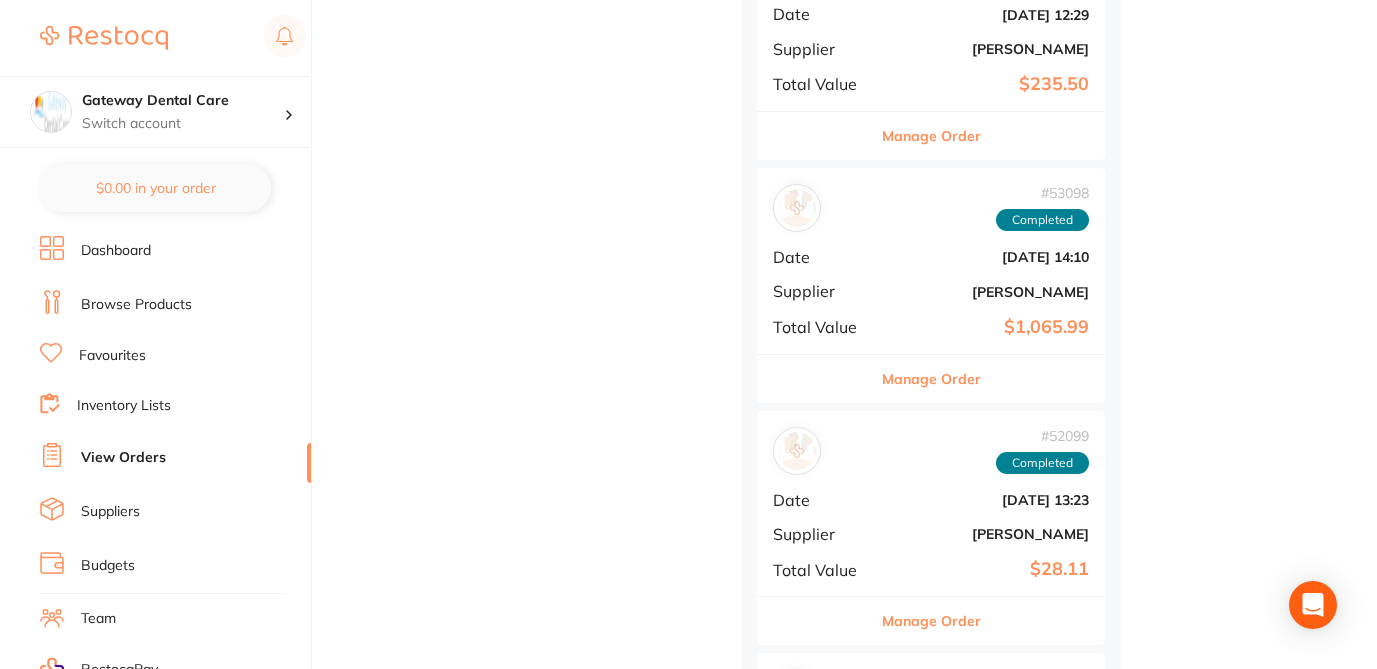 click on "Manage Order" at bounding box center [931, 136] 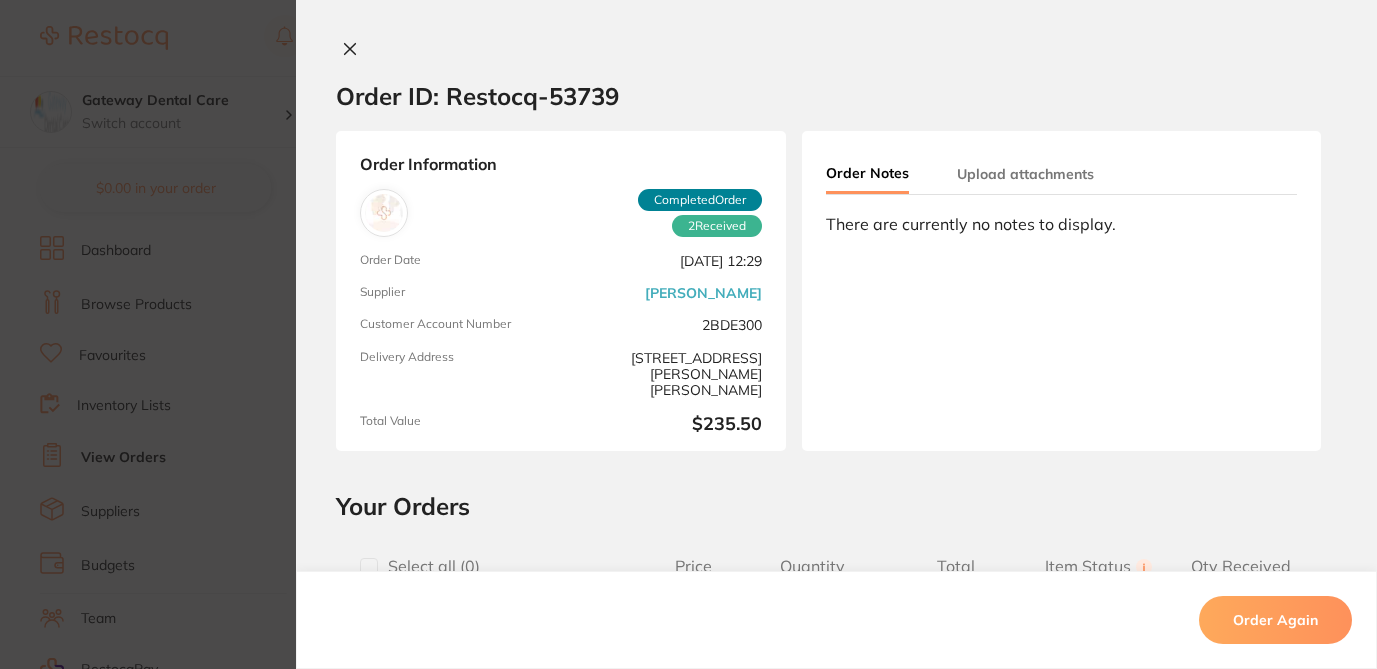 click at bounding box center (369, 567) 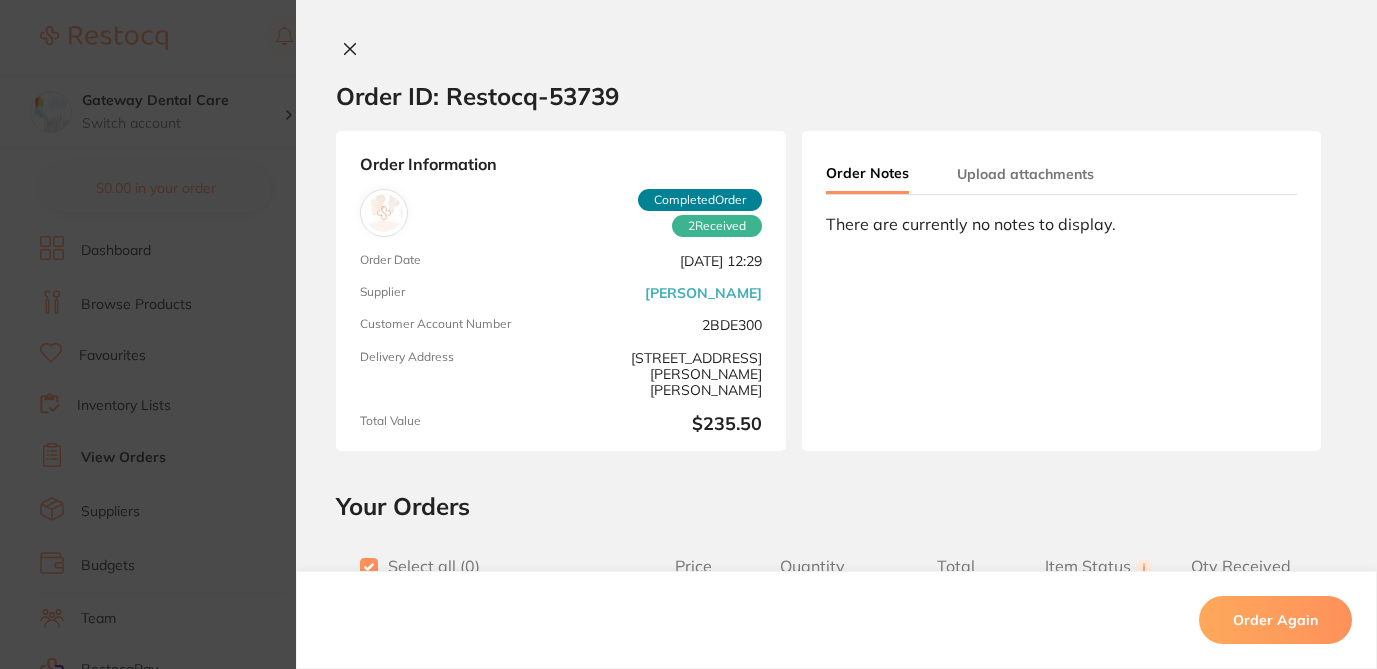 checkbox on "true" 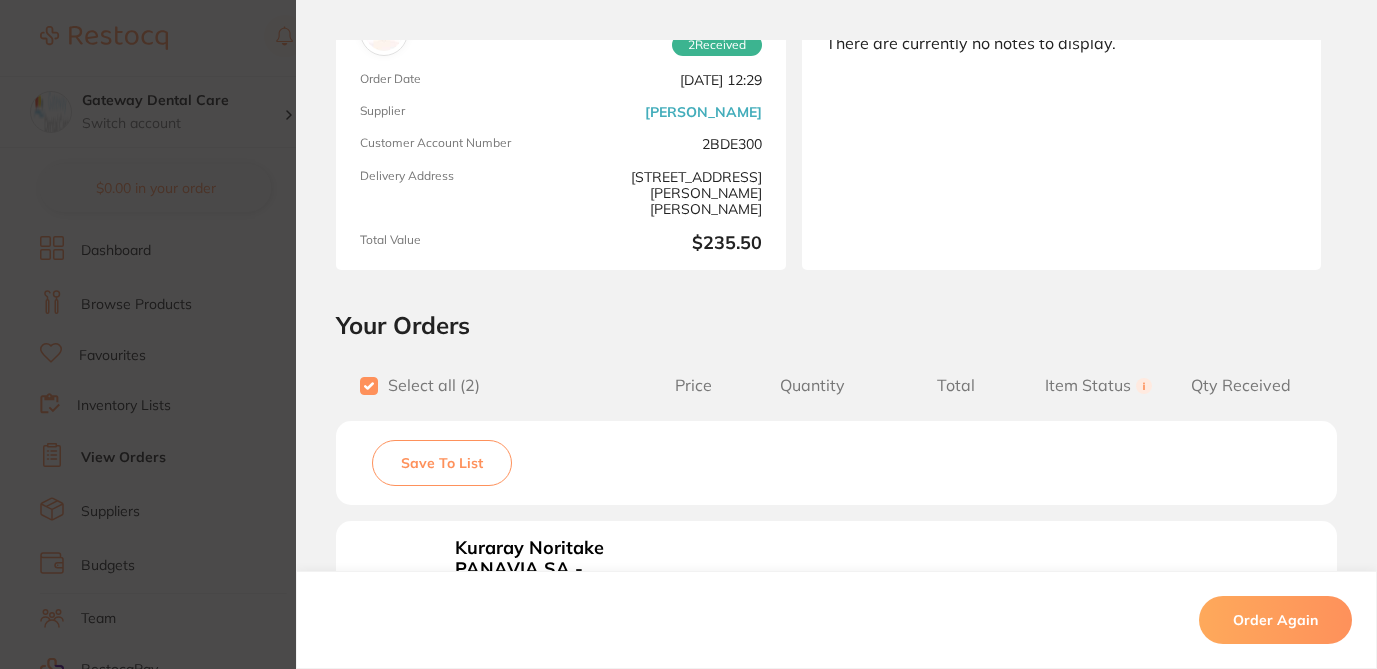 scroll, scrollTop: 213, scrollLeft: 0, axis: vertical 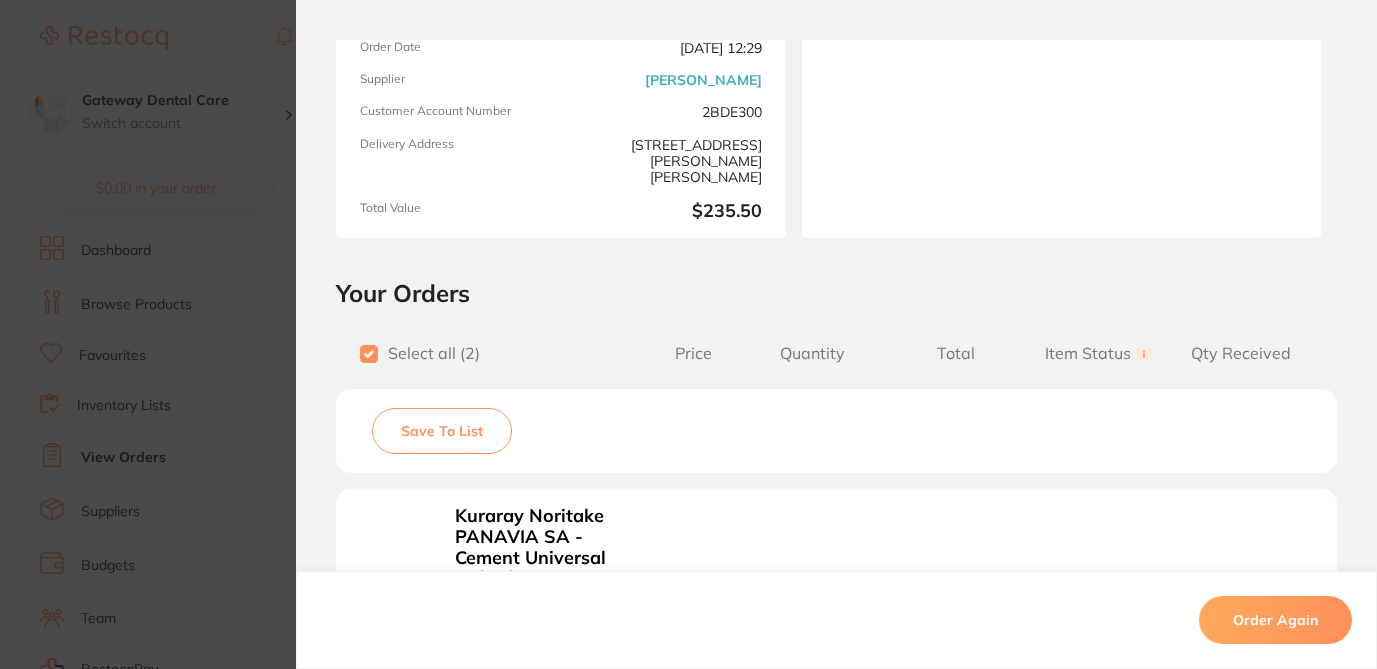 click on "Save To List" at bounding box center [442, 431] 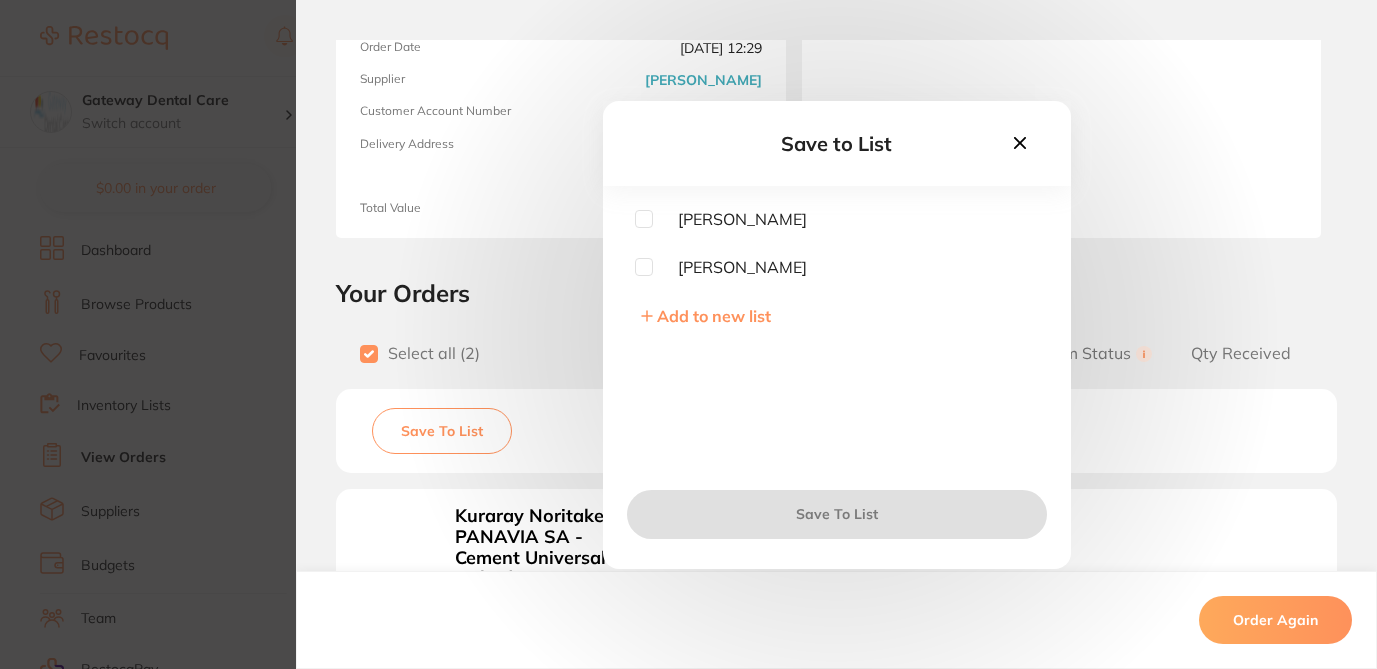 click at bounding box center [644, 267] 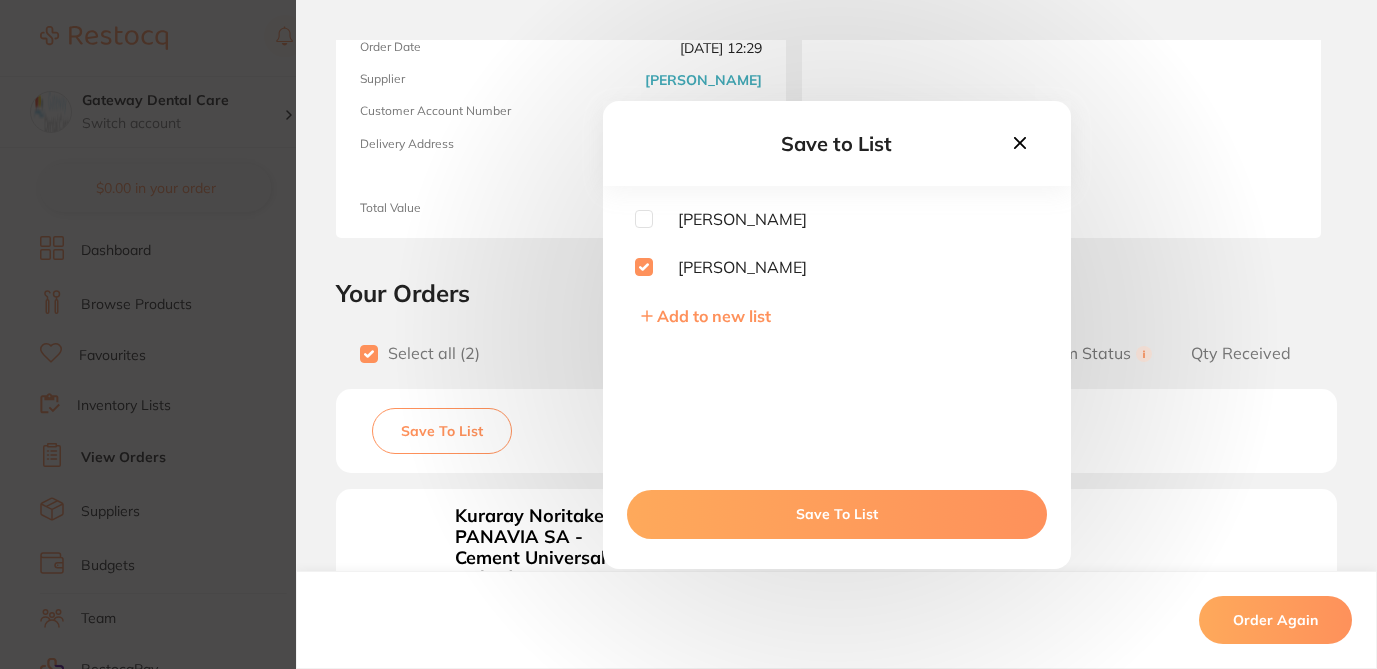click on "Save To List" at bounding box center (837, 514) 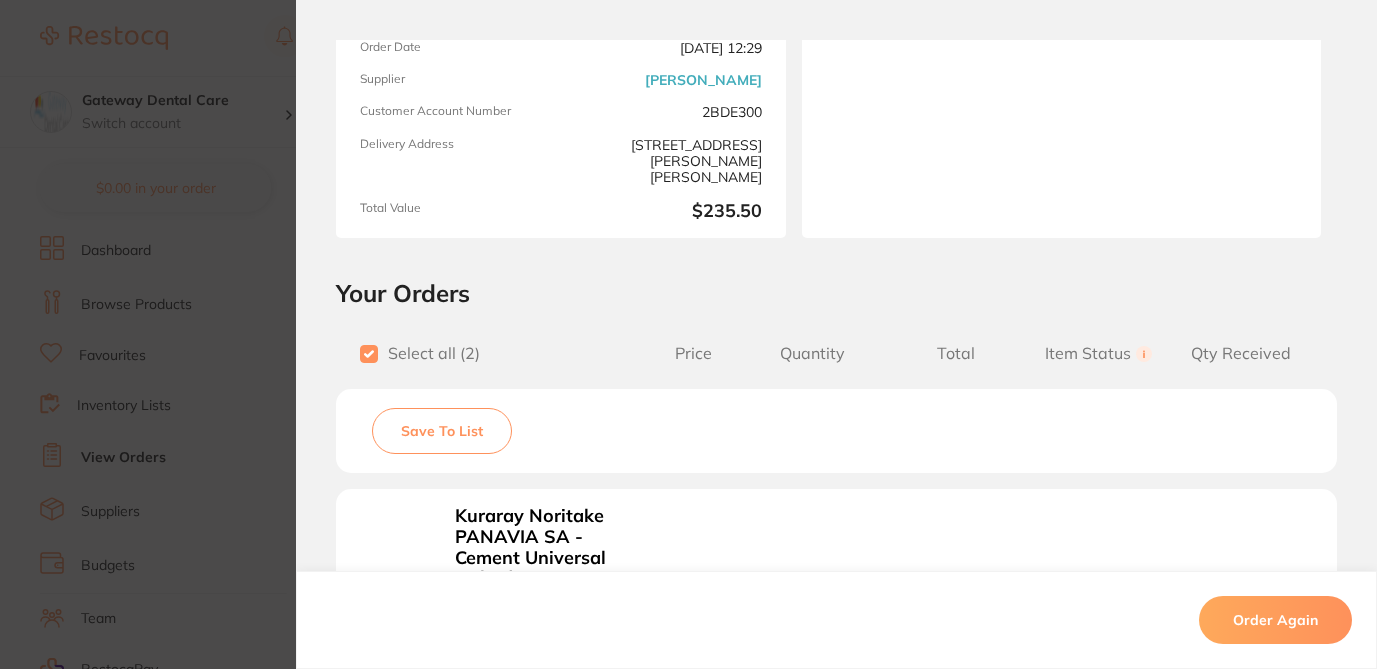 click on "Order ID: Restocq- 53739   Order Information   2  Received Completed  Order Order Date Sept 19 2024, 12:29 Supplier Henry Schein Halas   Customer Account Number 2BDE300 Delivery Address 2/1 Mona Vale Rd, Mona Vale Total Value $235.50 Order Notes Upload attachments There are currently no notes to display. Your Orders   Select all ( 2 ) Price Quantity Total Item Status   You can use this feature to track items that you have received and those that are on backorder Qty Received Save To List Kuraray Noritake PANAVIA SA - Cement Universal - Shade A2 - 8g Syringe, 1-Pack and 20 Mixing Tips   Product    Code:  KY-282355     $205.45 1 $205.45 Received Received Back Order On Backorder Henry Schein Criterion Mask - Level 2 - Tie On - Blue, 50-Pack   Product    Code:  HS-9009068     $8.64 1 $8.64 Received Received Back Order Kuraray Noritake PANAVIA SA - Cement Universal - Shade A2 - 8g Syringe, 1-Pack and 20 Mixing Tips Product    Code:  KY-282355 $205.45 Quantity:  1 Status:   Received Received Back Order Product   1" at bounding box center [688, 334] 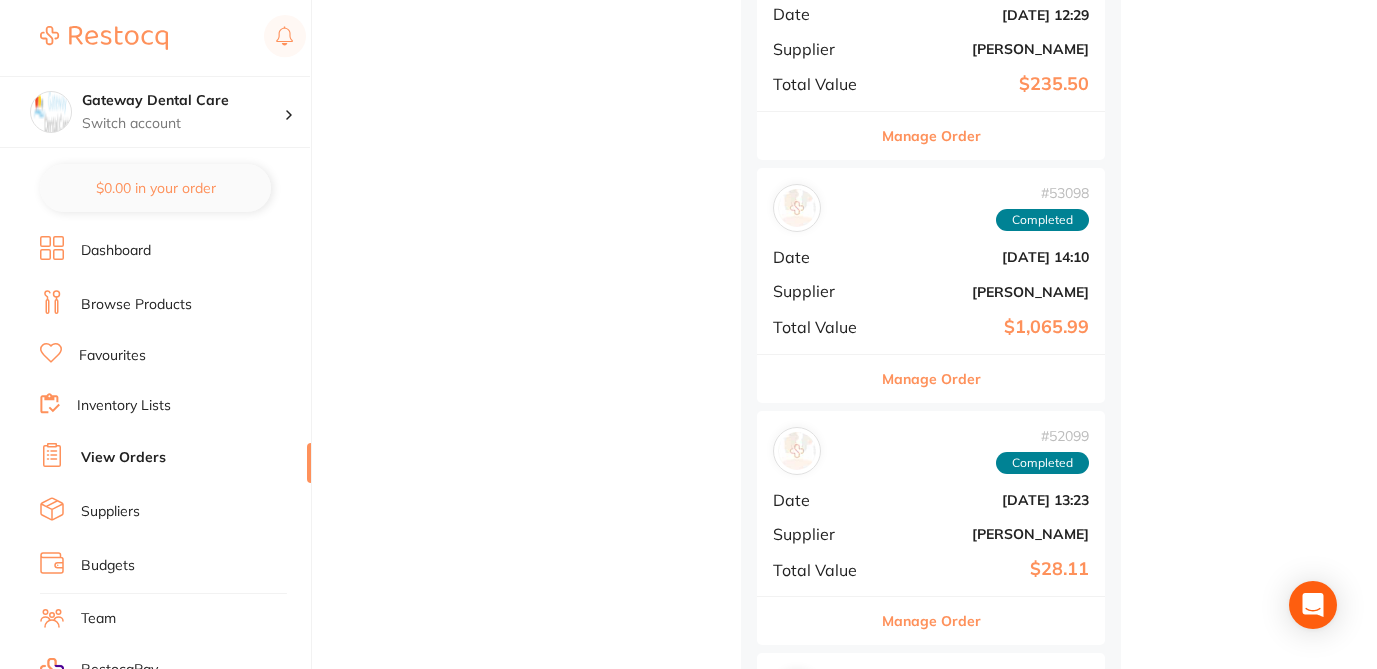click on "Manage Order" at bounding box center (931, 379) 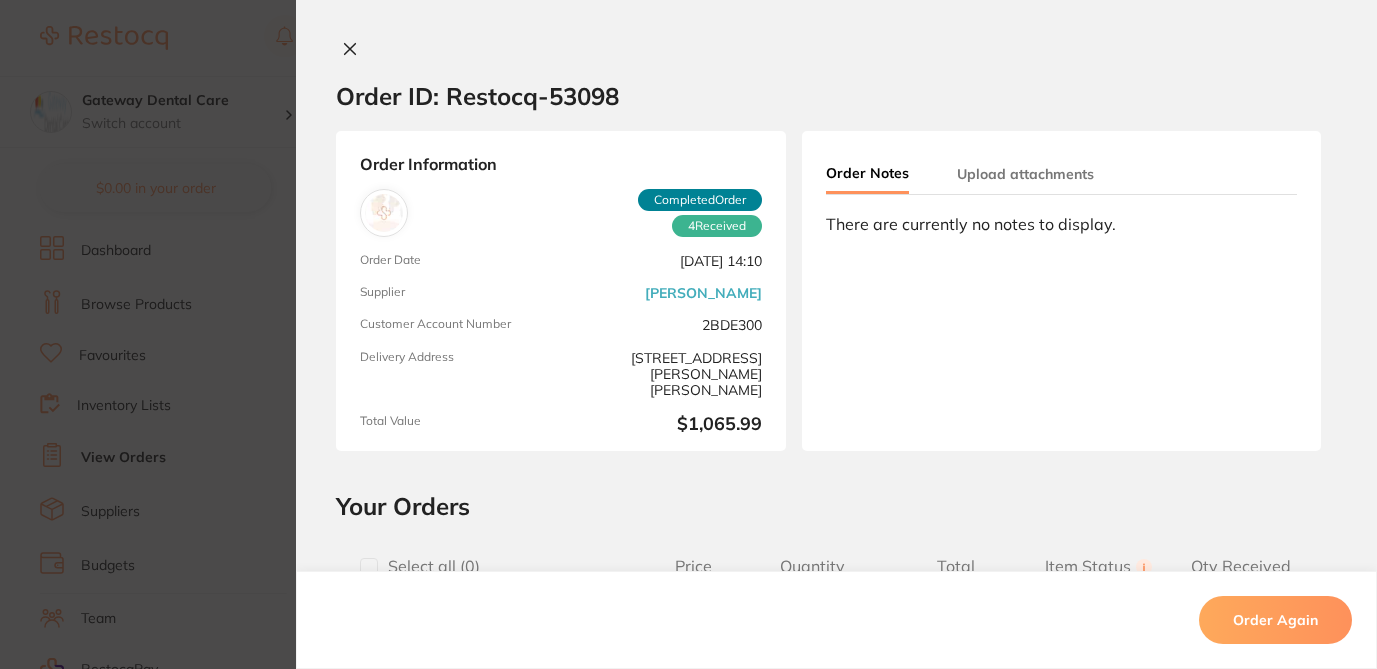 click at bounding box center (369, 567) 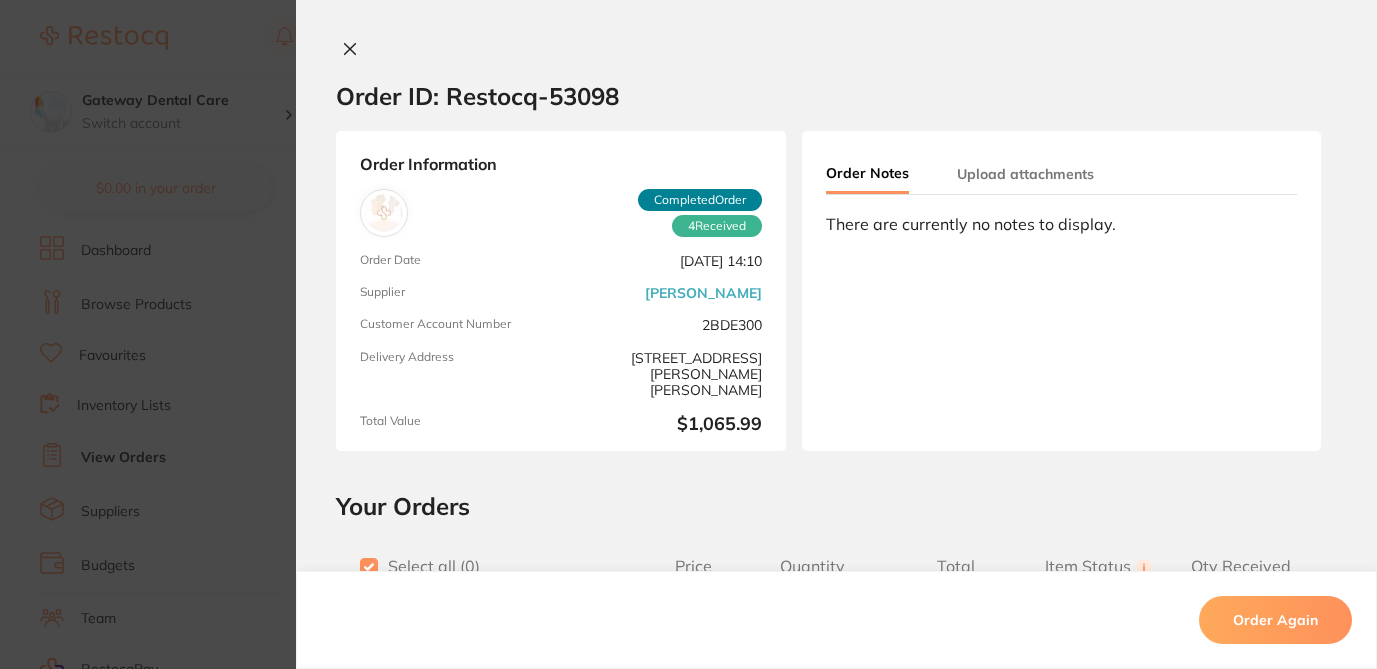 checkbox on "true" 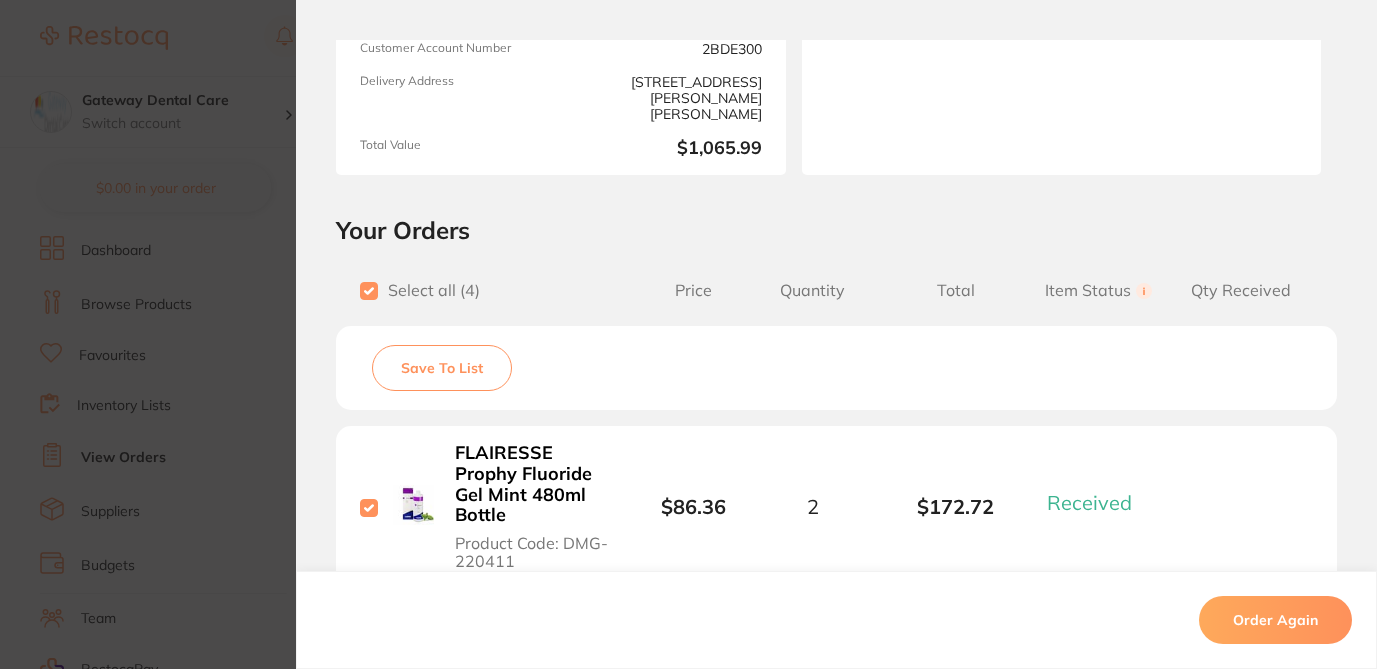 scroll, scrollTop: 318, scrollLeft: 0, axis: vertical 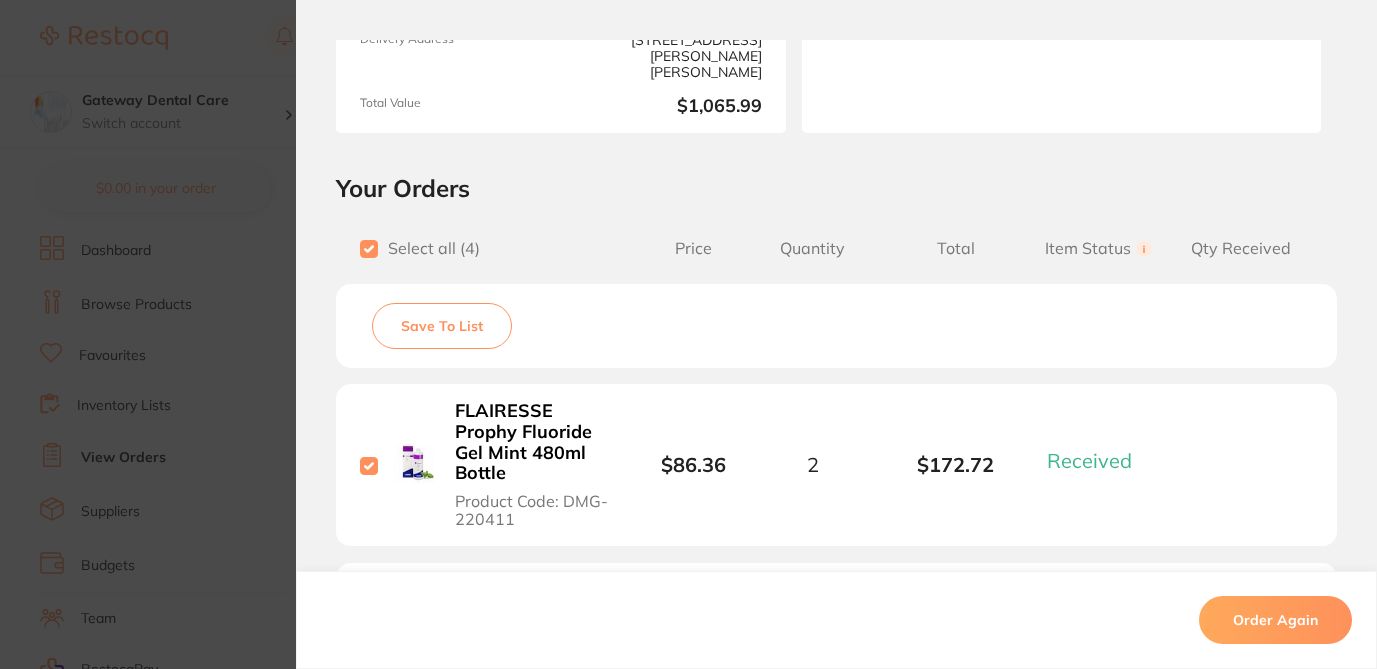click on "Save To List" at bounding box center (442, 326) 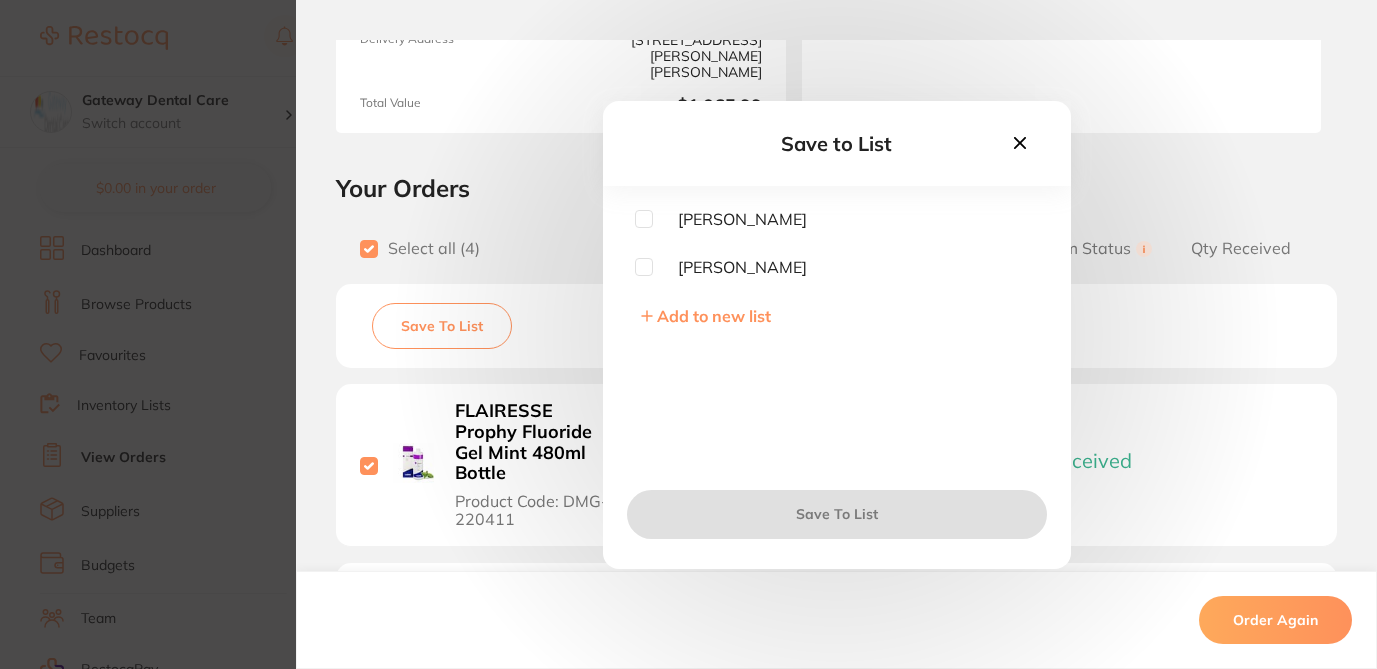 click at bounding box center [644, 267] 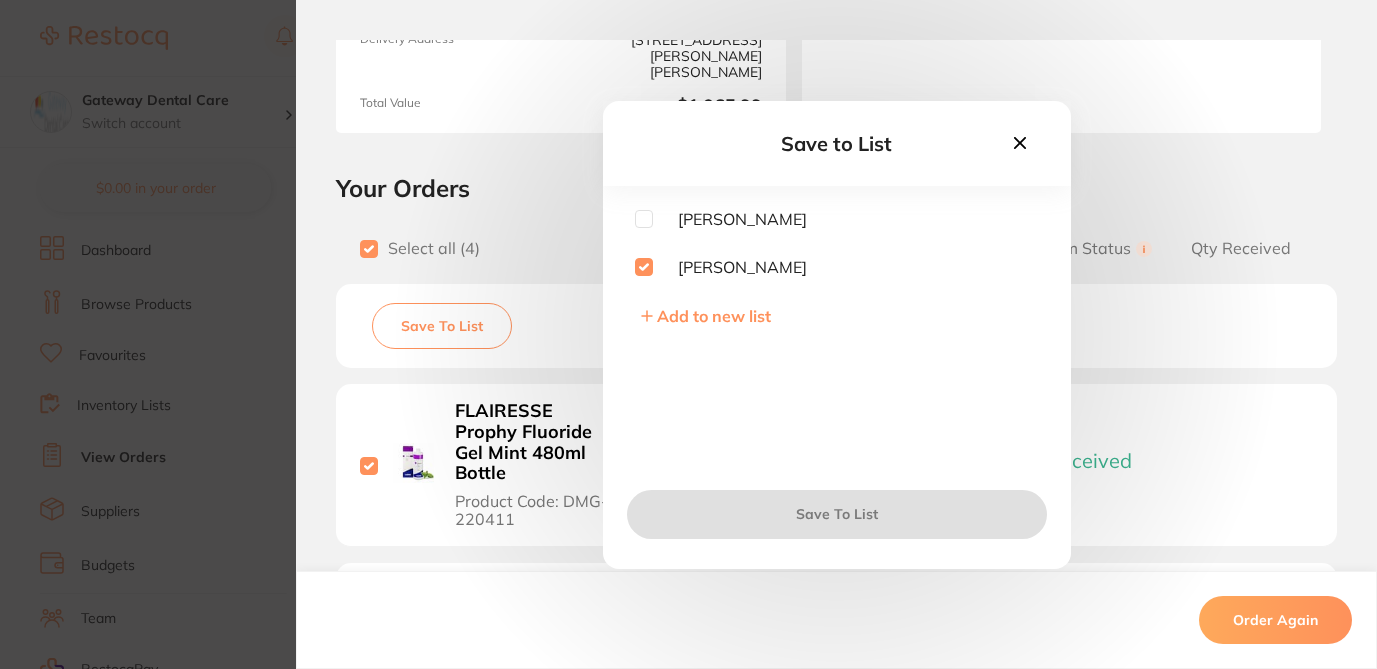 checkbox on "true" 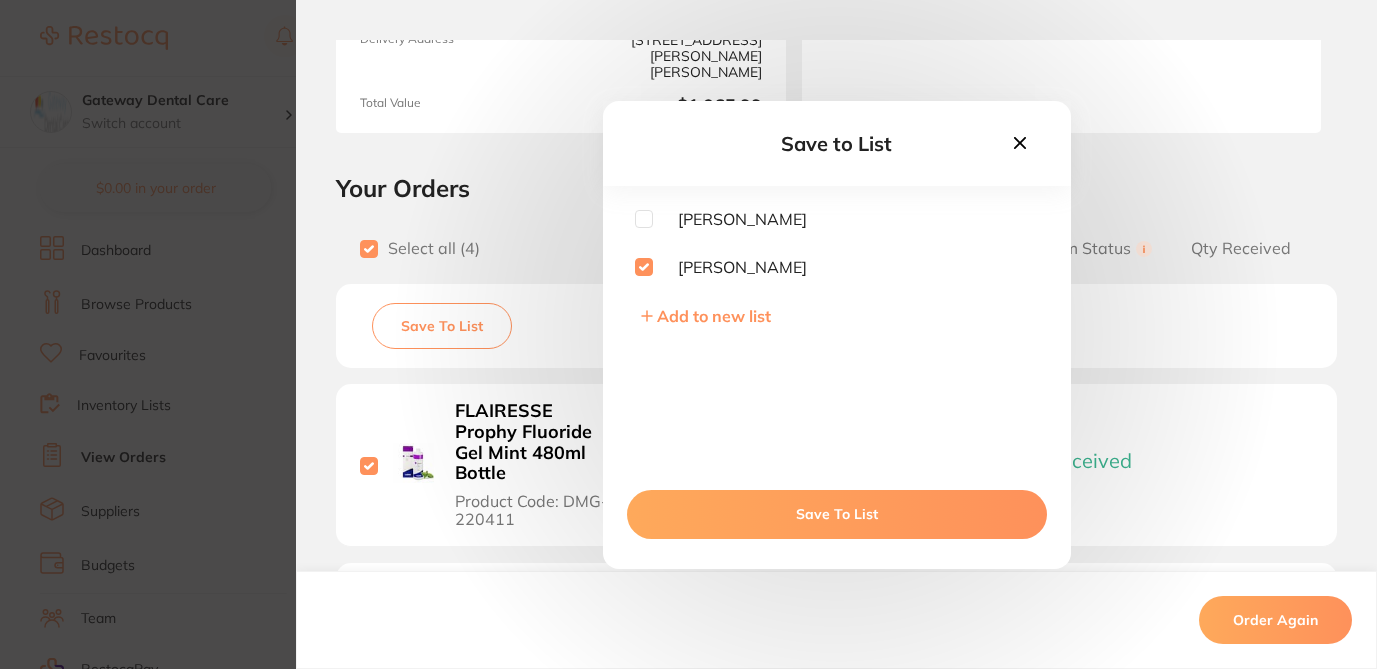 click on "Save To List" at bounding box center [837, 514] 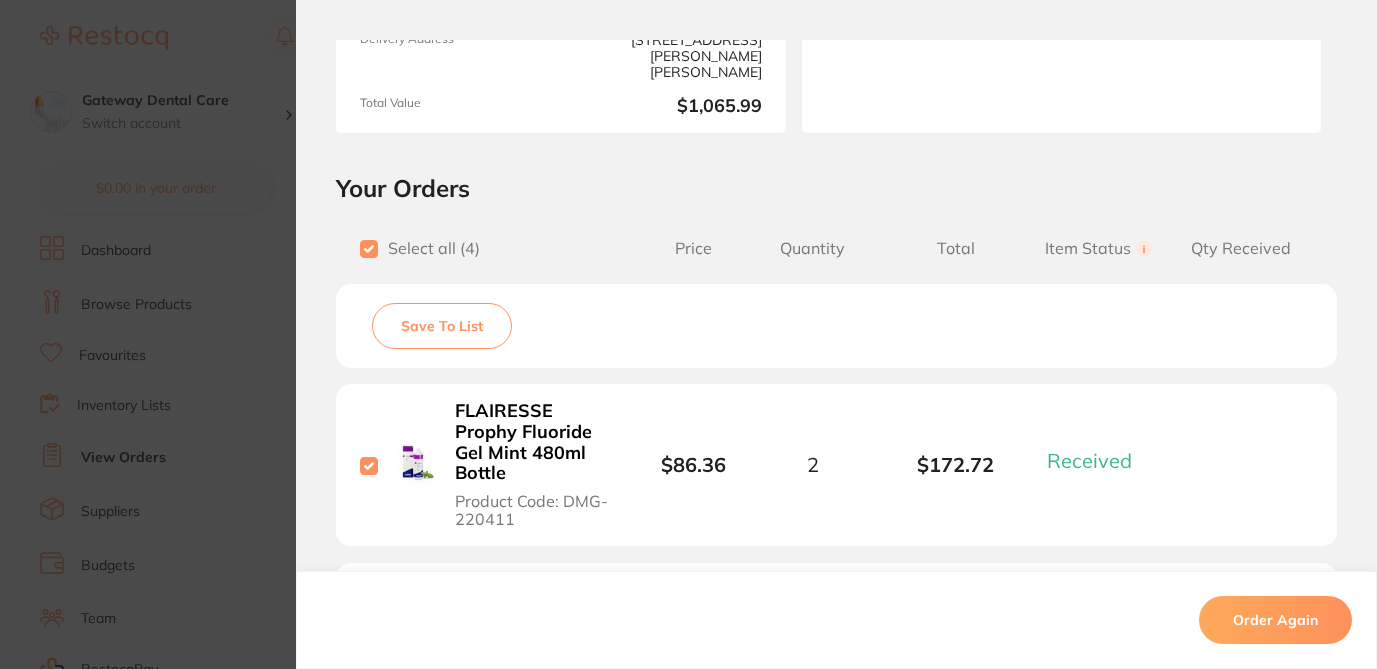 click on "Order ID: Restocq- 53098   Order Information   4  Received Completed  Order Order Date Sept 13 2024, 14:10 Supplier Henry Schein Halas   Customer Account Number 2BDE300 Delivery Address 2/1 Mona Vale Rd, Mona Vale Total Value $1,065.99 Order Notes Upload attachments There are currently no notes to display. Your Orders   Select all ( 4 ) Price Quantity Total Item Status   You can use this feature to track items that you have received and those that are on backorder Qty Received Save To List FLAIRESSE Prophy Fluoride Gel Mint 480ml Bottle   Product    Code:  DMG-220411     $86.36 2 $172.72 Received Received Back Order GC FUJI IX GP Capsules - Glass Ionomer Restorative - Shade A2, 50-Pack   Product    Code:  GC-FUJIIXCAPA2     $240.00 1 $240.00 Received Received Back Order GC GAENIAL Universal Flo - Universal Light-Cured Flowable Composite - Shade A1 - 2ml Syringe with 20 Dispenser Tips   Product    Code:  GC-GAENIALFLOA1     $139.09 2 $278.18 Received Received Back Order   Product    Code:  GC-GAENIALFLOA2" at bounding box center [688, 334] 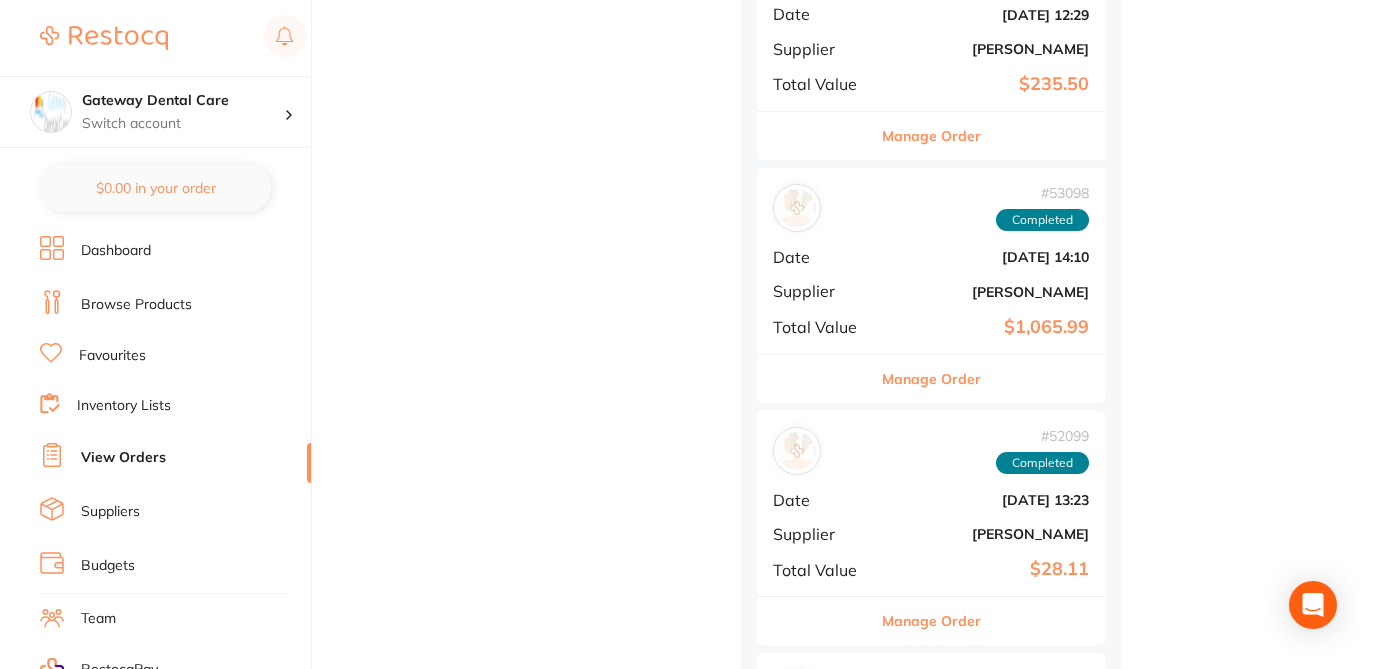 click on "Manage Order" at bounding box center (931, 621) 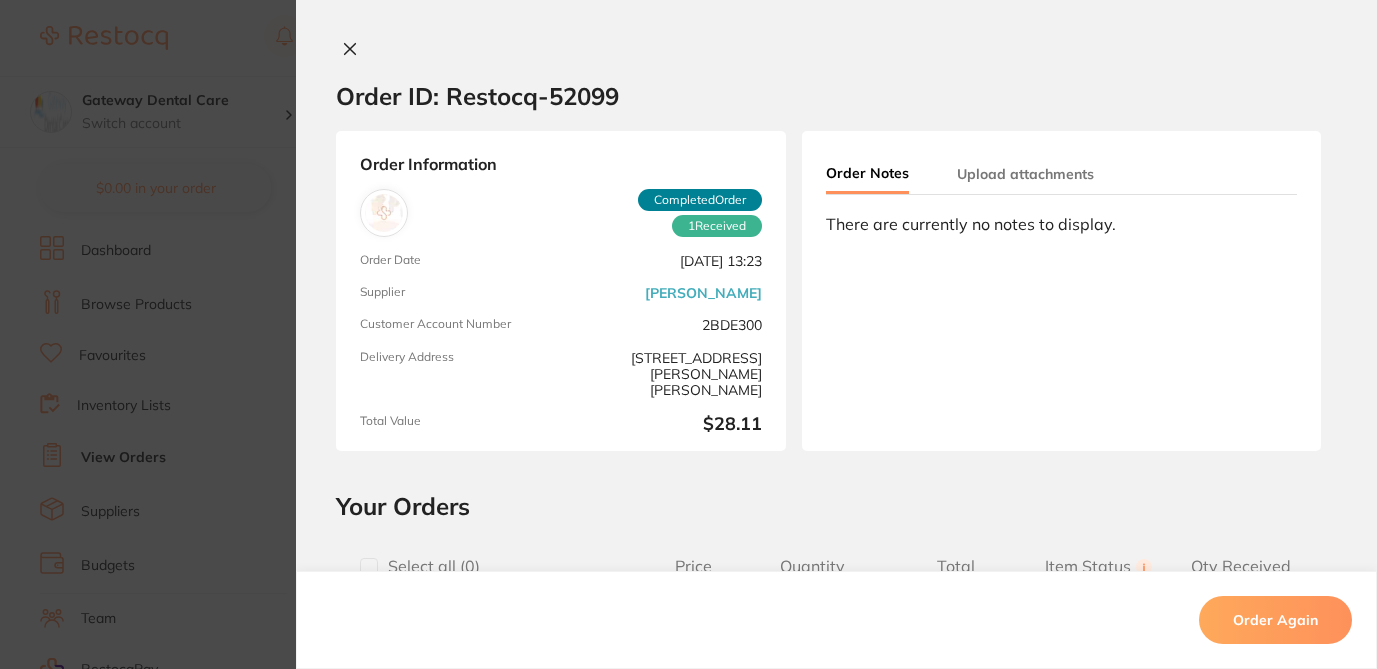 click on "Select all ( 0 )" at bounding box center [429, 566] 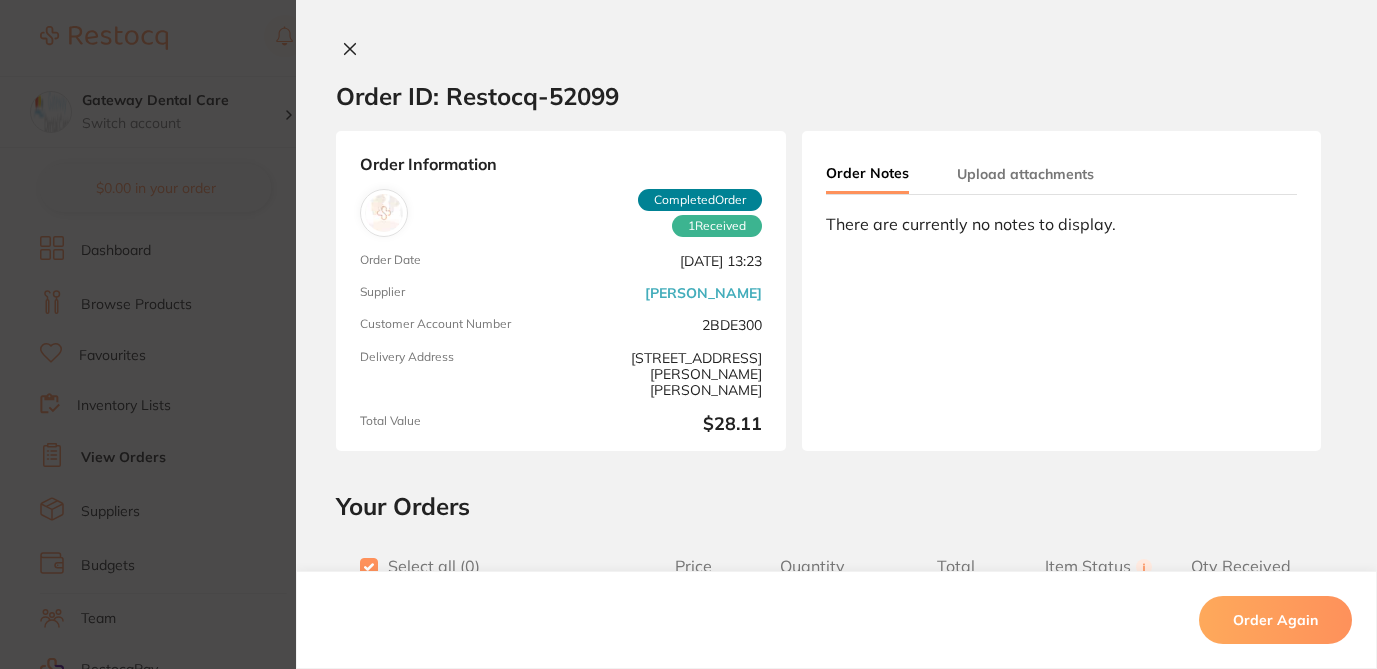 checkbox on "true" 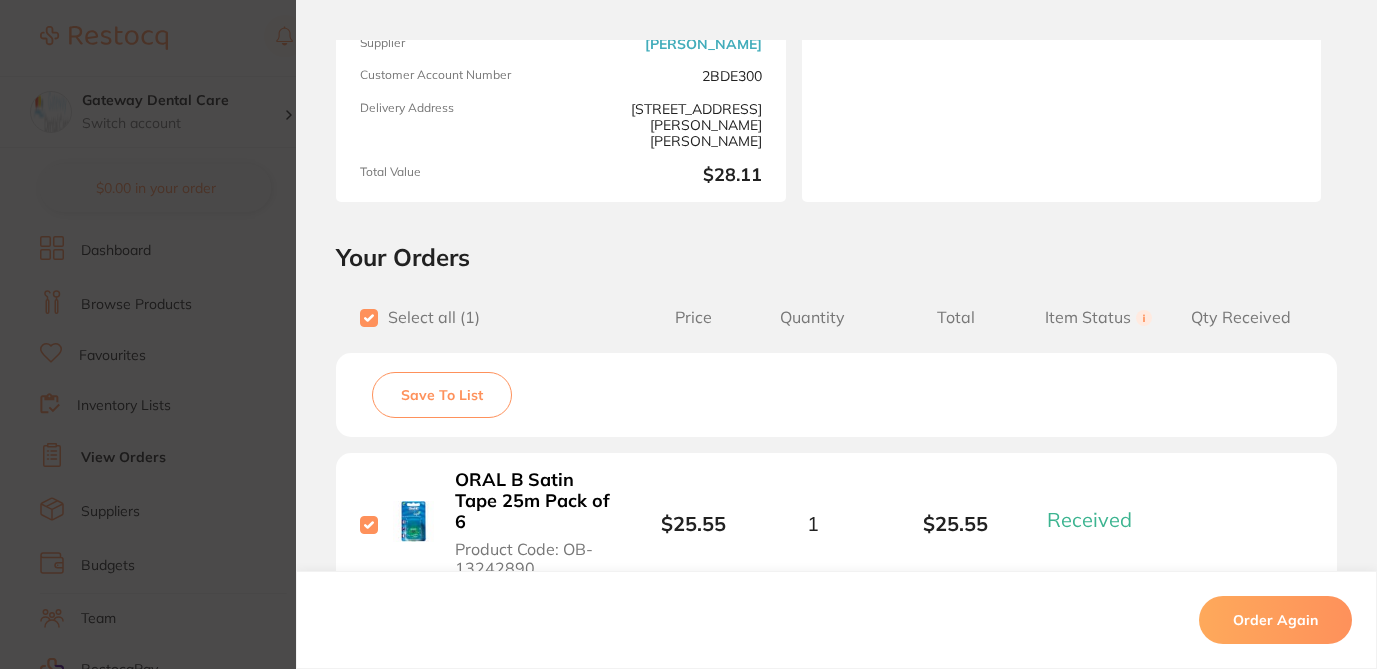 scroll, scrollTop: 251, scrollLeft: 0, axis: vertical 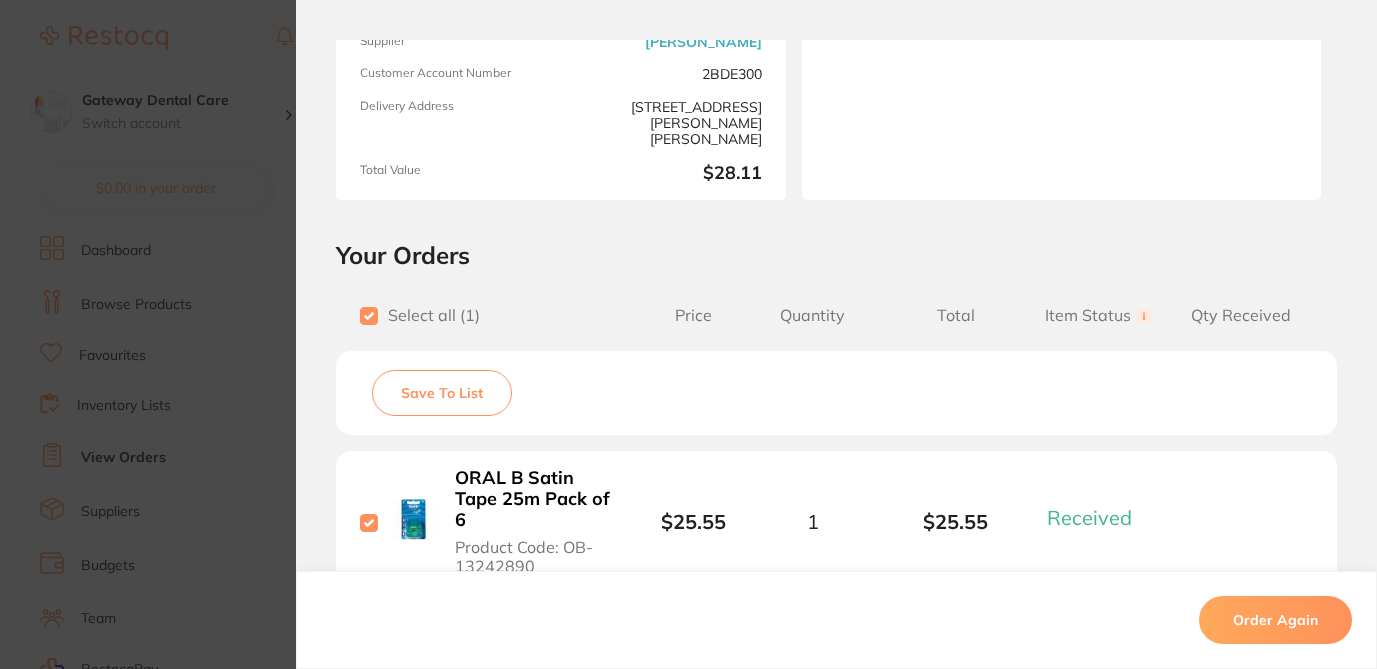 click on "Save To List" at bounding box center (442, 393) 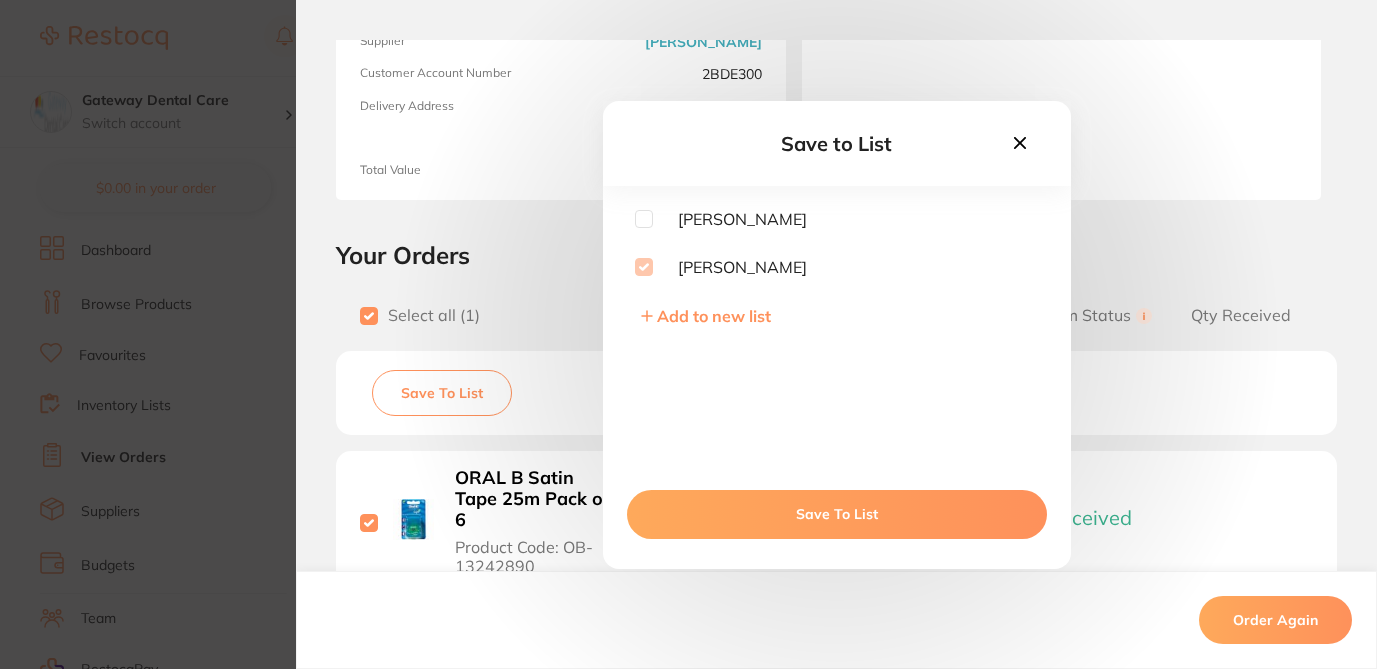 click on "Save To List" at bounding box center (837, 514) 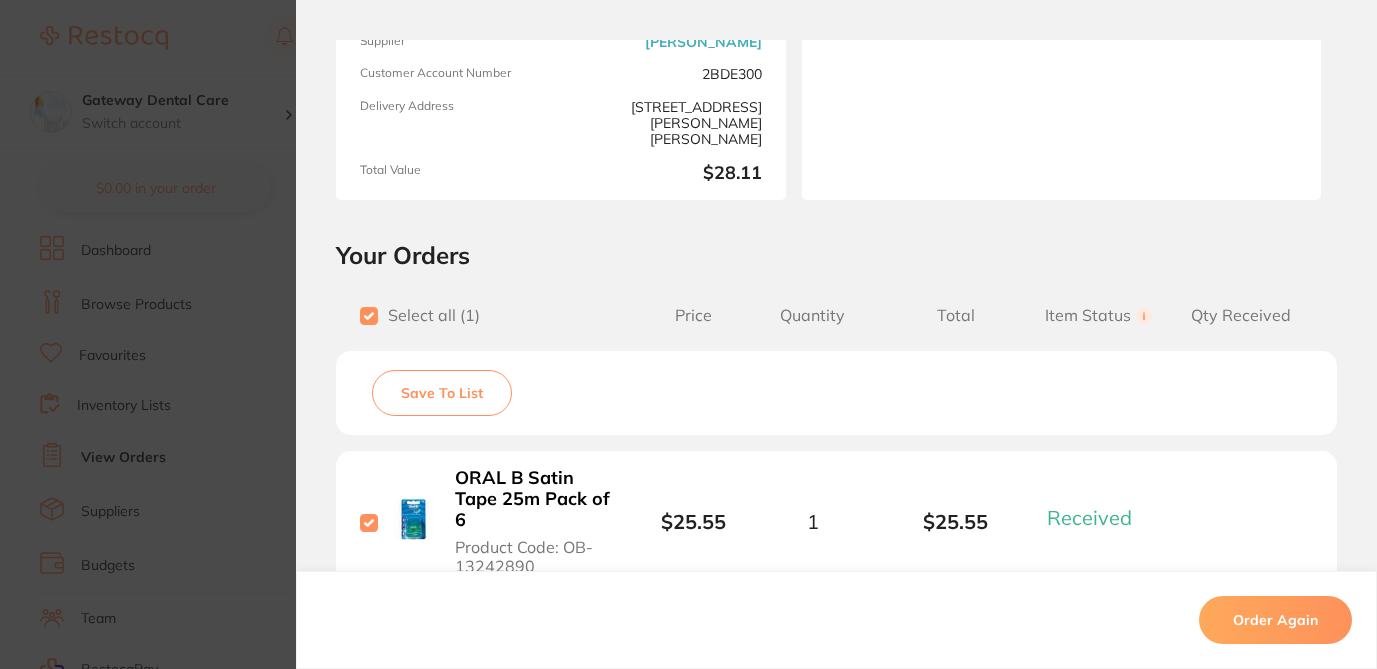click on "Order ID: Restocq- 52099   Order Information   1  Received Completed  Order Order Date Sept 5 2024, 13:23 Supplier Henry Schein Halas   Customer Account Number 2BDE300 Delivery Address 2/1 Mona Vale Rd, Mona Vale Total Value $28.11 Order Notes Upload attachments There are currently no notes to display. Your Orders   Select all ( 1 ) Price Quantity Total Item Status   You can use this feature to track items that you have received and those that are on backorder Qty Received Save To List ORAL B Satin Tape 25m Pack of 6   Product    Code:  OB-13242890     $25.55 1 $25.55 Received Received Back Order ORAL B Satin Tape 25m Pack of 6 Product    Code:  OB-13242890 $25.55 Quantity:  1 Status:   Received Received Back Order Quantity Received:  Recipient: Default ( customer.care@henryschein.com.au ) Message:   10.0 % GST Incl. $2.56 Sub Total  Incl. GST  ( 1   Items) $28.11 Order Again ✕ ✕" at bounding box center (688, 334) 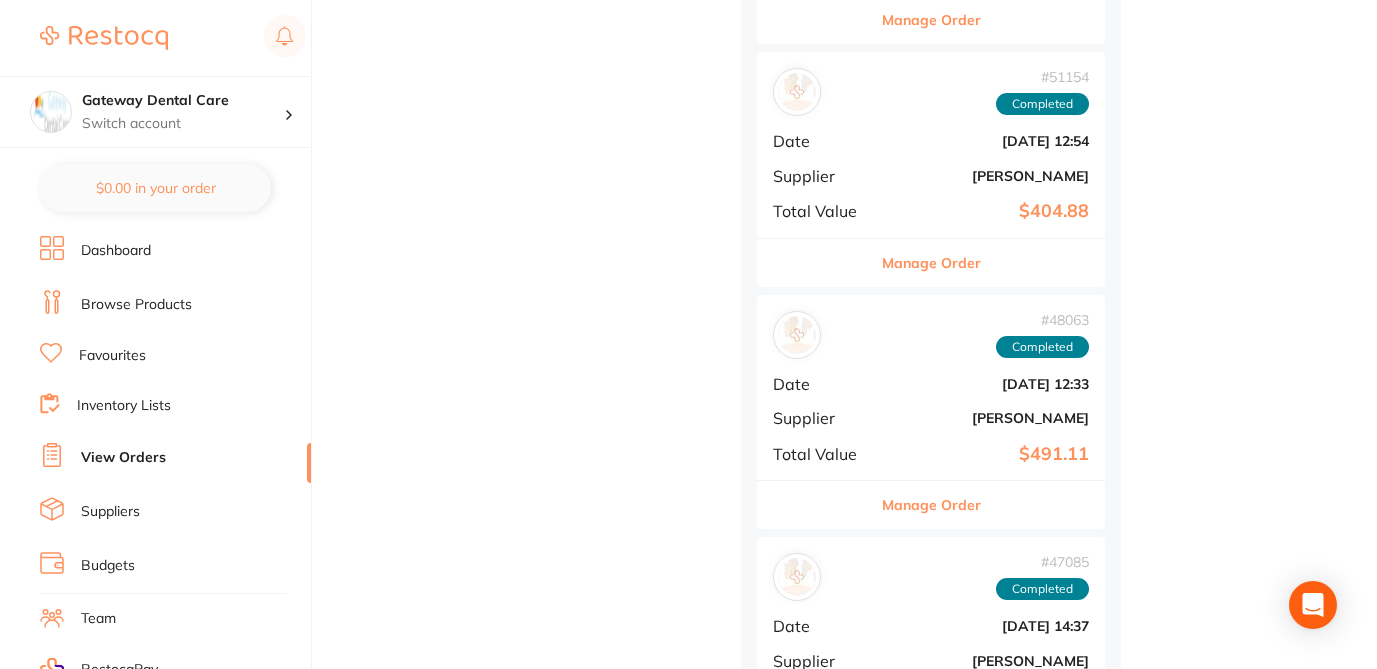 scroll, scrollTop: 3193, scrollLeft: 0, axis: vertical 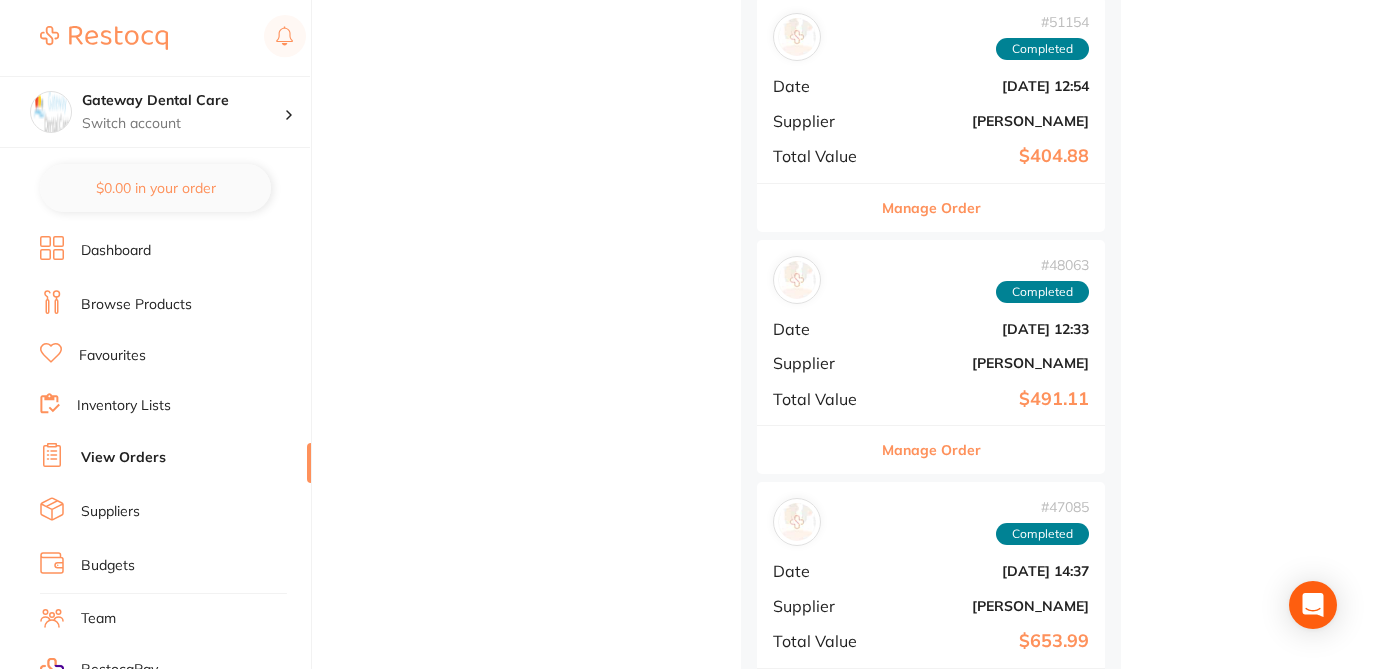 click on "Manage Order" at bounding box center [931, 208] 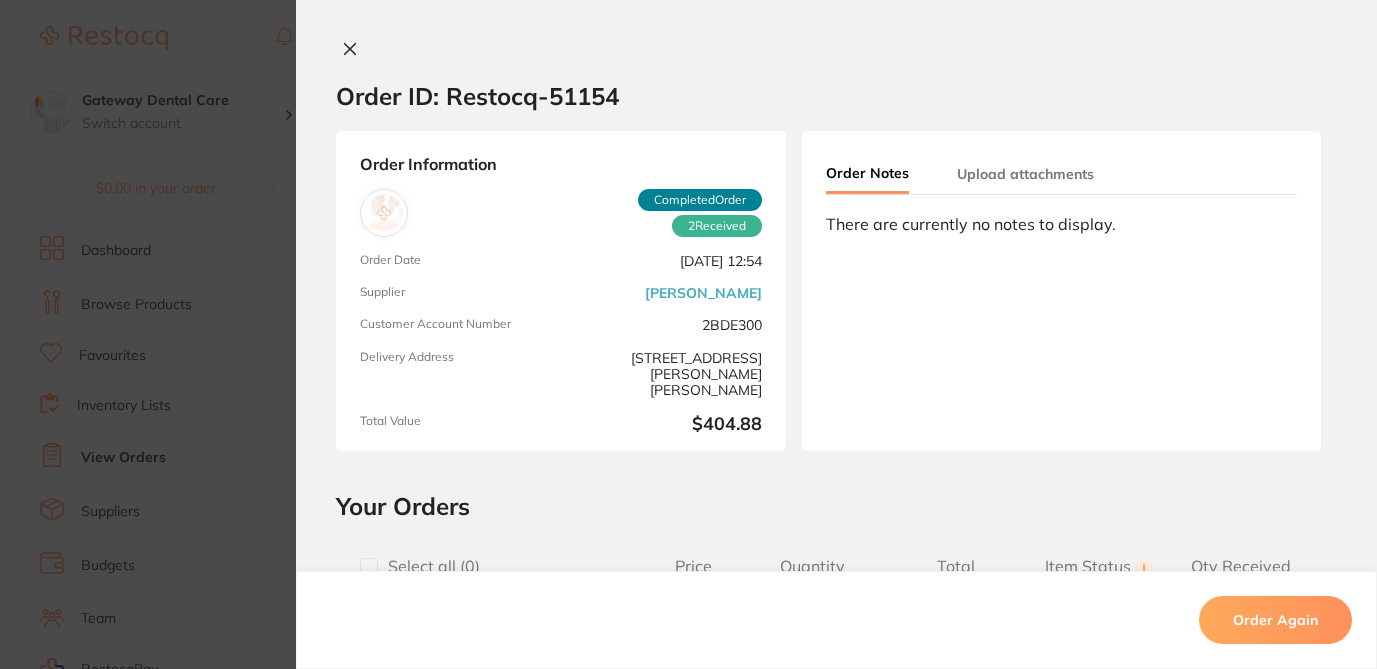 click at bounding box center (369, 567) 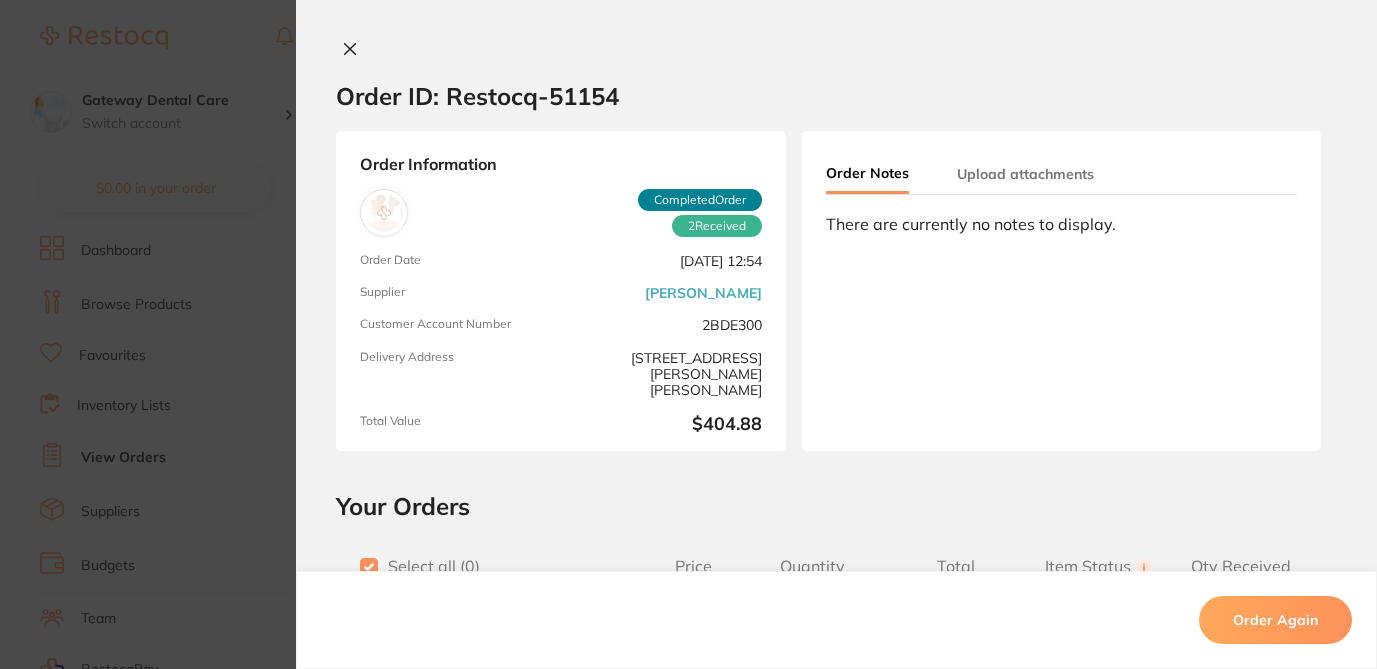 checkbox on "true" 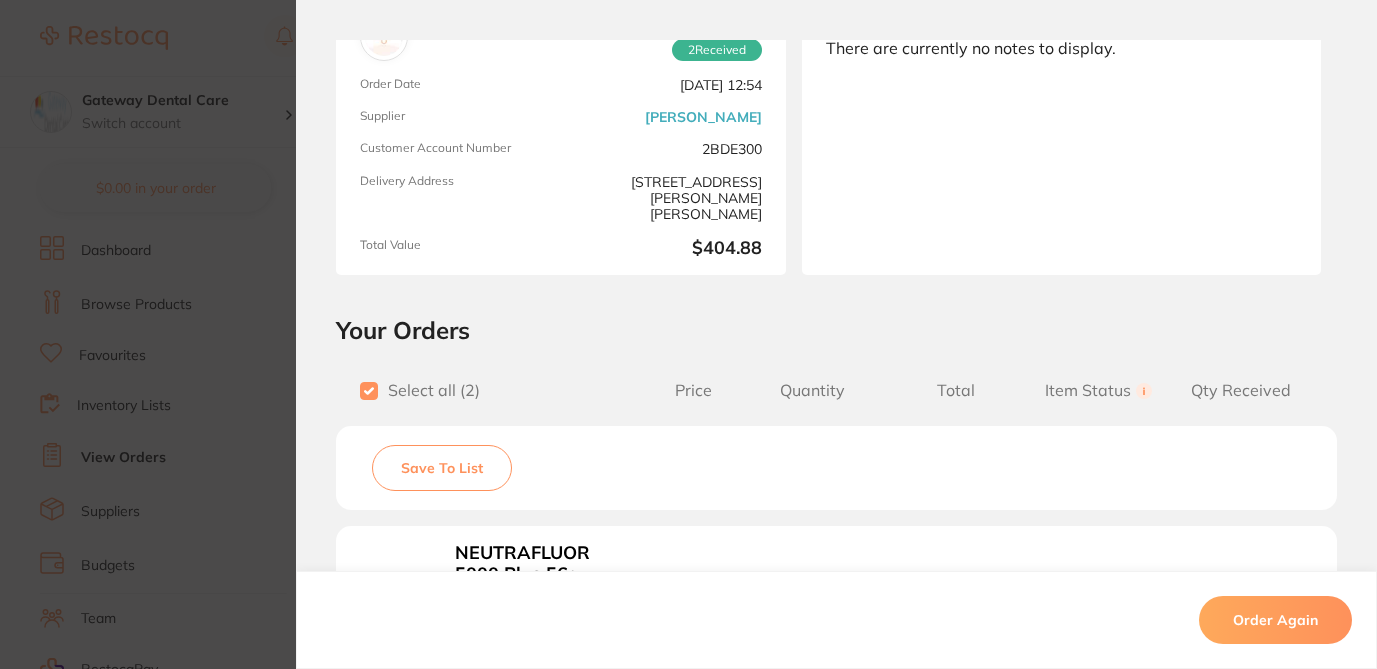 scroll, scrollTop: 212, scrollLeft: 0, axis: vertical 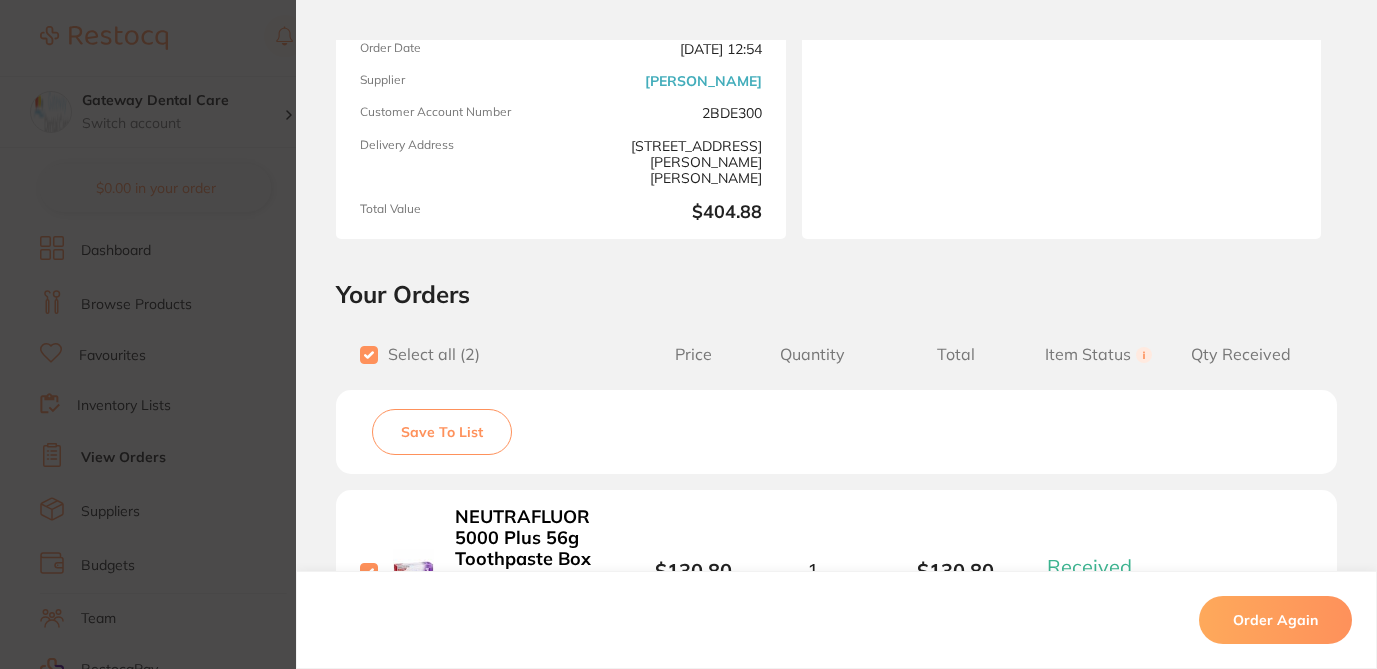 click on "Save To List" at bounding box center (442, 432) 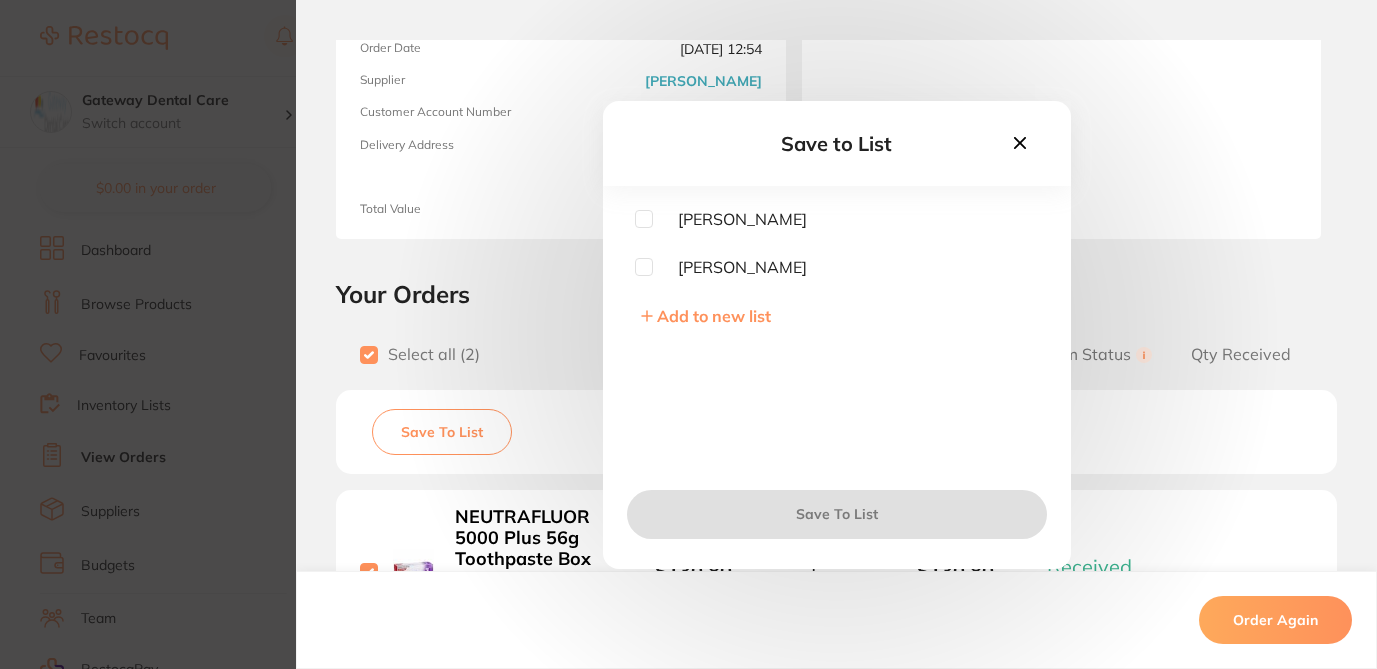 click at bounding box center (644, 267) 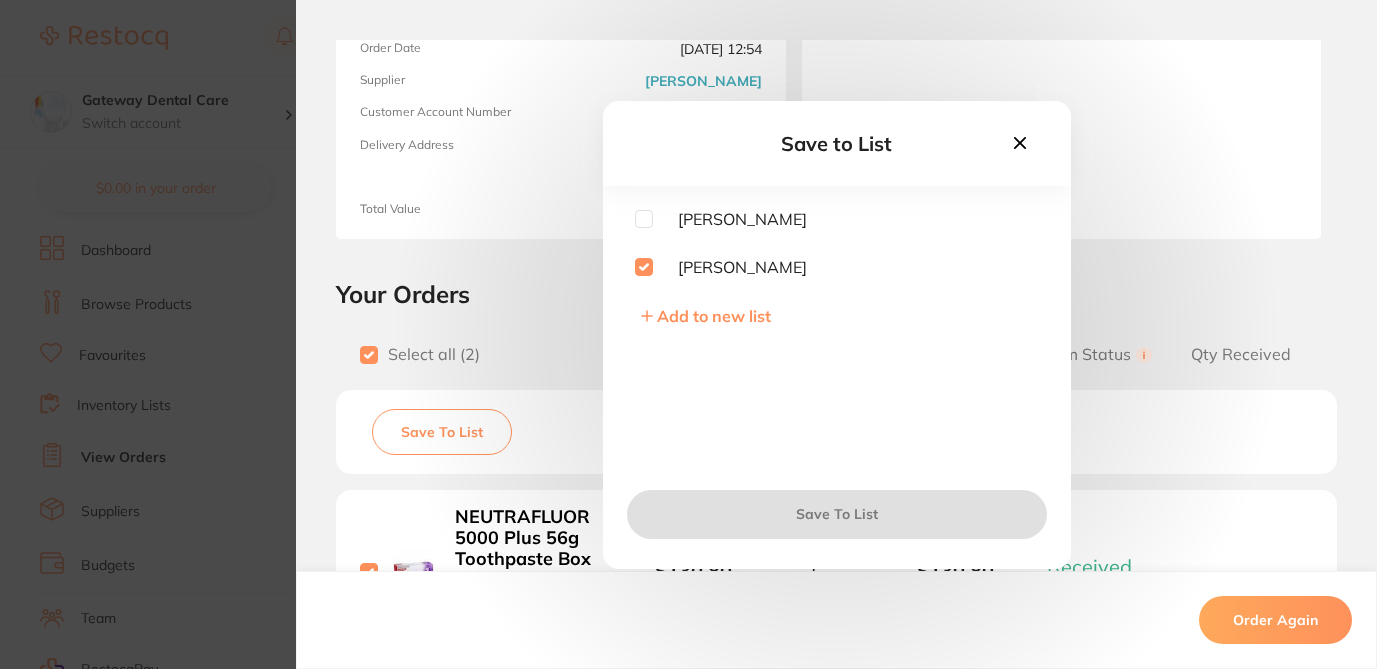 checkbox on "true" 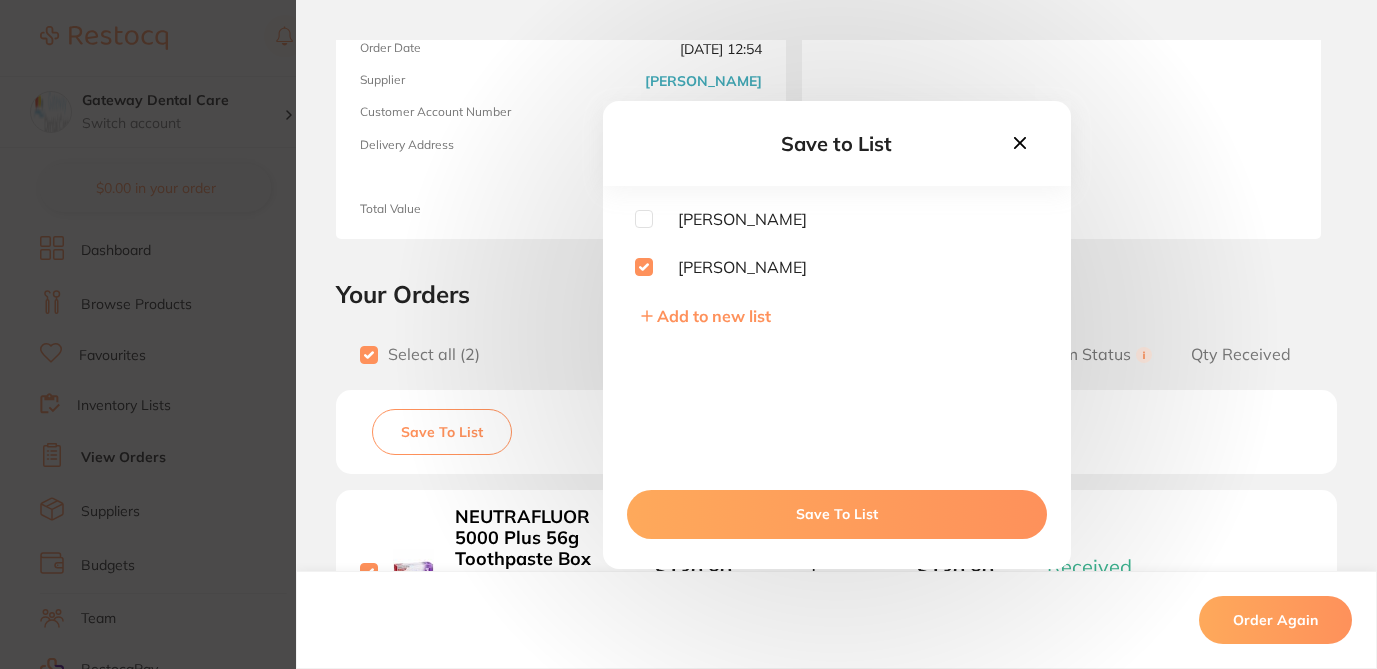 click on "Save To List" at bounding box center (837, 514) 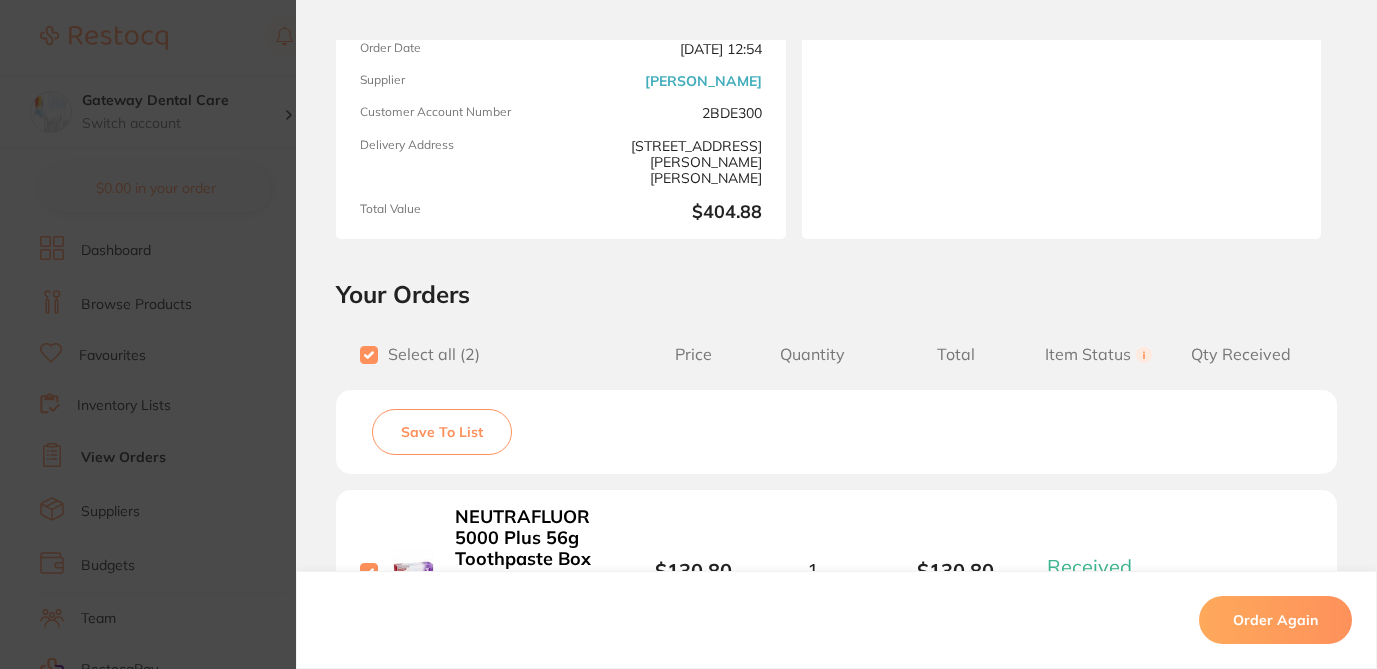 click on "Order ID: Restocq- 51154   Order Information   2  Received Completed  Order Order Date Aug 30 2024, 12:54 Supplier Henry Schein Halas   Customer Account Number 2BDE300 Delivery Address 2/1 Mona Vale Rd, Mona Vale Total Value $404.88 Order Notes Upload attachments There are currently no notes to display. Your Orders   Select all ( 2 ) Price Quantity Total Item Status   You can use this feature to track items that you have received and those that are on backorder Qty Received Save To List NEUTRAFLUOR 5000 Plus 56g Toothpaste Box 12 with Labels   Product    Code:  CG-AU00556AKIT     $130.80 1 $130.80 Received Received Back Order GC TOOTH MOUSSE - Assorted - Strawberry, Vanilla, Mint, Melon, Tutti-Frutti - 40g Tubes, 10-Pack   Product    Code:  GC-TOOTHMOUSSE10     $237.27 1 $237.27 Received Received Back Order NEUTRAFLUOR 5000 Plus 56g Toothpaste Box 12 with Labels Product    Code:  CG-AU00556AKIT $130.80 Quantity:  1 Status:   Received Received Back Order Quantity Received:  Product    Code:  GC-TOOTHMOUSSE10 1" at bounding box center (688, 334) 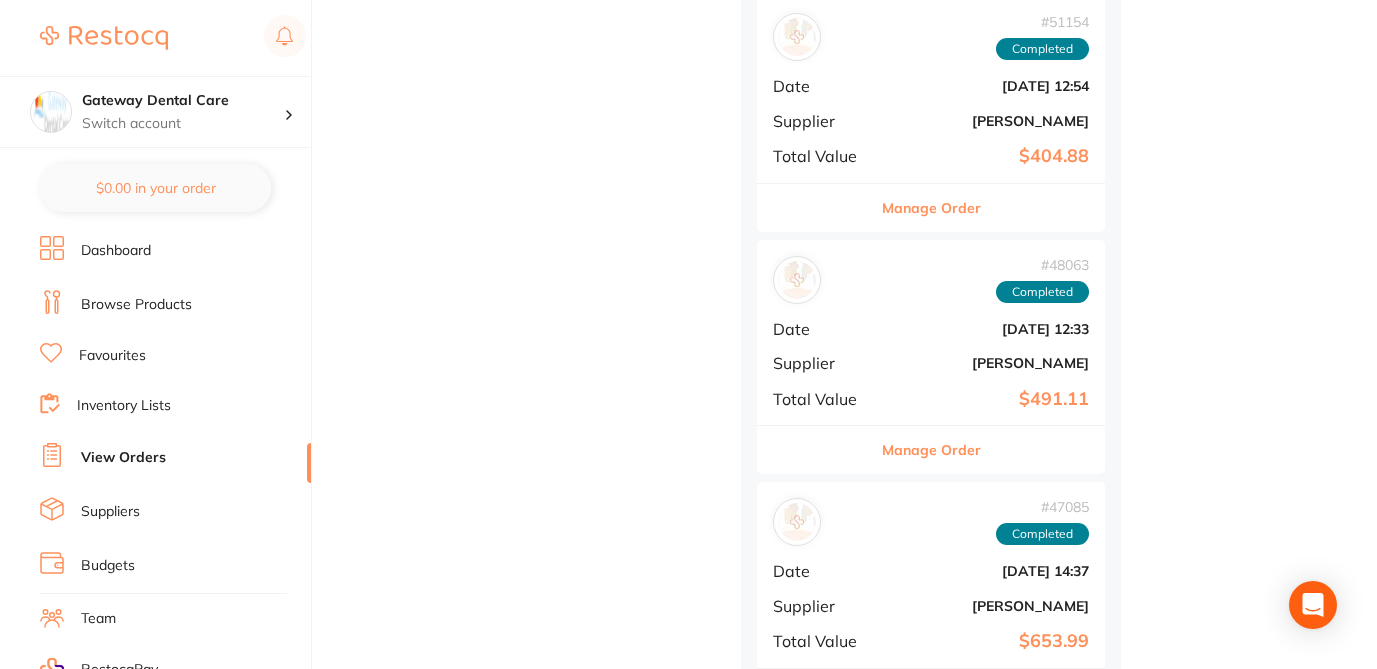 click on "Manage Order" at bounding box center (931, 450) 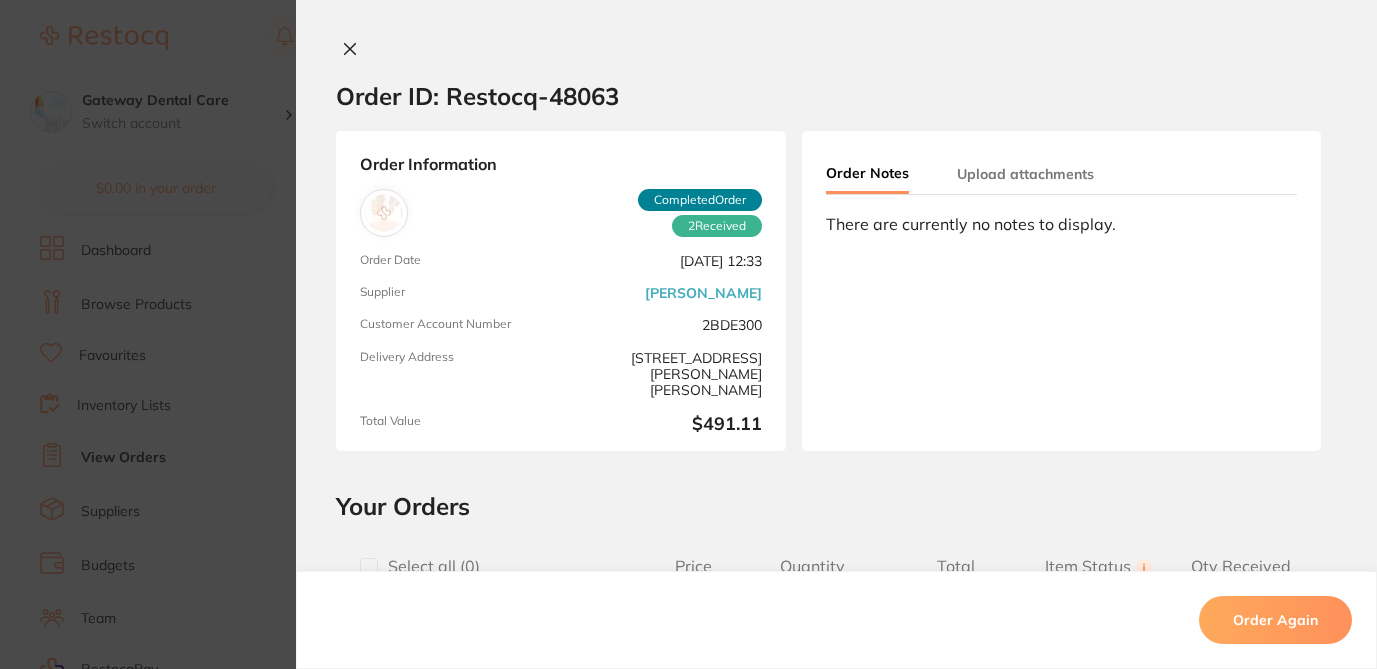 click at bounding box center (369, 567) 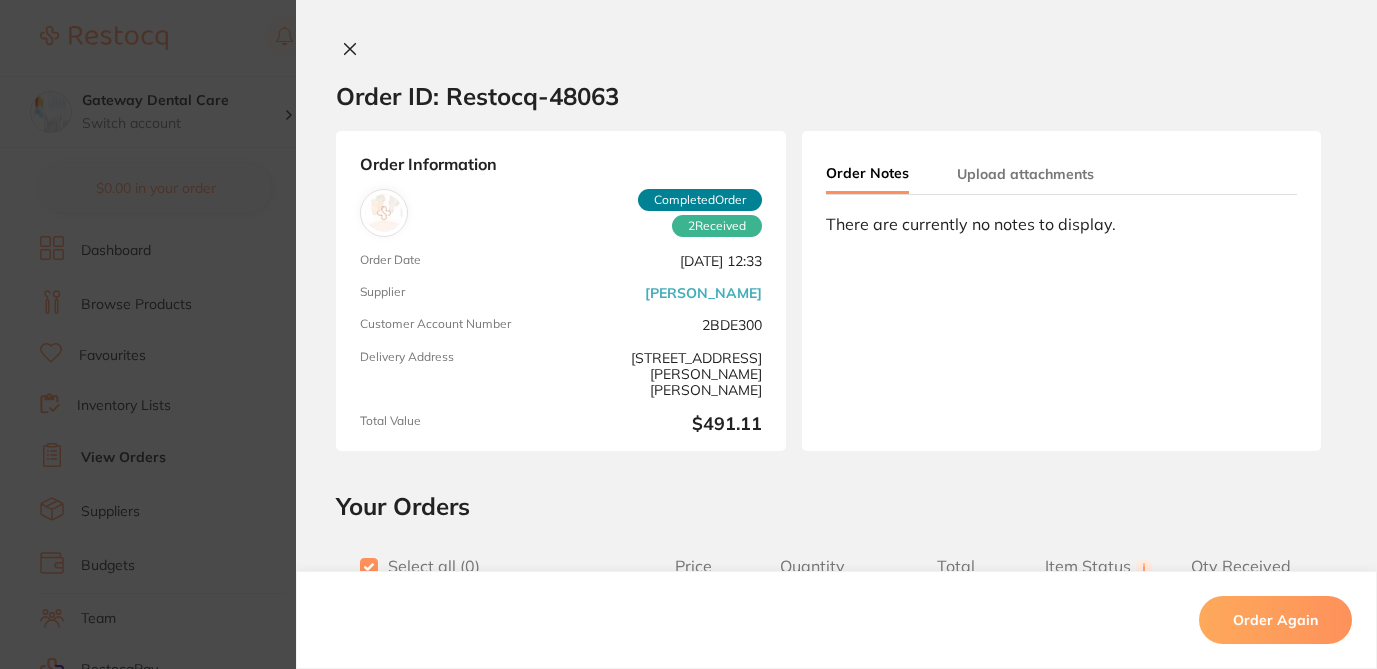 checkbox on "true" 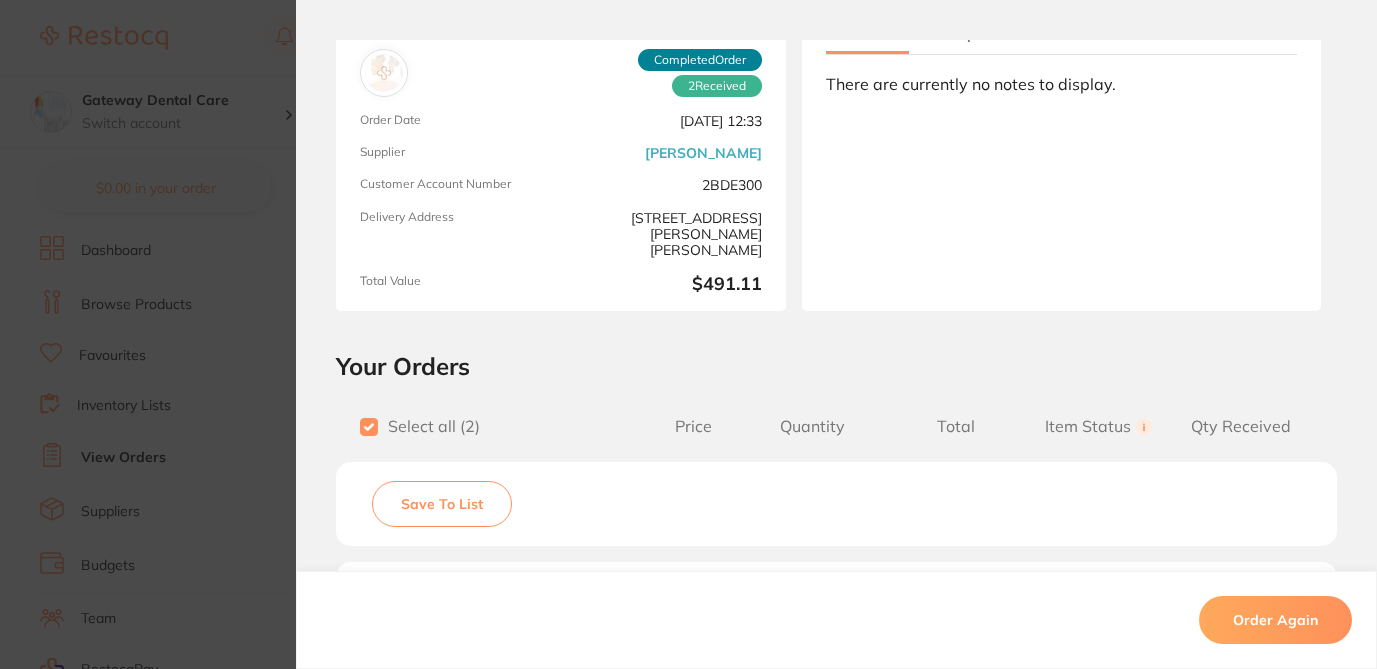scroll, scrollTop: 201, scrollLeft: 0, axis: vertical 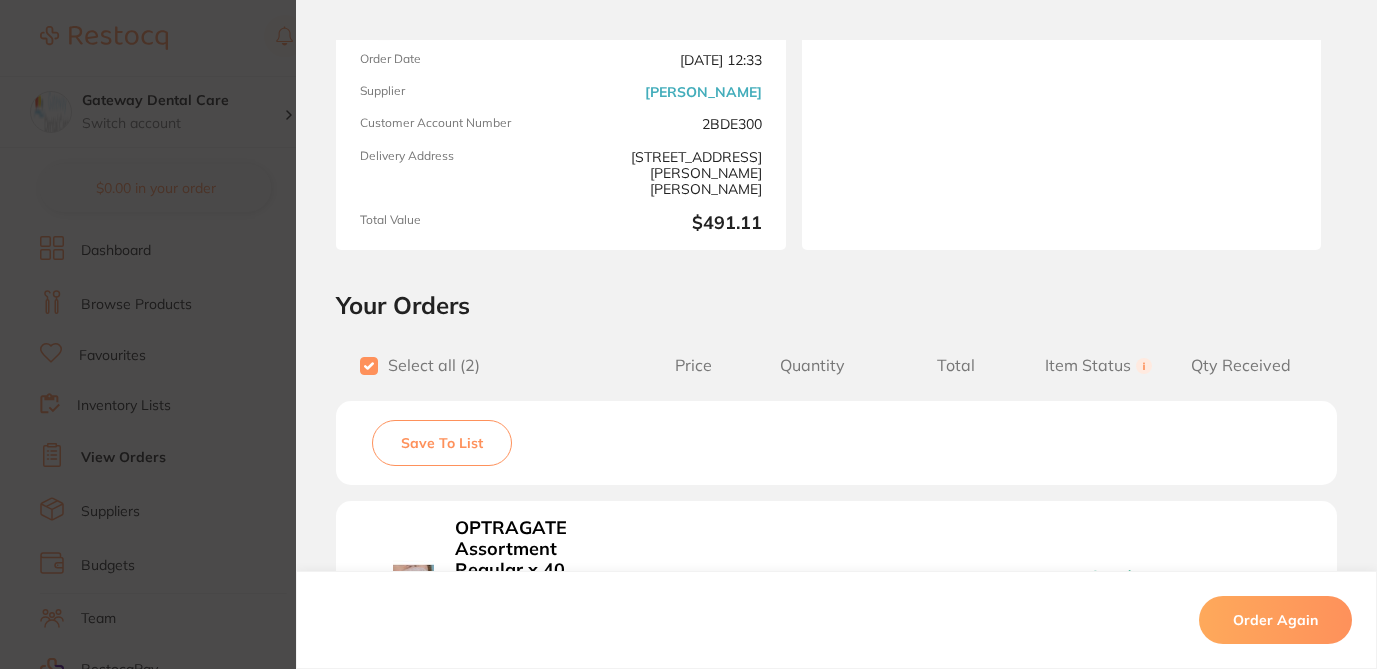 click on "Save To List" at bounding box center [442, 443] 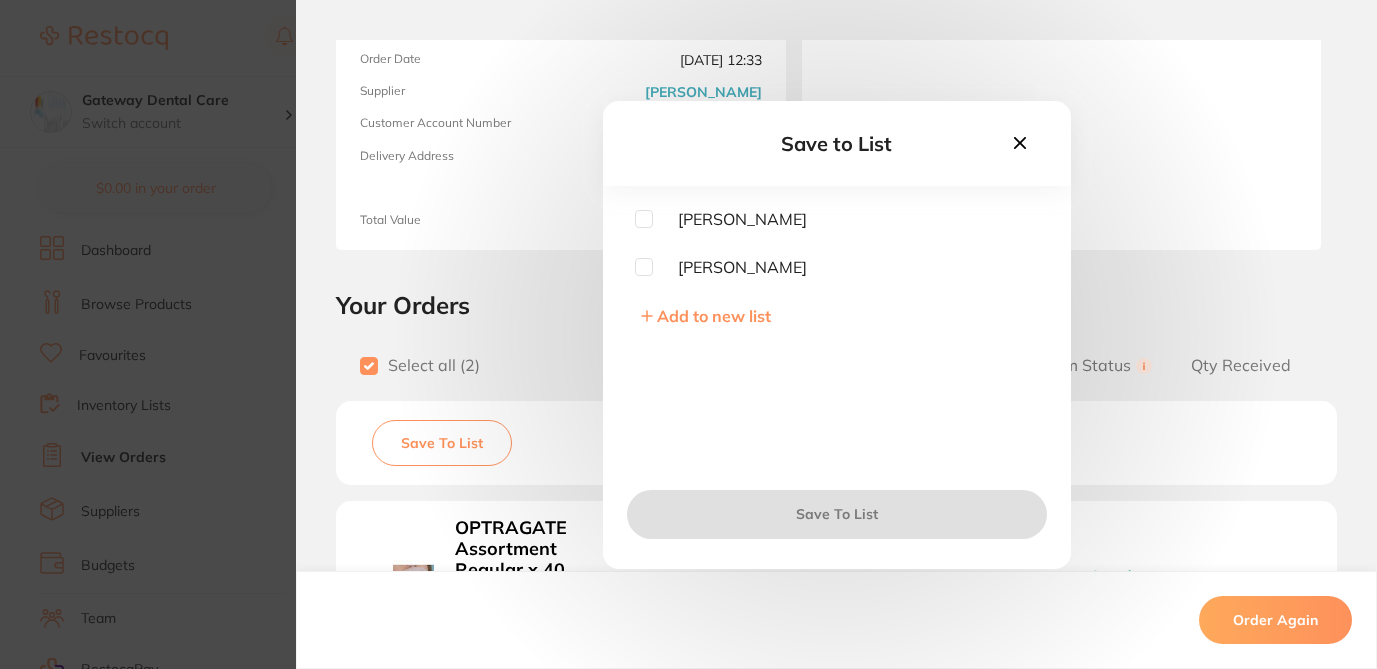 click at bounding box center [644, 267] 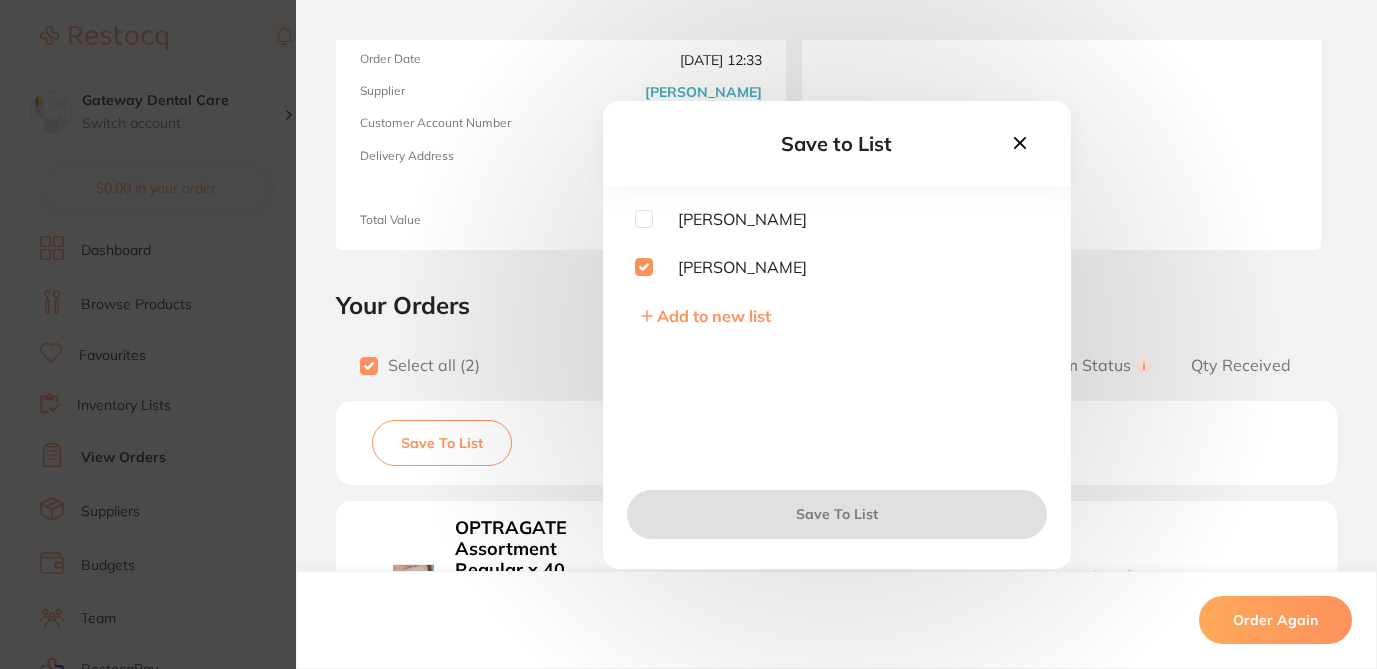 checkbox on "true" 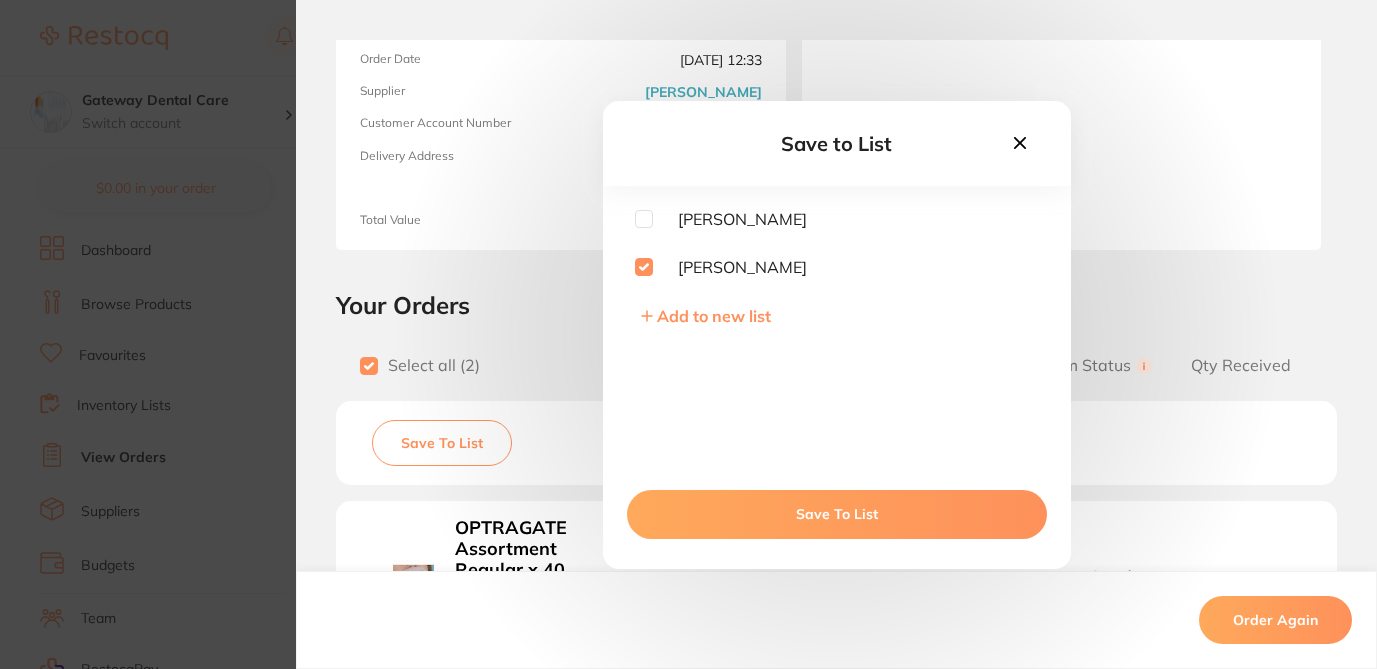 click on "Save To List" at bounding box center [837, 514] 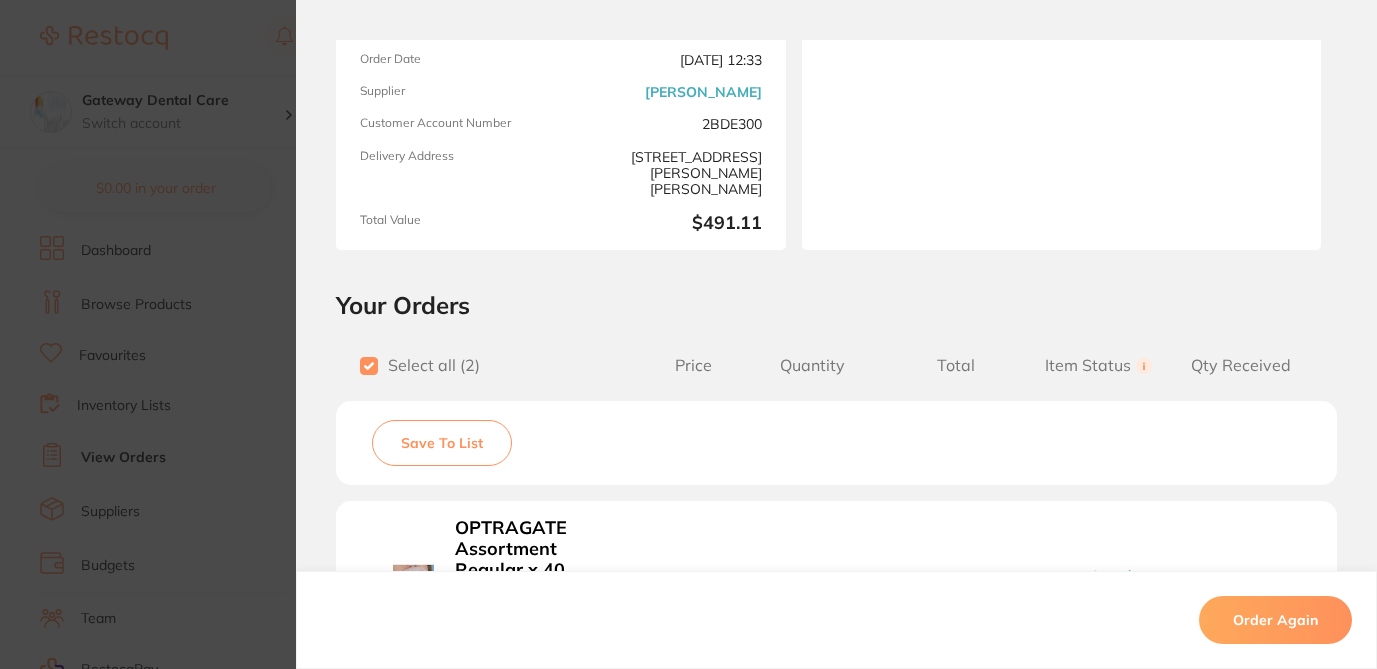 click on "Order ID: Restocq- 48063   Order Information   2  Received Completed  Order Order Date Aug 2 2024, 12:33 Supplier Henry Schein Halas   Customer Account Number 2BDE300 Delivery Address 2/1 Mona Vale Rd, Mona Vale Total Value $491.11 Order Notes Upload attachments There are currently no notes to display. Your Orders   Select all ( 2 ) Price Quantity Total Item Status   You can use this feature to track items that you have received and those that are on backorder Qty Received Save To List OPTRAGATE Assortment Regular x 40 Small x 40   Product    Code:  IV-577275     $420.91 1 $420.91 Received Received Back Order ORAL B Satin Tape 25m Pack of 6   Product    Code:  OB-13242890     $25.55 1 $25.55 Received Received Back Order OPTRAGATE Assortment Regular x 40 Small x 40 Product    Code:  IV-577275 $420.91 Quantity:  1 Status:   Received Received Back Order Quantity Received:  ORAL B Satin Tape 25m Pack of 6 Product    Code:  OB-13242890 $25.55 Quantity:  1 Status:   Received Received Back Order Quantity Received:" at bounding box center [688, 334] 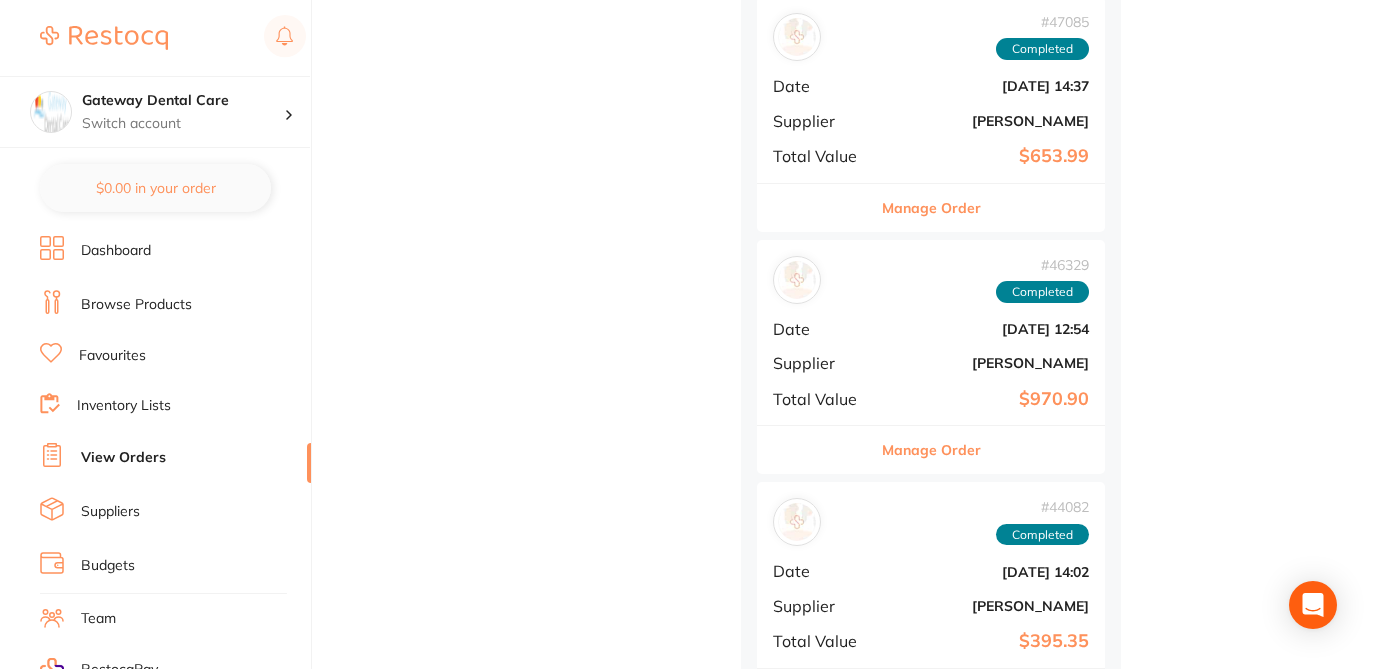 scroll, scrollTop: 3694, scrollLeft: 0, axis: vertical 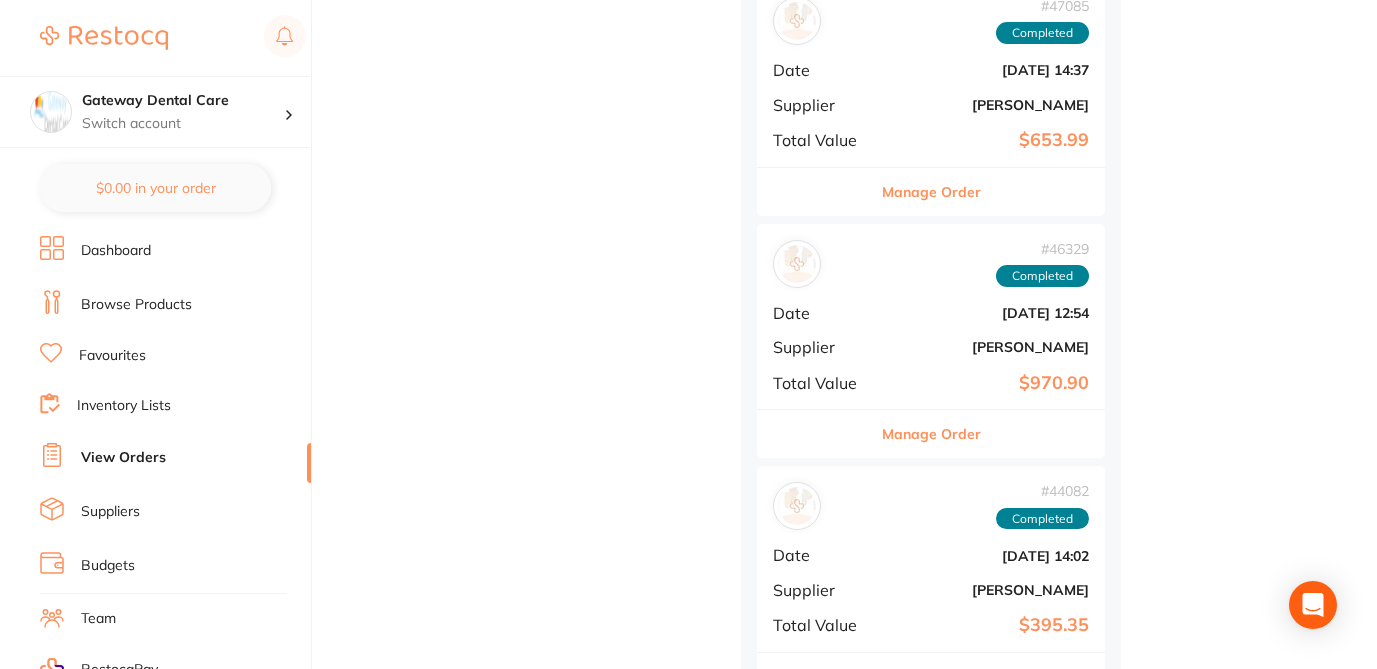 click on "Manage Order" at bounding box center [931, 192] 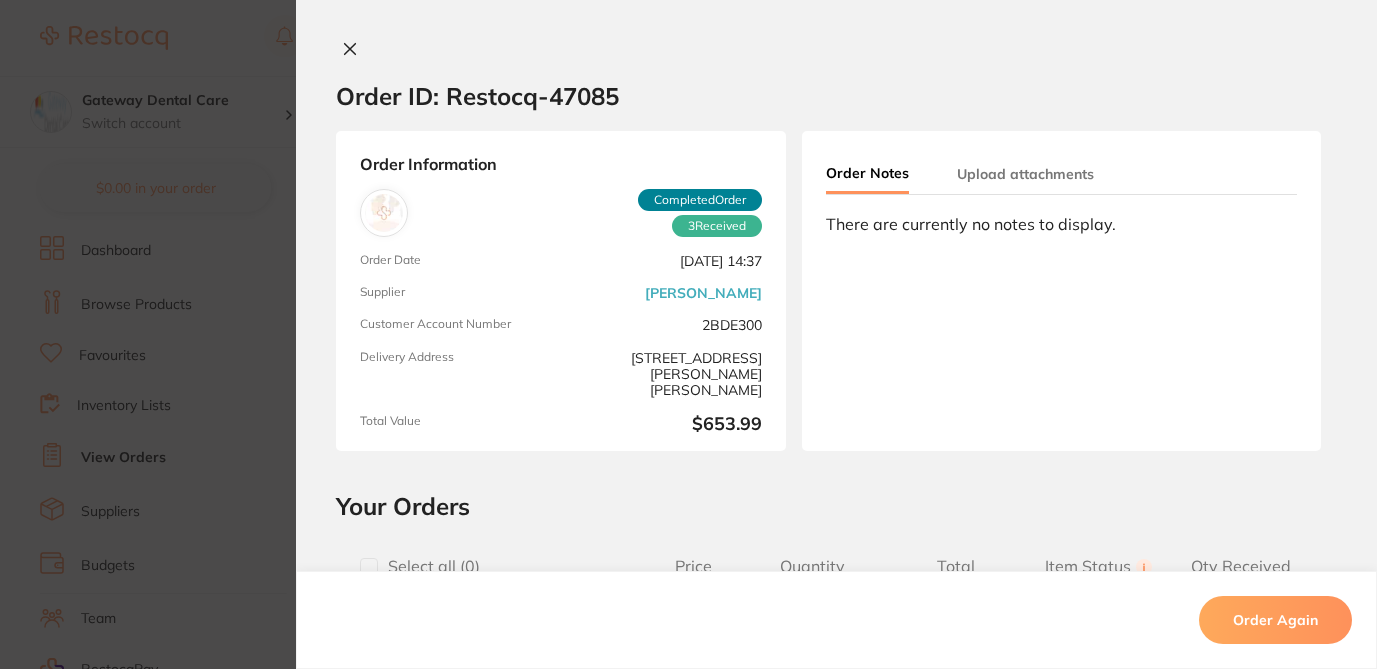 click at bounding box center (369, 567) 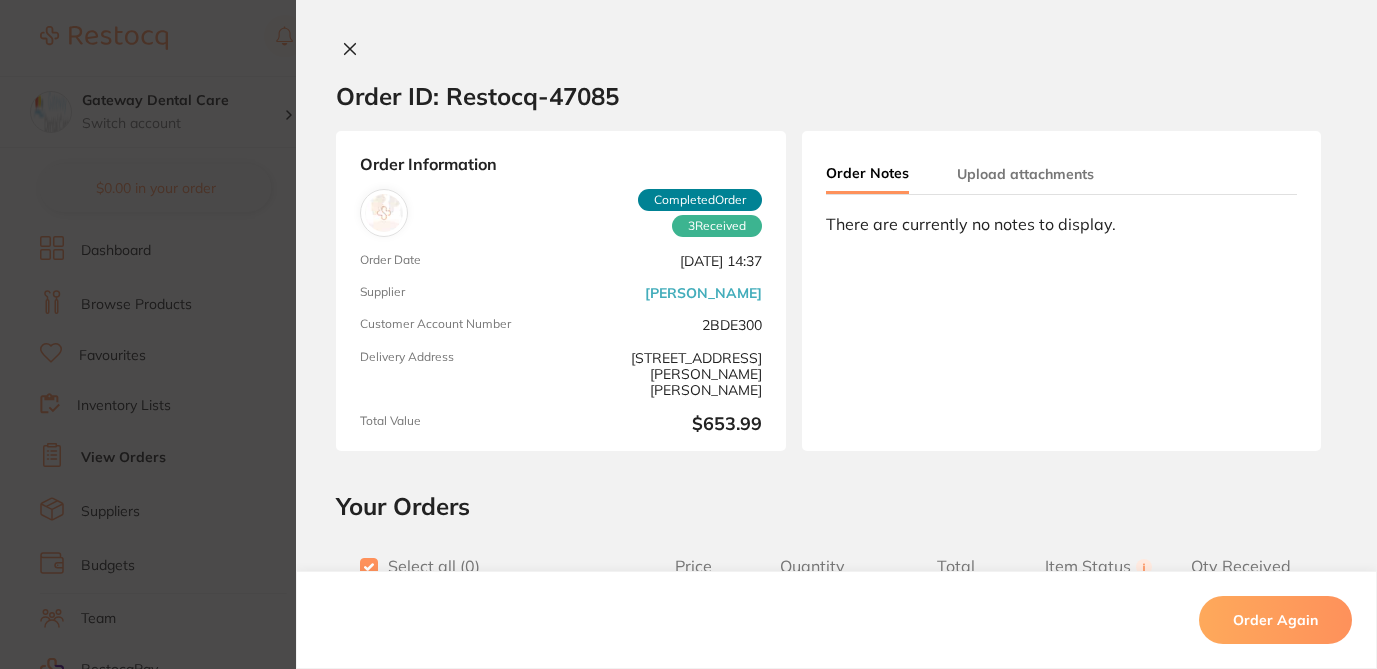 checkbox on "true" 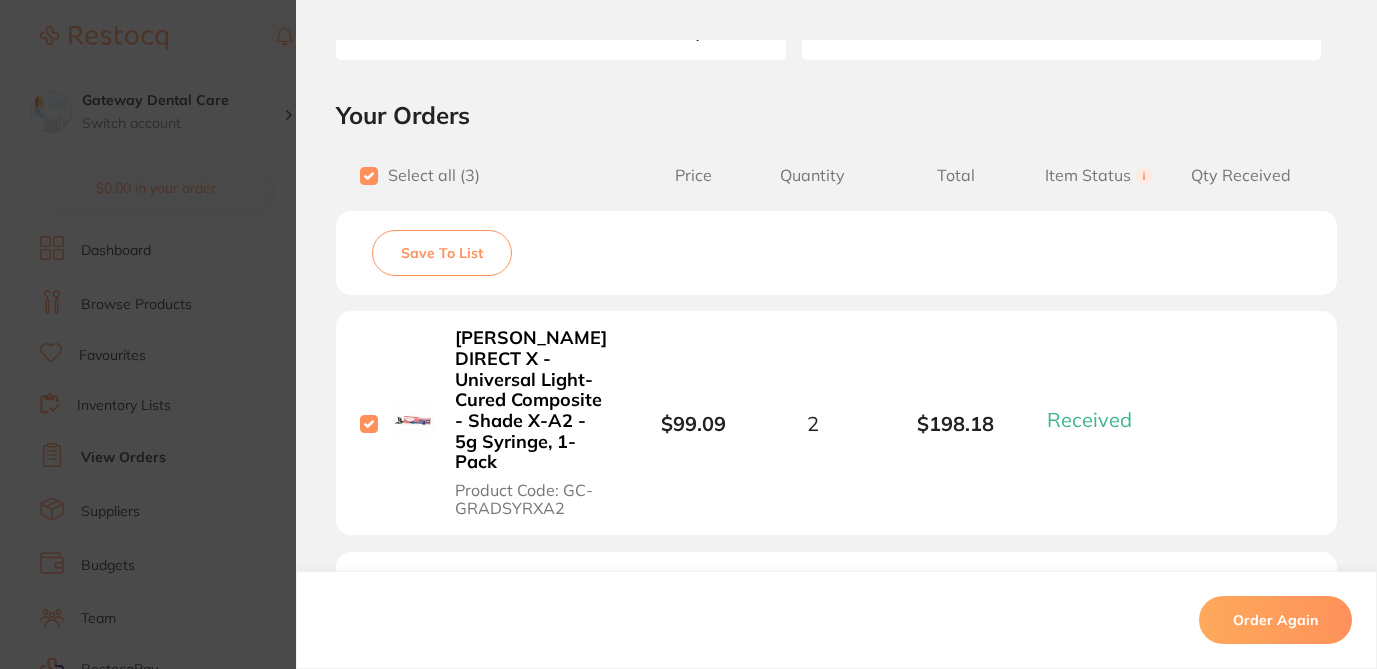 scroll, scrollTop: 404, scrollLeft: 0, axis: vertical 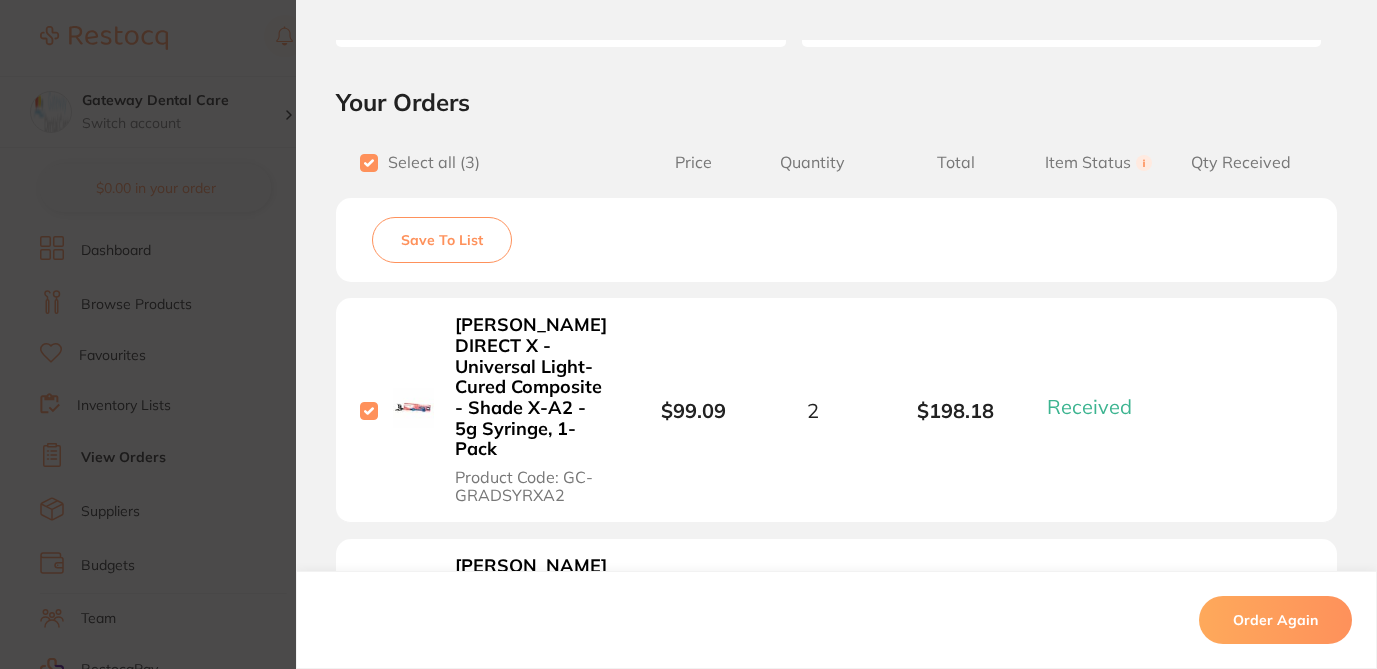 click on "Save To List" at bounding box center [442, 240] 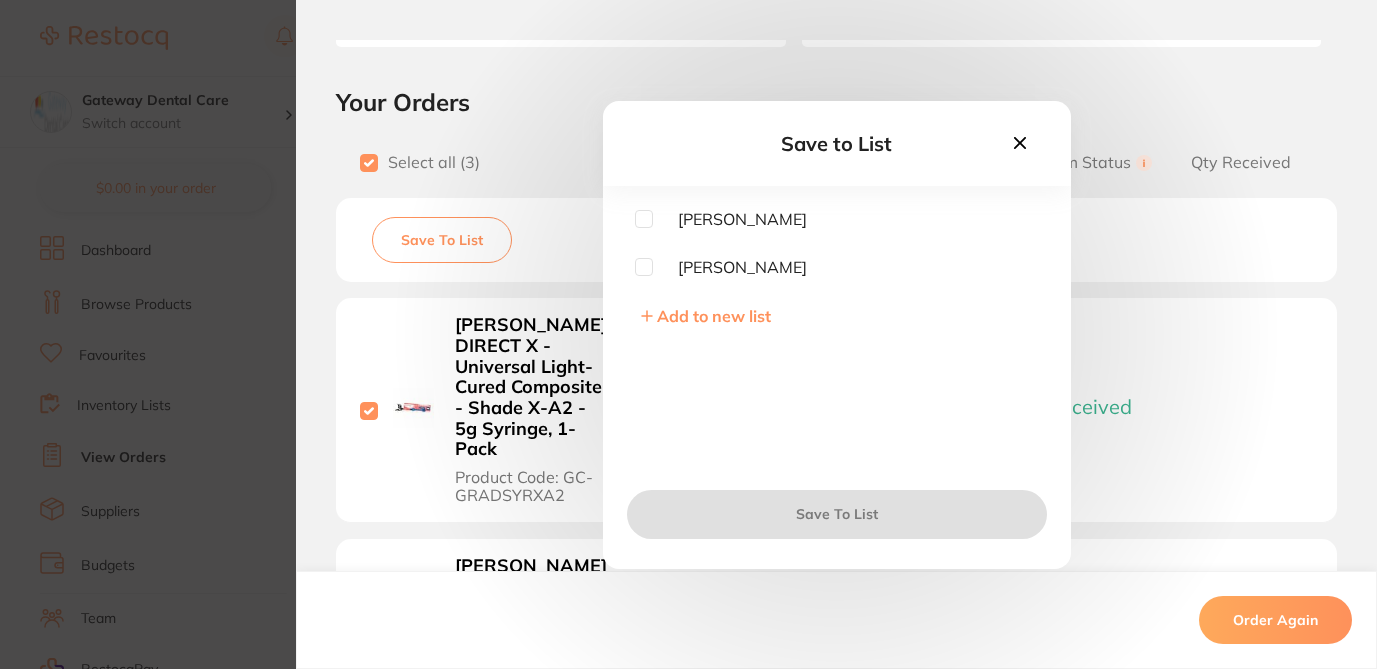click at bounding box center [644, 267] 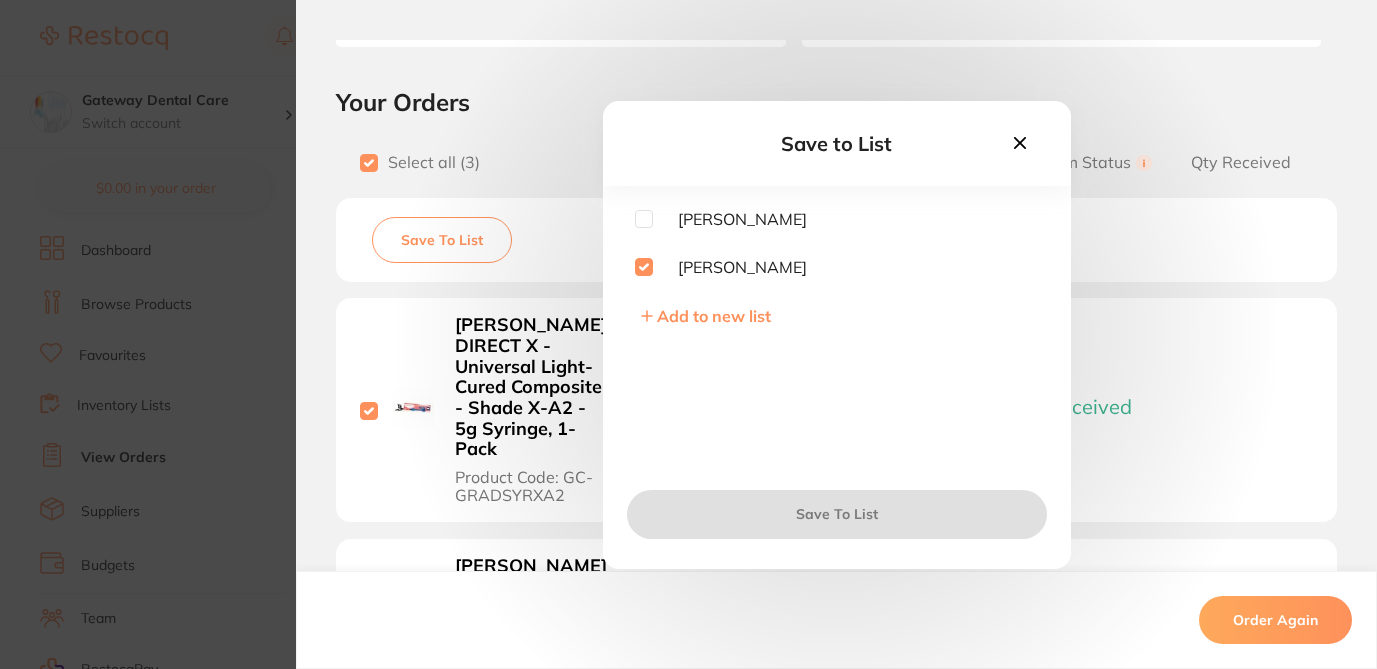 checkbox on "true" 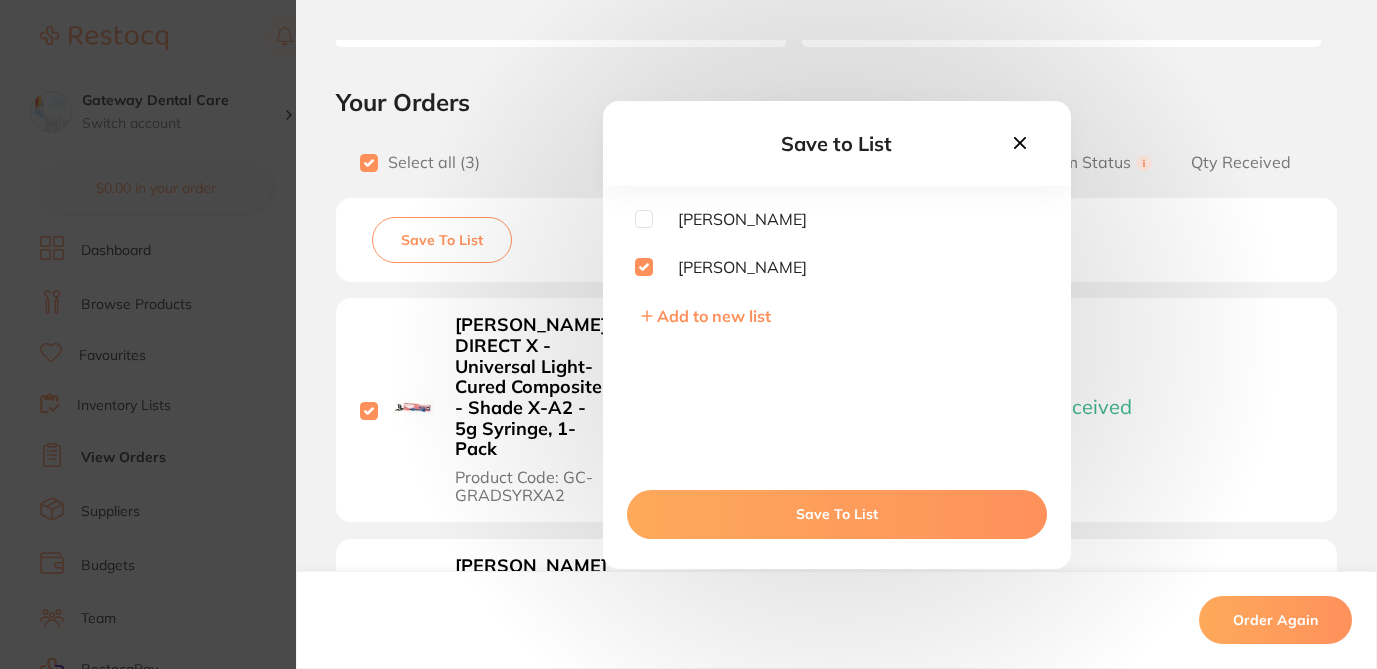 click on "Save To List" at bounding box center (837, 514) 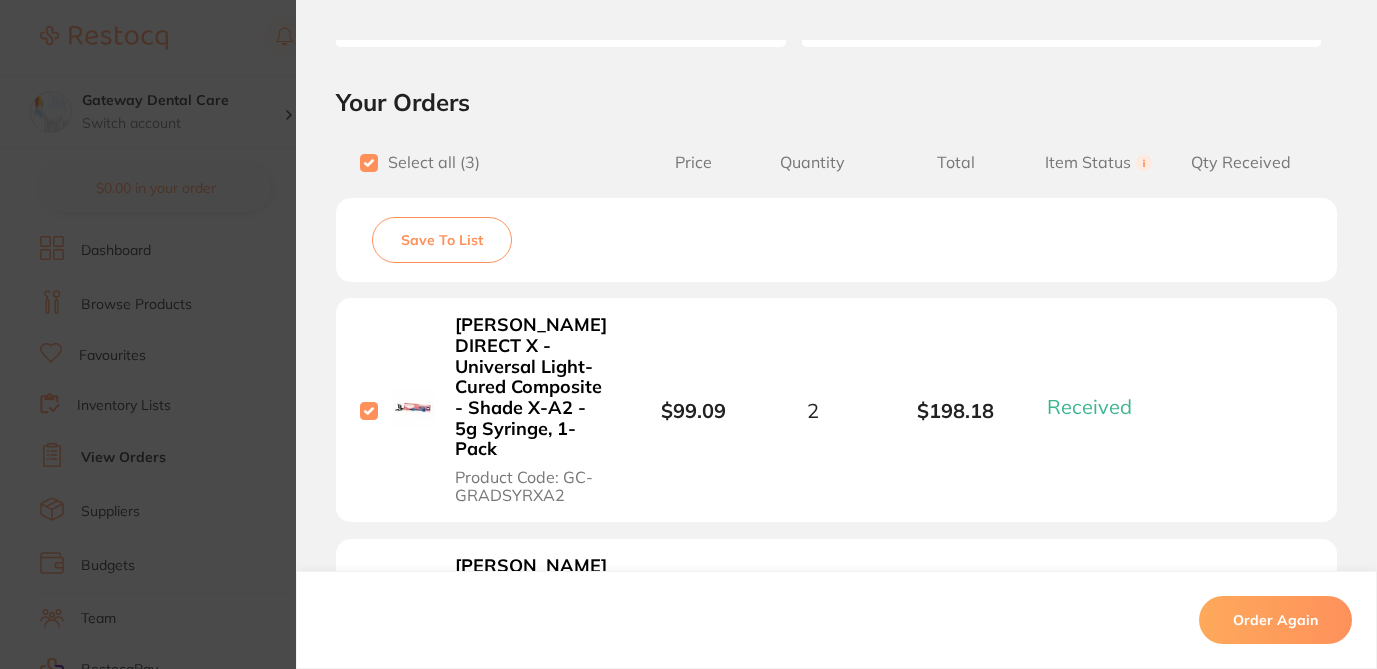 click on "Order ID: Restocq- 47085   Order Information   3  Received Completed  Order Order Date Jul 26 2024, 14:37 Supplier Henry Schein Halas   Customer Account Number 2BDE300 Delivery Address 2/1 Mona Vale Rd, Mona Vale Total Value $653.99 Order Notes Upload attachments There are currently no notes to display. Your Orders   Select all ( 3 ) Price Quantity Total Item Status   You can use this feature to track items that you have received and those that are on backorder Qty Received Save To List GC GRADIA DIRECT X - Universal Light-Cured Composite - Shade X-A2 - 5g Syringe, 1-Pack   Product    Code:  GC-GRADSYRXA2     $99.09 2 $198.18 Received Received Back Order GC GRADIA DIRECT X - Universal Light-Cured Composite - Shade X-A1 - 5g Syringe, 1-Pack   Product    Code:  GC-GRADSYRXA1     $99.09 2 $198.18 Received Received Back Order GC GRADIA DIRECT X - Universal Light-Cured Composite - Shade X-A3 - 5g Syringe, 1-Pack   Product    Code:  GC-GRADSYRXA3     $99.09 2 $198.18 Received Received Back Order Product   $99.09 2" at bounding box center [688, 334] 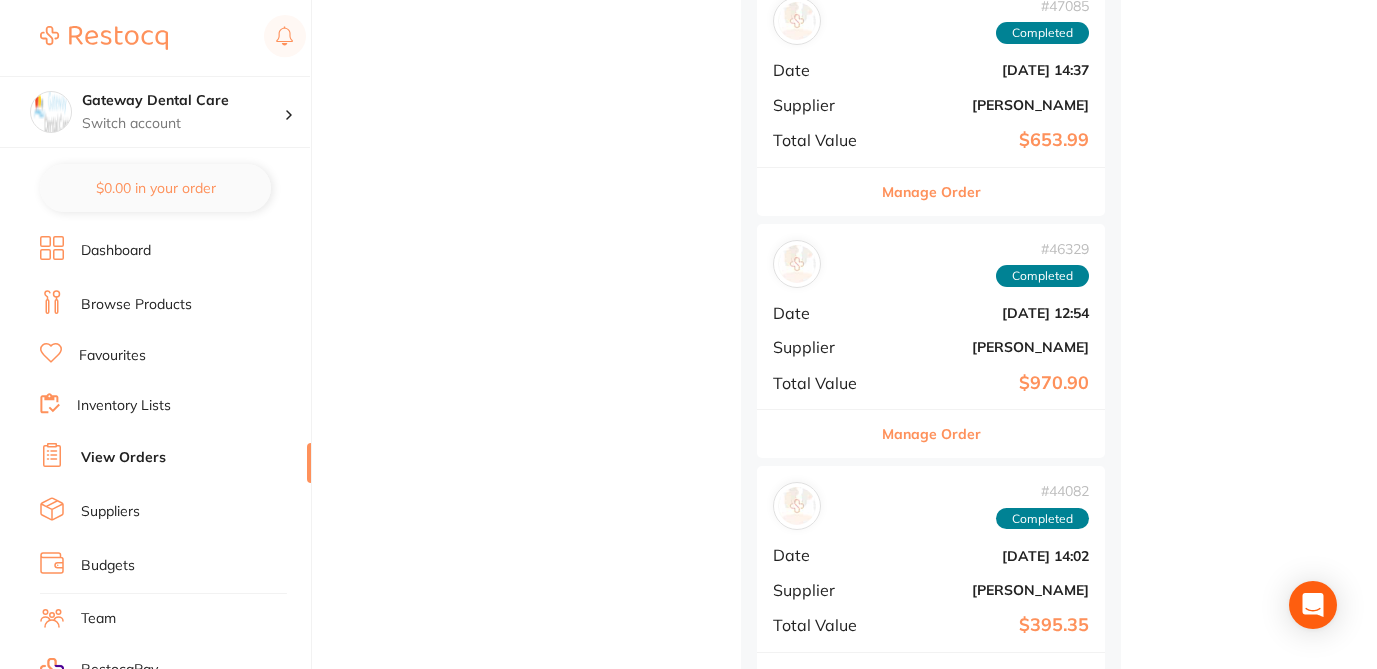 click on "Manage Order" at bounding box center (931, 434) 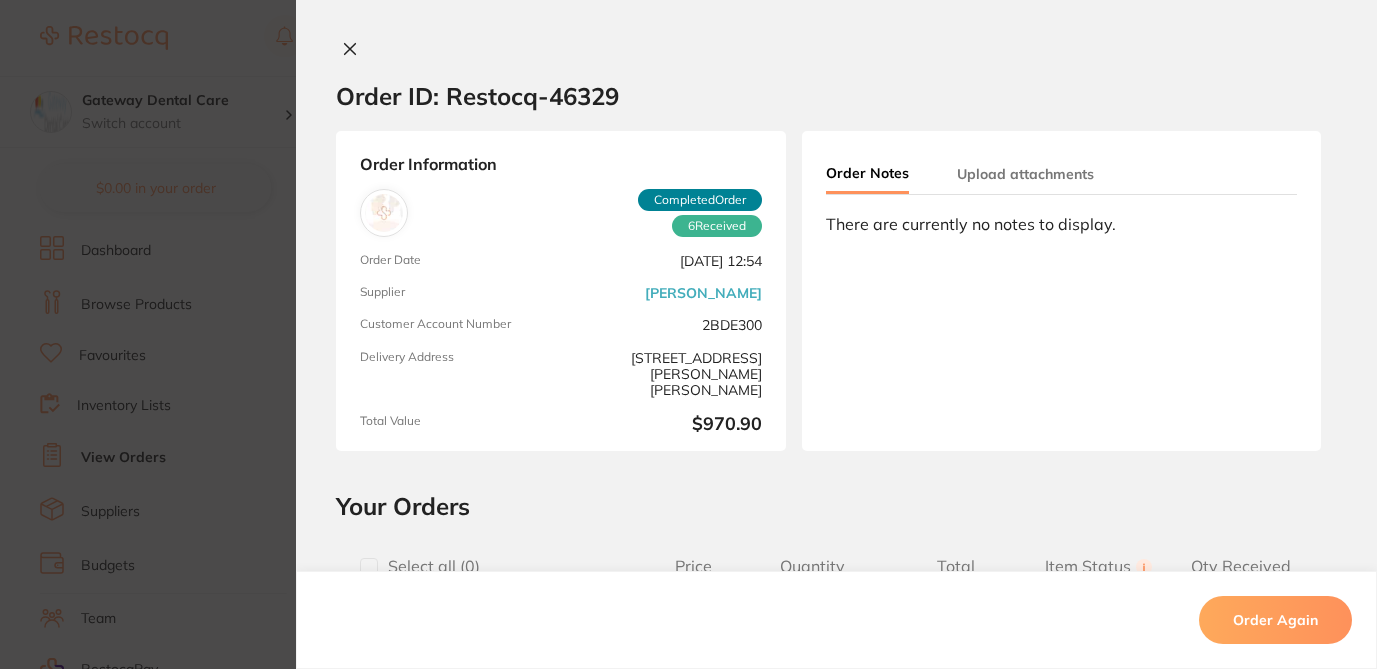 click at bounding box center [369, 567] 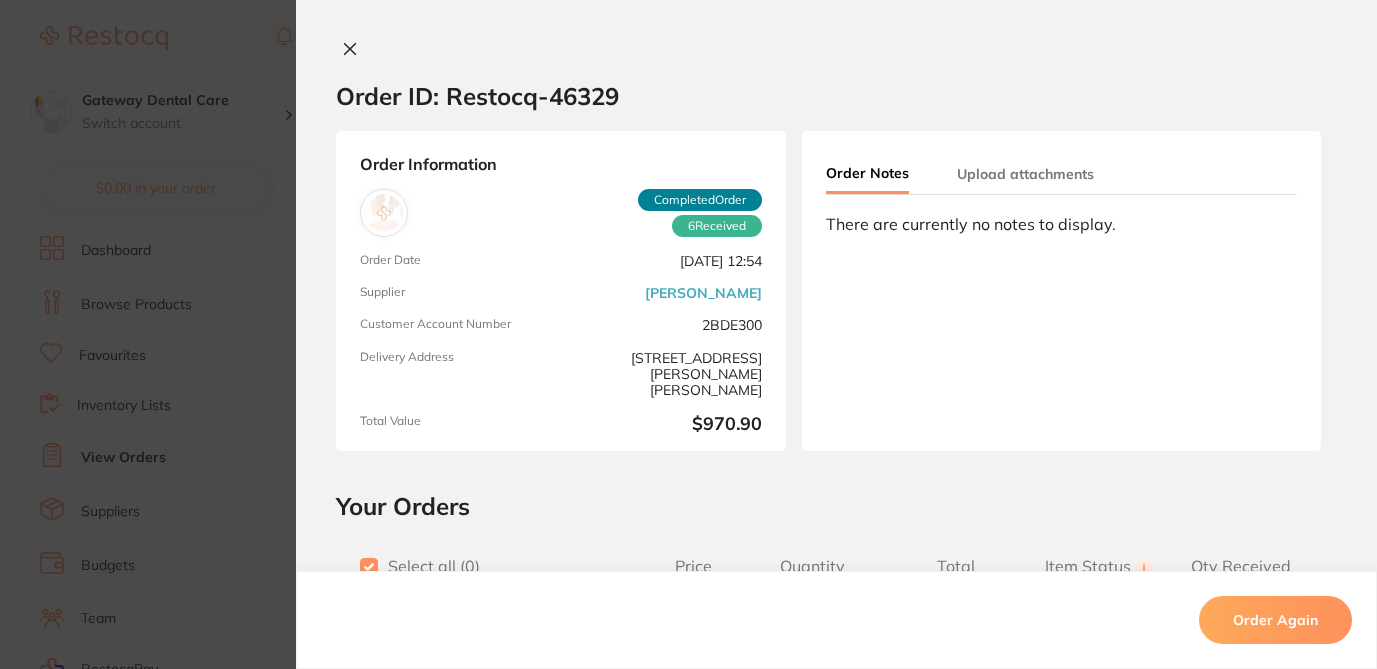 checkbox on "true" 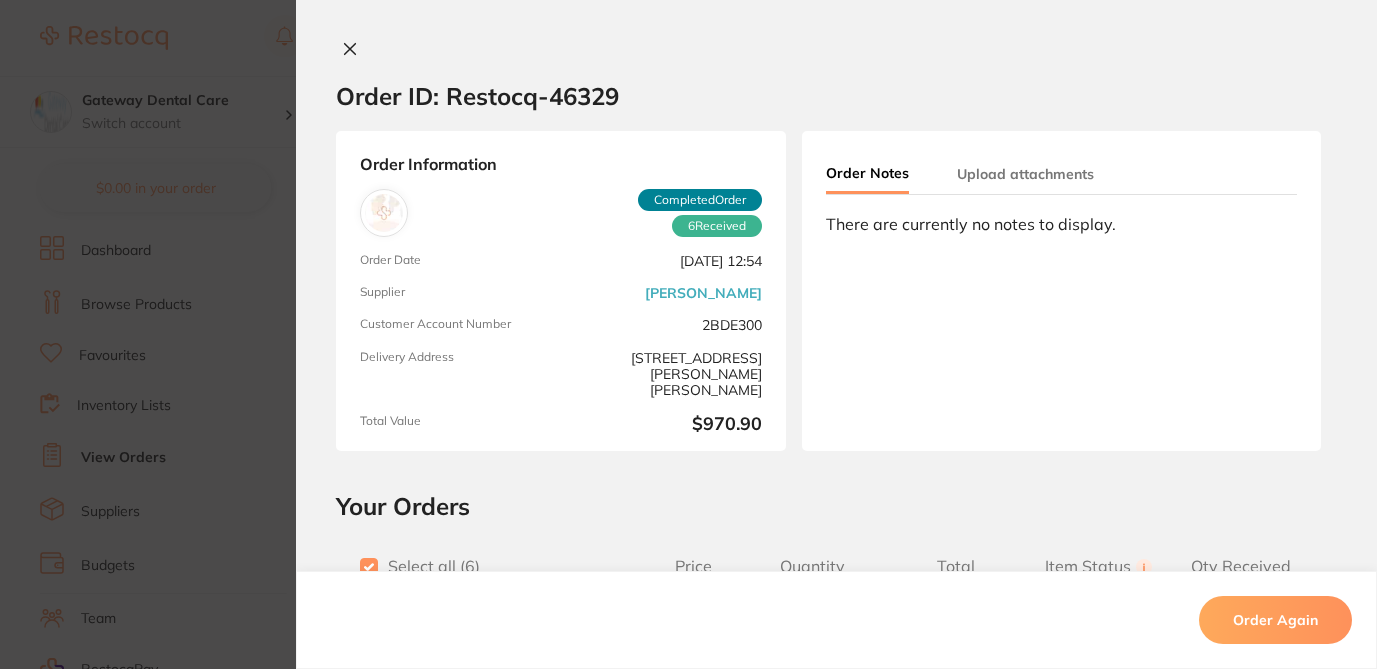 scroll, scrollTop: 3694, scrollLeft: 0, axis: vertical 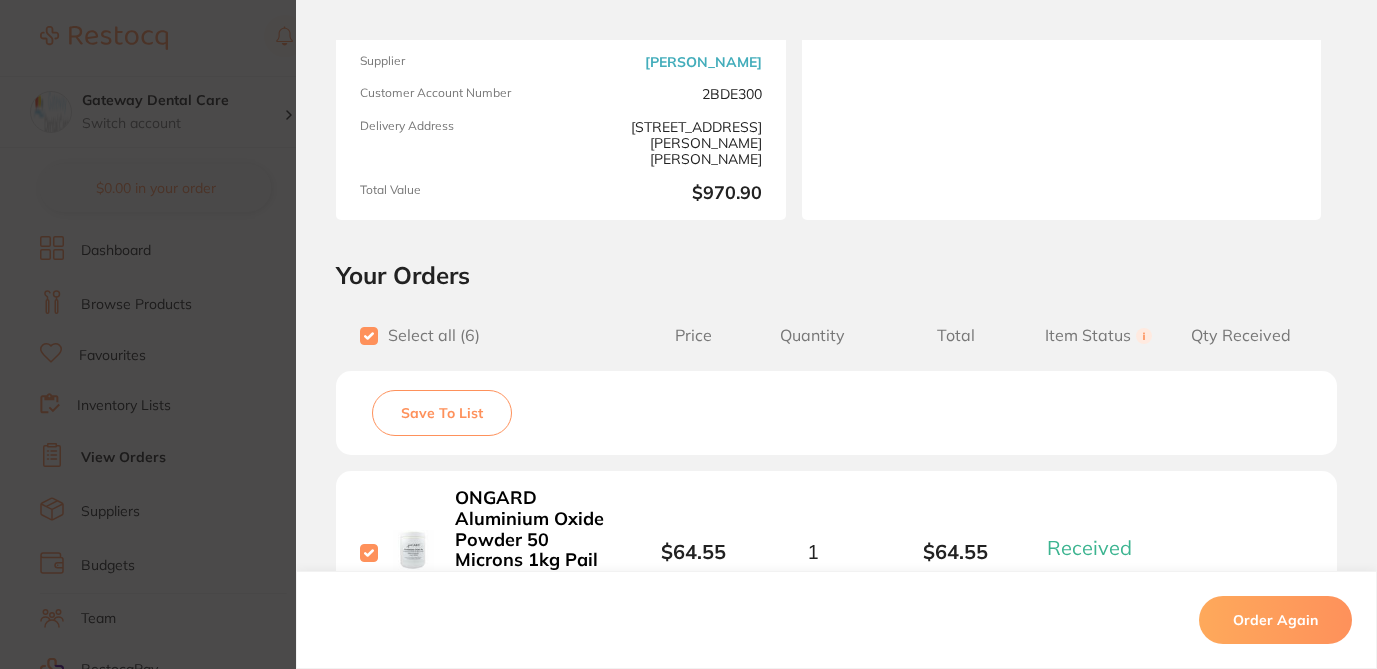 click on "Save To List" at bounding box center [442, 413] 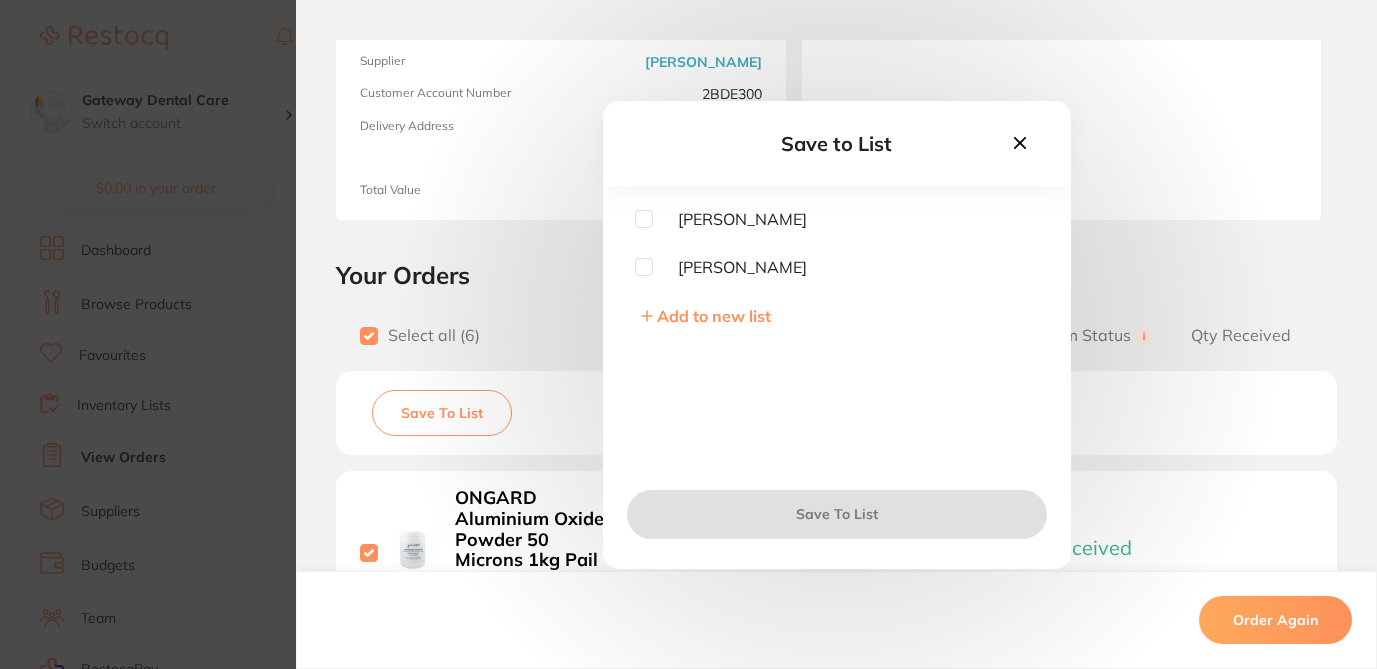 click at bounding box center [644, 267] 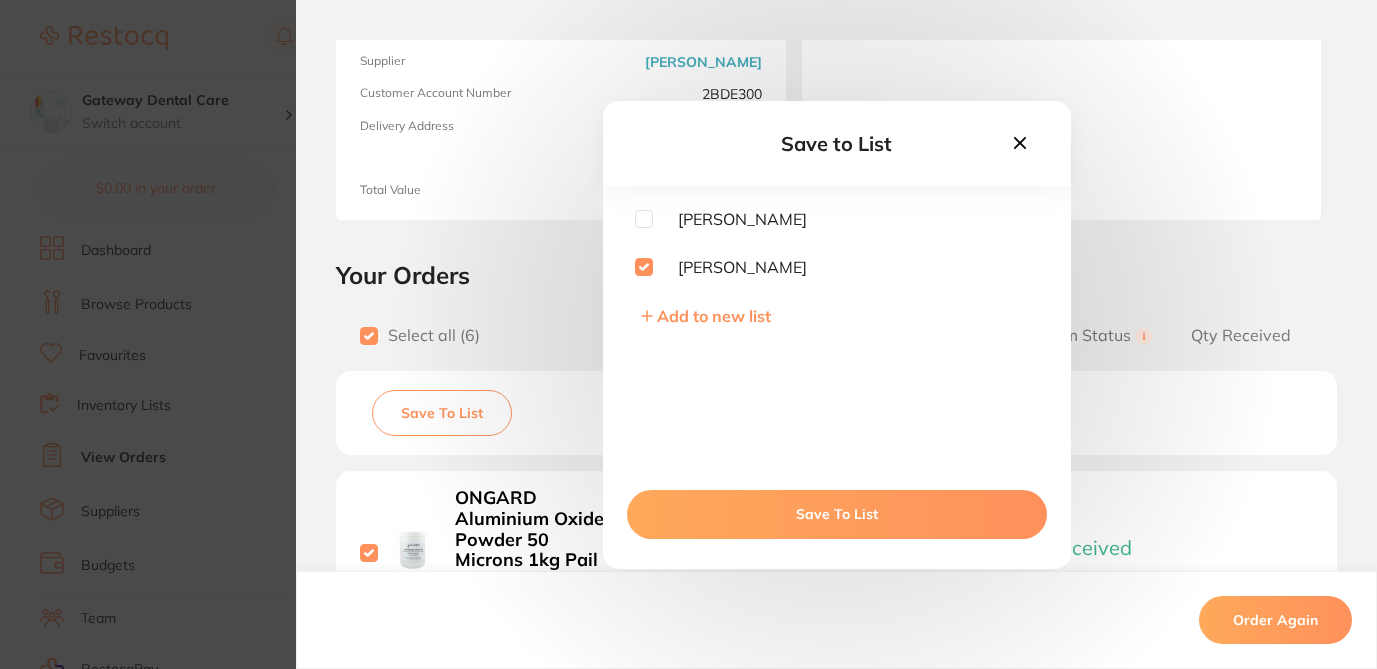 click on "Save To List" at bounding box center (837, 514) 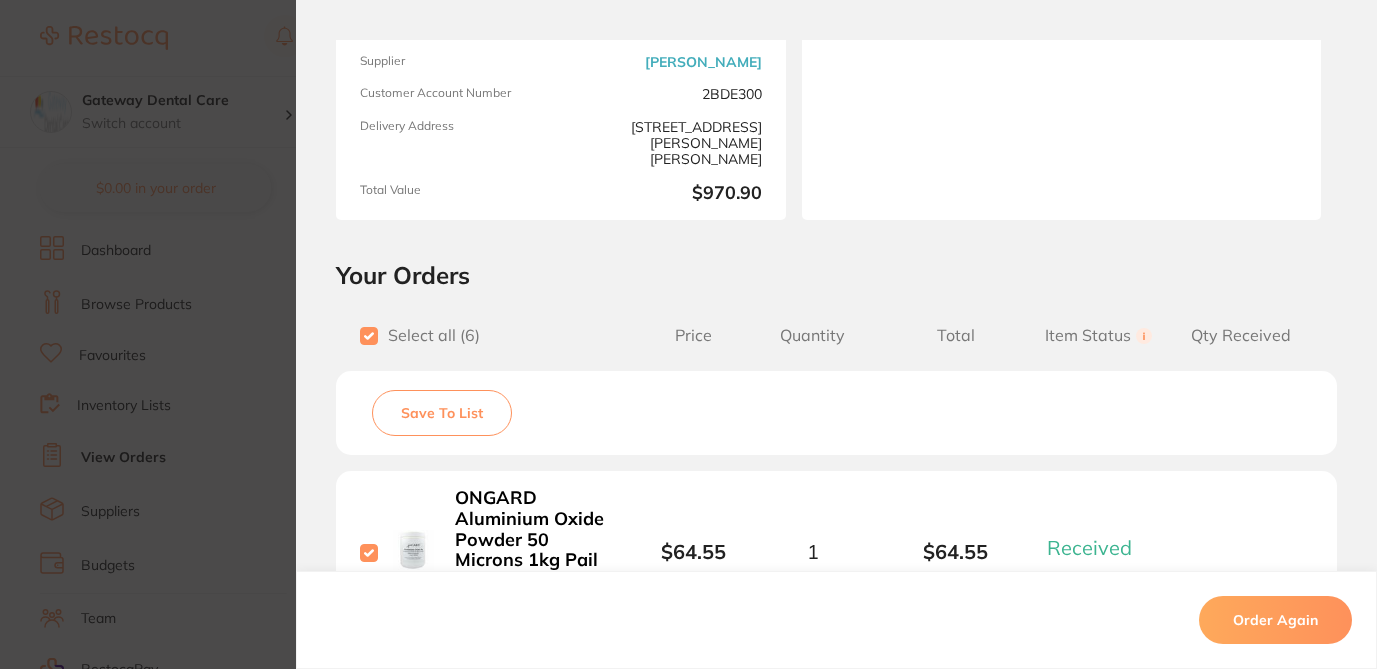 click on "Order ID: Restocq- 46329   Order Information   6  Received Completed  Order Order Date Jul 19 2024, 12:54 Supplier Henry Schein Halas   Customer Account Number 2BDE300 Delivery Address 2/1 Mona Vale Rd, Mona Vale Total Value $970.90 Order Notes Upload attachments There are currently no notes to display. Your Orders   Select all ( 6 ) Price Quantity Total Item Status   You can use this feature to track items that you have received and those that are on backorder Qty Received Save To List ONGARD Aluminium Oxide Powder 50 Microns 1kg Pail   Product    Code:  WN-990902     $64.55 1 $64.55 Received Received Back Order GC TOOTH MOUSSE PLUS - Assorted - Strawberry, Mint, Vanilla - 40g Tubes, 10-Pack   Product    Code:  GC-TMOUSSEPLUS     $237.27 1 $237.27 Received Received Back Order GC FUJI 2 LC Capsules - Light-Cured Glass Ionomer Restorative - Shade A2, 50-Pack   Product    Code:  GC-FUJILCCAPA2     $280.91 1 $280.91 Received Received Back Order   Product    Code:  GC-GAENIALFLOA1     $139.09 1 $139.09 Received" at bounding box center [688, 334] 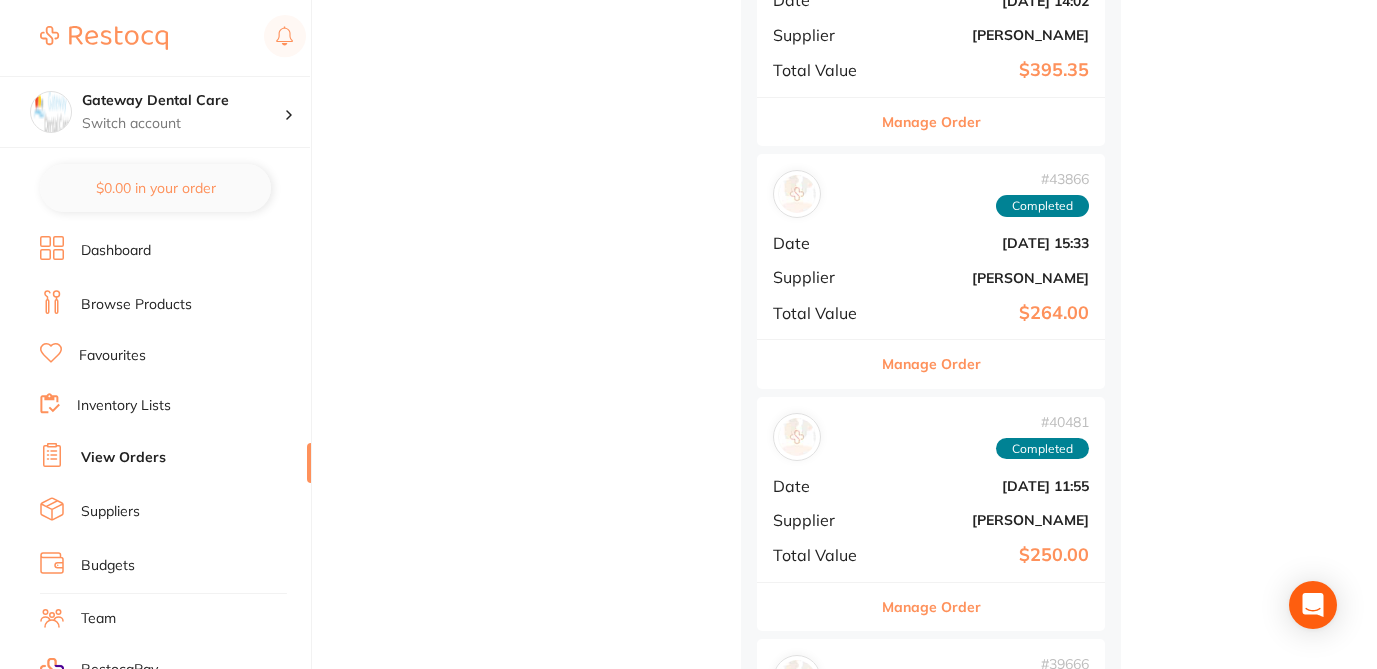 scroll, scrollTop: 4295, scrollLeft: 0, axis: vertical 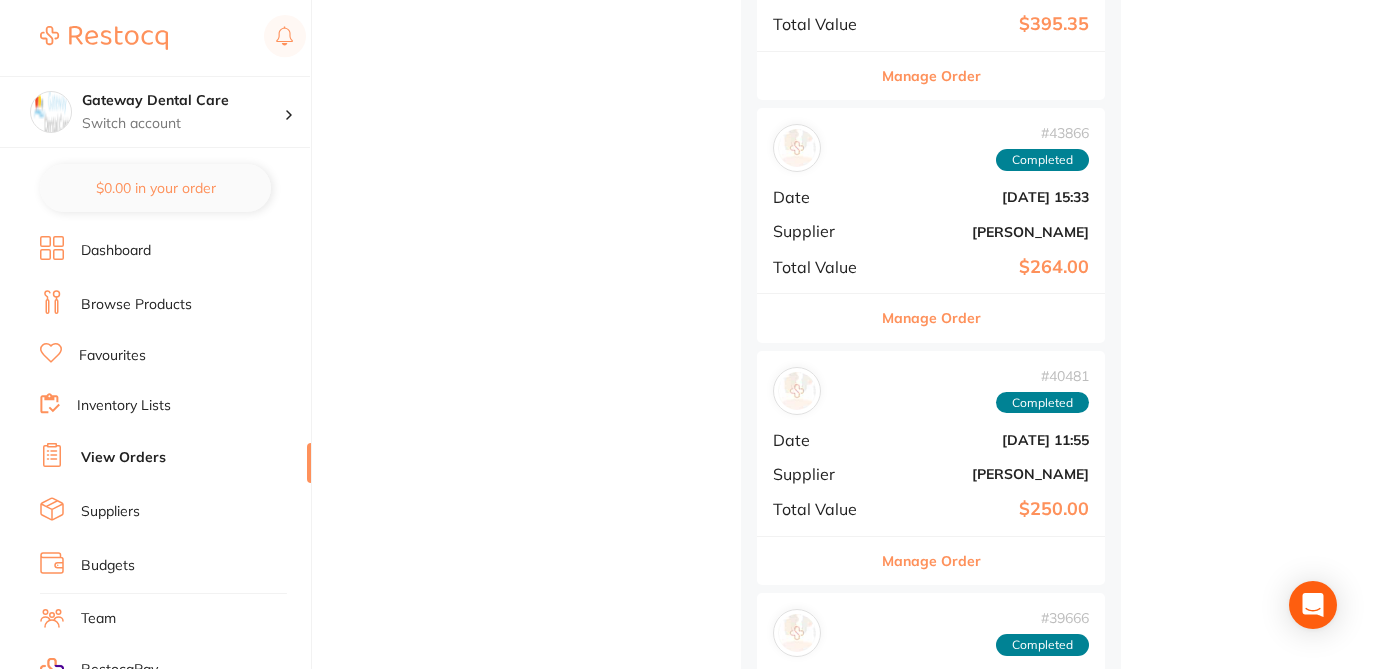 click on "Manage Order" at bounding box center [931, 76] 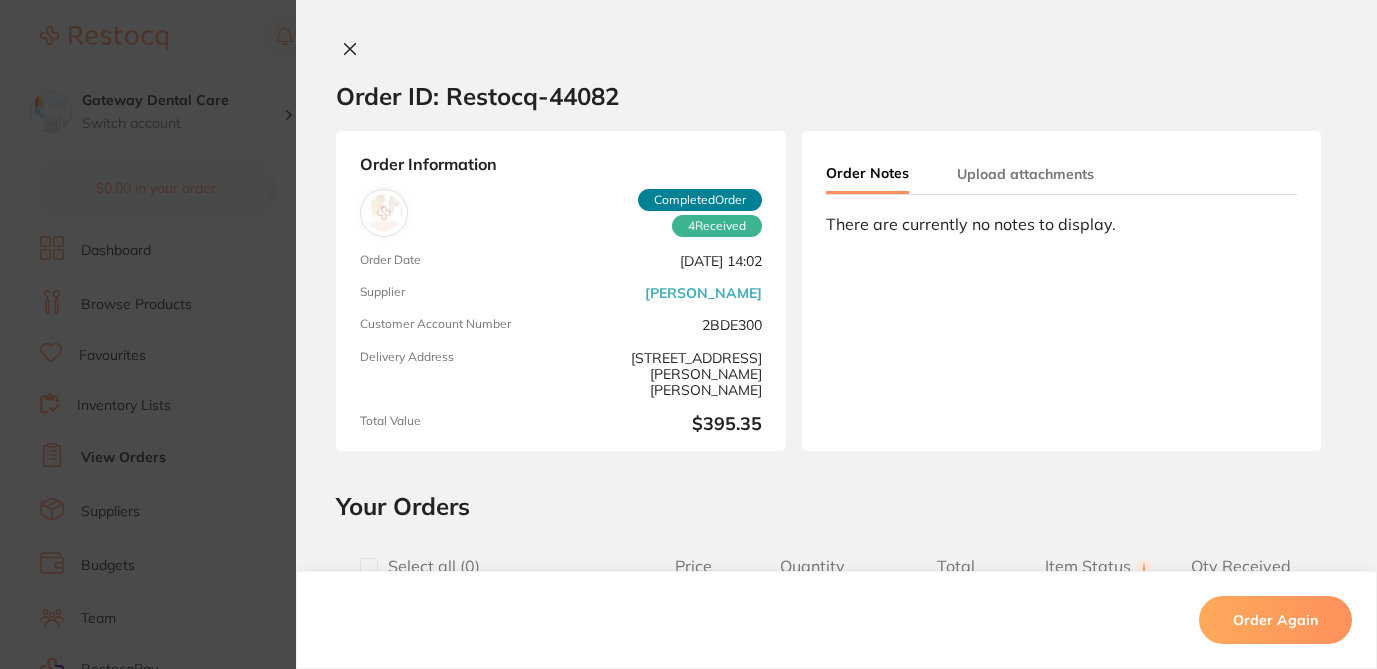 click at bounding box center (369, 567) 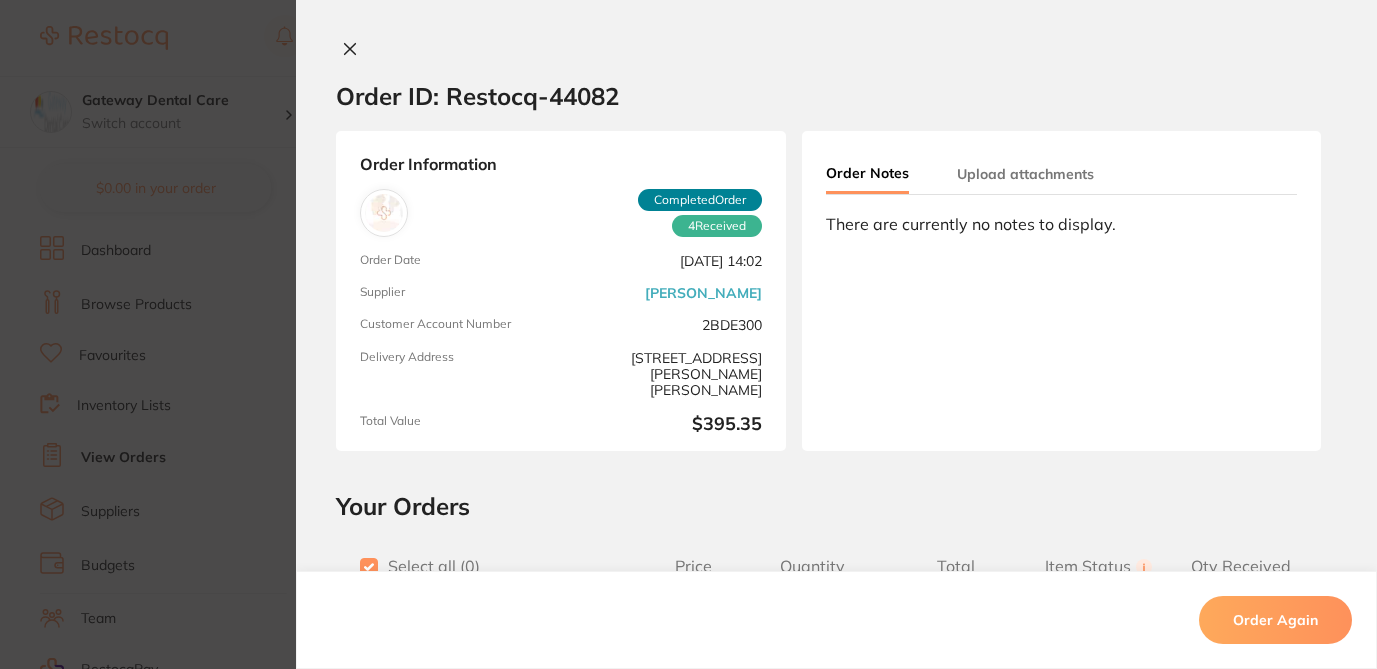 checkbox on "true" 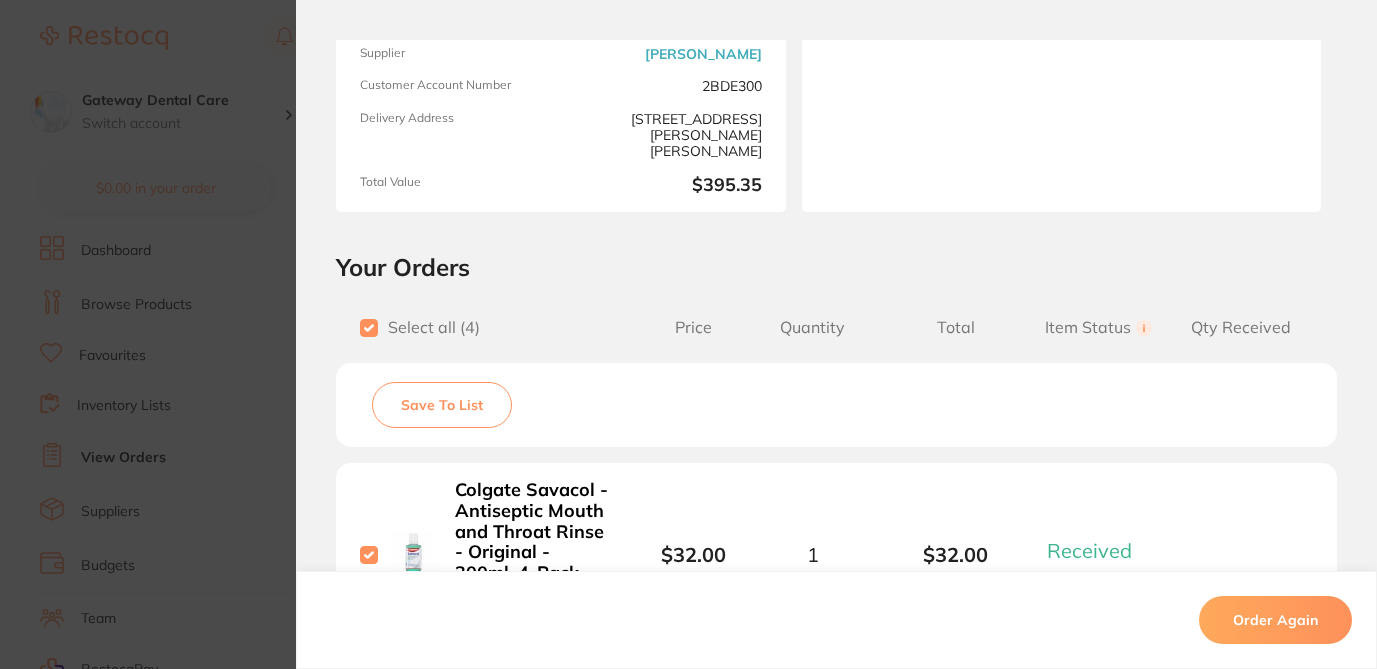 scroll, scrollTop: 248, scrollLeft: 0, axis: vertical 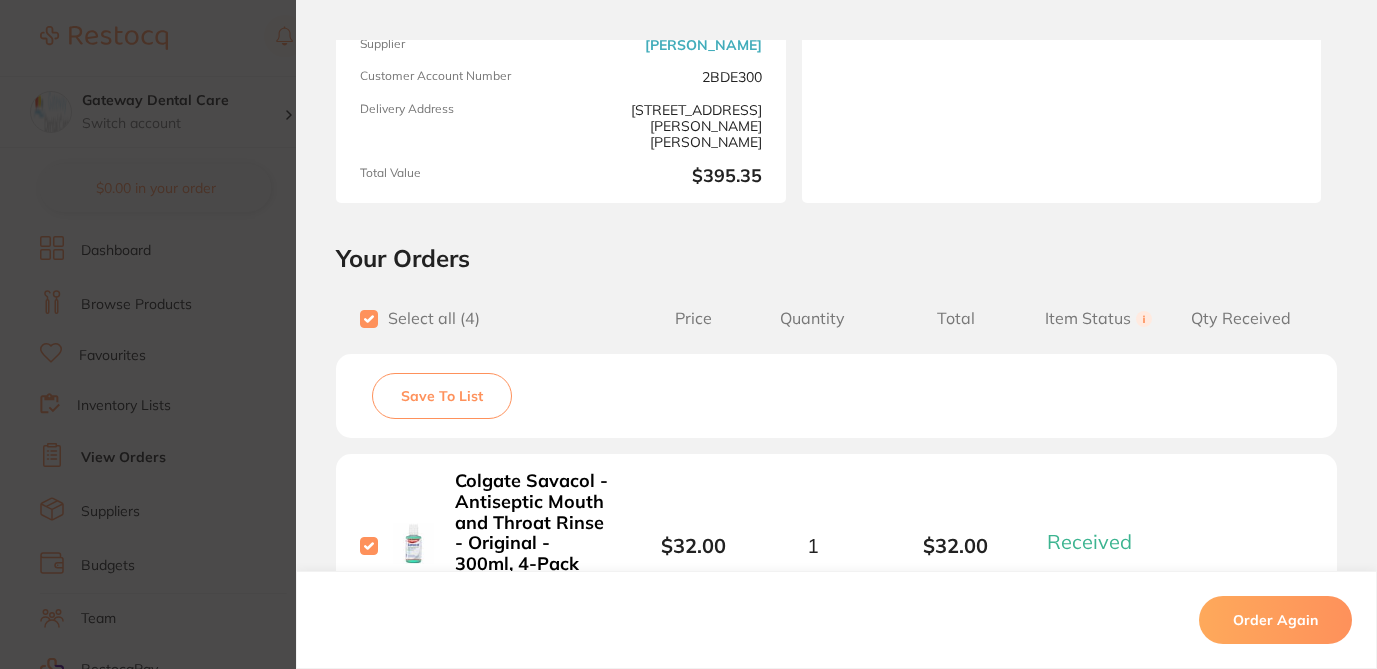 click on "Save To List" at bounding box center [442, 396] 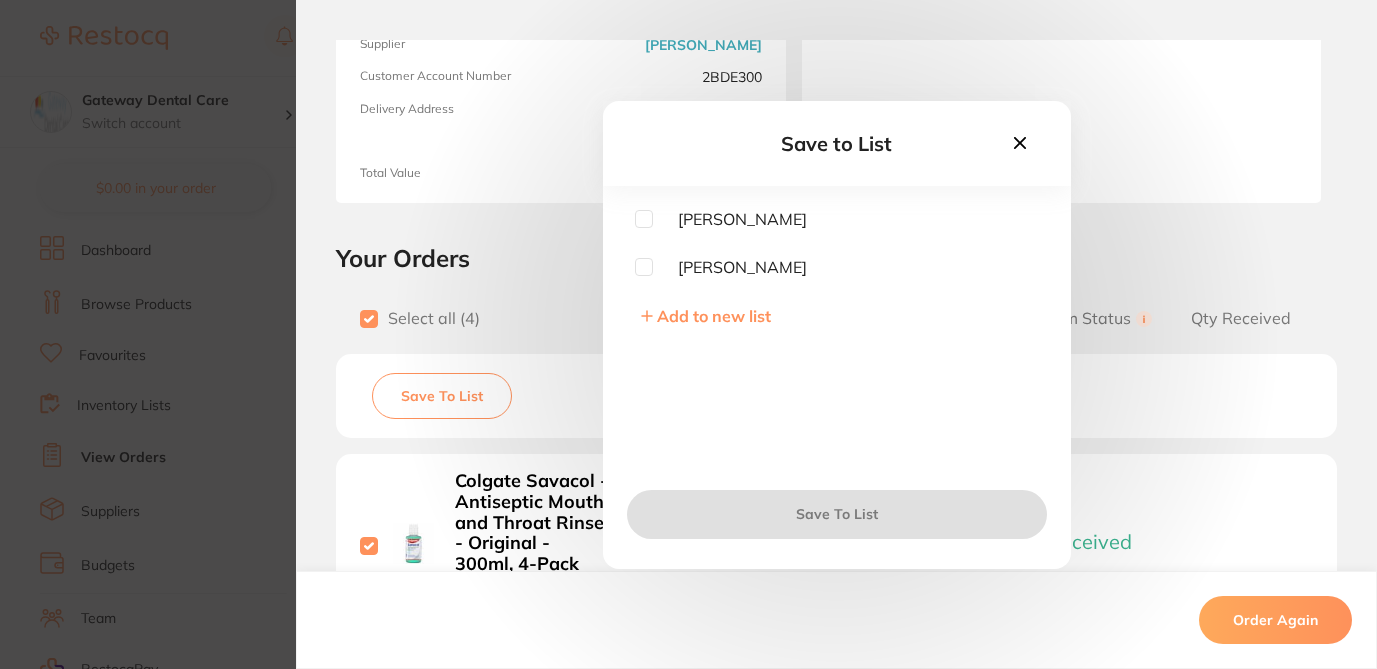 click at bounding box center (644, 267) 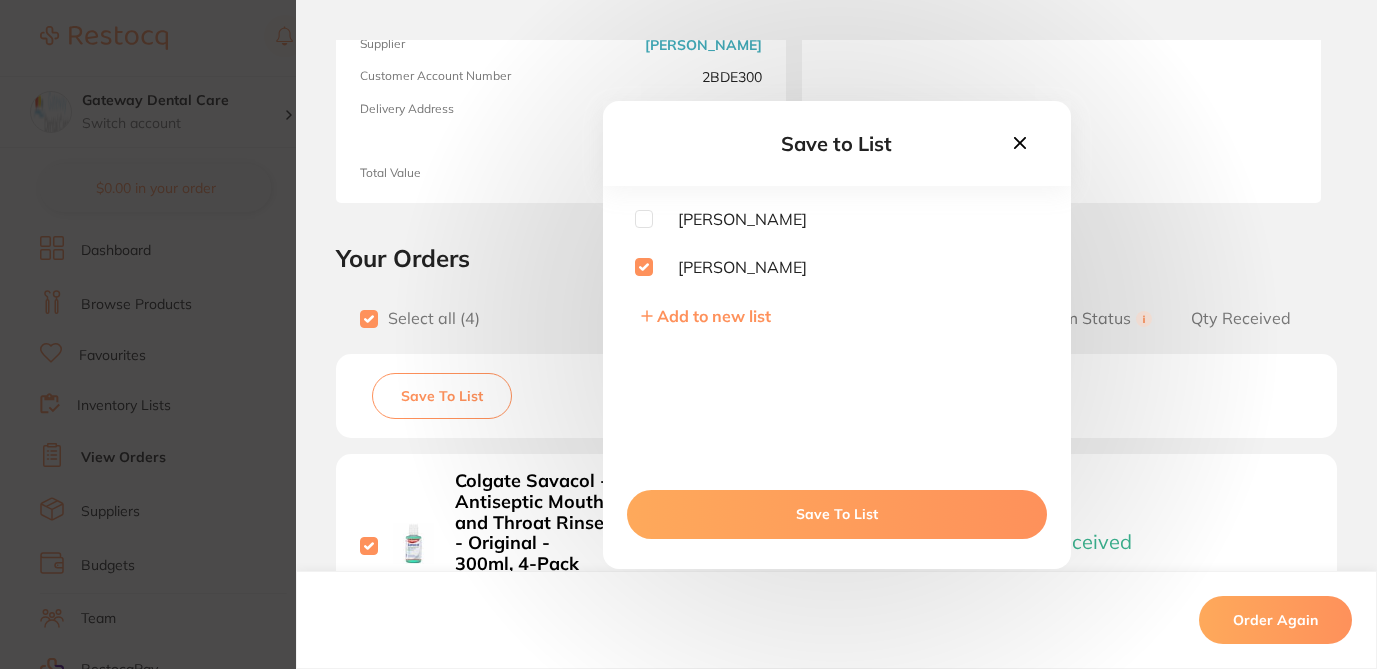 click on "Save To List" at bounding box center [837, 514] 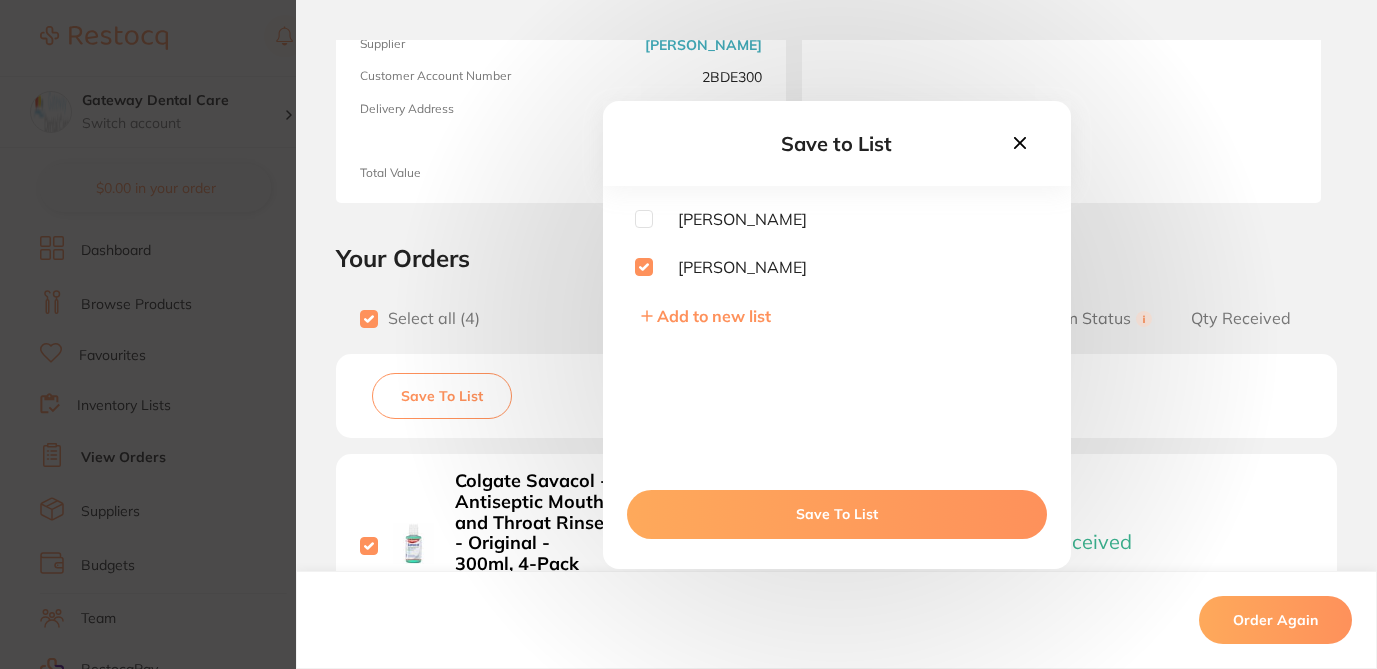 click on "Colgate Savacol - Antiseptic Mouth and Throat Rinse - Original - 300ml, 4-Pack   Product    Code:  CG-1224451     $32.00 1 $32.00 Received Received Back Order" at bounding box center (836, 545) 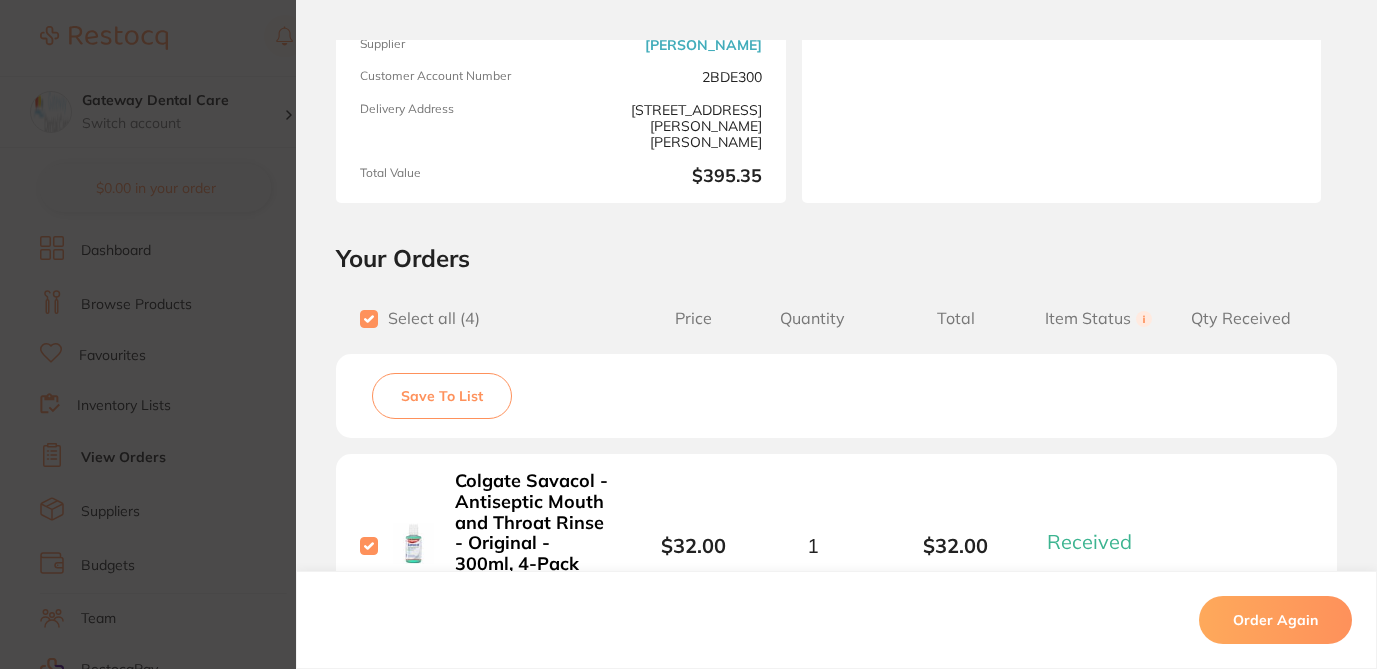click on "Order ID: Restocq- 44082   Order Information   4  Received Completed  Order Order Date Jul 1 2024, 14:02 Supplier Henry Schein Halas   Customer Account Number 2BDE300 Delivery Address 2/1 Mona Vale Rd, Mona Vale Total Value $395.35 Order Notes Upload attachments There are currently no notes to display. Your Orders   Select all ( 4 ) Price Quantity Total Item Status   You can use this feature to track items that you have received and those that are on backorder Qty Received Save To List Colgate Savacol - Antiseptic Mouth and Throat Rinse - Original - 300ml, 4-Pack   Product    Code:  CG-1224451     $32.00 1 $32.00 Received Received Back Order ORAL B Super Floss Unwaxed 50m Pack of 6   Product    Code:  OB-13265230     $18.55 1 $18.55 Received Received Back Order Cutisoft Gauze Swab Sterile 7.5cm 8ply GT Pack of 100   Product    Code:  SN-36510075     $7.50 3 $22.50 Received Received Back Order GC FUJI PLUS Capsules - Resin-Modified Glass Ionomer Cement - Yellow, 50-Pack   Product    Code:  GC-FUJIPLUSCAP     1" at bounding box center [688, 334] 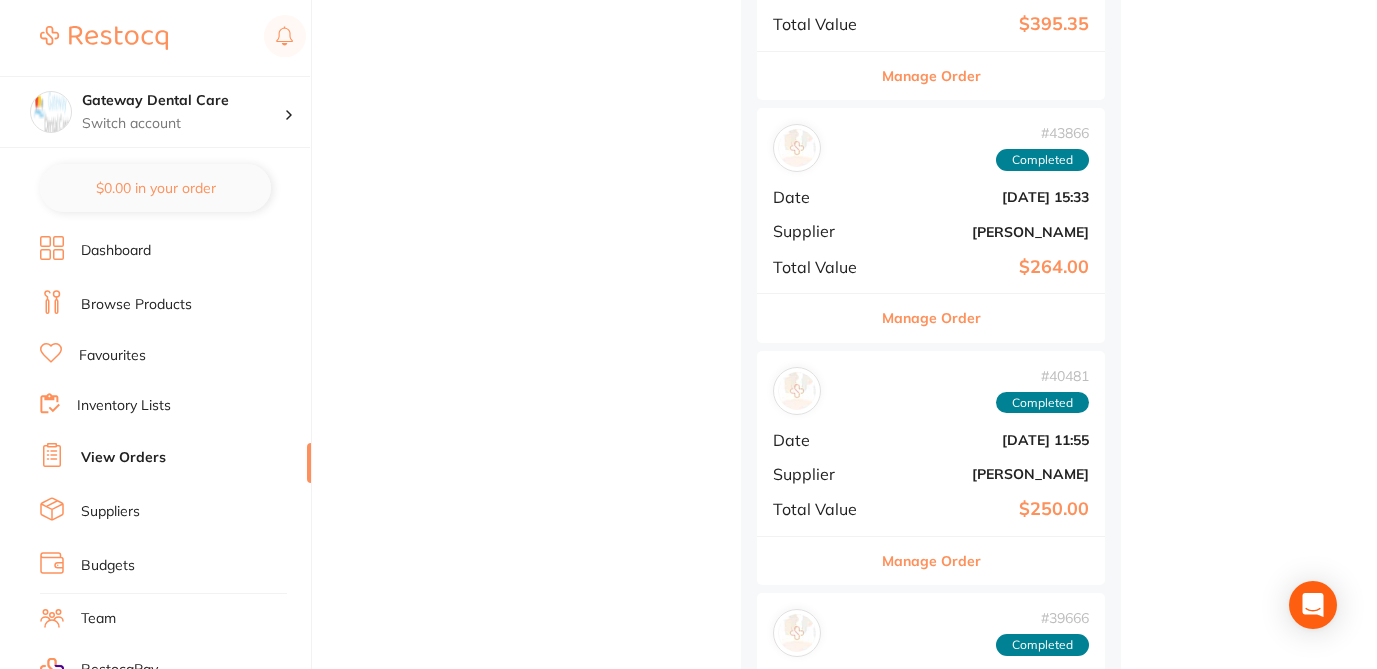click on "Manage Order" at bounding box center [931, 318] 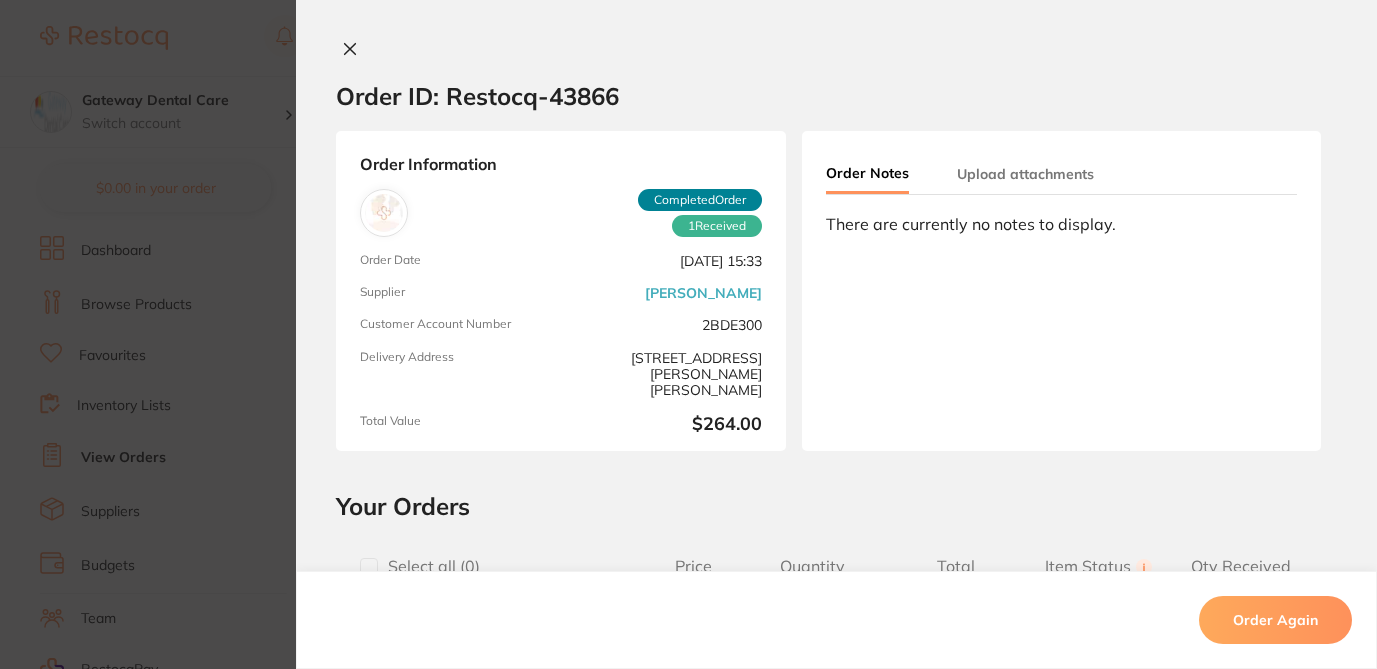click at bounding box center (369, 567) 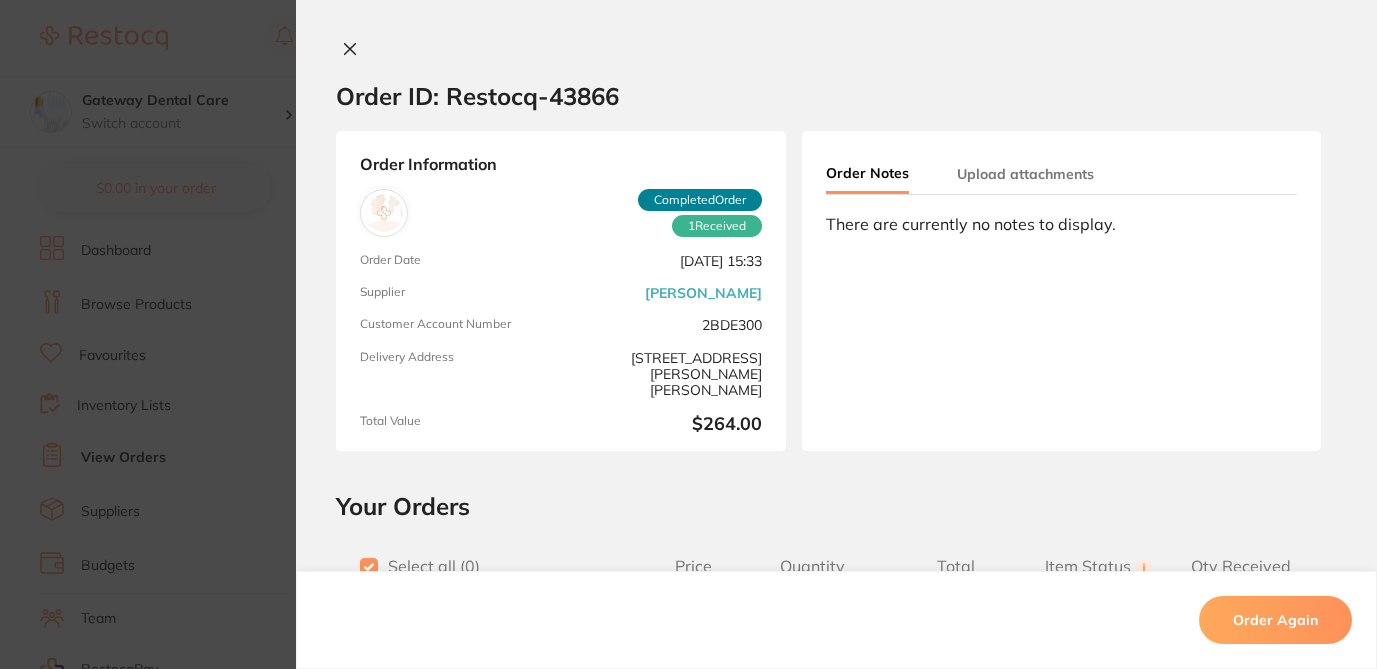 checkbox on "true" 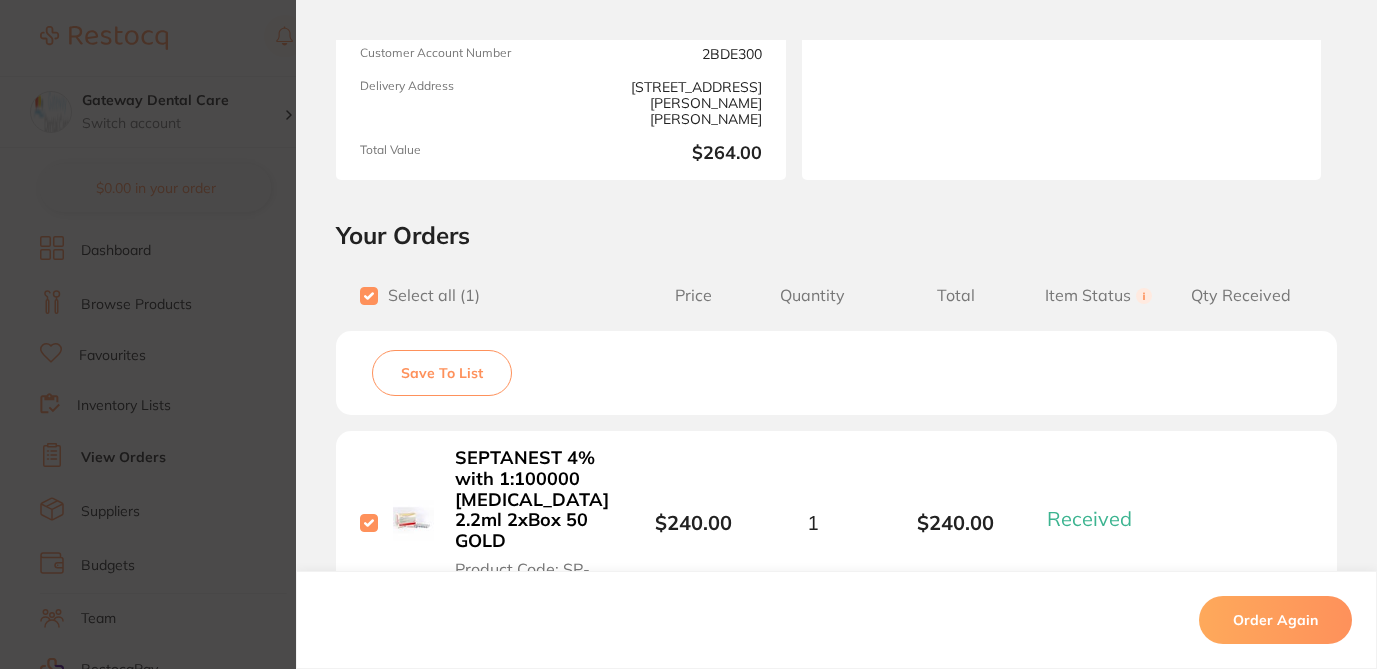 scroll, scrollTop: 315, scrollLeft: 0, axis: vertical 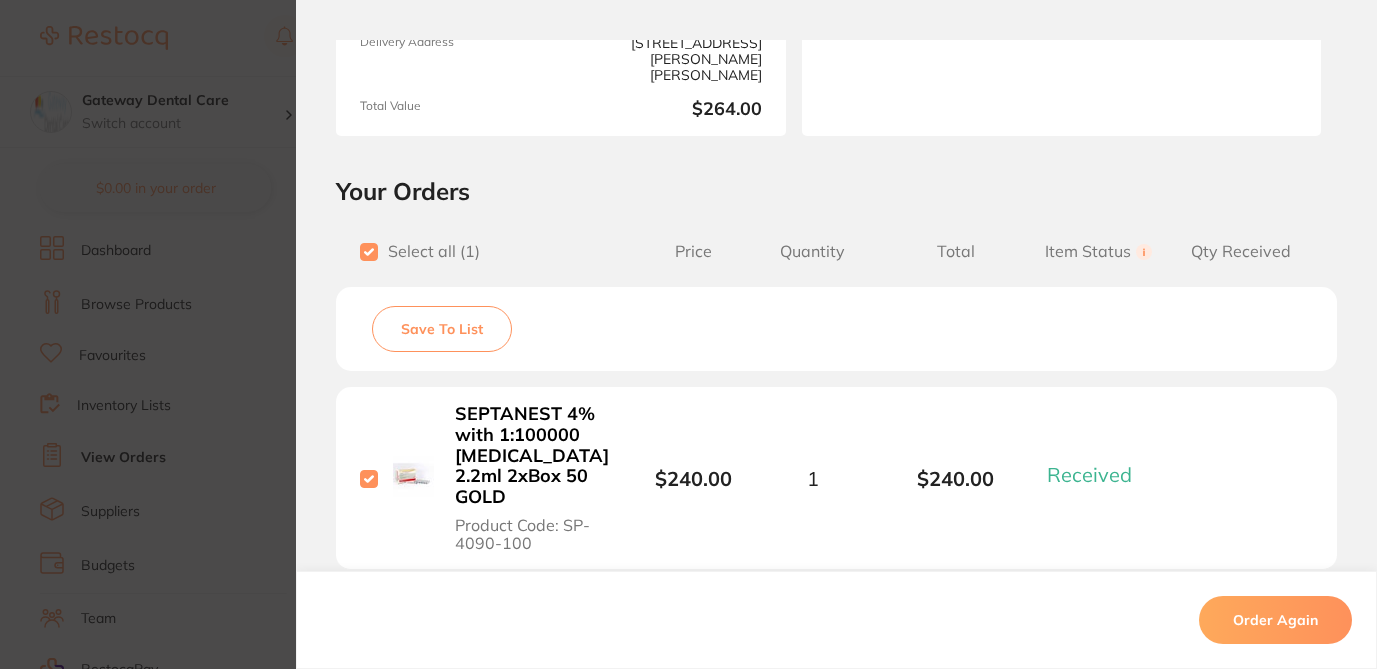 click on "Save To List" at bounding box center [442, 329] 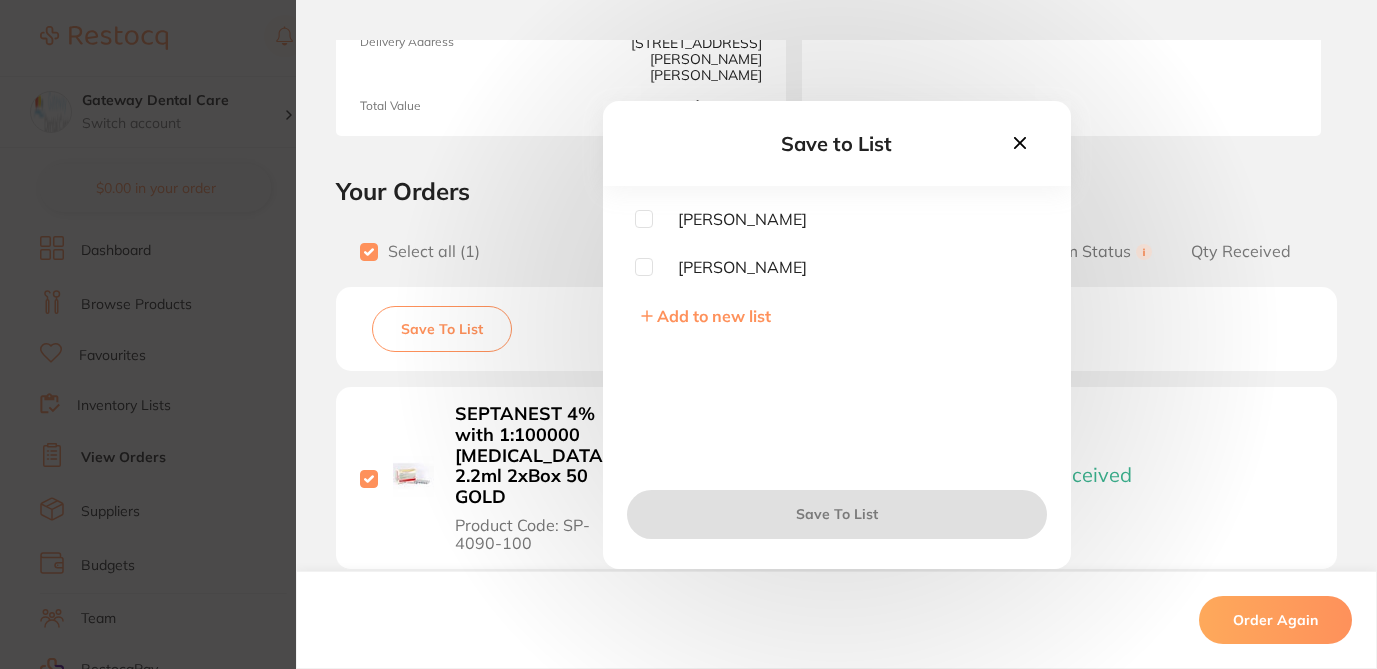 click at bounding box center (644, 267) 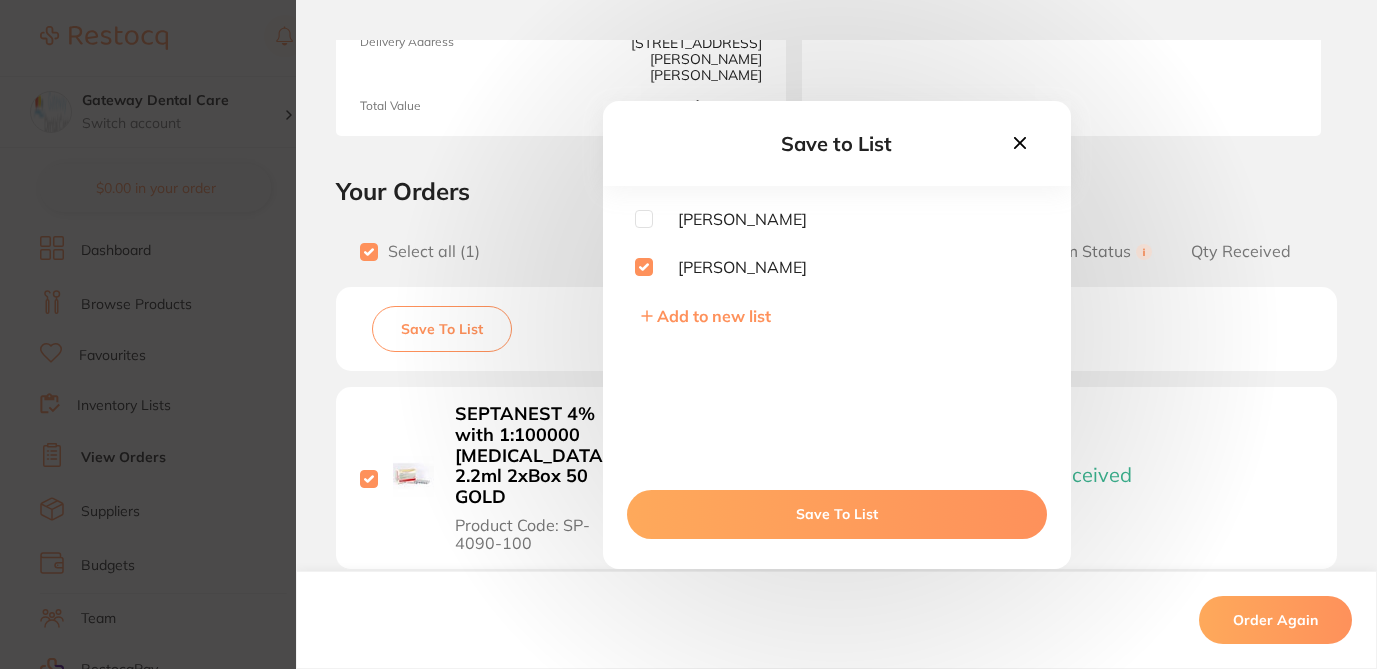 click on "Save To List" at bounding box center (837, 514) 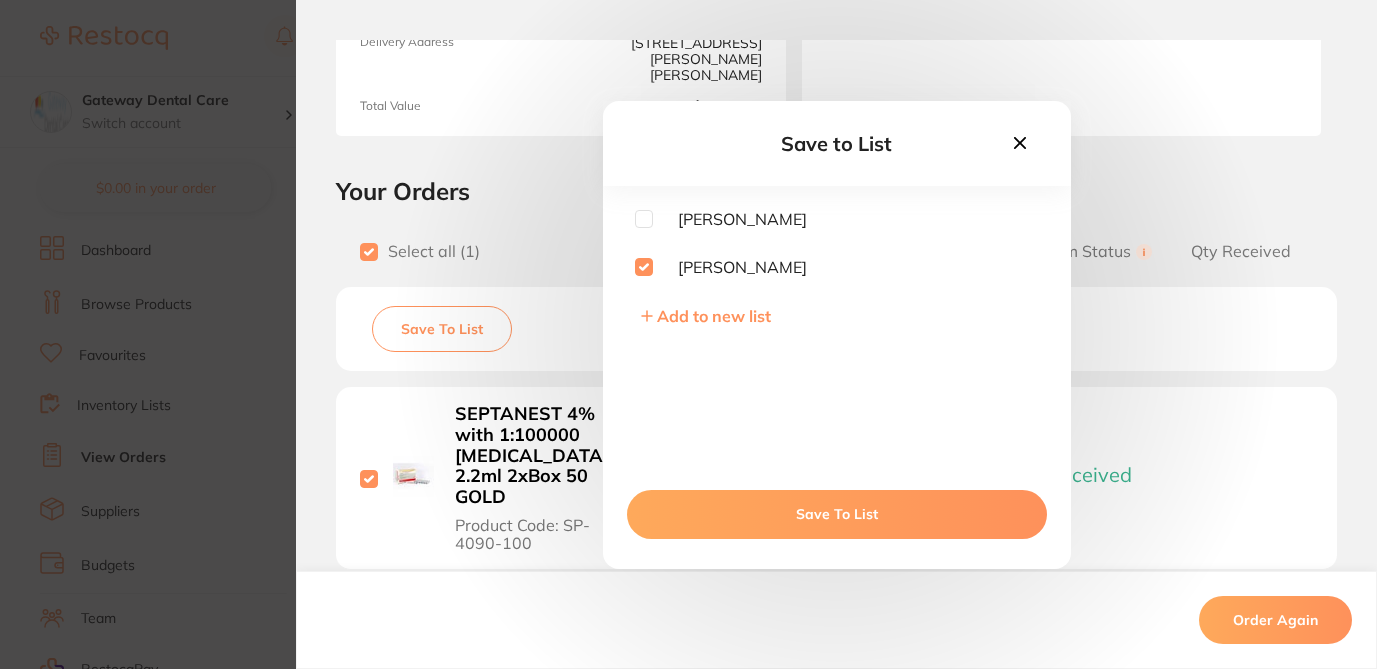 click on "Save To List" at bounding box center [837, 514] 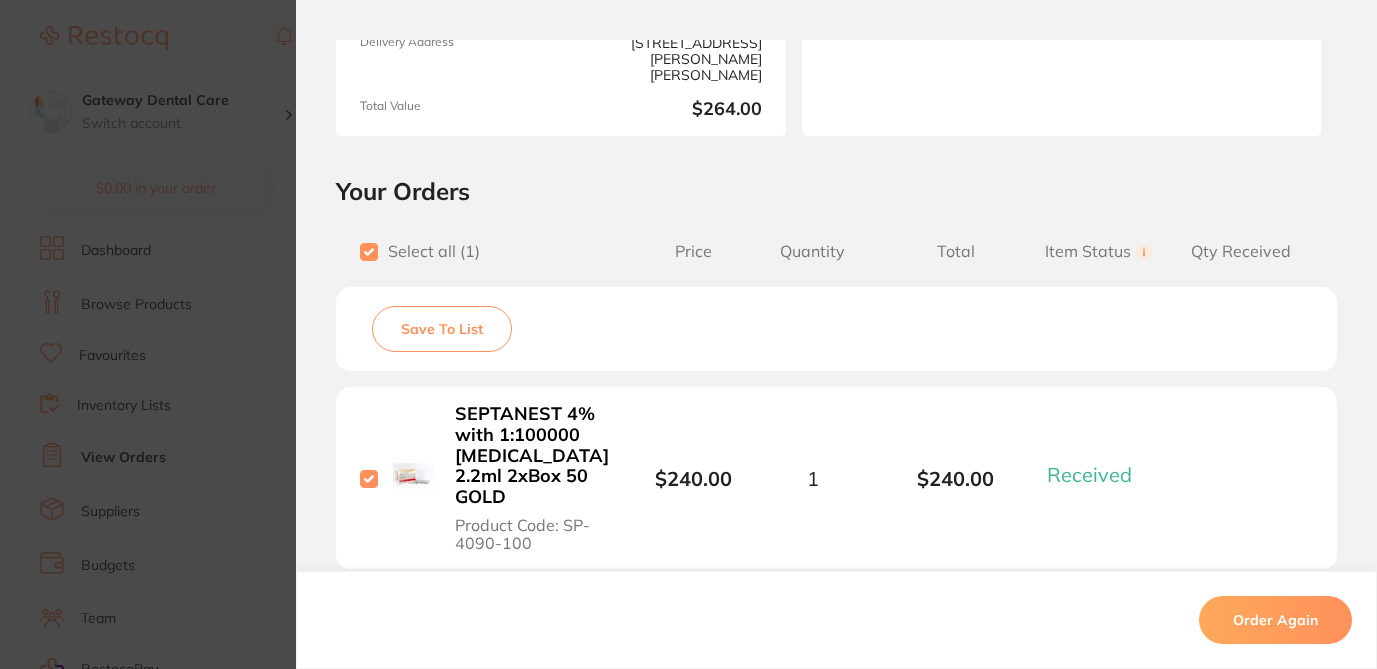 click on "Order ID: Restocq- 43866   Order Information   1  Received Completed  Order Order Date Jun 28 2024, 15:33 Supplier Henry Schein Halas   Customer Account Number 2BDE300 Delivery Address 2/1 Mona Vale Rd, Mona Vale Total Value $264.00 Order Notes Upload attachments There are currently no notes to display. Your Orders   Select all ( 1 ) Price Quantity Total Item Status   You can use this feature to track items that you have received and those that are on backorder Qty Received Save To List SEPTANEST 4% with 1:100000 adrenalin 2.2ml 2xBox 50 GOLD   Product    Code:  SP-4090-100     $240.00 1 $240.00 Received Received Back Order SEPTANEST 4% with 1:100000 adrenalin 2.2ml 2xBox 50 GOLD Product    Code:  SP-4090-100 $240.00 Quantity:  1 Status:   Received Received Back Order Quantity Received:  Recipient: Default ( customer.care@henryschein.com.au ) Message:   10.0 % GST Incl. $24.00 Sub Total  Incl. GST  ( 1   Items) $264.00 Order Again ✕ ✕" at bounding box center [688, 334] 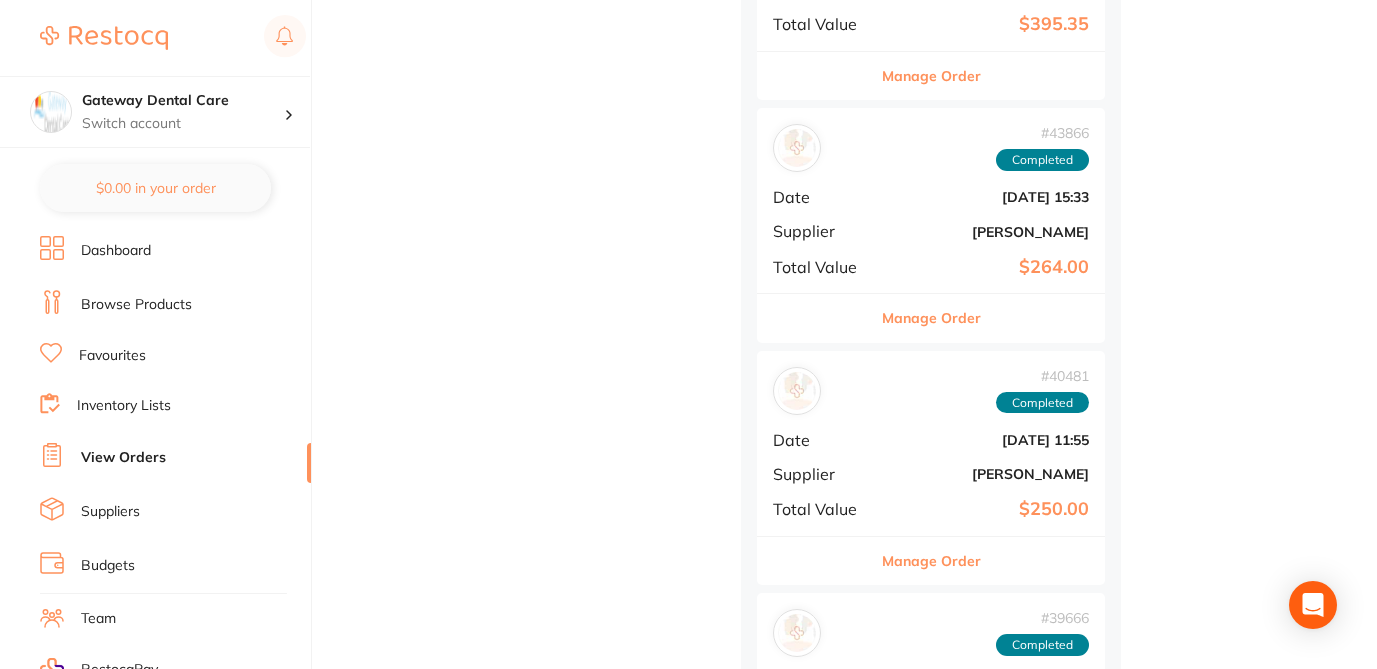 click on "Manage Order" at bounding box center (931, 561) 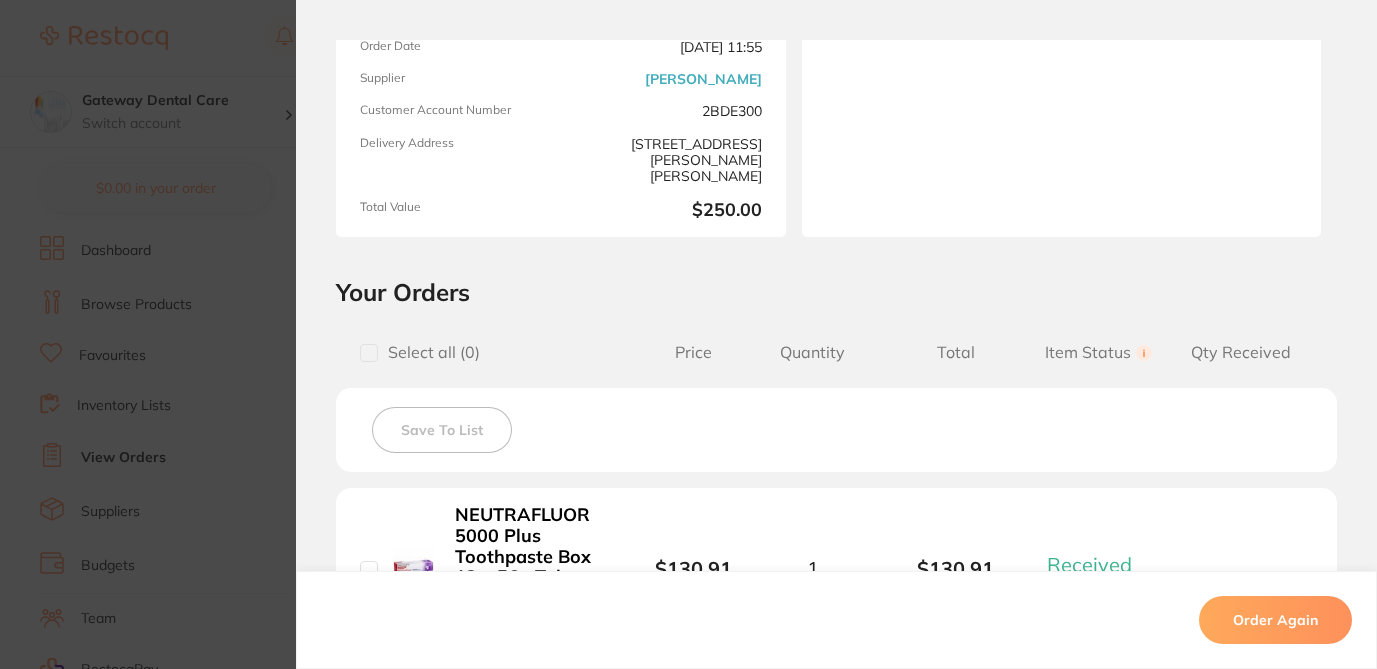 scroll, scrollTop: 234, scrollLeft: 0, axis: vertical 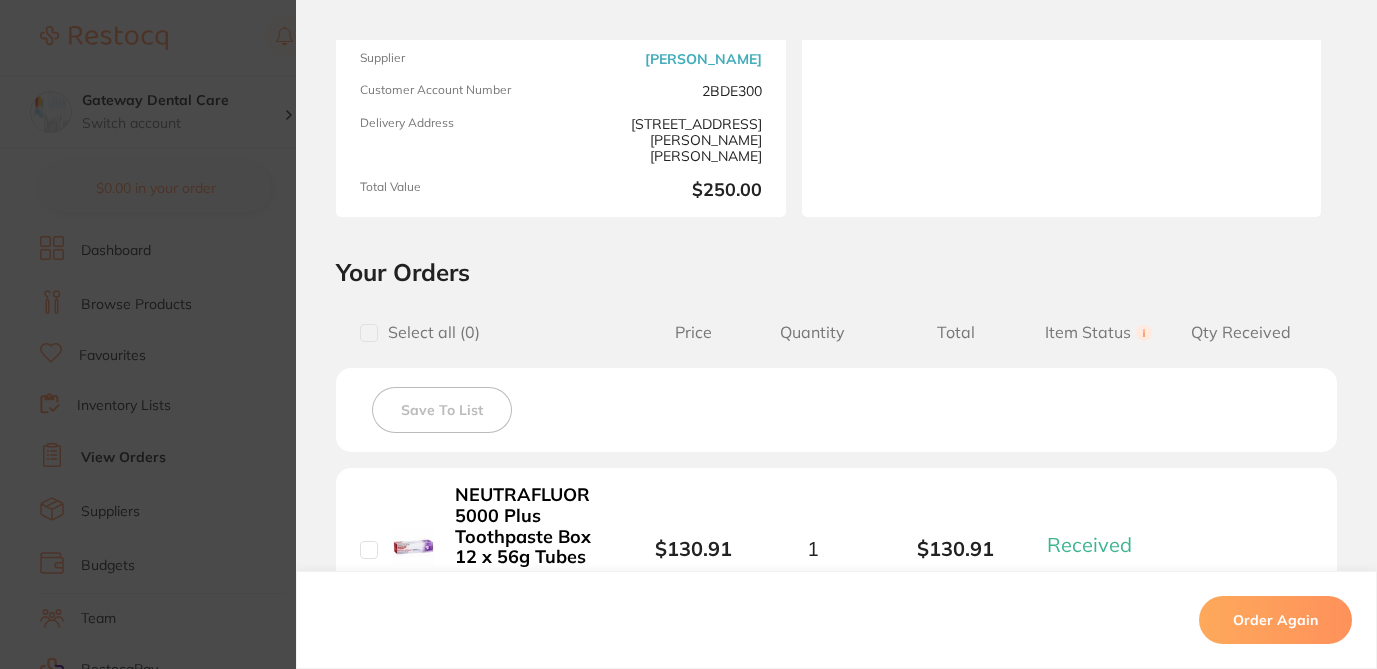 click at bounding box center (369, 333) 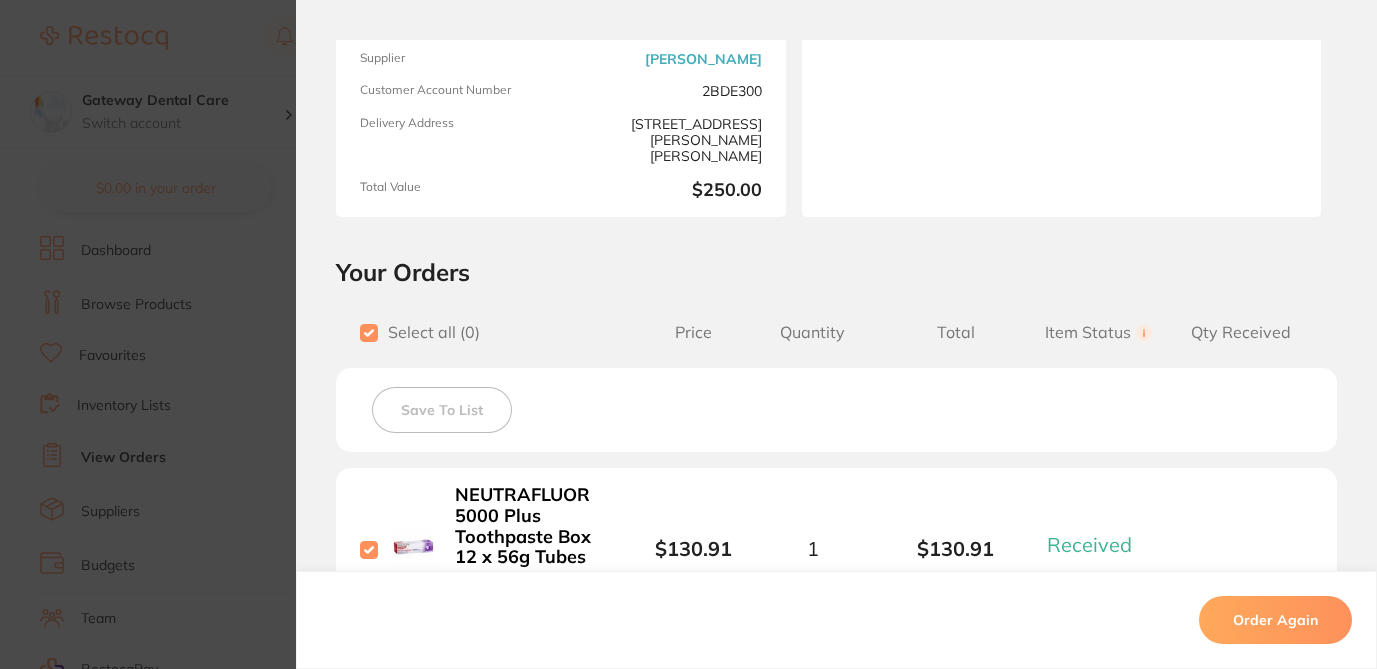 checkbox on "true" 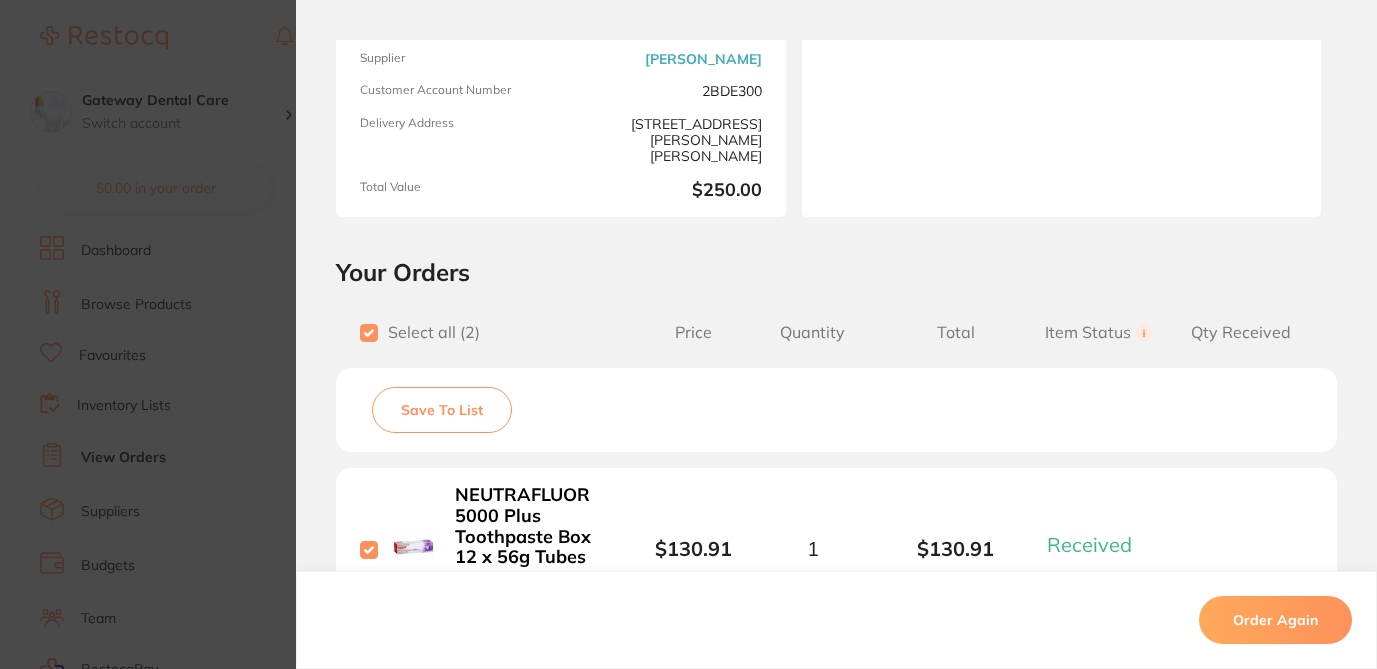 click on "Save To List" at bounding box center (442, 410) 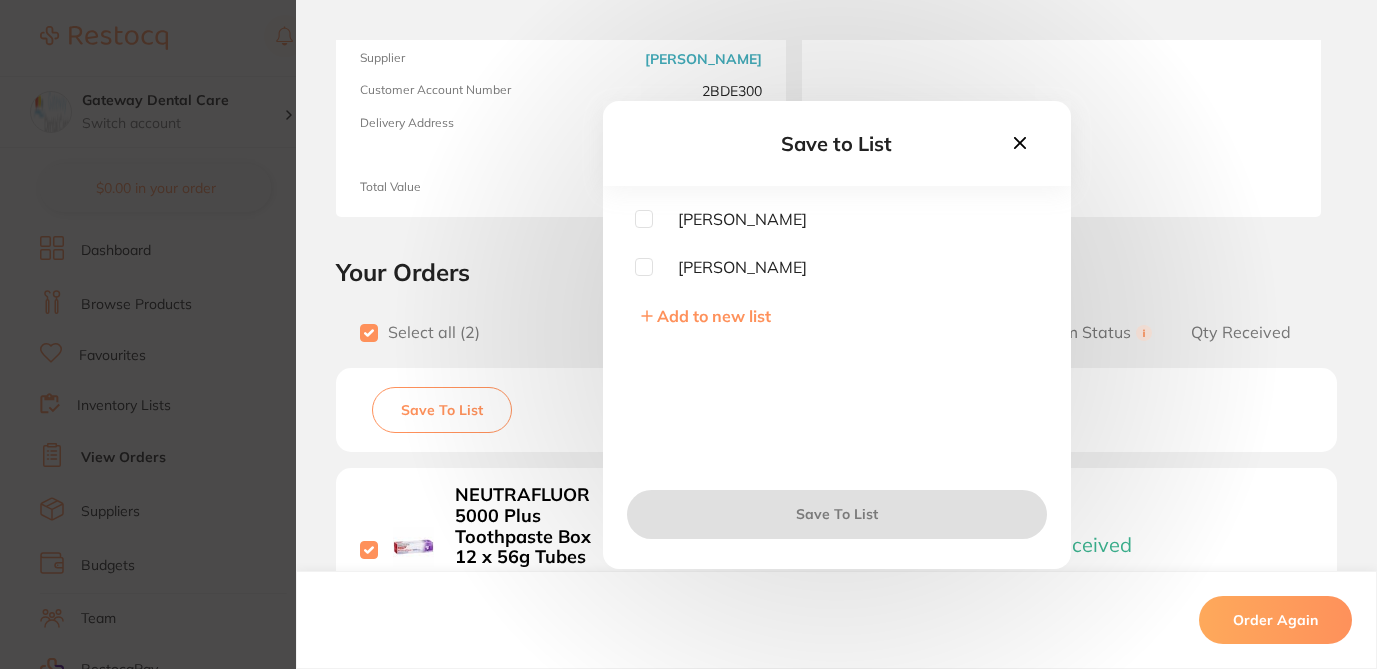 click at bounding box center [644, 267] 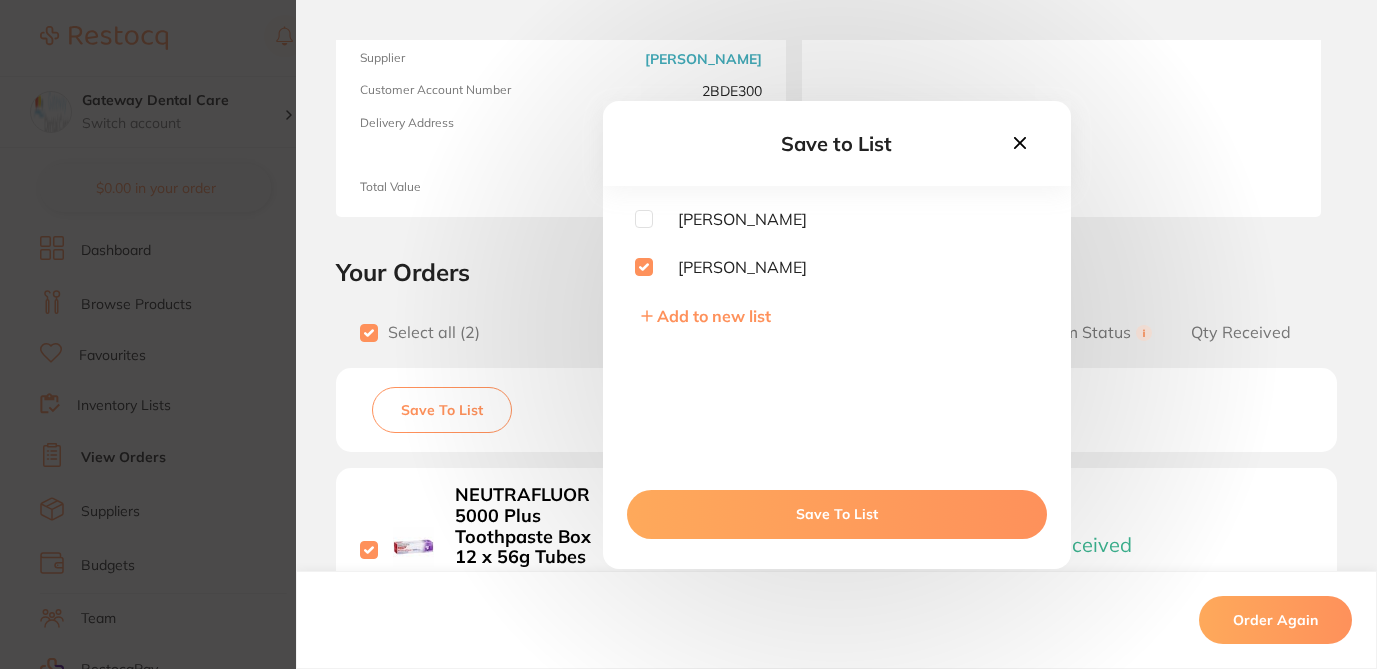 click on "Save To List" at bounding box center [837, 514] 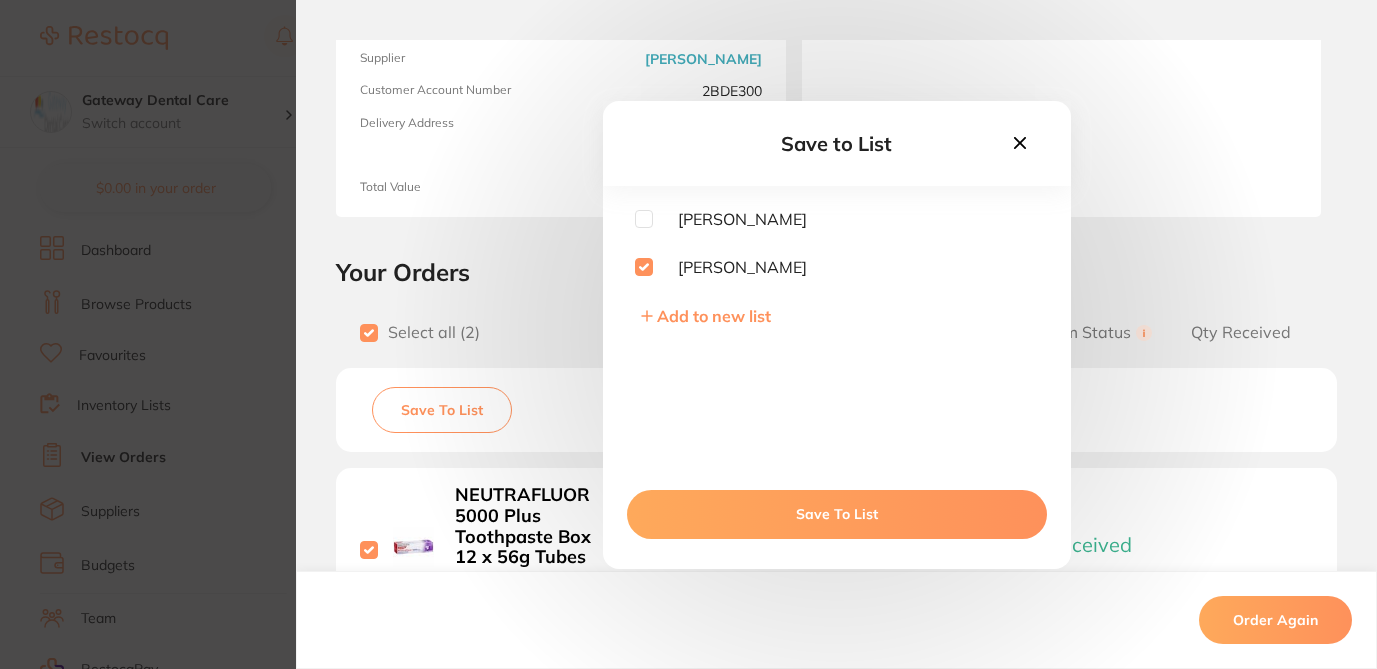 click on "Save To List" at bounding box center [837, 514] 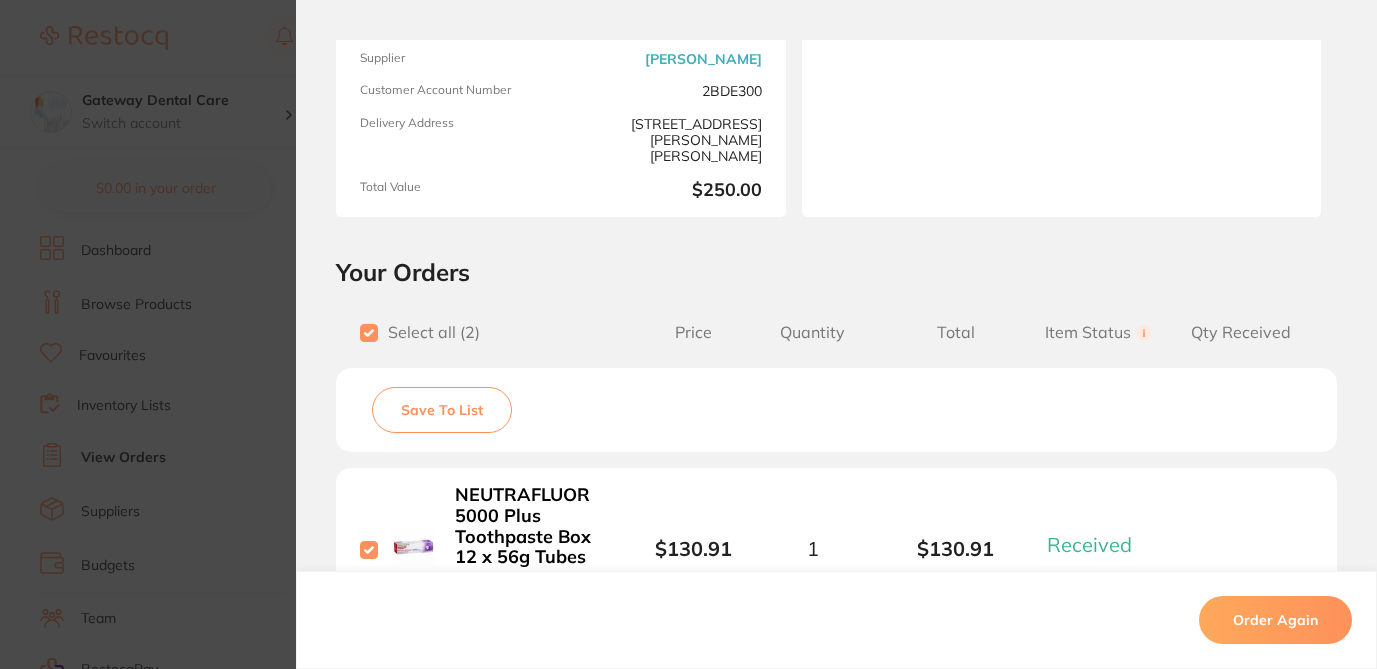 click on "Order ID: Restocq- 40481   Order Information   2  Received Completed  Order Order Date May 31 2024, 11:55 Supplier Henry Schein Halas   Customer Account Number 2BDE300 Delivery Address 2/1 Mona Vale Rd, Mona Vale Total Value $250.00 Order Notes Upload attachments There are currently no notes to display. Your Orders   Select all ( 2 ) Price Quantity Total Item Status   You can use this feature to track items that you have received and those that are on backorder Qty Received Save To List NEUTRAFLUOR 5000 Plus Toothpaste Box 12 x 56g Tubes   Product    Code:  CG-AU00556A     $130.91 1 $130.91 Received Received Back Order CanalPro NaOCl 6% 500 ml Bottle   Product    Code:  MM-60019656V     $96.36 1 $96.36 Received Received Back Order NEUTRAFLUOR 5000 Plus Toothpaste Box 12 x 56g Tubes Product    Code:  CG-AU00556A $130.91 Quantity:  1 Status:   Received Received Back Order Quantity Received:  CanalPro NaOCl 6% 500 ml Bottle Product    Code:  MM-60019656V $96.36 Quantity:  1 Status:   Received Received Back Order" at bounding box center (688, 334) 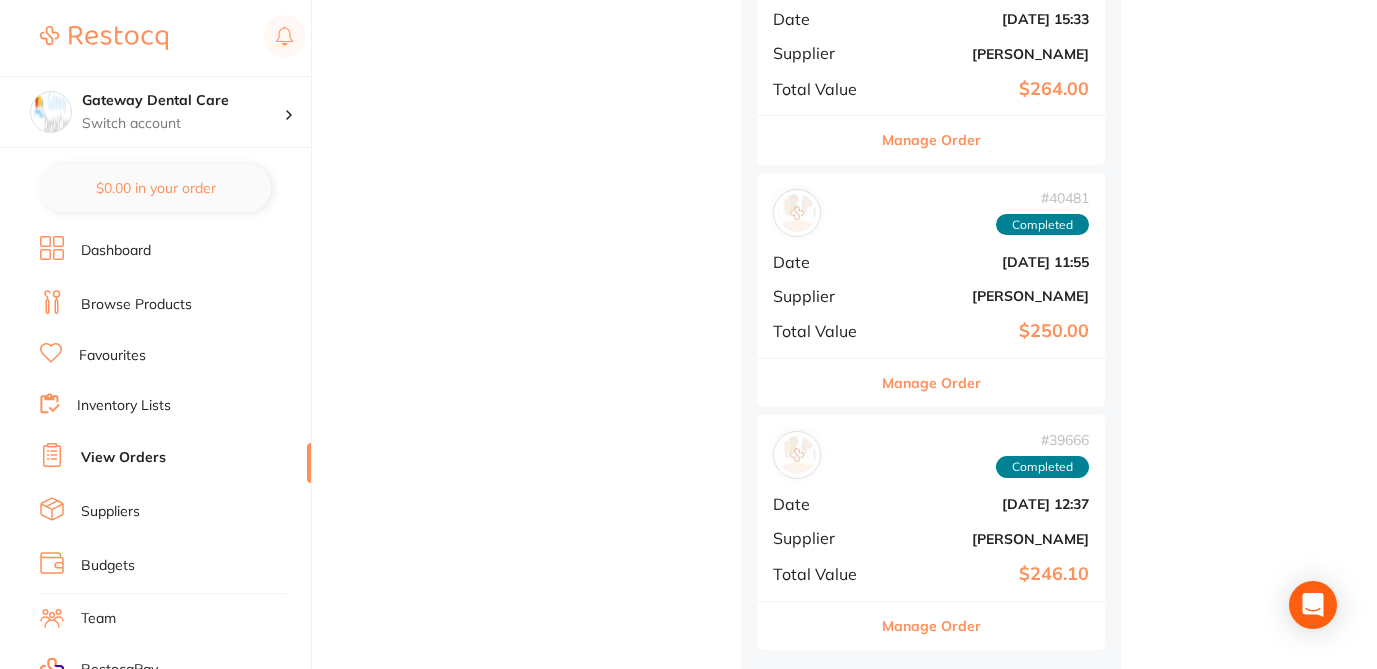 scroll, scrollTop: 4488, scrollLeft: 0, axis: vertical 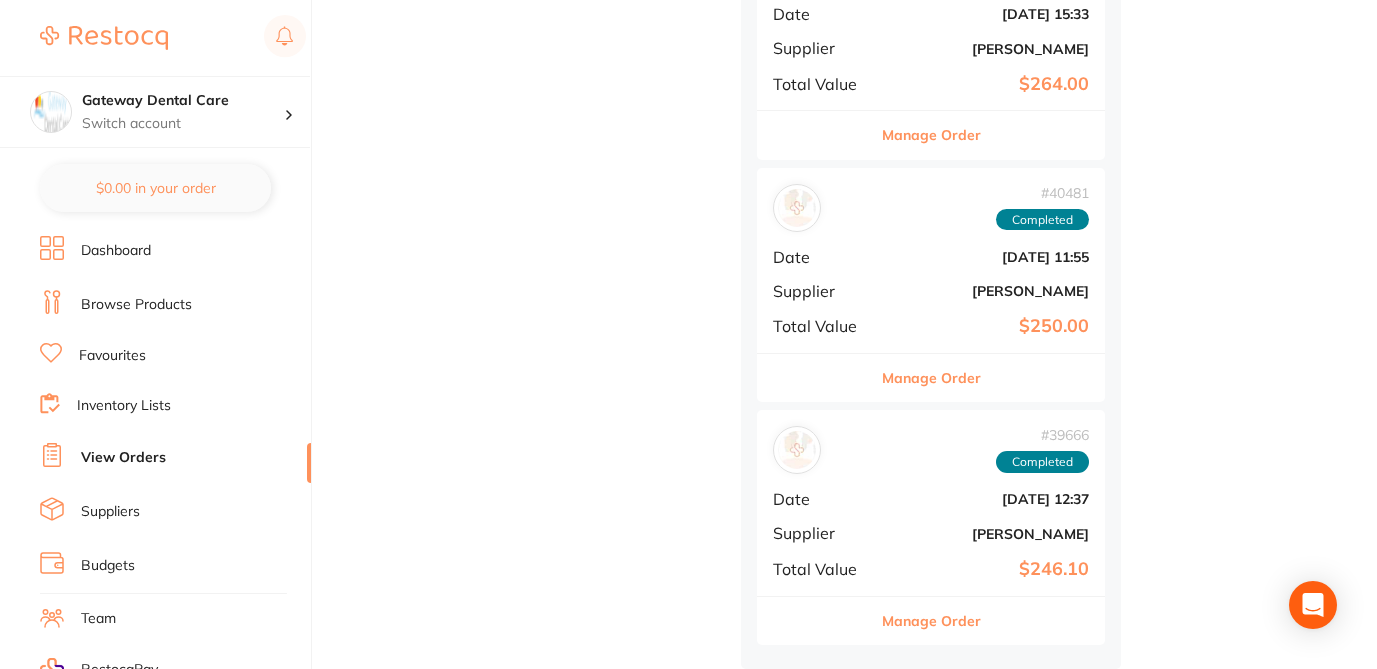 click on "Manage Order" at bounding box center (931, 621) 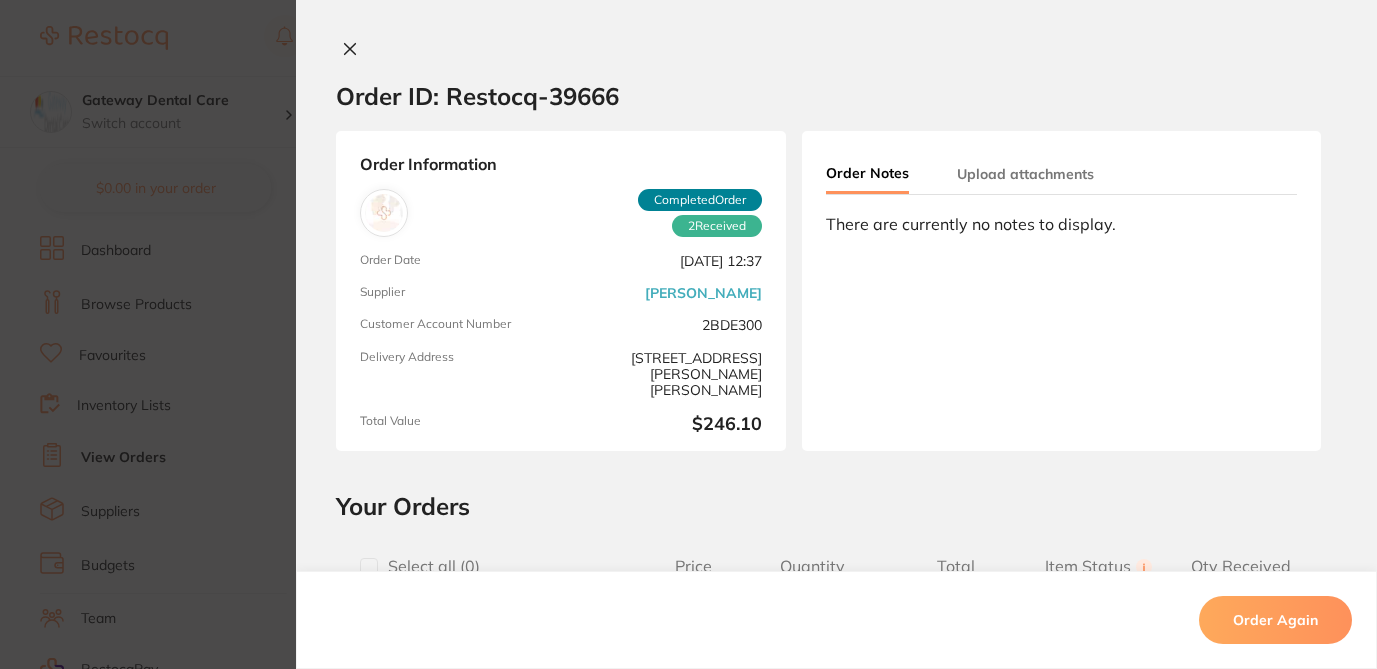click at bounding box center (369, 567) 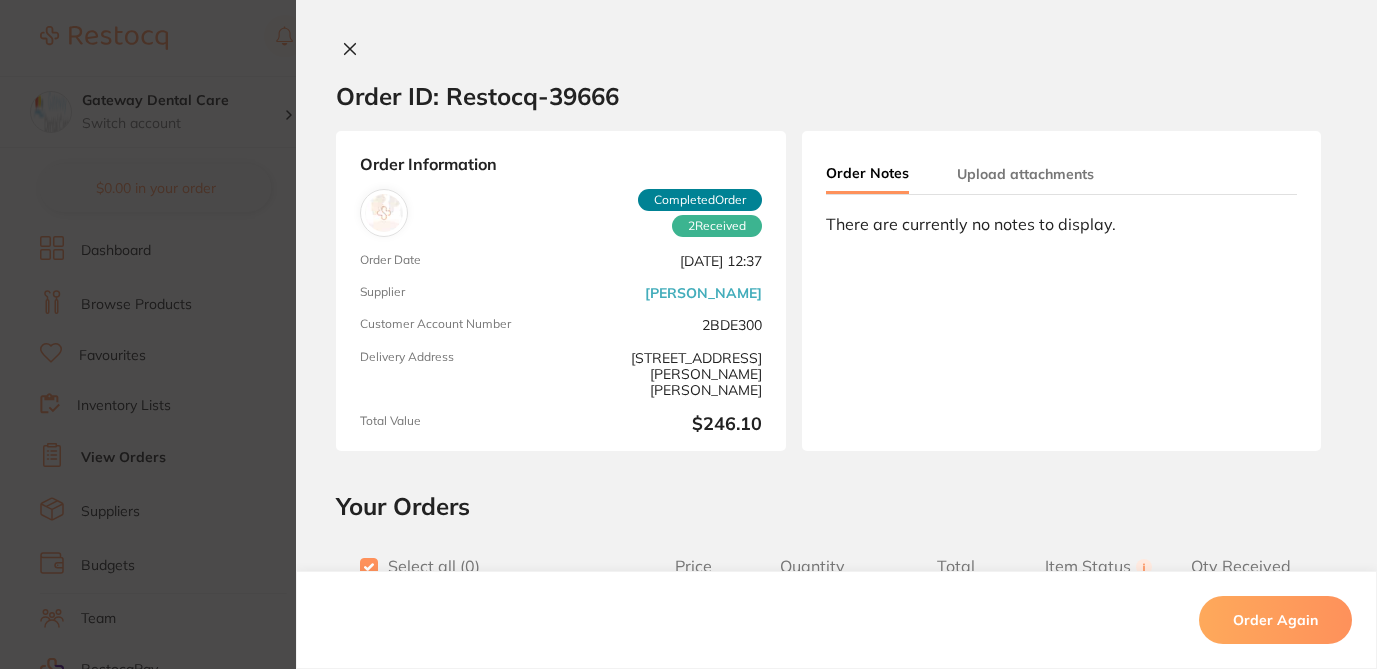 checkbox on "true" 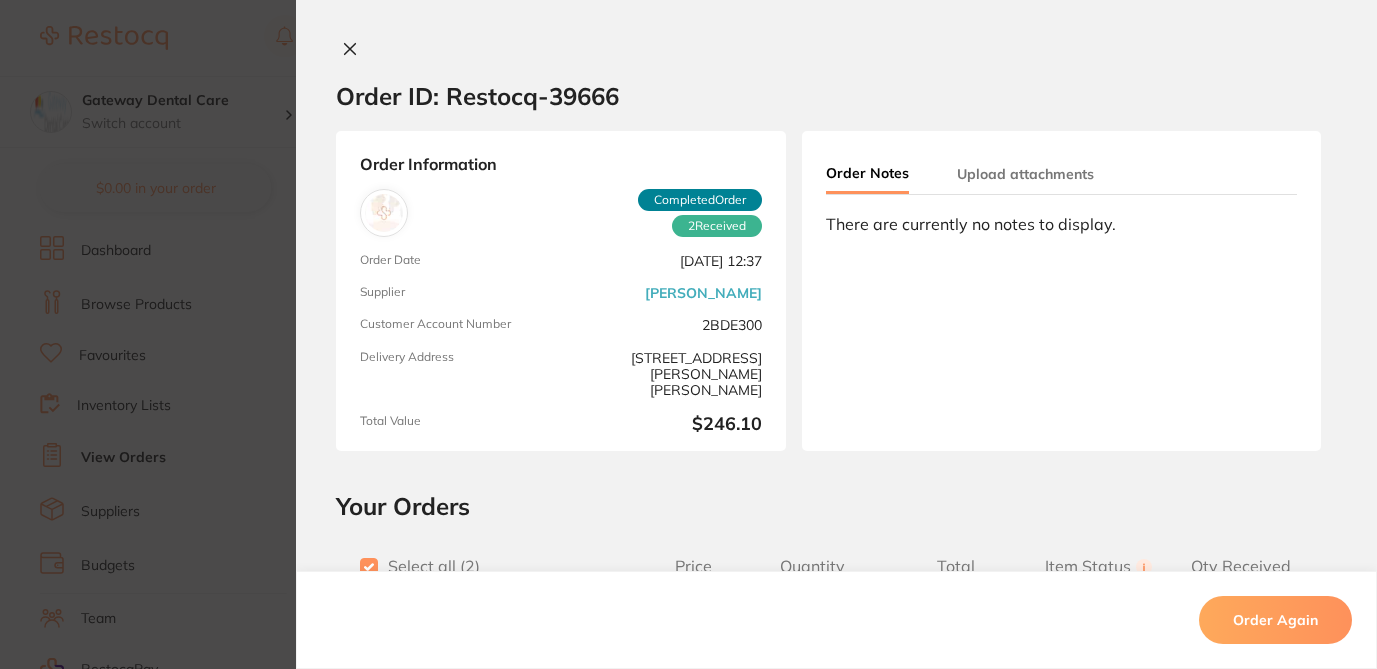 scroll, scrollTop: 3903, scrollLeft: 0, axis: vertical 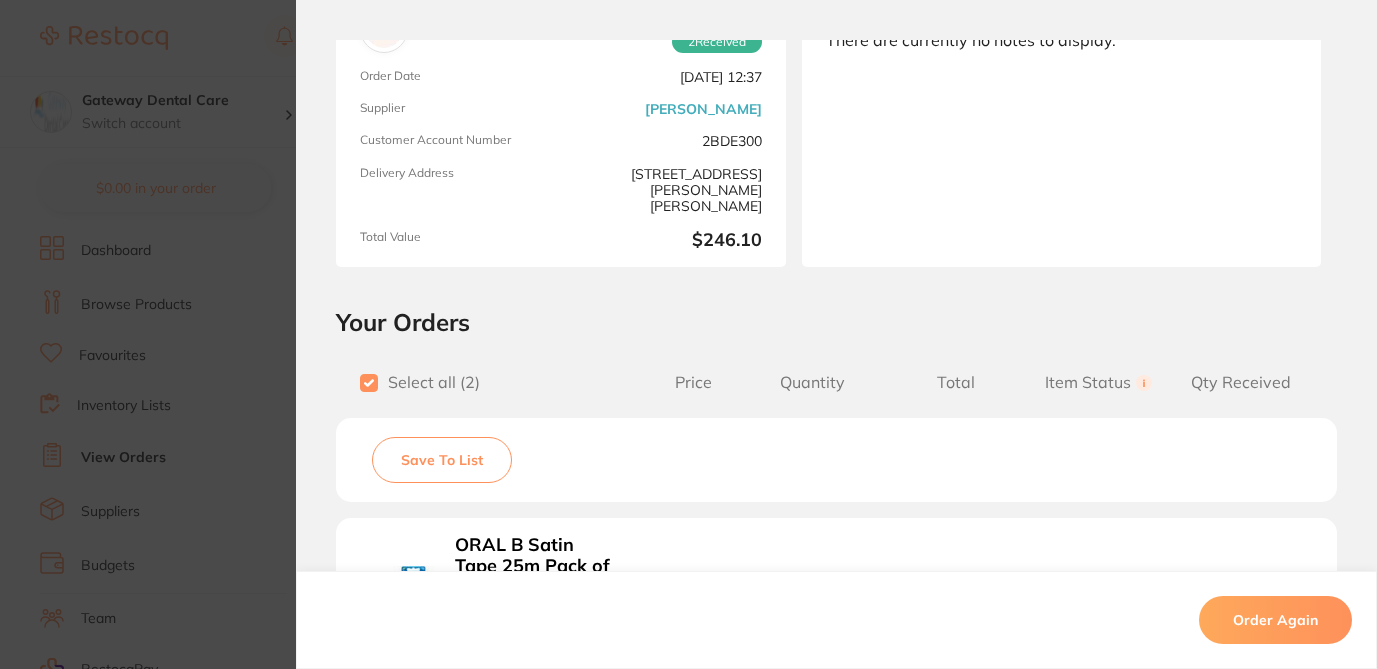 click on "Save To List" at bounding box center (442, 460) 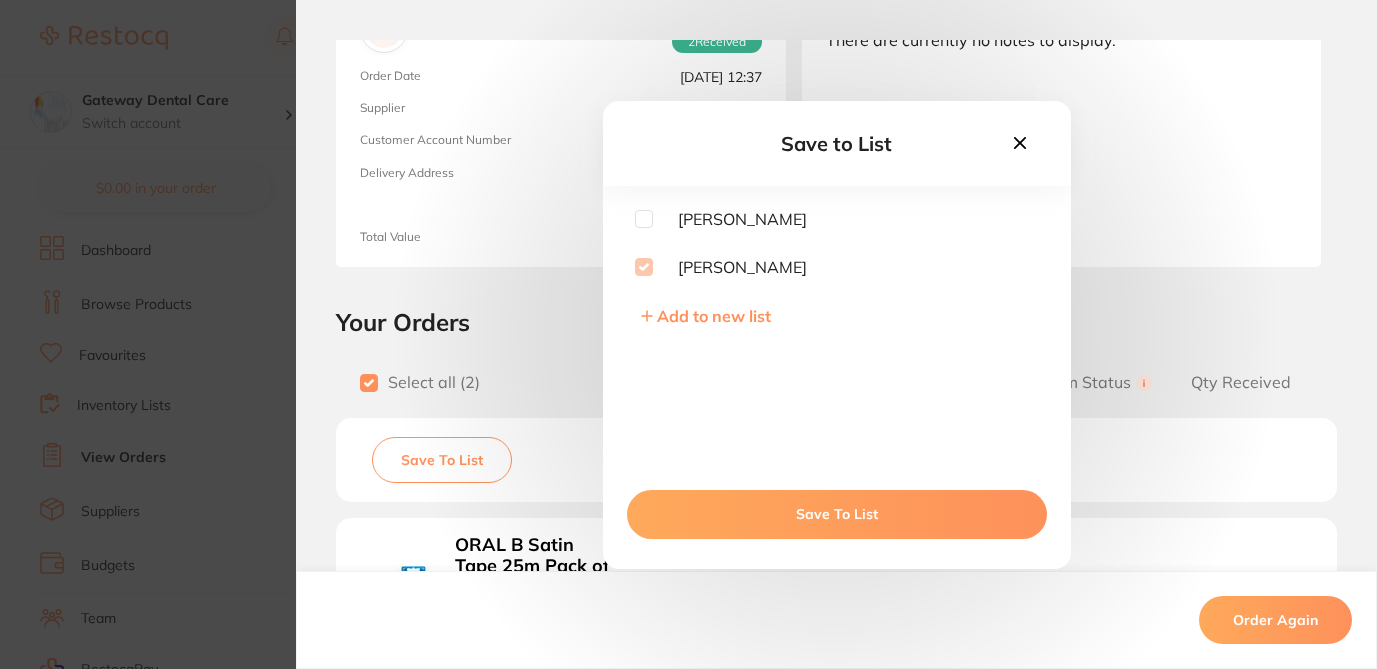 click on "Save To List" at bounding box center [837, 514] 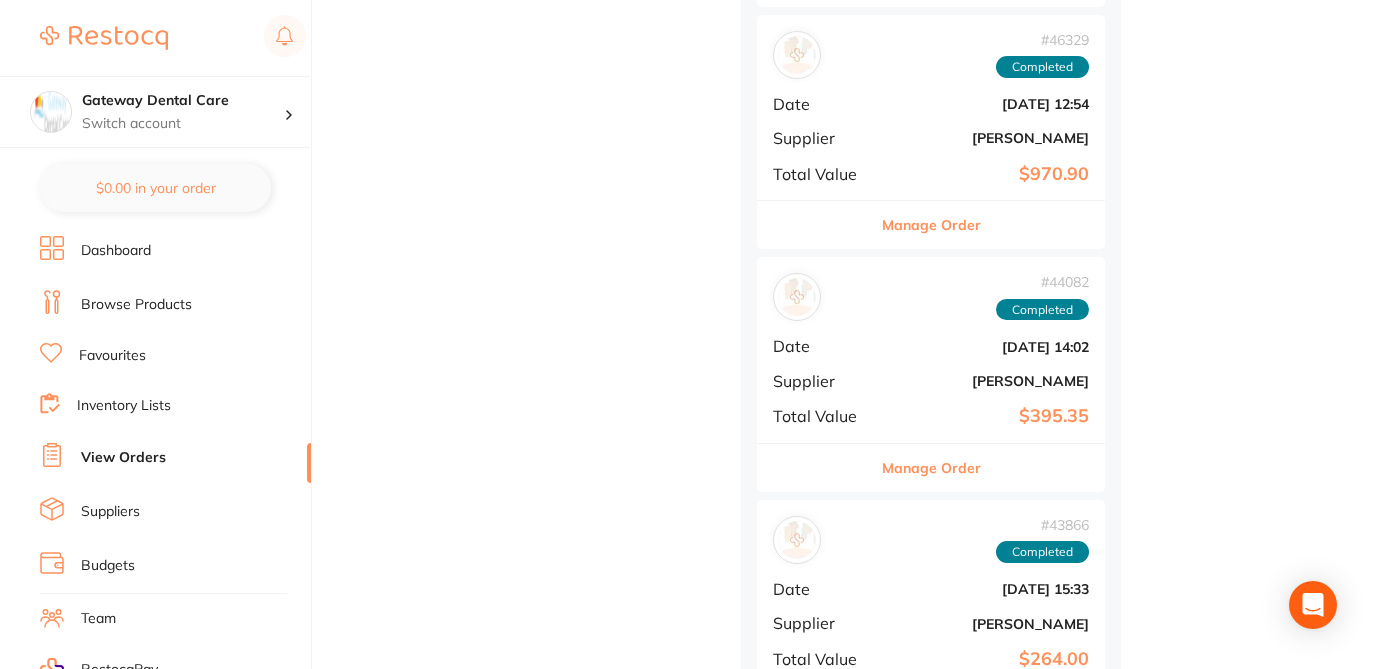 click on "Inventory Lists" at bounding box center [124, 406] 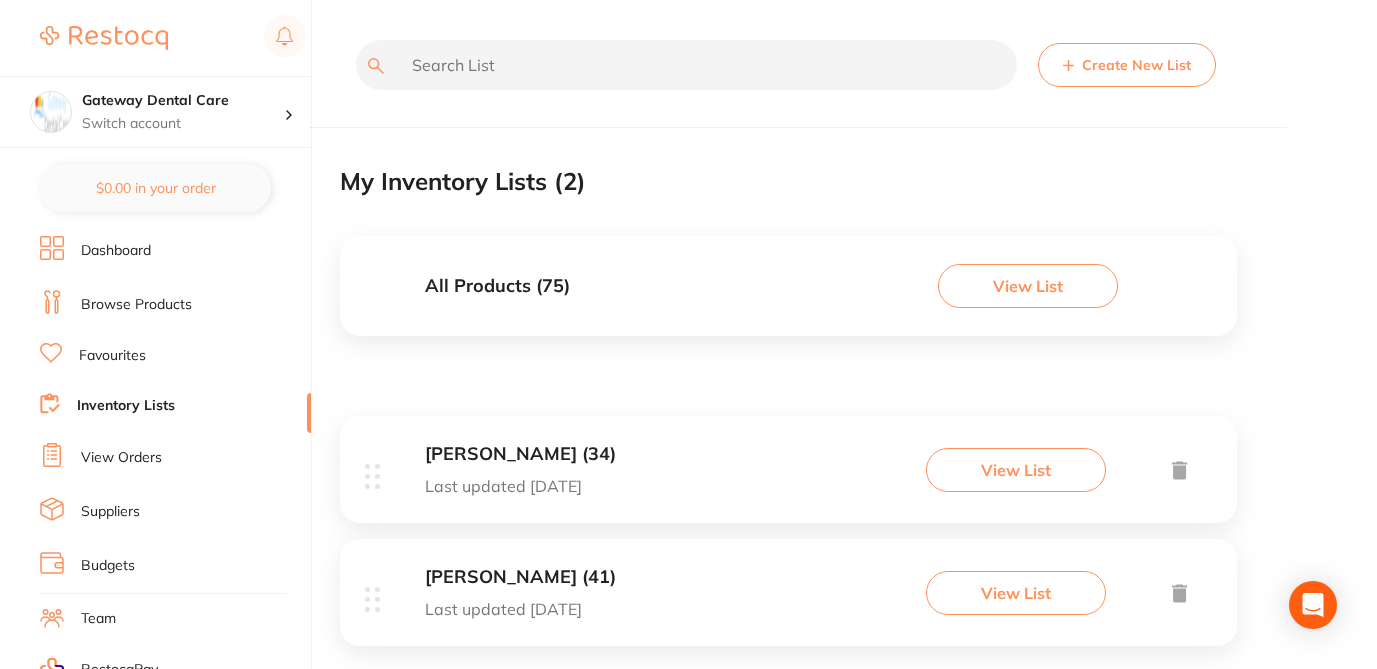 click on "View List" at bounding box center [1016, 470] 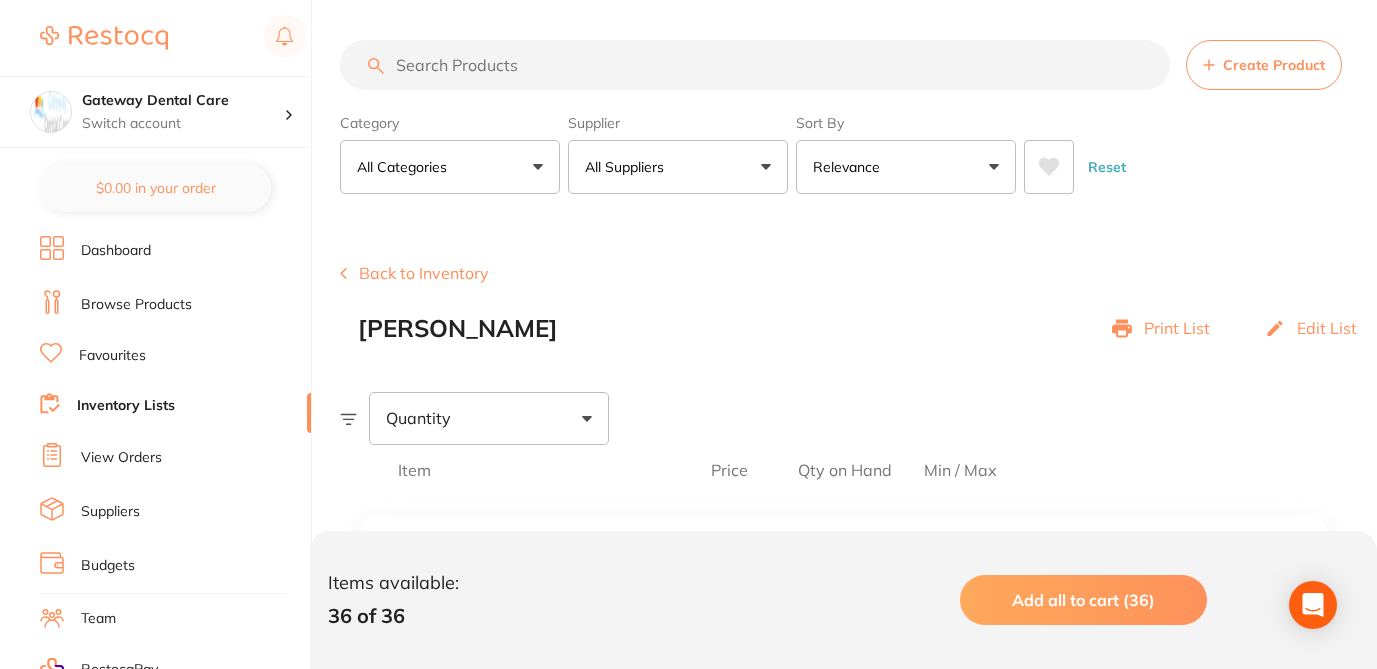 click on "Back to Inventory Henry Schein Halas Print List Edit List" at bounding box center (858, 303) 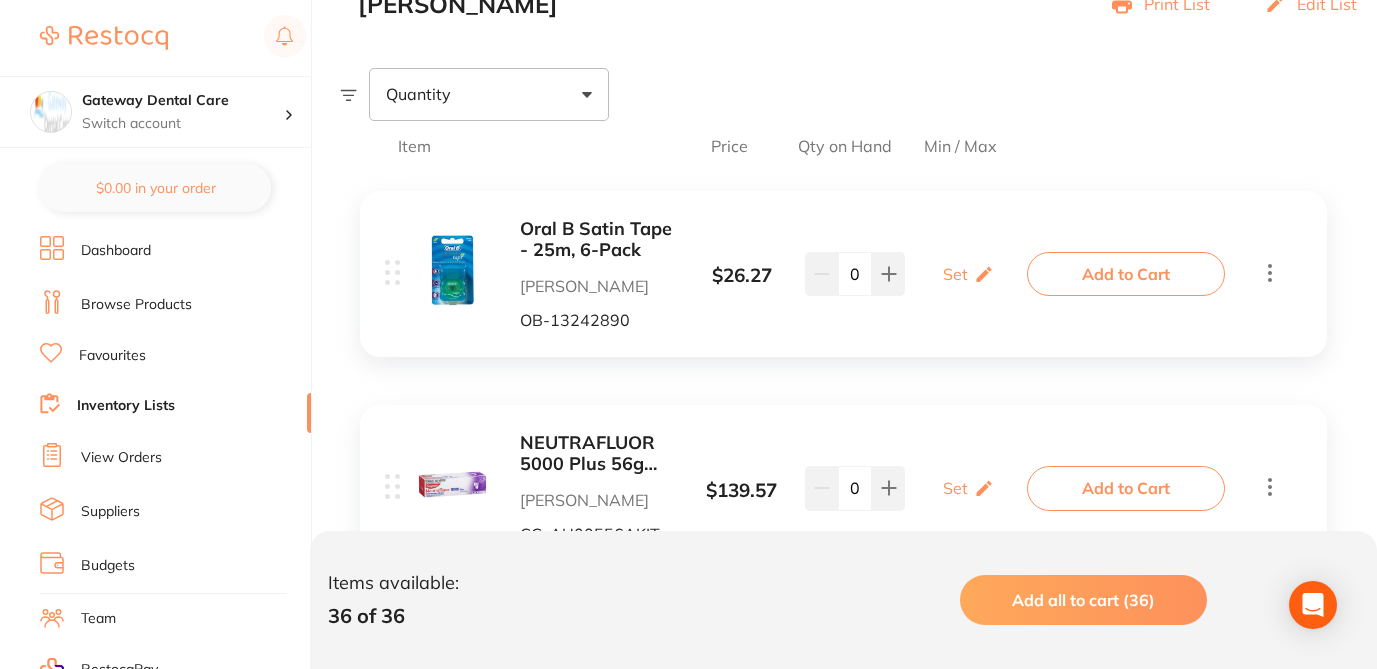 scroll, scrollTop: 400, scrollLeft: 0, axis: vertical 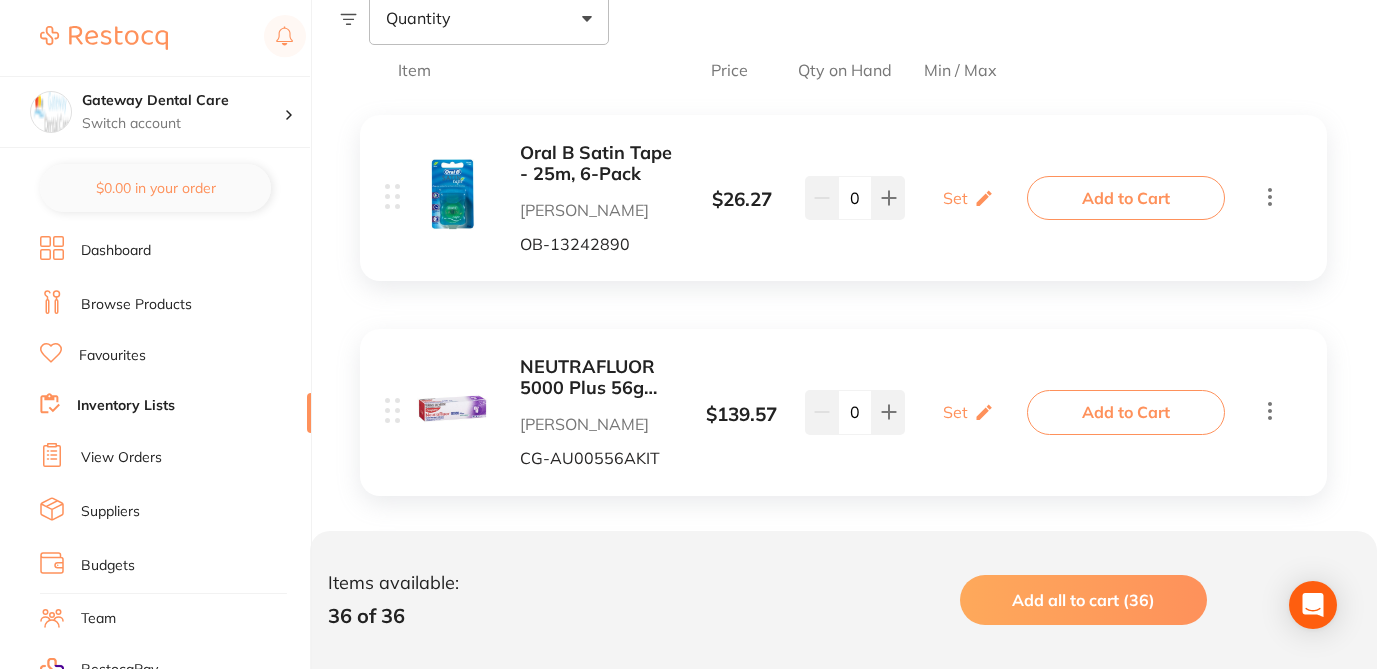 click 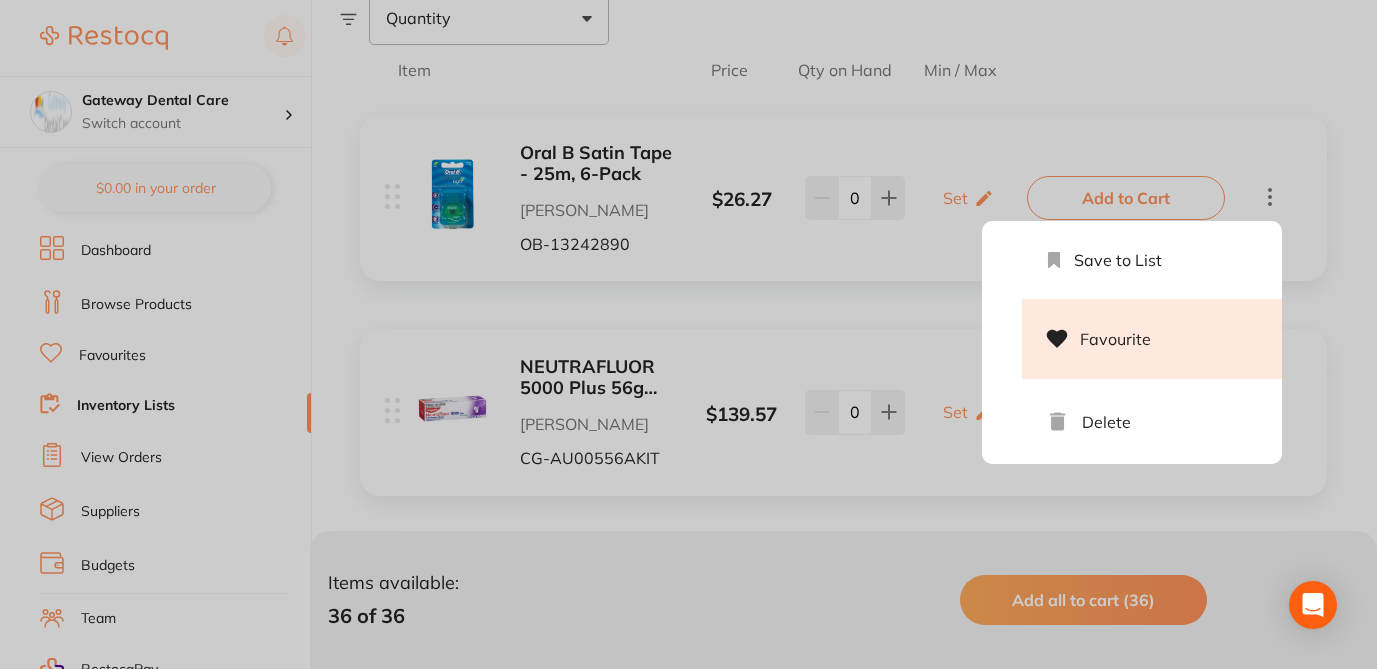 click on "Favourite" at bounding box center (1152, 339) 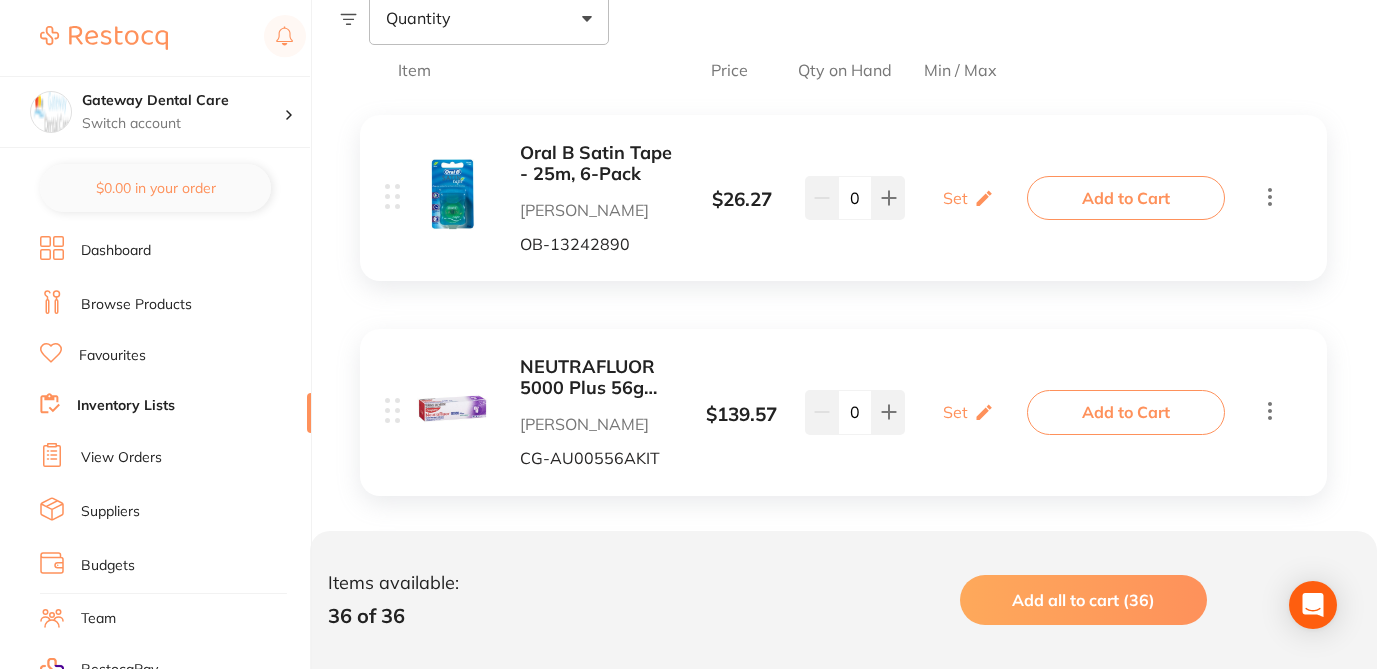 click 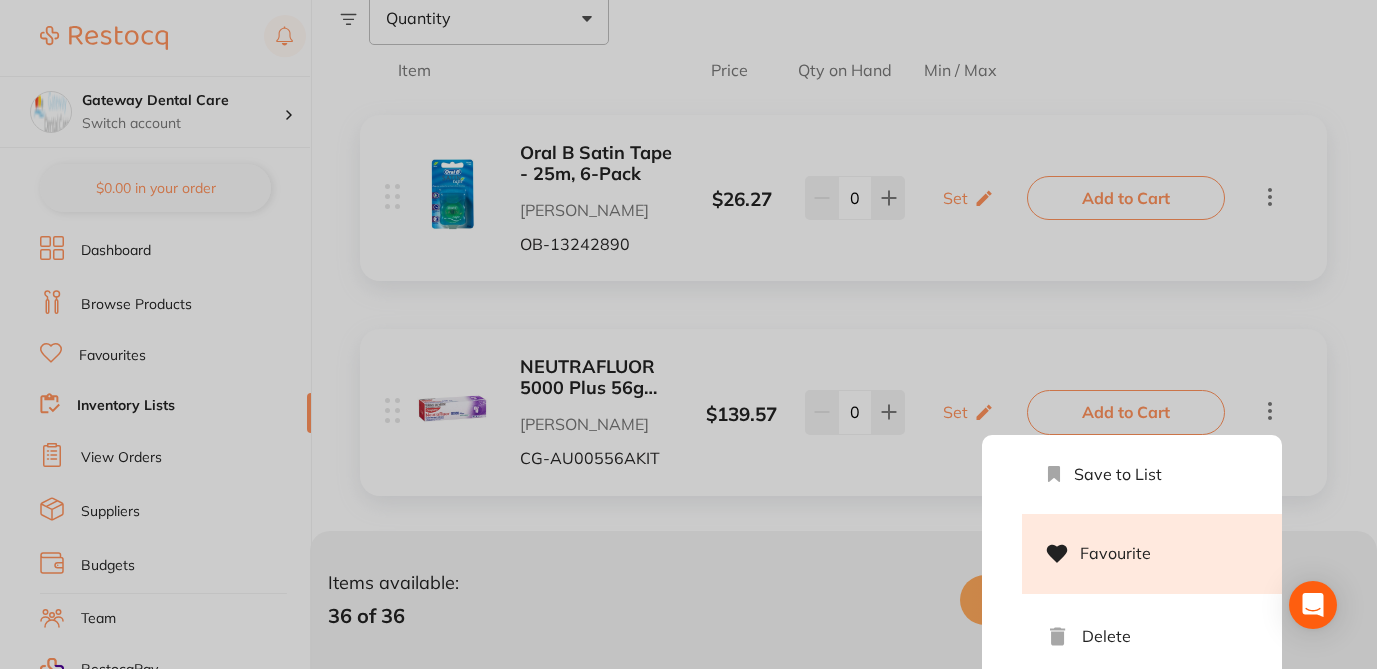 click 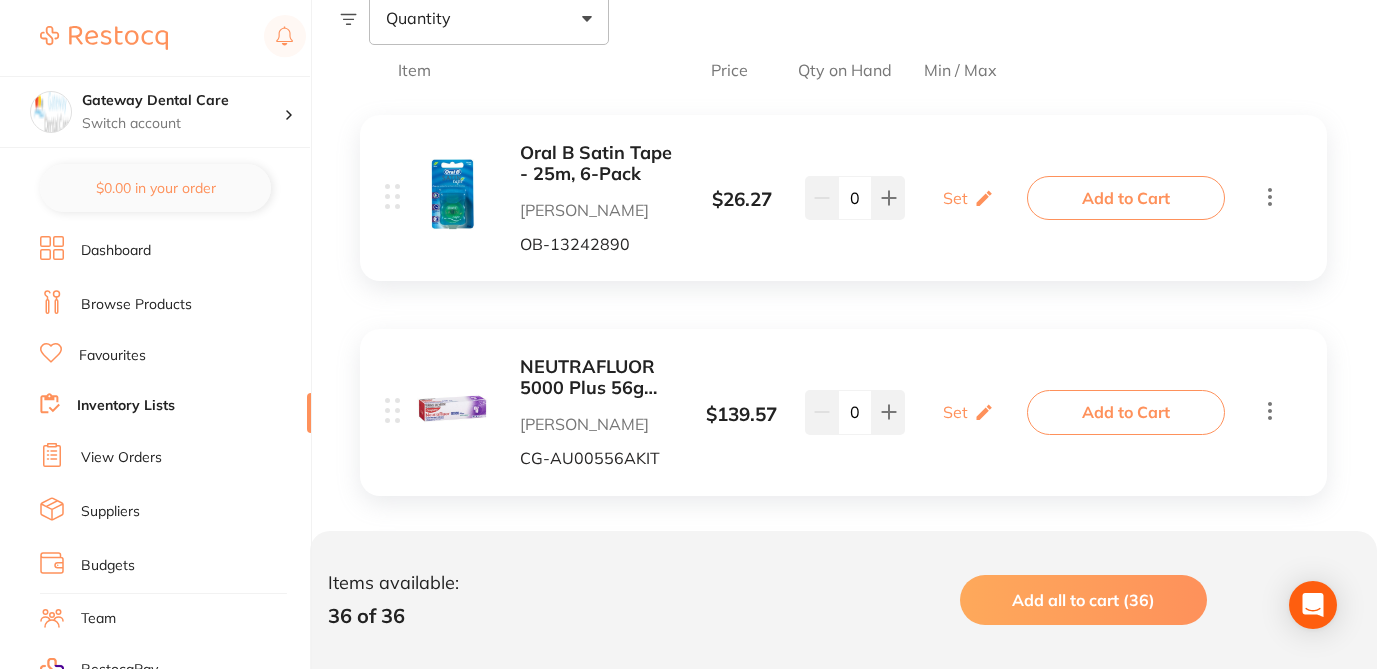click on "Oral B Satin Tape - 25m, 6-Pack" at bounding box center [598, 163] 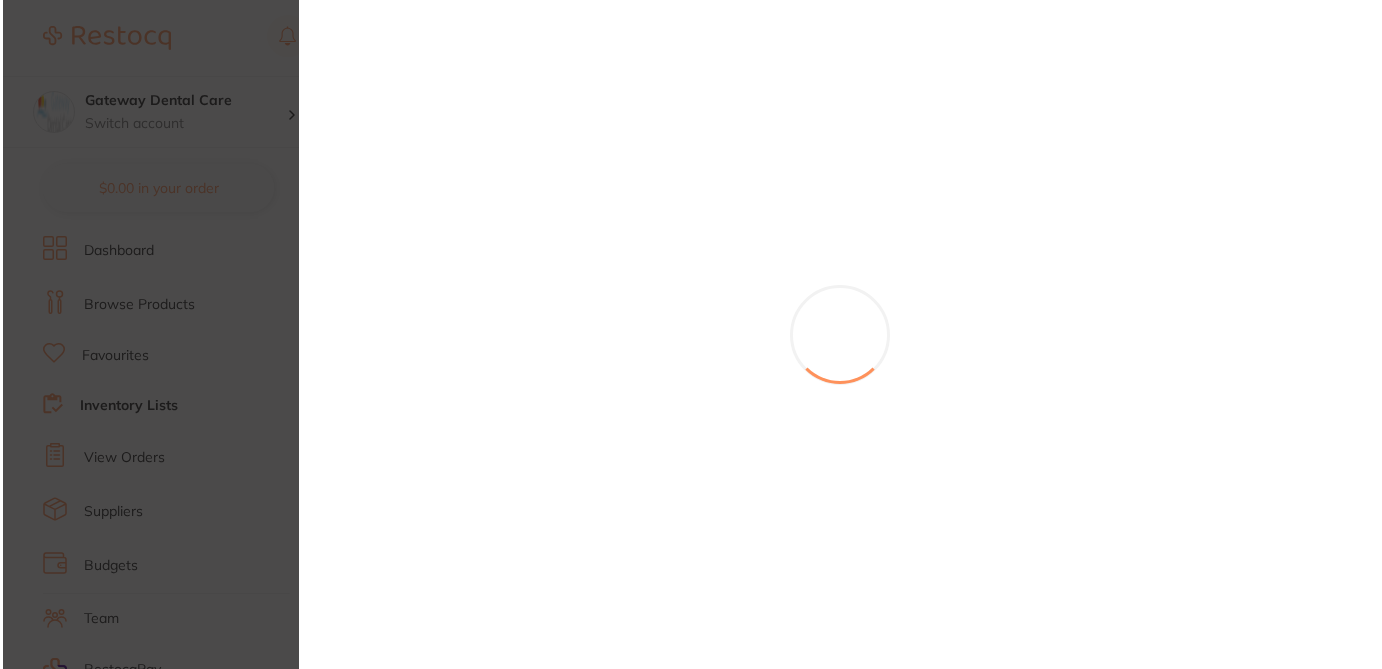 scroll, scrollTop: 0, scrollLeft: 0, axis: both 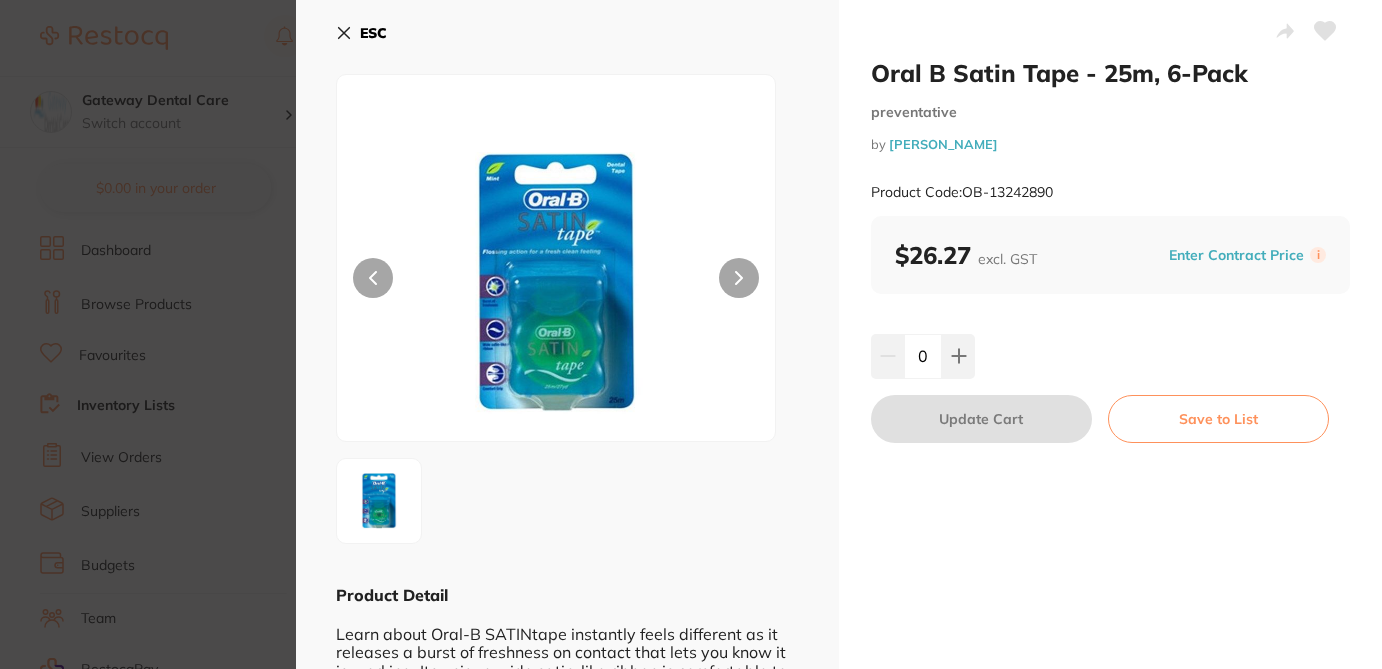 click 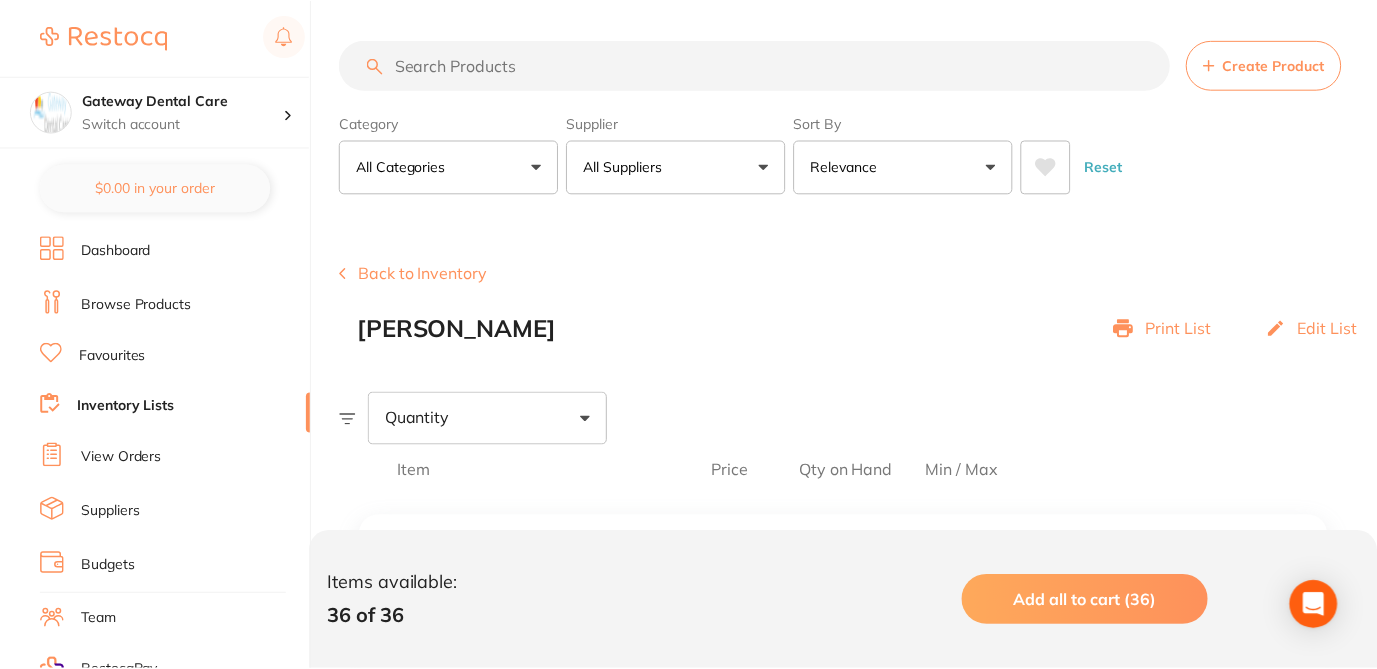 scroll, scrollTop: 400, scrollLeft: 0, axis: vertical 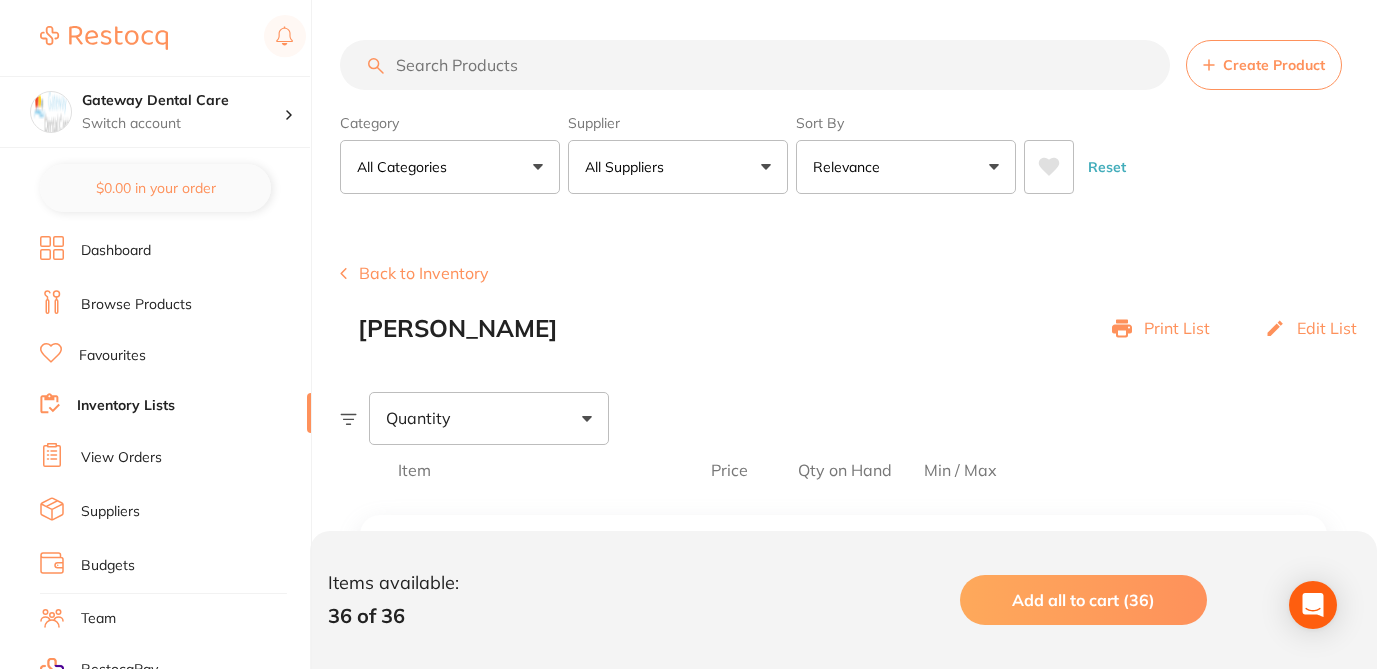 click 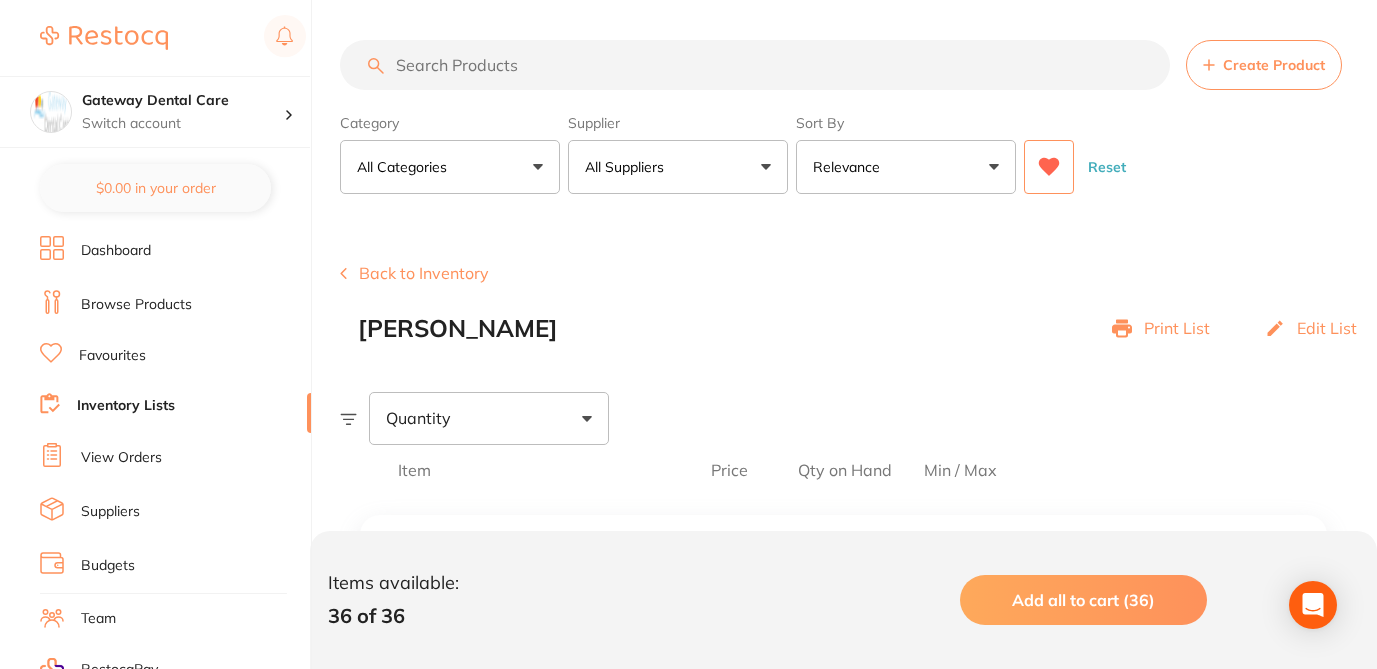 click on "Back to Inventory [PERSON_NAME] Print List Edit List" at bounding box center [858, 303] 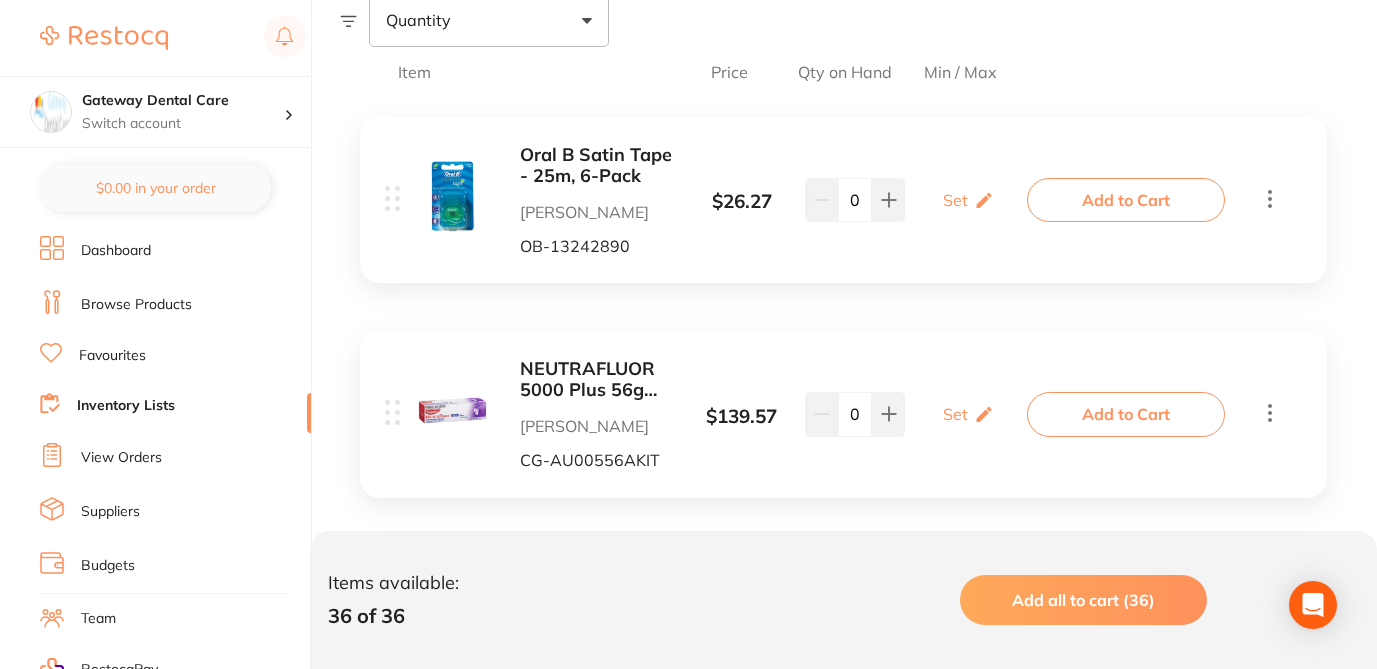 scroll, scrollTop: 400, scrollLeft: 0, axis: vertical 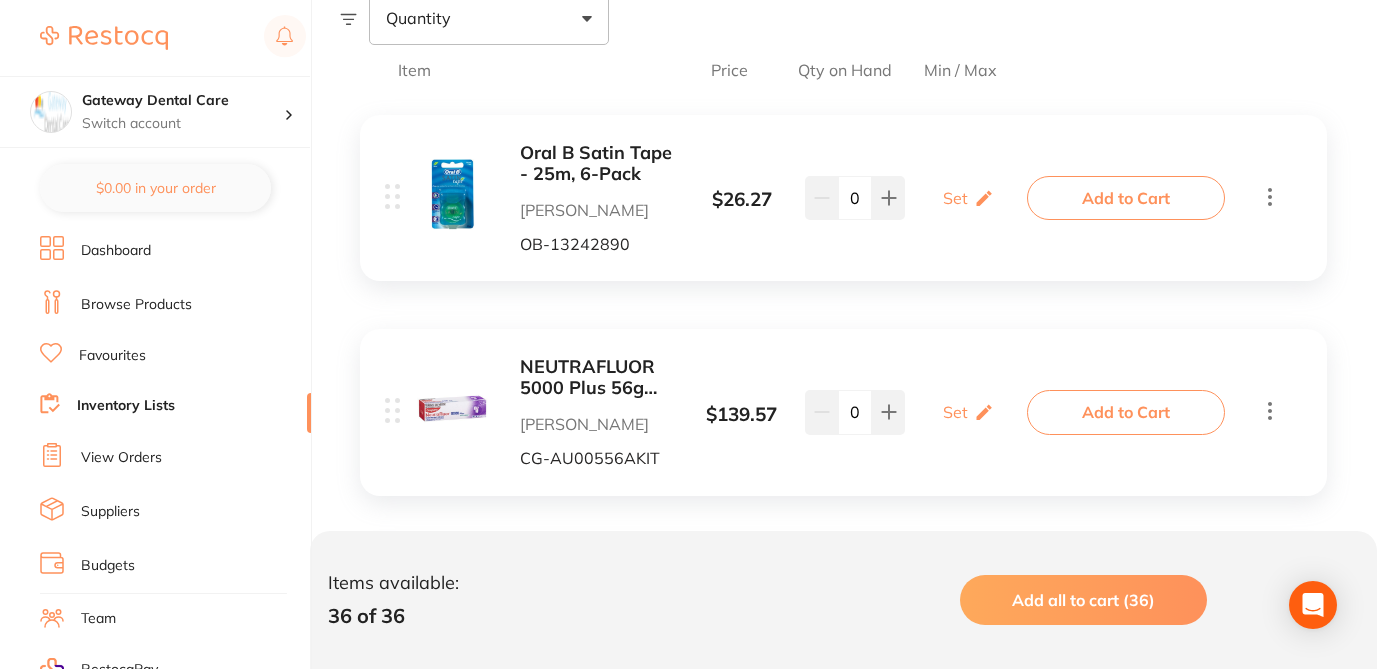 click 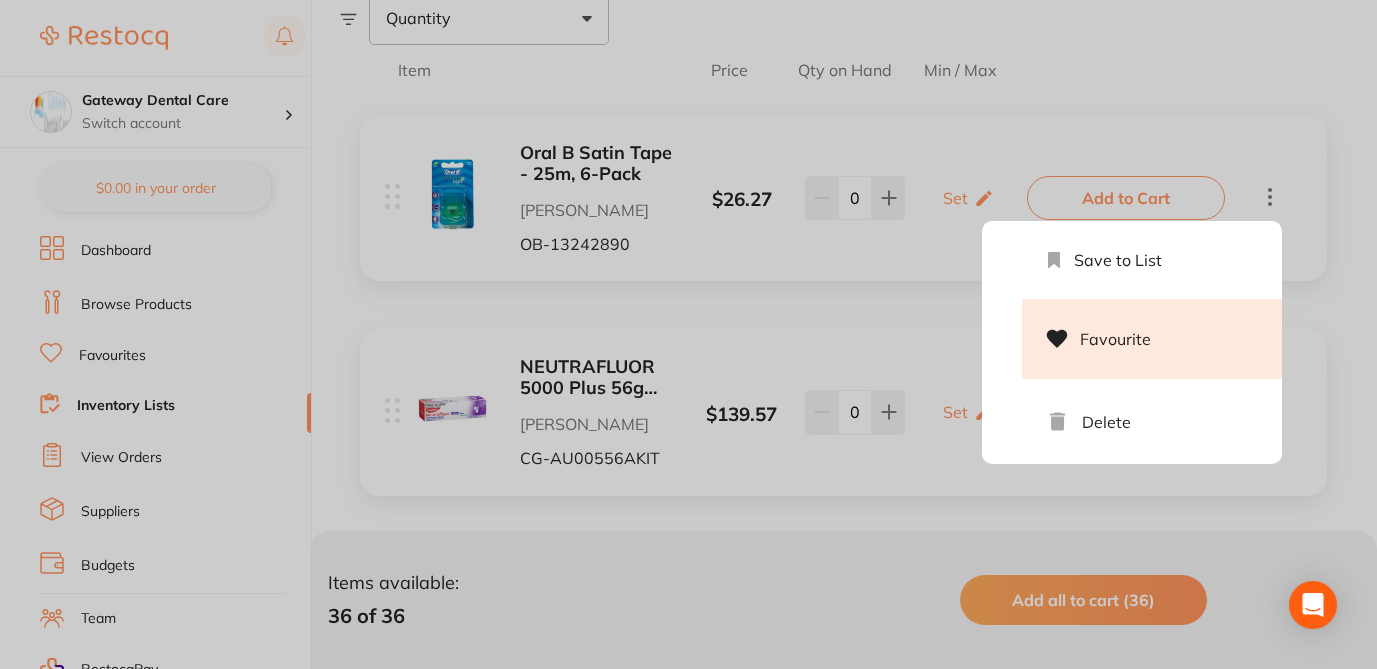 click on "Favourite" at bounding box center [1152, 339] 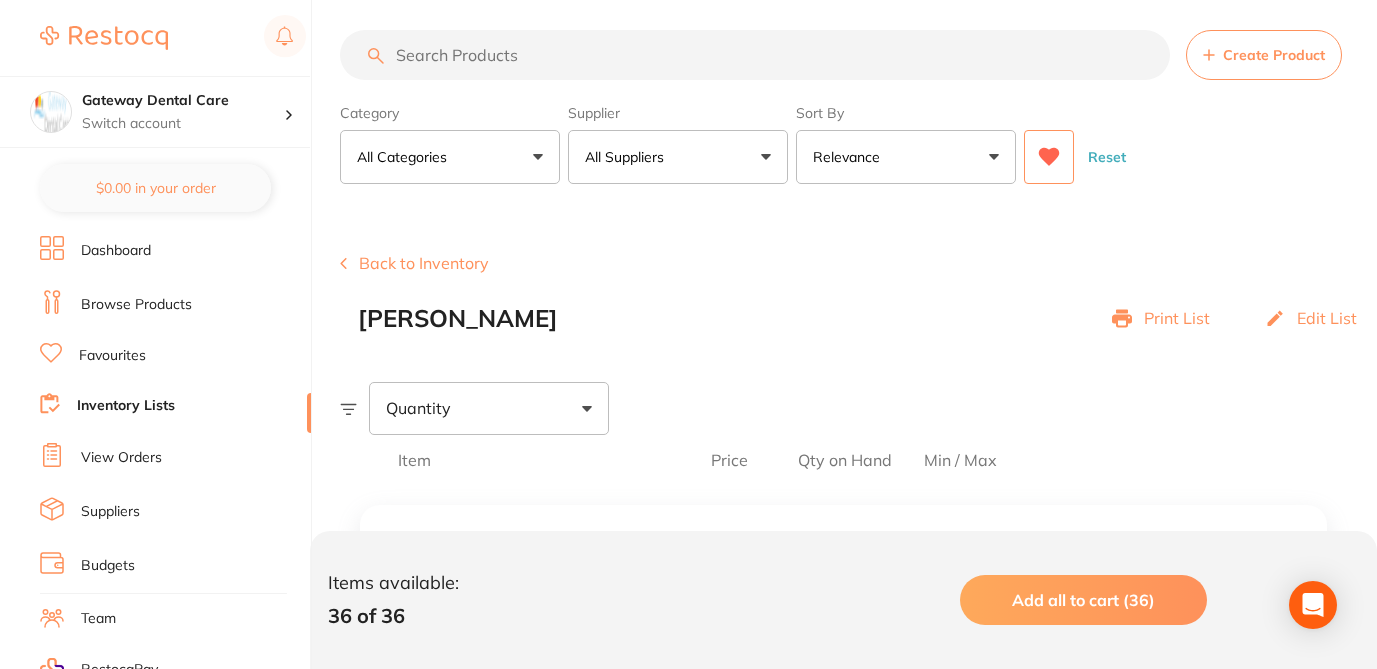 scroll, scrollTop: 0, scrollLeft: 0, axis: both 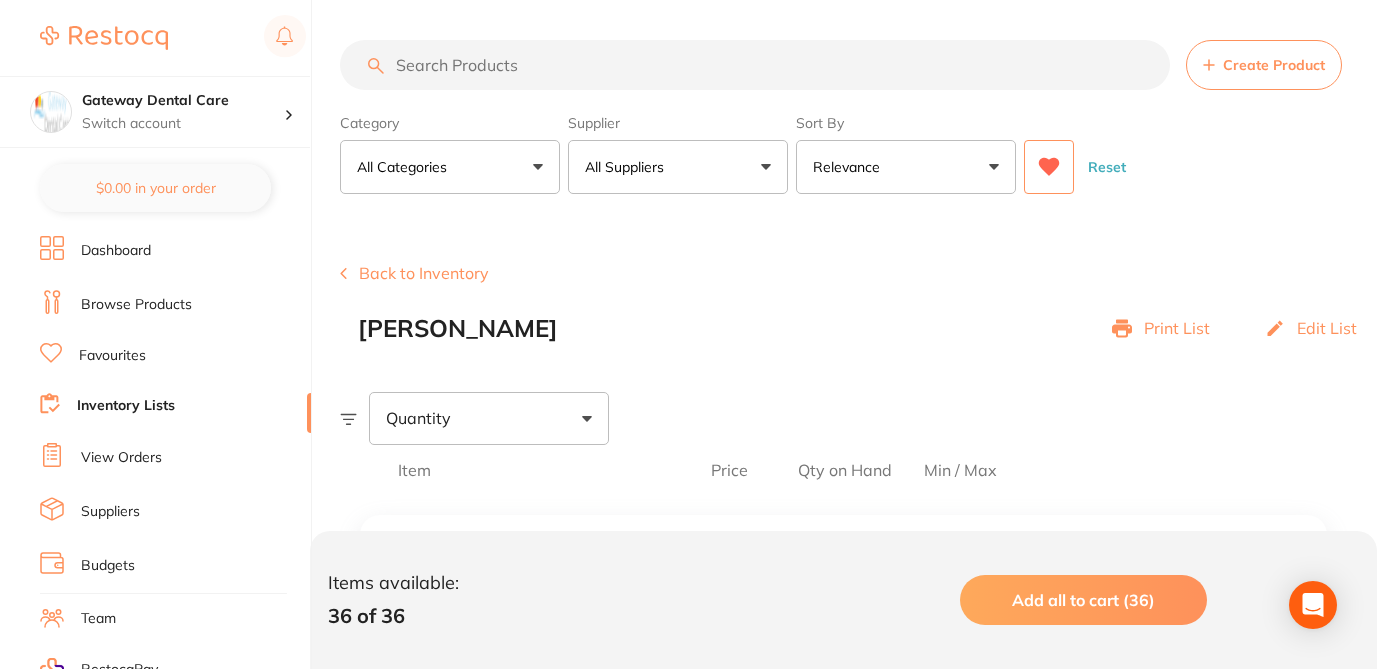 click 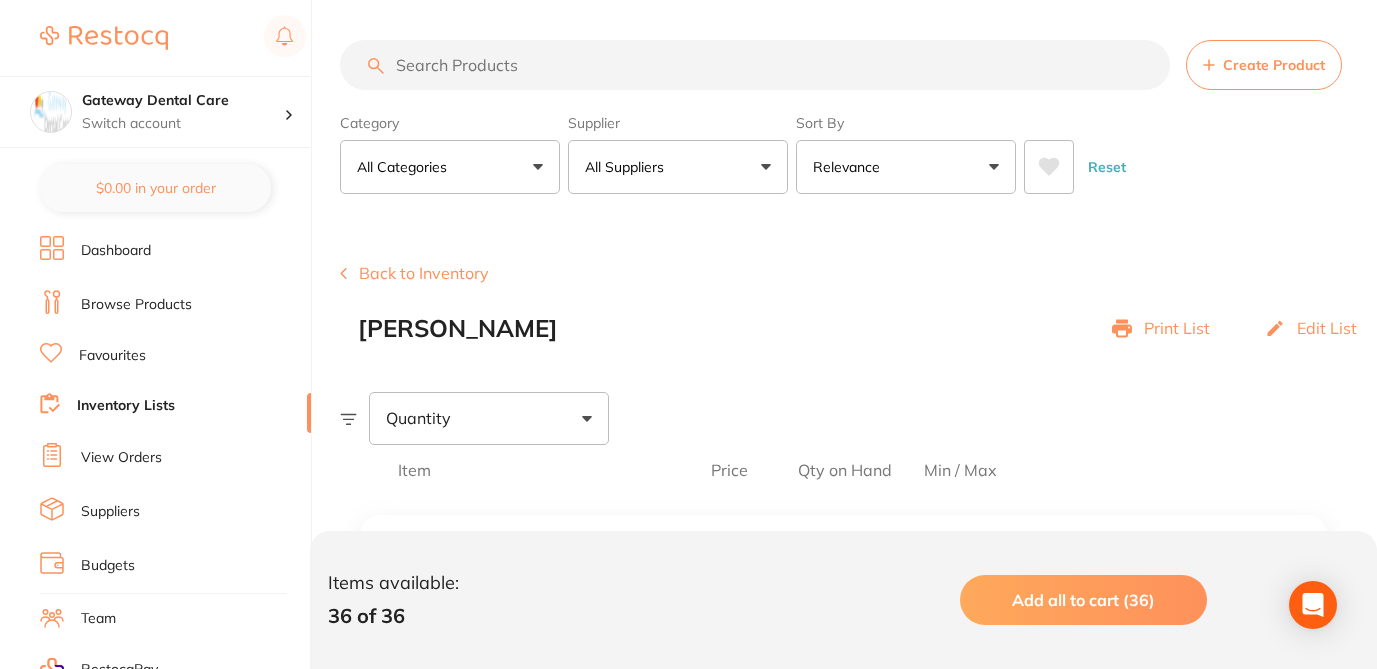 click on "Back to Inventory" at bounding box center [414, 273] 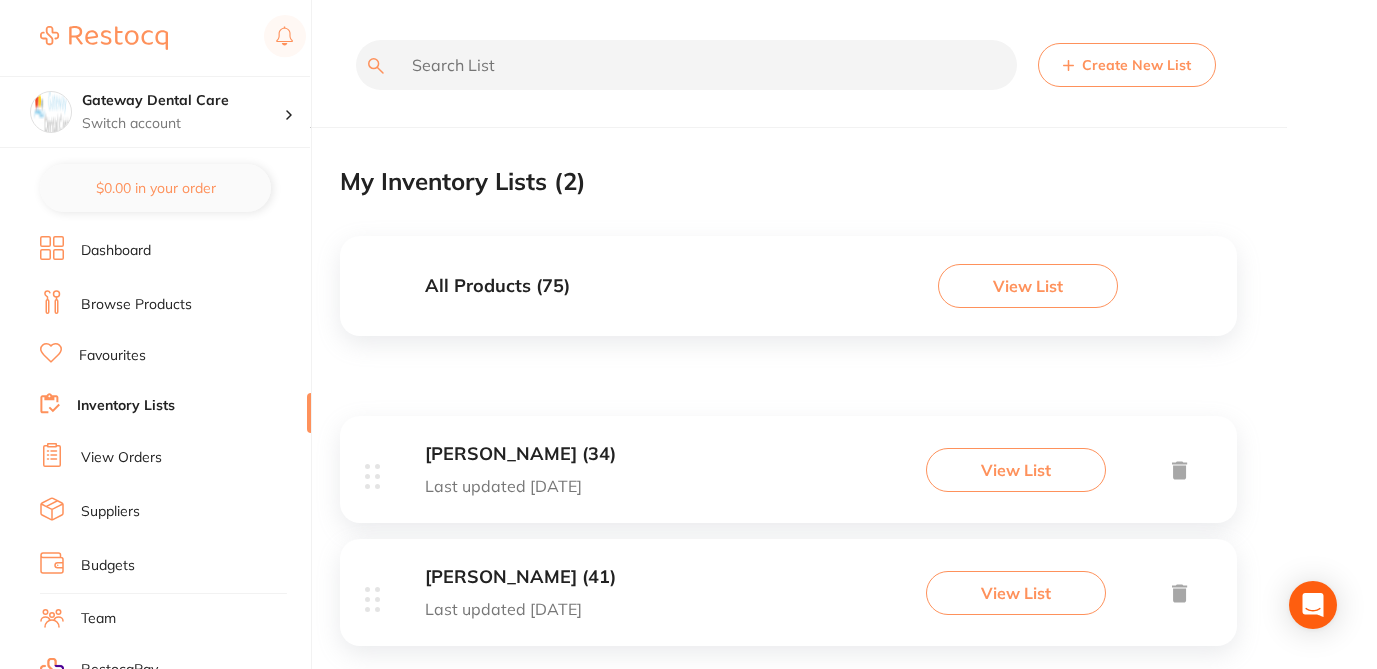 click on "View List" at bounding box center [1016, 593] 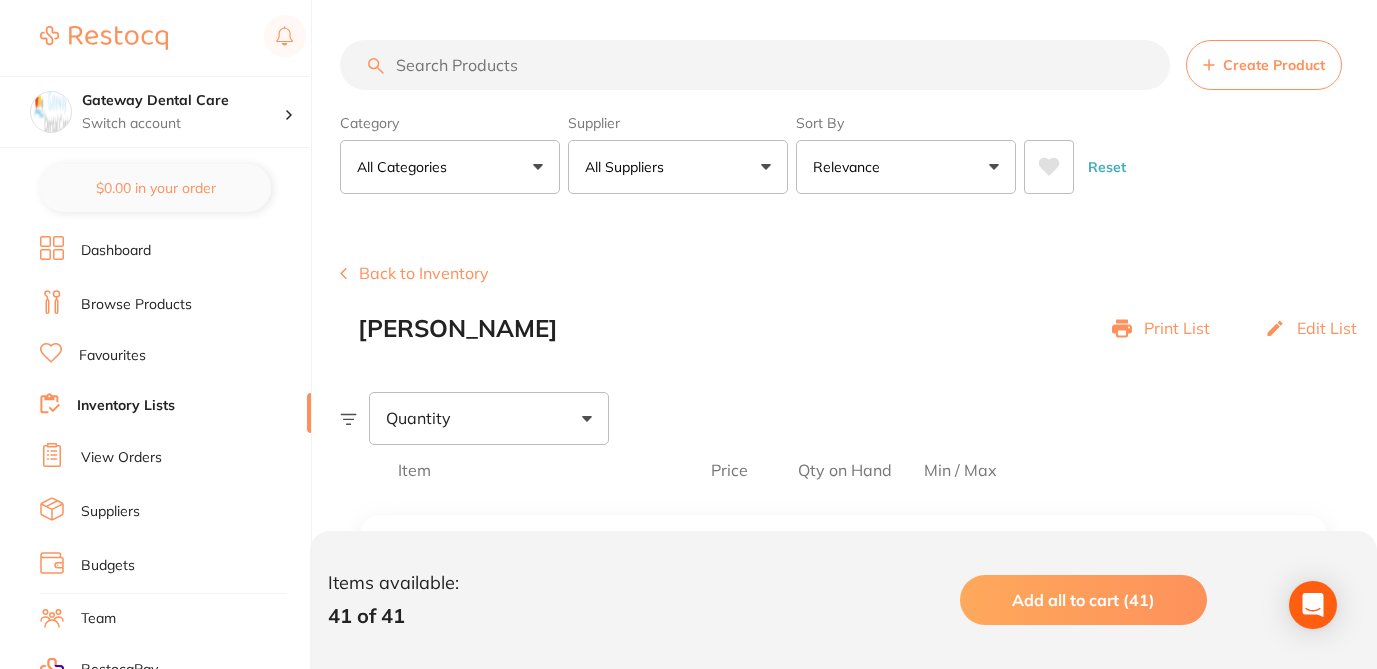 click on "Quantity" at bounding box center [858, 418] 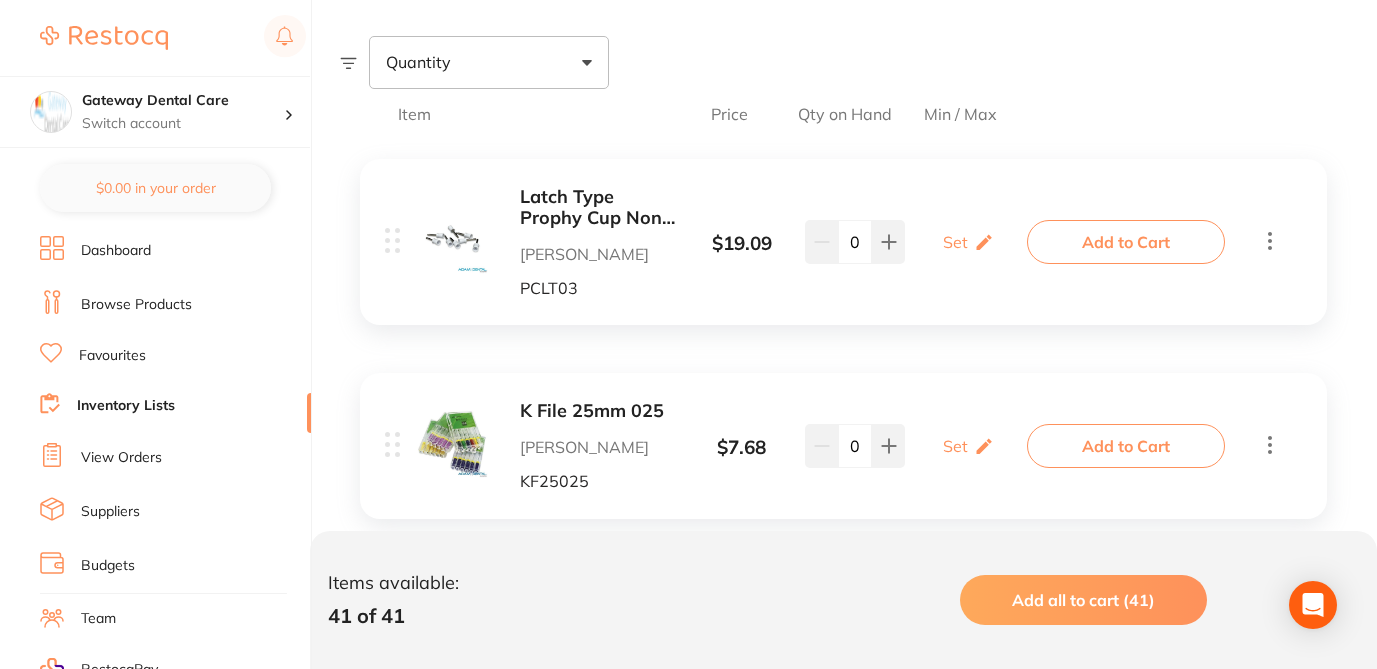 scroll, scrollTop: 360, scrollLeft: 0, axis: vertical 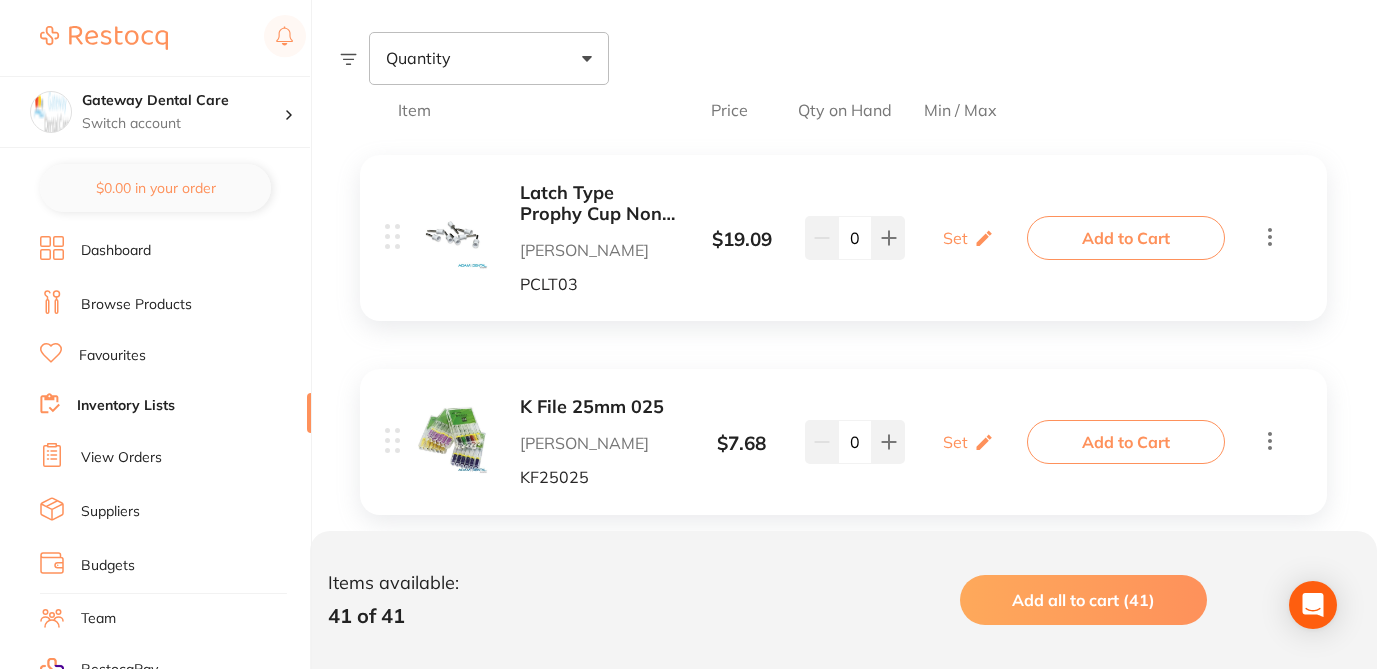 click 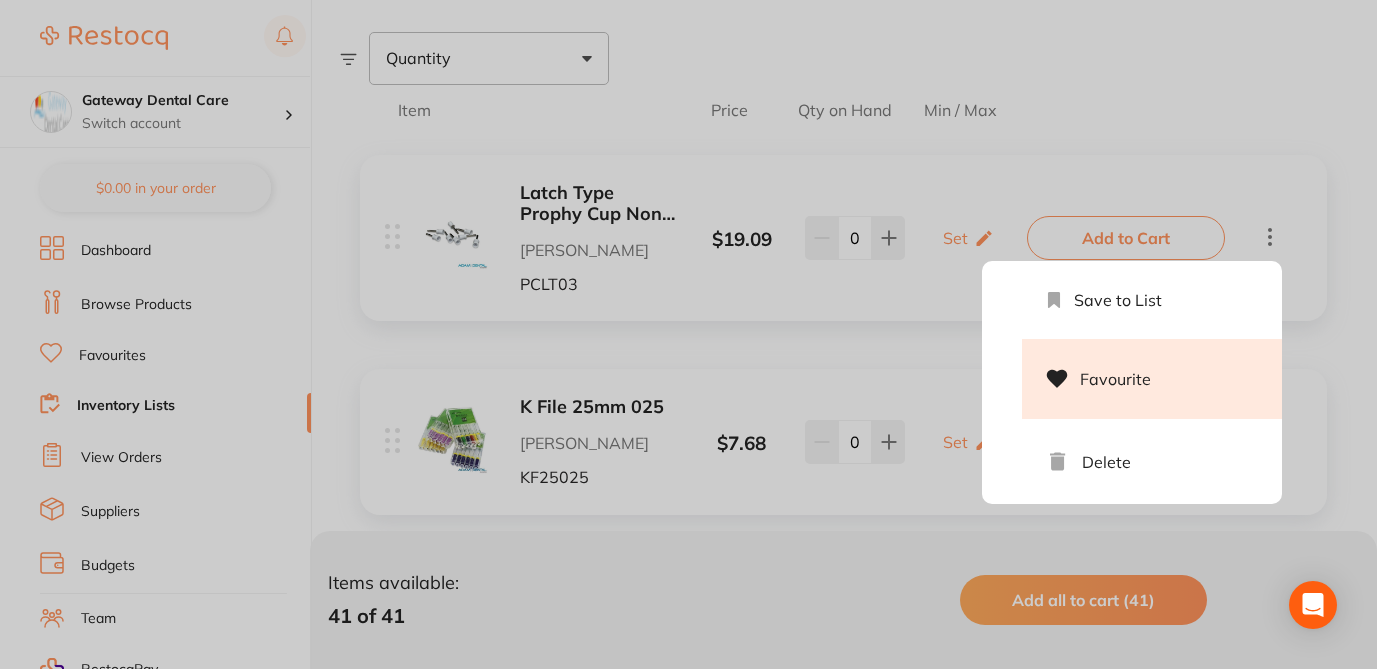 click on "Favourite" at bounding box center (1152, 379) 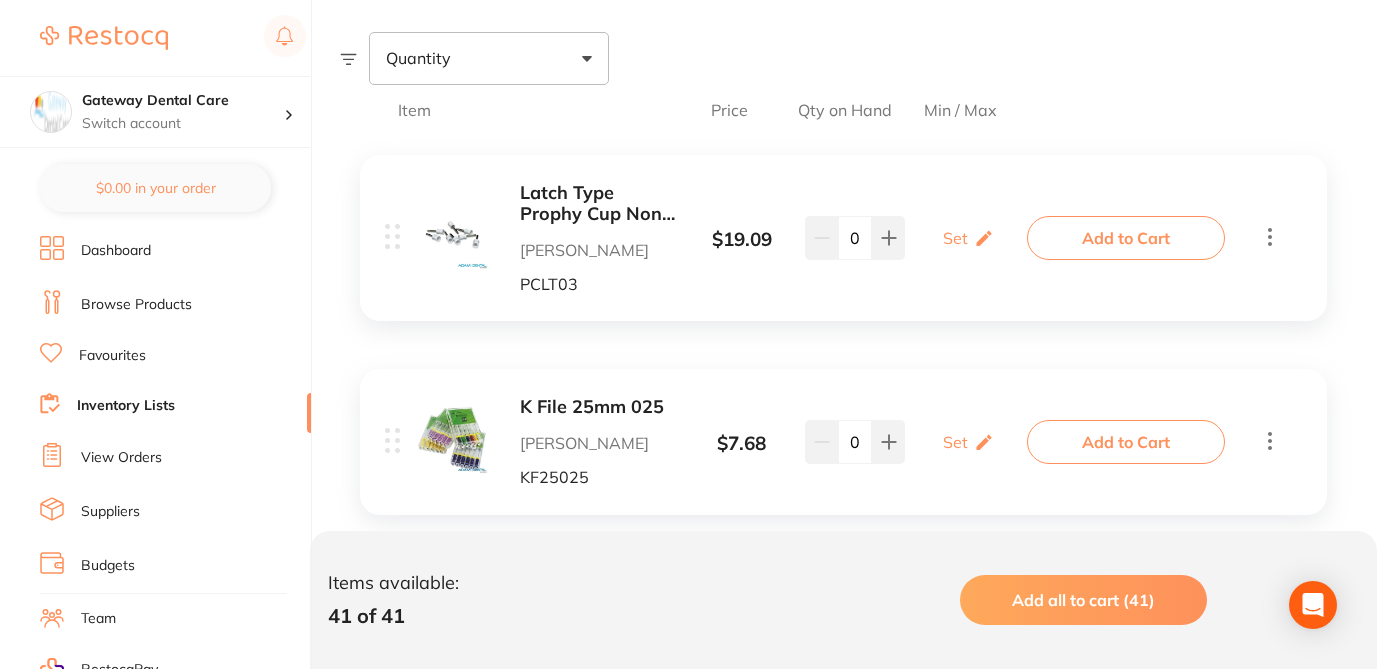click 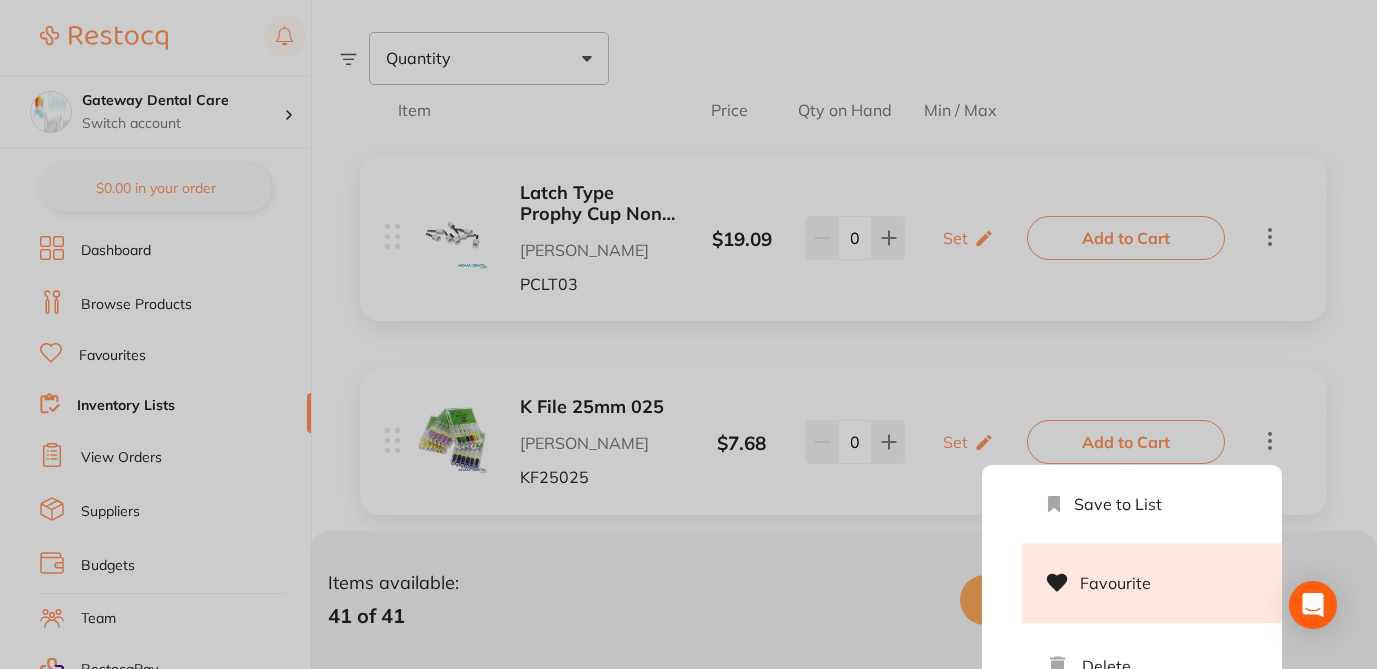 click on "Favourite" at bounding box center (1152, 583) 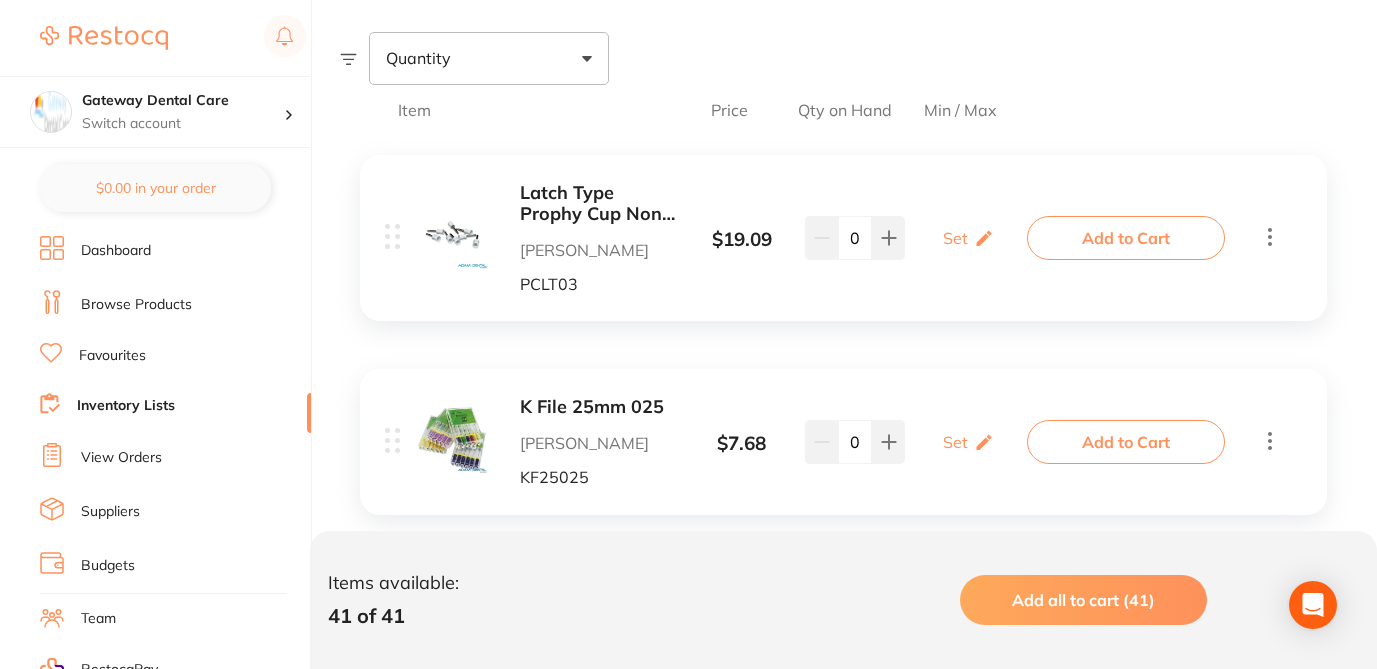 click 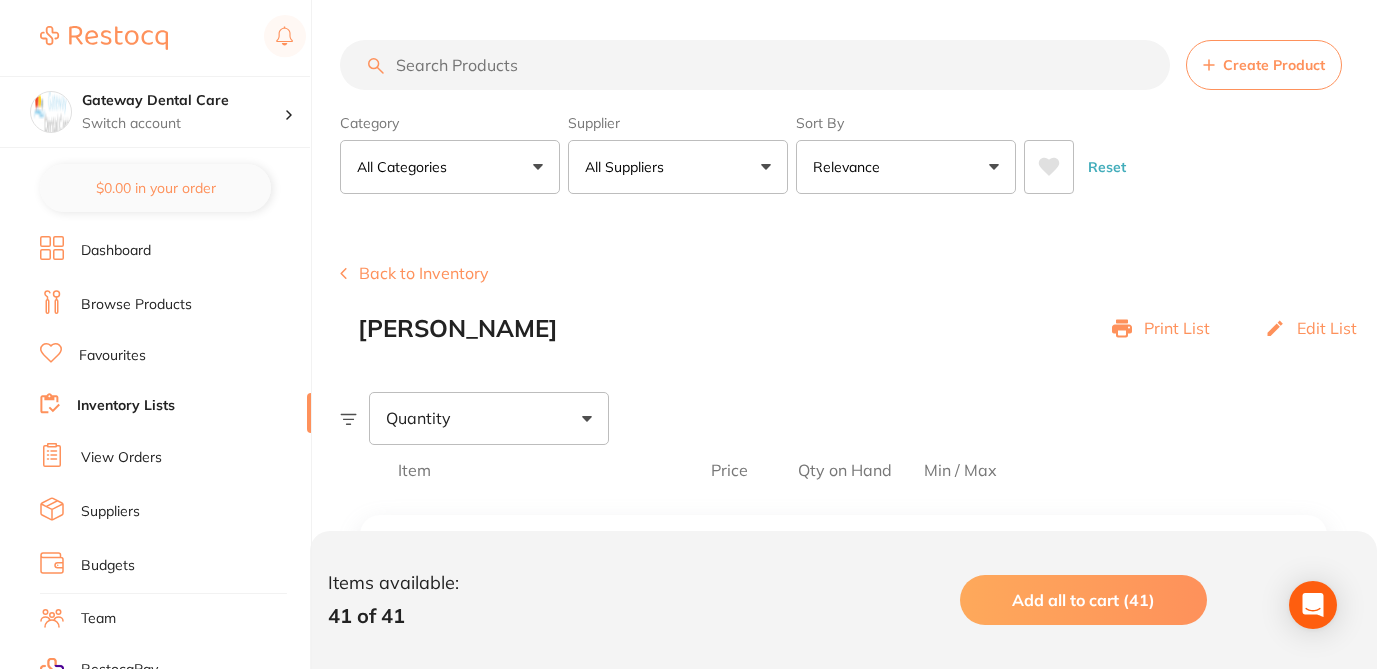 click 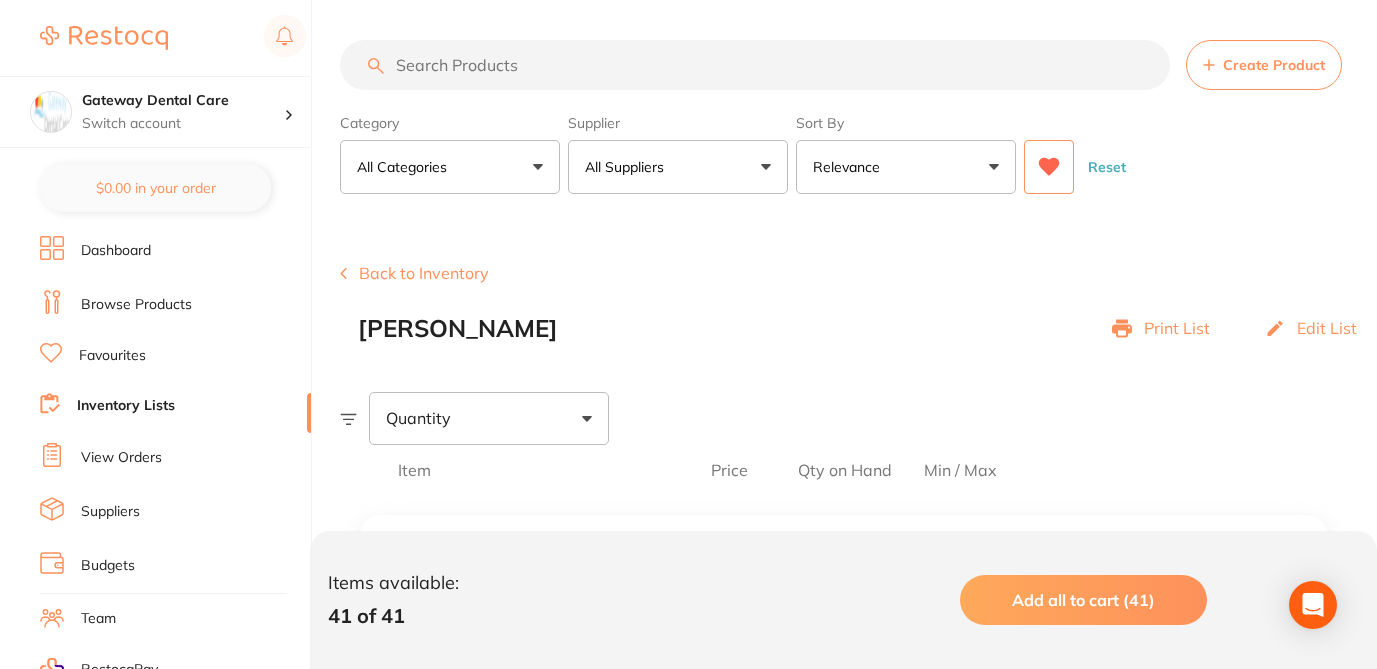 click on "Create Product Category All Categories All Categories 3D Printing anaesthetic articulating burs CAD/CAM crown & bridge disposables education endodontics equipment Evacuation finishing & polishing handpieces implants impression infection control Instruments laboratory miscellaneous [MEDICAL_DATA] Orthodontics other Photography preventative restorative & cosmetic rubber dam specials & clearance TMJ [MEDICAL_DATA] xrays/imaging Clear Category   false    All Categories Category All Categories 3D Printing anaesthetic articulating burs CAD/CAM crown & bridge disposables education endodontics equipment Evacuation finishing & polishing handpieces implants impression infection control Instruments laboratory miscellaneous [MEDICAL_DATA] Orthodontics other Photography preventative restorative & cosmetic rubber dam specials & clearance TMJ [MEDICAL_DATA] xrays/imaging Supplier All Suppliers All Suppliers Dentsply Sirona AB Orthodontics [PERSON_NAME] Dental AHP Dental and Medical Amalgadent Ark Health BioMeDent Pty Ltd Critical Dental" at bounding box center (858, 4649) 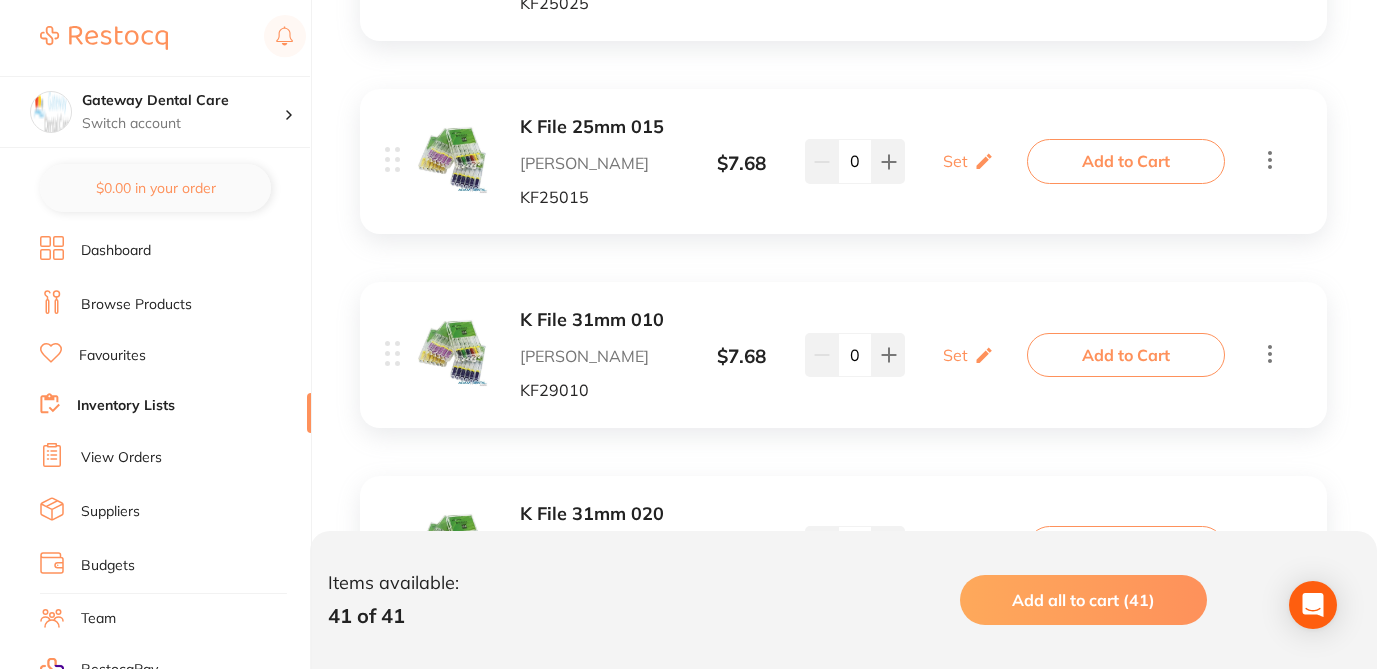scroll, scrollTop: 840, scrollLeft: 0, axis: vertical 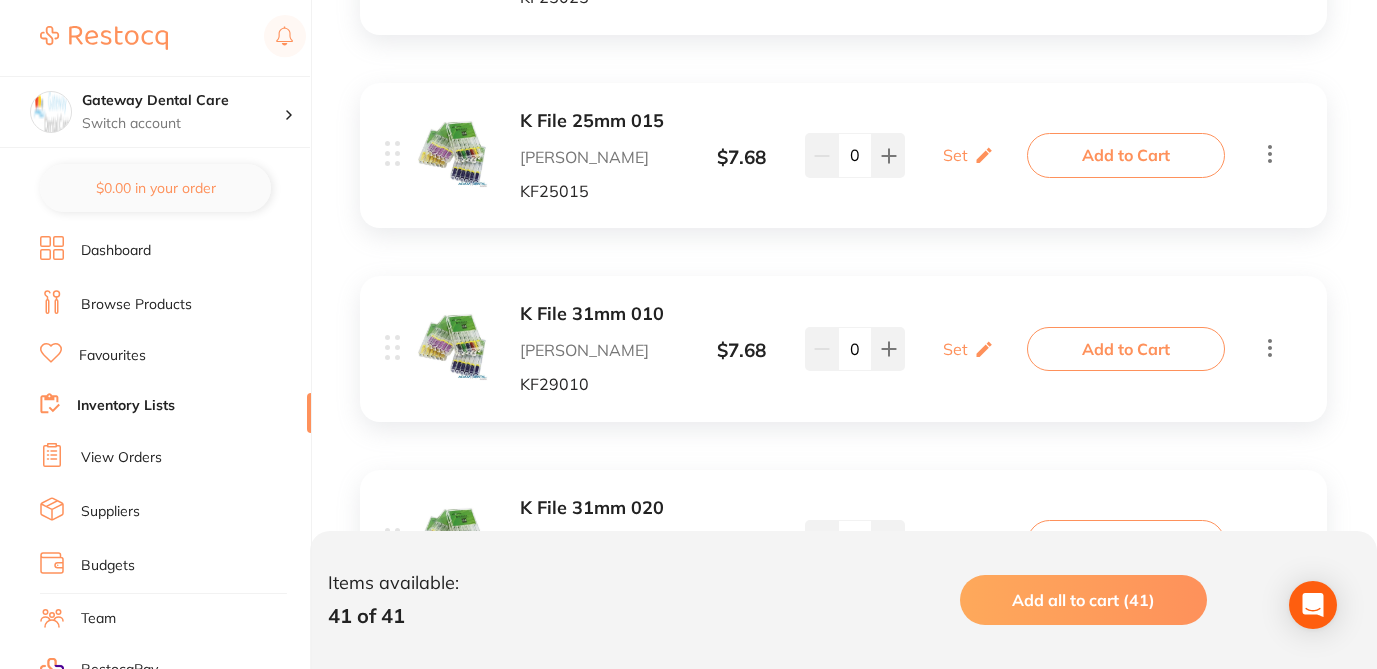 click 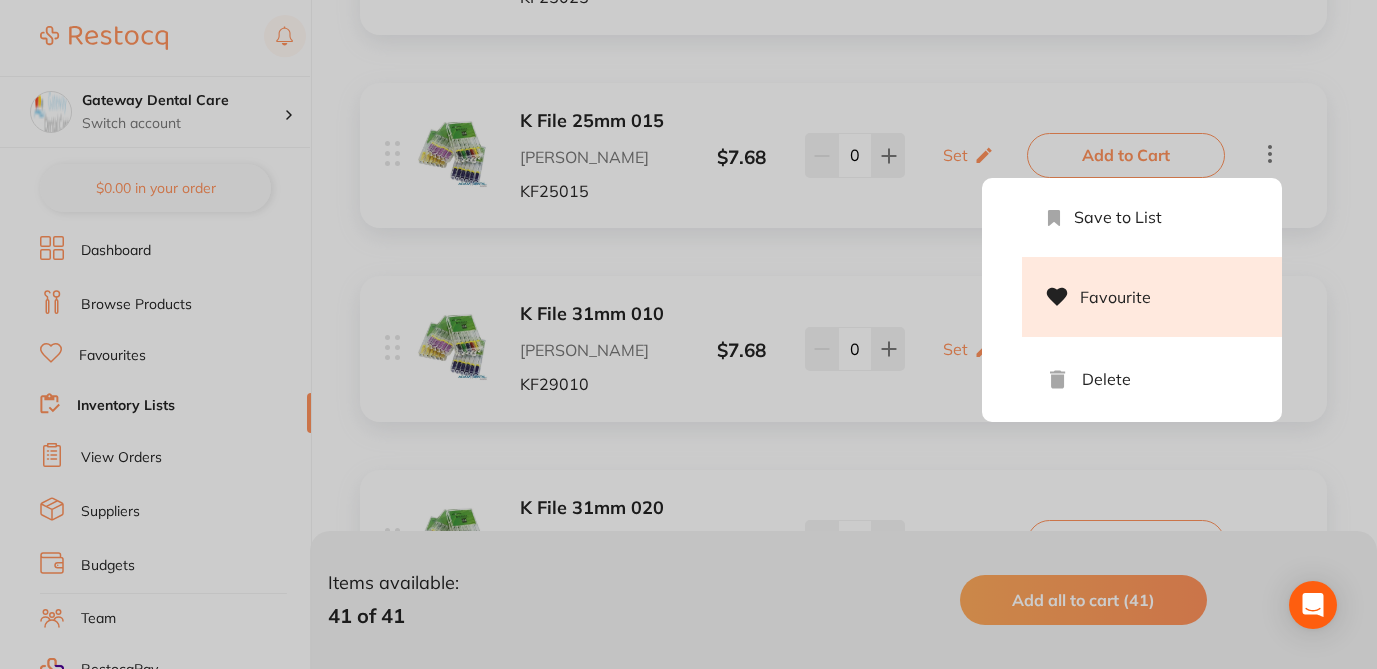 click on "Favourite" at bounding box center (1152, 297) 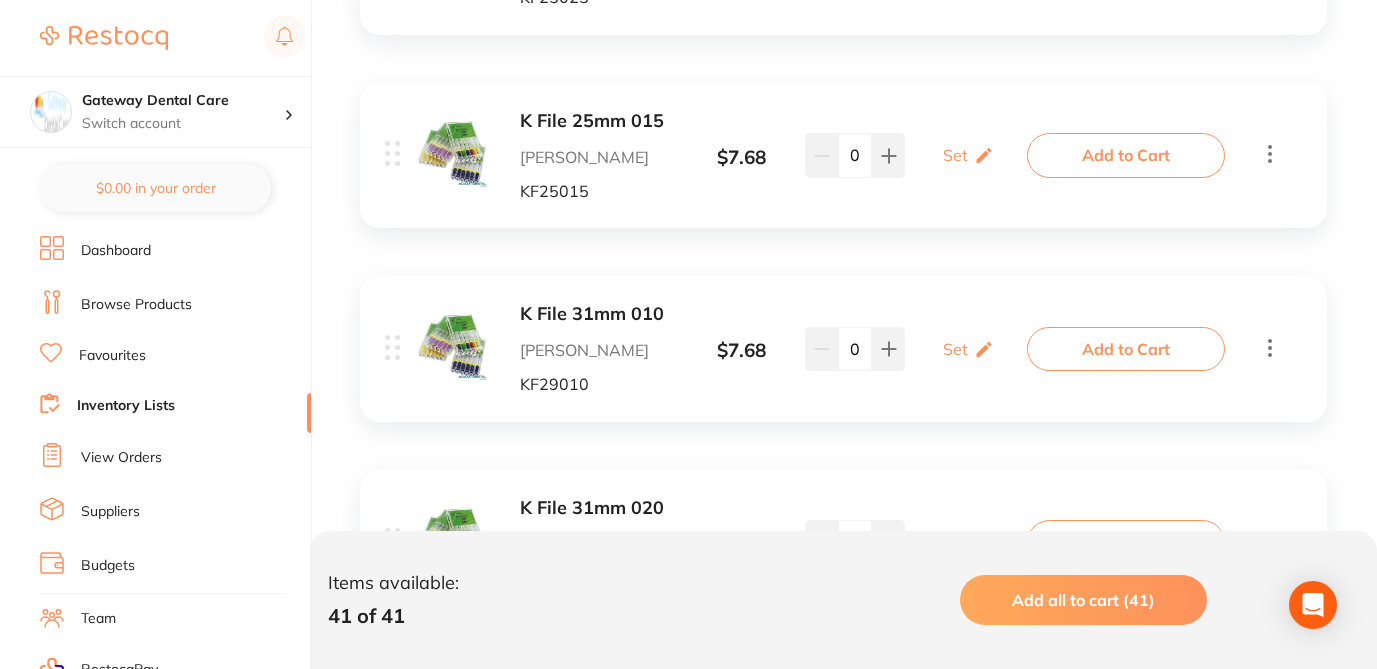 click 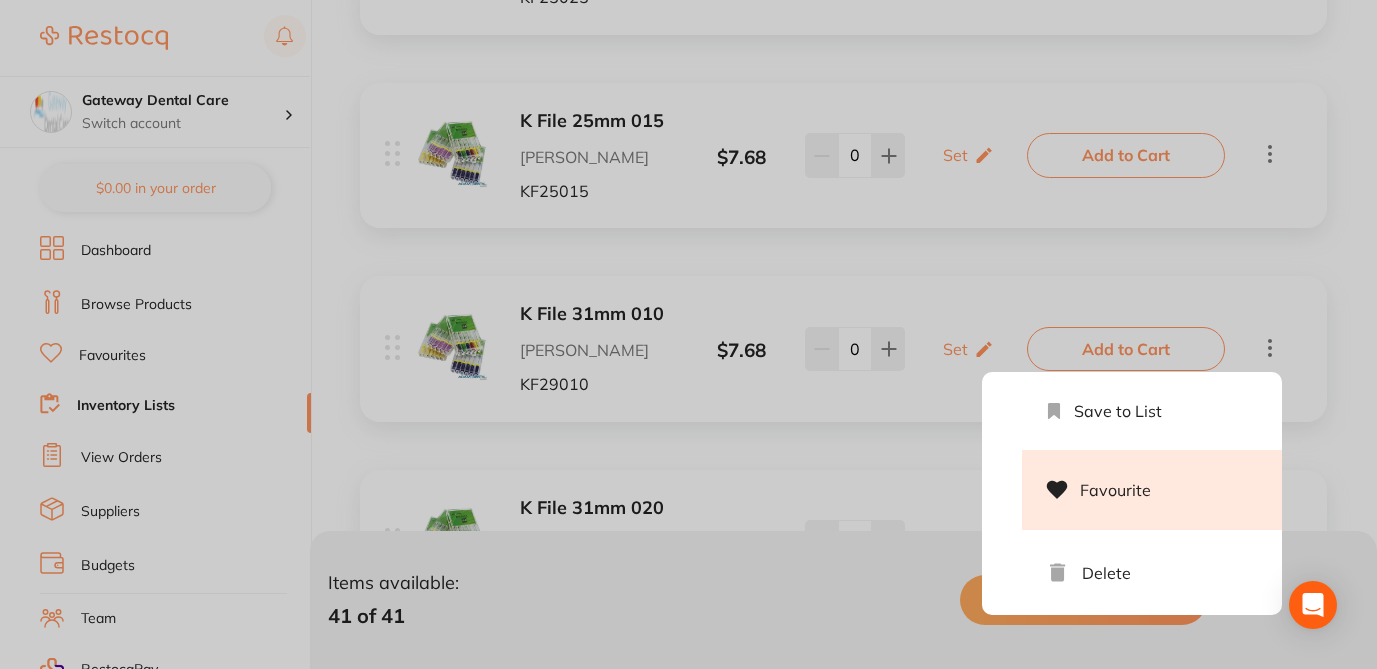 click on "Favourite" at bounding box center [1152, 490] 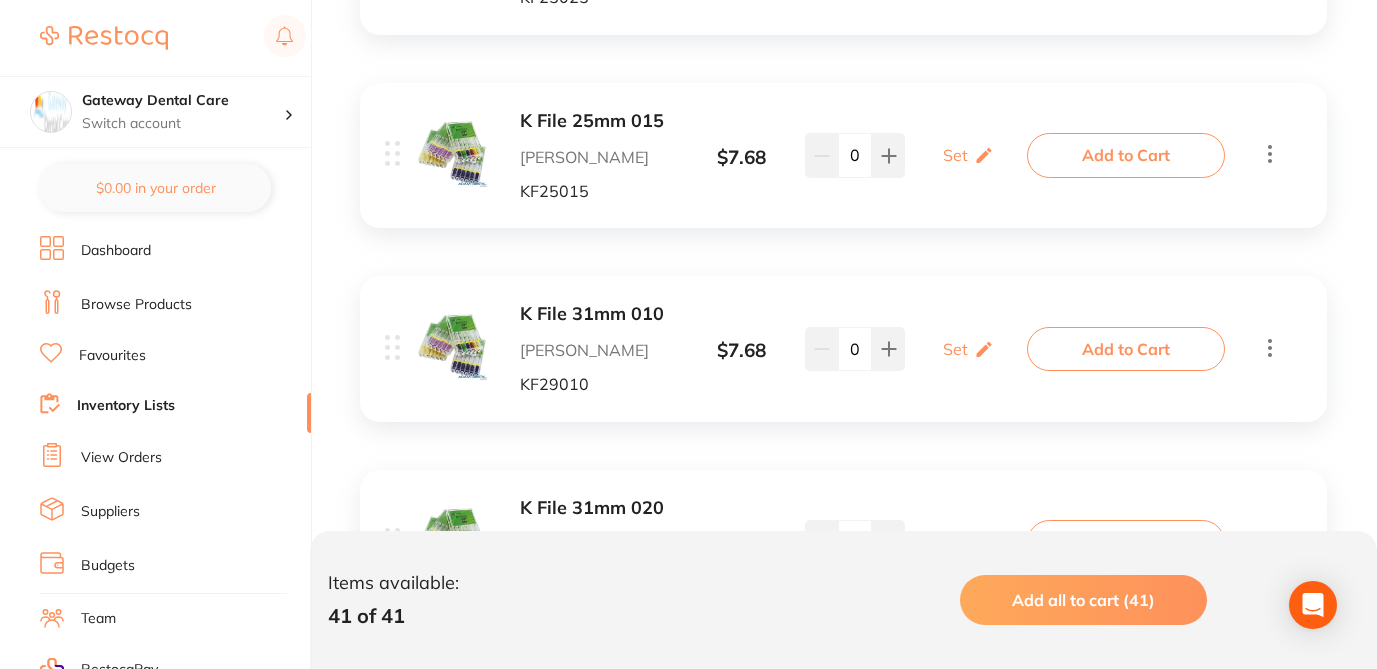click on "Item Price Qty on Hand Min / Max Latch Type Prophy Cup Non-Latex 144/pk   [PERSON_NAME] Dental   PCLT03   $ 19.09 Set Set Min / Max       0         Set Set Min / Max   Add to Cart K File 25mm 025   [PERSON_NAME] Dental   KF25025   $ 7.68 Set Set Min / Max       0         Set Set Min / Max   Add to Cart K File 25mm 015   [PERSON_NAME] Dental   KF25015   $ 7.68 Set Set Min / Max       0         Set Set Min / Max   Add to Cart K File 31mm 010   [PERSON_NAME] Dental   KF29010   $ 7.68 Set Set Min / Max       0         Set Set Min / Max   Add to Cart K File 31mm 020   [PERSON_NAME] Dental   KF29020   $ 7.68 Set Set Min / Max       0         Set Set Min / Max   Add to Cart K File 21mm 006   [PERSON_NAME] Dental   KF21006   $ 7.68 Set Set Min / Max       0         Set Set Min / Max   Add to Cart K File 21mm 010   [PERSON_NAME] Dental   KF21010   $ 7.68 Set Set Min / Max       0         Set Set Min / Max   Add to Cart K File 31mm 08   [PERSON_NAME]   KF29008   $ 7.68 Set Set Min / Max       0         Set Set Min / Max   Add to Cart   [PERSON_NAME]   CT-9008272   $ 4.50 Set       0" at bounding box center [858, 4012] 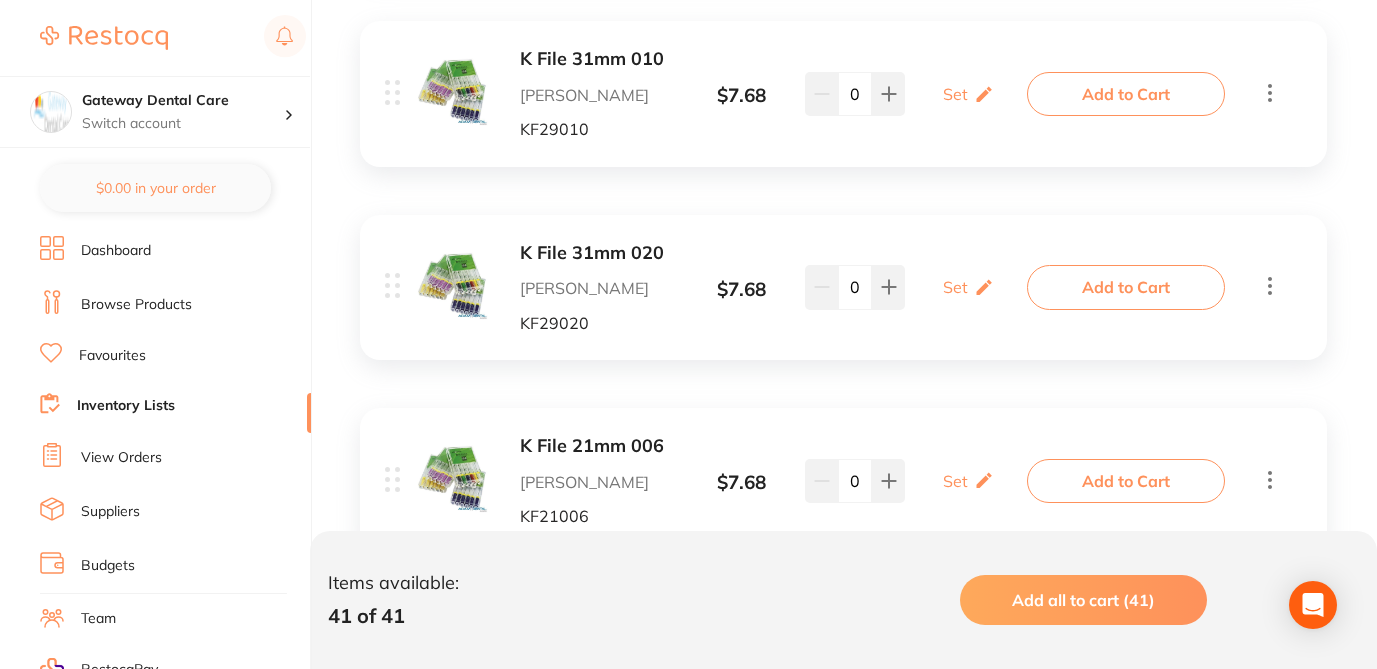 scroll, scrollTop: 1120, scrollLeft: 0, axis: vertical 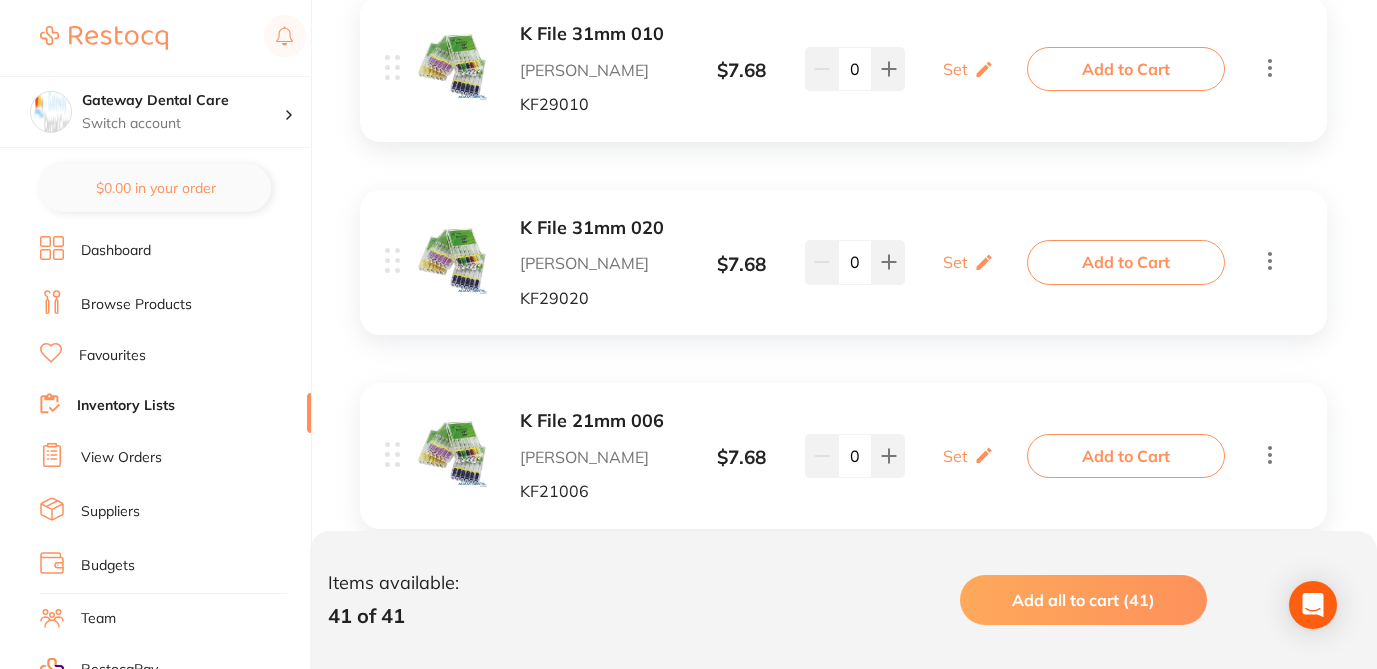 click 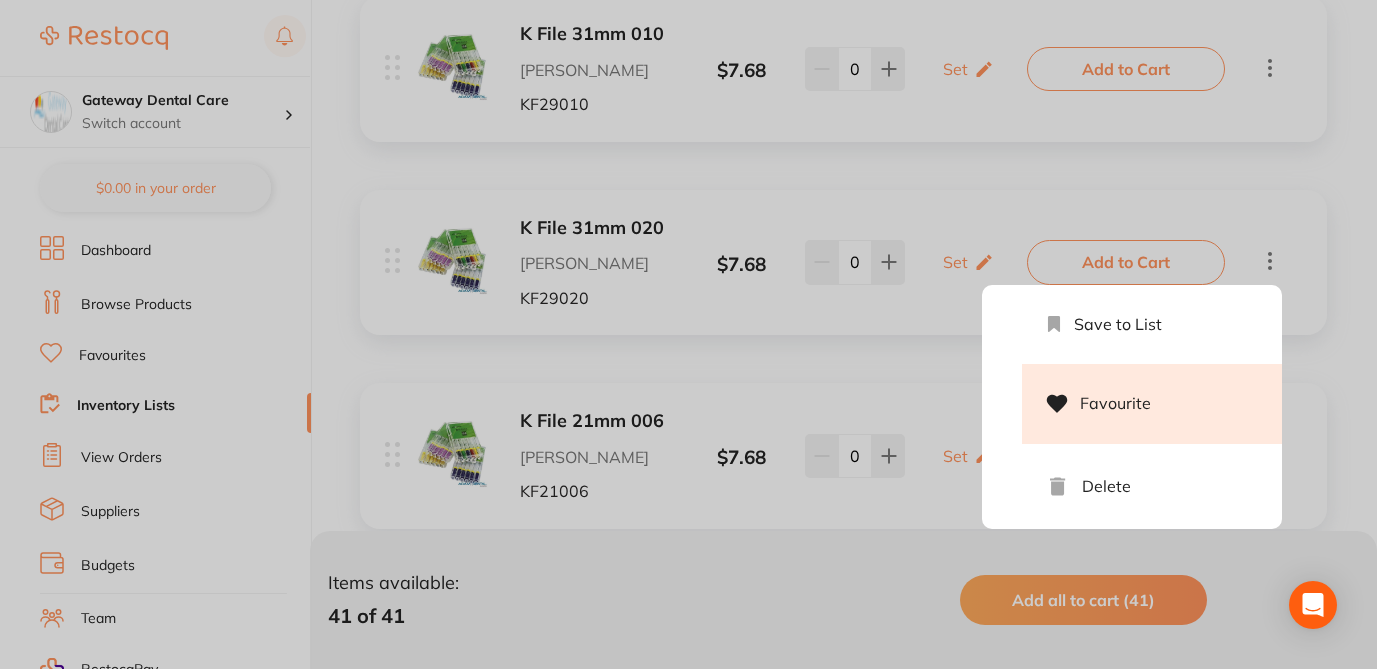 click on "Favourite" at bounding box center [1152, 404] 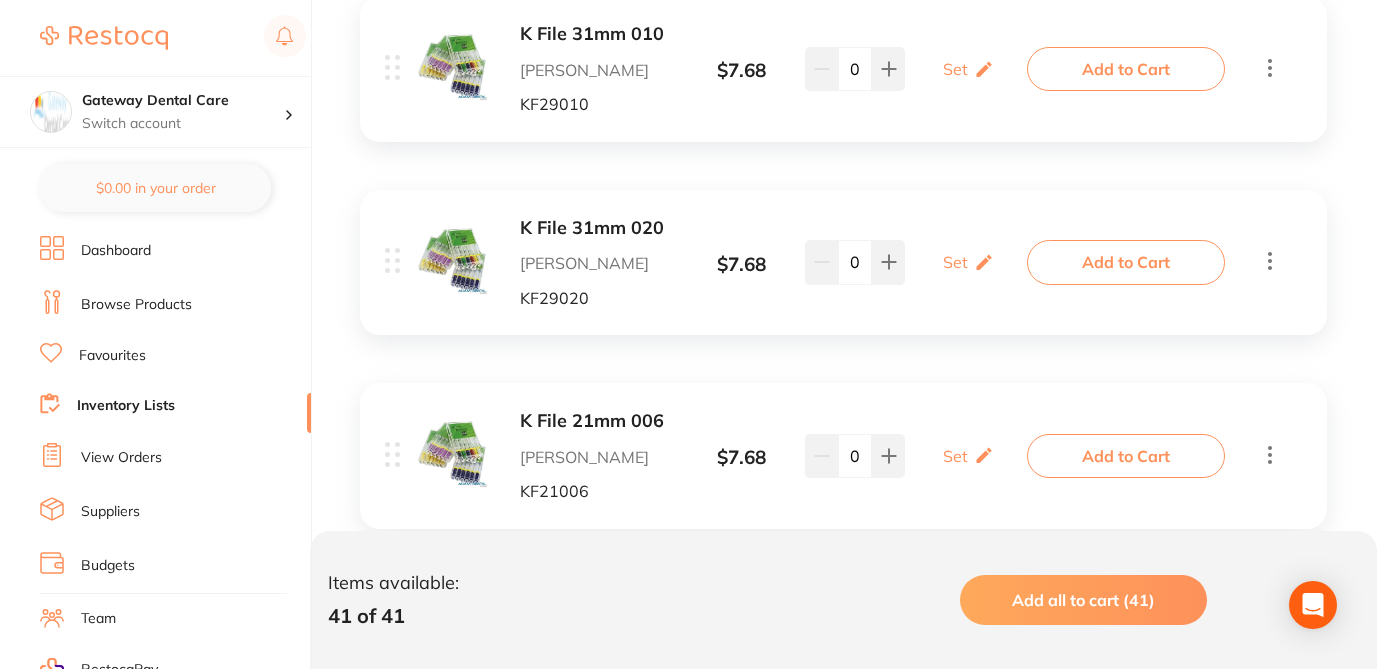 click 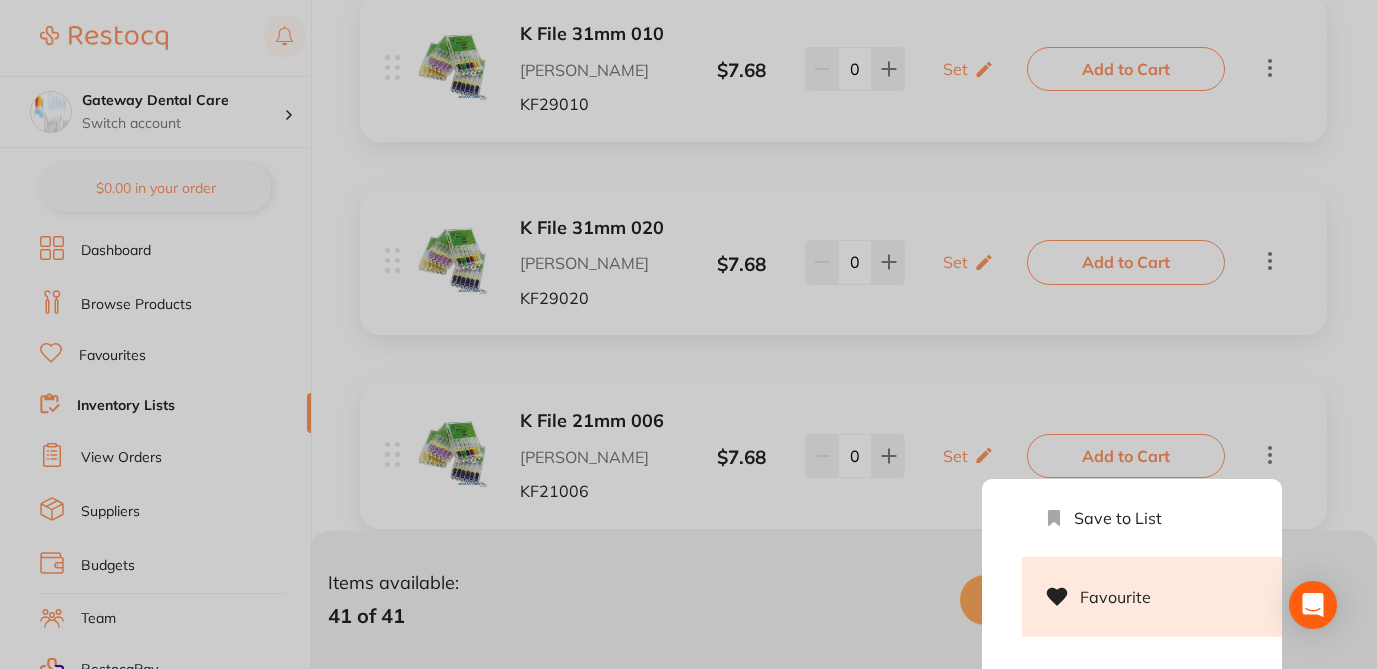click on "Favourite" at bounding box center [1152, 597] 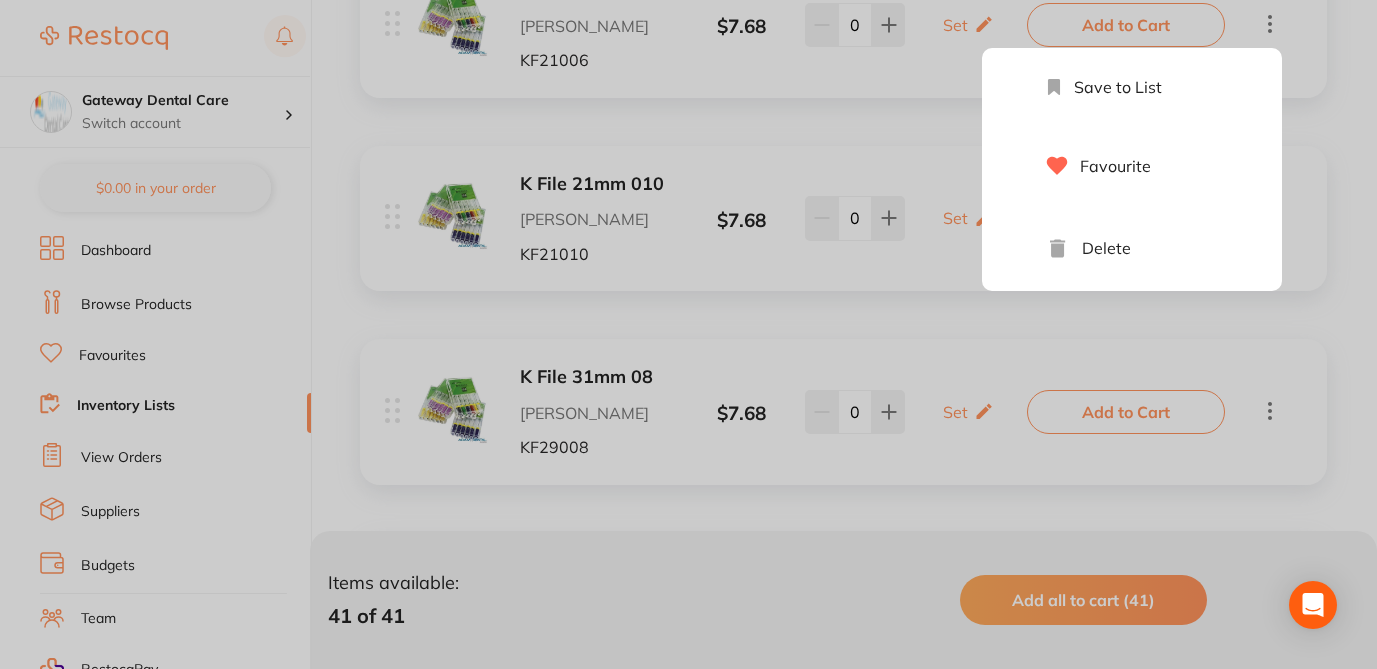 scroll, scrollTop: 1560, scrollLeft: 0, axis: vertical 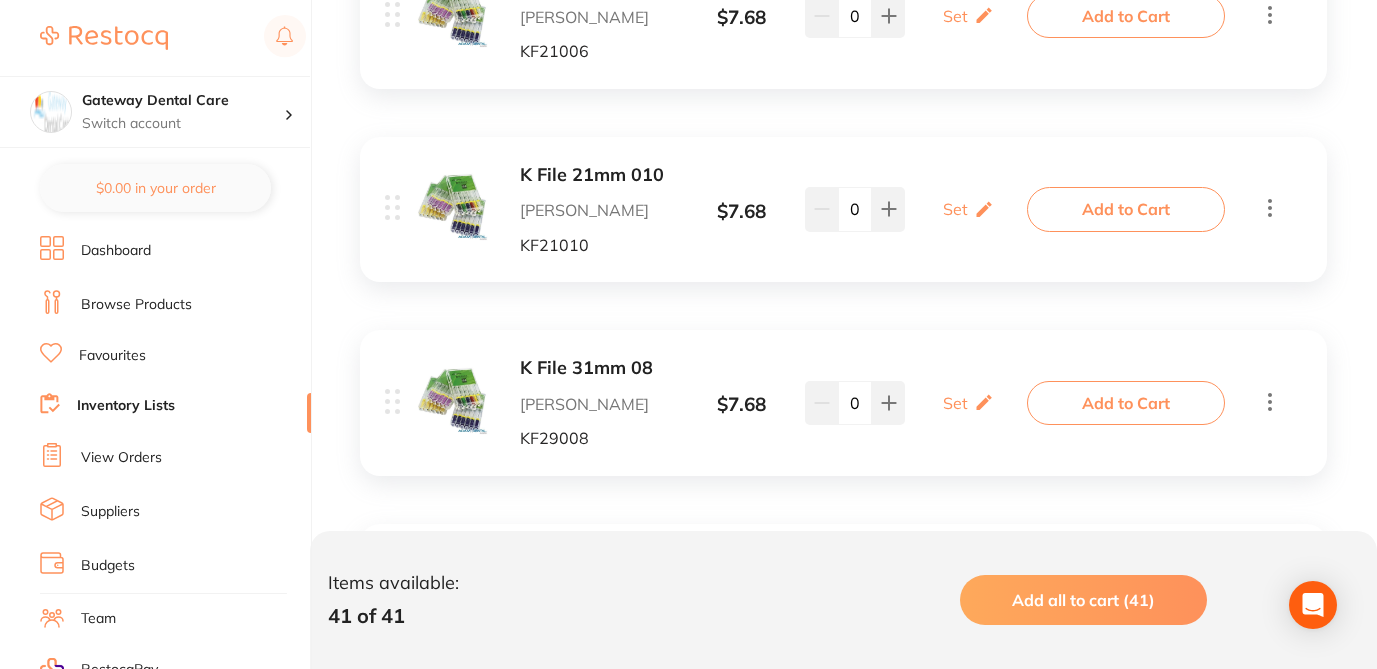 click 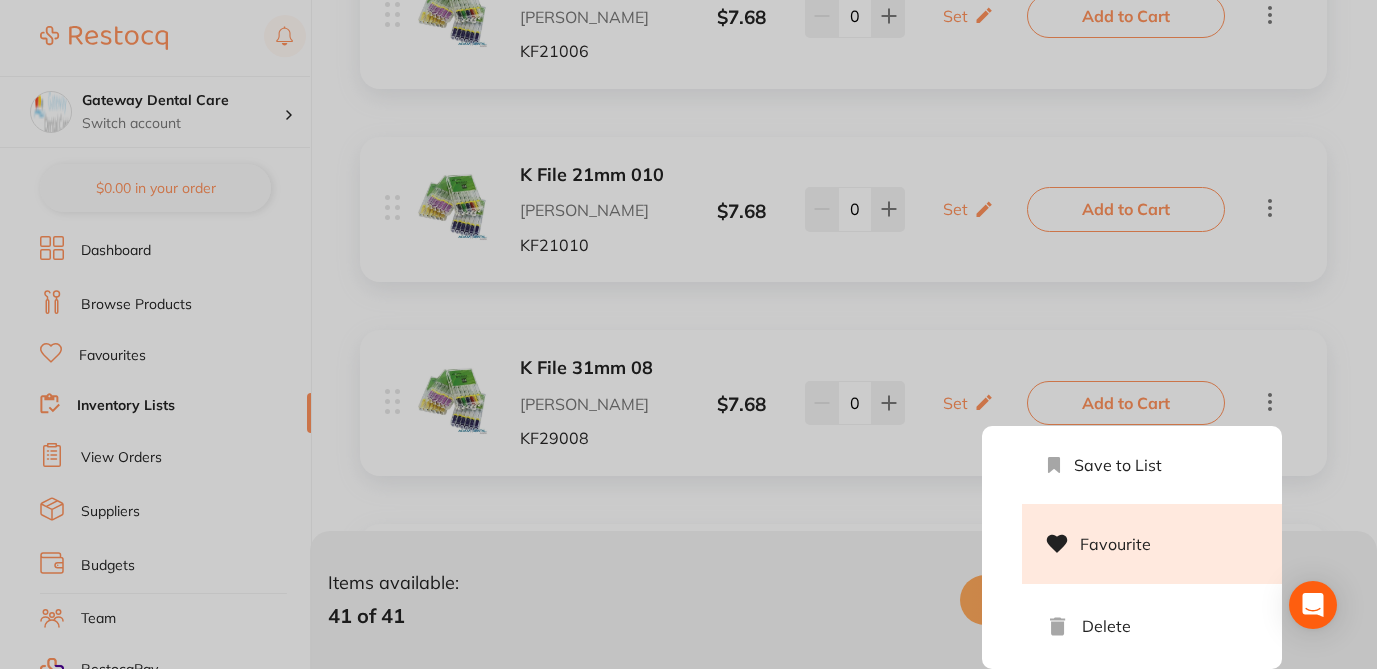 click on "Favourite" at bounding box center (1152, 544) 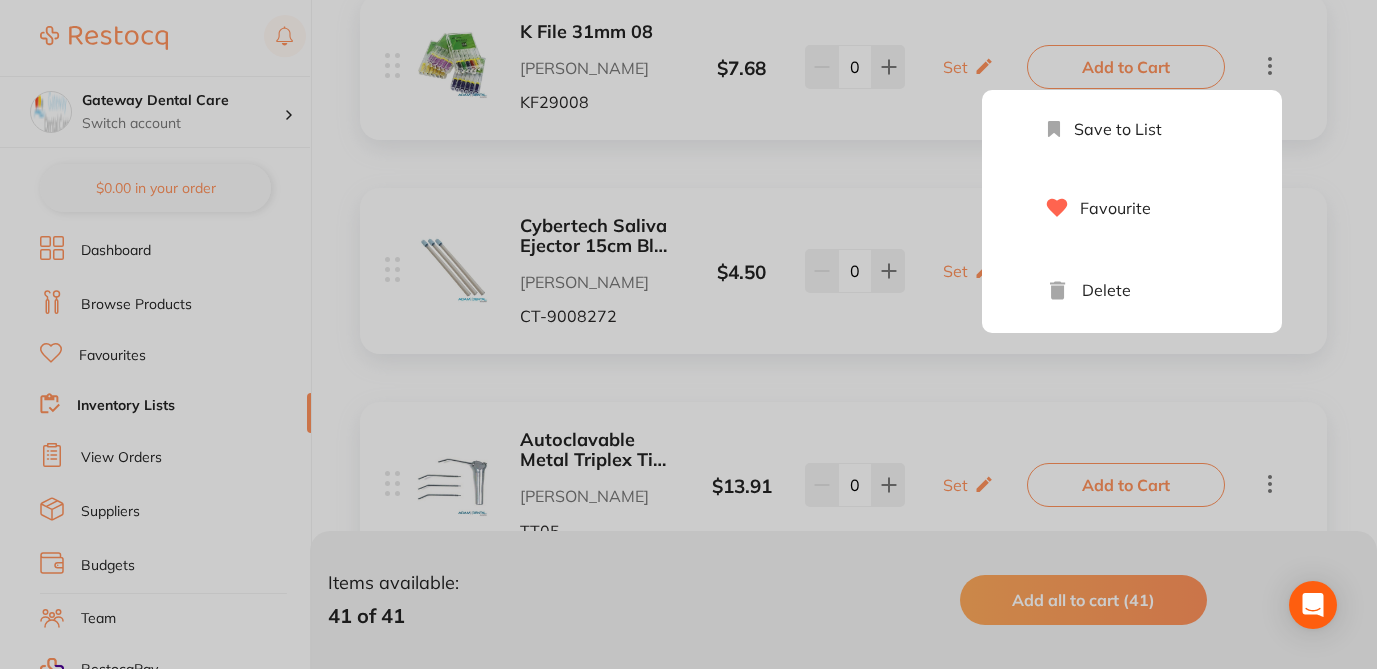 scroll, scrollTop: 2000, scrollLeft: 0, axis: vertical 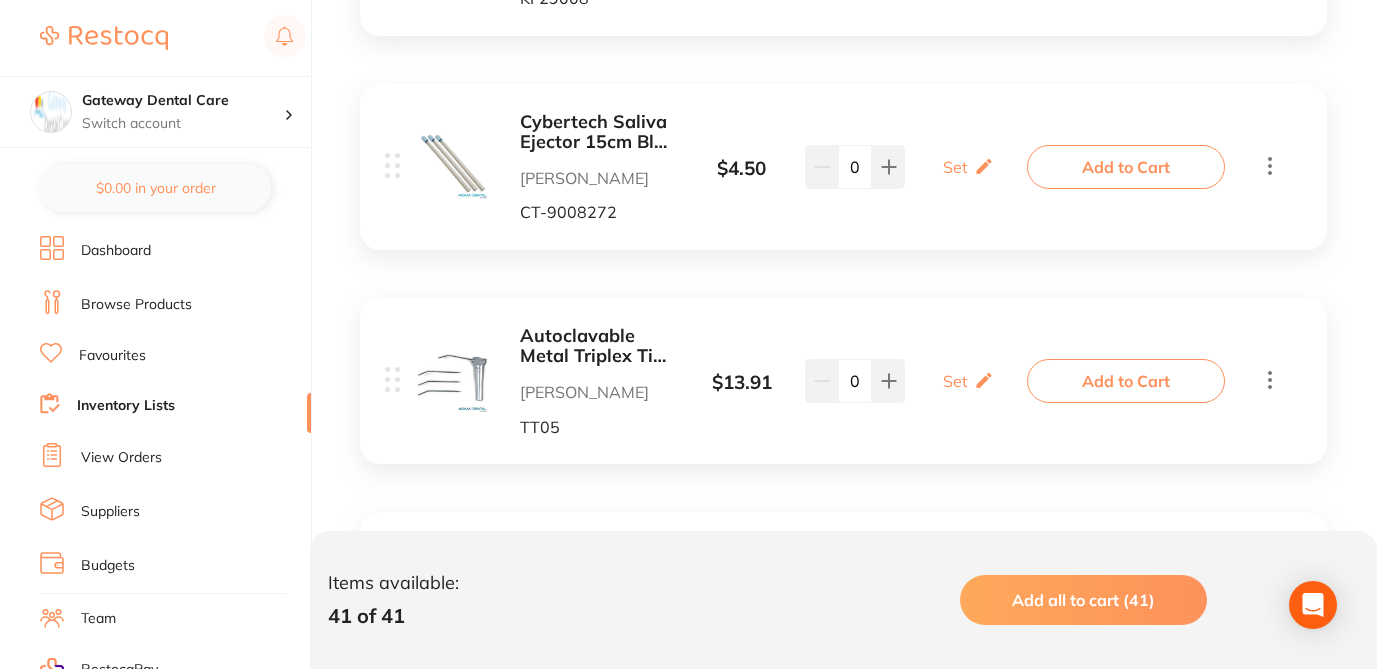 click 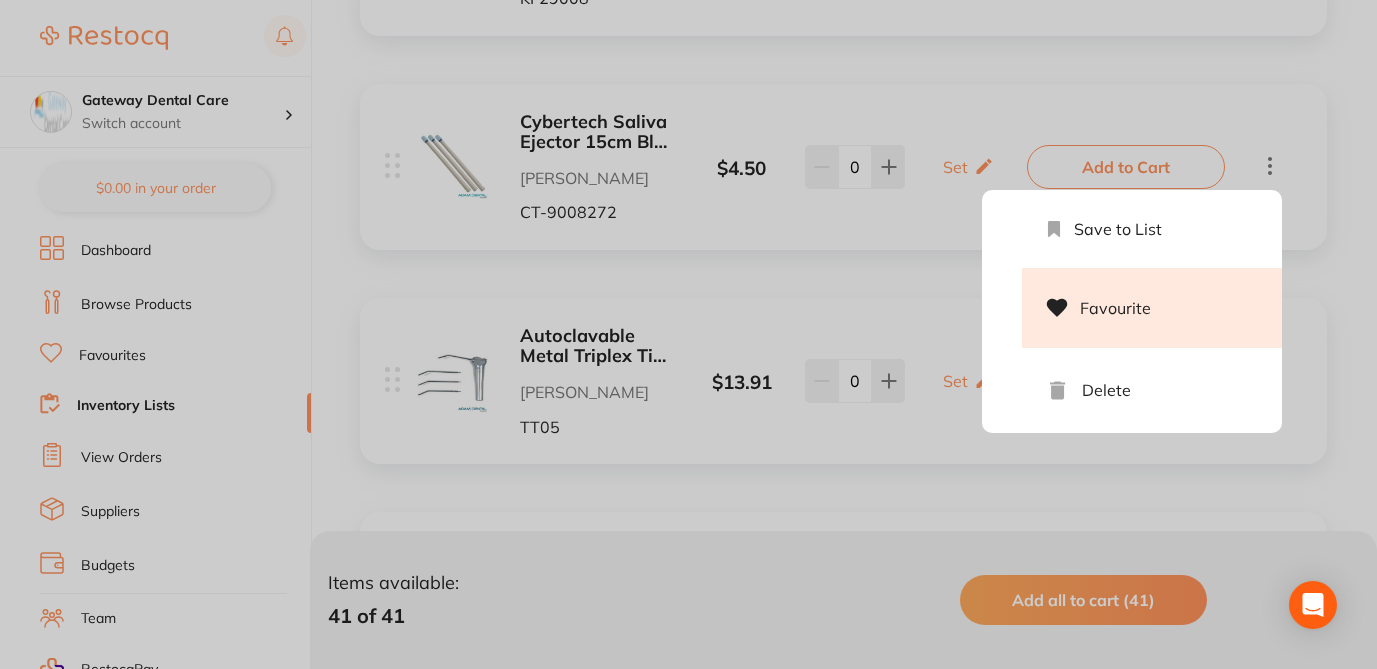 click on "Favourite" at bounding box center (1152, 308) 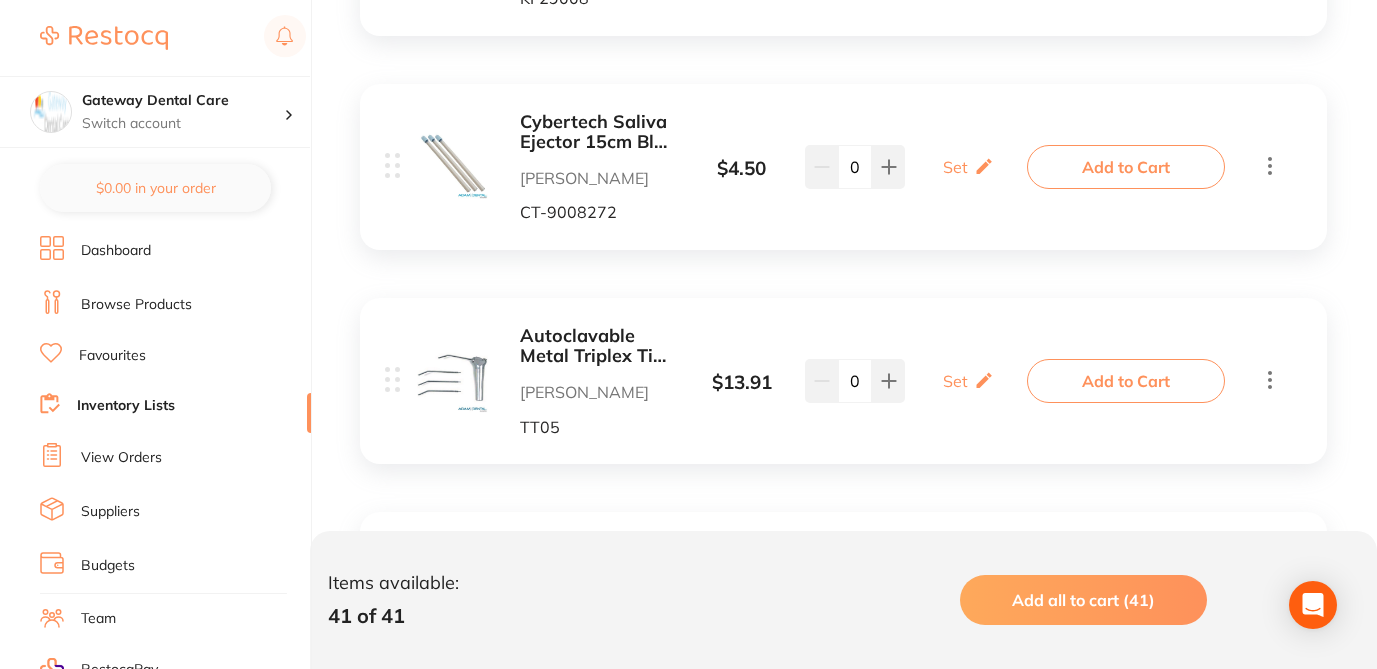click 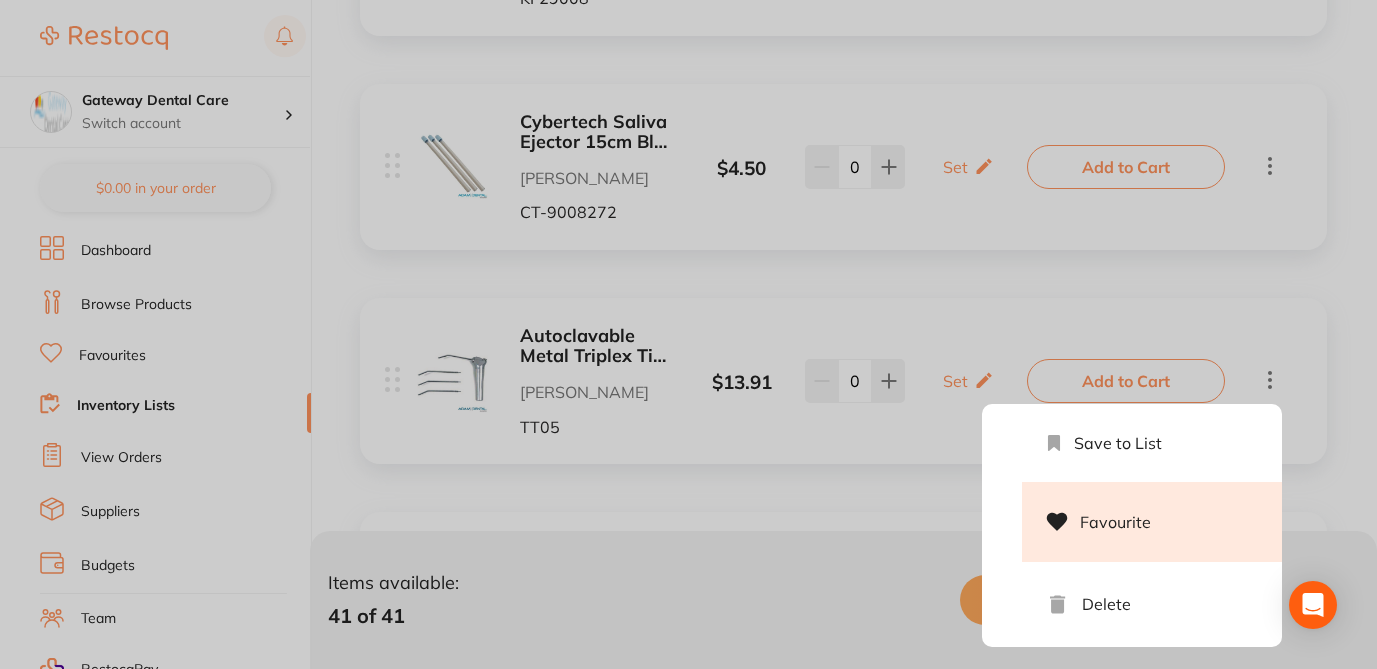 click on "Favourite" at bounding box center (1152, 522) 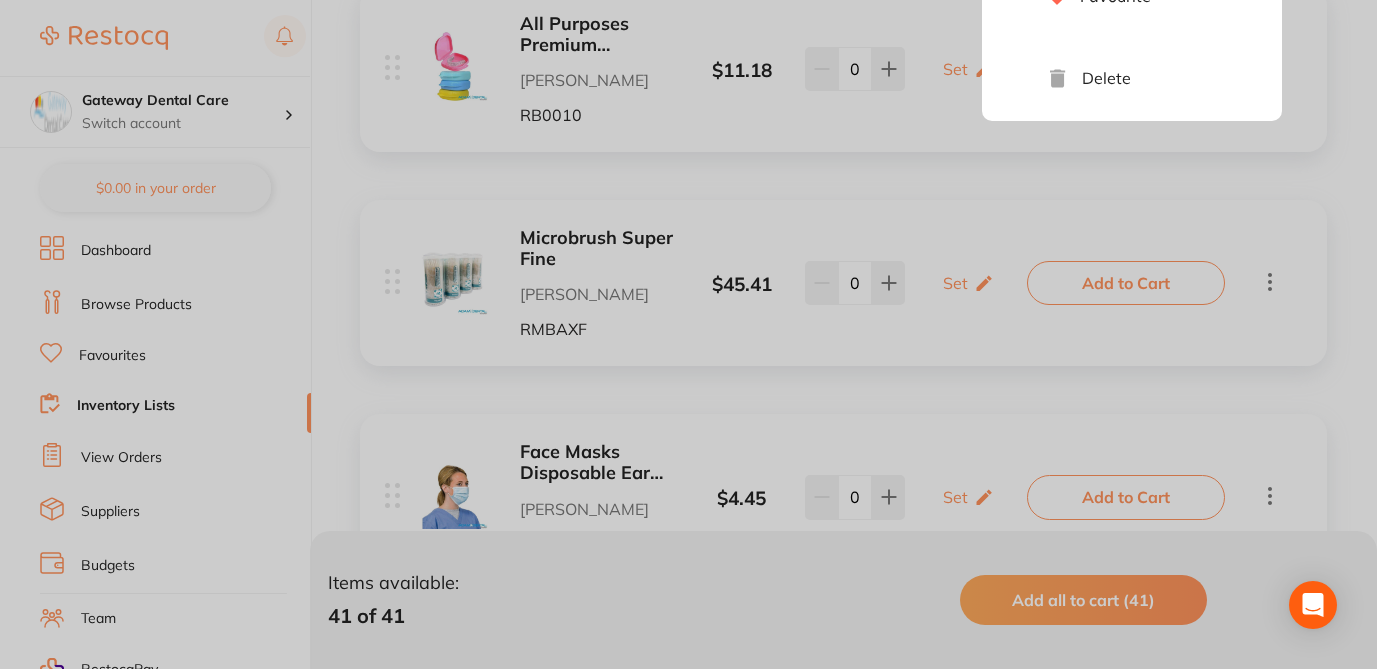 scroll, scrollTop: 2560, scrollLeft: 0, axis: vertical 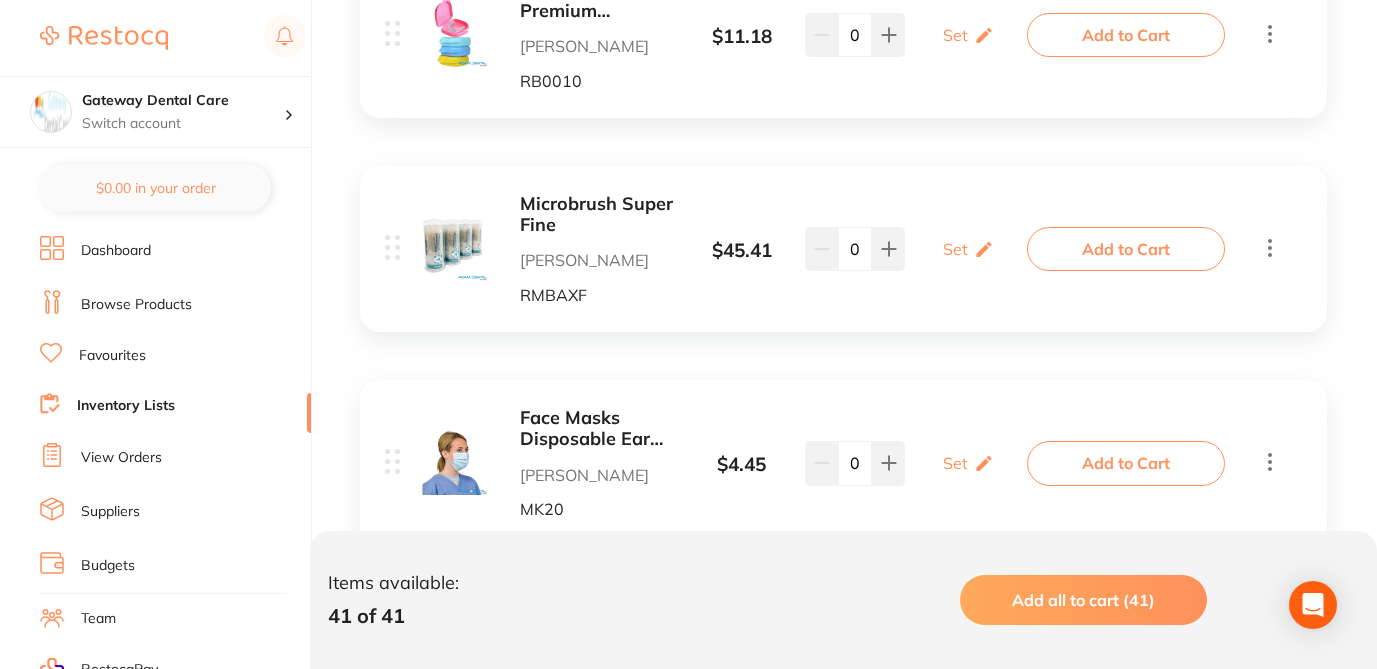 click 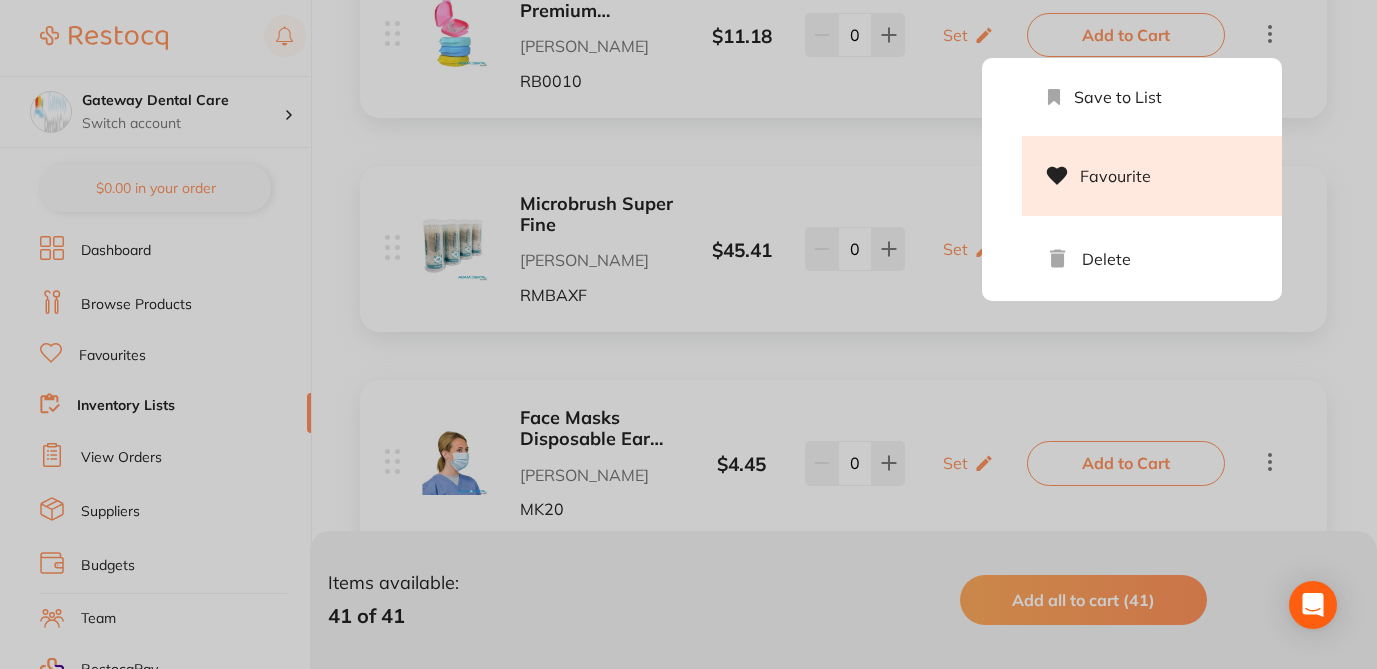 click on "Favourite" at bounding box center (1152, 176) 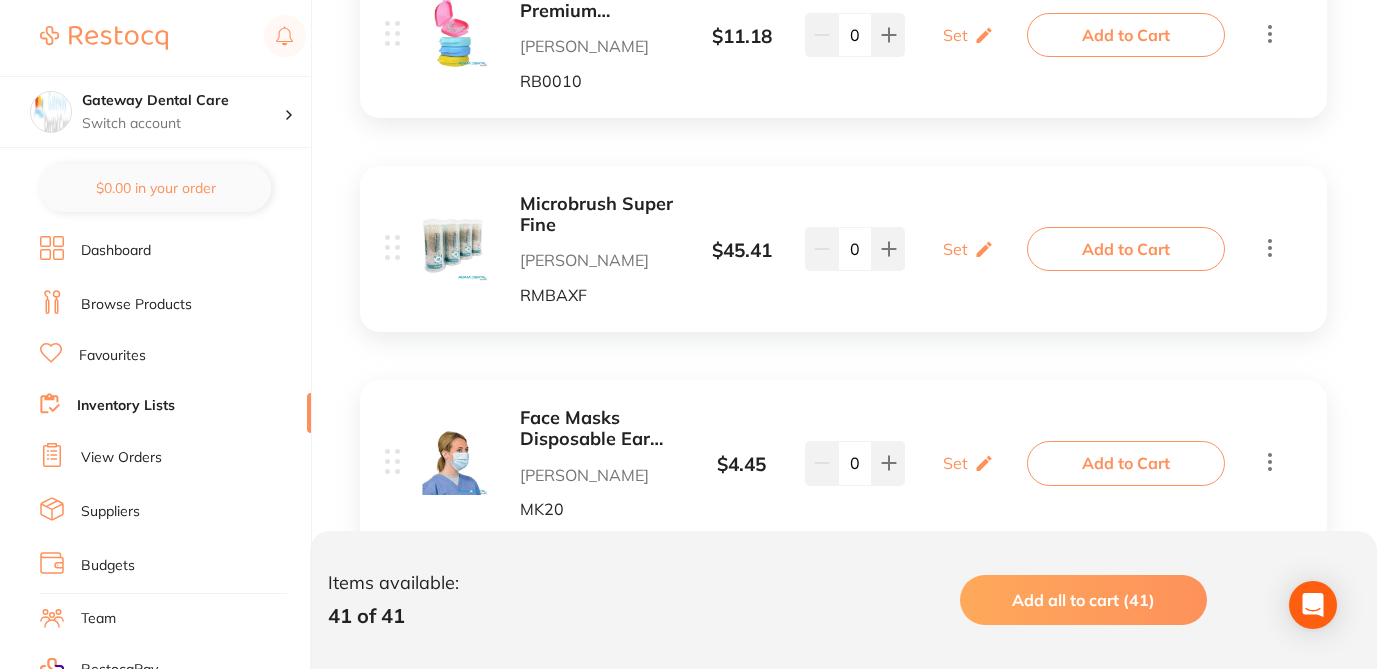 click 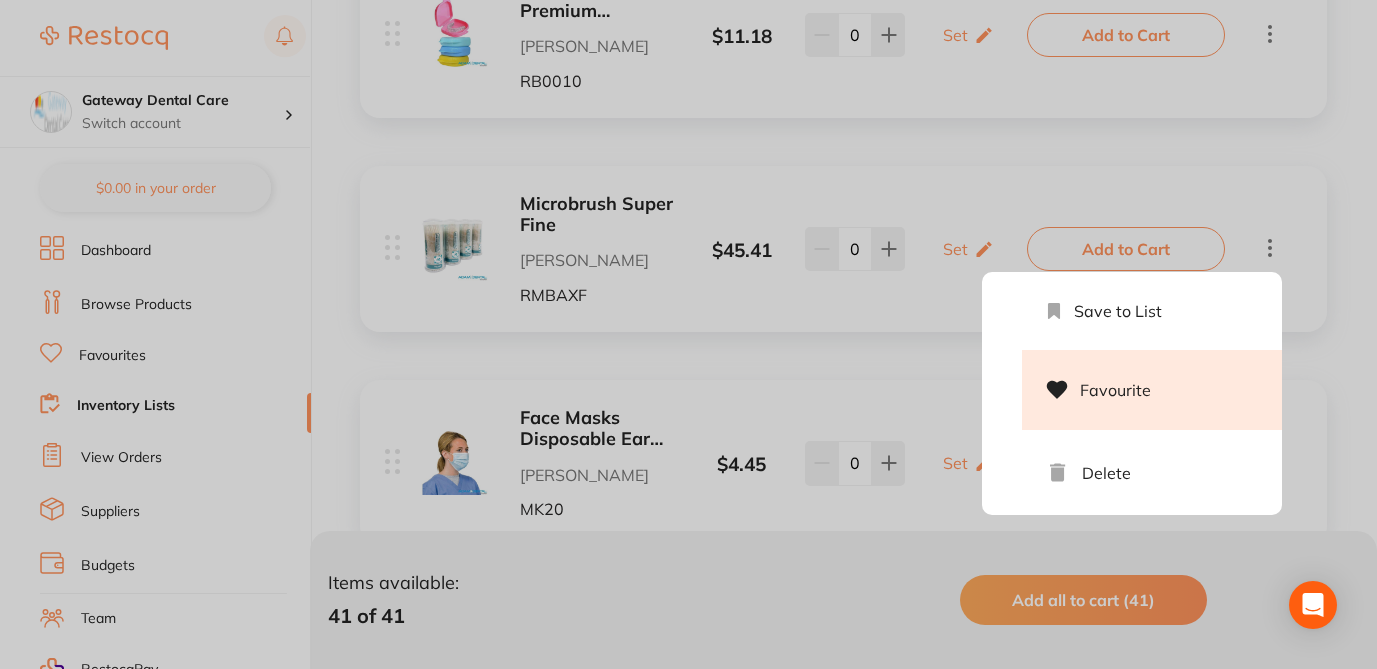 click on "Favourite" at bounding box center [1152, 390] 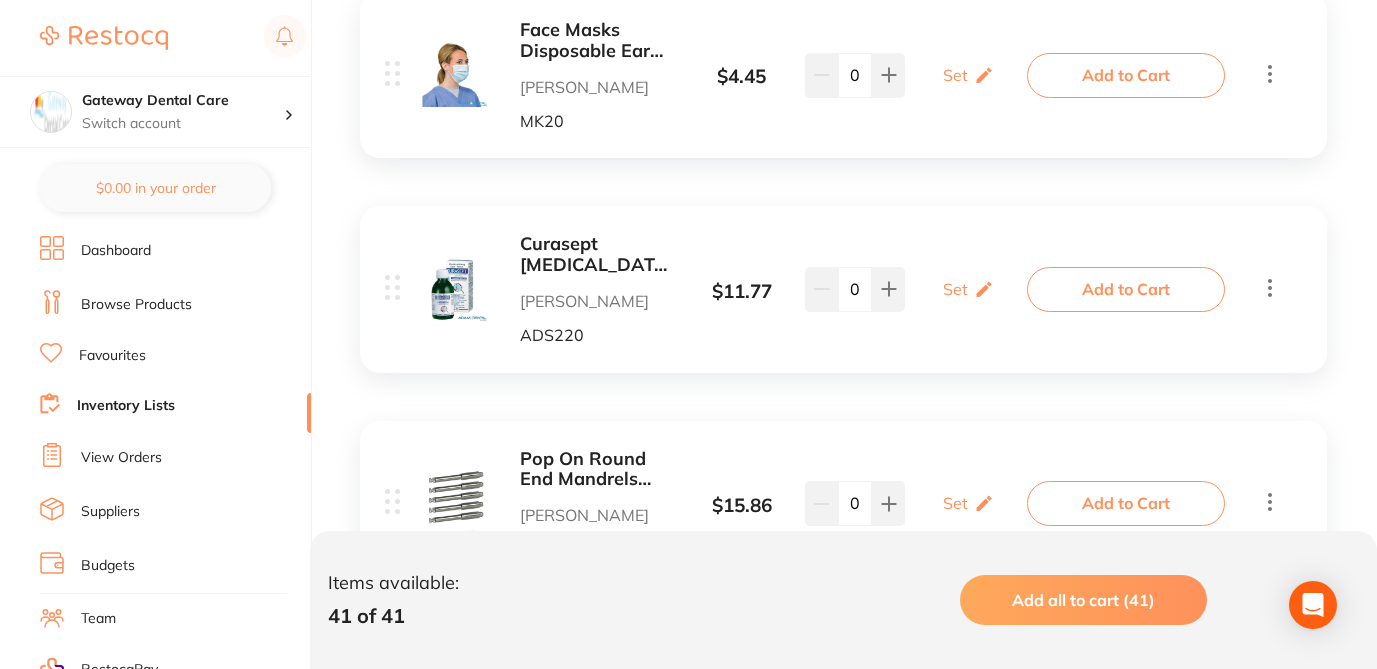 scroll, scrollTop: 2960, scrollLeft: 0, axis: vertical 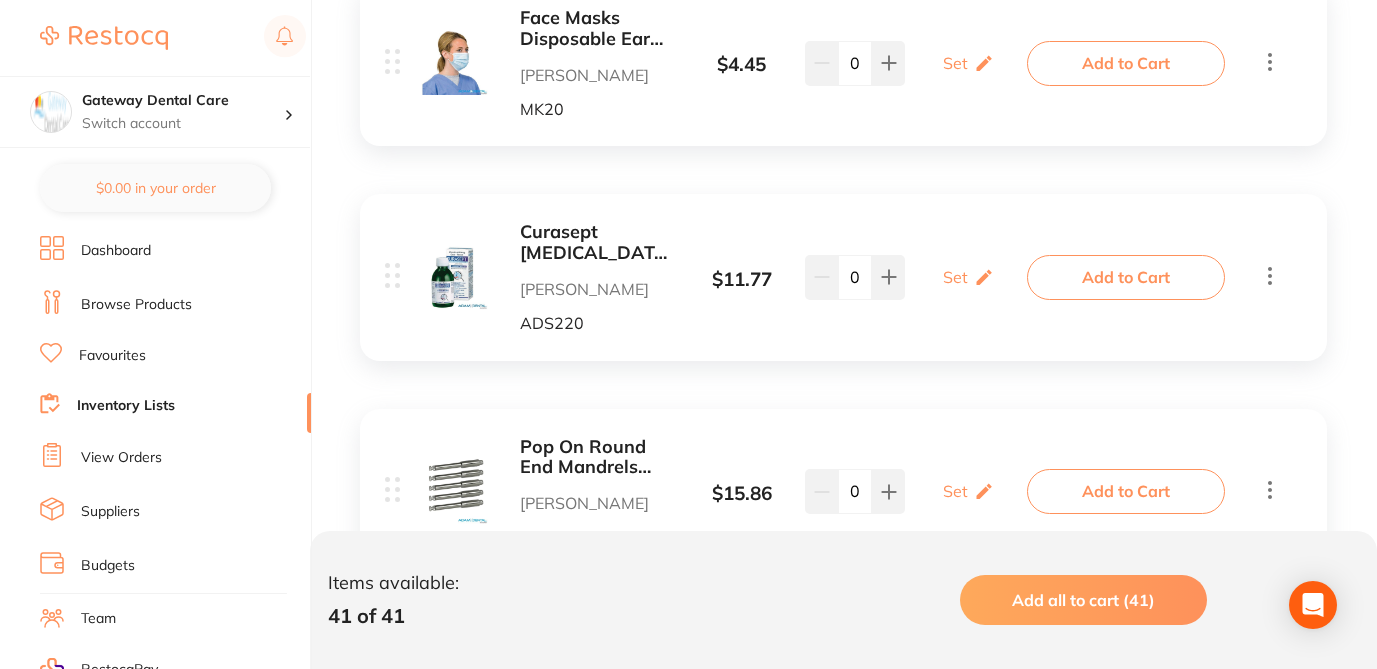 click 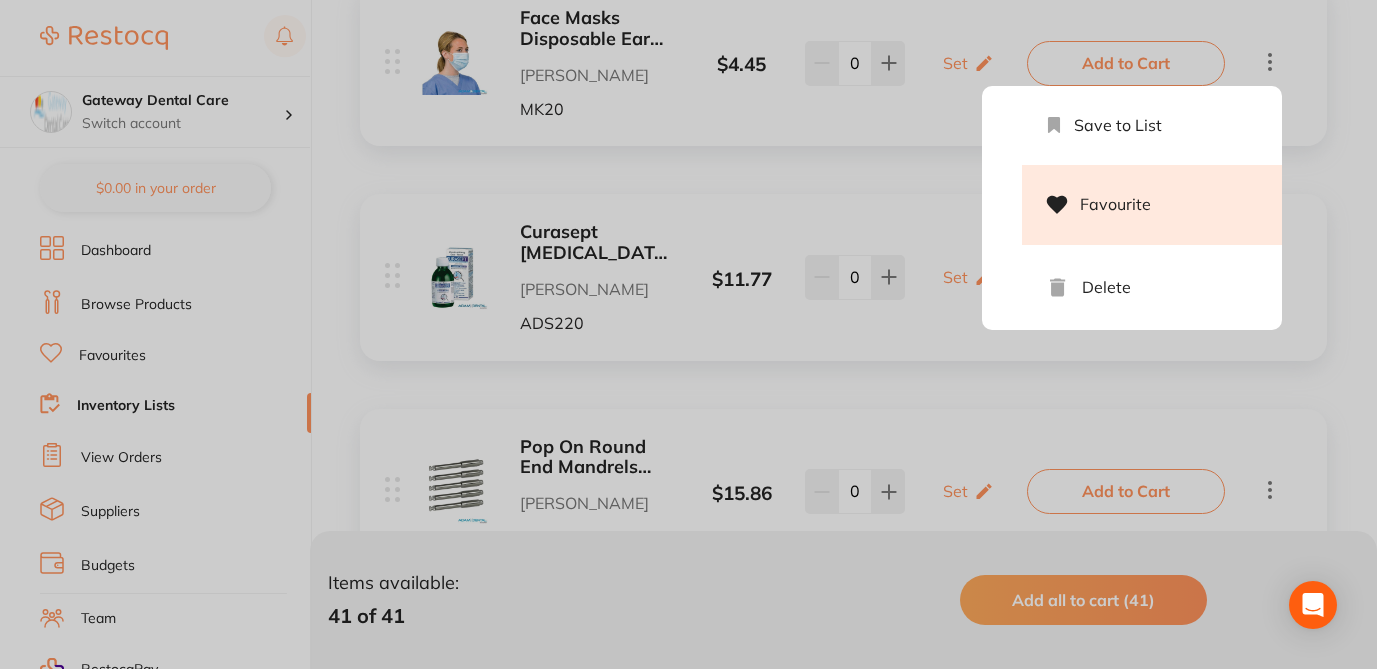 click on "Favourite" at bounding box center [1152, 205] 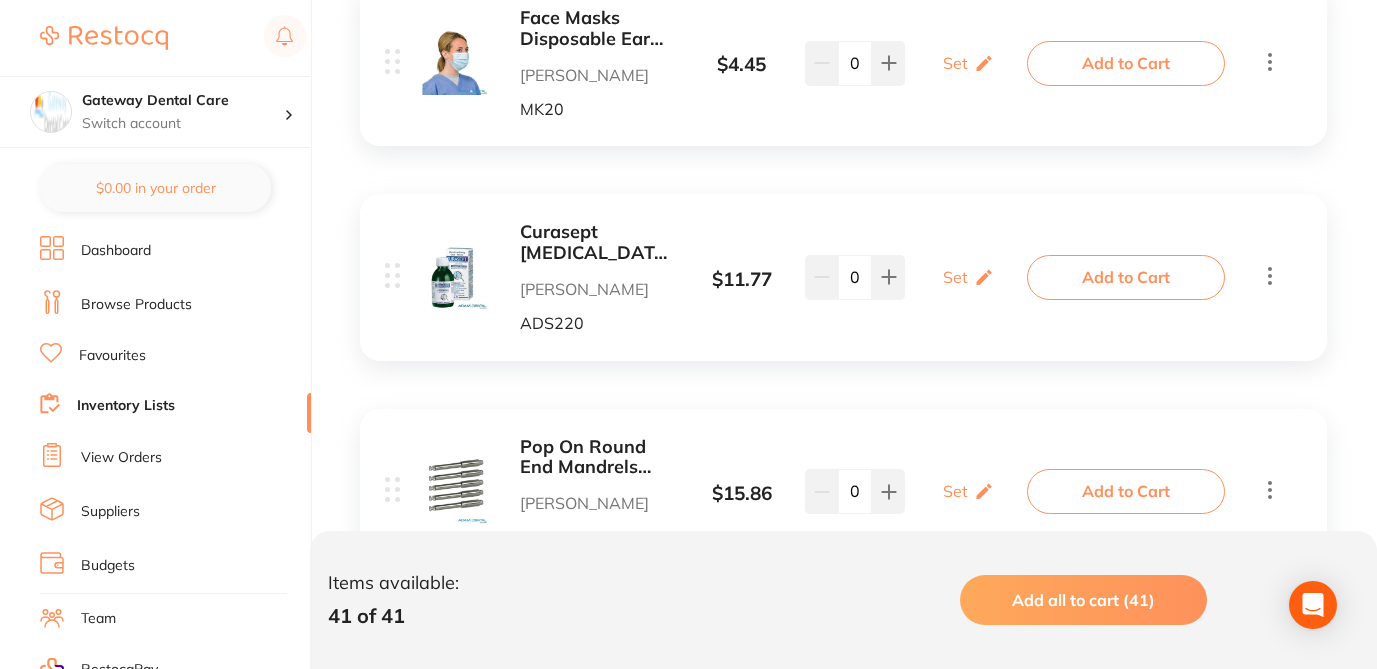 click 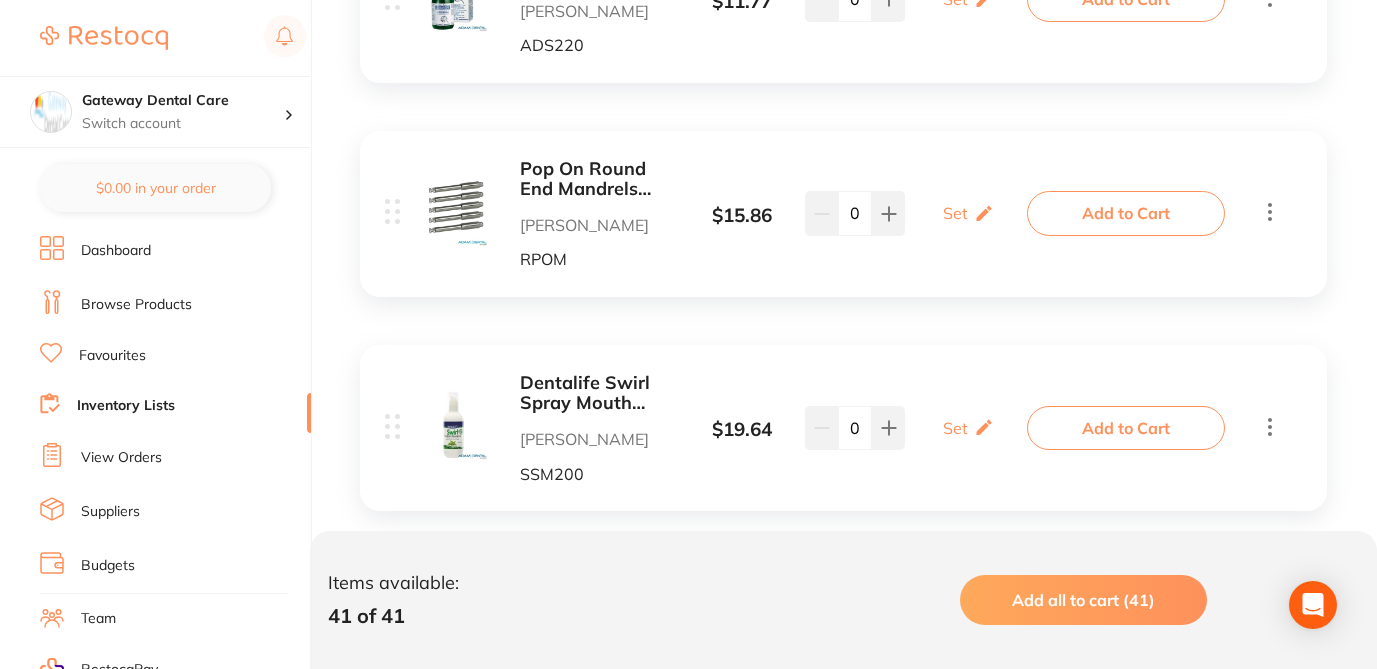 scroll, scrollTop: 3280, scrollLeft: 0, axis: vertical 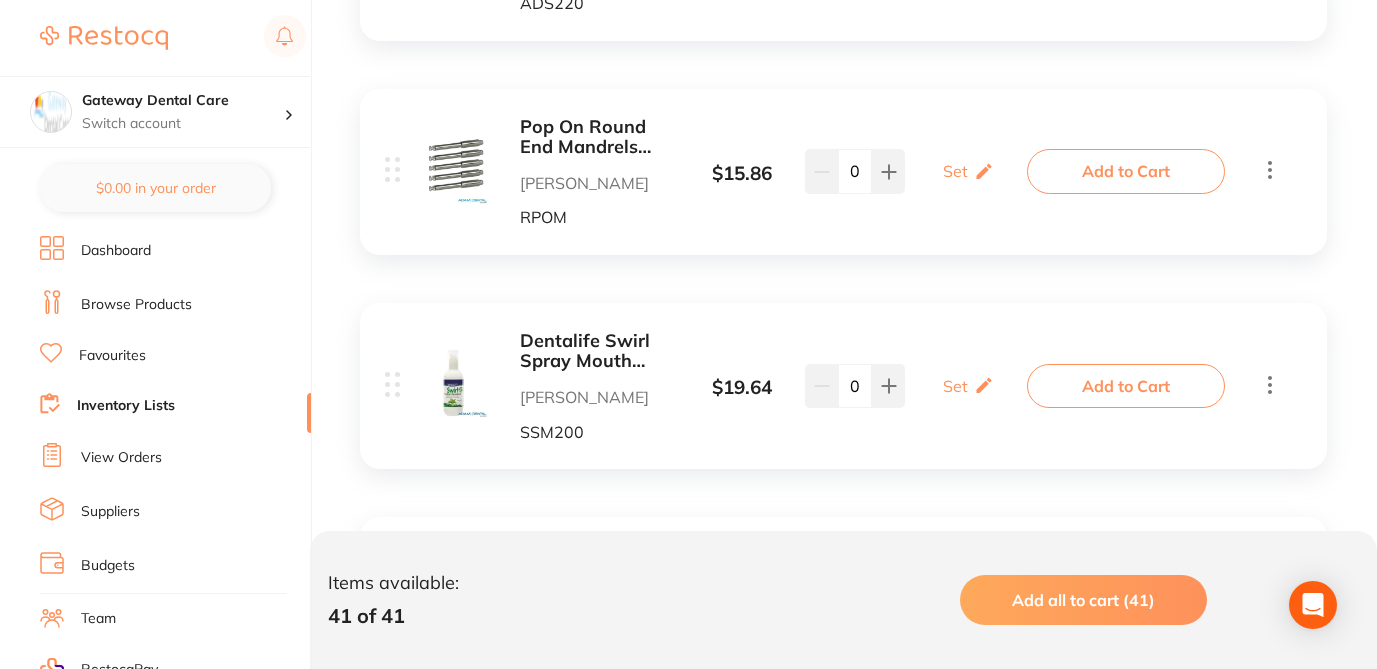 click 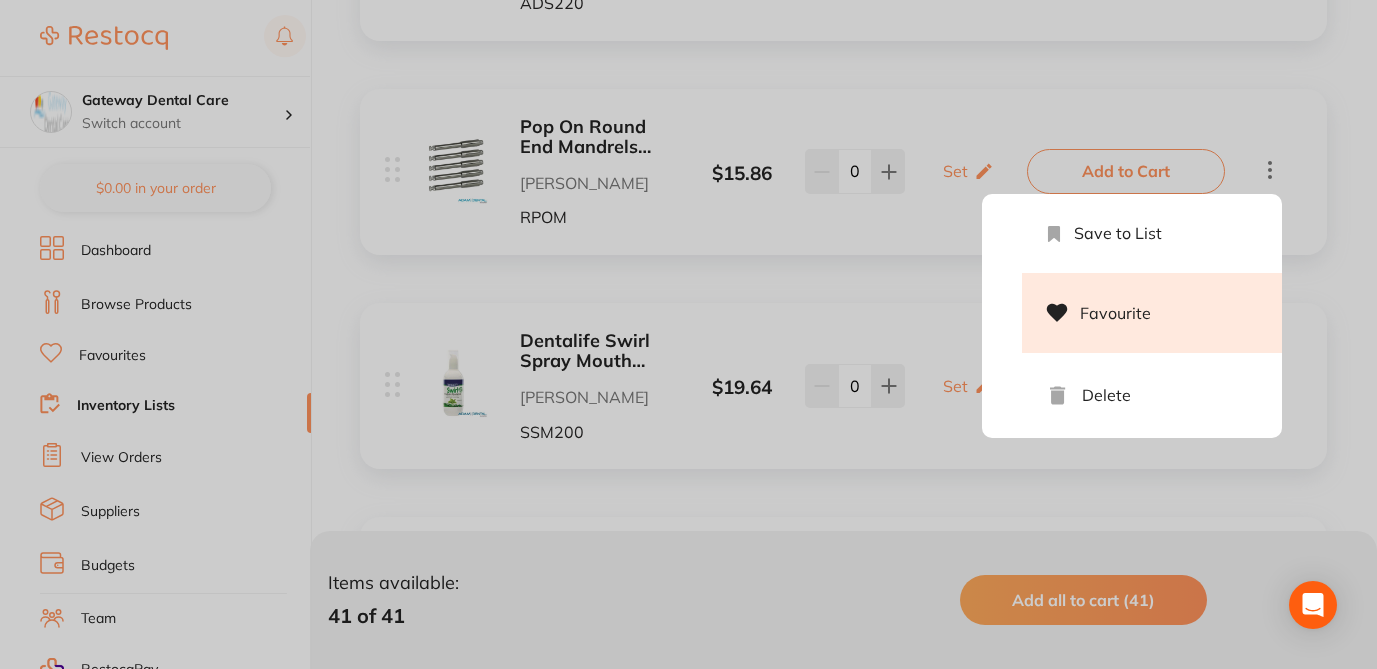 click on "Favourite" at bounding box center [1152, 313] 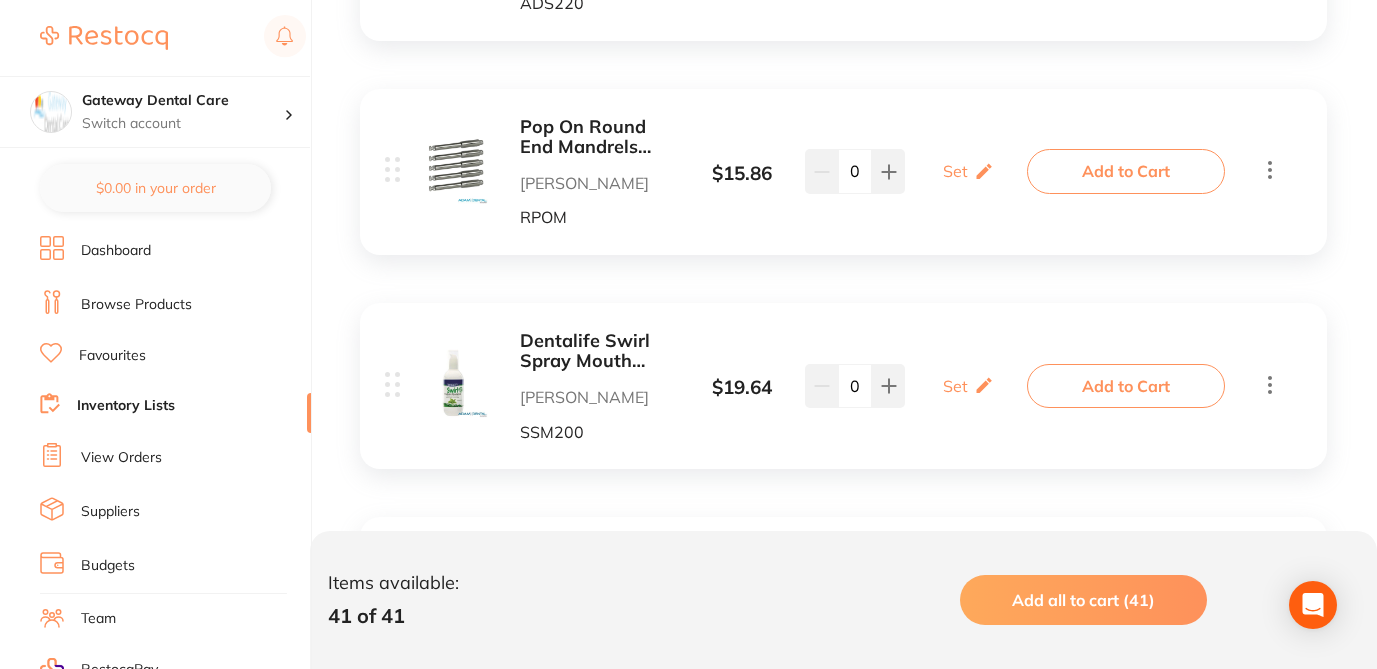 click 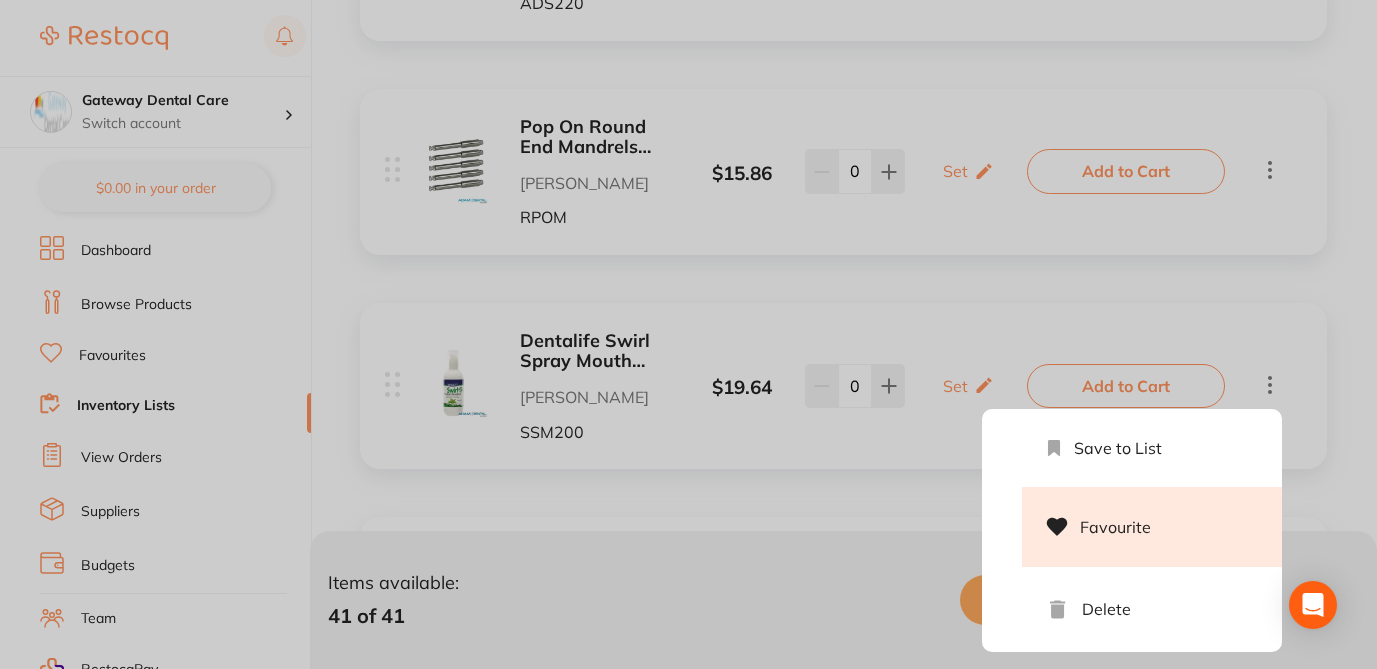 click on "Favourite" at bounding box center [1152, 527] 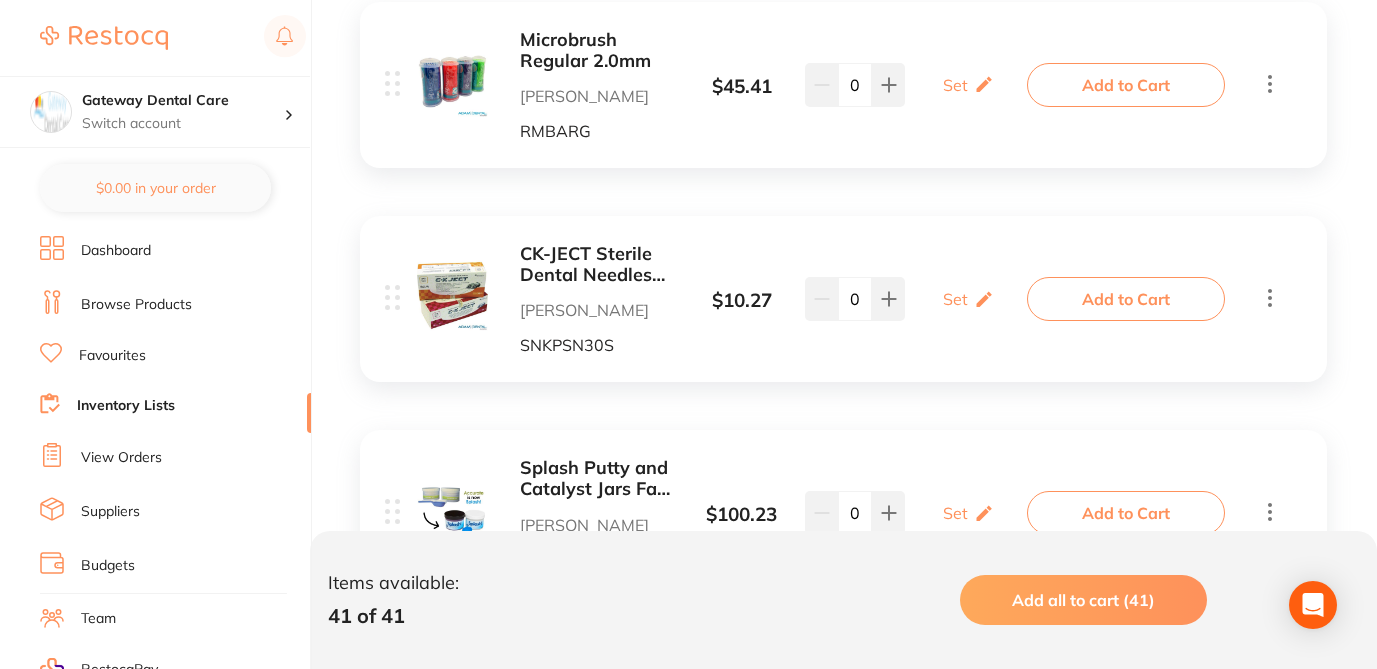scroll, scrollTop: 3800, scrollLeft: 0, axis: vertical 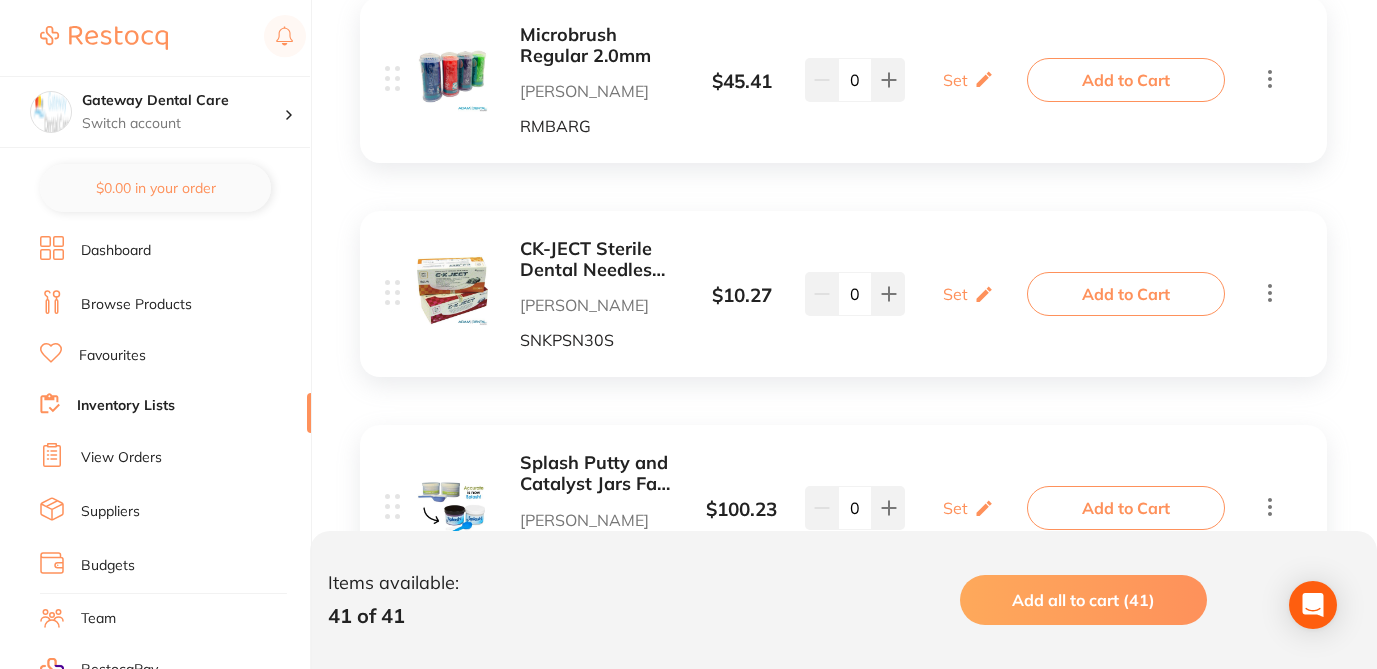 click 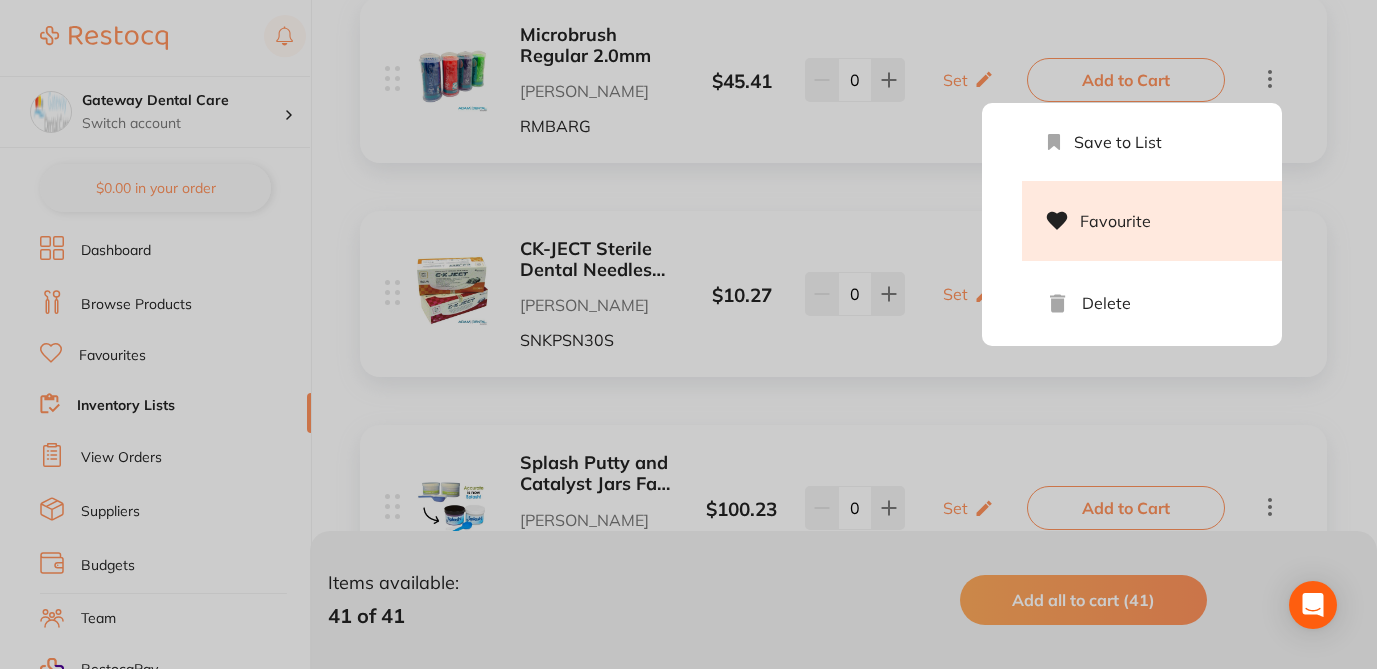 click on "Favourite" at bounding box center (1152, 221) 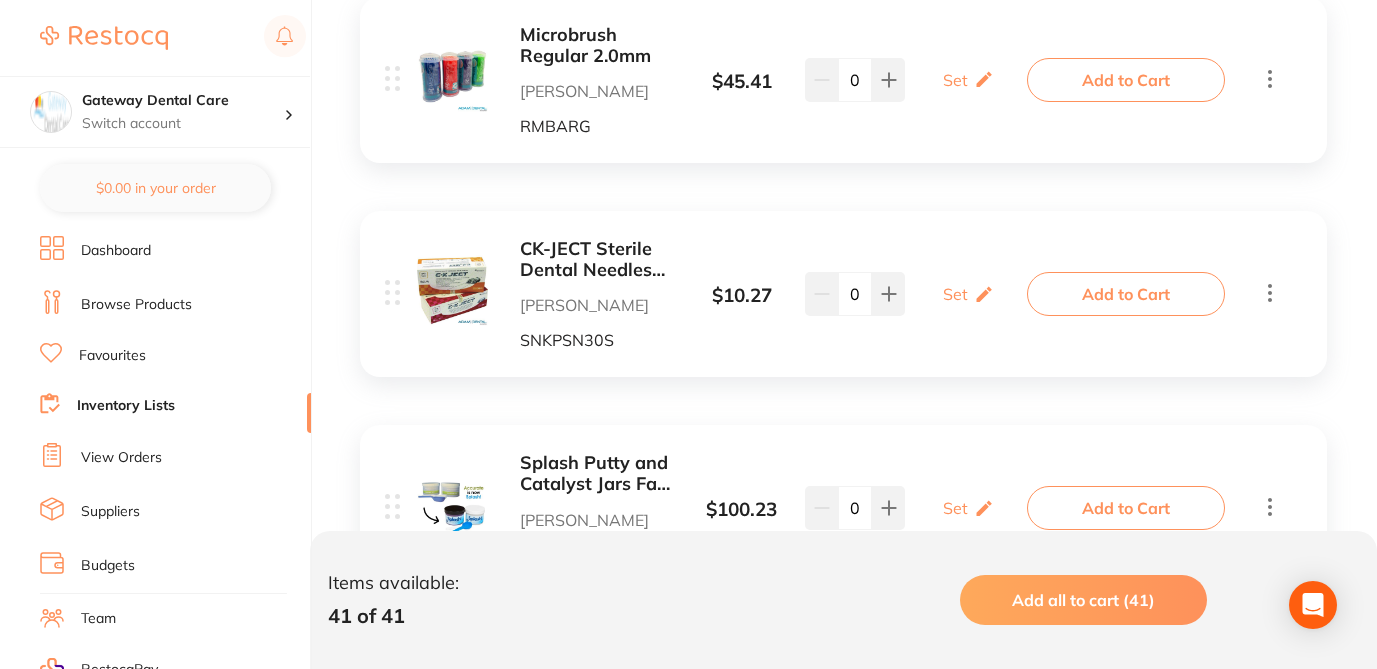 click 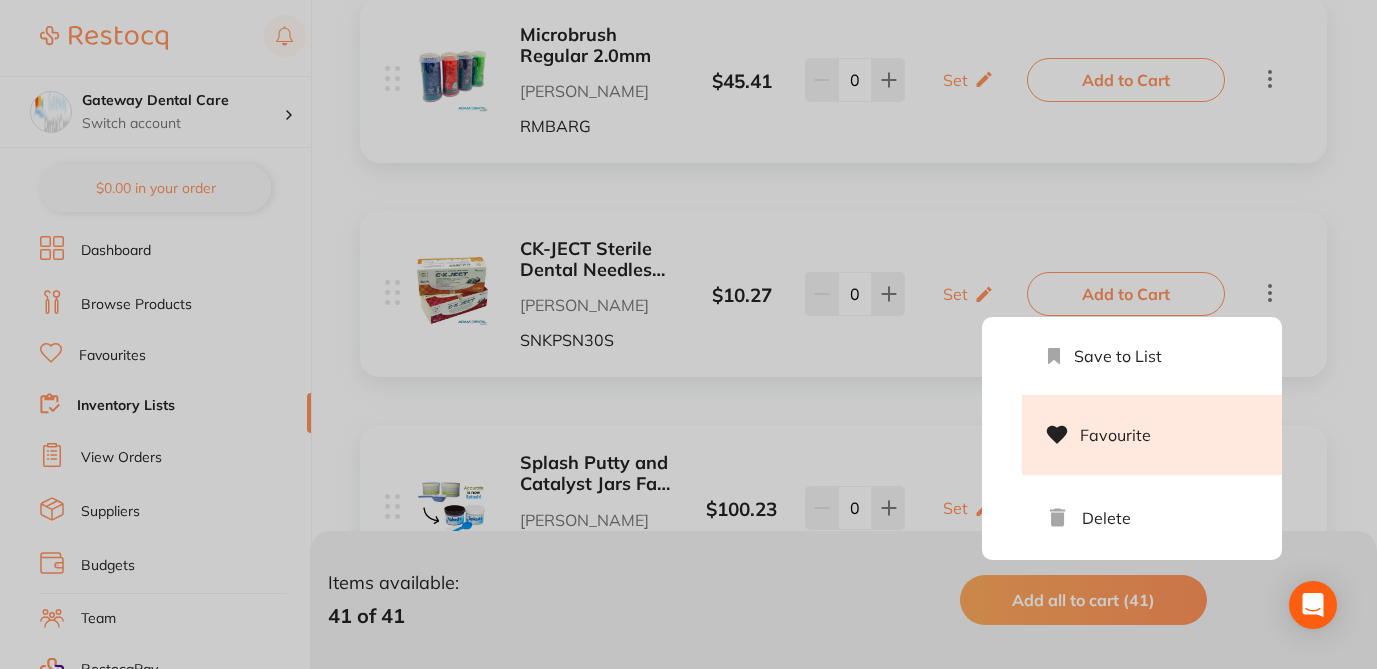 click on "Favourite" at bounding box center (1152, 435) 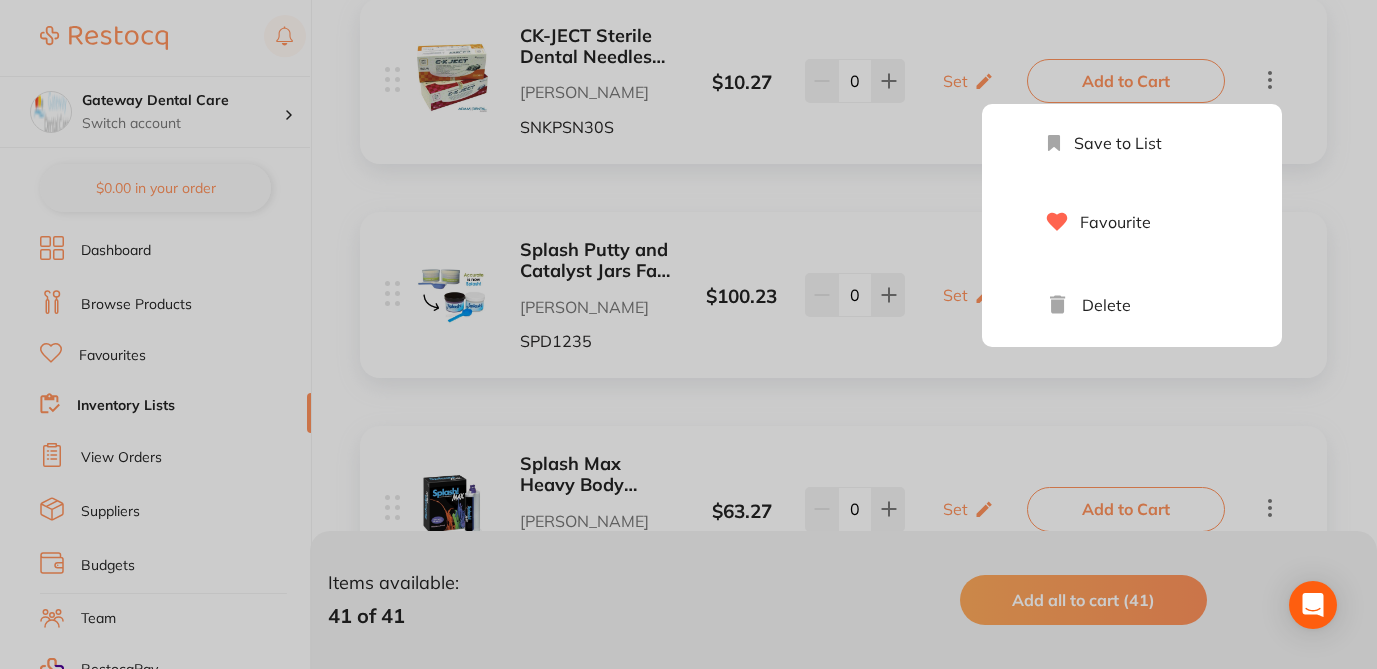 scroll, scrollTop: 4040, scrollLeft: 0, axis: vertical 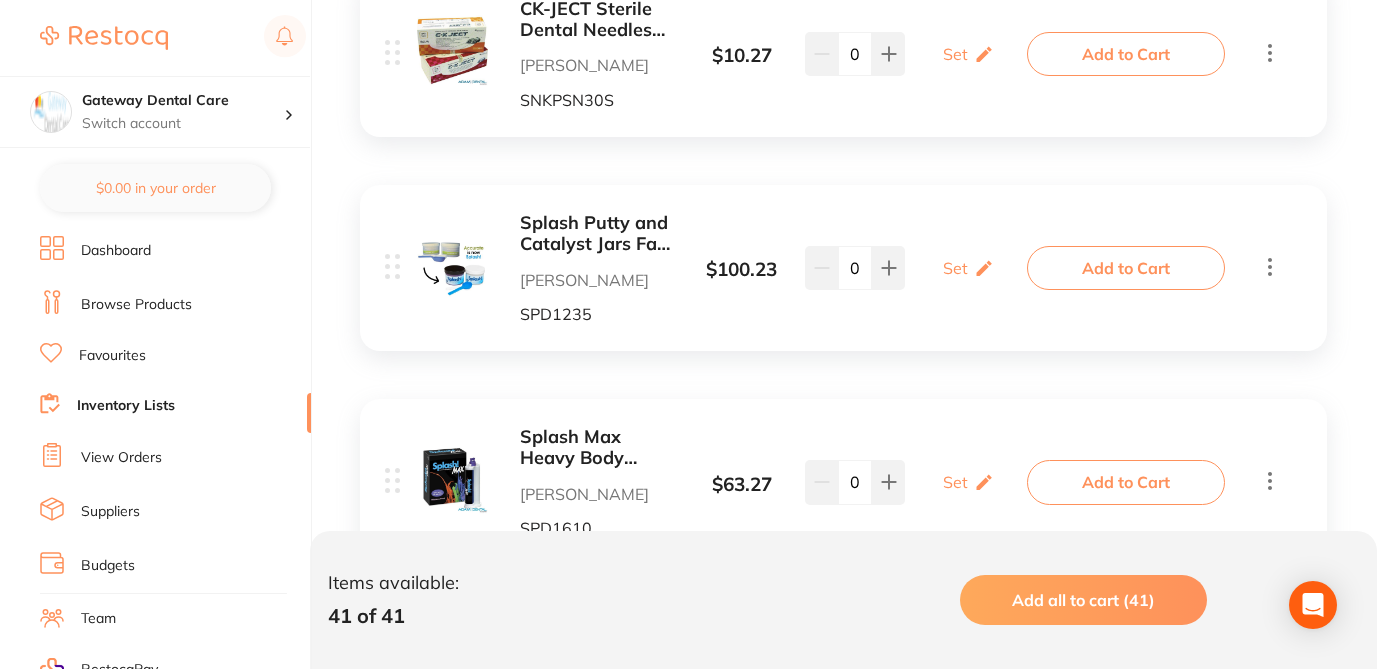 click 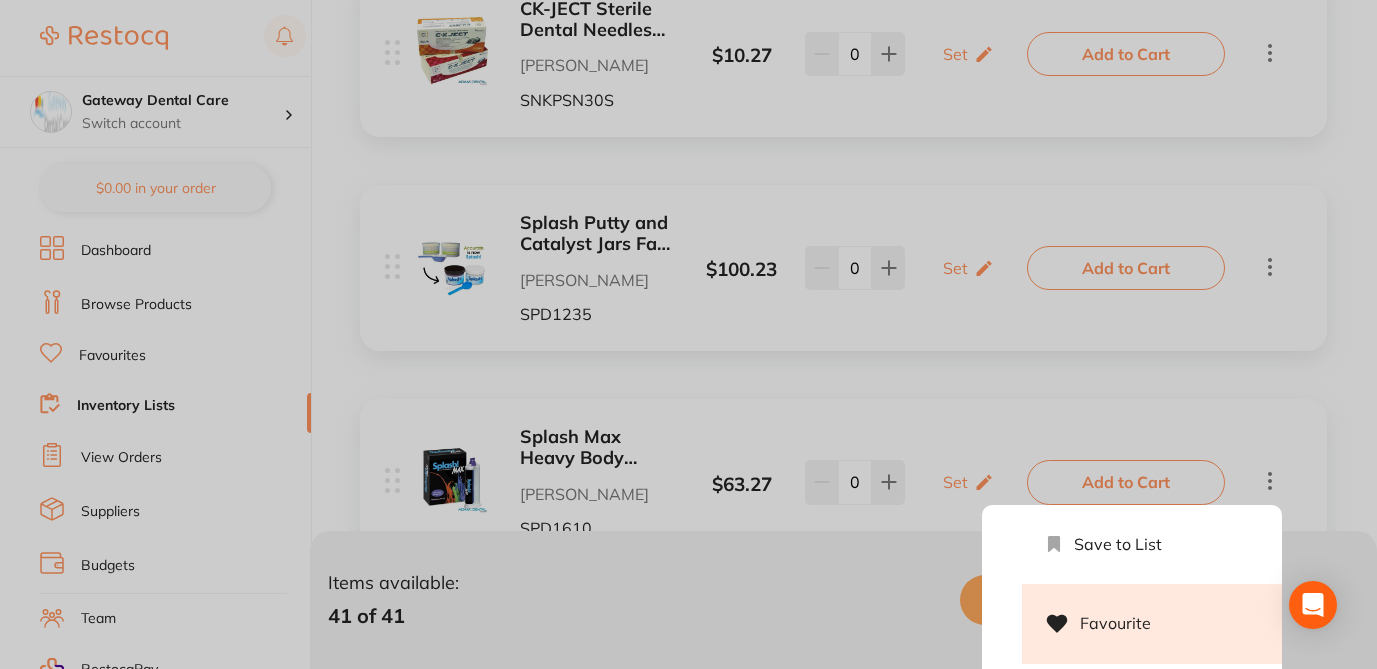click on "Favourite" at bounding box center (1152, 624) 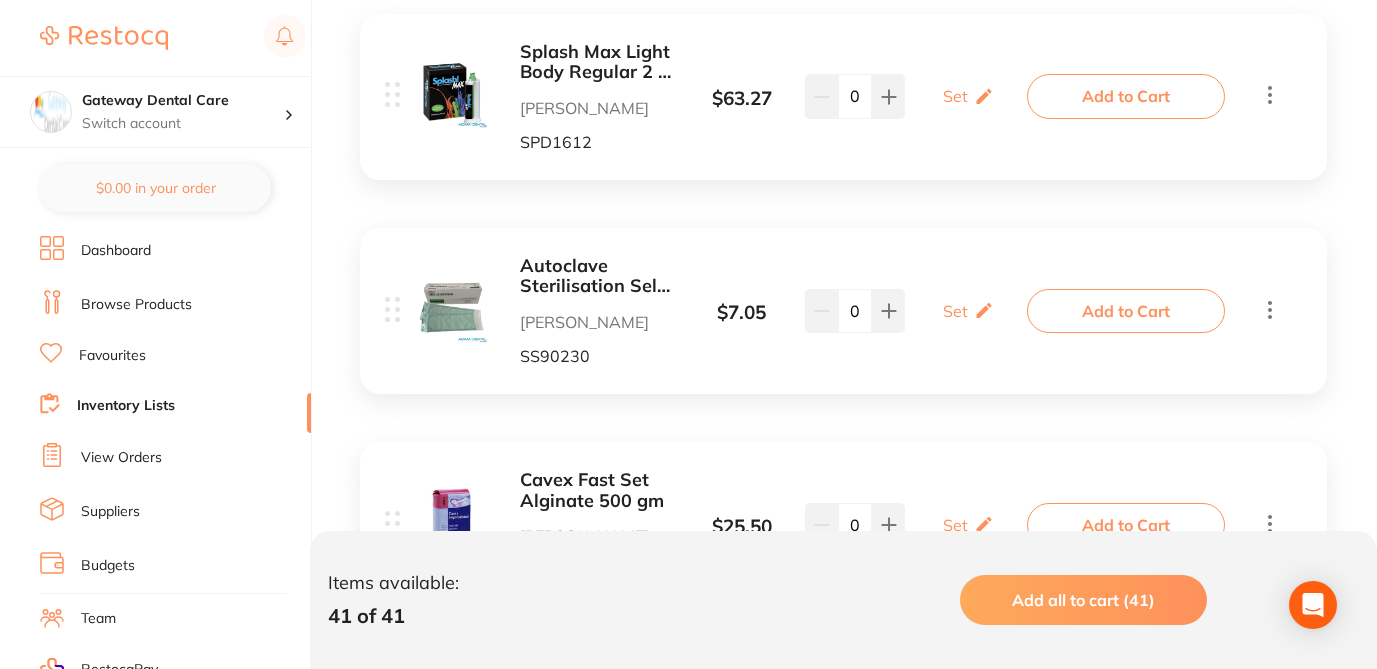 scroll, scrollTop: 4680, scrollLeft: 0, axis: vertical 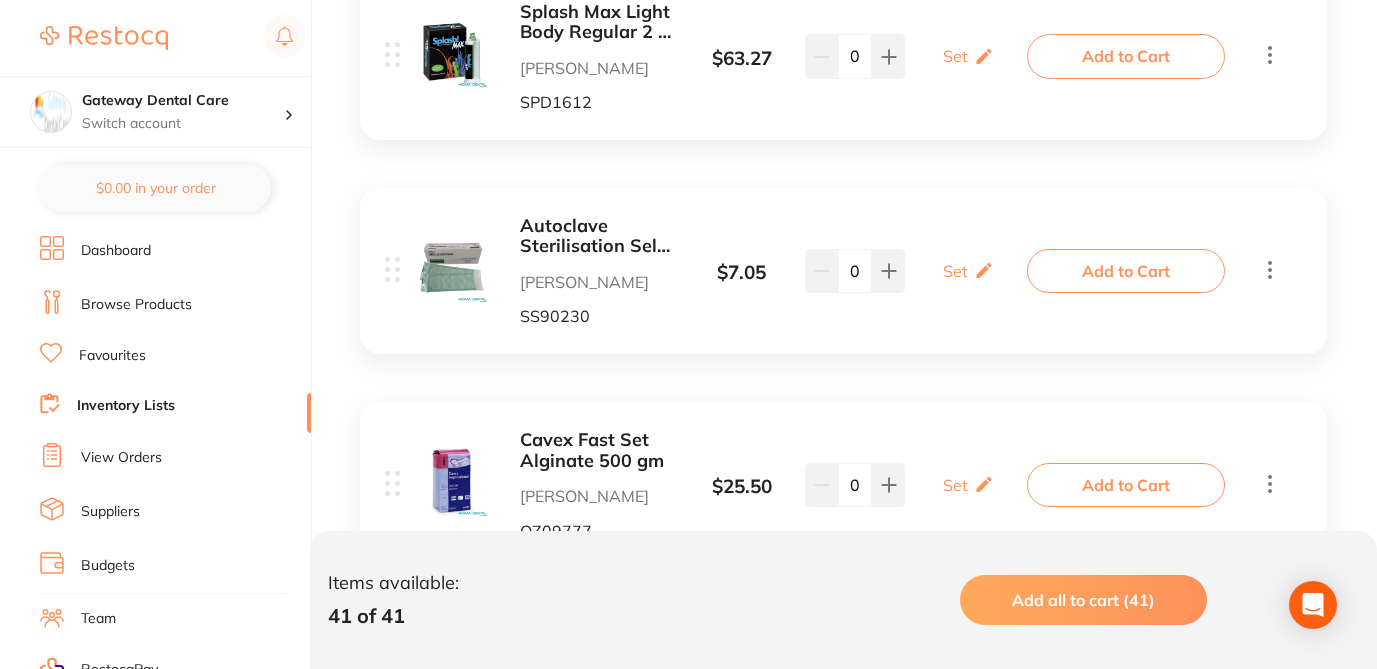 click 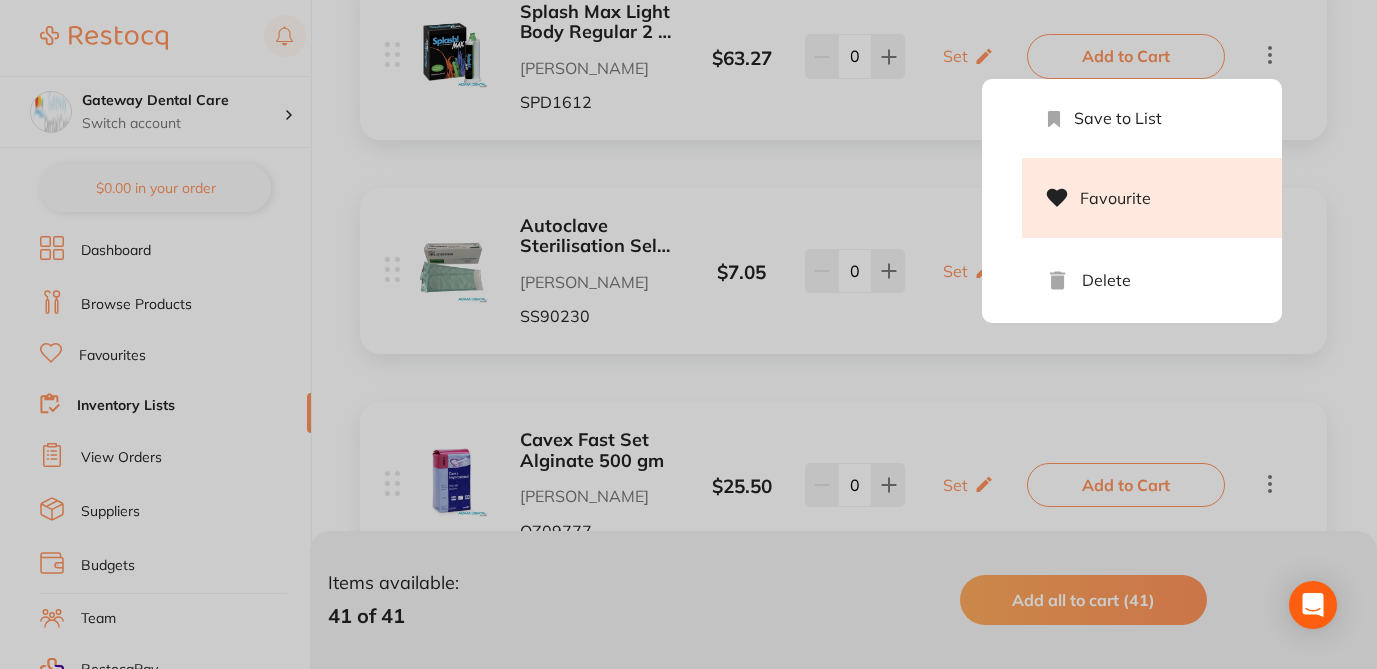 click on "Favourite" at bounding box center [1152, 198] 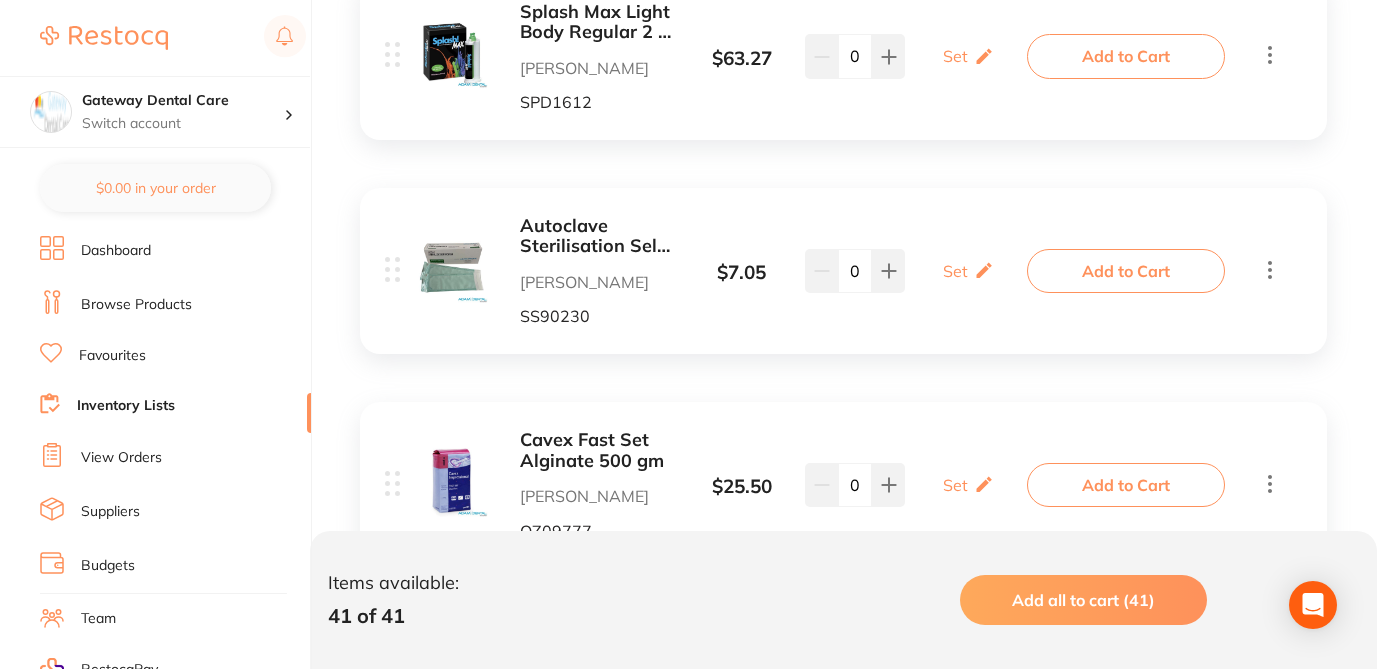 click 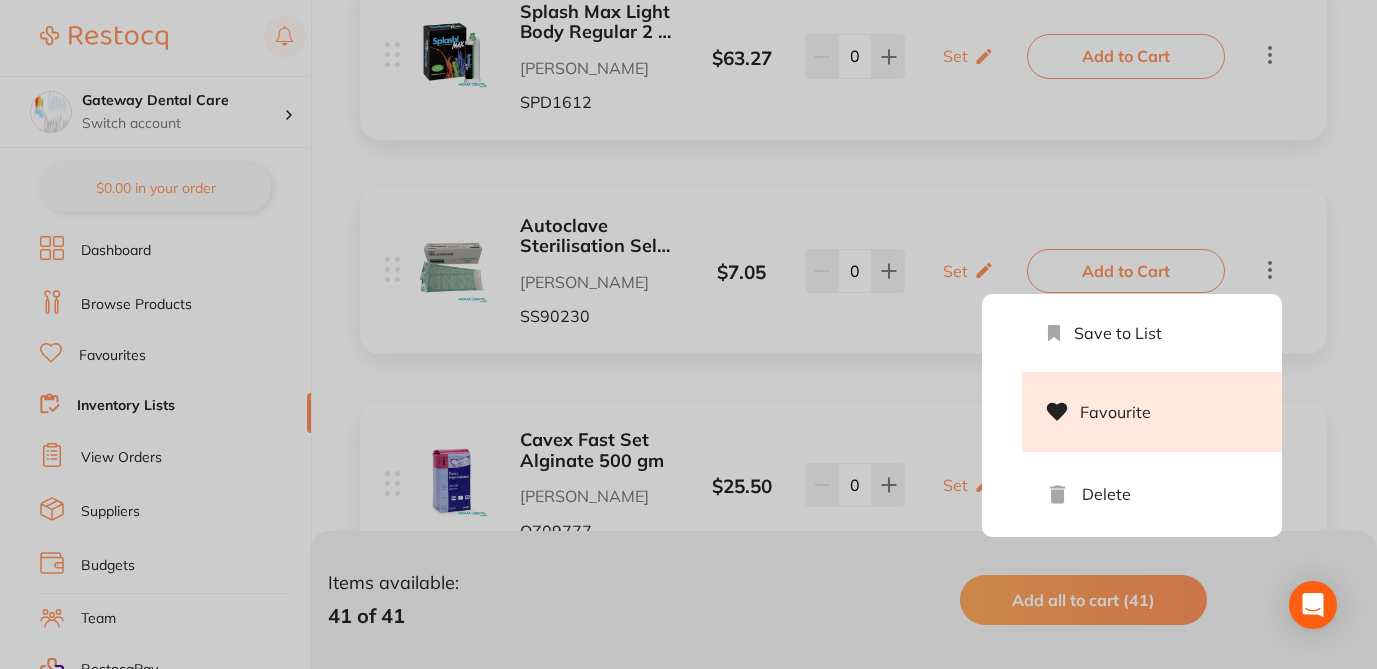 click on "Favourite" at bounding box center [1152, 412] 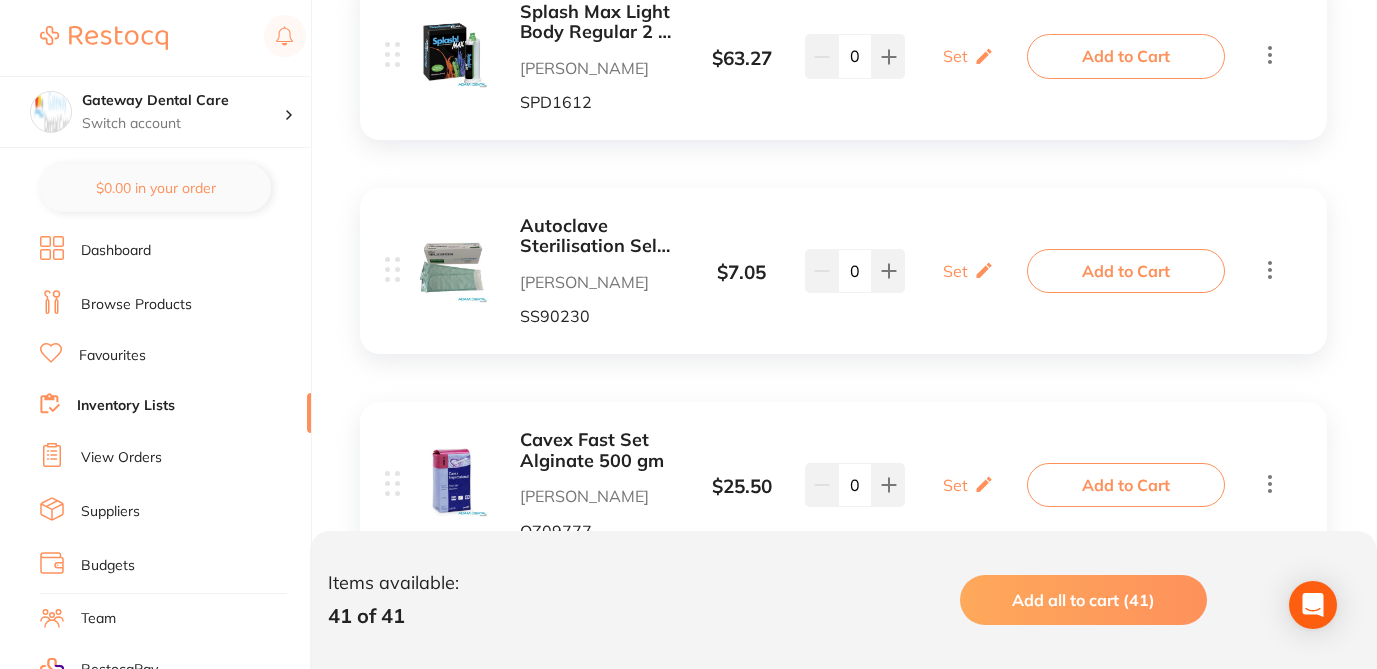 click 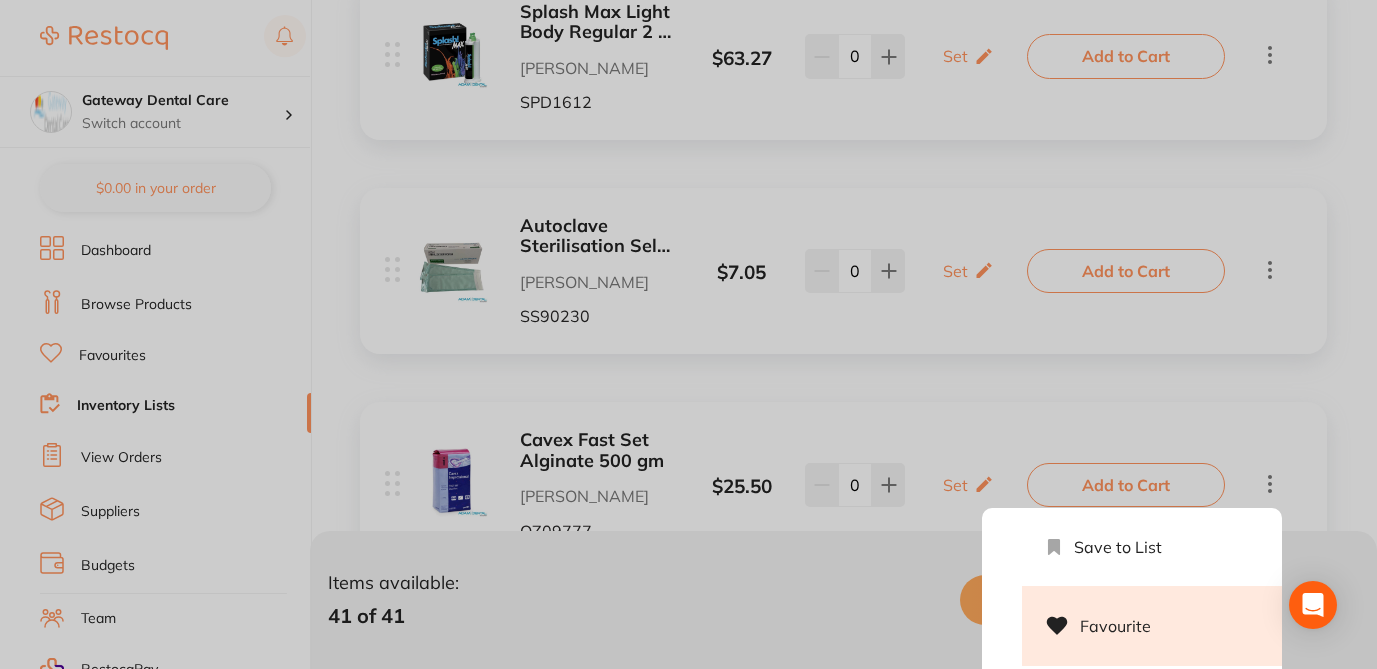 click on "Favourite" at bounding box center [1152, 626] 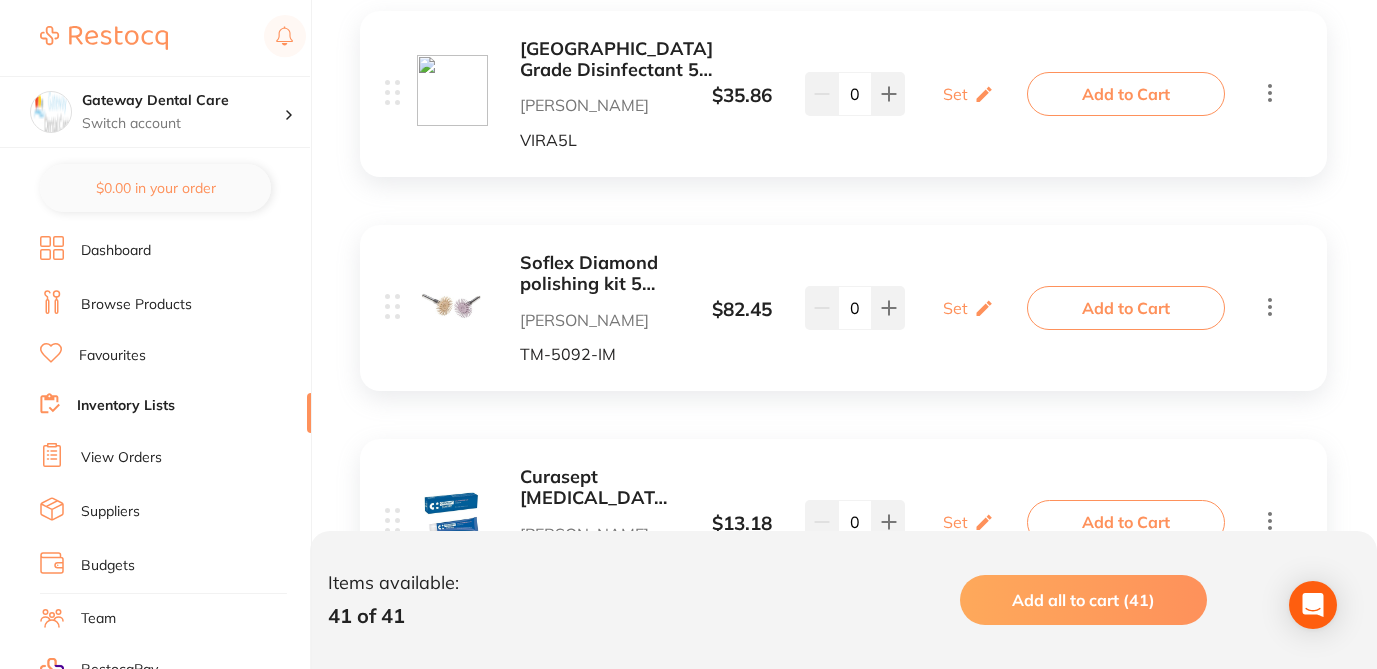 scroll, scrollTop: 5320, scrollLeft: 0, axis: vertical 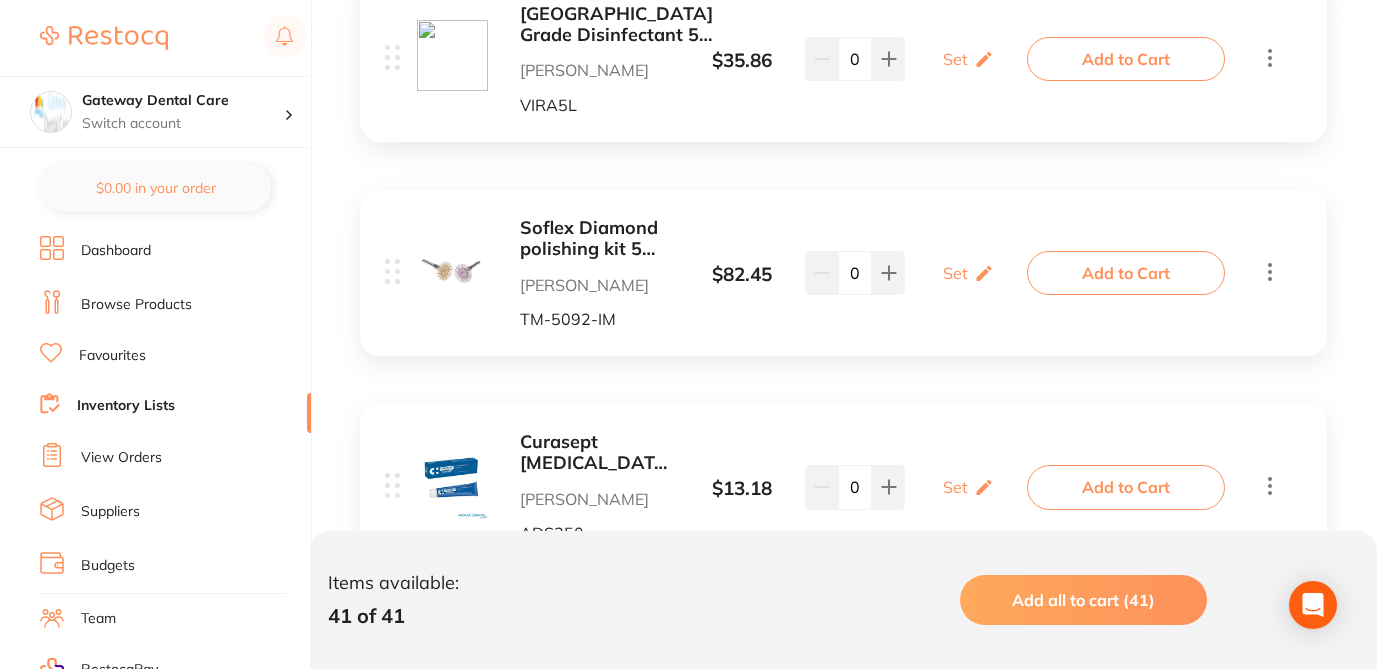 click 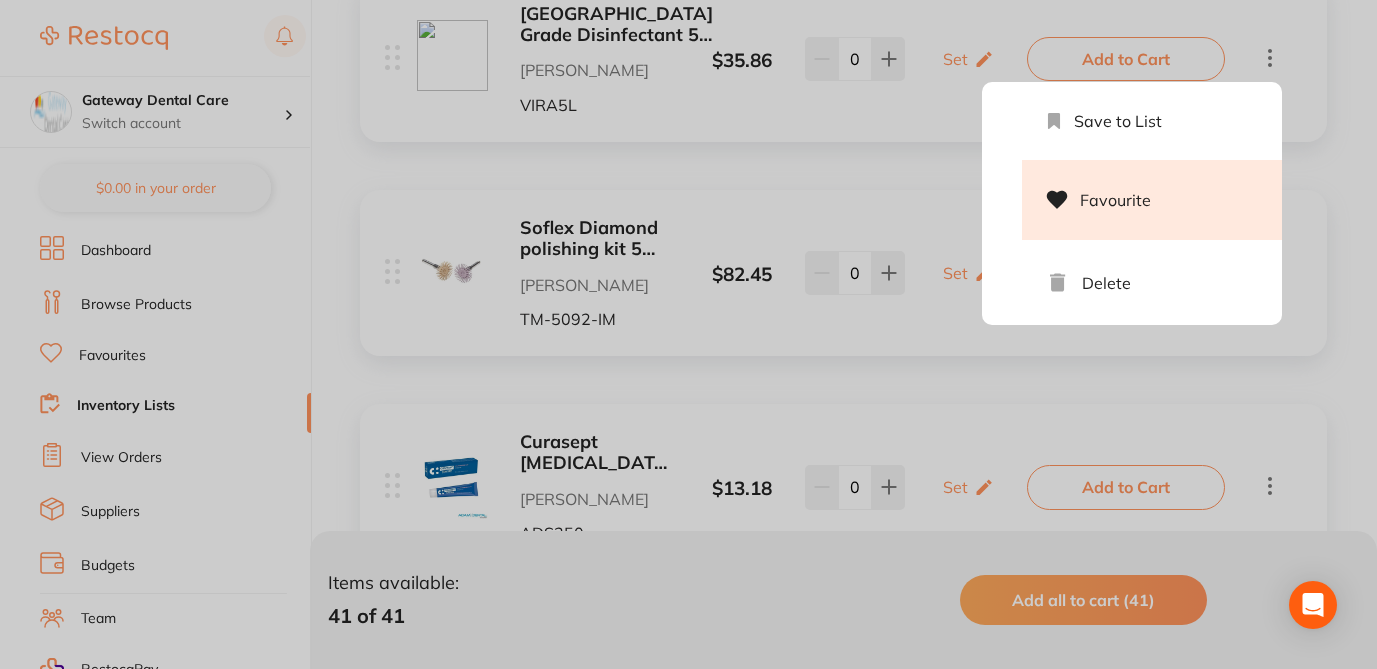 click on "Favourite" at bounding box center (1152, 200) 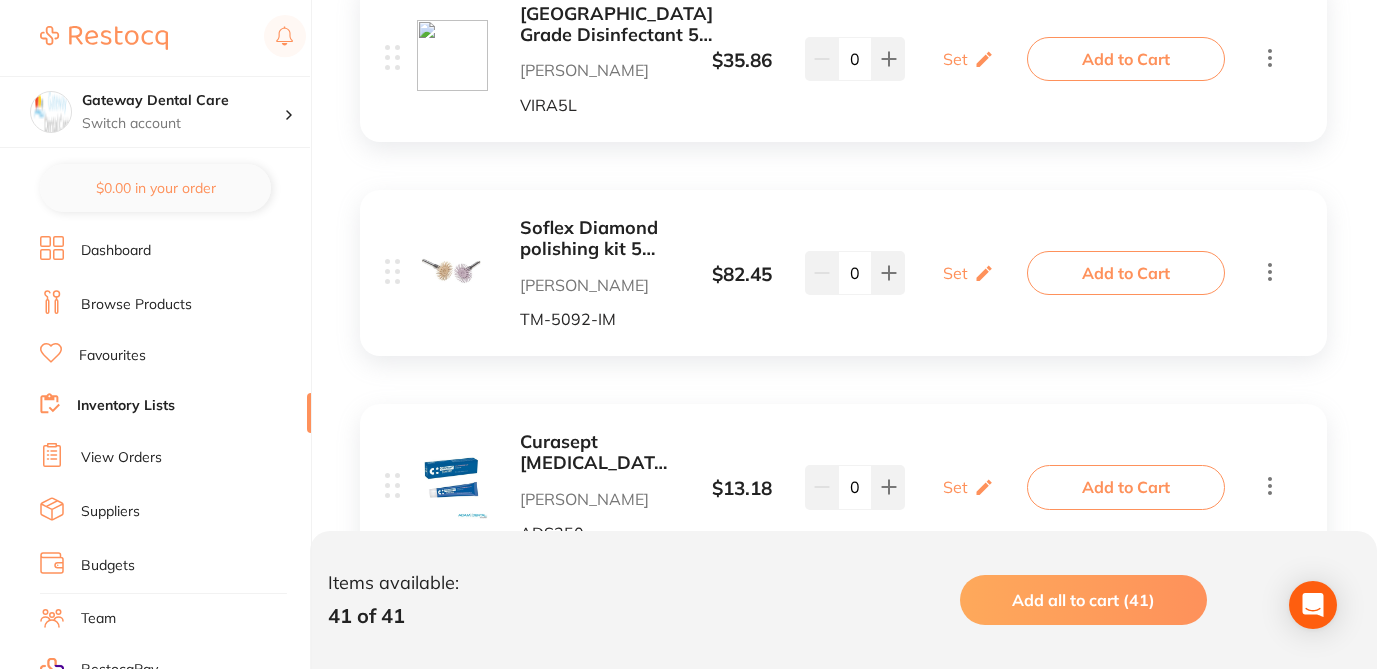 click 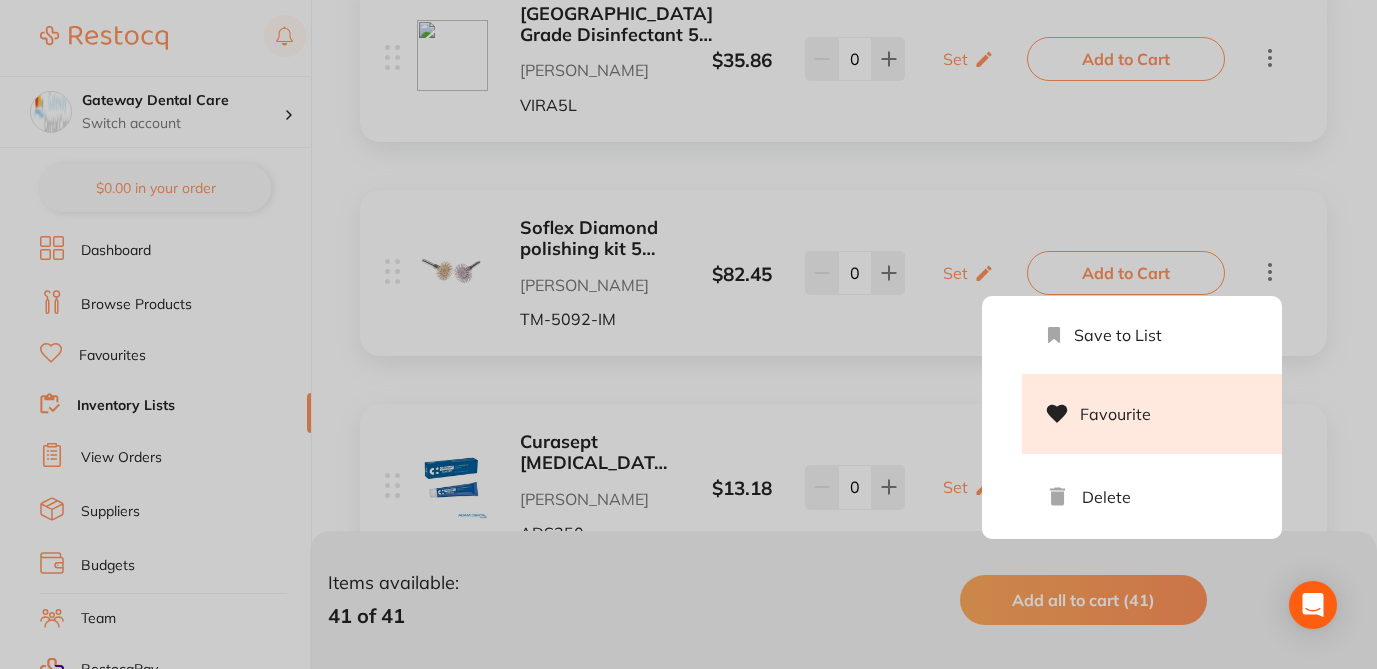 click on "Favourite" at bounding box center [1152, 414] 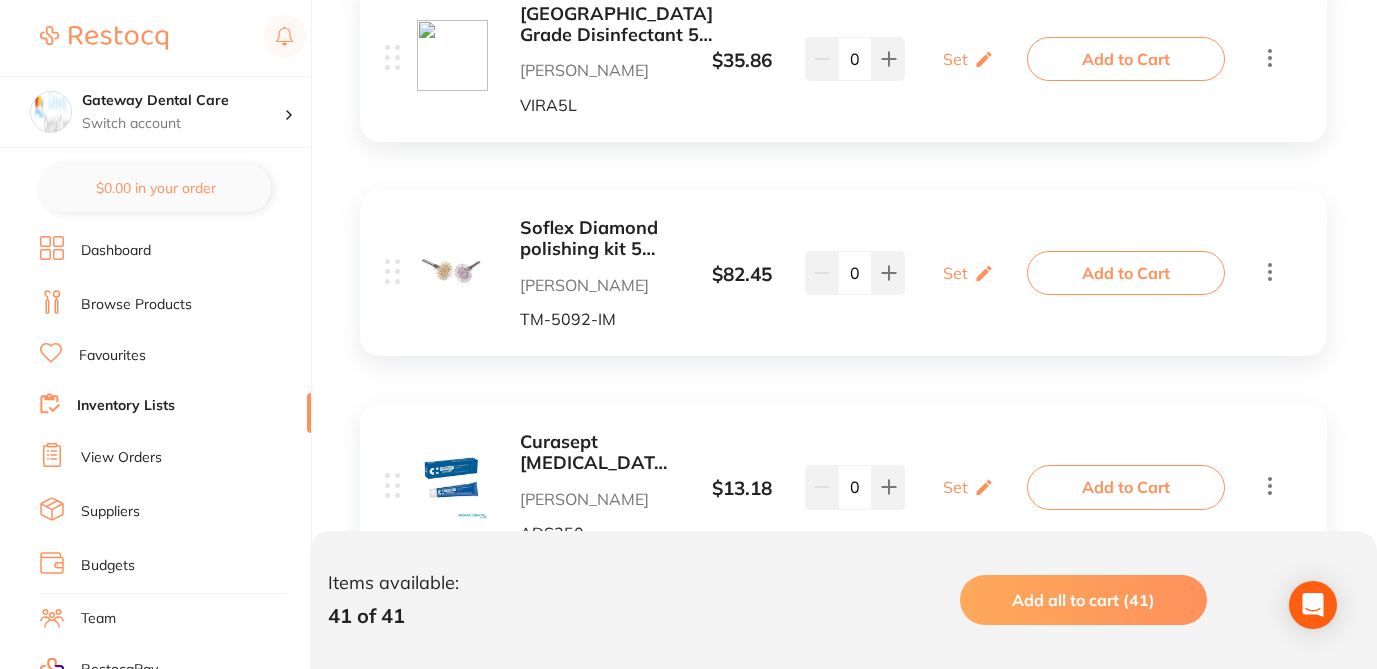 click 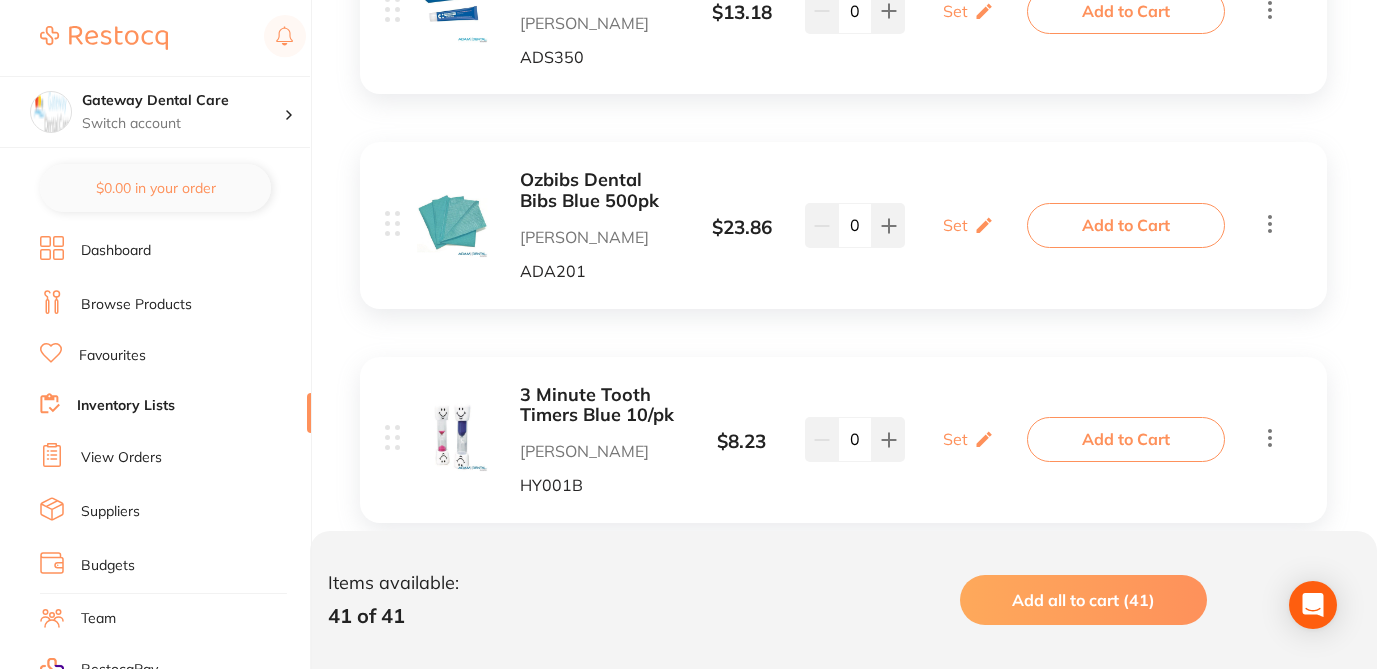 scroll, scrollTop: 5840, scrollLeft: 0, axis: vertical 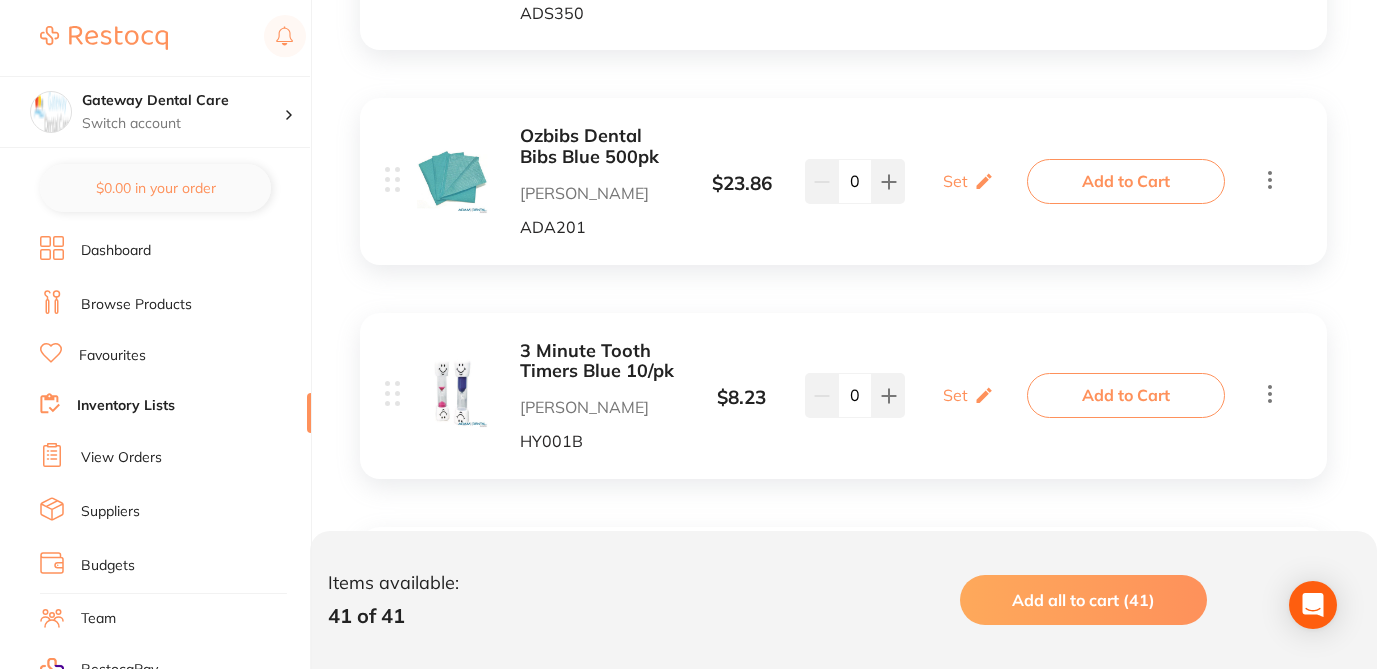 click 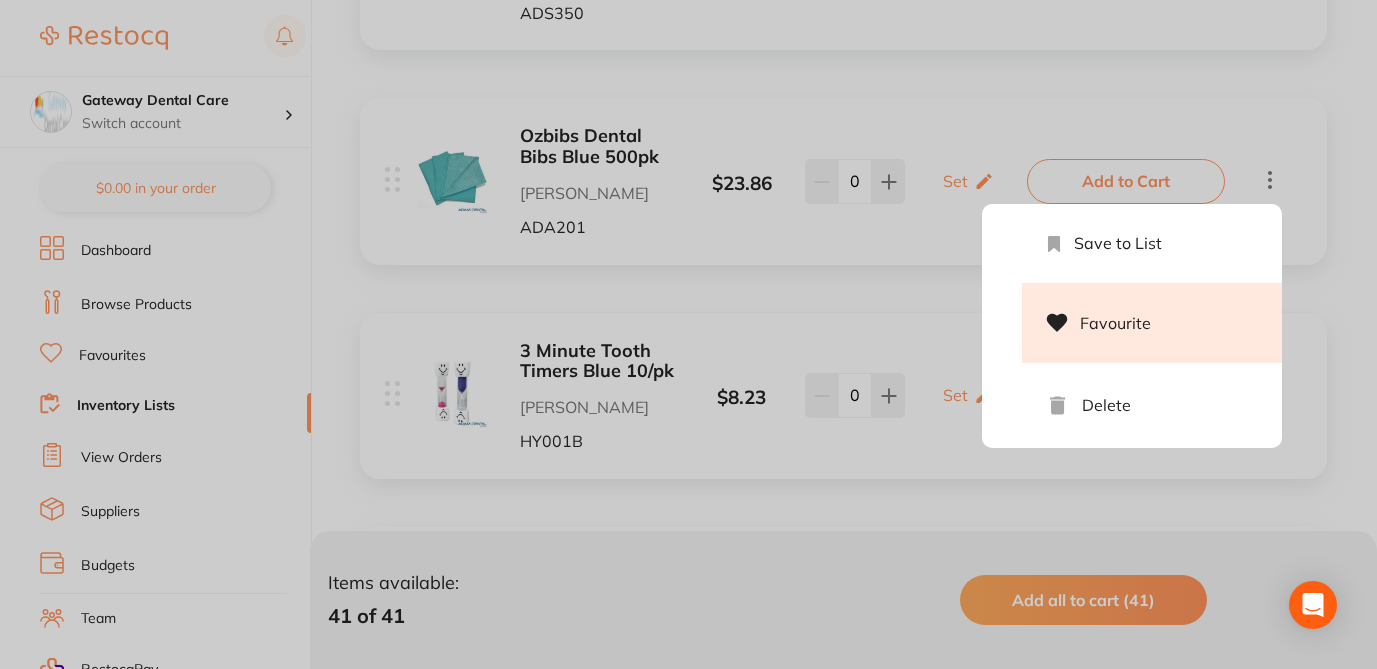 click on "Favourite" at bounding box center [1152, 323] 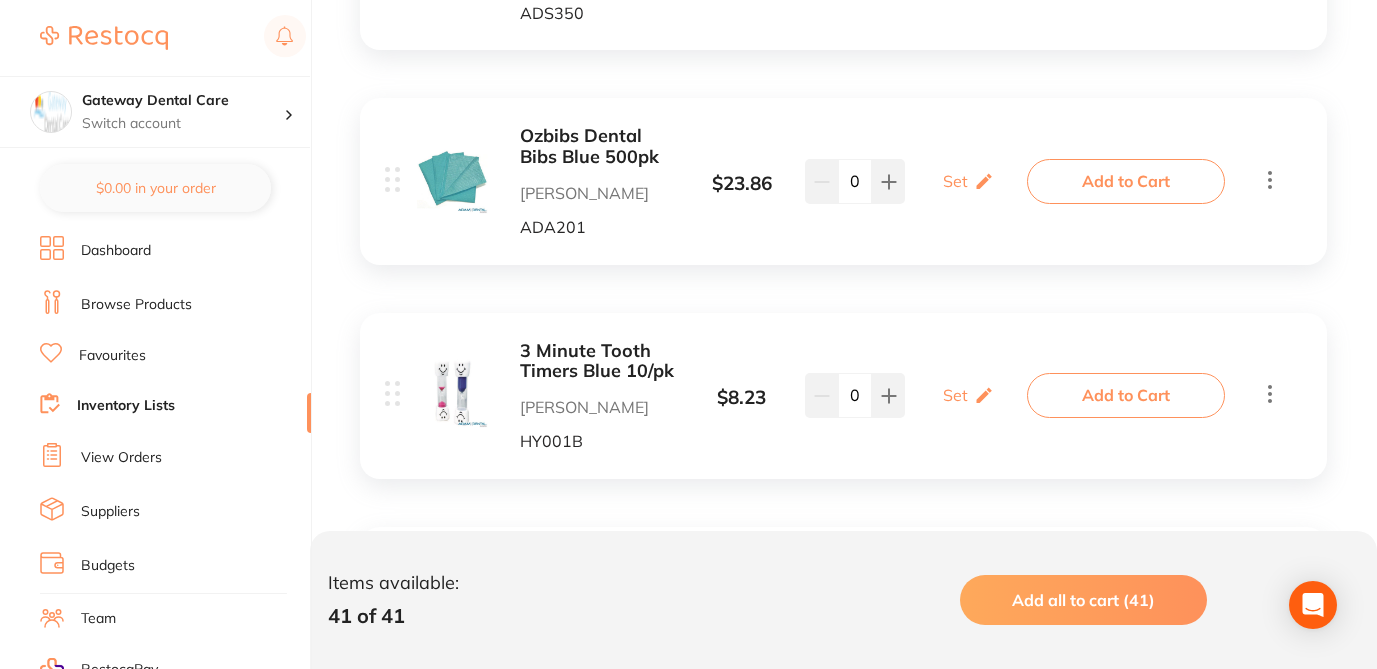 click 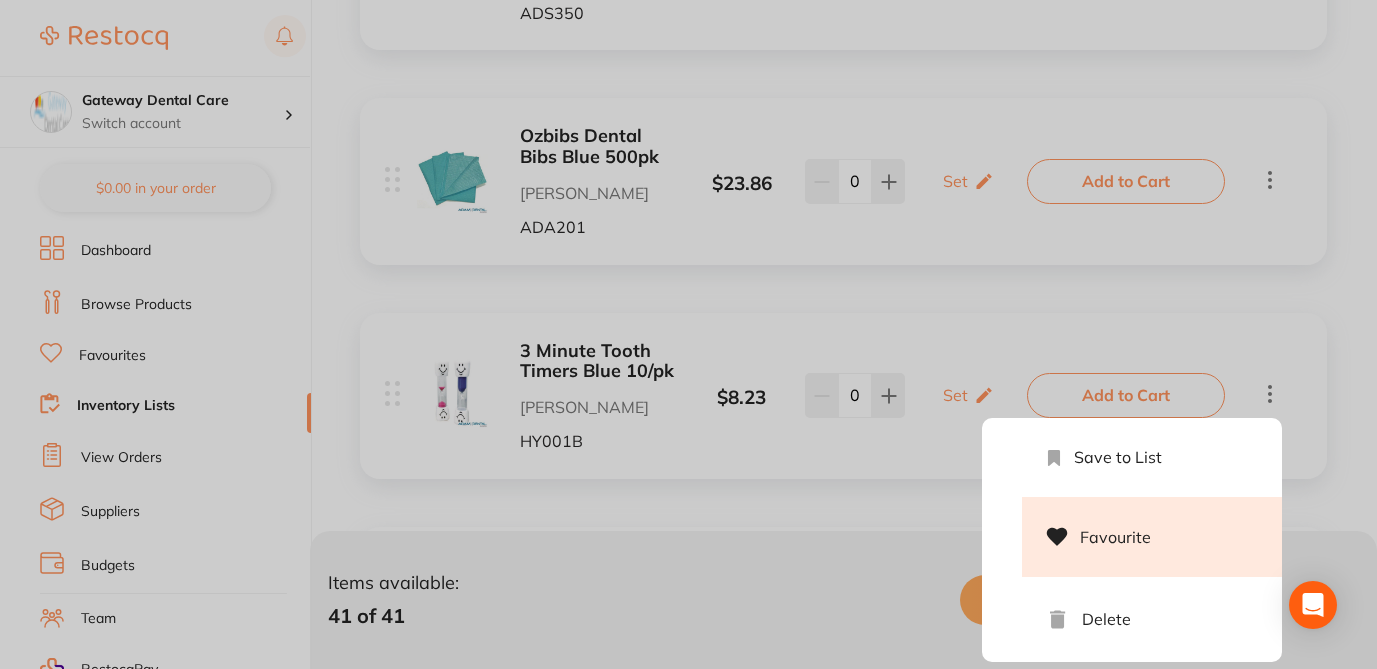 click on "Favourite" at bounding box center (1152, 537) 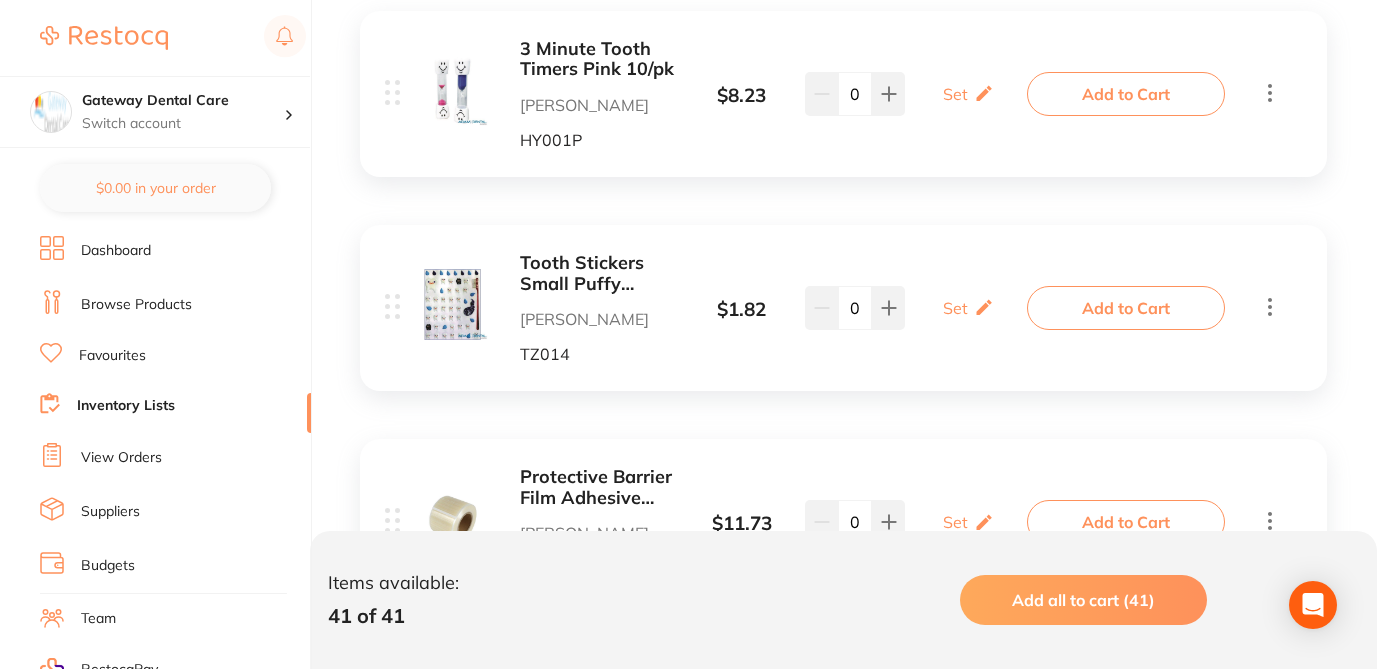 scroll, scrollTop: 6360, scrollLeft: 0, axis: vertical 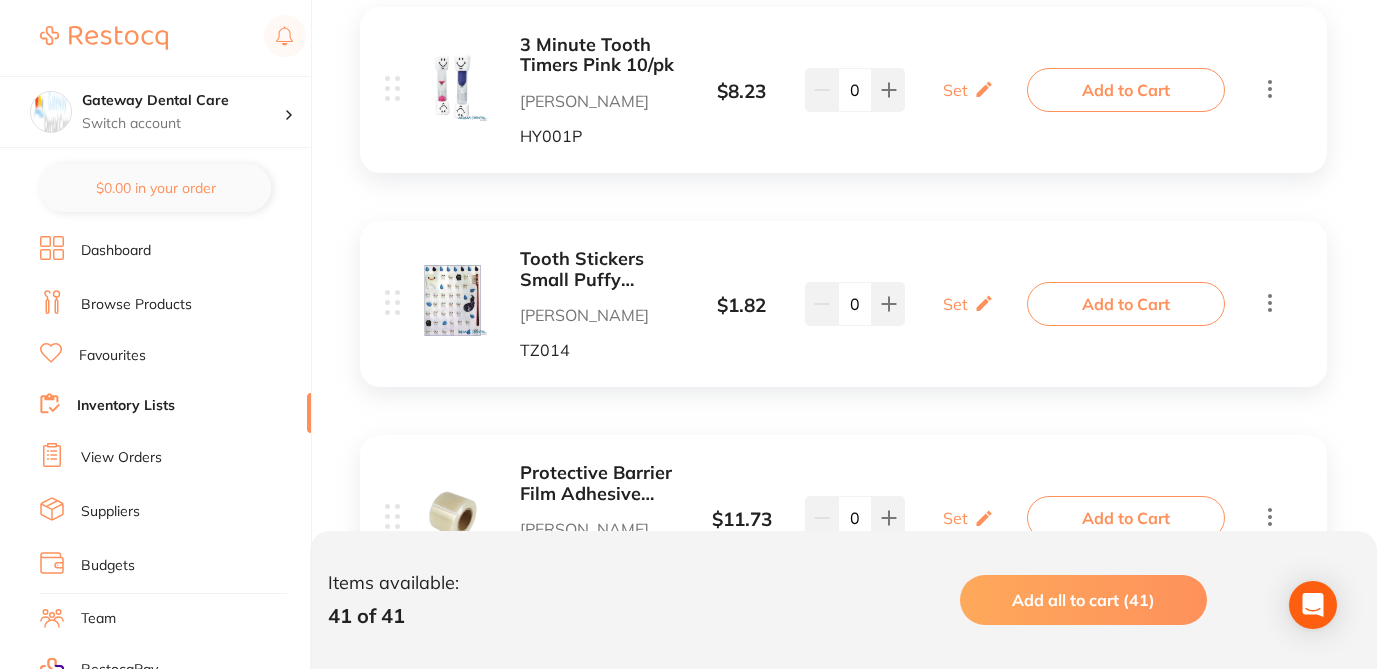click 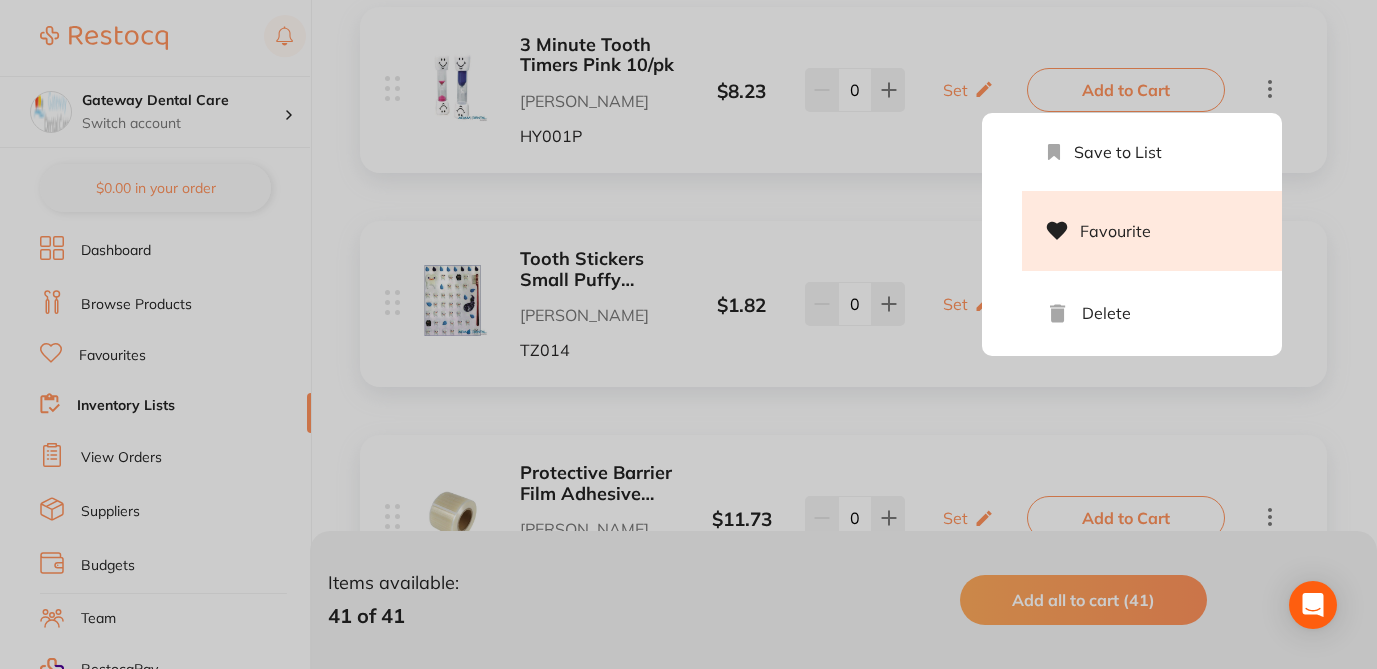 click on "Favourite" at bounding box center (1152, 231) 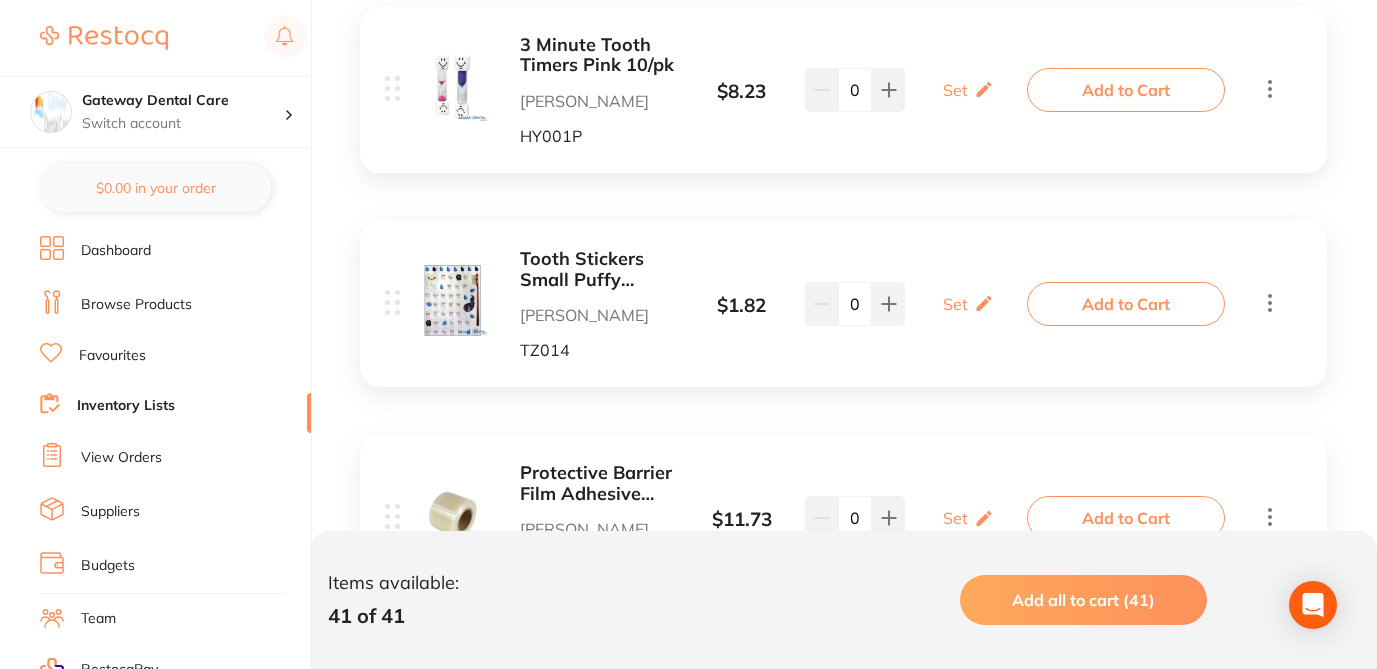 click 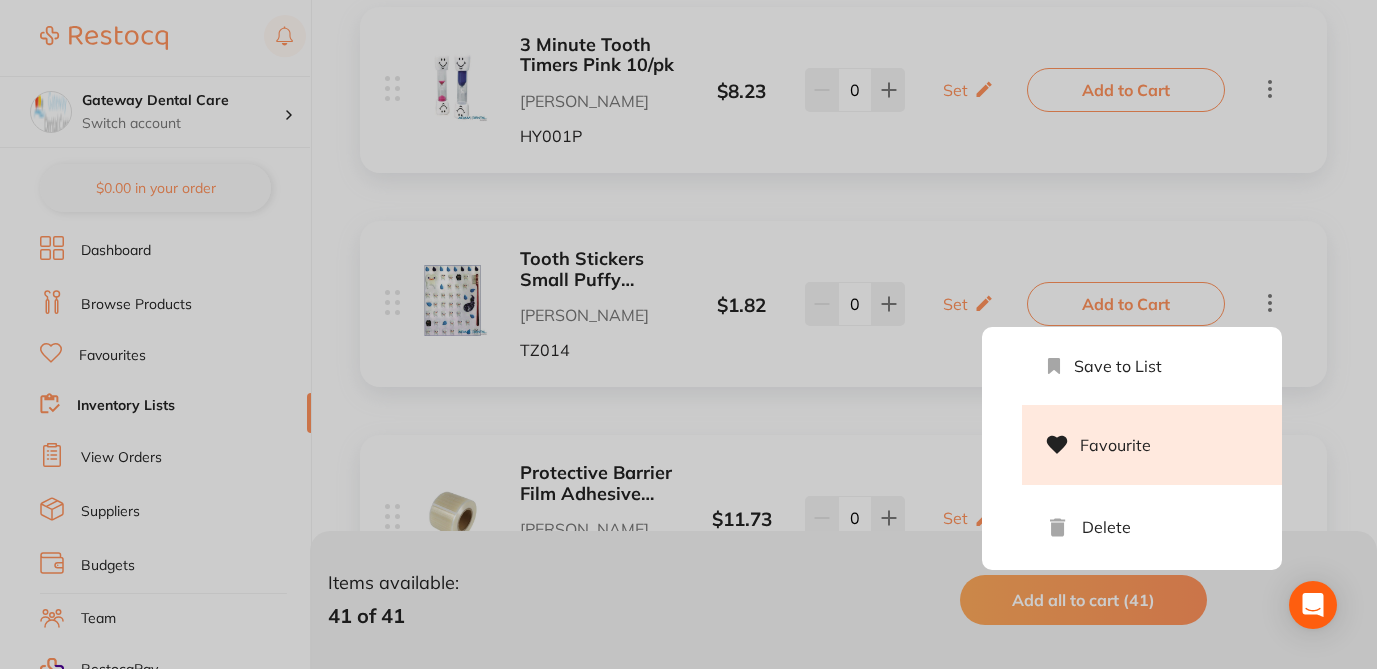 click on "Favourite" at bounding box center (1152, 445) 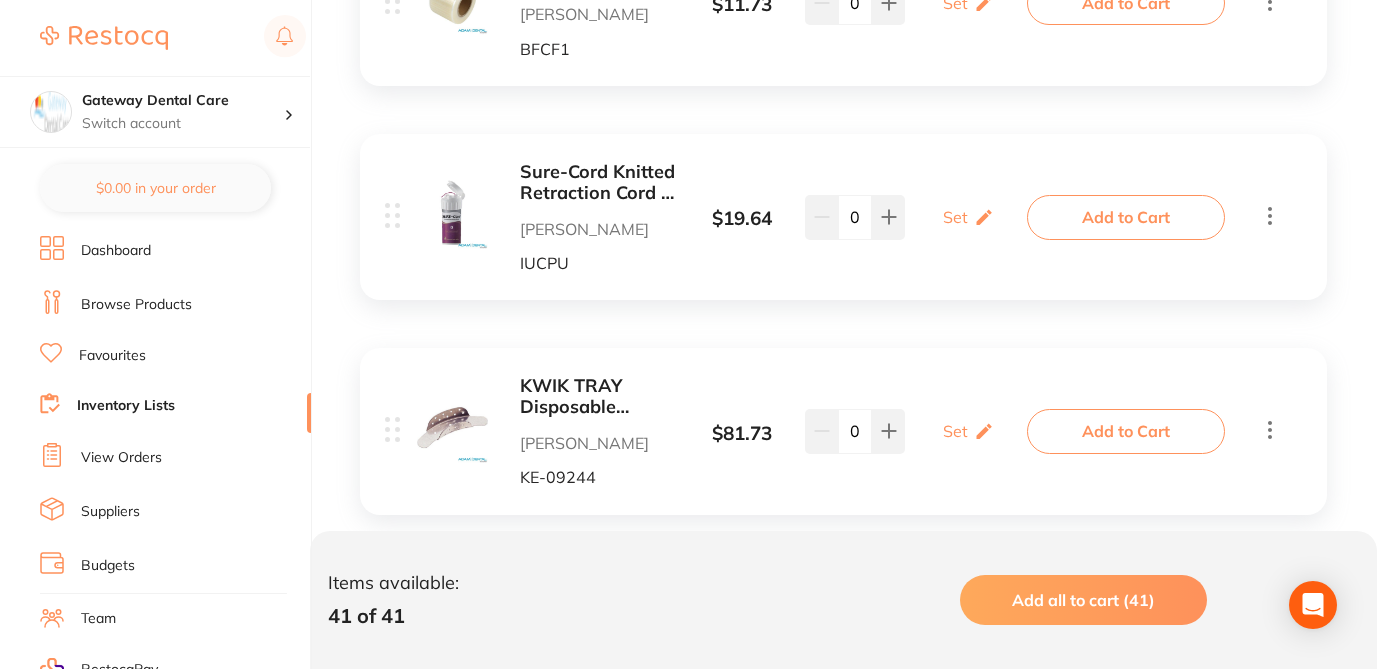 scroll, scrollTop: 6880, scrollLeft: 0, axis: vertical 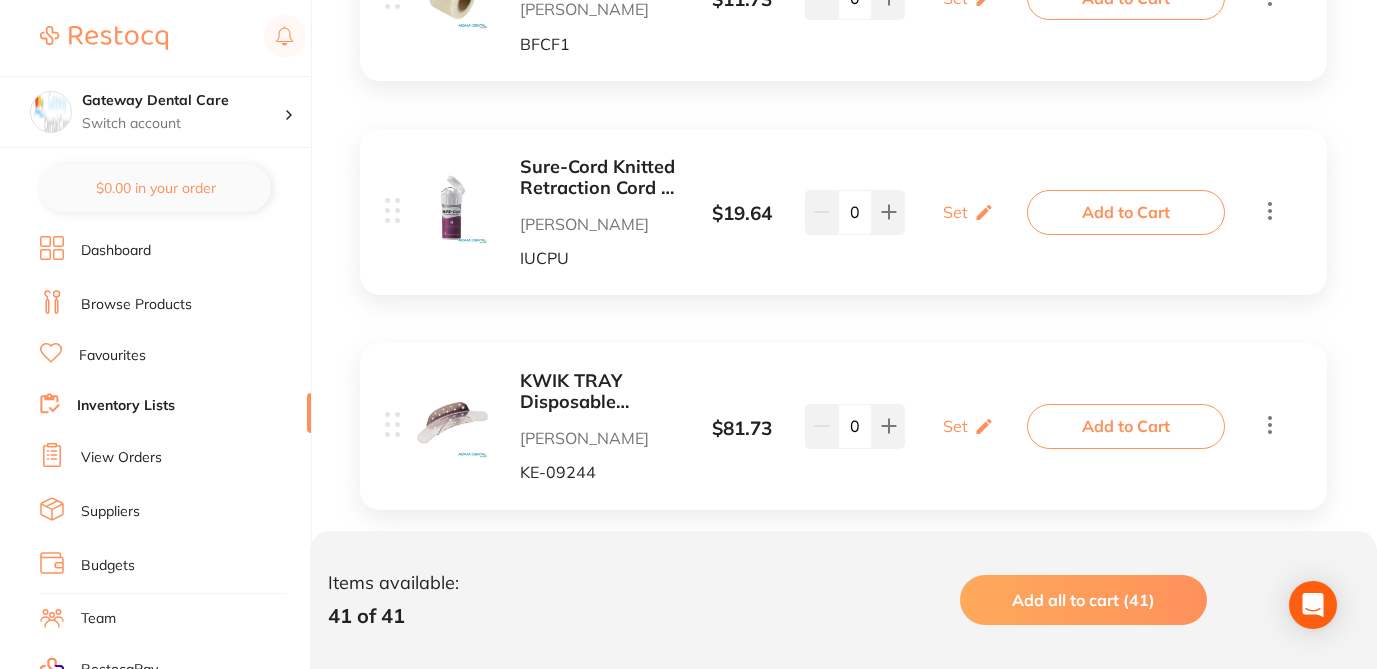 click 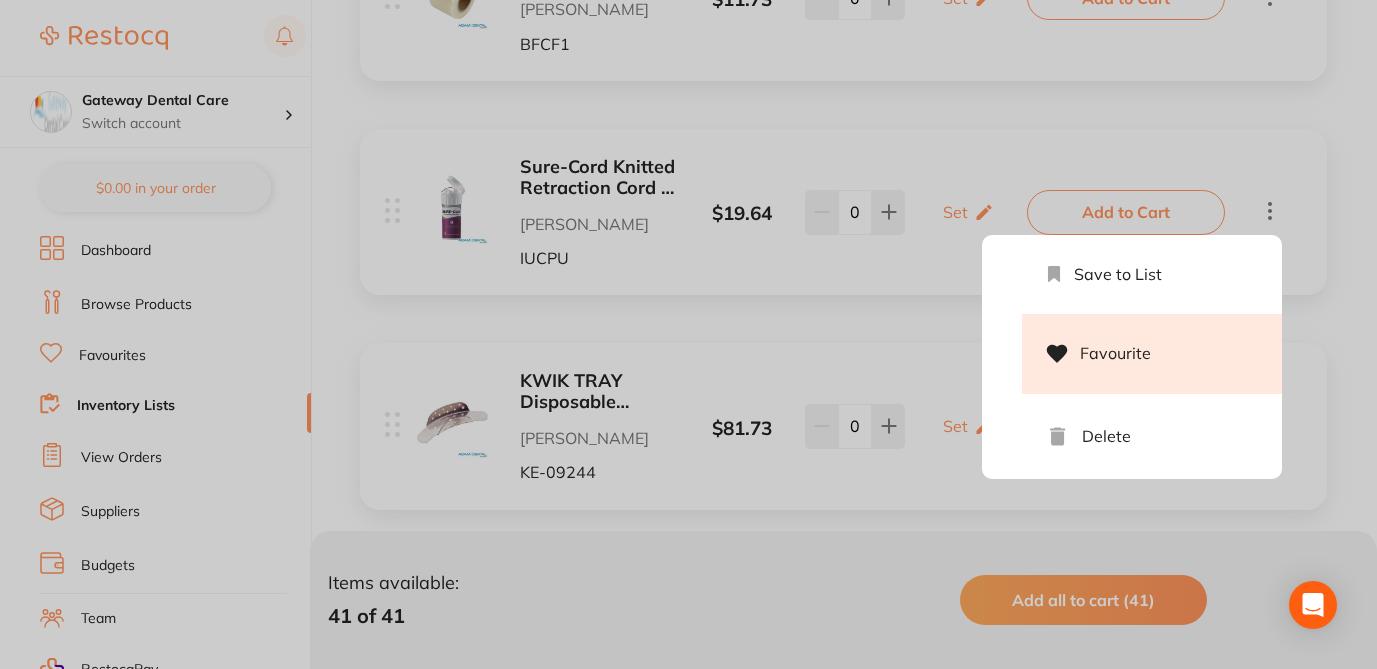 click on "Favourite" at bounding box center [1152, 354] 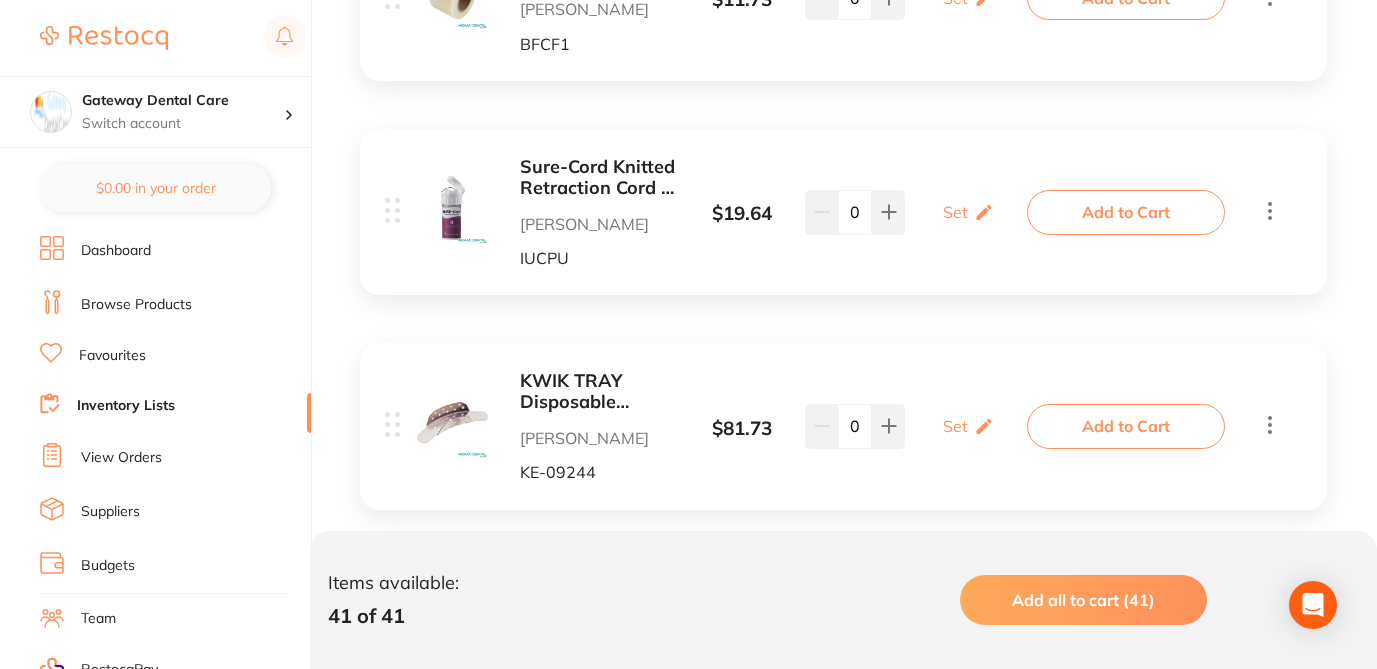 click 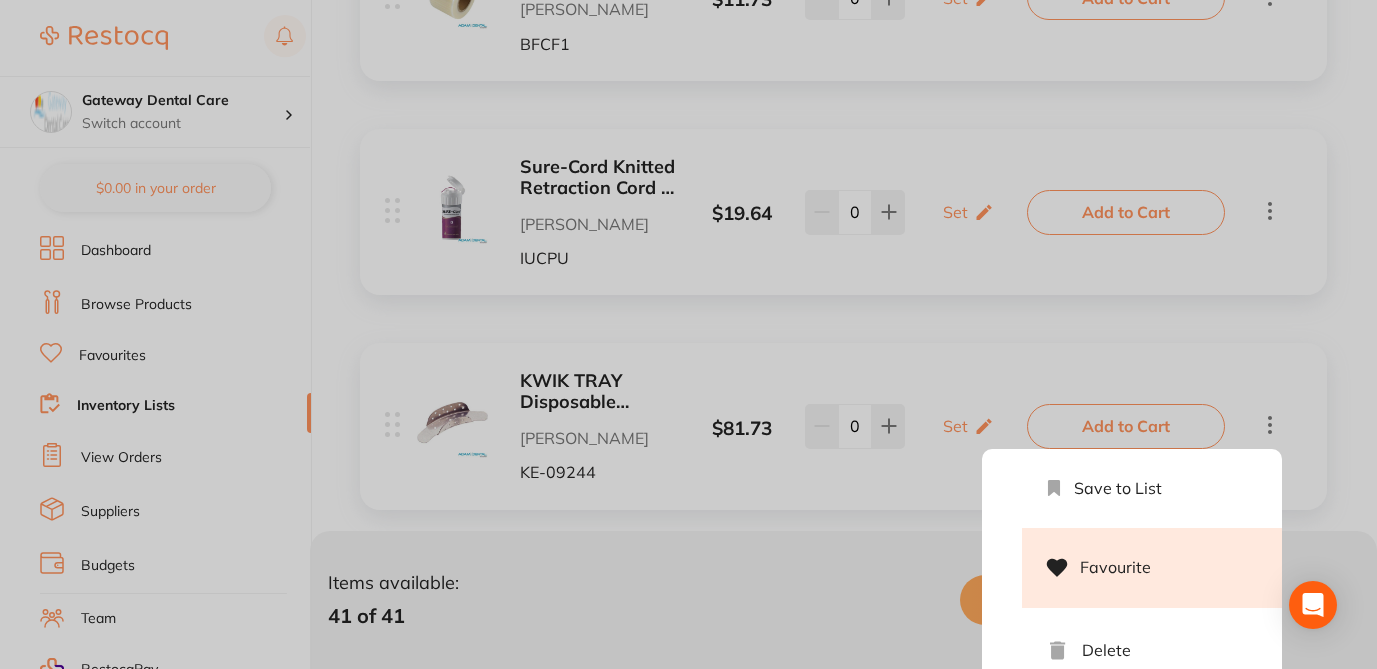click on "Favourite" at bounding box center (1152, 568) 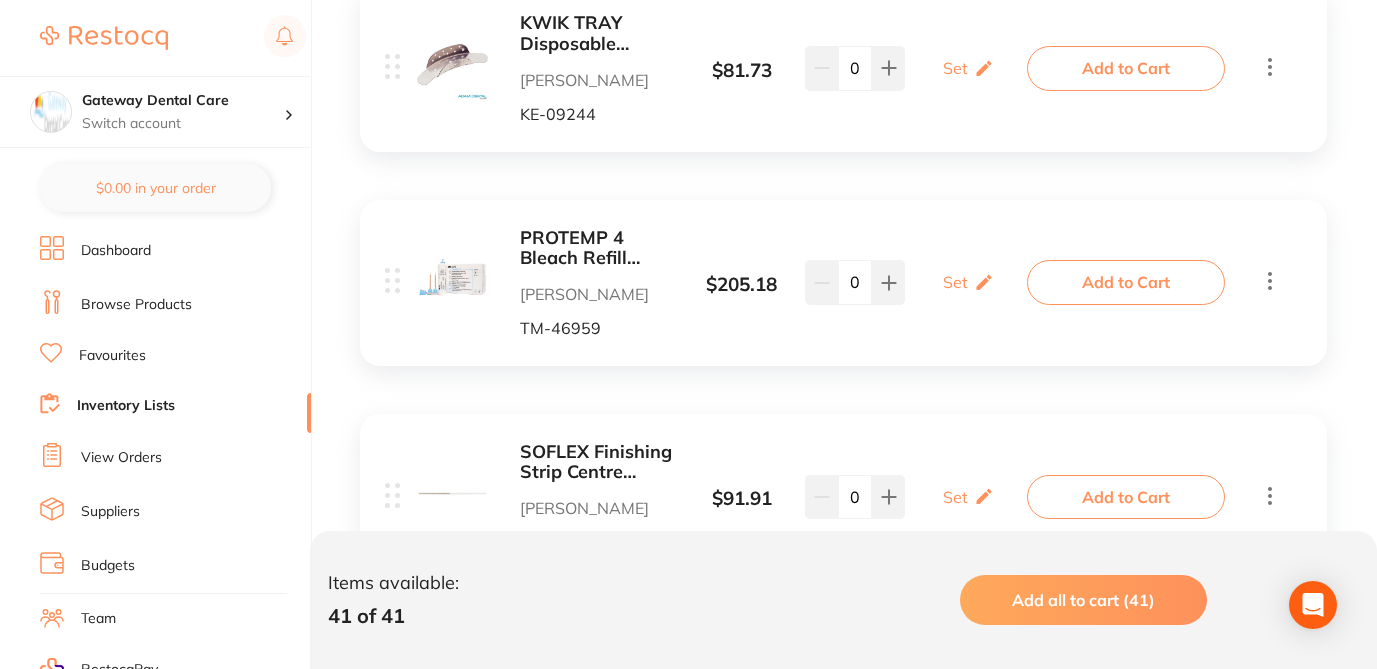 scroll, scrollTop: 7280, scrollLeft: 0, axis: vertical 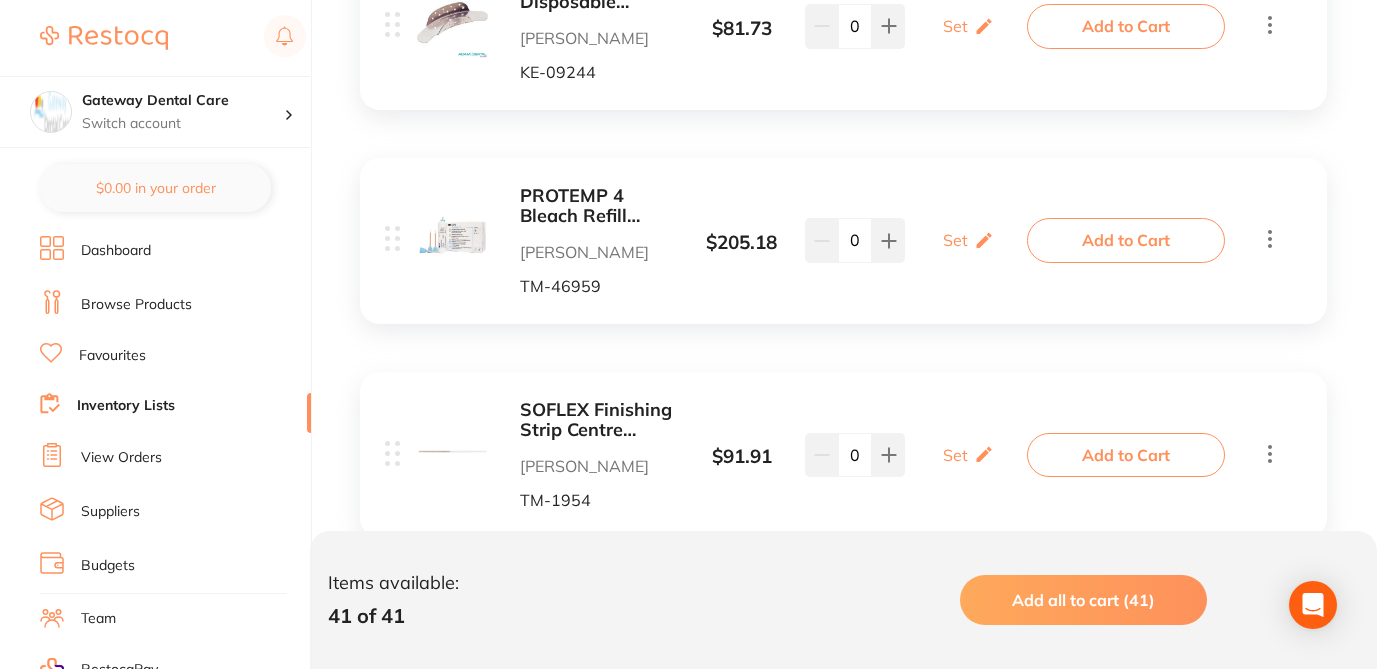 click 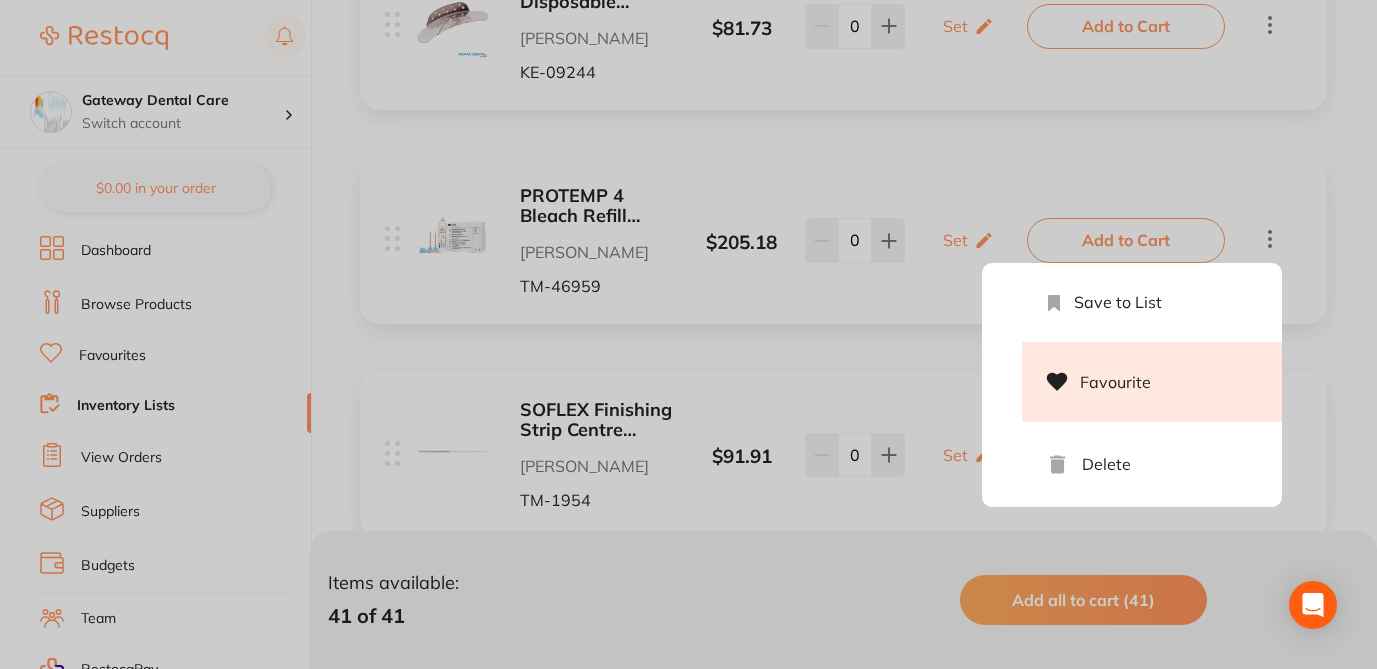 click on "Favourite" at bounding box center [1152, 382] 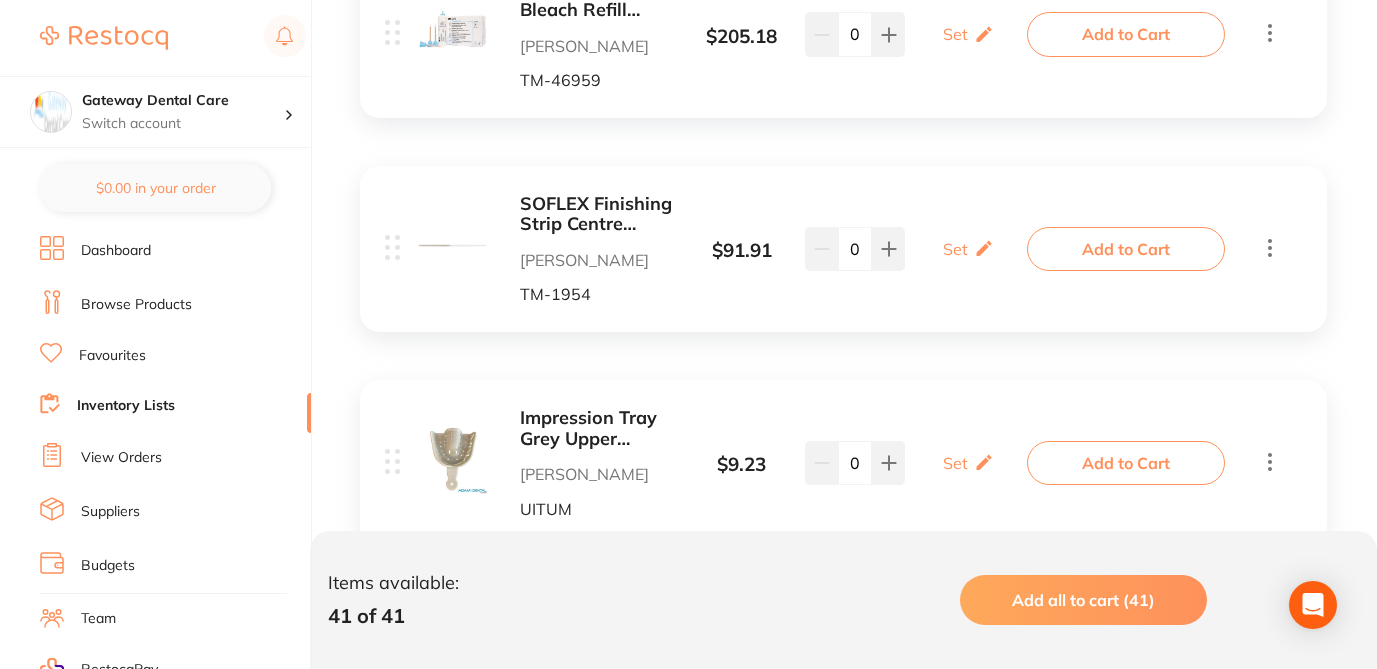 scroll, scrollTop: 7520, scrollLeft: 0, axis: vertical 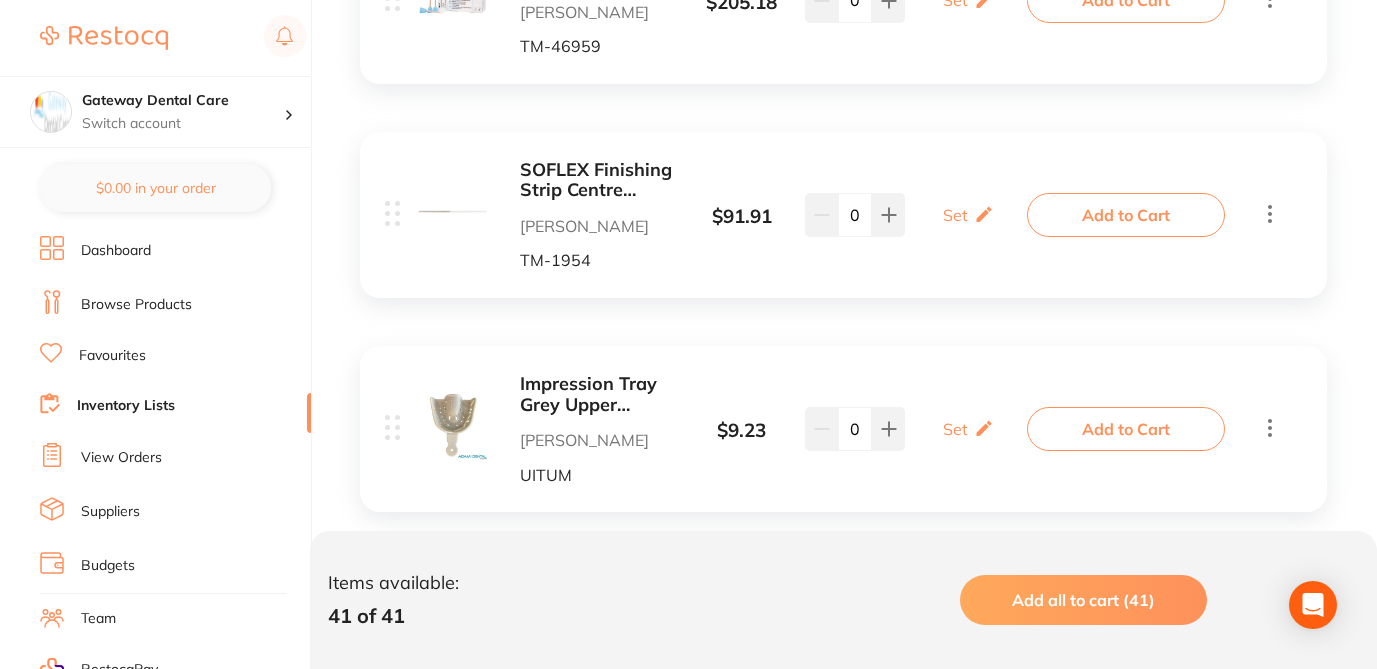 click 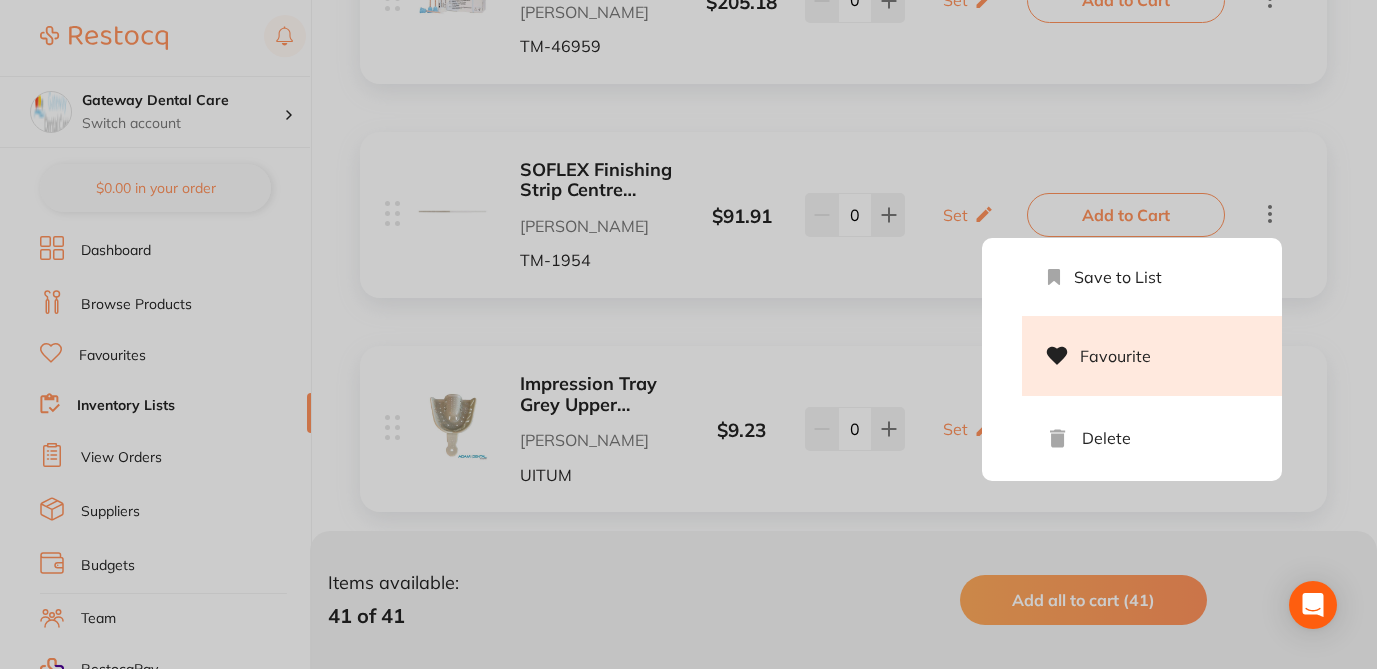 click on "Favourite" at bounding box center (1152, 356) 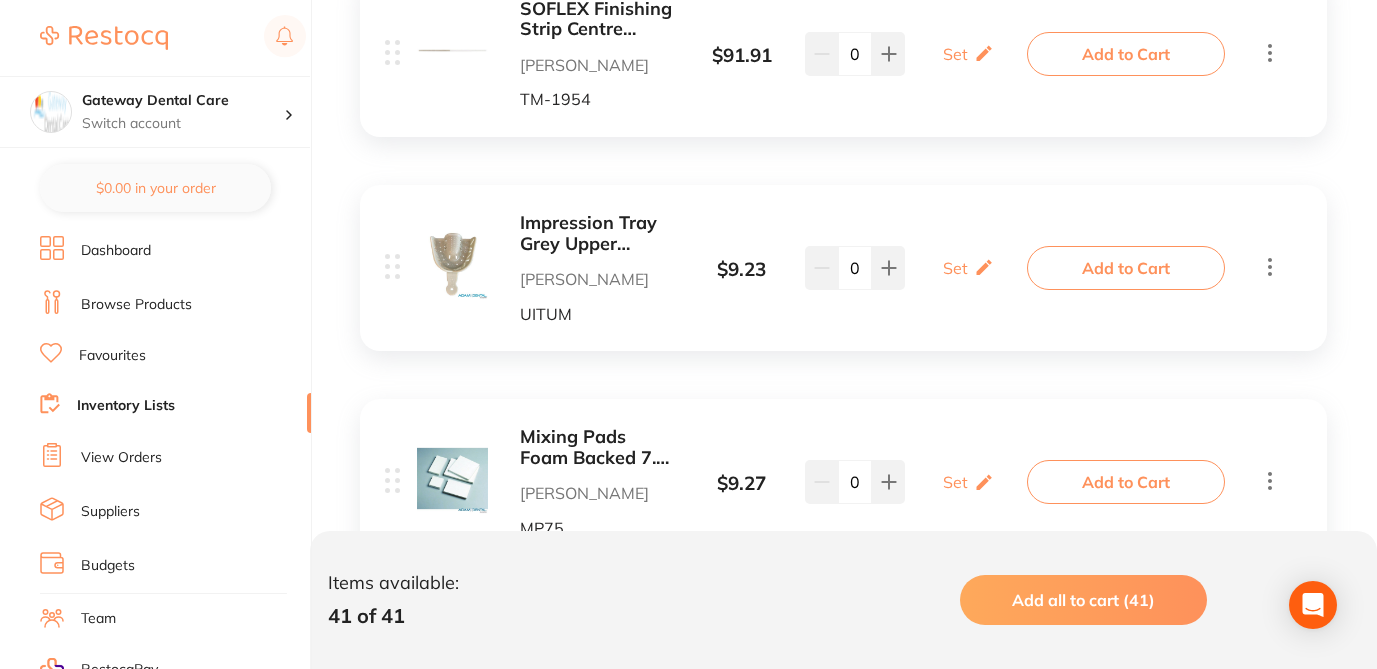 scroll, scrollTop: 7760, scrollLeft: 0, axis: vertical 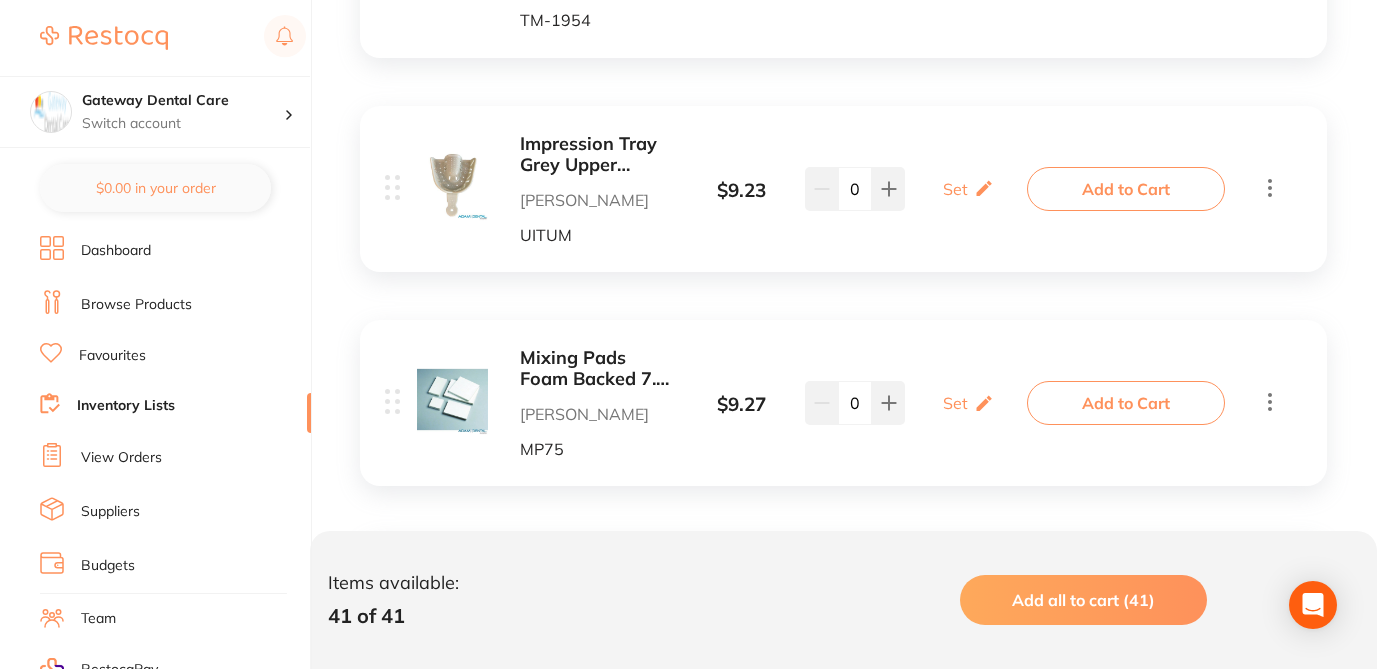 click 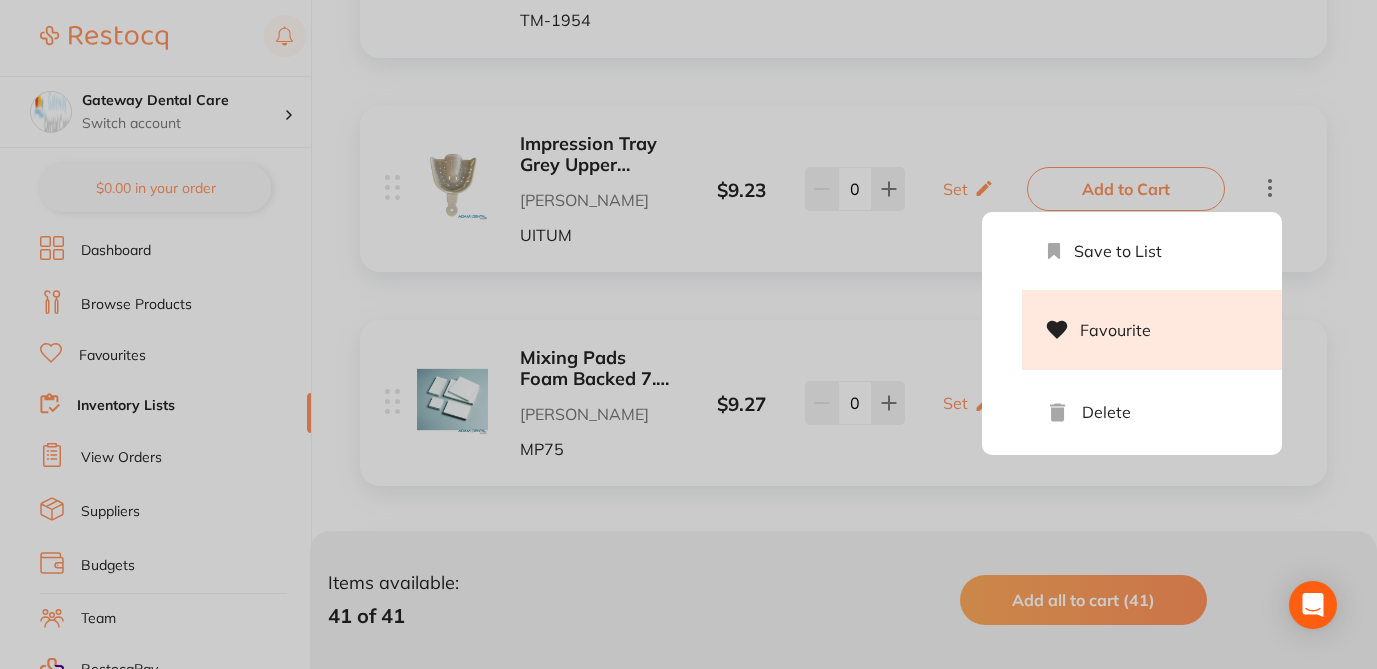 click on "Favourite" at bounding box center [1152, 330] 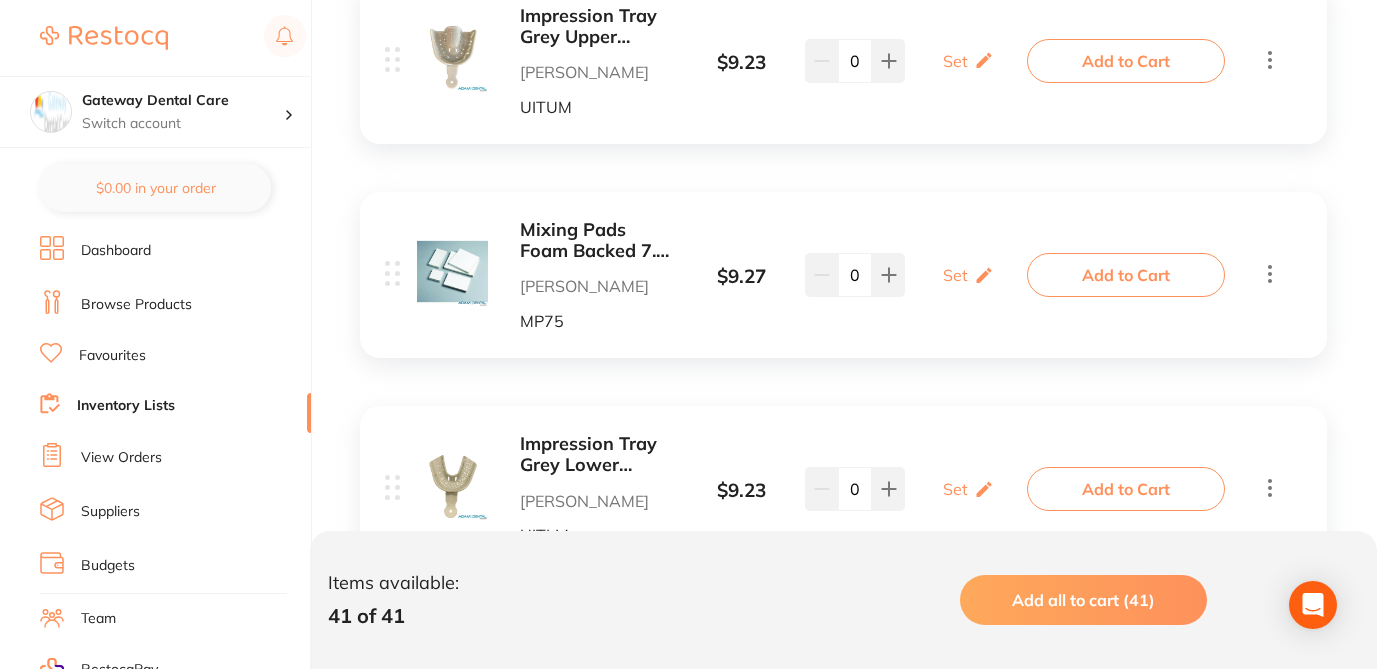 scroll, scrollTop: 7920, scrollLeft: 0, axis: vertical 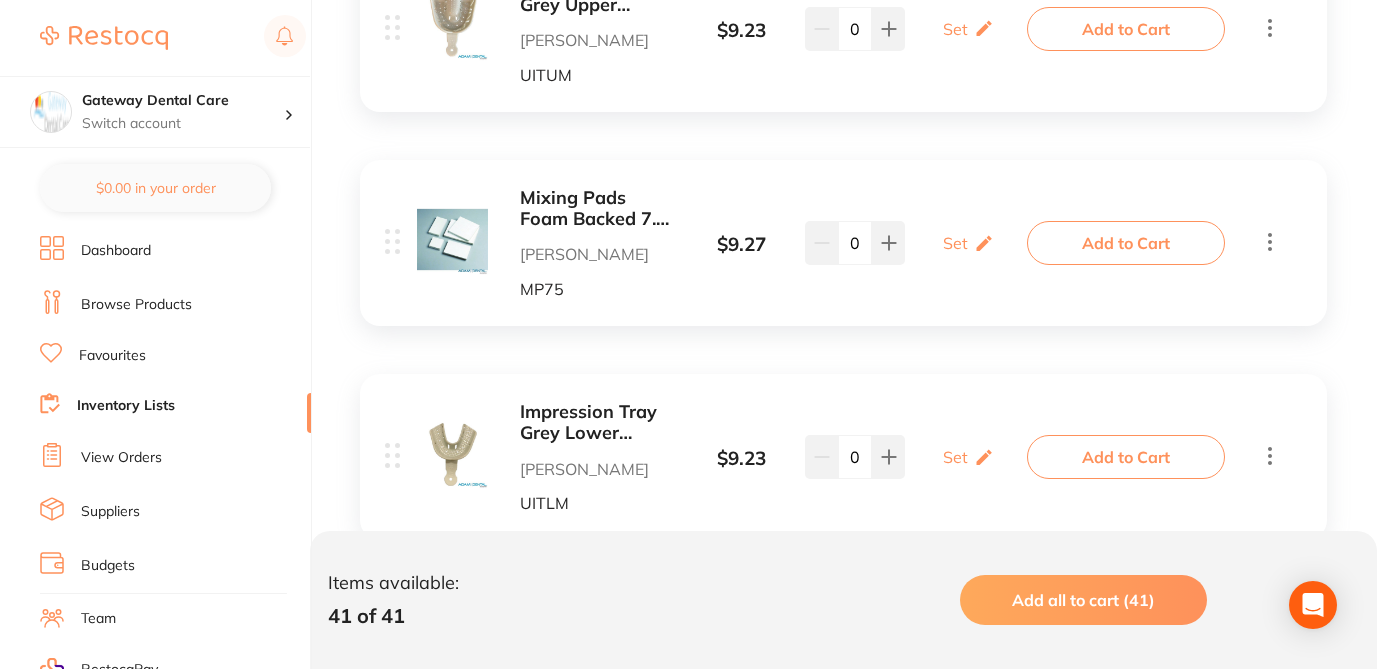 click 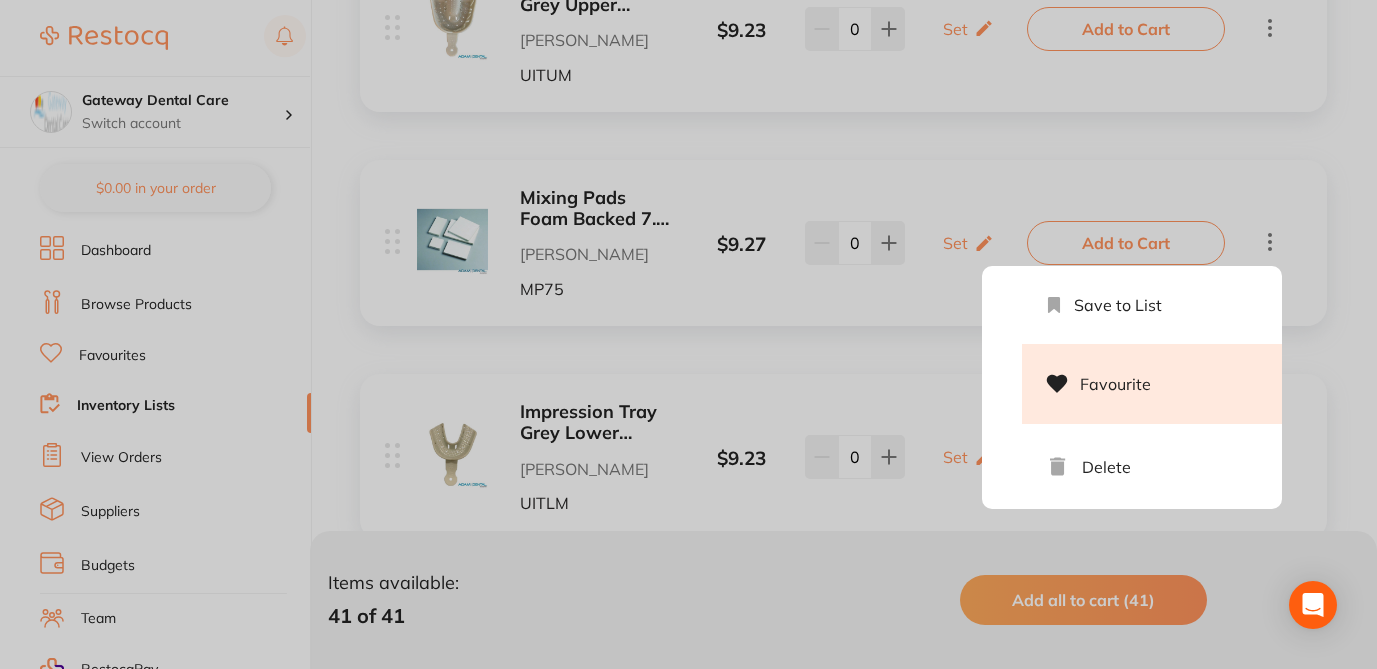 click on "Favourite" at bounding box center [1152, 384] 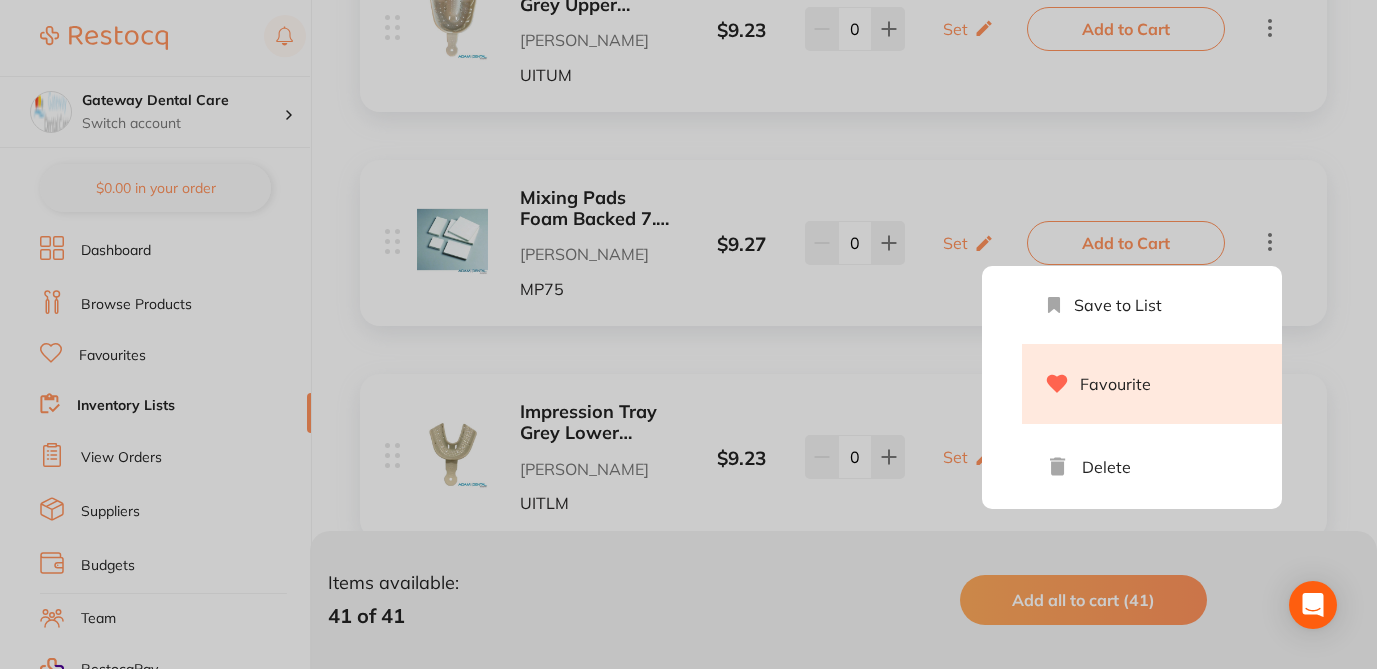 click on "Favourite" at bounding box center (1152, 384) 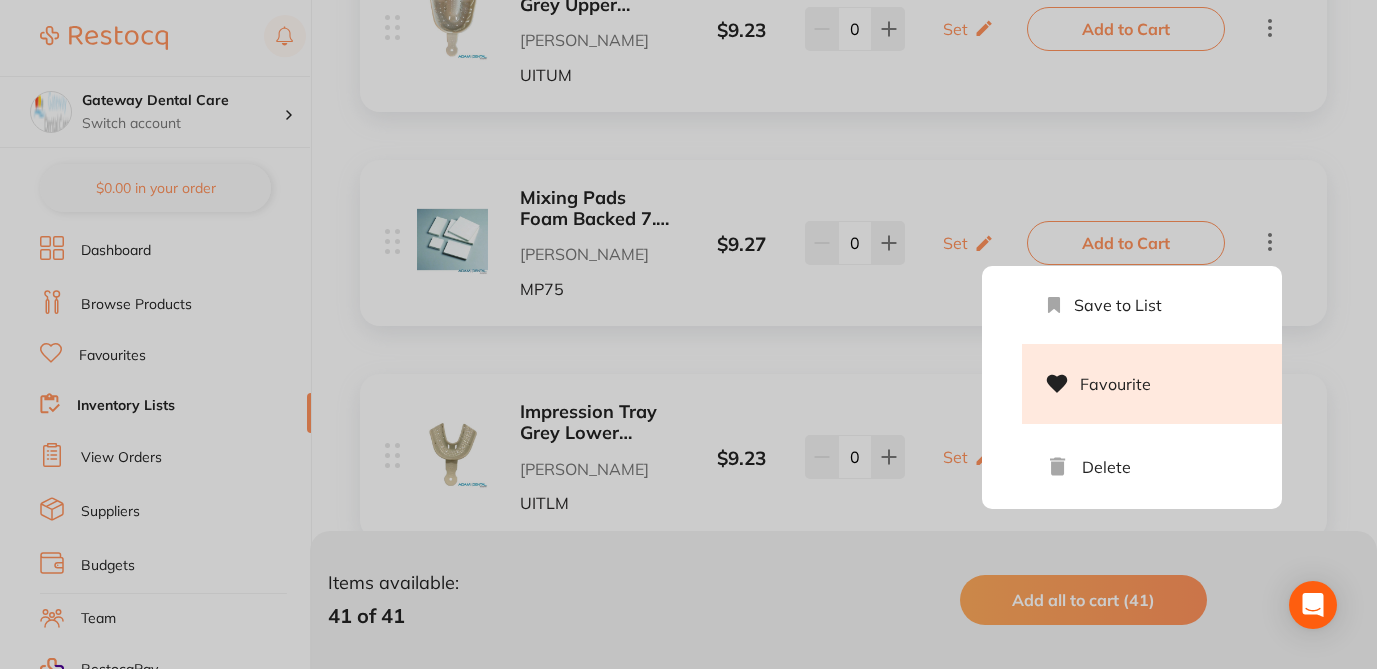 click on "Favourite" at bounding box center (1152, 384) 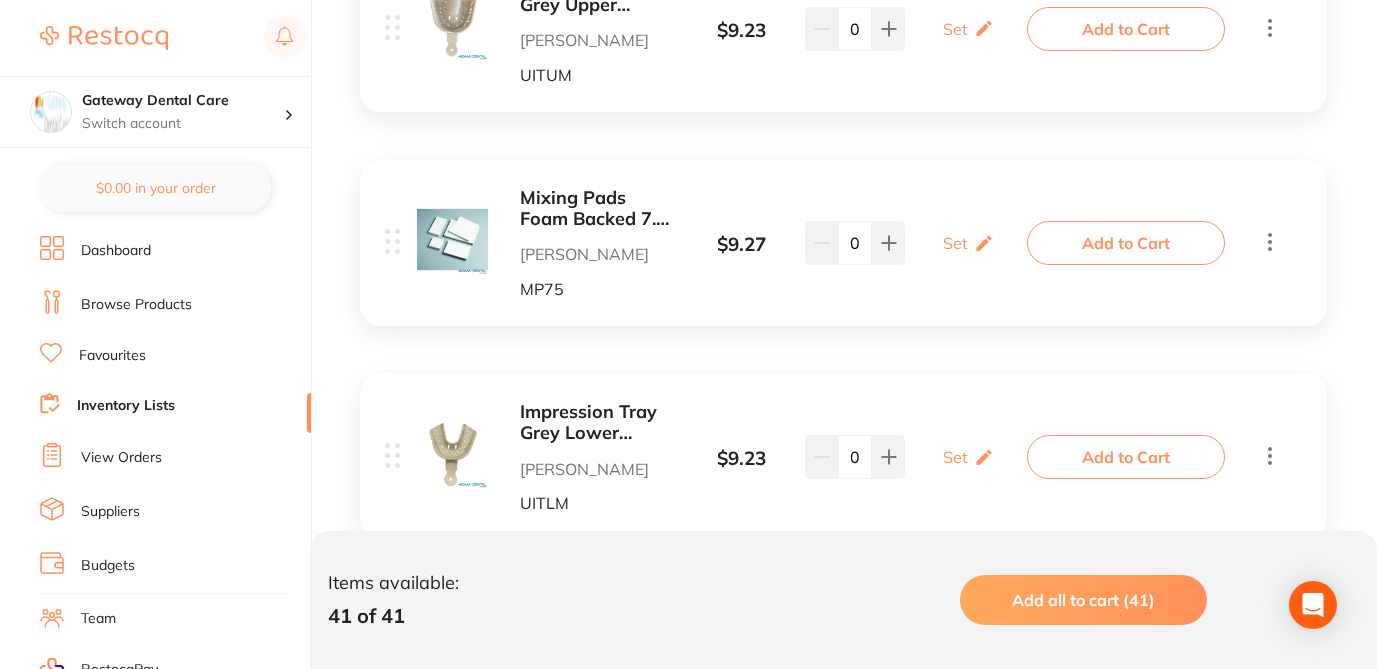 click 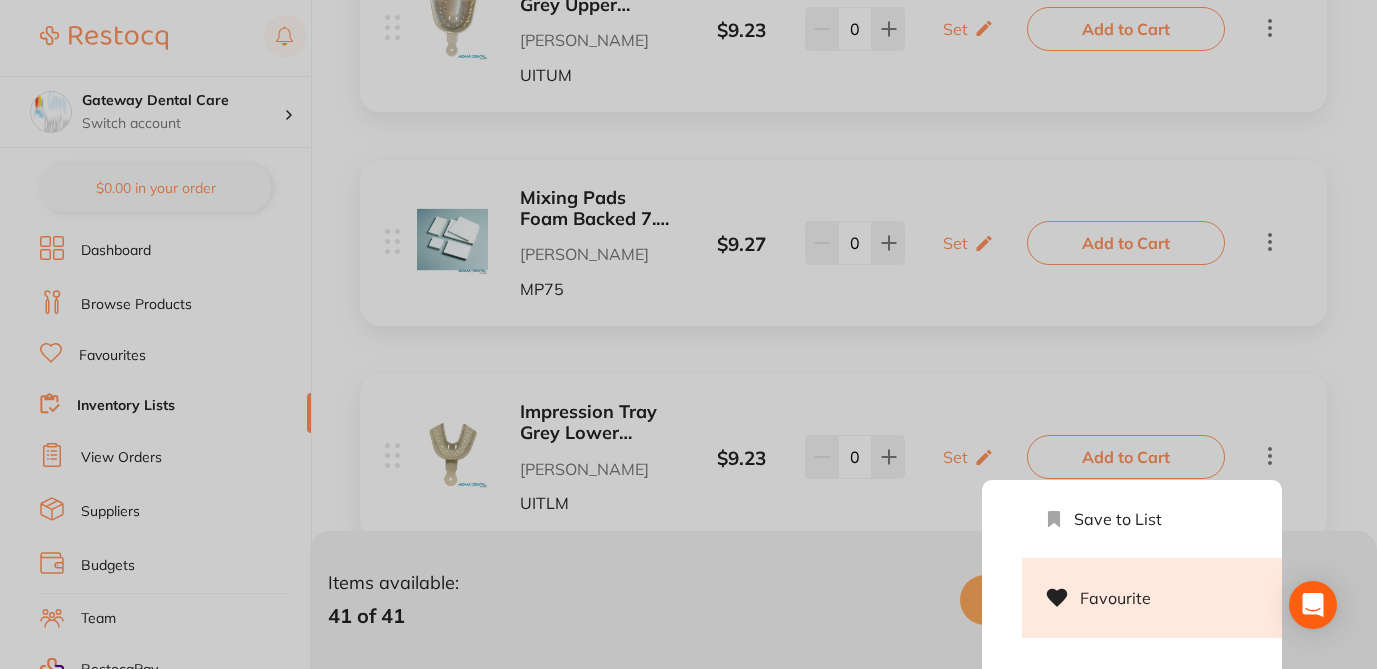 click on "Favourite" at bounding box center (1152, 598) 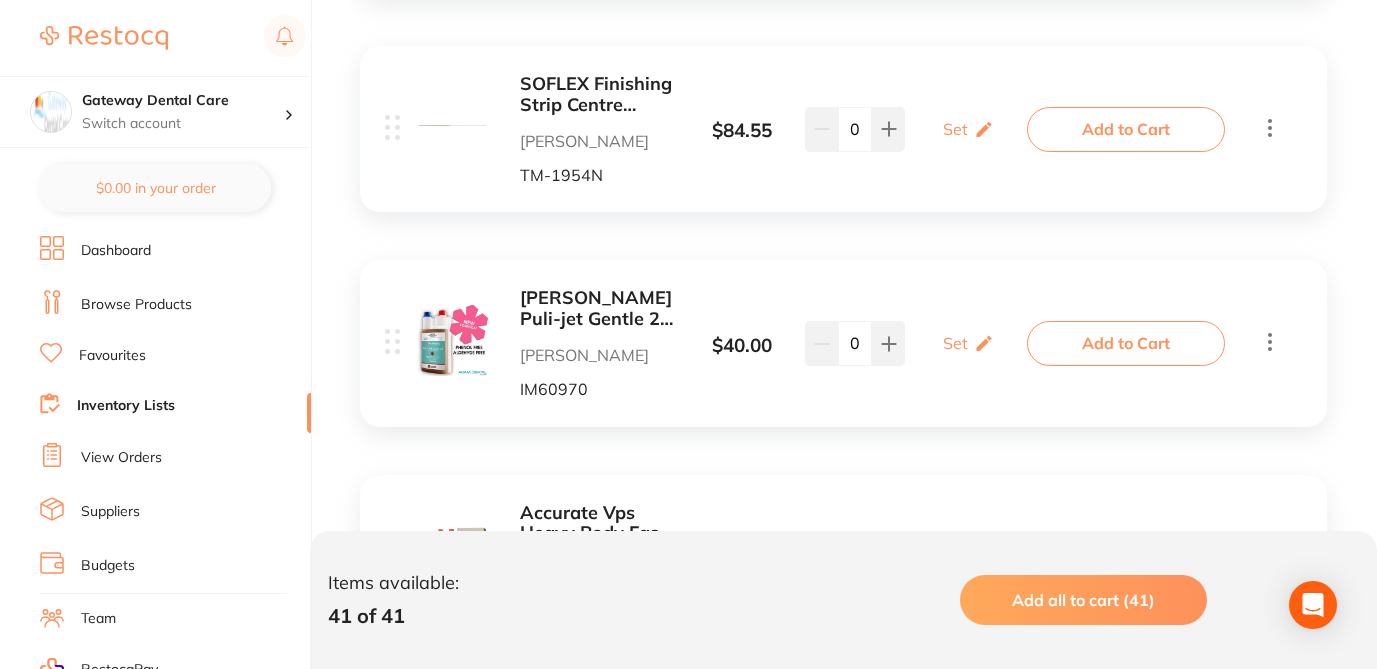 scroll, scrollTop: 8560, scrollLeft: 0, axis: vertical 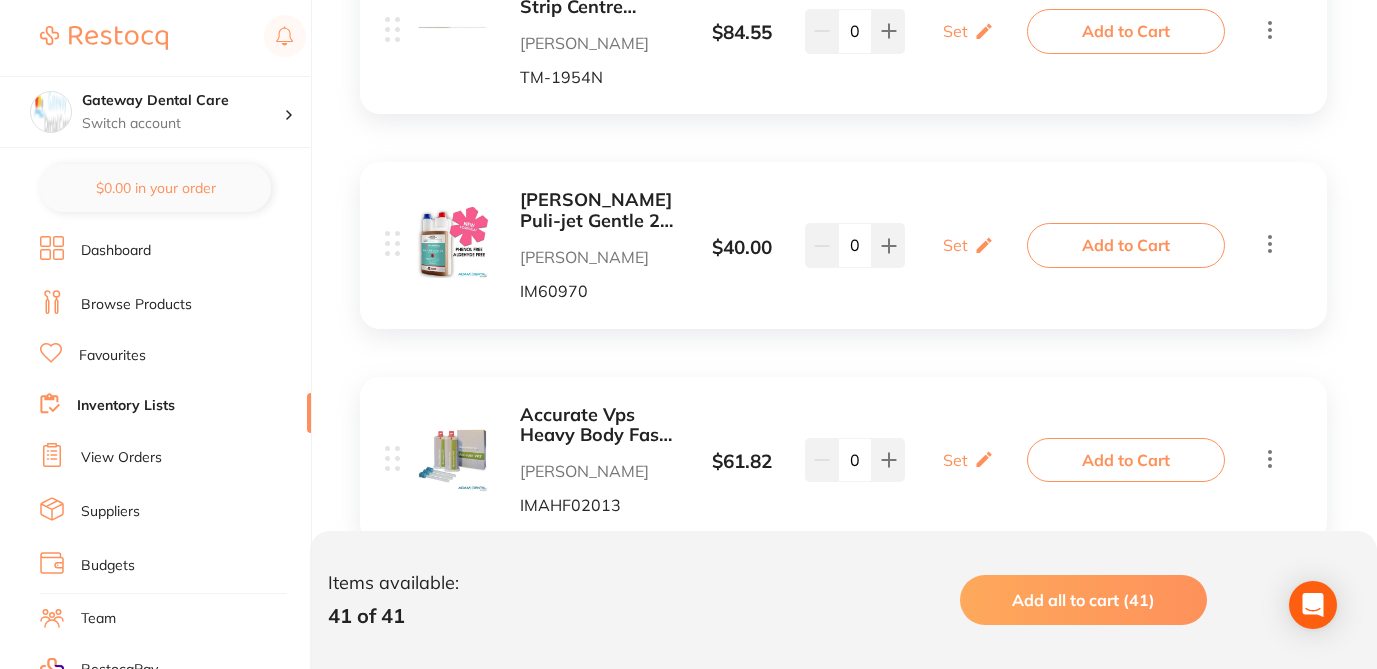 click 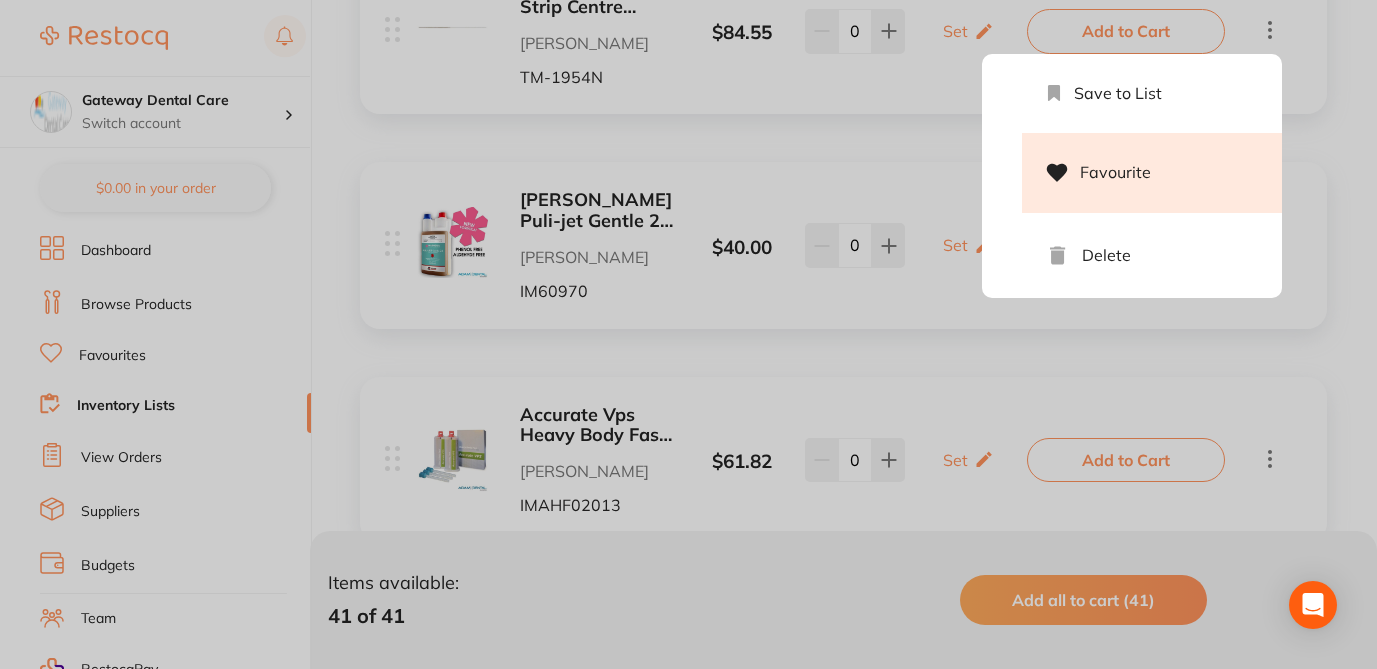 click on "Favourite" at bounding box center (1152, 173) 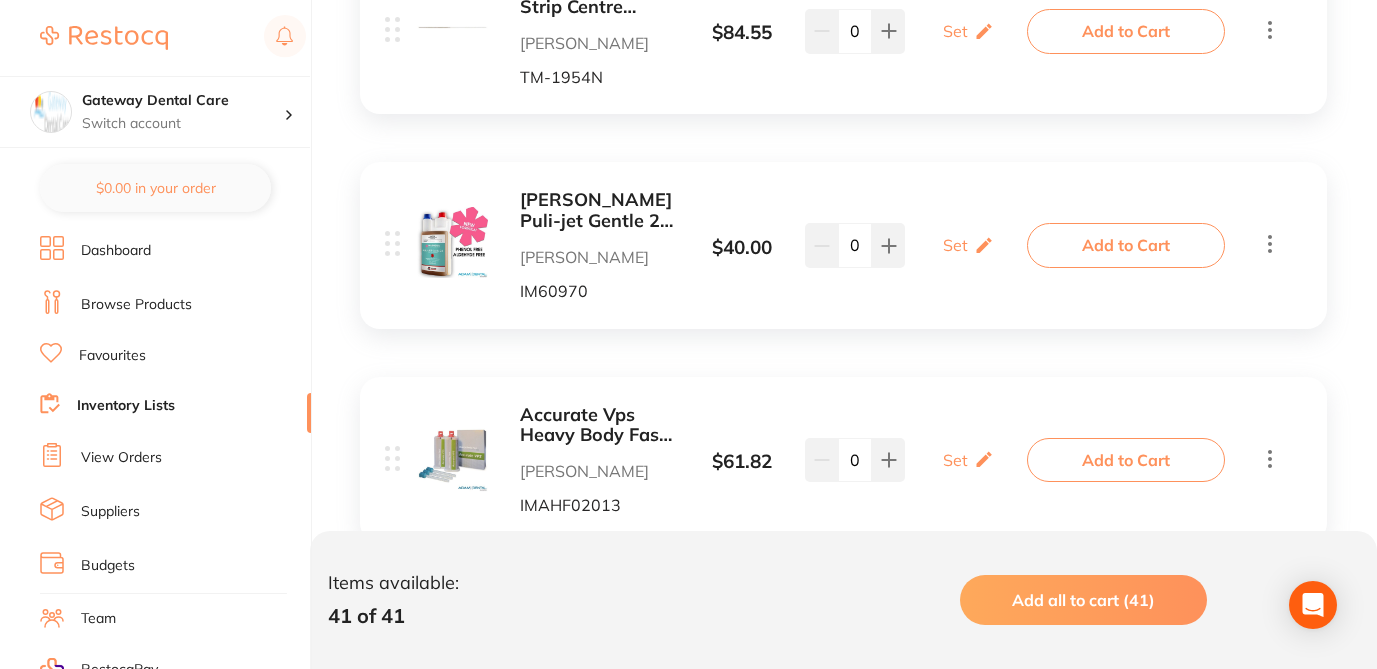 click 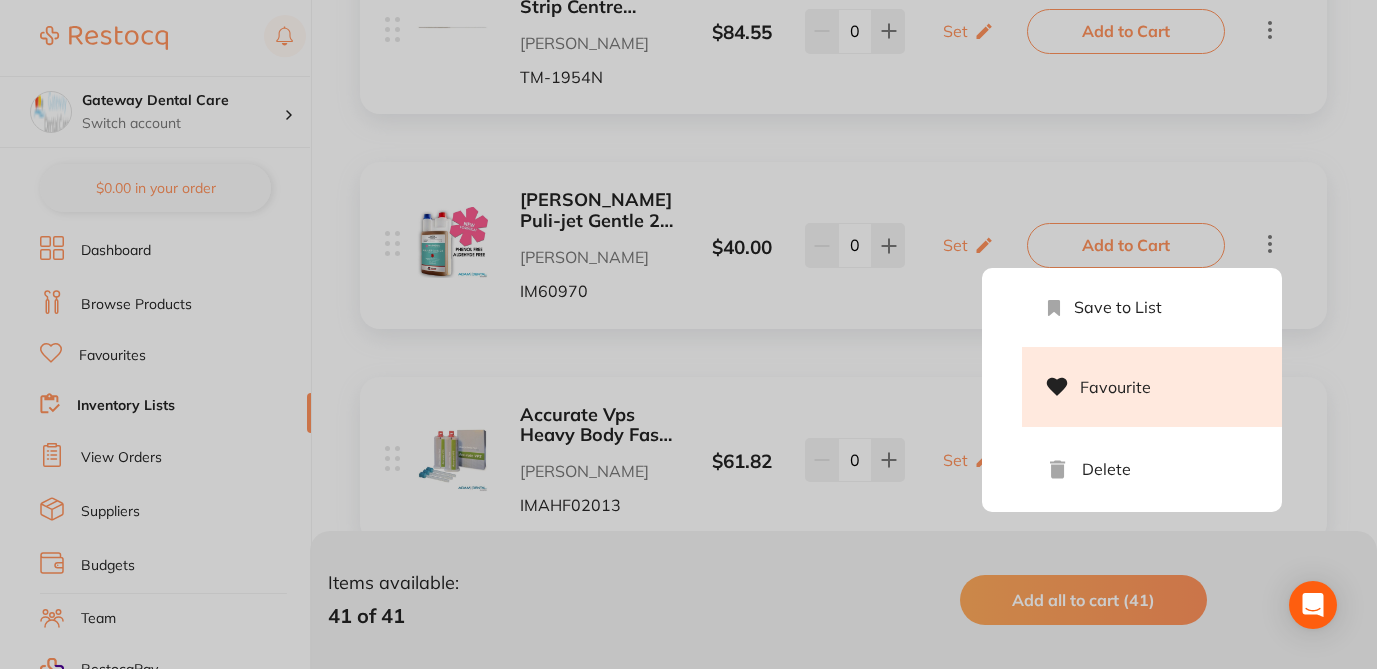 click on "Favourite" at bounding box center [1152, 387] 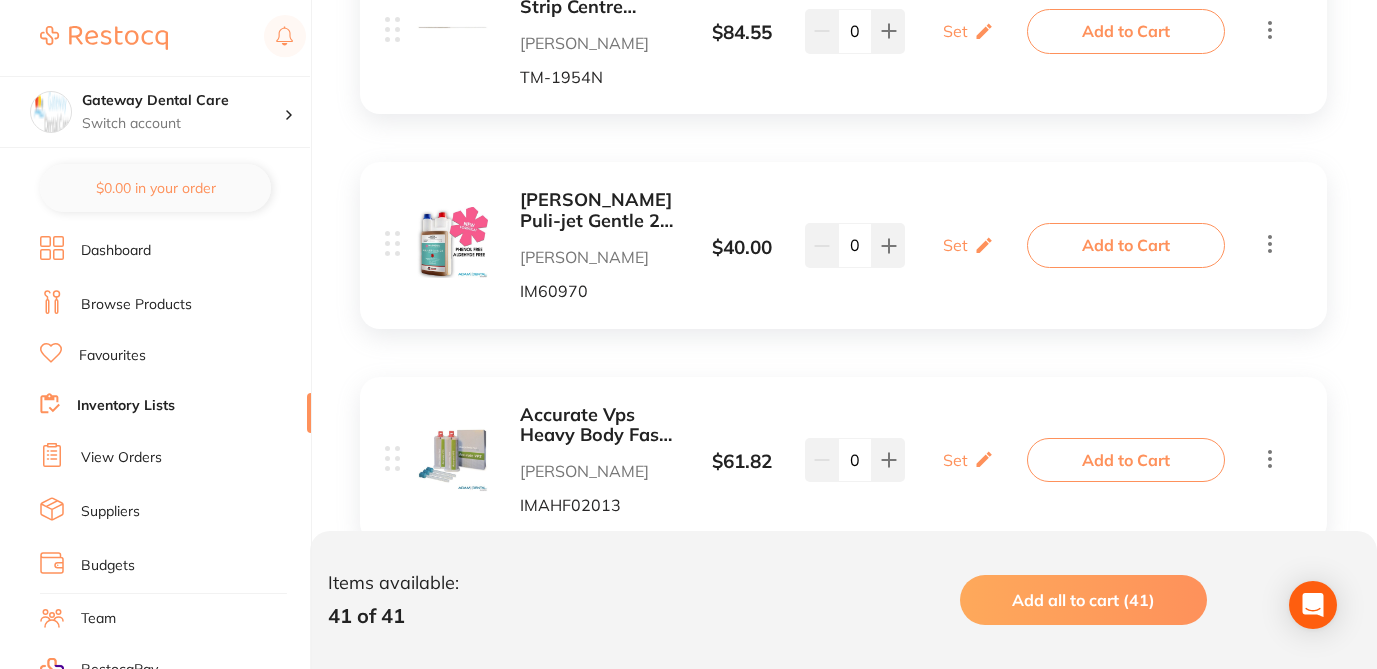click 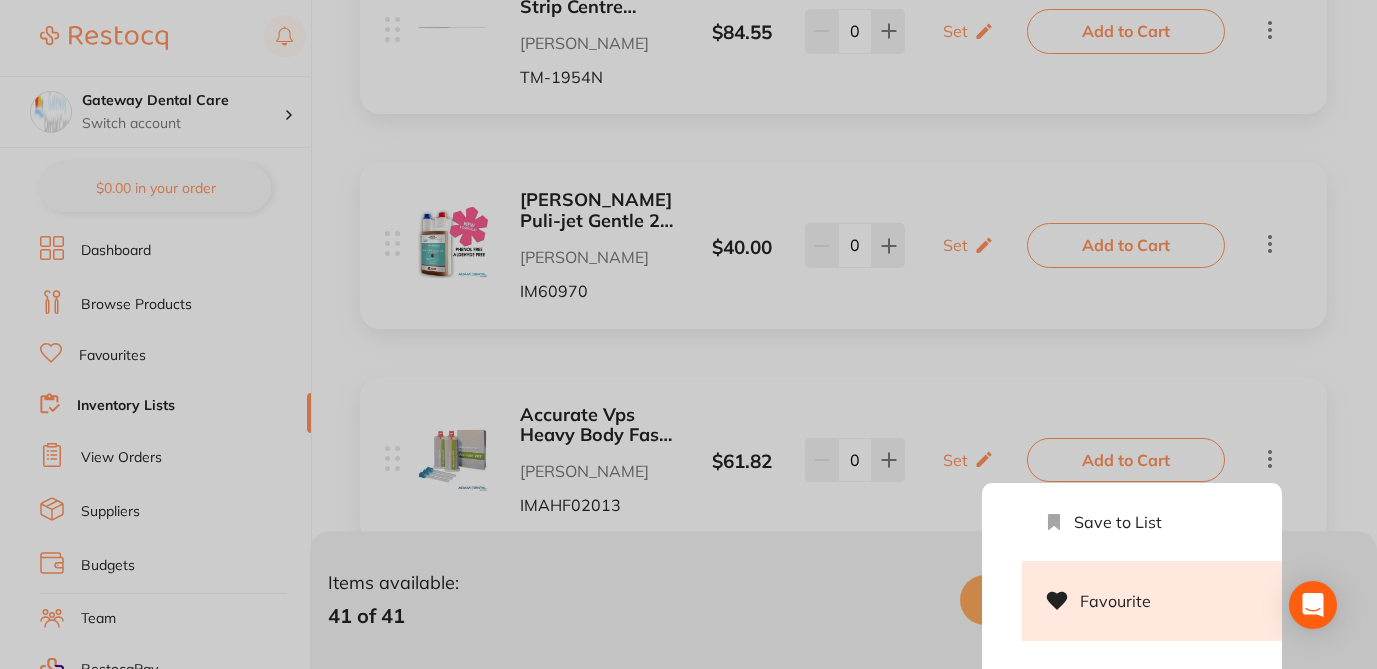 click on "Favourite" at bounding box center [1152, 601] 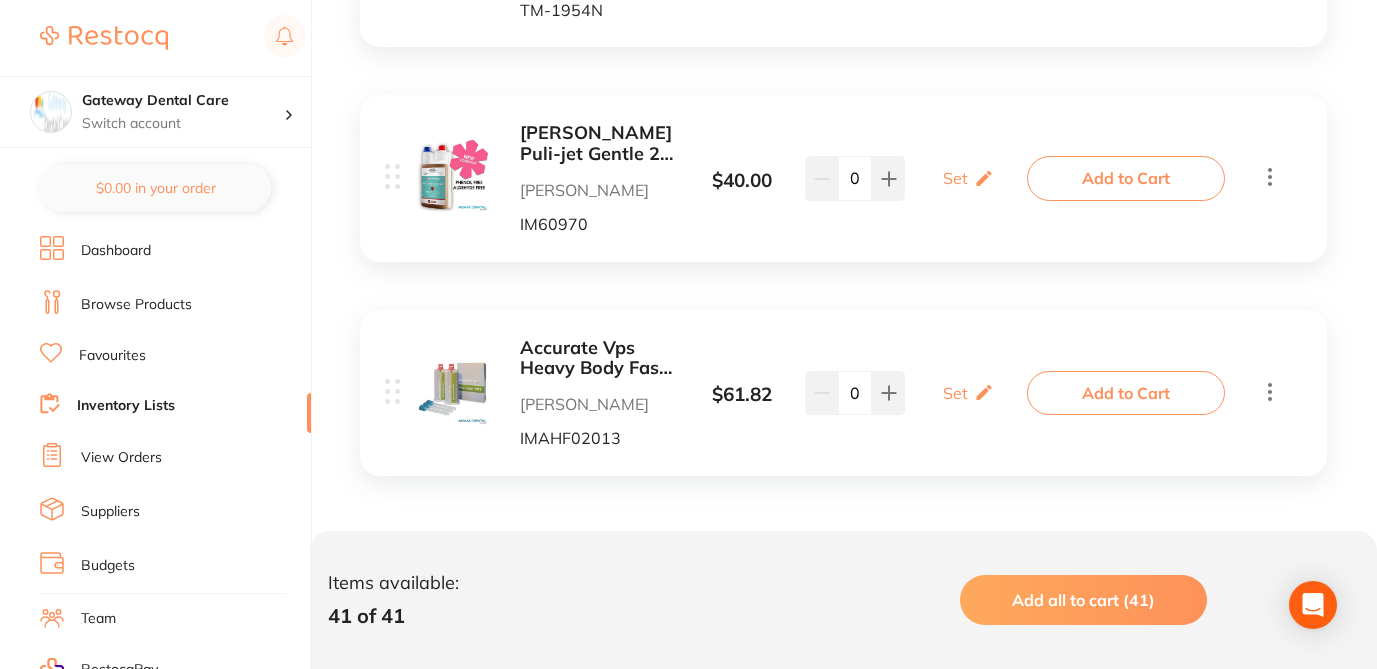scroll, scrollTop: 8630, scrollLeft: 0, axis: vertical 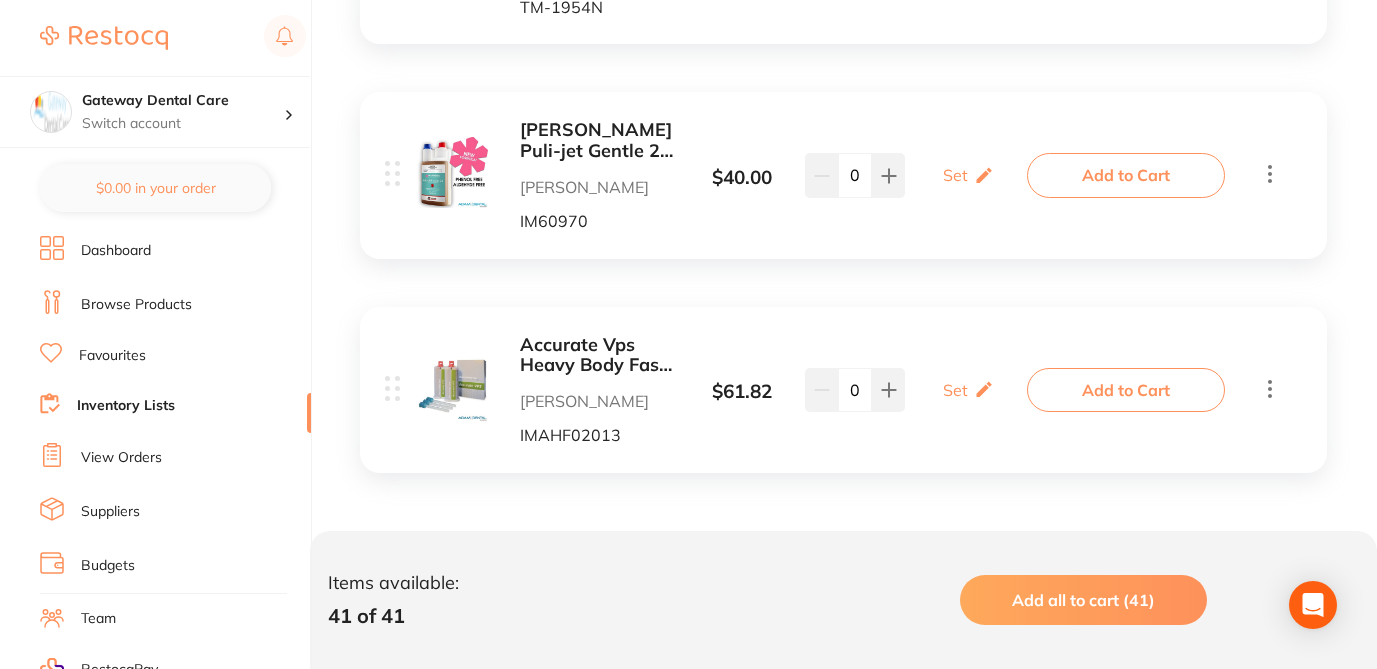 click 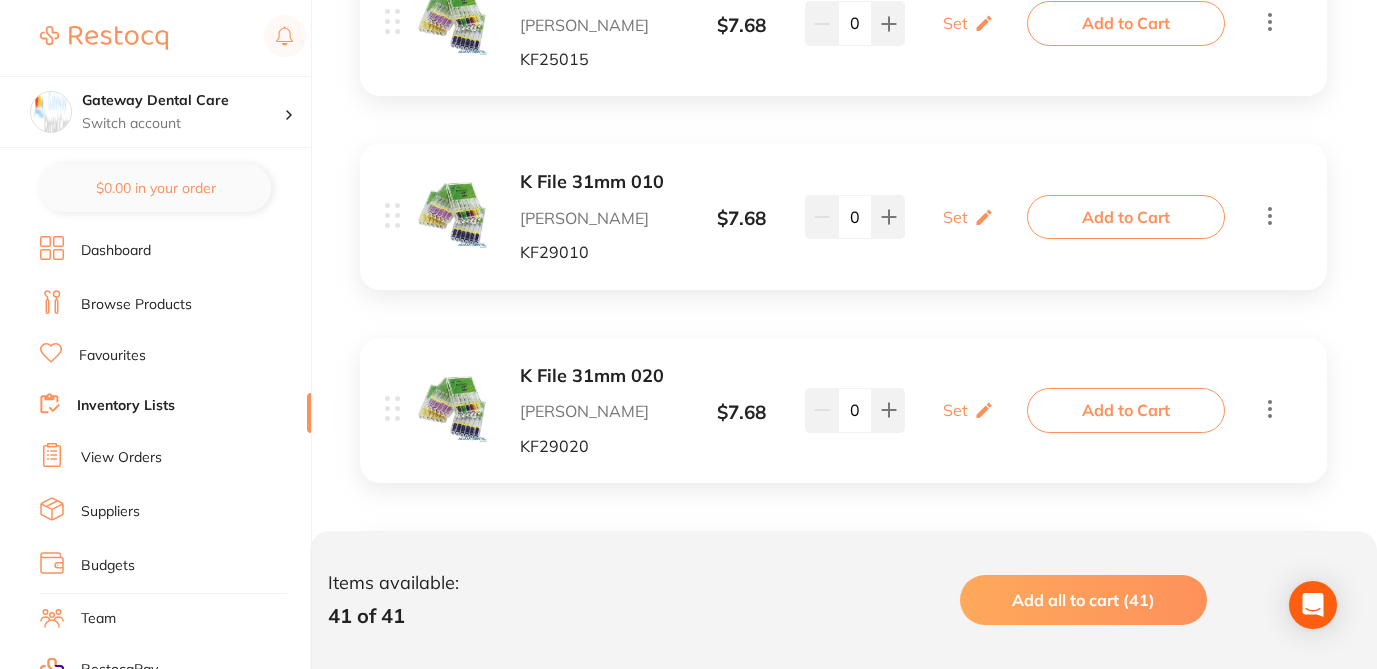 scroll, scrollTop: 0, scrollLeft: 0, axis: both 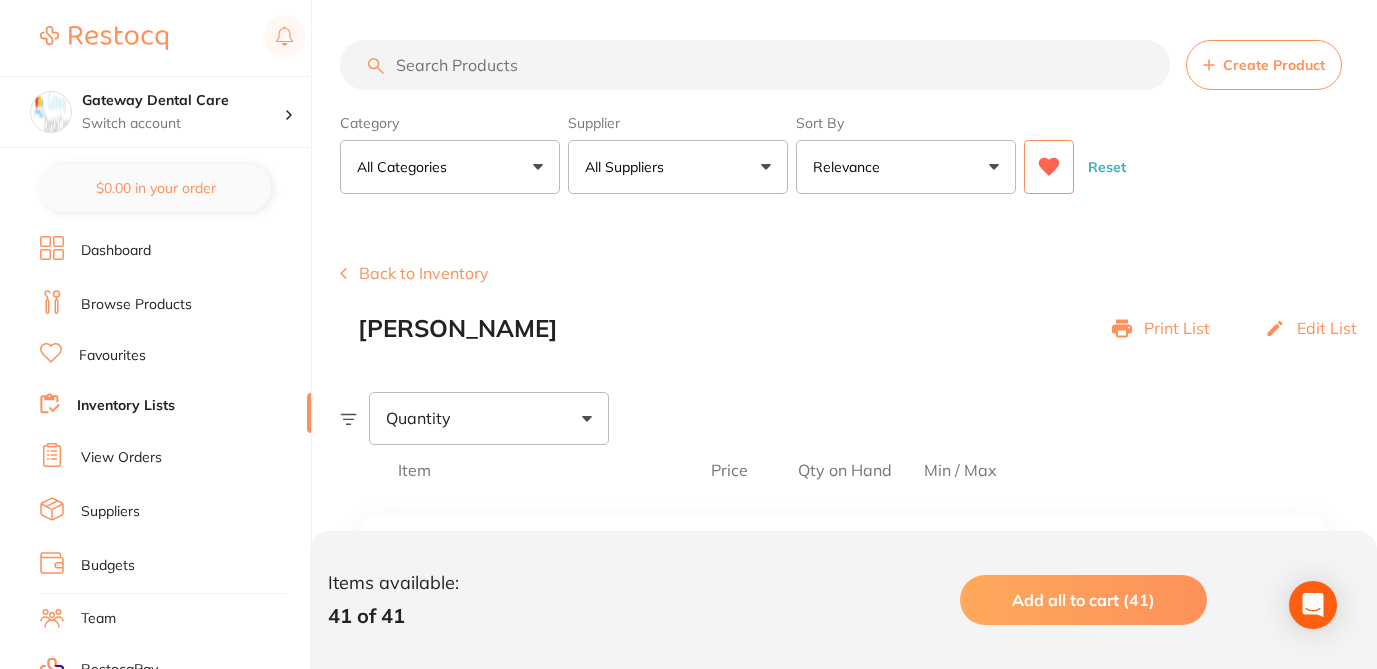 click on "Relevance" at bounding box center (906, 167) 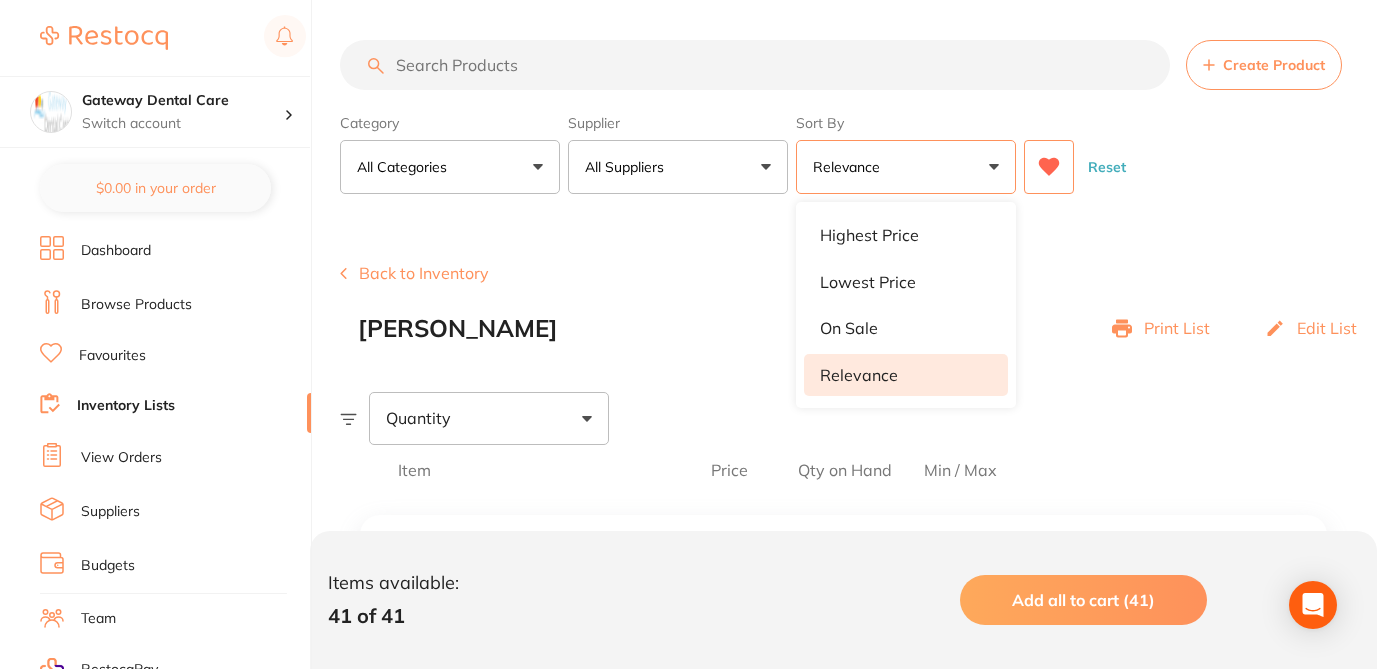 click on "All Suppliers" at bounding box center (678, 167) 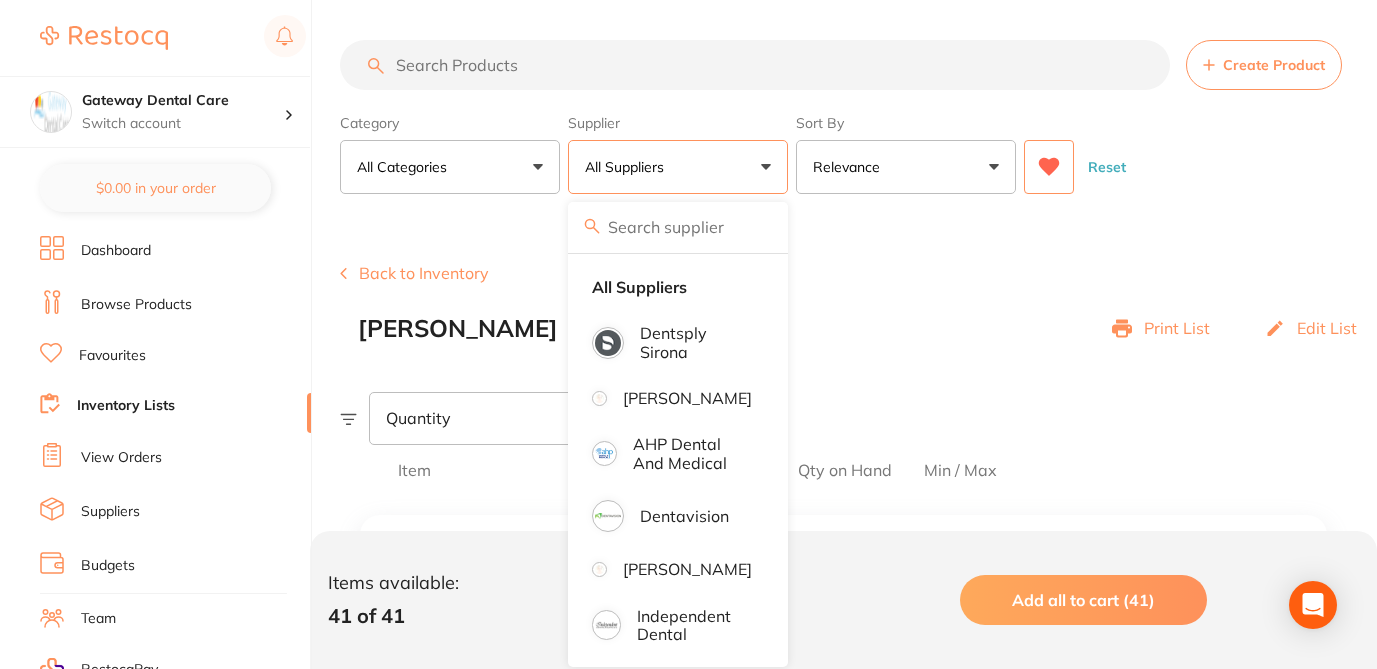 click on "Create Product Back to Inventory [PERSON_NAME] Print List Edit List Quantity Item Price Qty on Hand Min / Max Latch Type Prophy Cup Non-Latex 144/pk   [PERSON_NAME] Dental   PCLT03   $ 19.09 Set Set Min / Max       0         Set Set Min / Max   Add to Cart K File 25mm 025   [PERSON_NAME] Dental   KF25025   $ 7.68 Set Set Min / Max       0         Set Set Min / Max   Add to Cart K File 25mm 015   [PERSON_NAME] Dental   KF25015   $ 7.68 Set Set Min / Max       0         Set Set Min / Max   Add to Cart K File 31mm 010   [PERSON_NAME] Dental   KF29010   $ 7.68 Set Set Min / Max       0         Set Set Min / Max   Add to Cart K File 31mm 020   [PERSON_NAME] Dental   KF29020   $ 7.68 Set Set Min / Max       0         Set Set Min / Max   Add to Cart K File 21mm 006   [PERSON_NAME] Dental   KF21006   $ 7.68 Set Set Min / Max       0         Set Set Min / Max   Add to Cart K File 21mm 010   [PERSON_NAME]   KF21010   $ 7.68 Set Set Min / Max       0         Set Set Min / Max   Add to Cart K File 31mm 08   [PERSON_NAME]   KF29008   $ 7.68 Set Set Min / Max       0" at bounding box center [858, 4736] 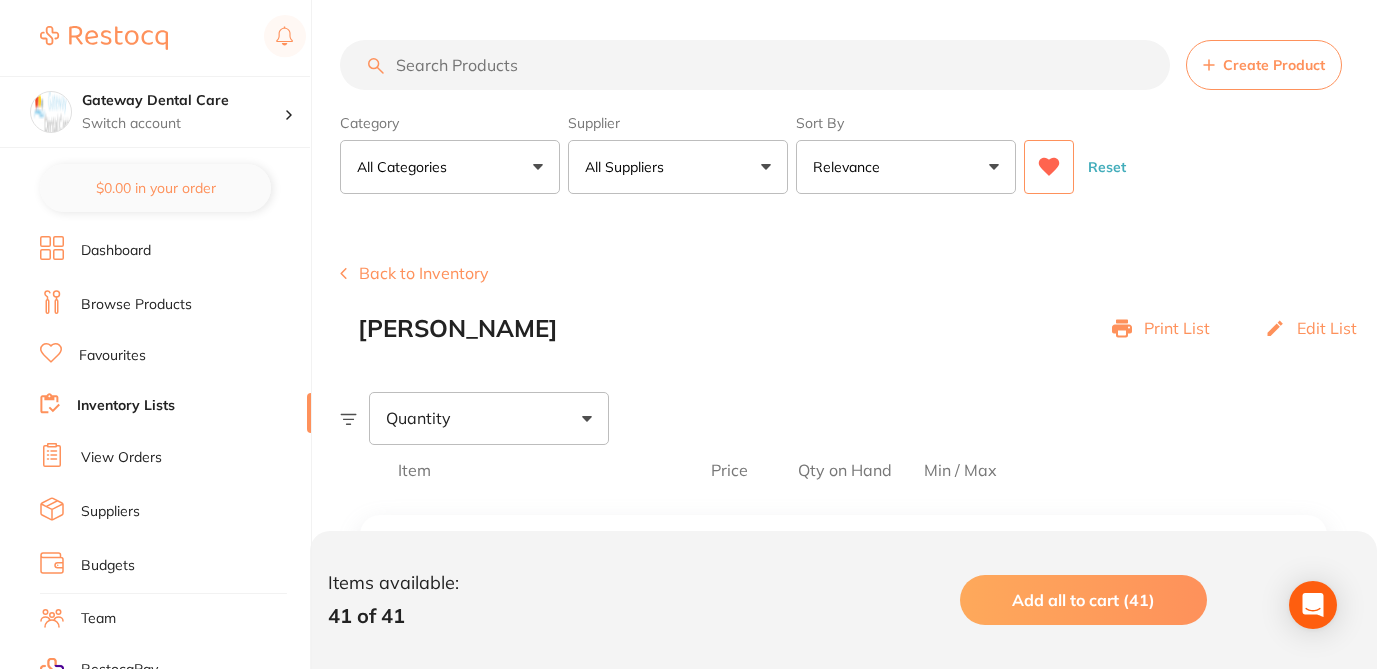 click on "Back to Inventory" at bounding box center (414, 273) 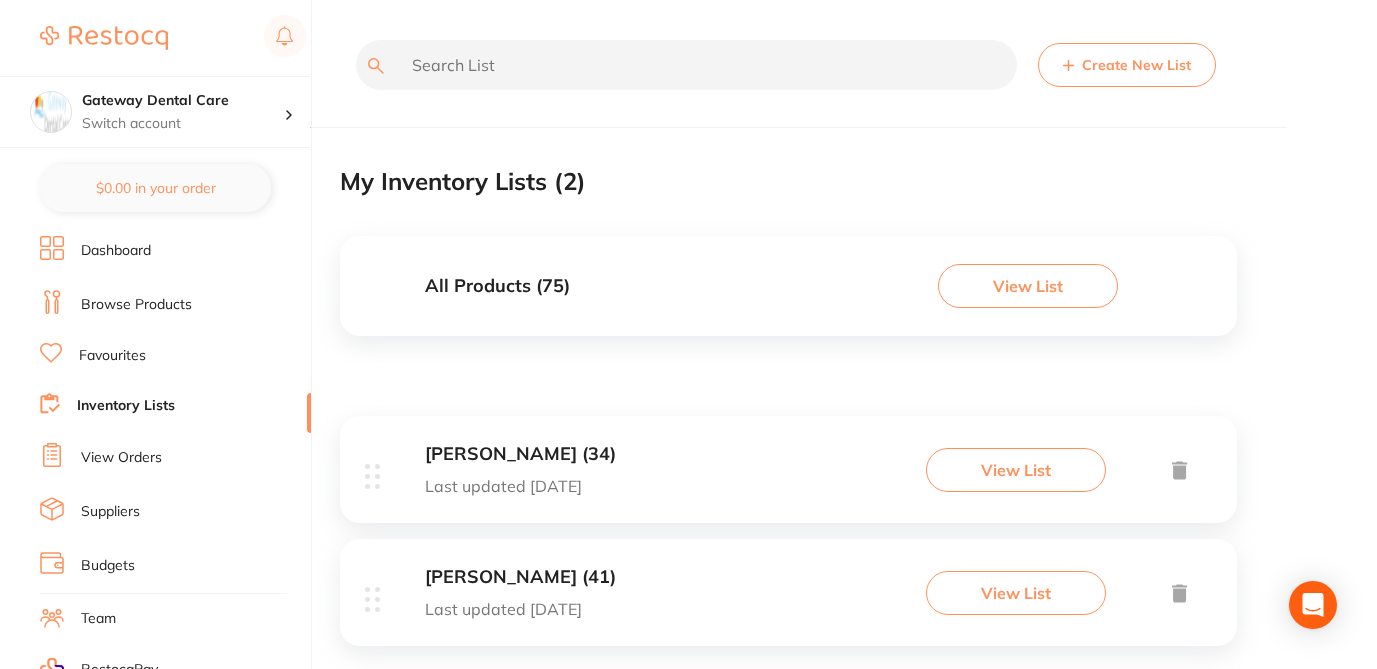 click on "View List" at bounding box center (1016, 470) 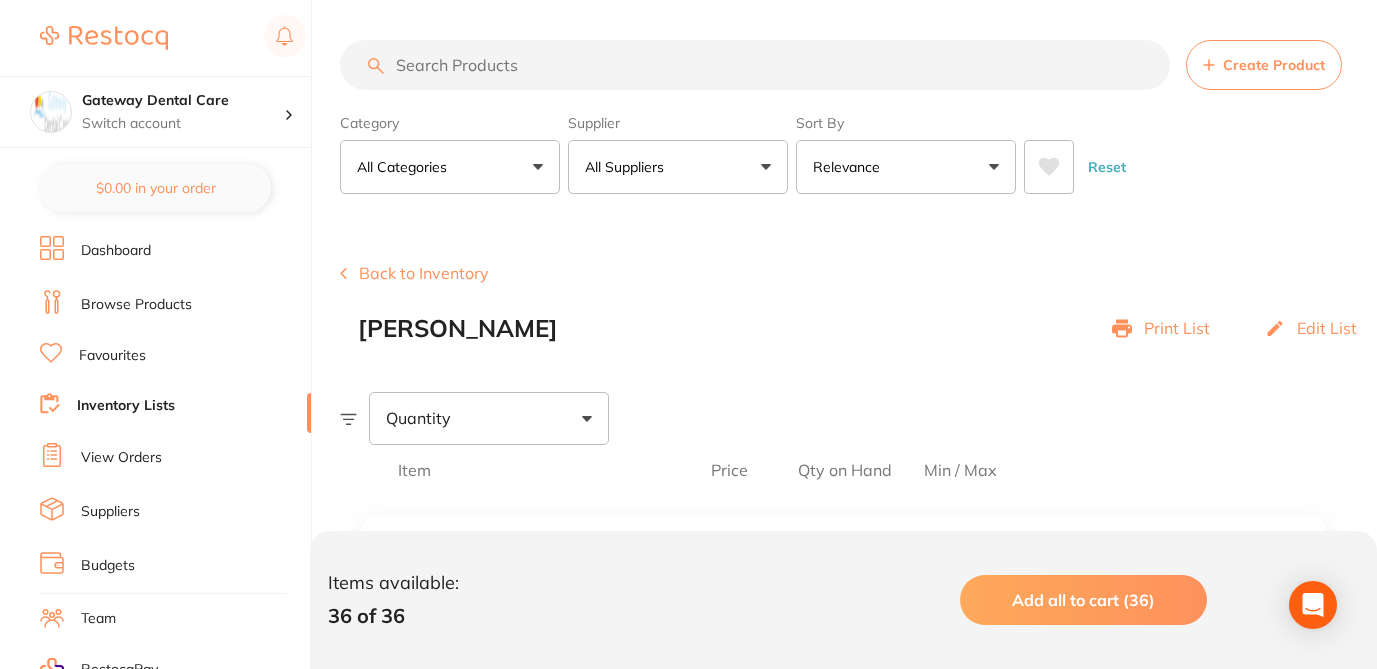 click 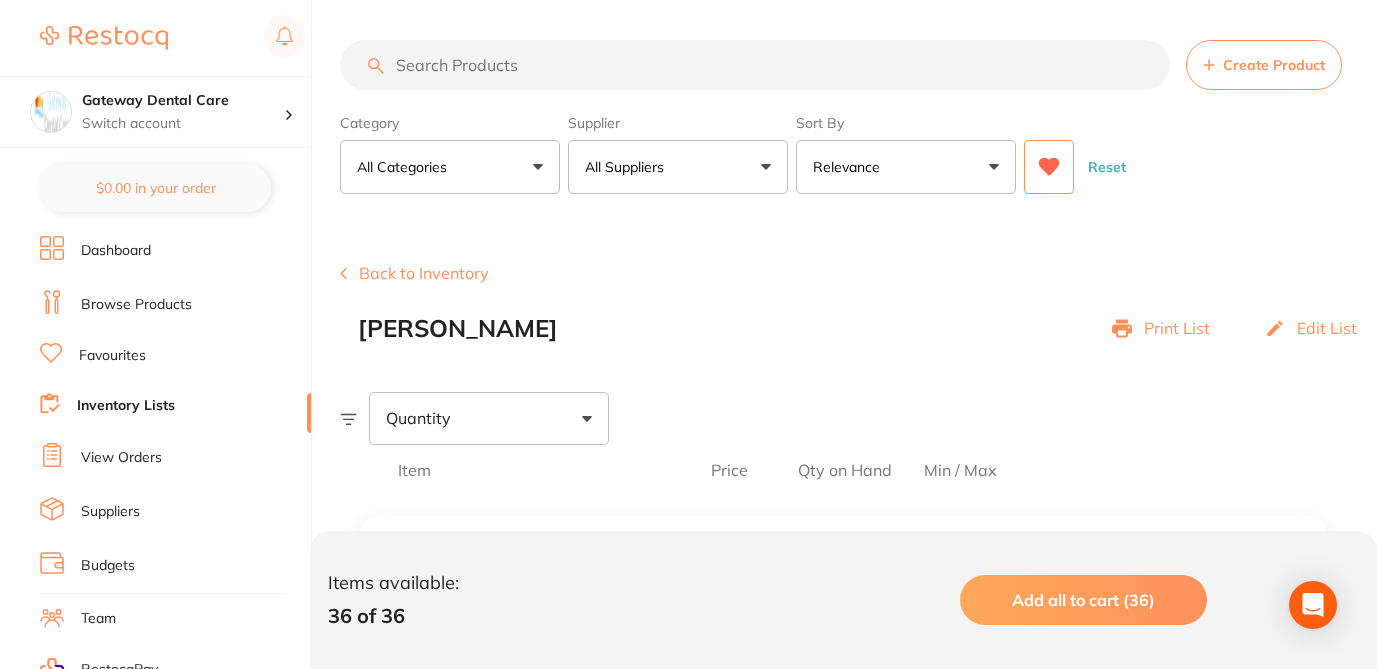 click on "Create Product Back to Inventory [PERSON_NAME] Print List Edit List Quantity Item Price Qty on Hand Min / Max Oral B Satin Tape - 25m, 6-Pack   [PERSON_NAME] [PERSON_NAME]-13242890   $ 26.27 Set Set Min / Max       0         Set Set Min / Max   Add to Cart NEUTRAFLUOR 5000 Plus 56g Toothpaste Box 12 with Labels   [PERSON_NAME] [PERSON_NAME]-AU00556AKIT   $ 139.57 Set Set Min / Max       0         Set Set Min / Max   Add to Cart W9 Ongard Aluminium Oxide Powder - 50 Microns - 1kg Pail   [PERSON_NAME]   WN-990902   $ 66.36 Set Set Min / Max       0         Set Set Min / Max   Add to Cart [PERSON_NAME] Isolation Gowns - AAMI Level 2 - Non Sterile, 10-Pack   [PERSON_NAME] [PERSON_NAME]-9889960   $ 22.36 Set Set Min / Max       0         Set Set Min / Max   Add to Cart SEPTANEST 4% with 1:100000 [MEDICAL_DATA] 2.2ml 2xBox 50 GOLD   [PERSON_NAME] [PERSON_NAME]-4090-100   $ 260.91 Set Set Min / Max       0         Set Set Min / Max   Add to Cart **ON PROMO** NEUTRAFLUOR 5000 Plus Toothpaste Box 12 x 56g Tubes       $" at bounding box center [858, 4305] 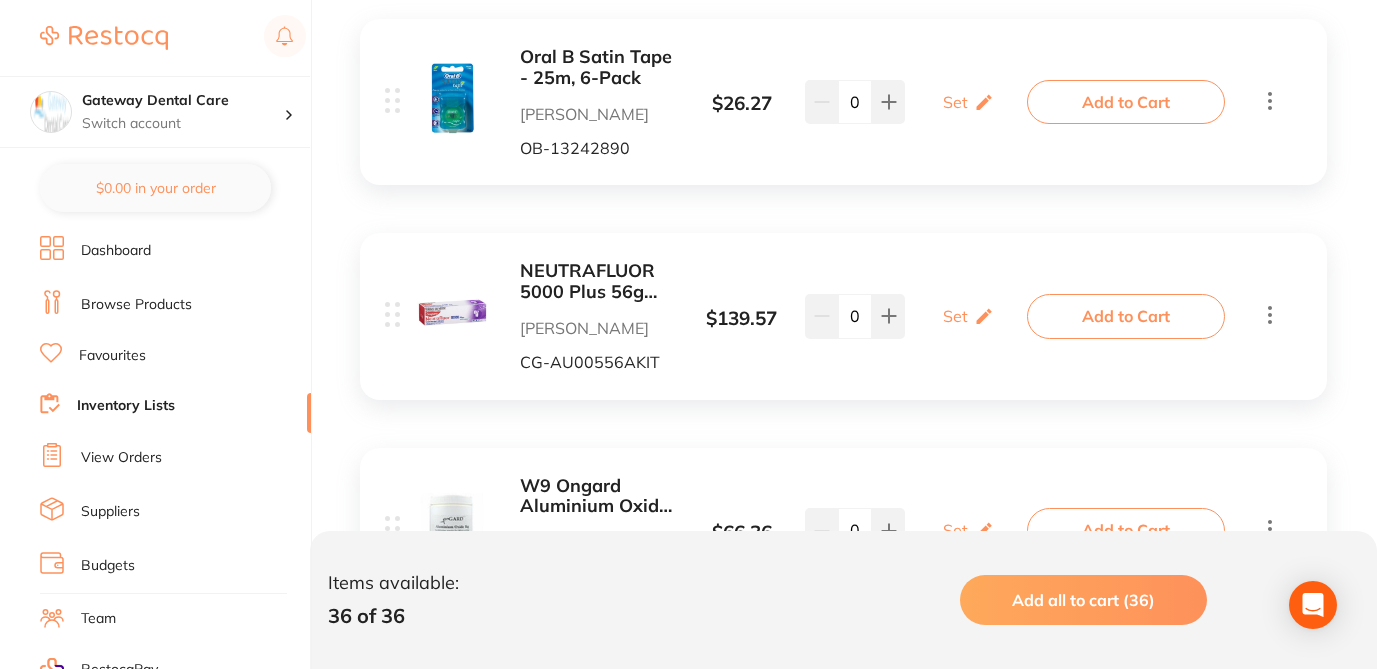 scroll, scrollTop: 520, scrollLeft: 0, axis: vertical 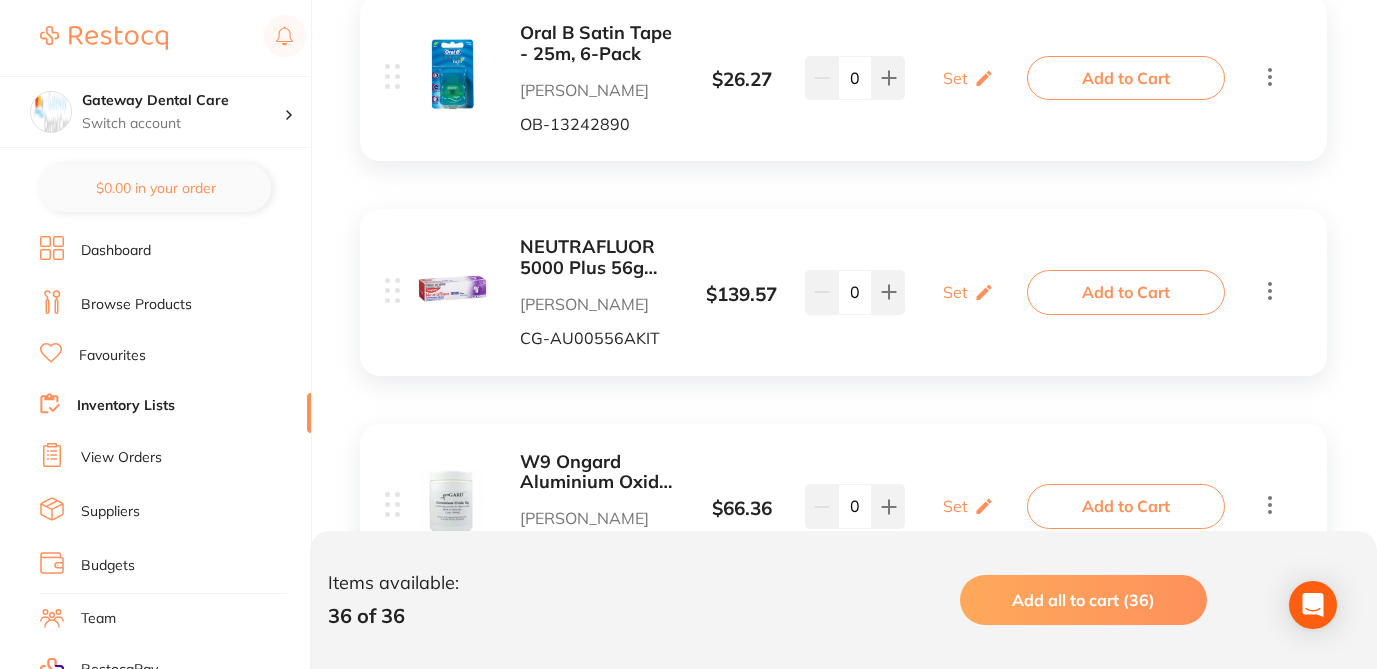 click 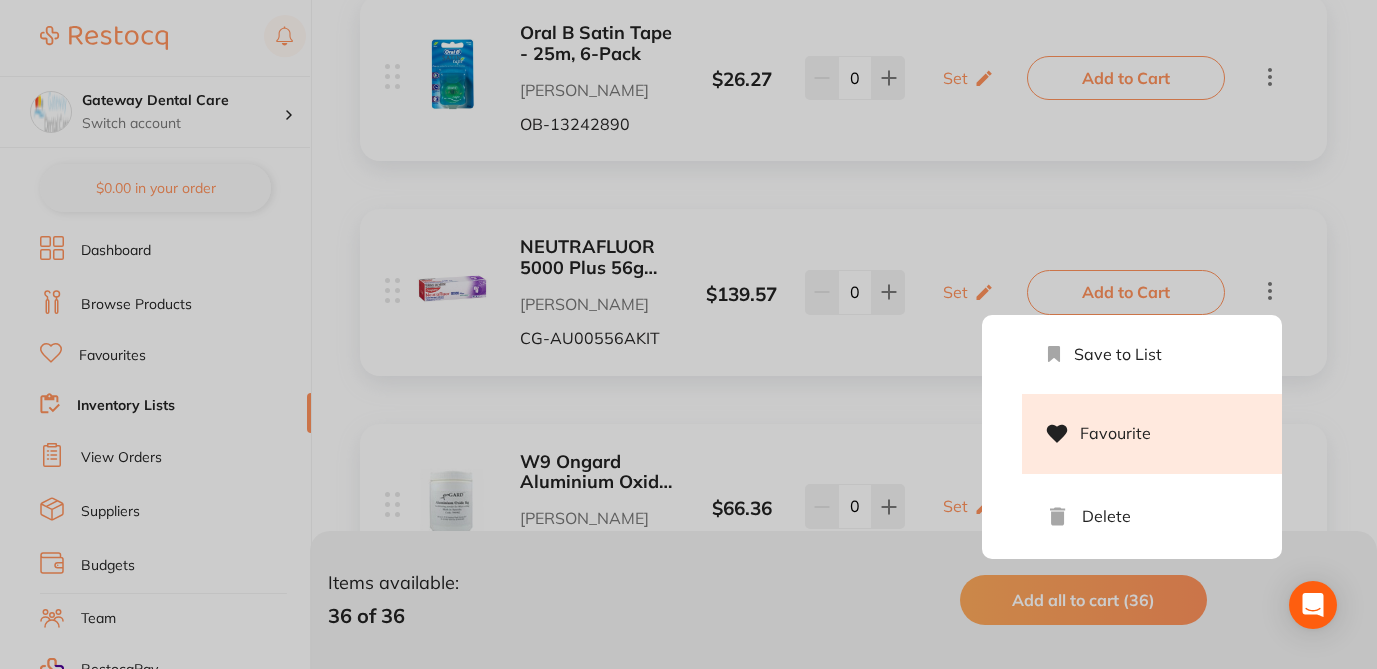 click on "Favourite" at bounding box center [1152, 434] 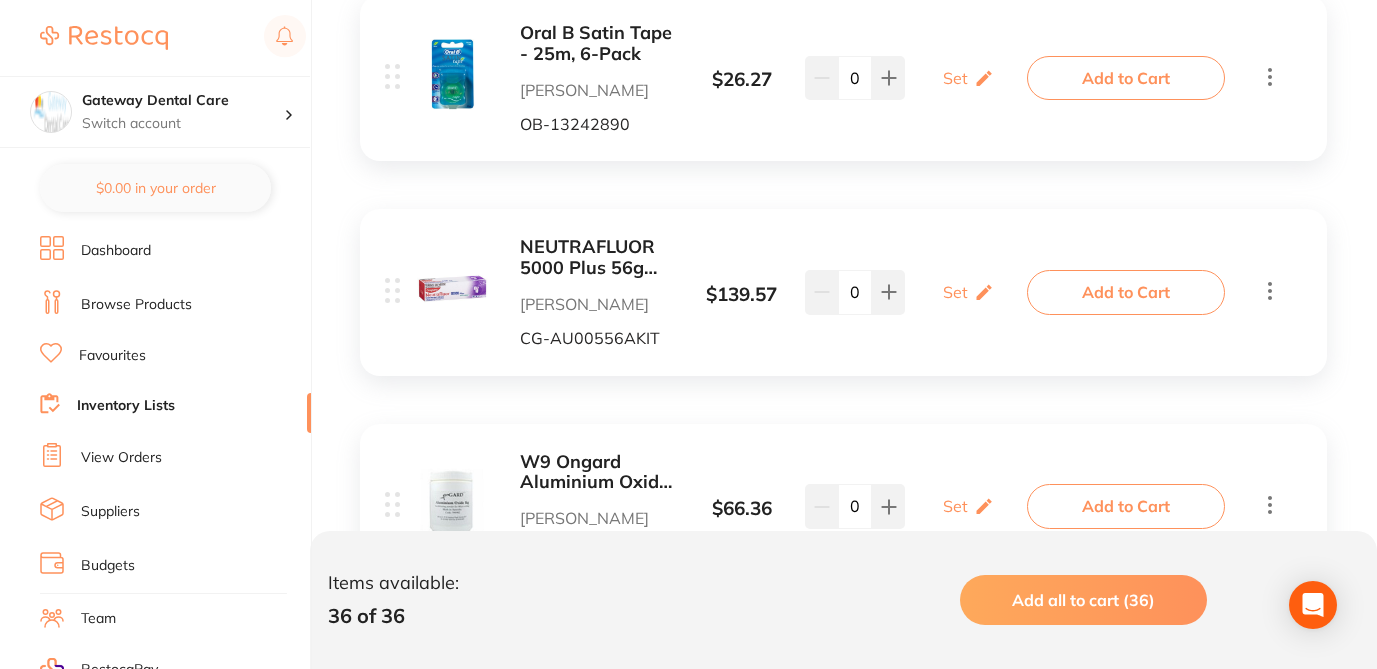 click 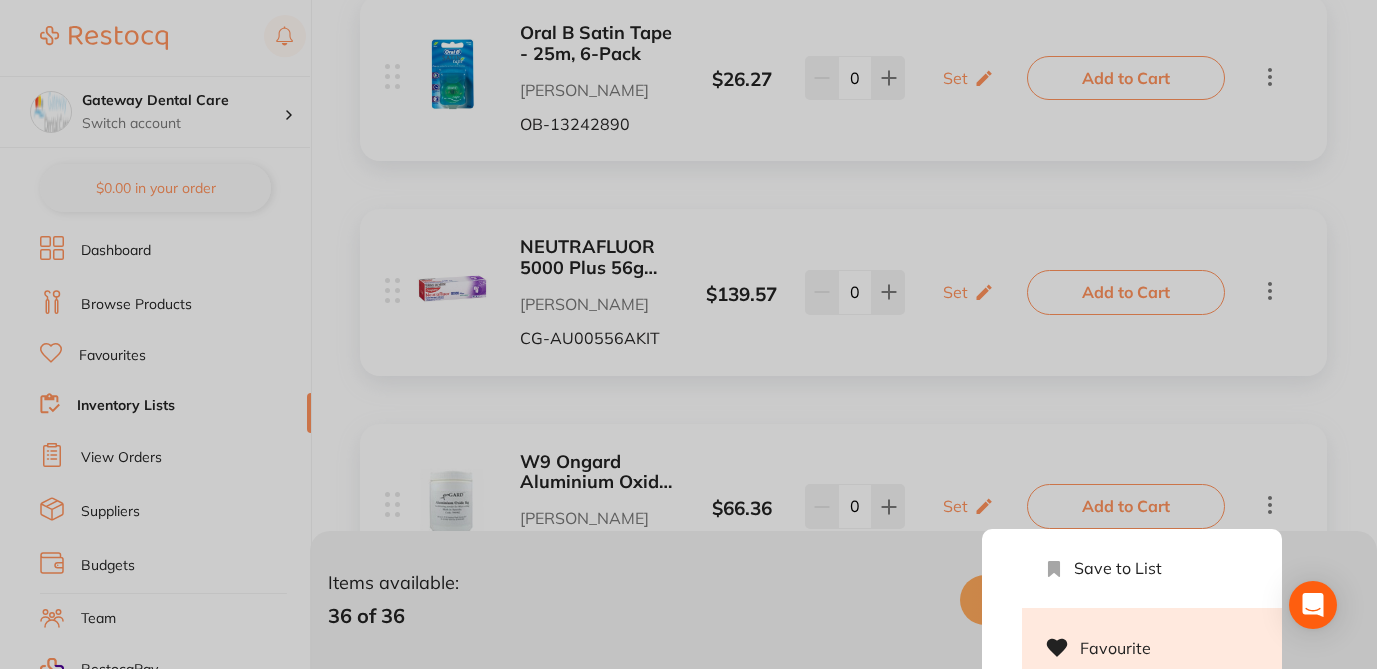 click on "Favourite" at bounding box center (1152, 648) 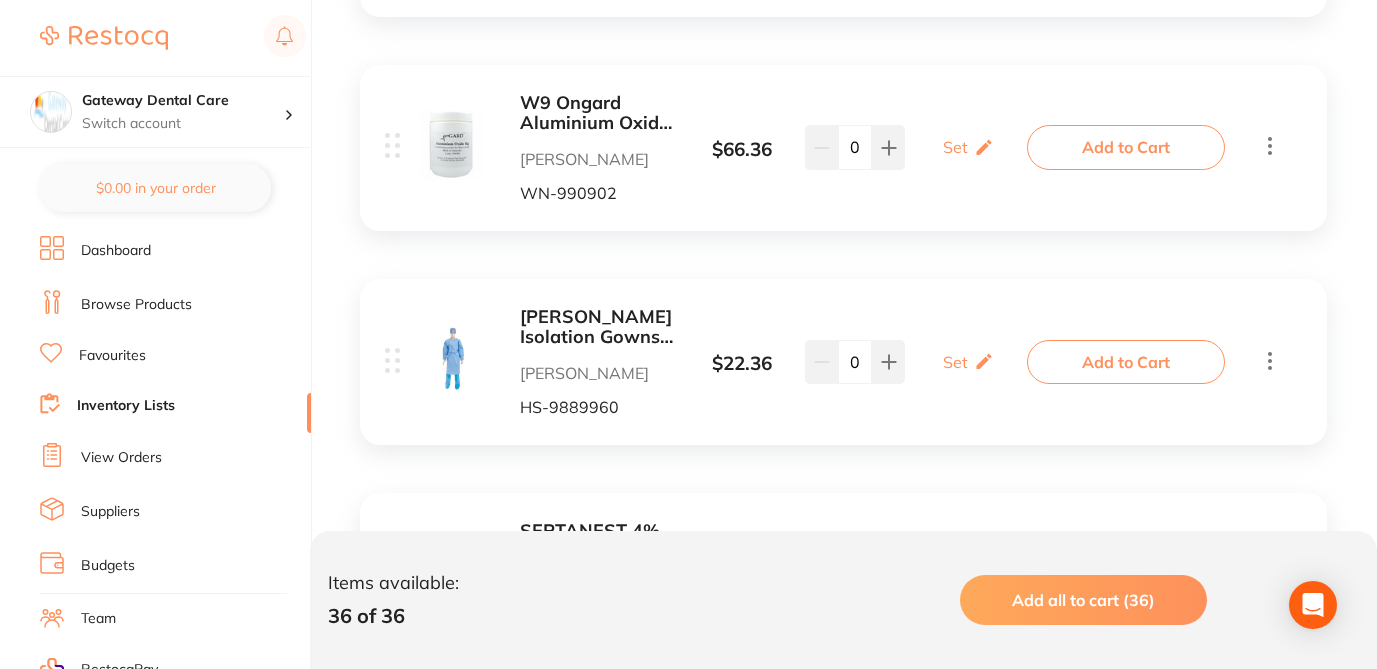 scroll, scrollTop: 960, scrollLeft: 0, axis: vertical 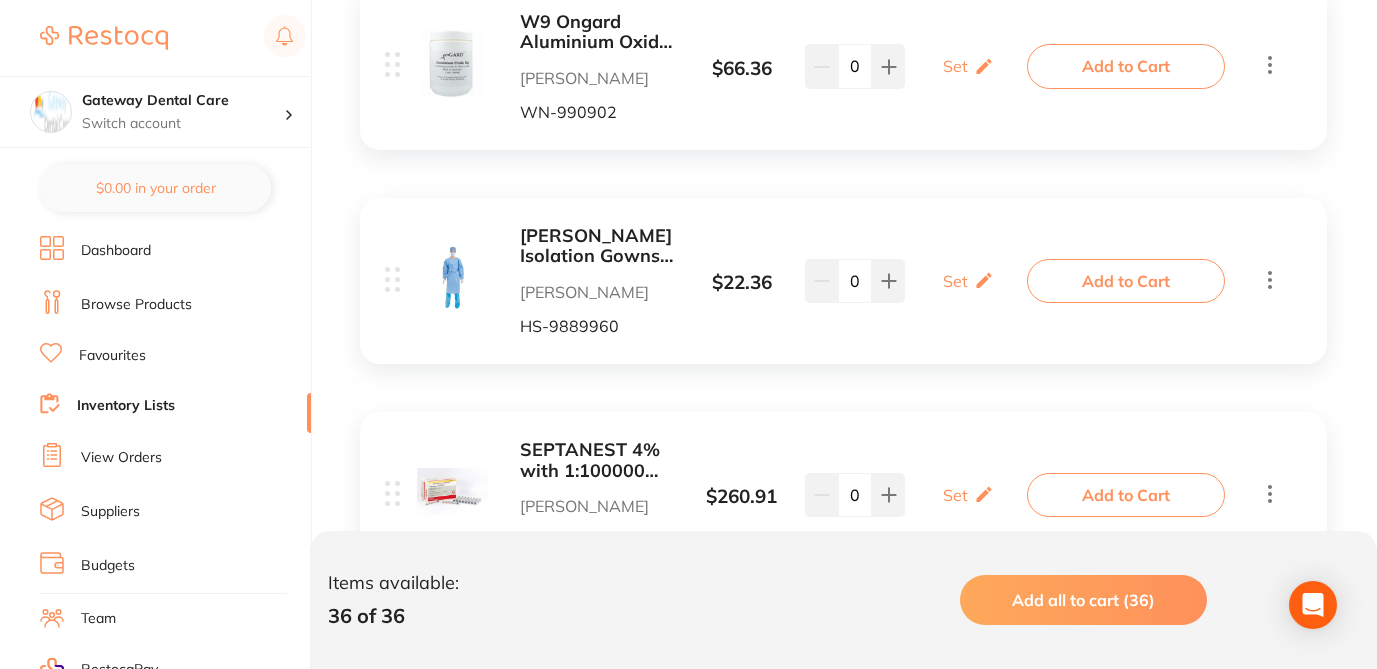 click 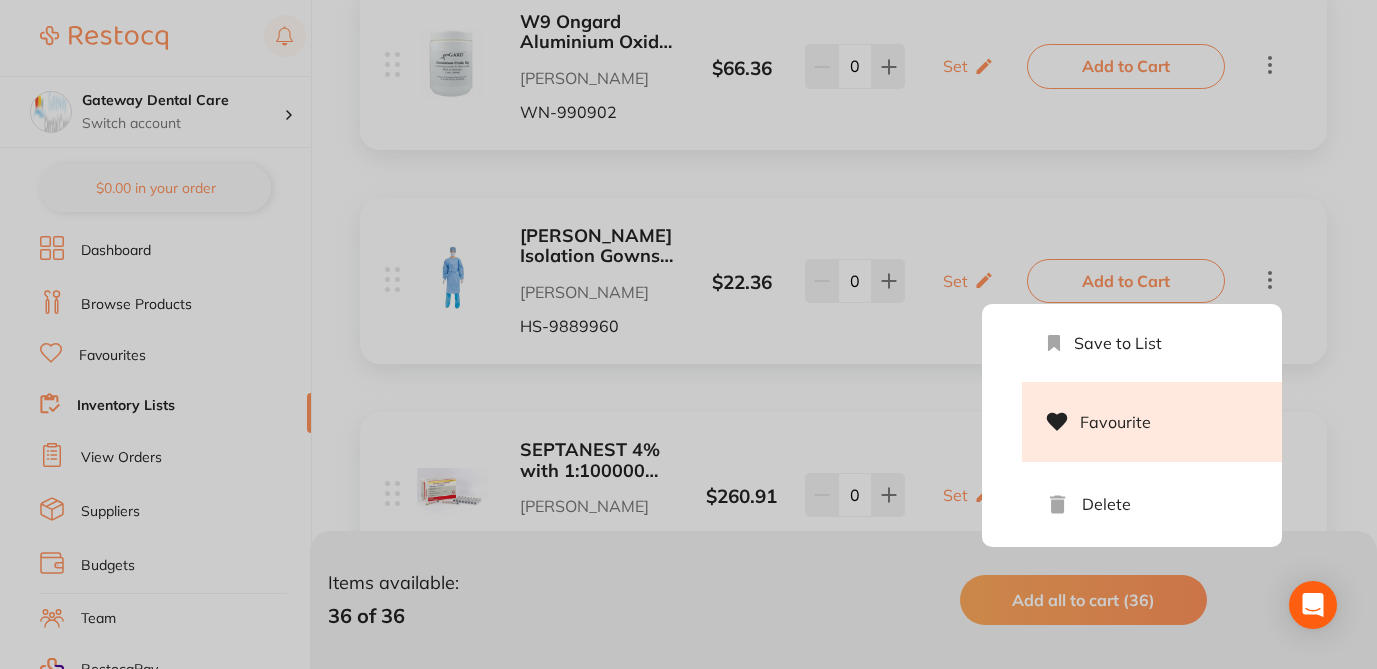 click on "Favourite" at bounding box center (1152, 422) 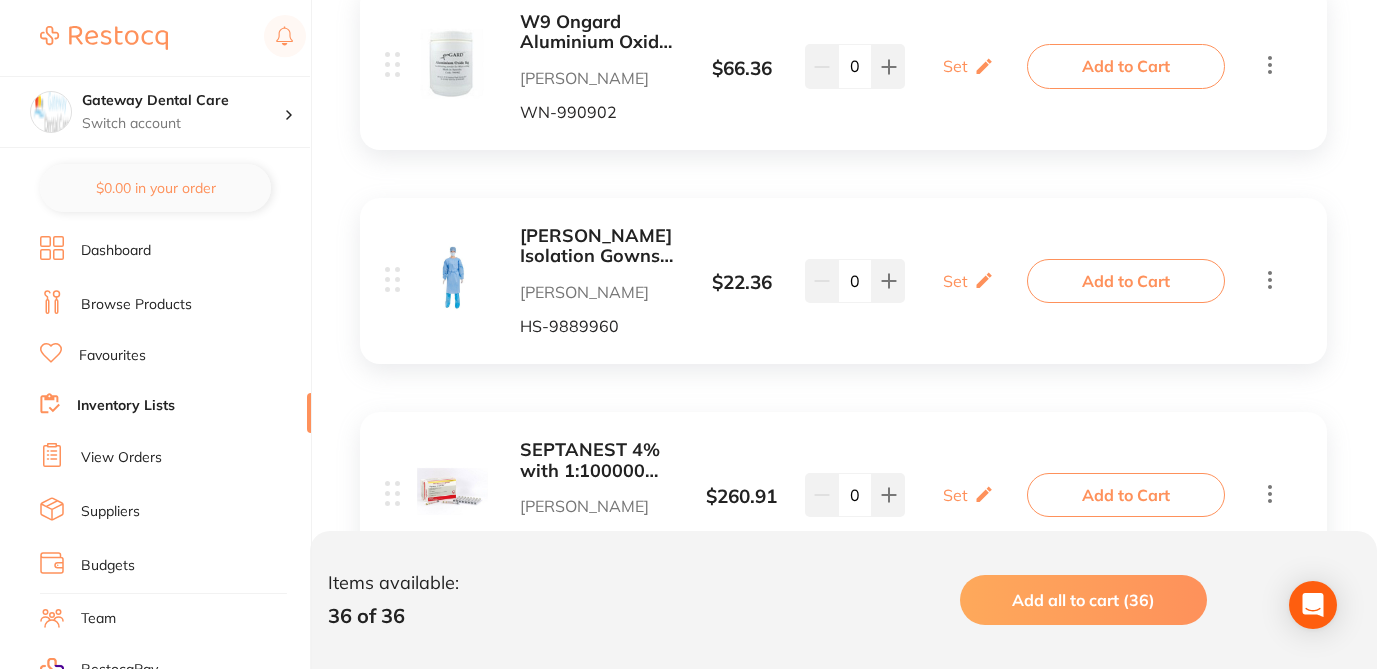 click 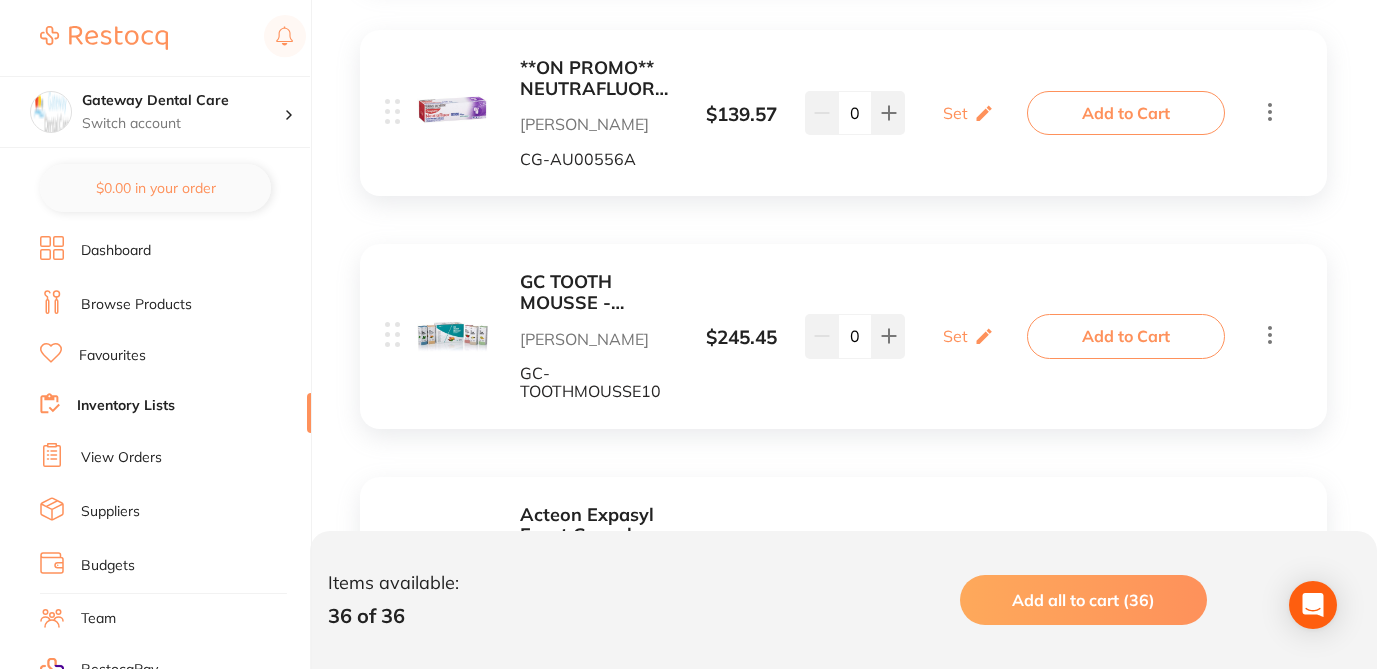 scroll, scrollTop: 1560, scrollLeft: 0, axis: vertical 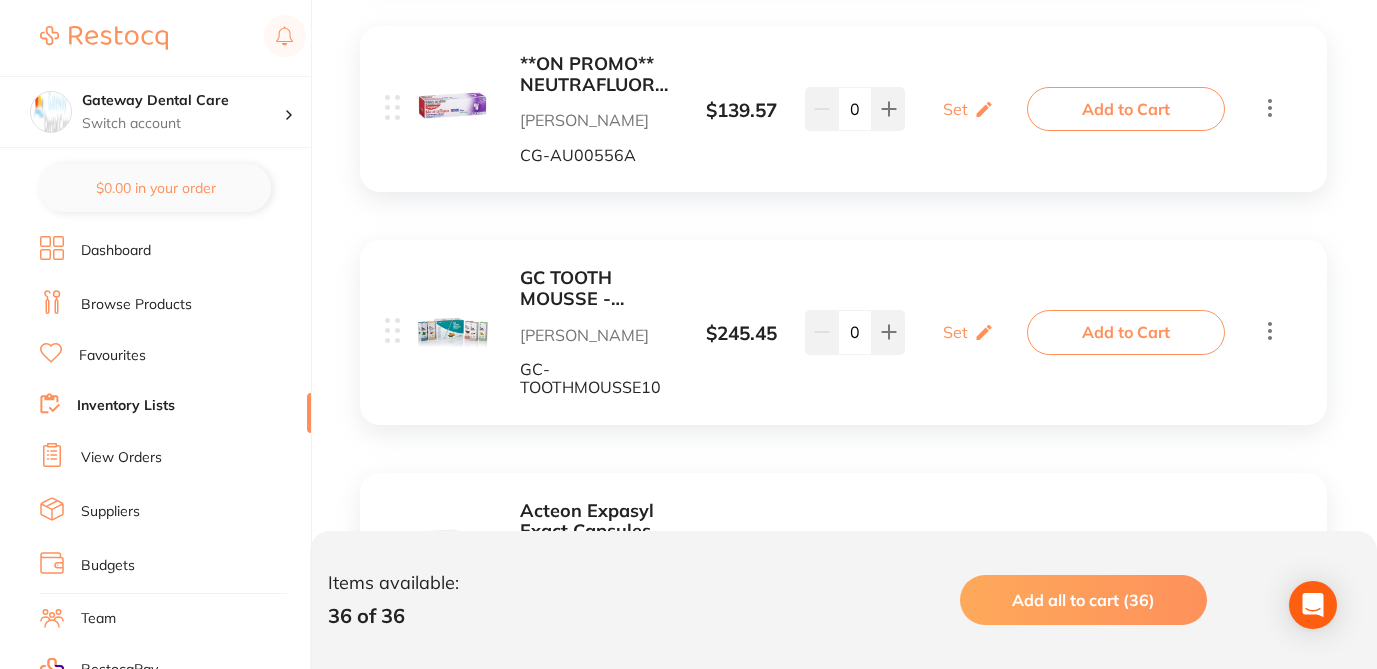 click 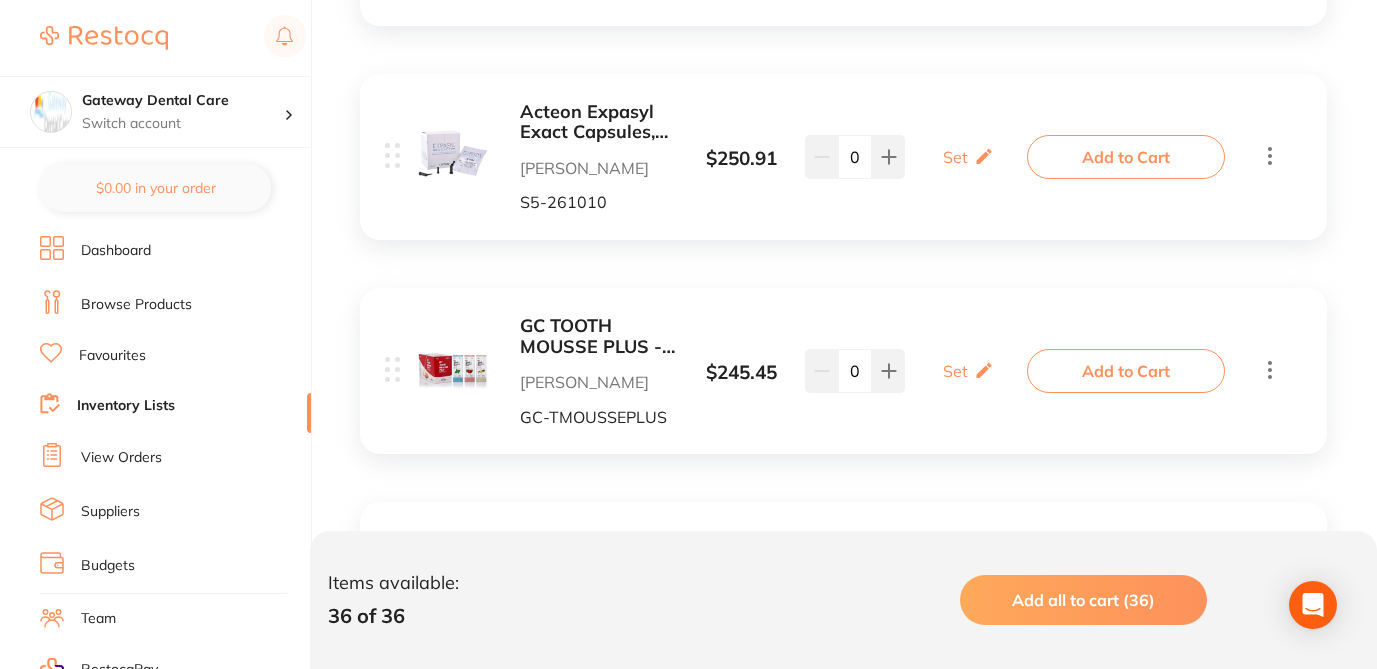 scroll, scrollTop: 1960, scrollLeft: 0, axis: vertical 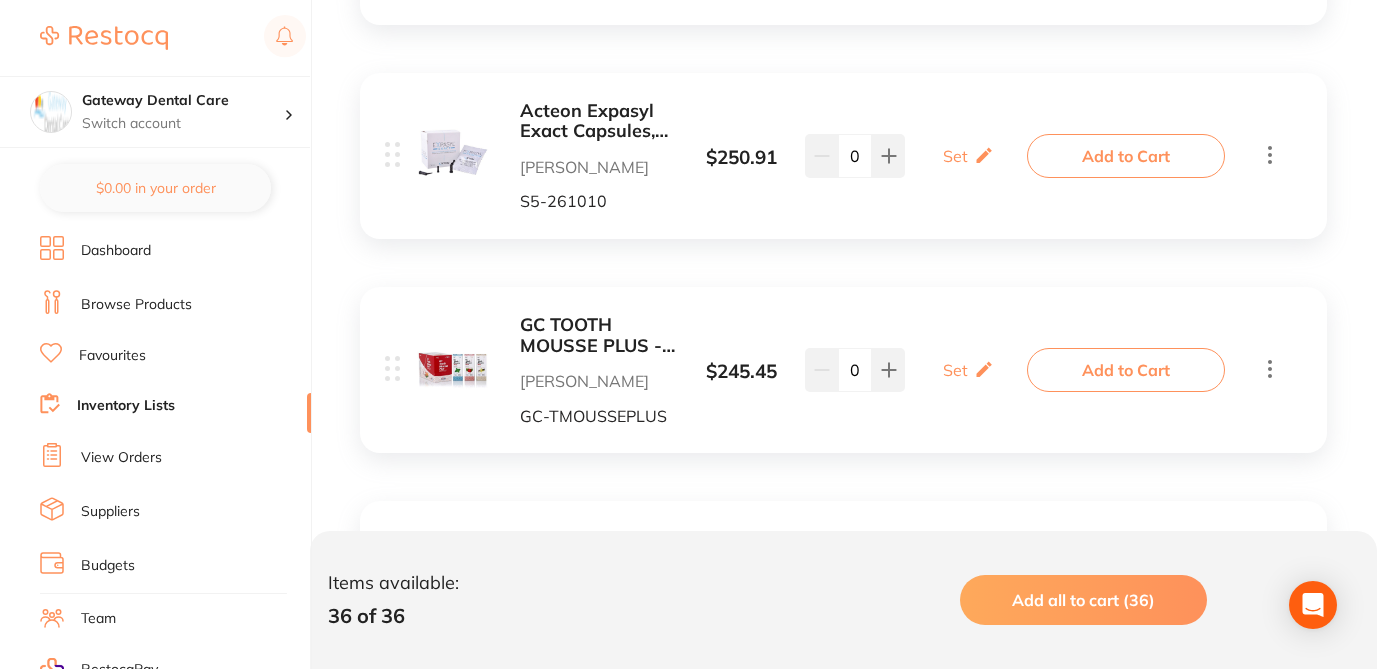 click 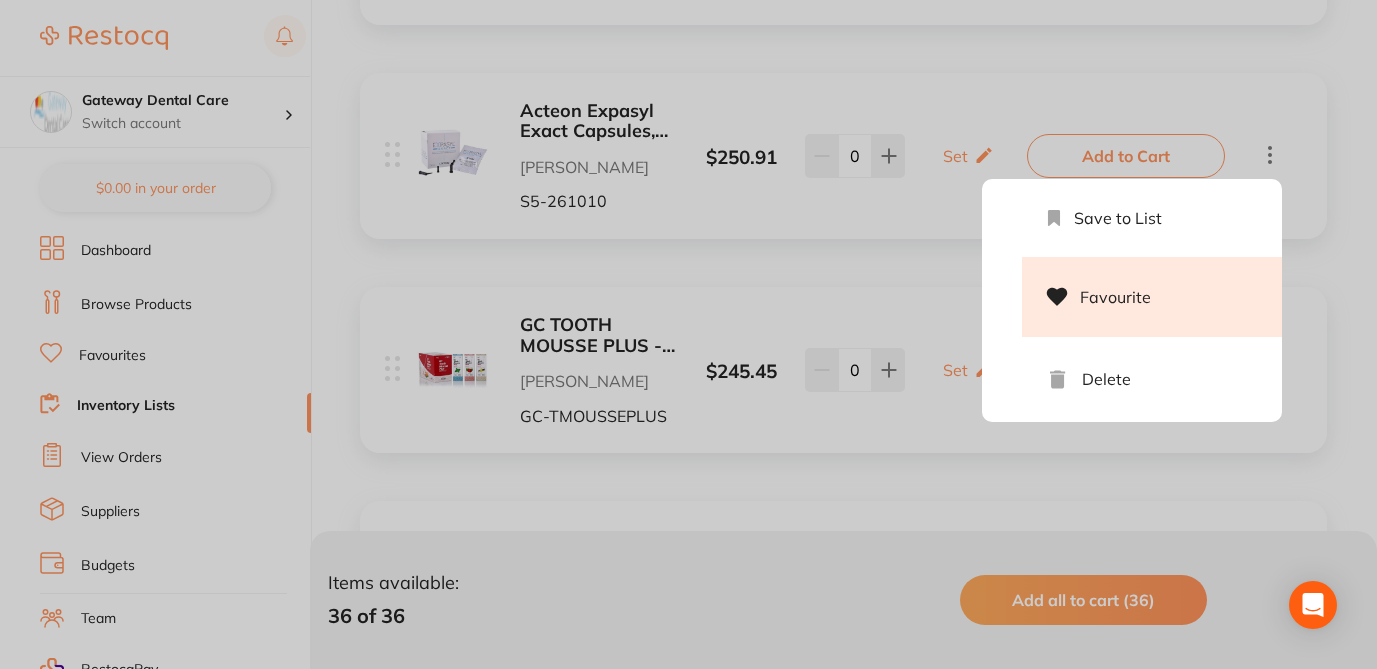 click on "Favourite" at bounding box center (1152, 297) 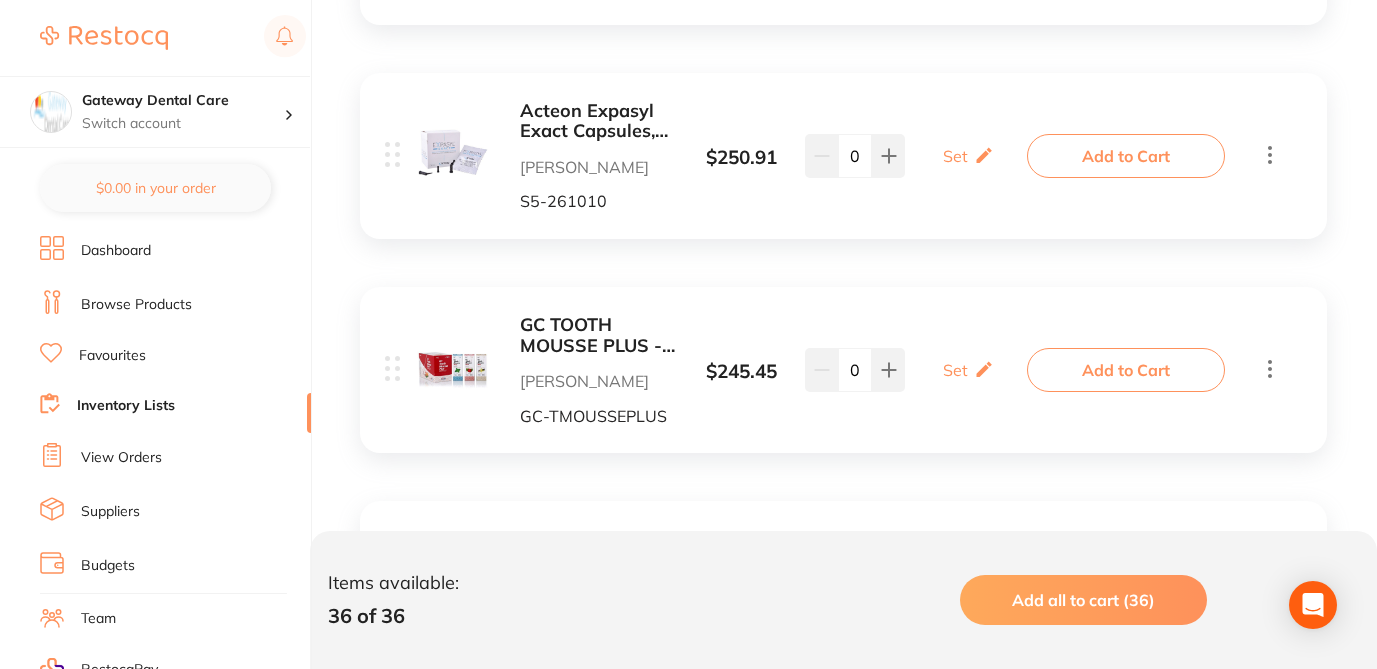 click 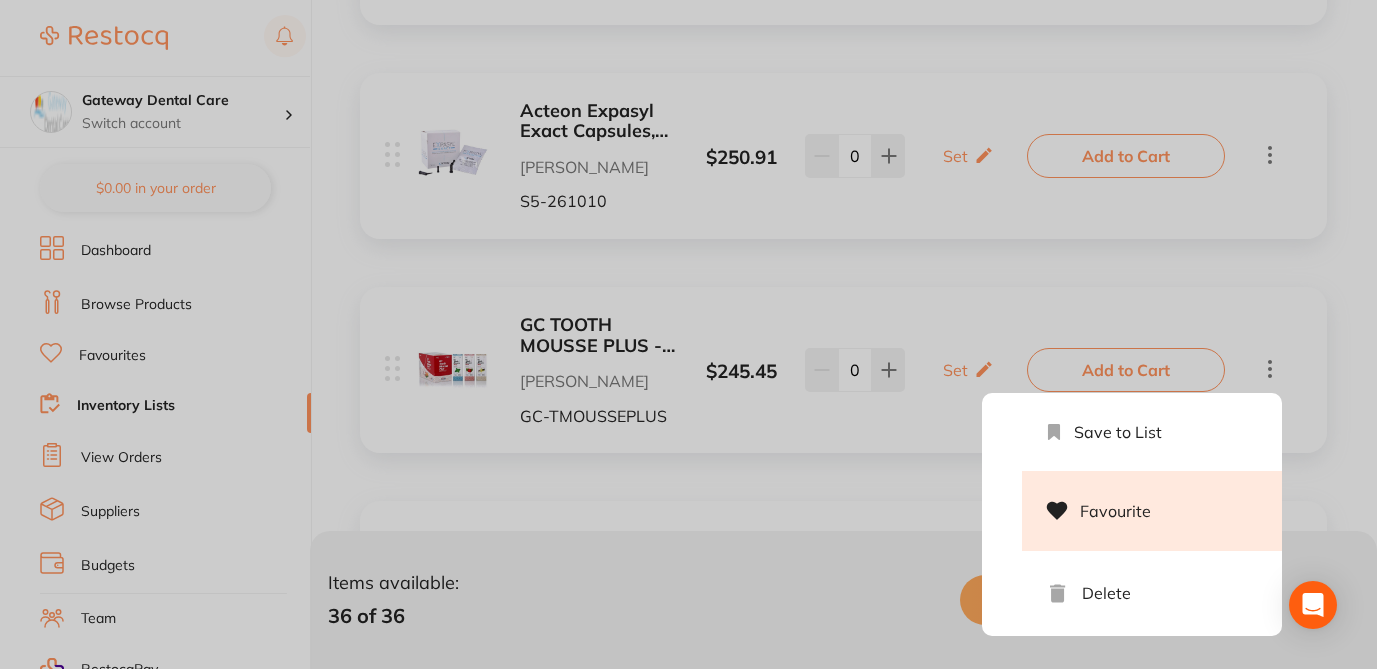 click on "Favourite" at bounding box center (1152, 511) 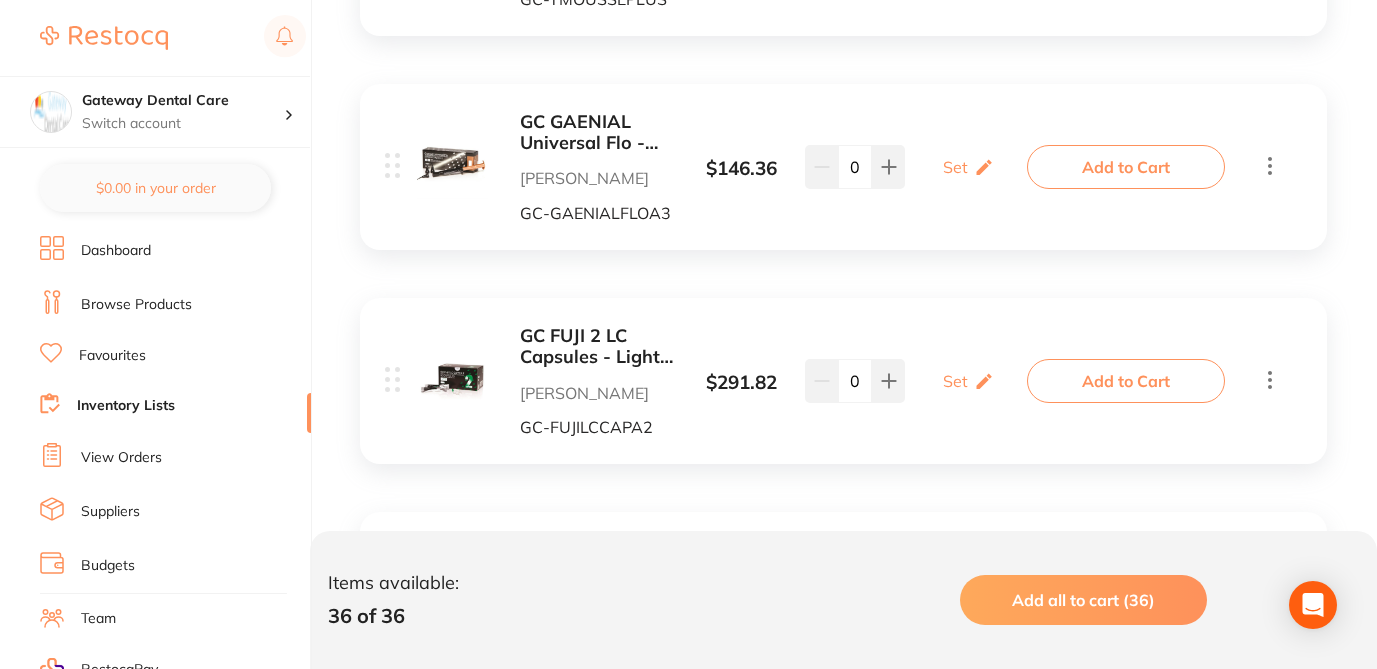 scroll, scrollTop: 2400, scrollLeft: 0, axis: vertical 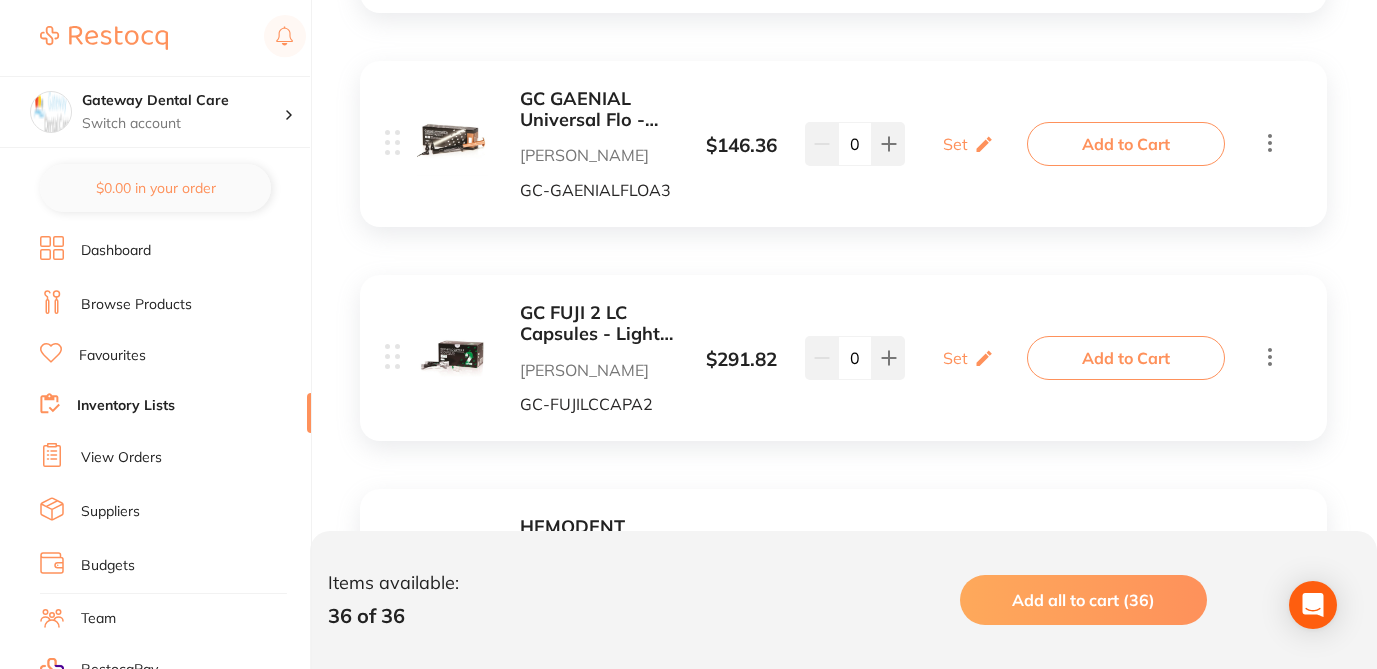 click 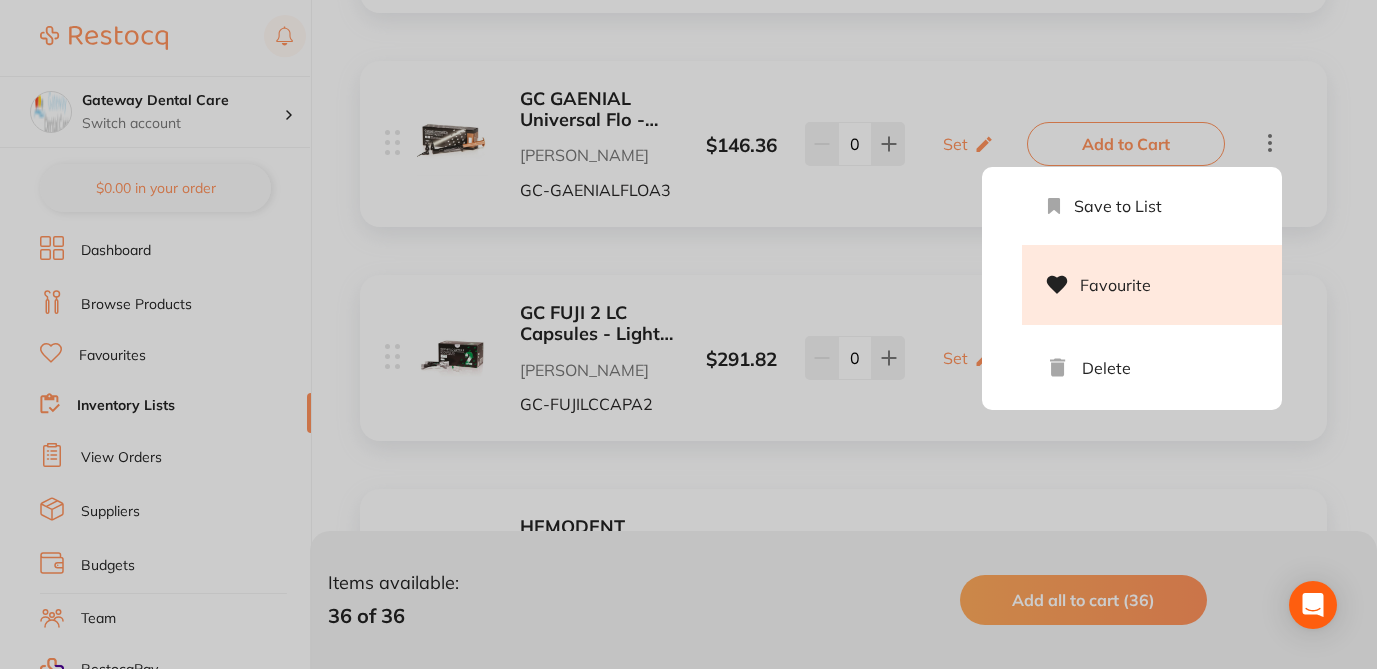 click on "Favourite" at bounding box center (1152, 285) 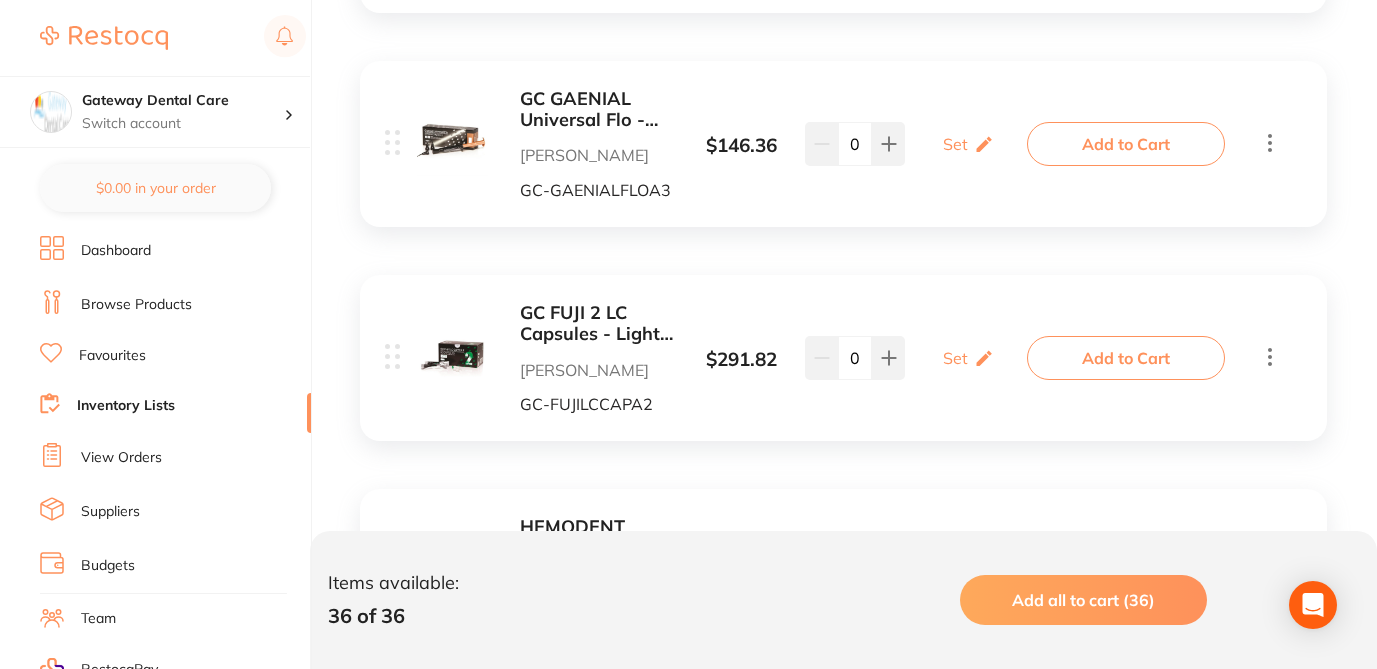 click 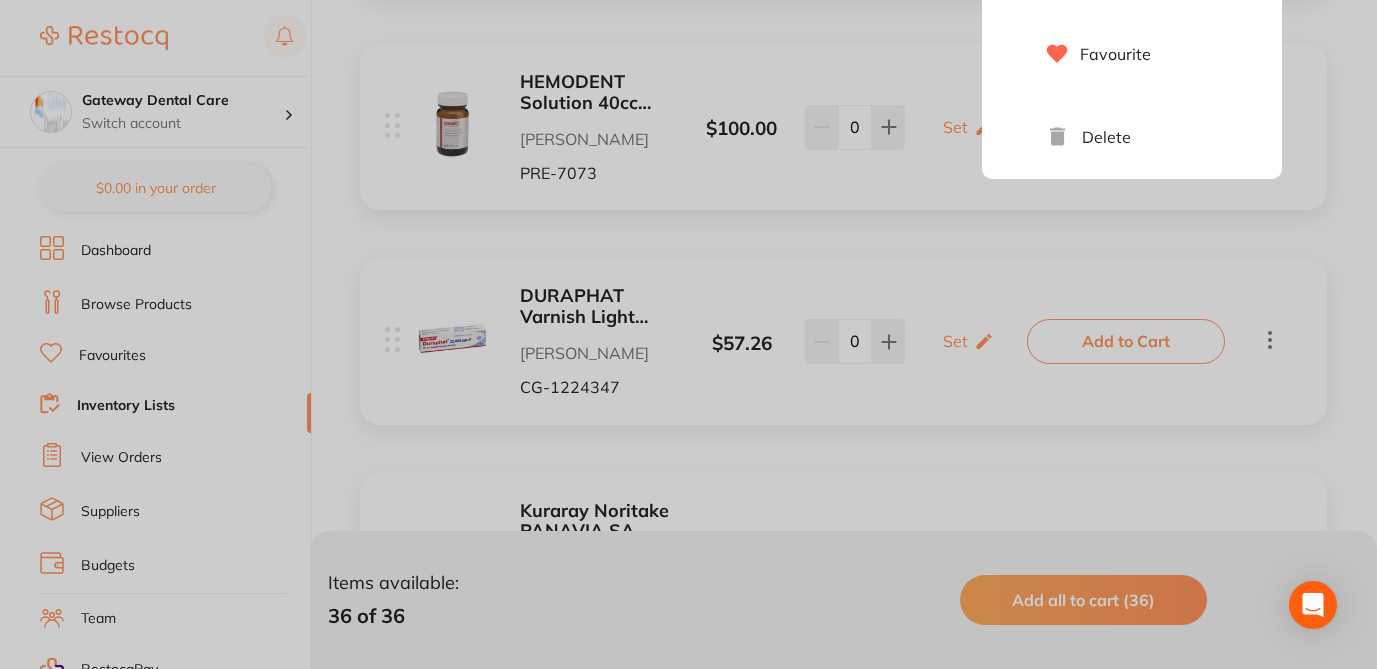 scroll, scrollTop: 2880, scrollLeft: 0, axis: vertical 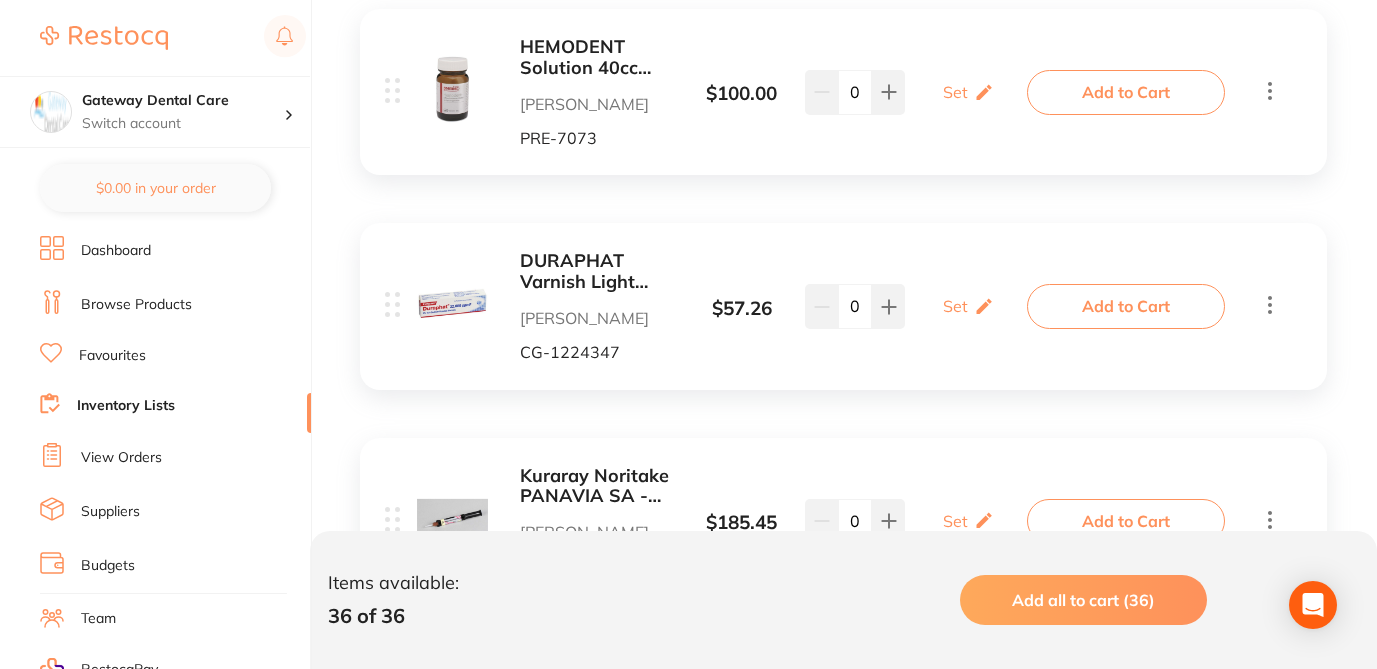 click 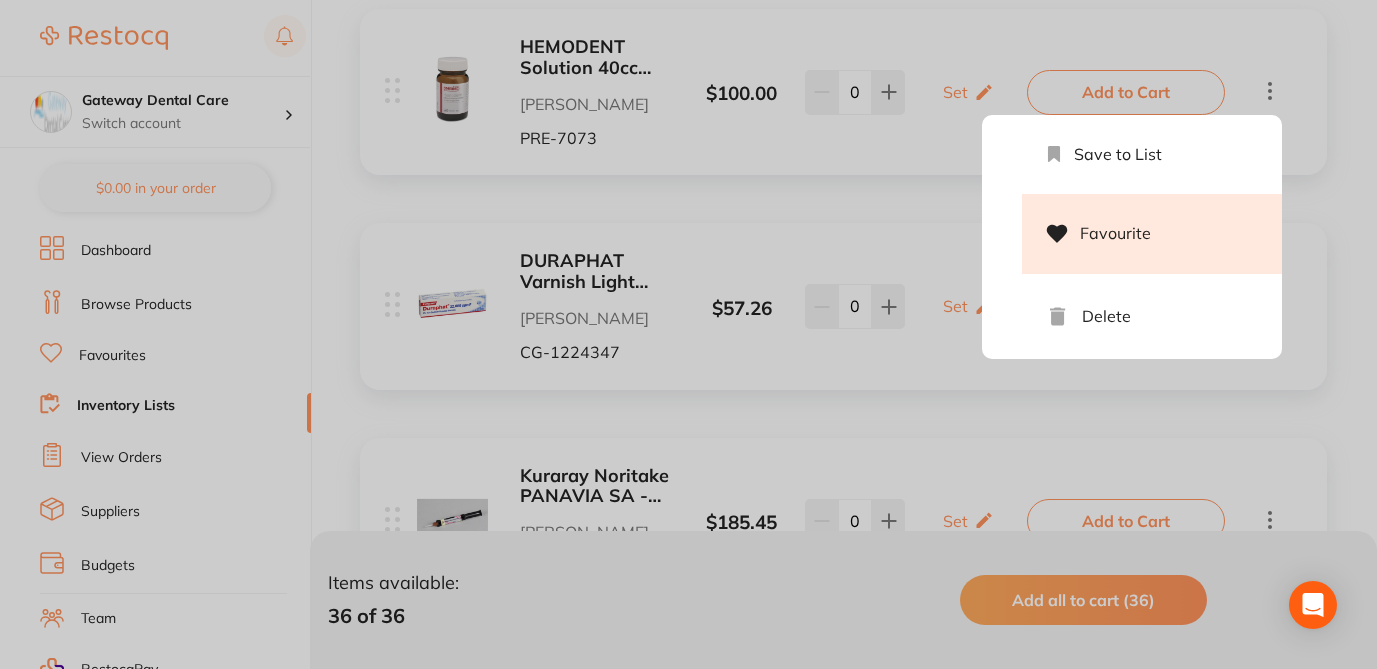click on "Favourite" at bounding box center [1152, 234] 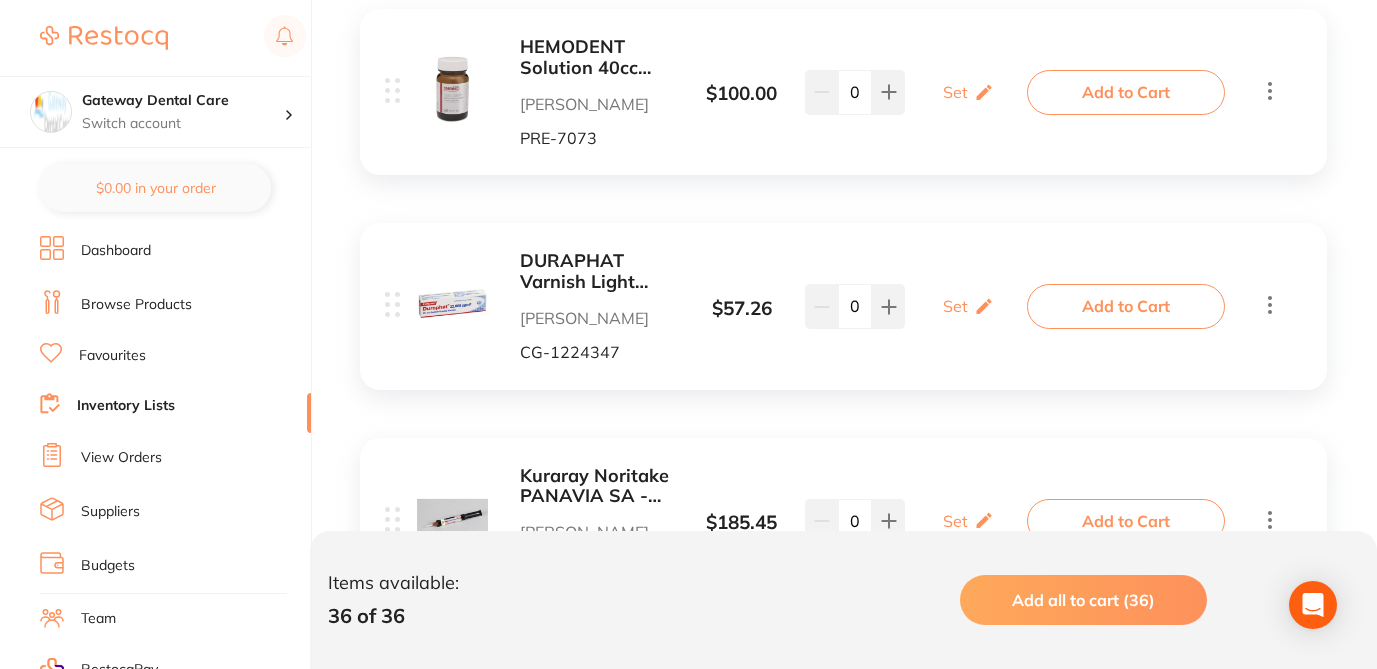 click 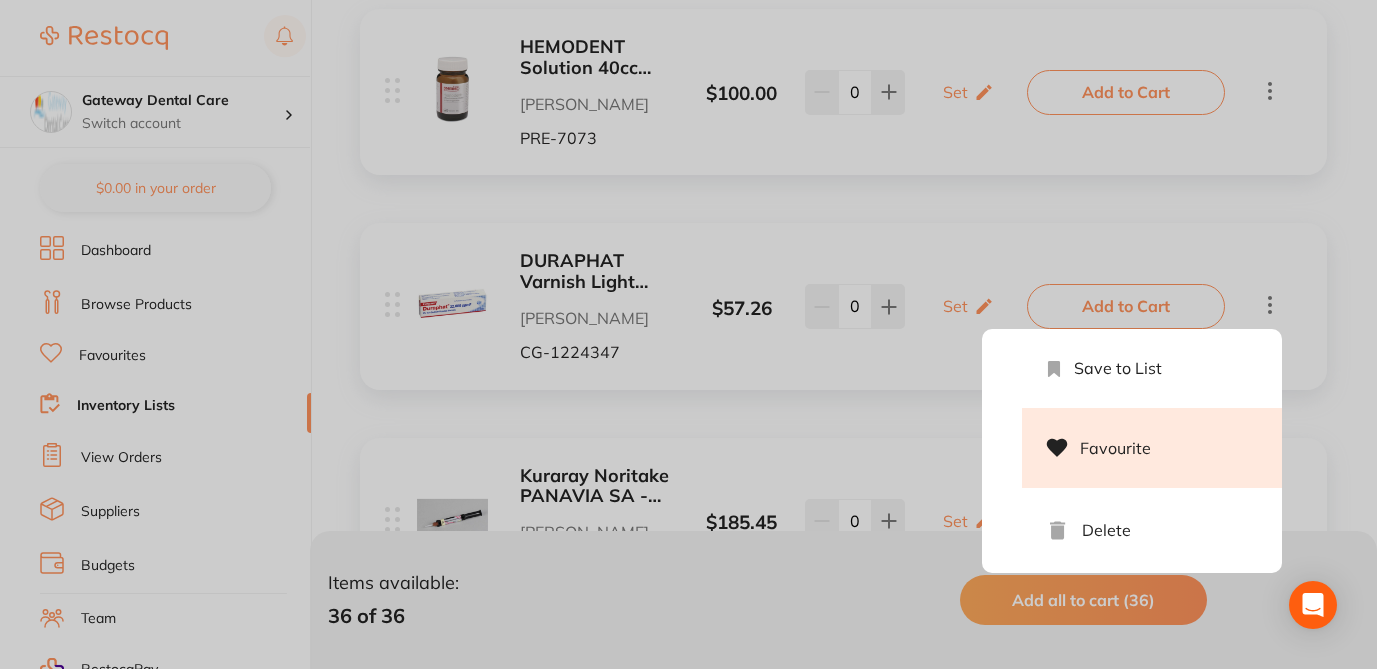 click on "Favourite" at bounding box center [1152, 448] 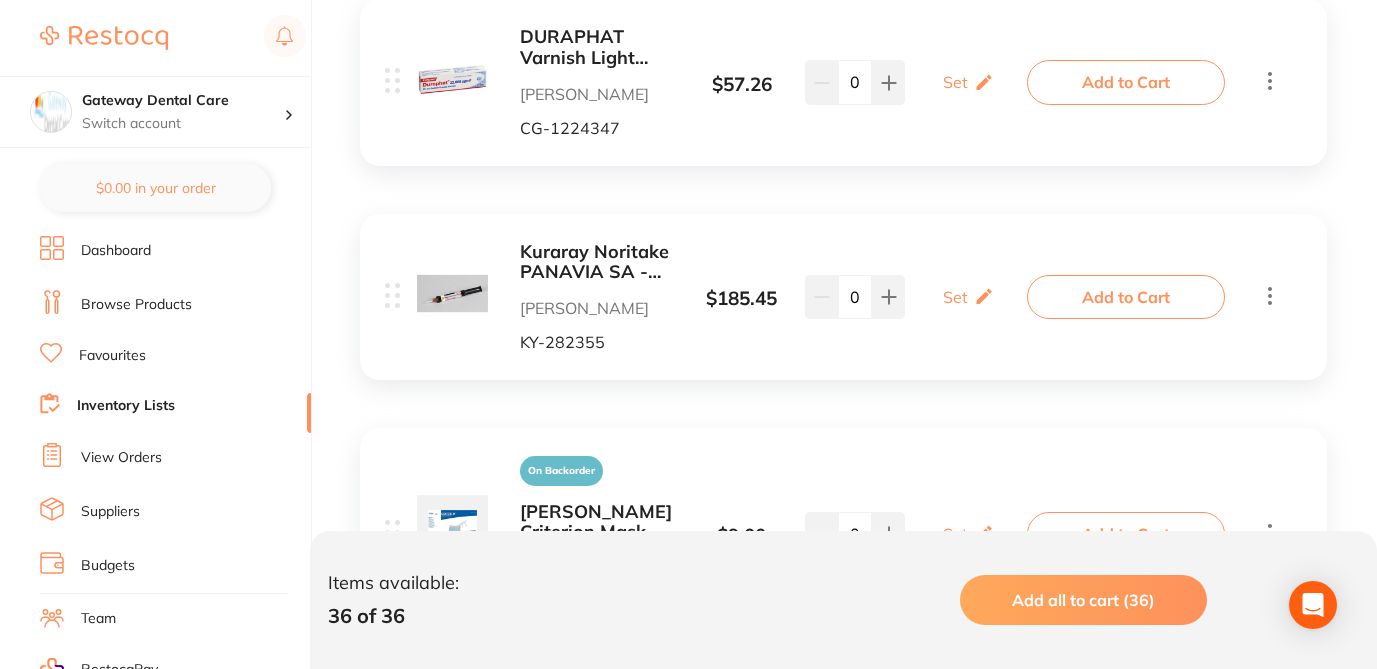 scroll, scrollTop: 3160, scrollLeft: 0, axis: vertical 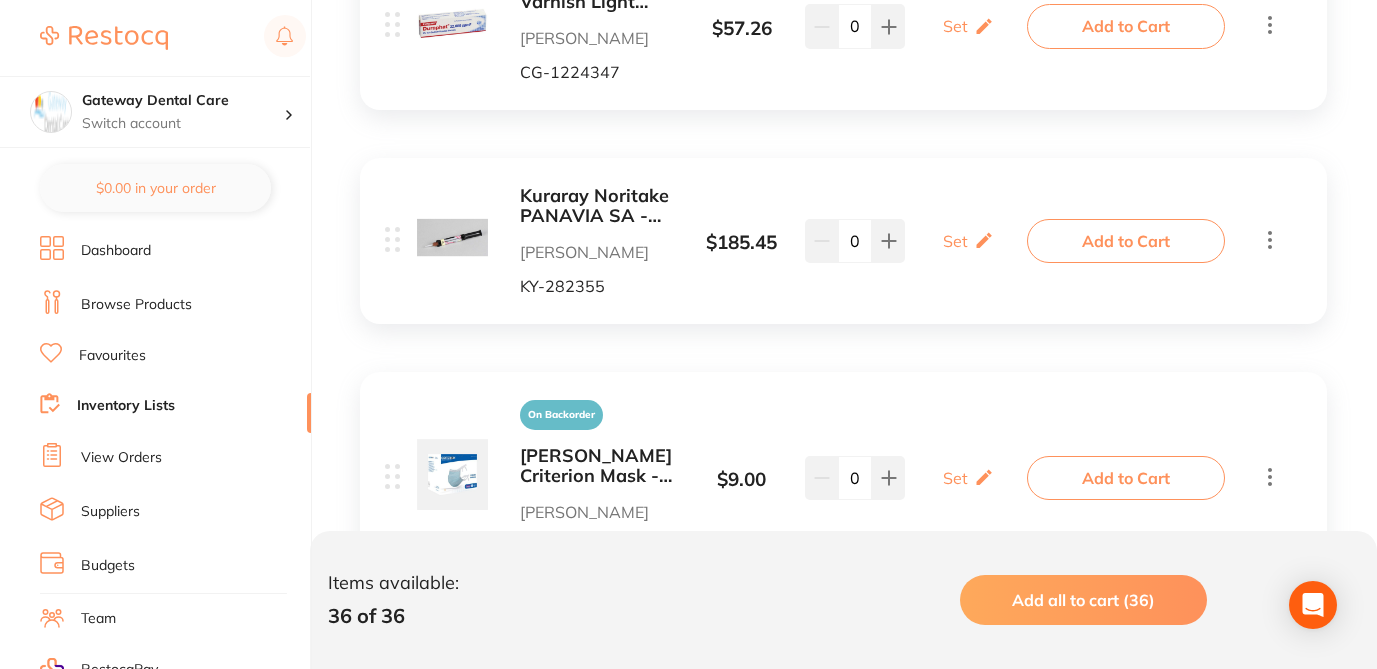 click 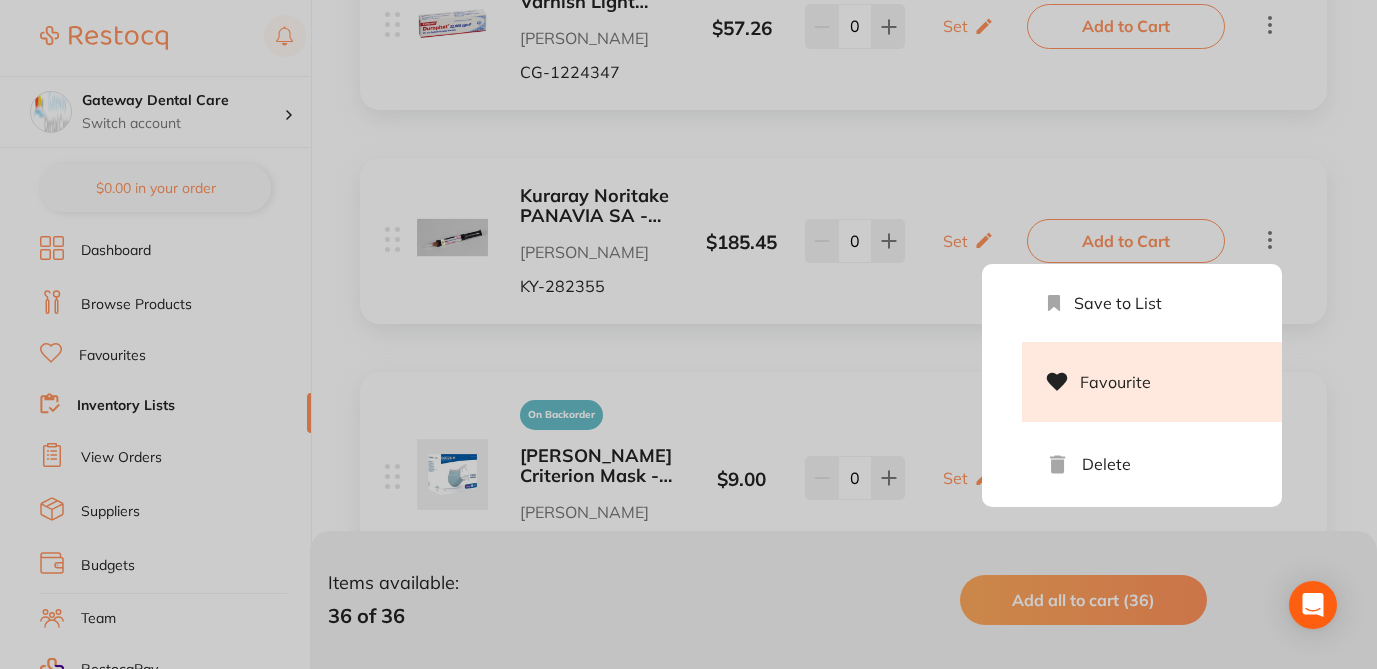 click on "Favourite" at bounding box center [1152, 382] 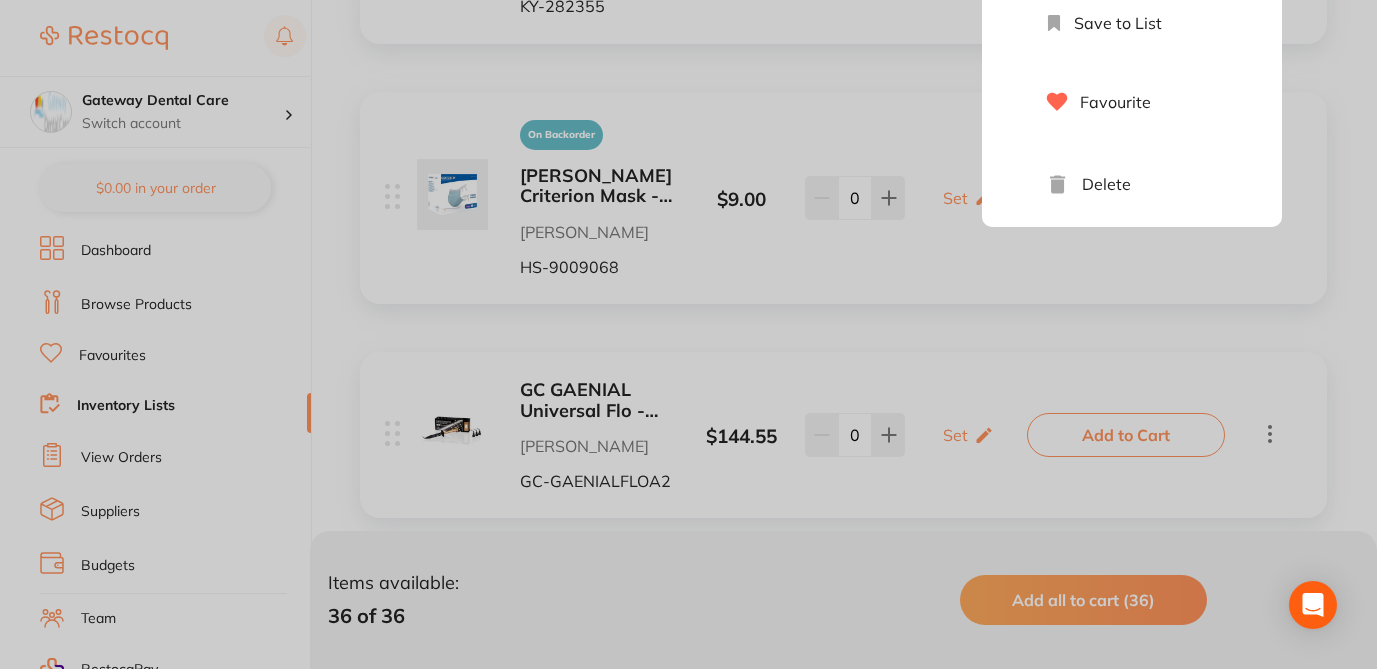 scroll, scrollTop: 3560, scrollLeft: 0, axis: vertical 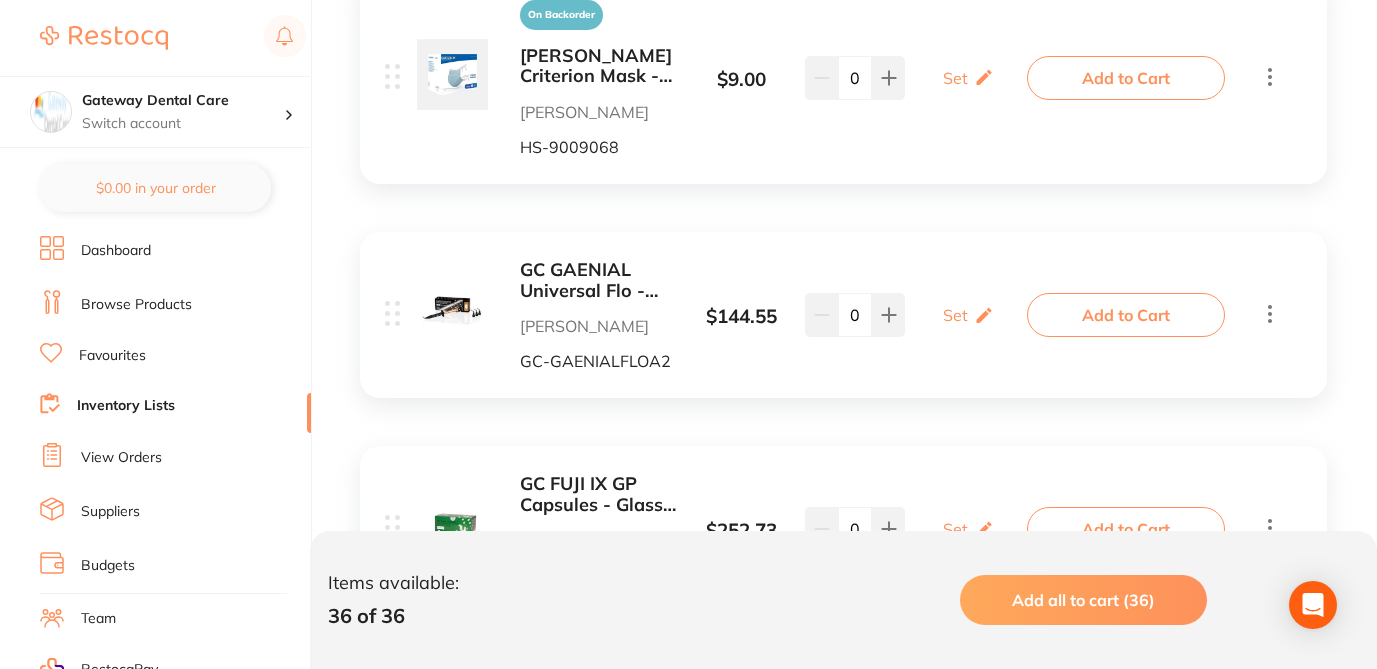 click 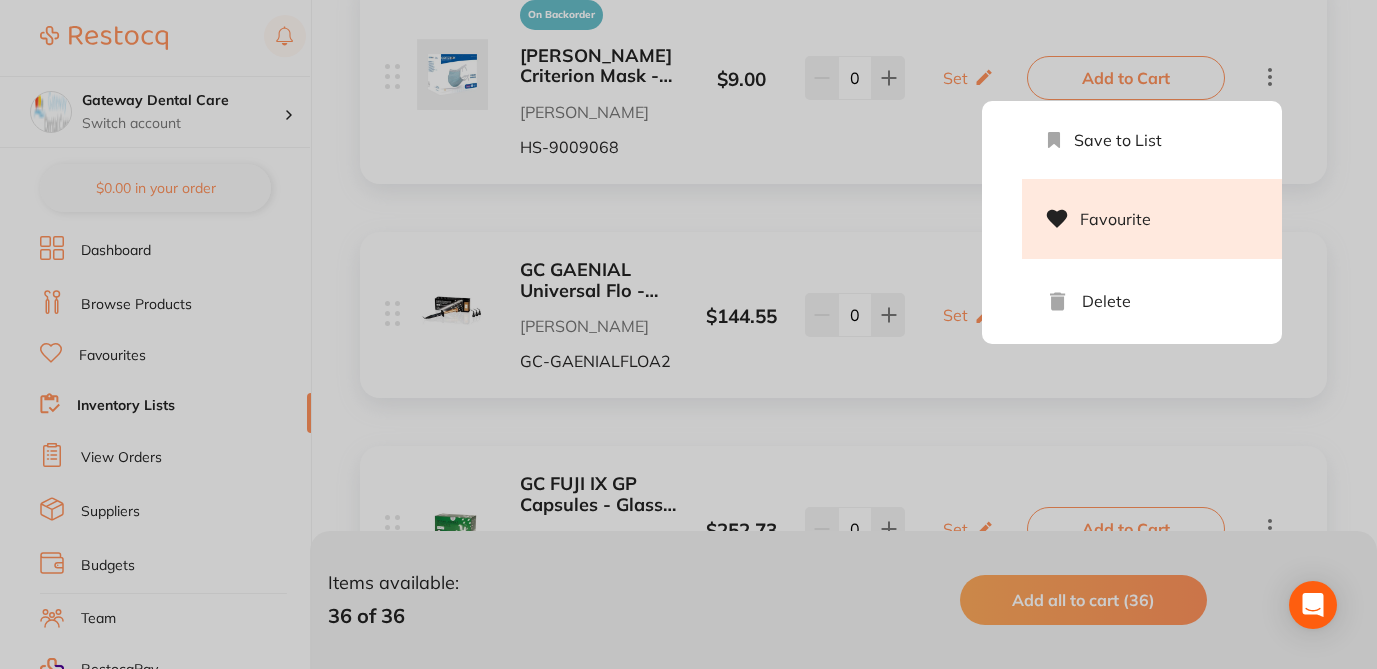 click on "Favourite" at bounding box center (1152, 219) 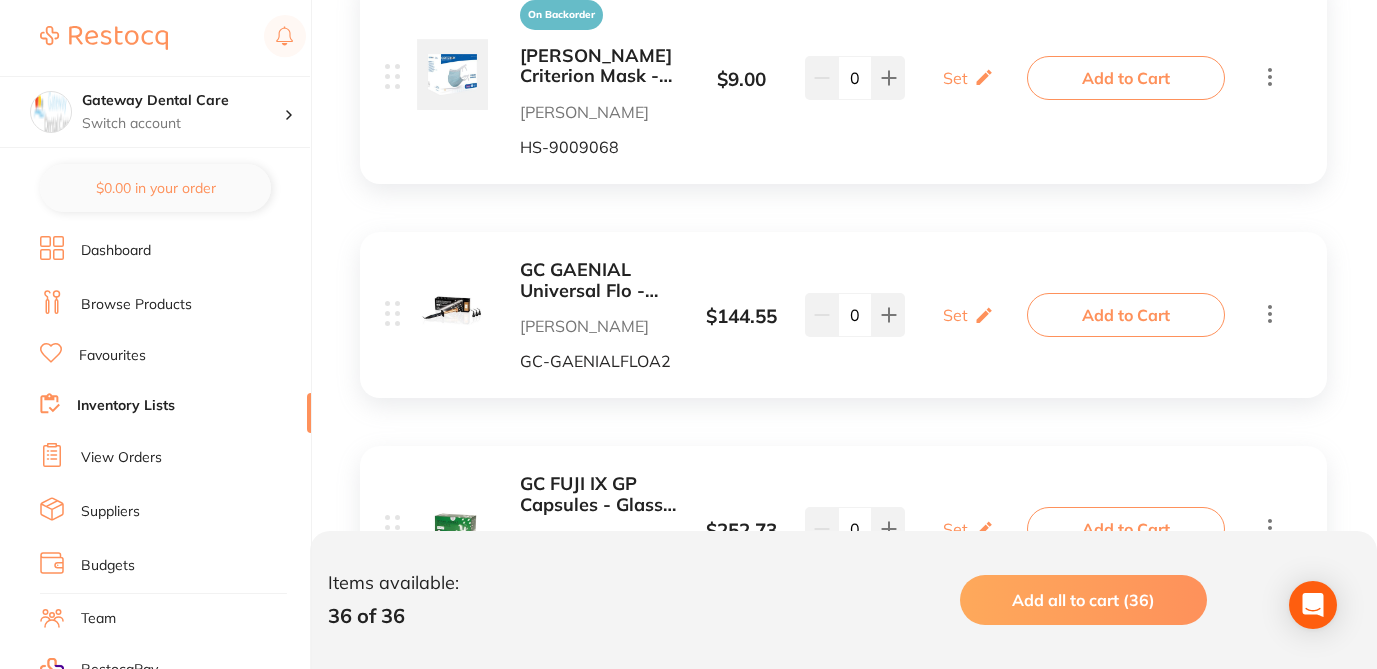 click 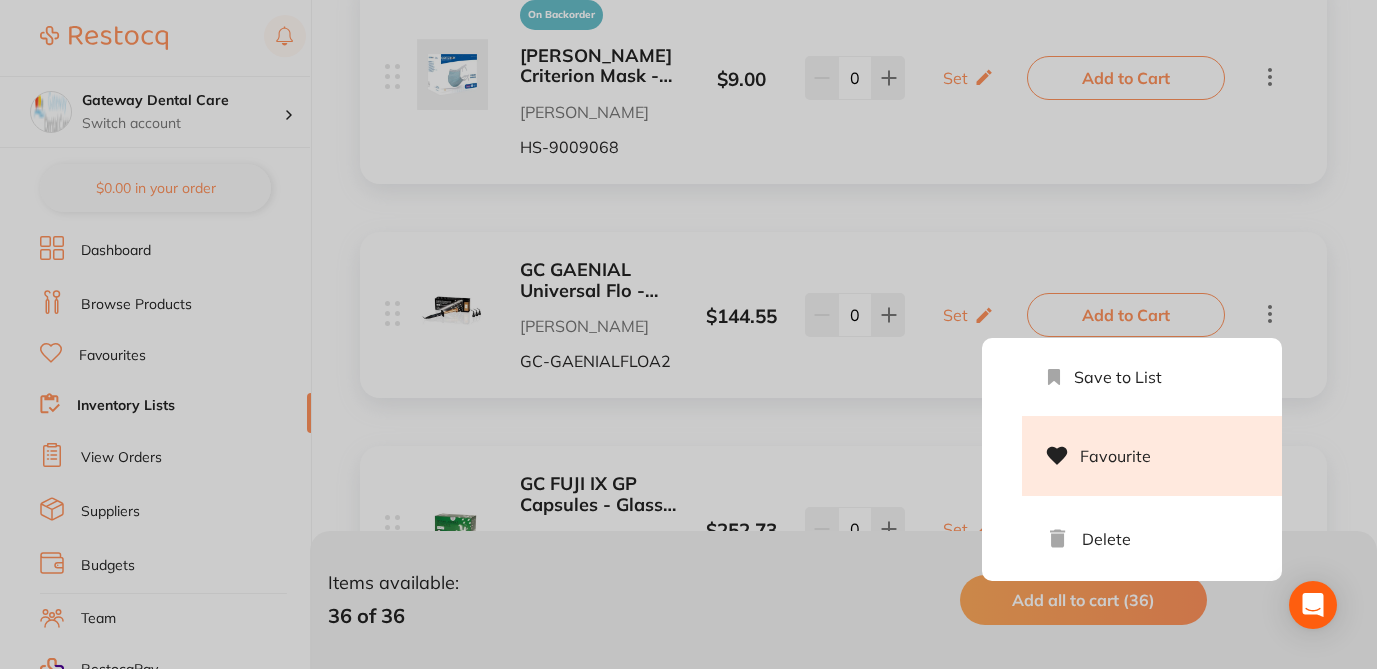 click on "Favourite" at bounding box center (1152, 456) 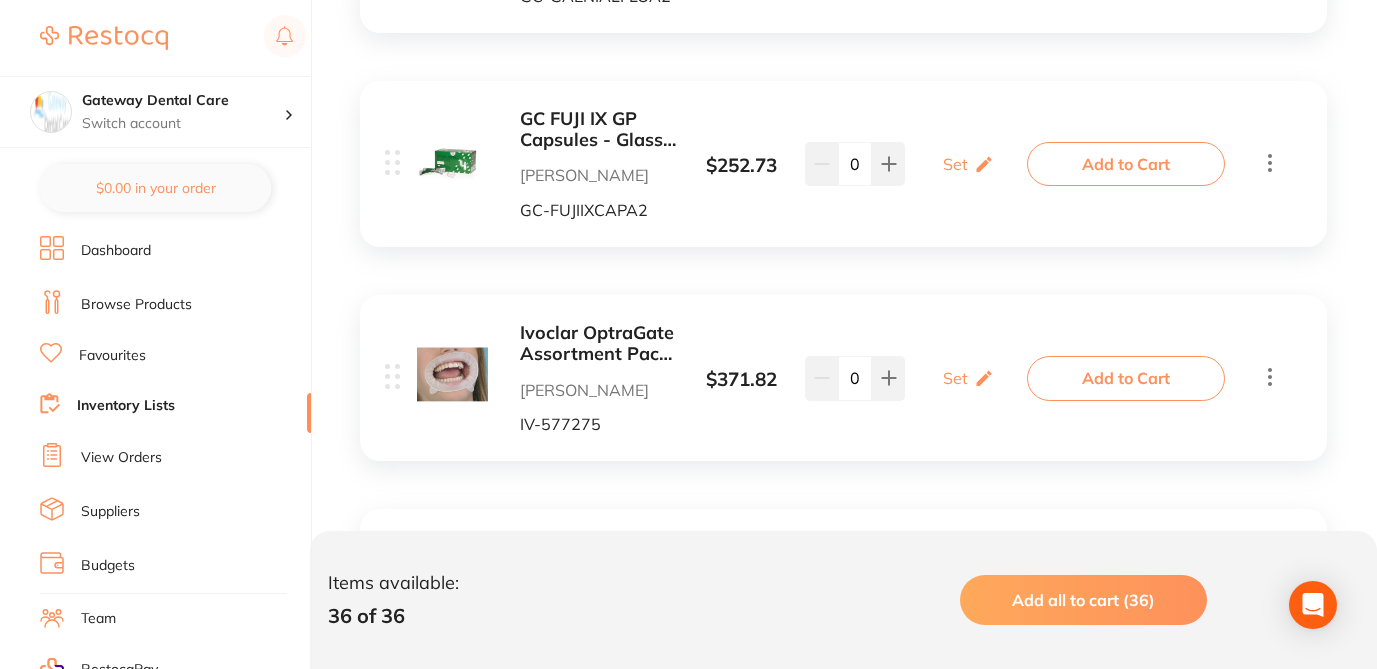 scroll, scrollTop: 4000, scrollLeft: 0, axis: vertical 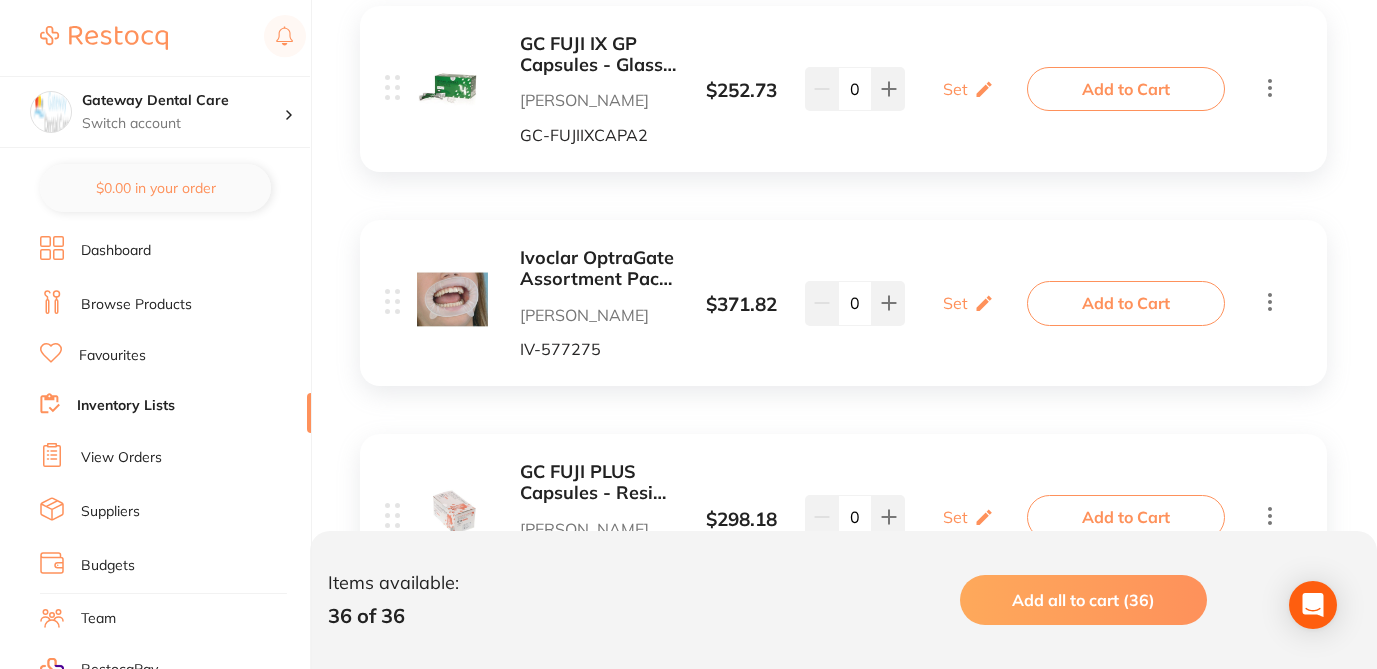 click 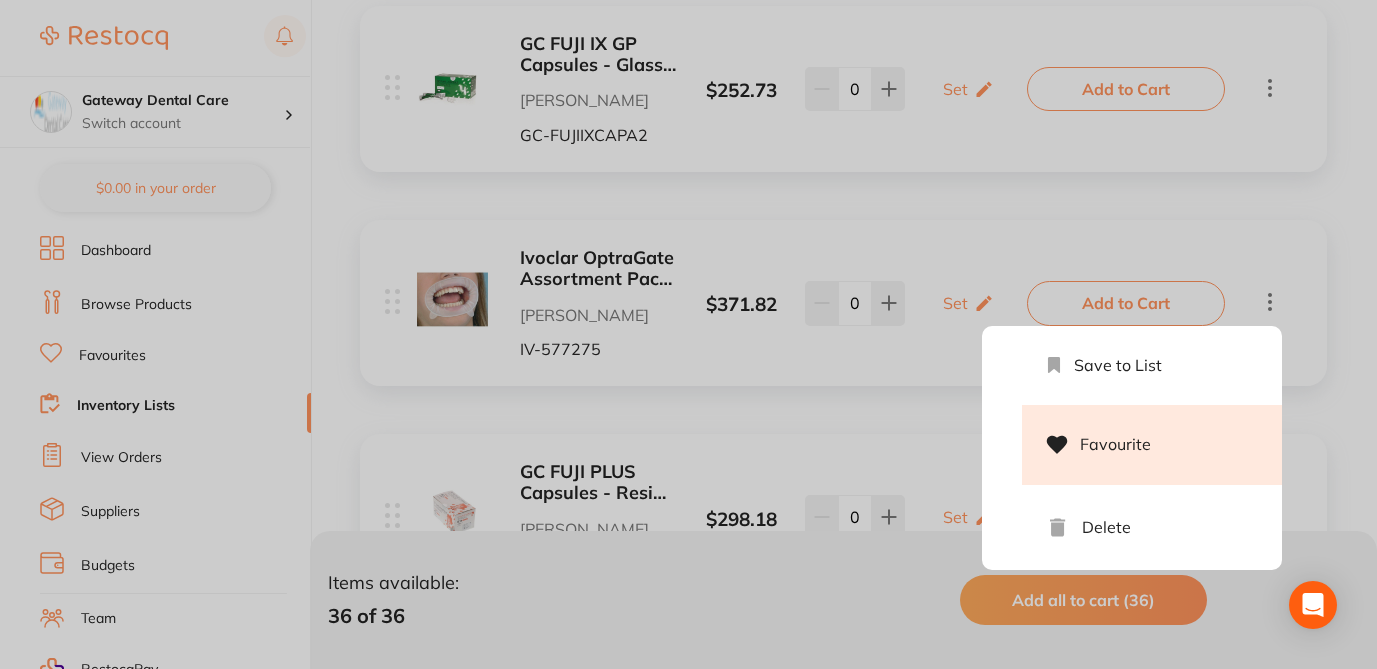 click on "Favourite" at bounding box center [1152, 445] 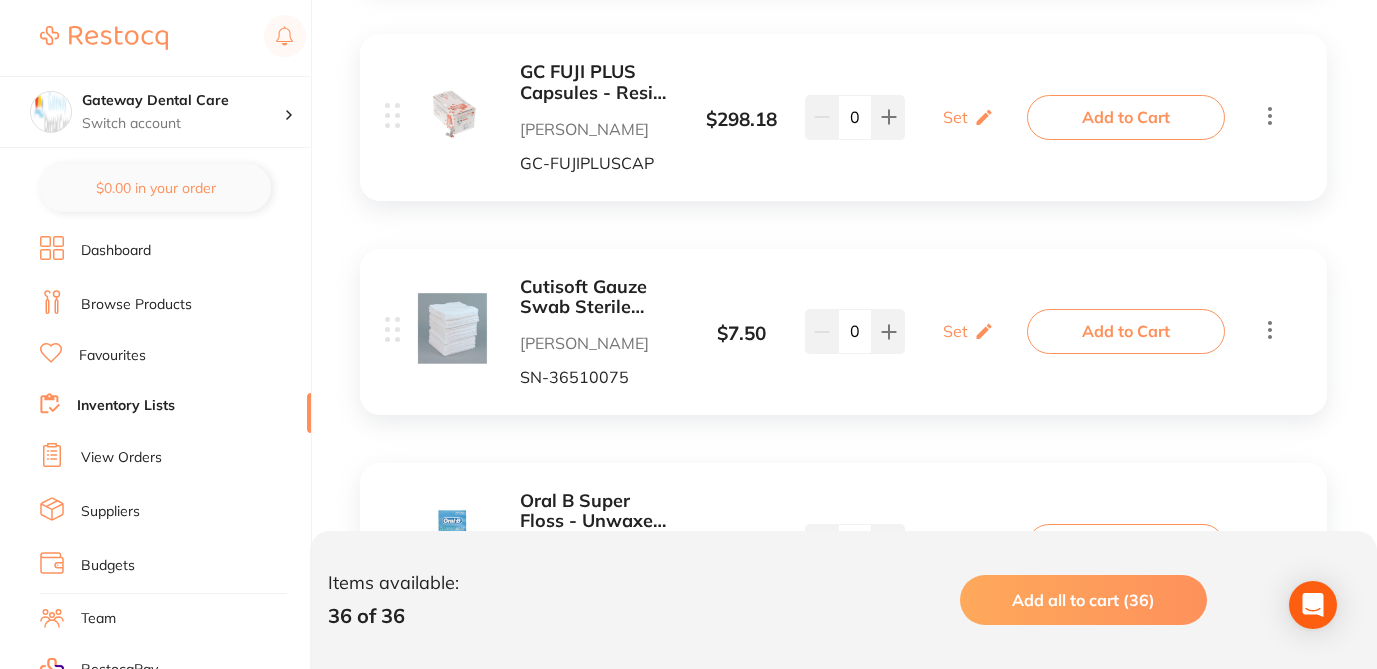scroll, scrollTop: 4440, scrollLeft: 0, axis: vertical 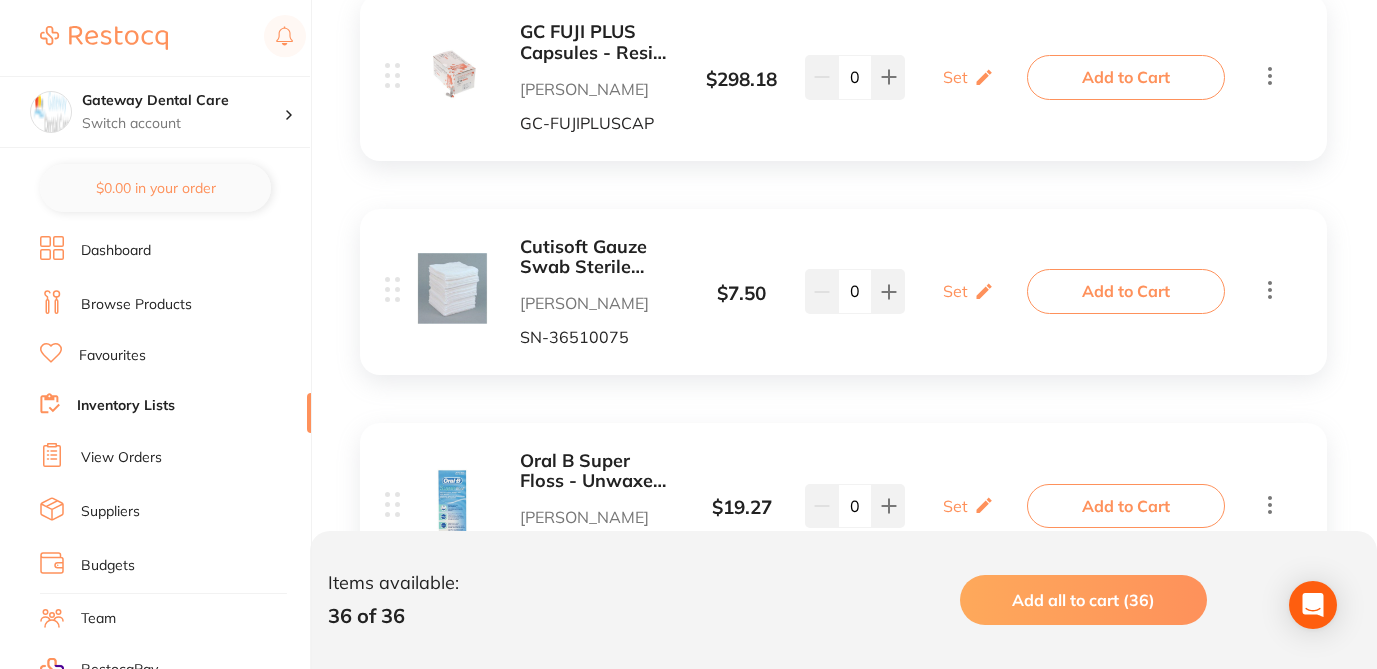 click 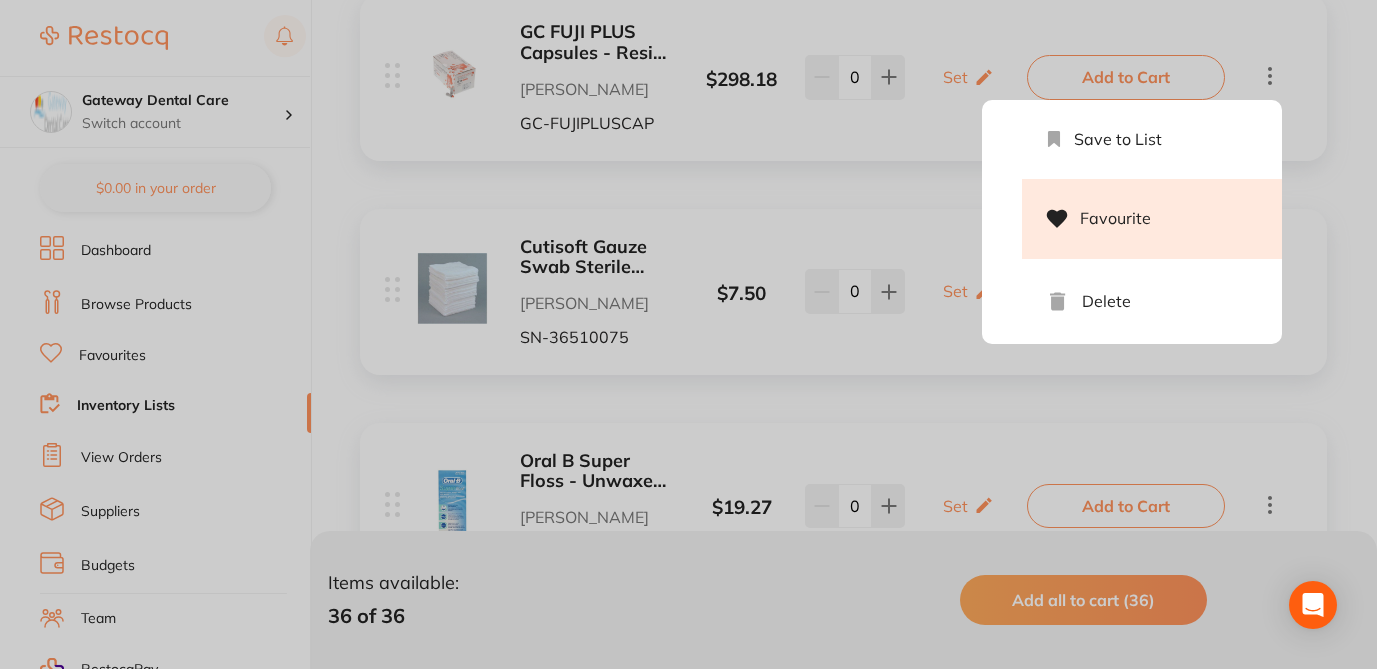 click on "Favourite" at bounding box center (1152, 219) 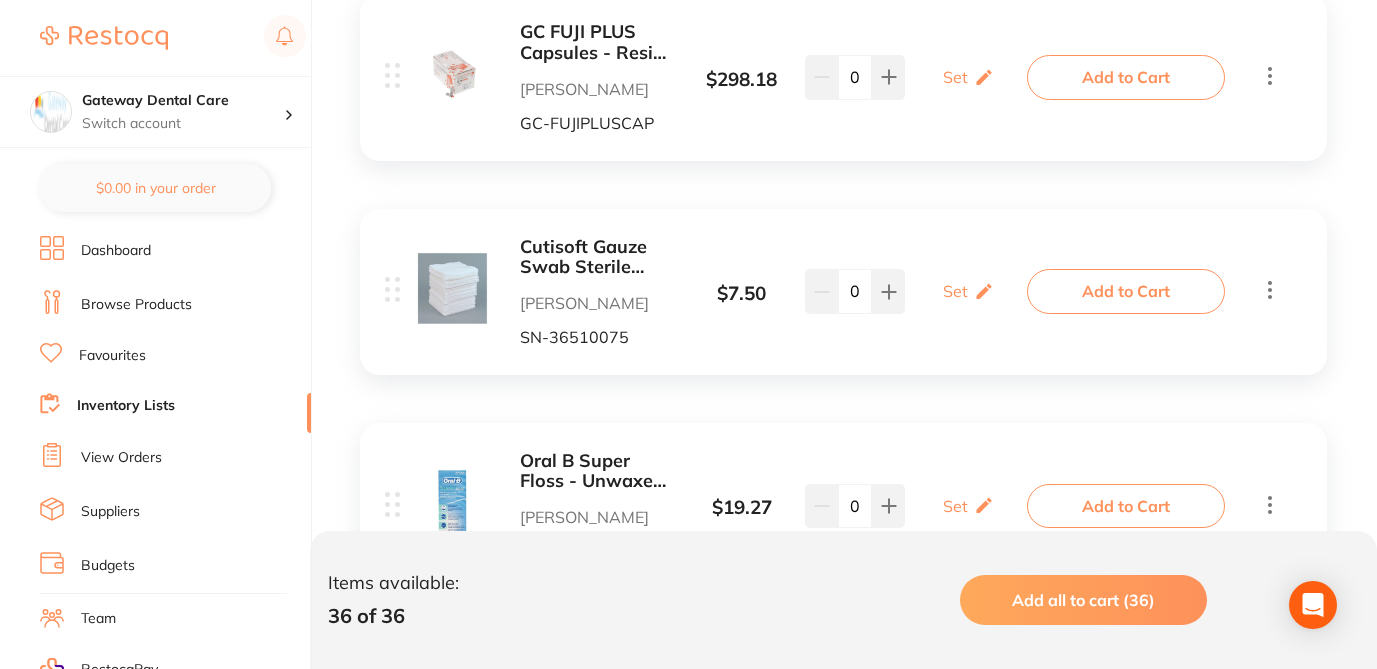 click 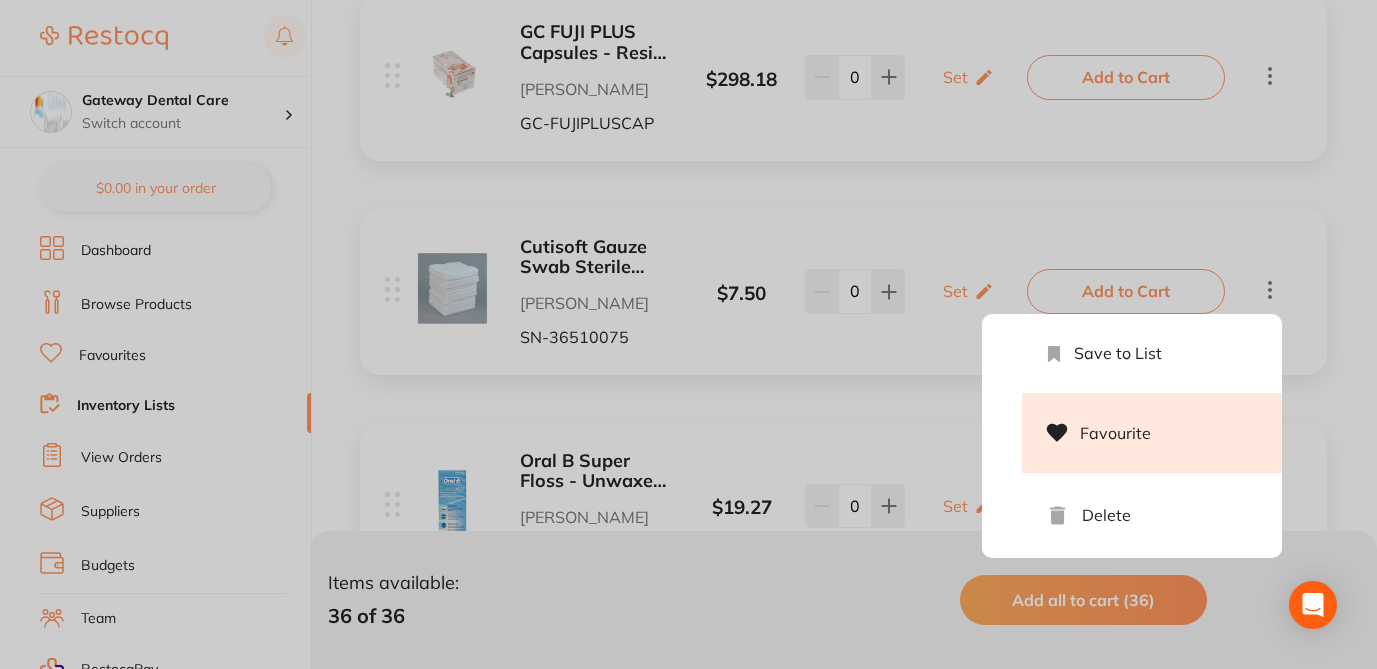click on "Favourite" at bounding box center (1152, 433) 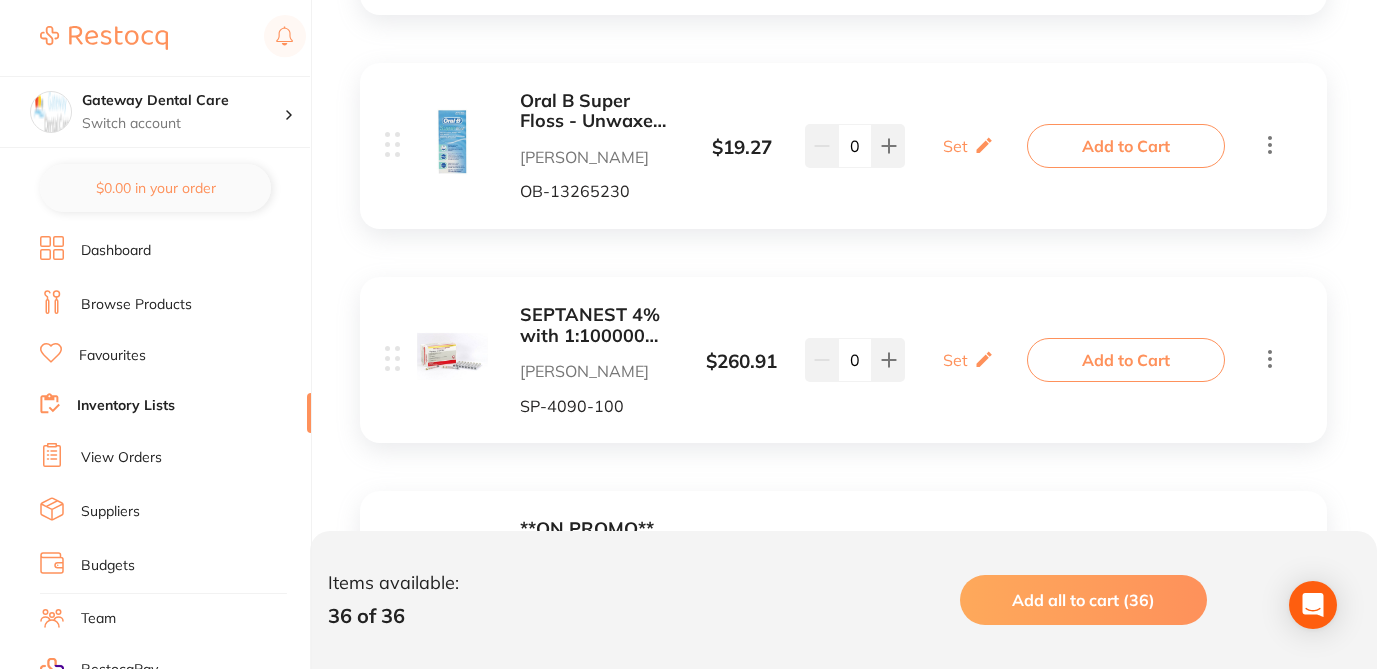 scroll, scrollTop: 4880, scrollLeft: 0, axis: vertical 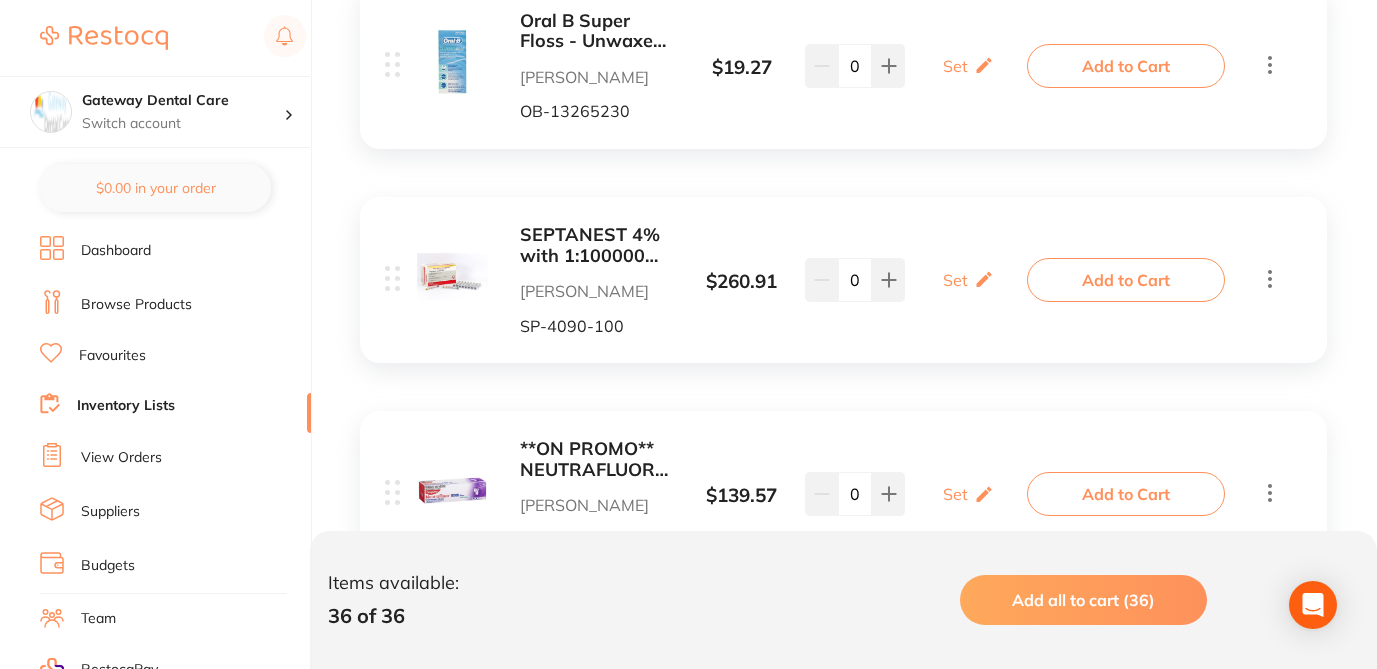 click 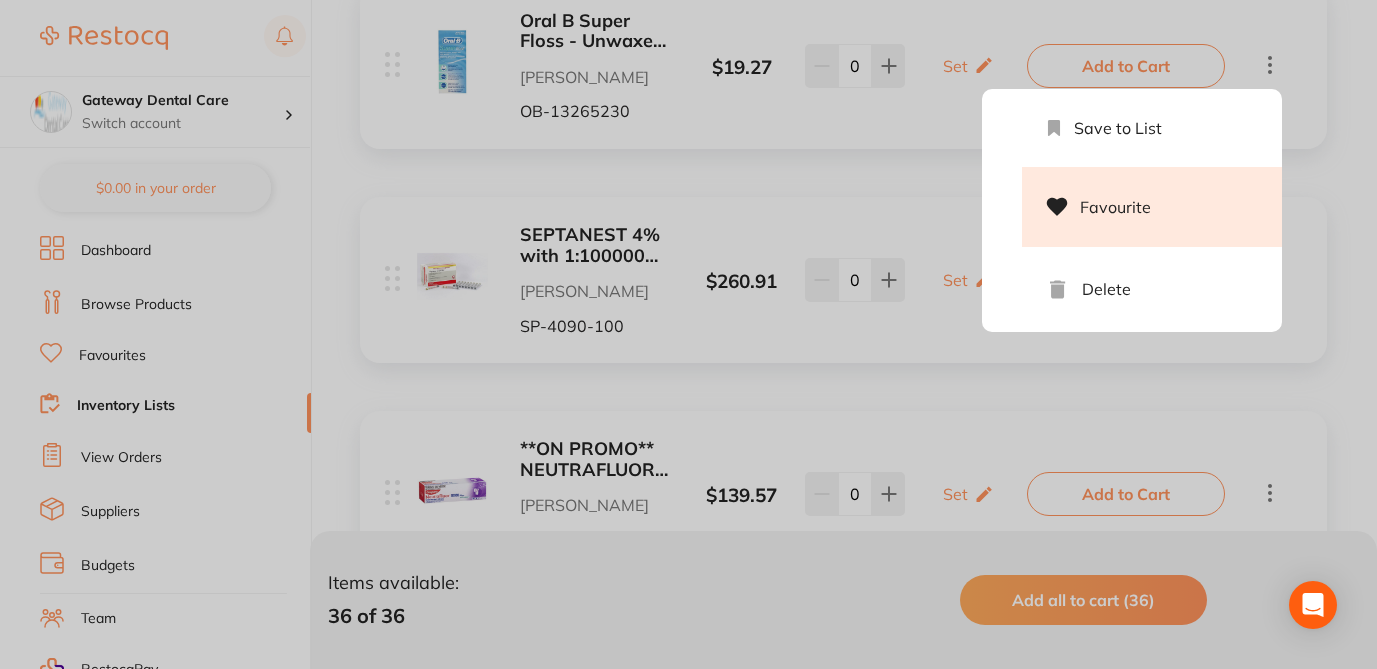 click on "Favourite" at bounding box center (1152, 207) 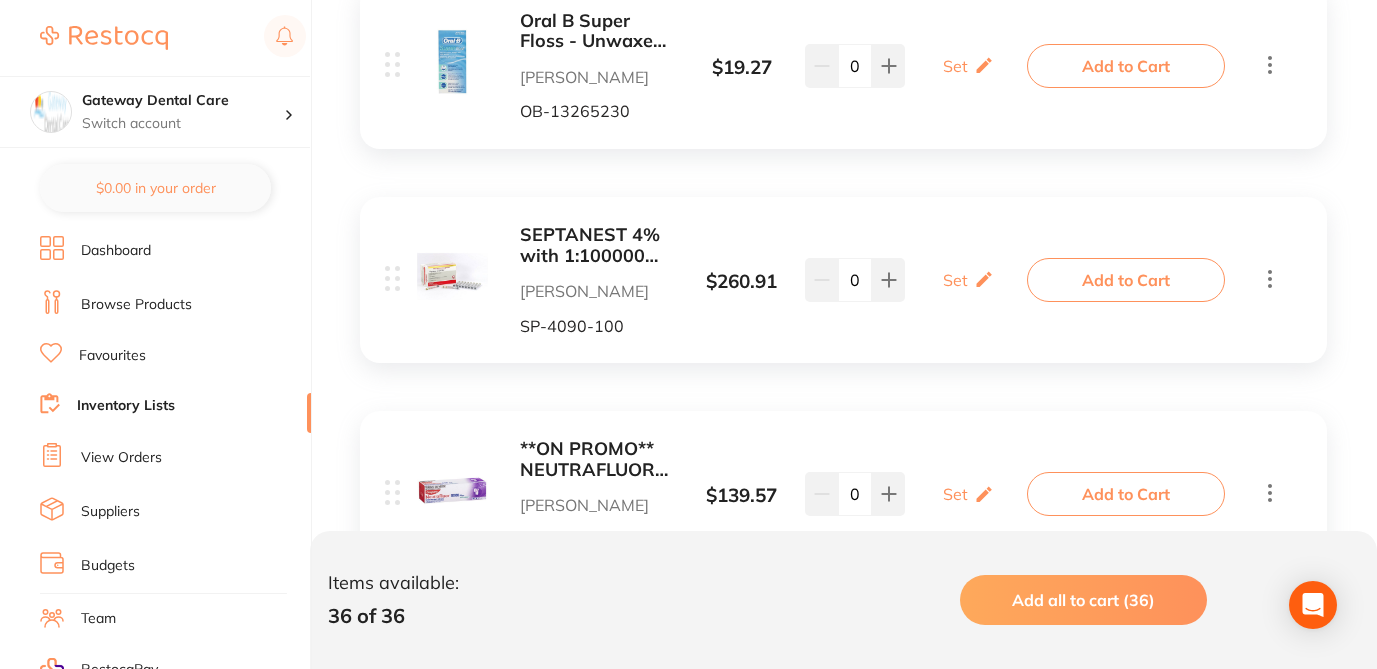 click 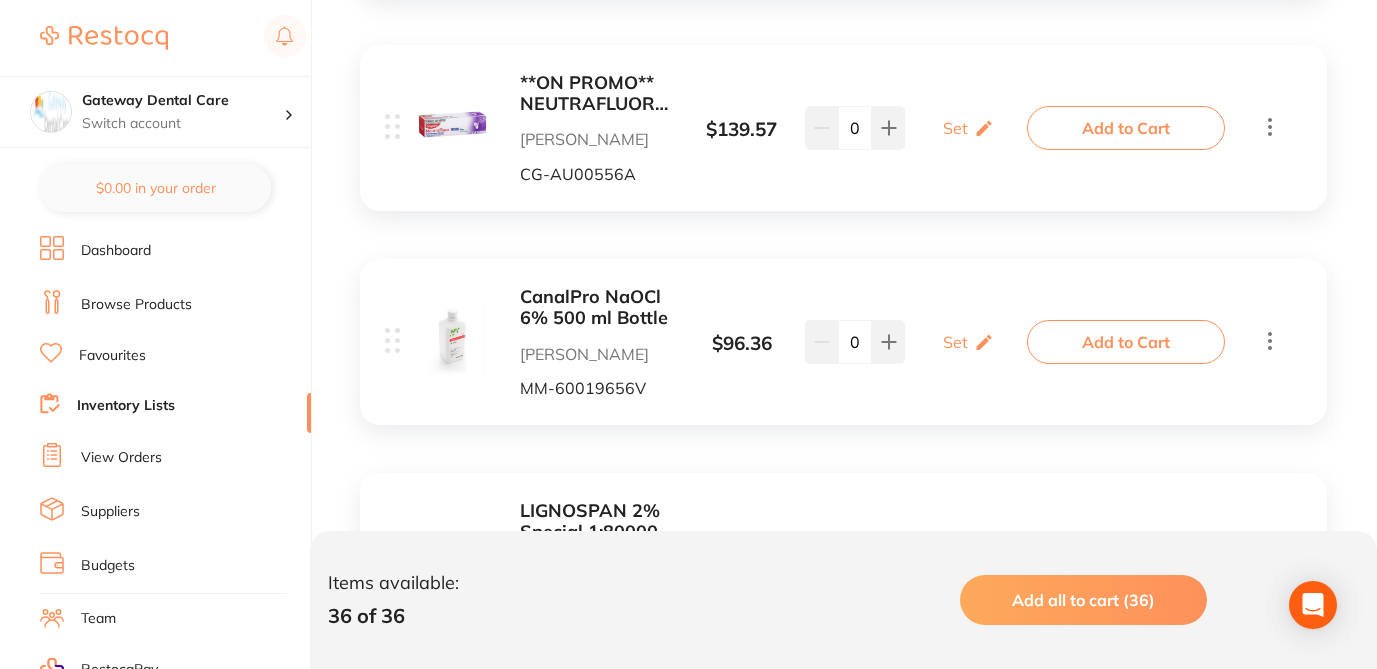 scroll, scrollTop: 5280, scrollLeft: 0, axis: vertical 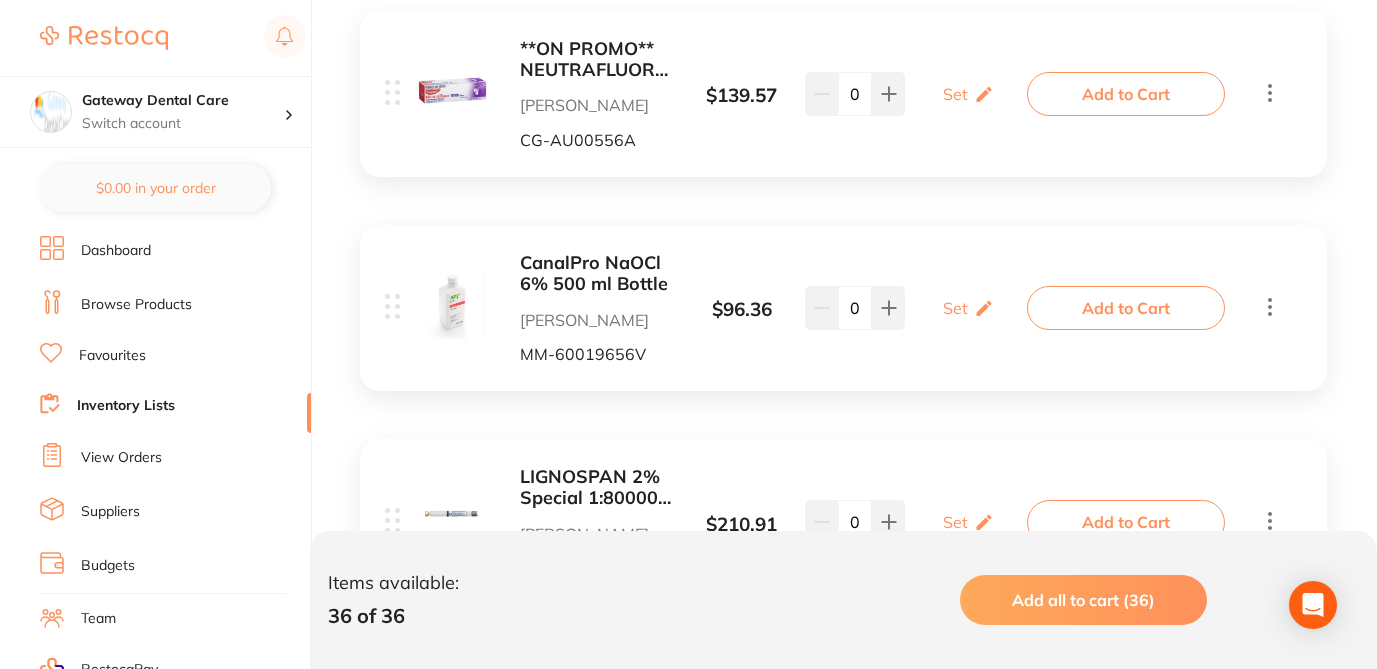 click 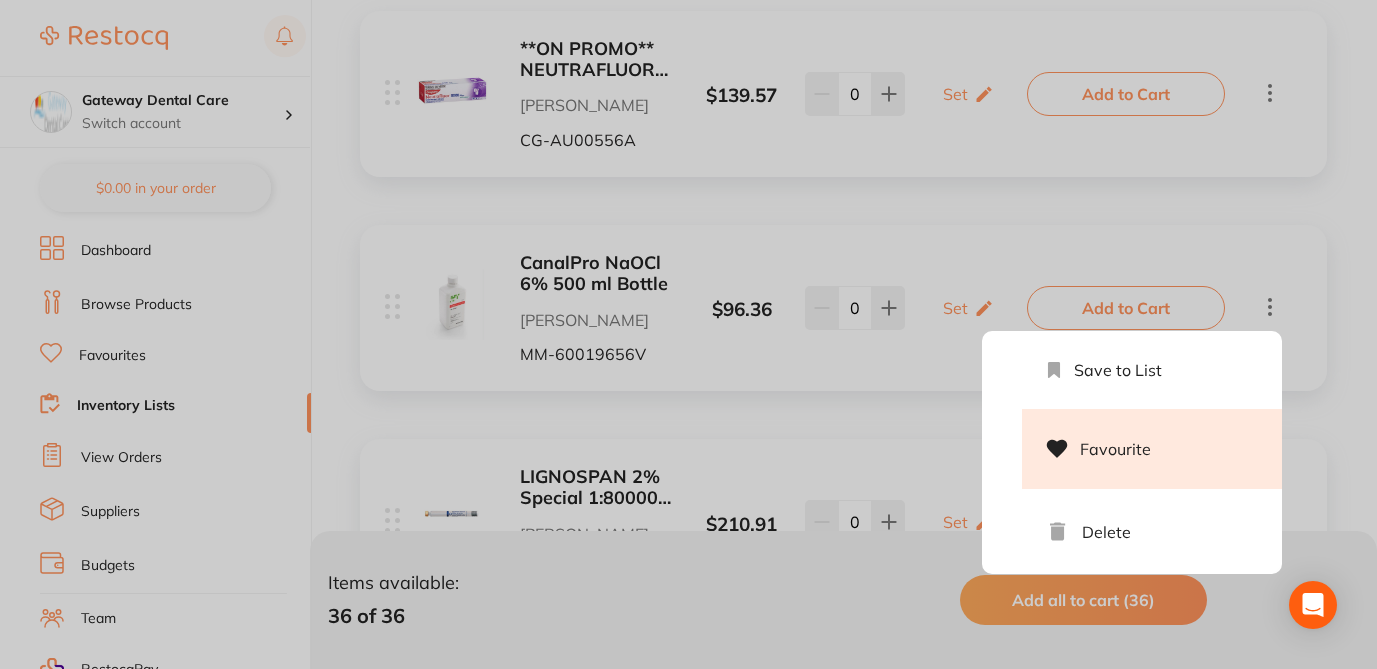 click on "Favourite" at bounding box center (1152, 449) 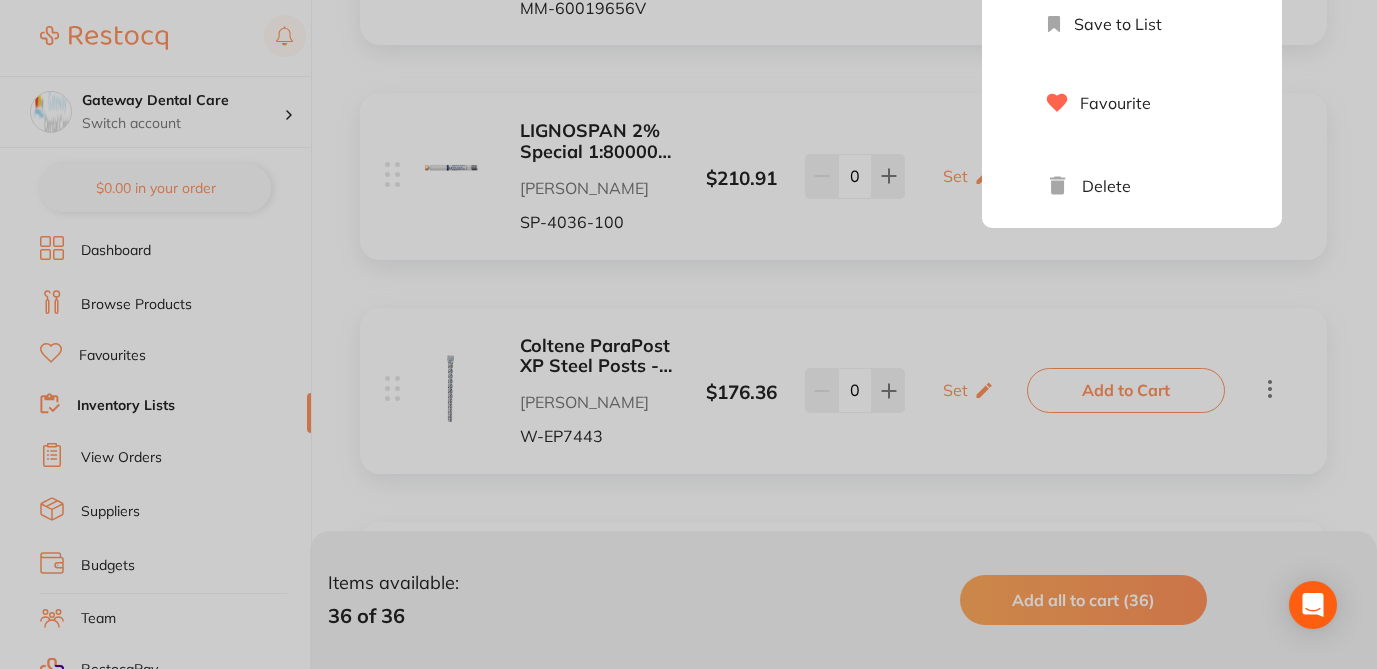 scroll, scrollTop: 5720, scrollLeft: 0, axis: vertical 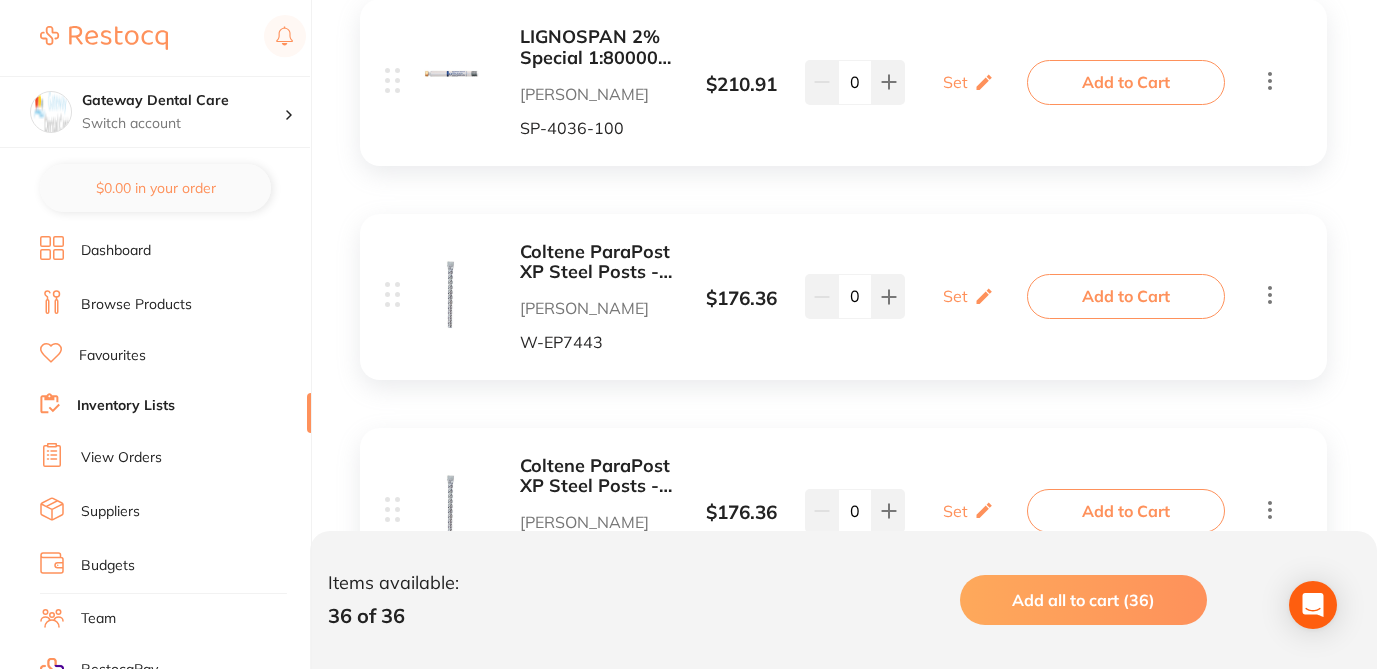 click 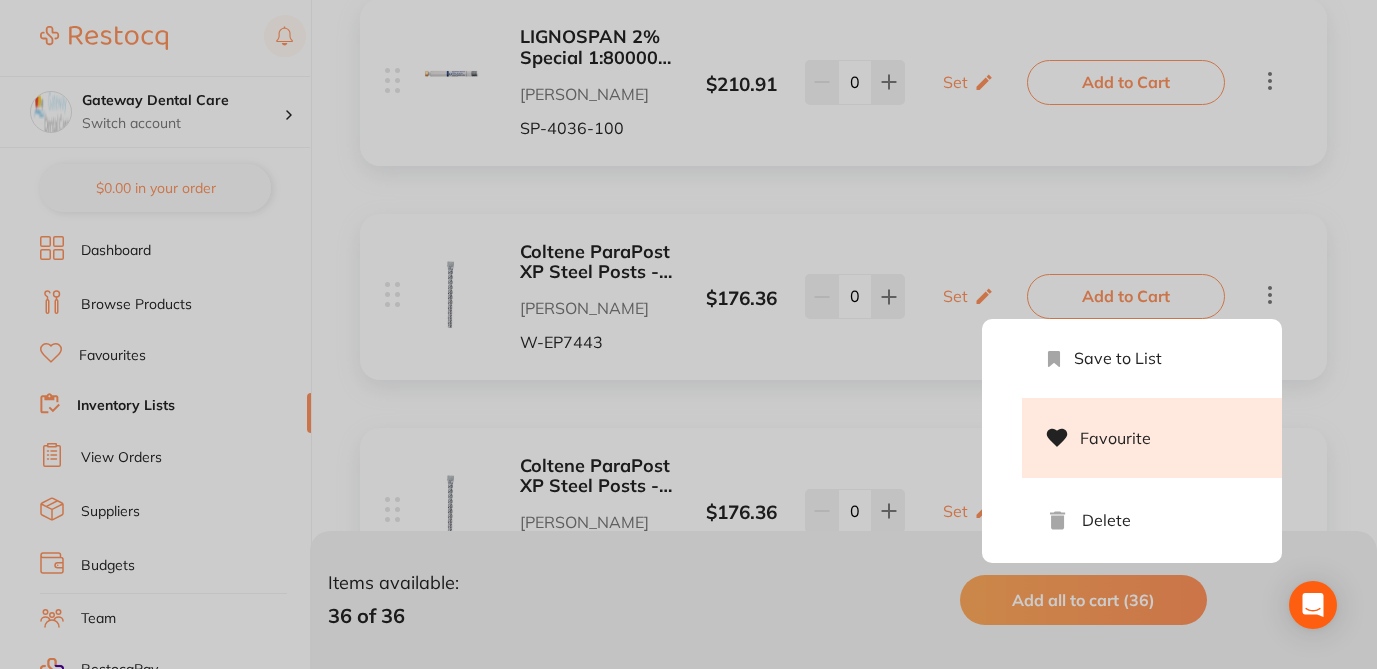 click on "Favourite" at bounding box center (1152, 438) 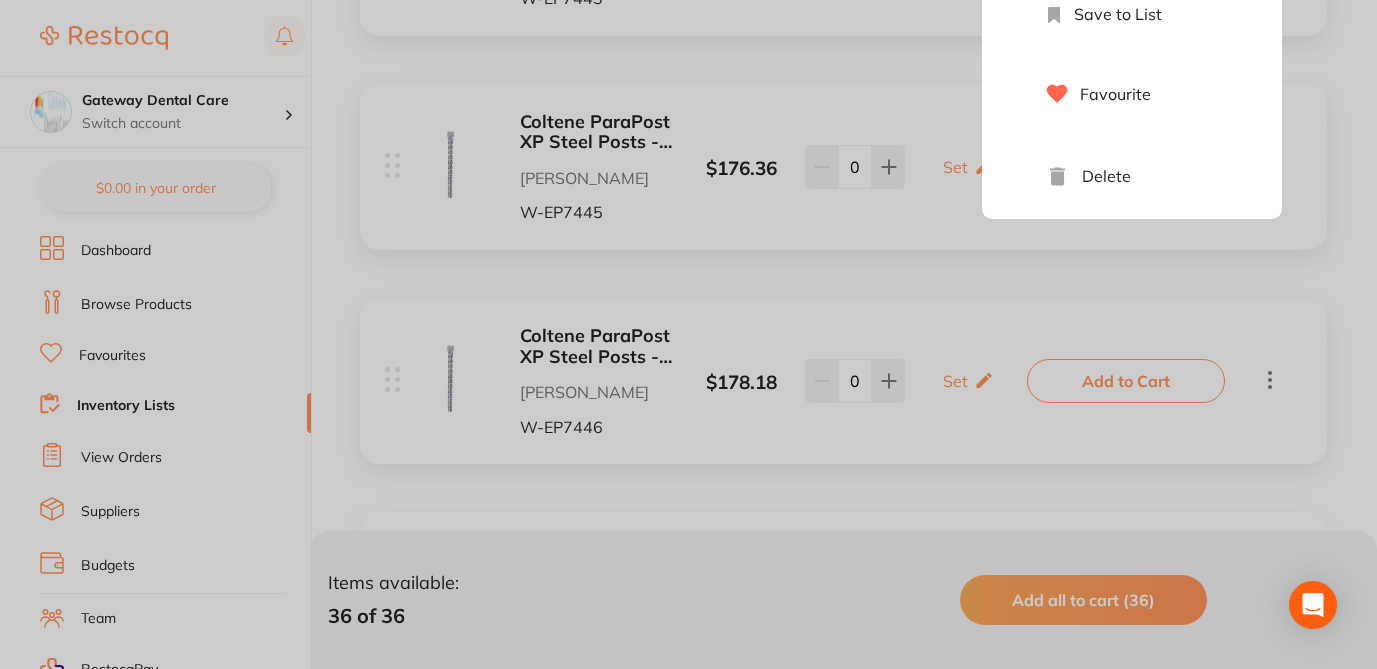 scroll, scrollTop: 6080, scrollLeft: 0, axis: vertical 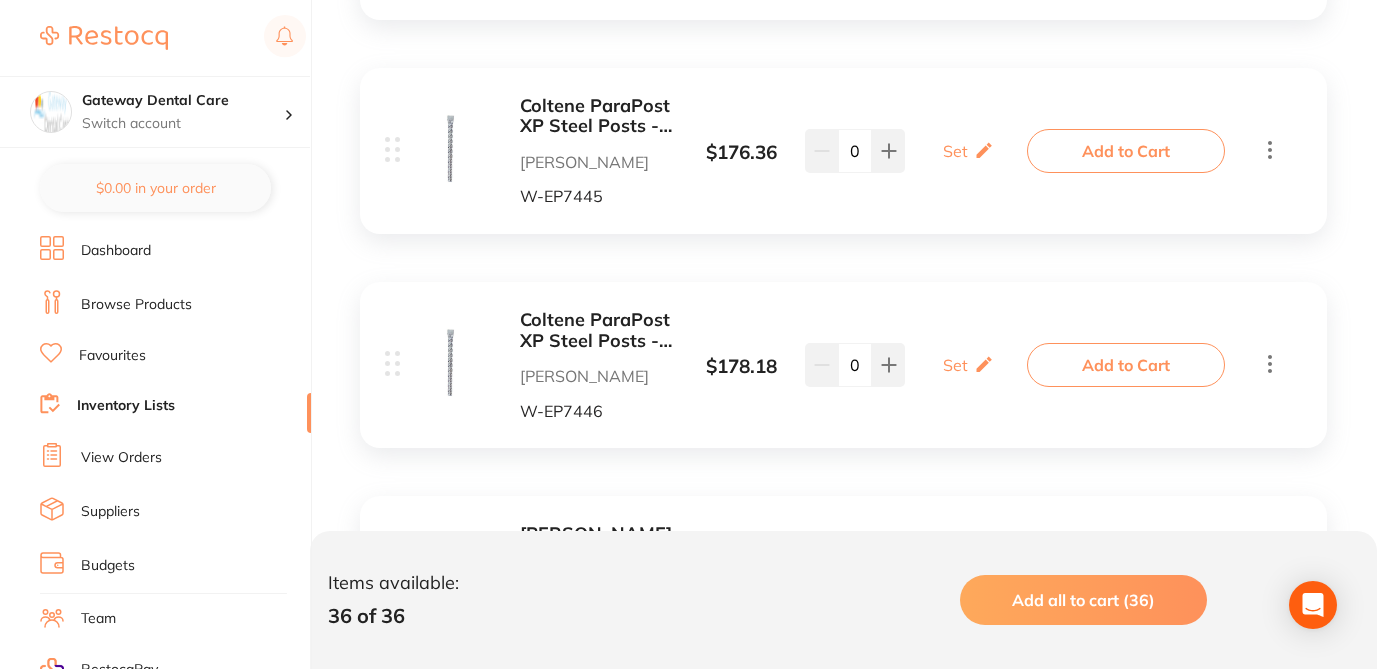click 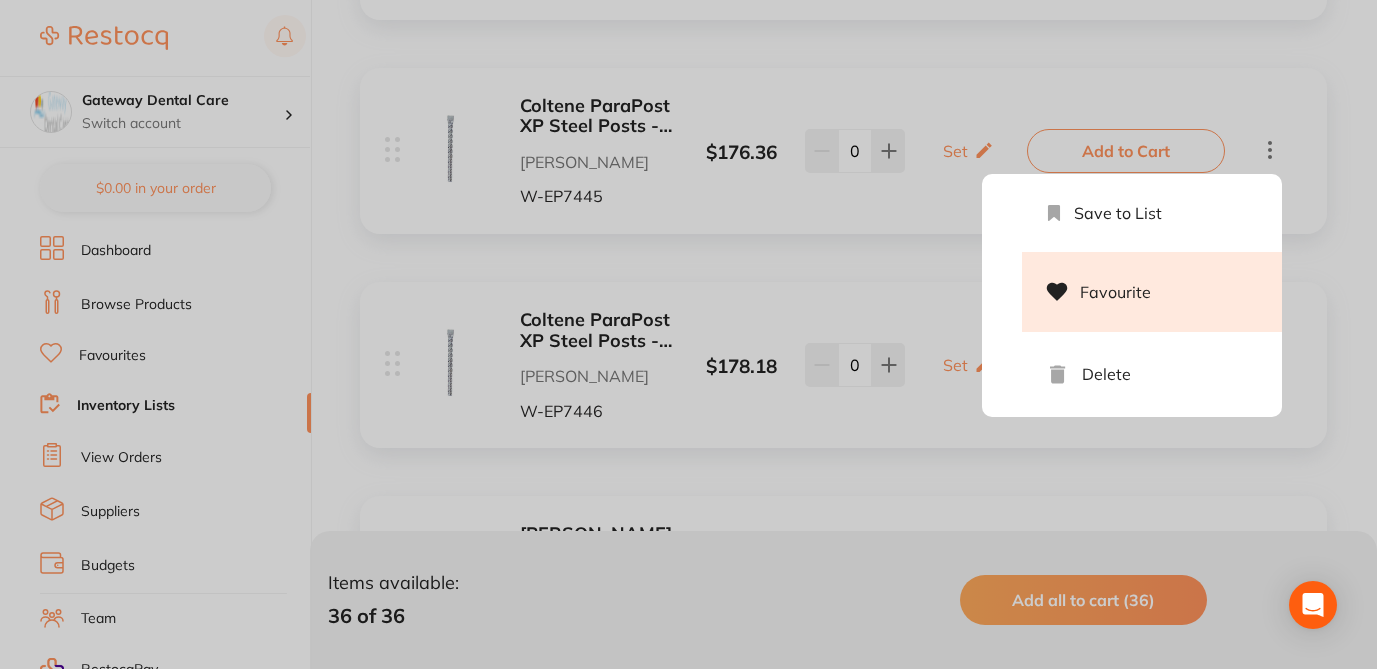 click on "Favourite" at bounding box center (1152, 292) 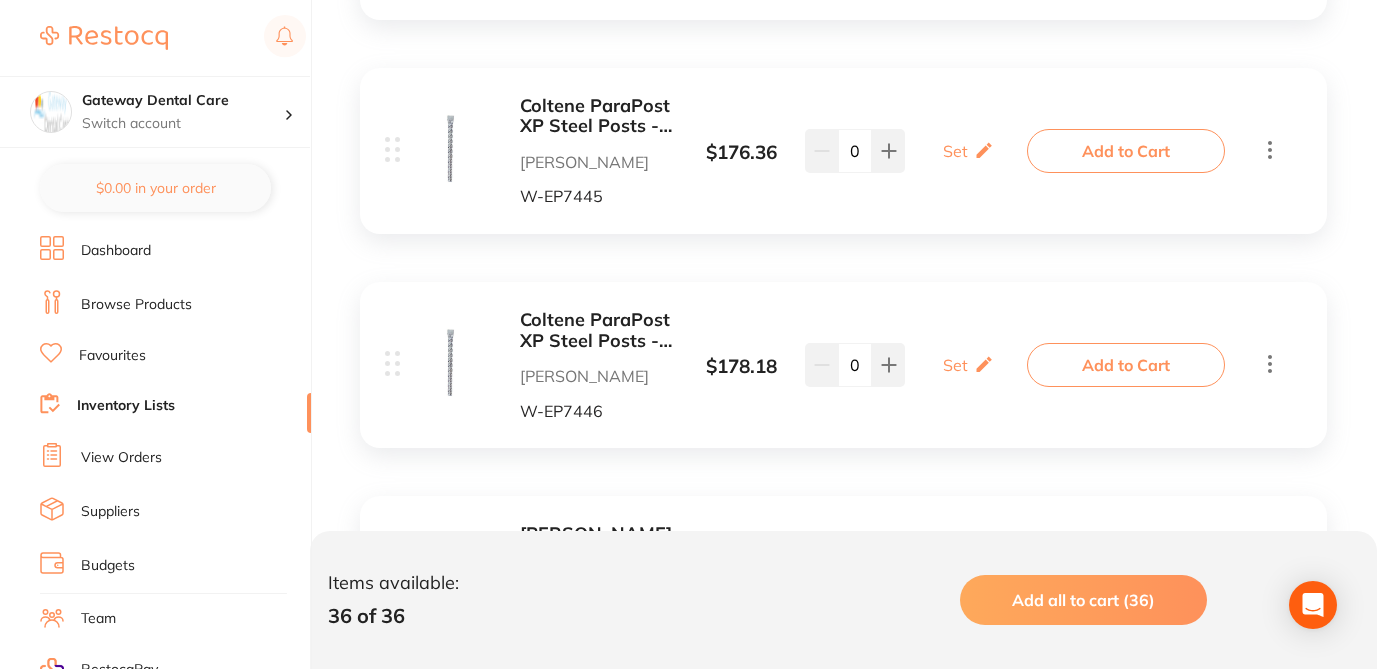 click 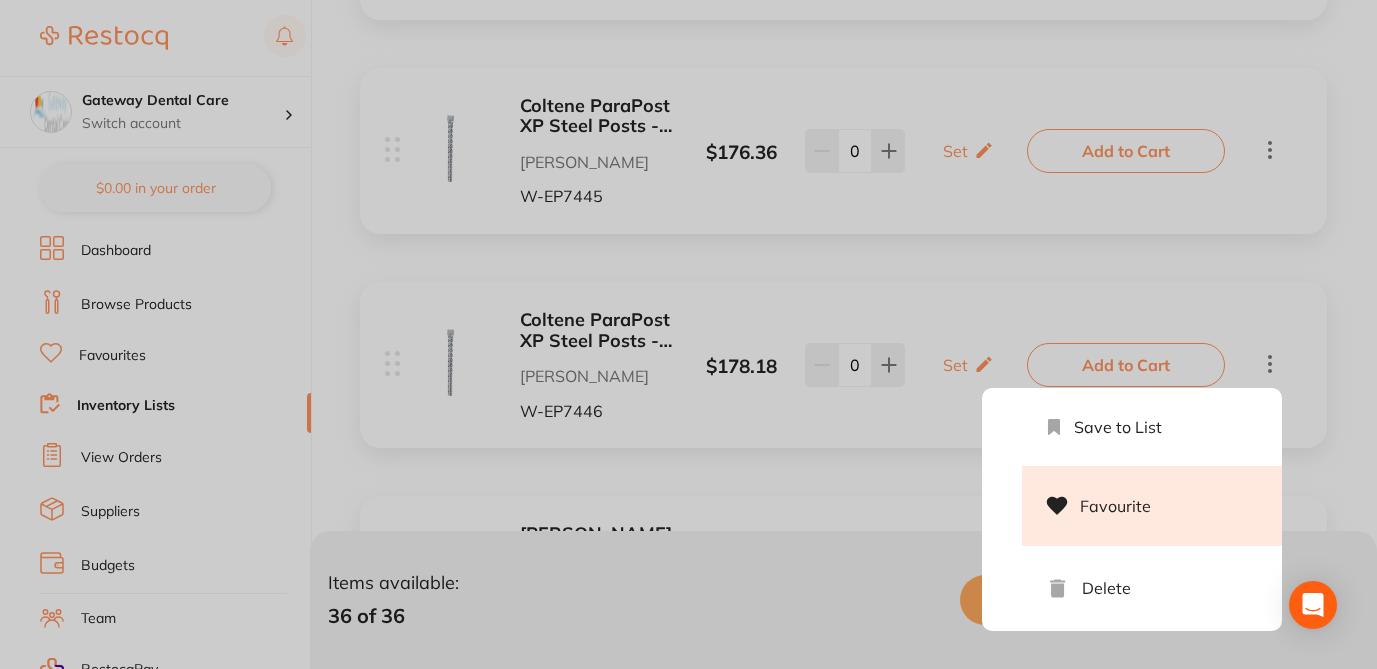 click on "Favourite" at bounding box center [1152, 506] 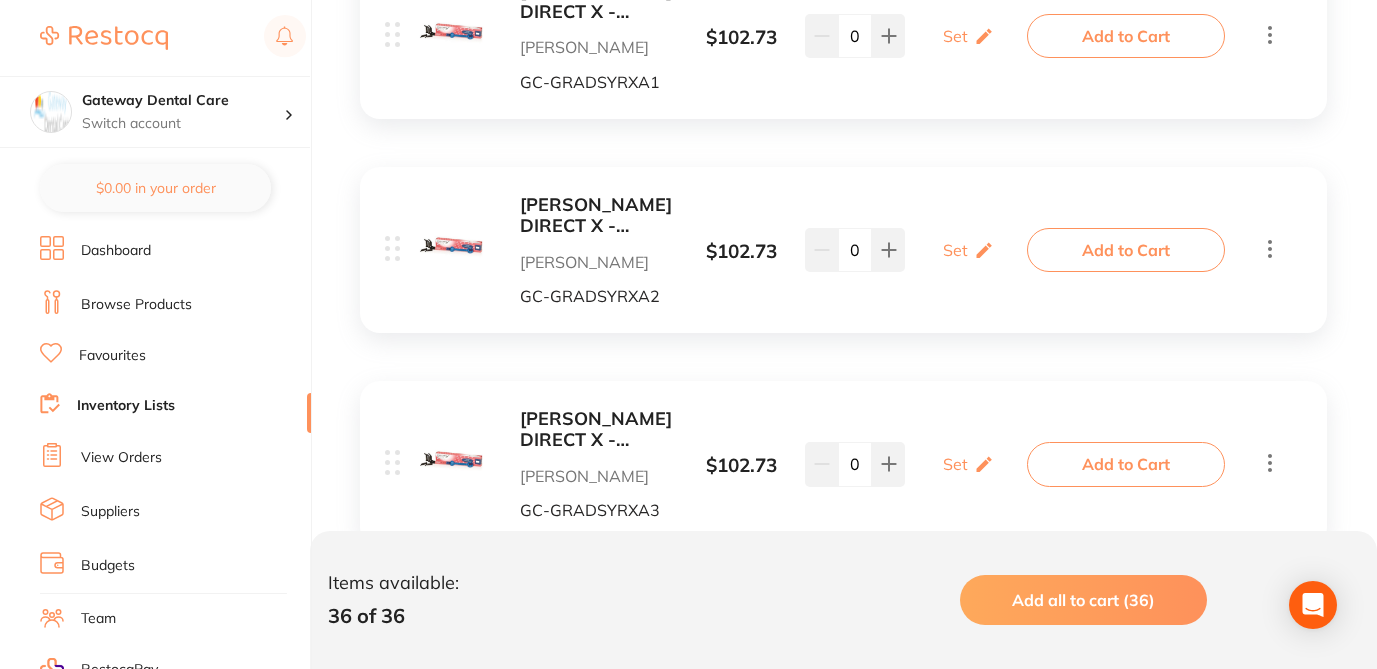 scroll, scrollTop: 6640, scrollLeft: 0, axis: vertical 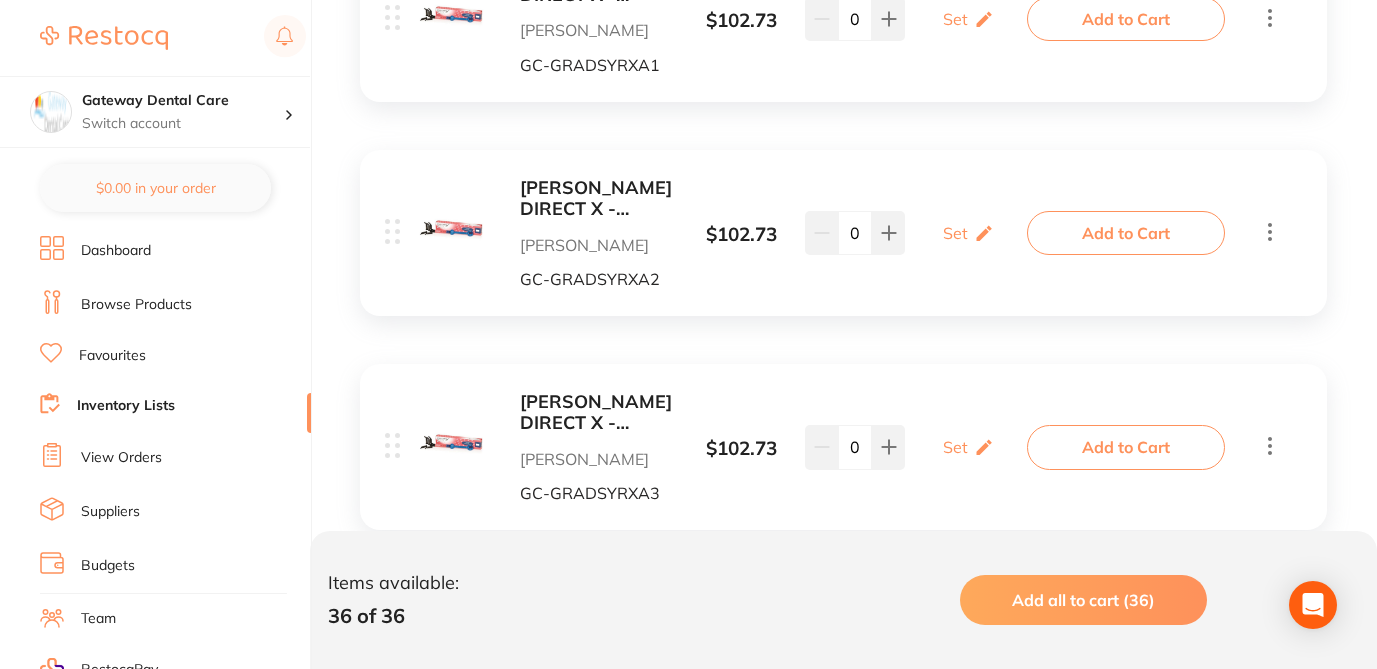 click 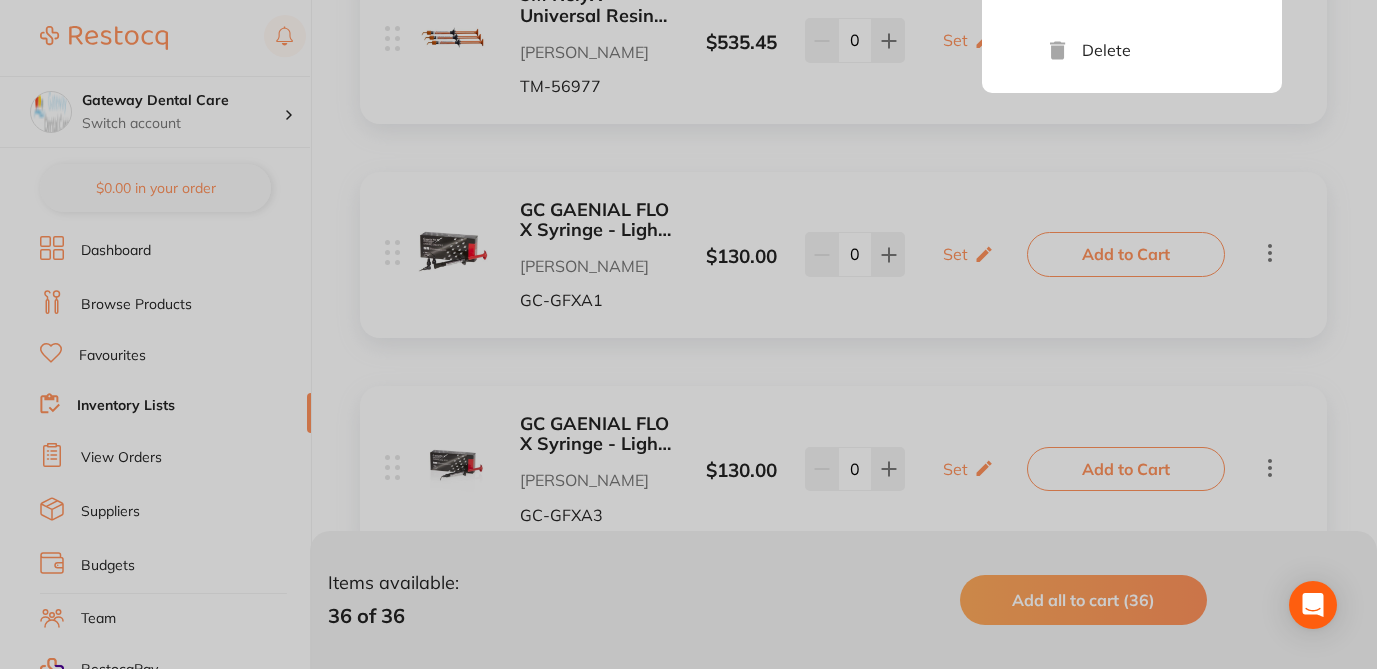 scroll, scrollTop: 7280, scrollLeft: 0, axis: vertical 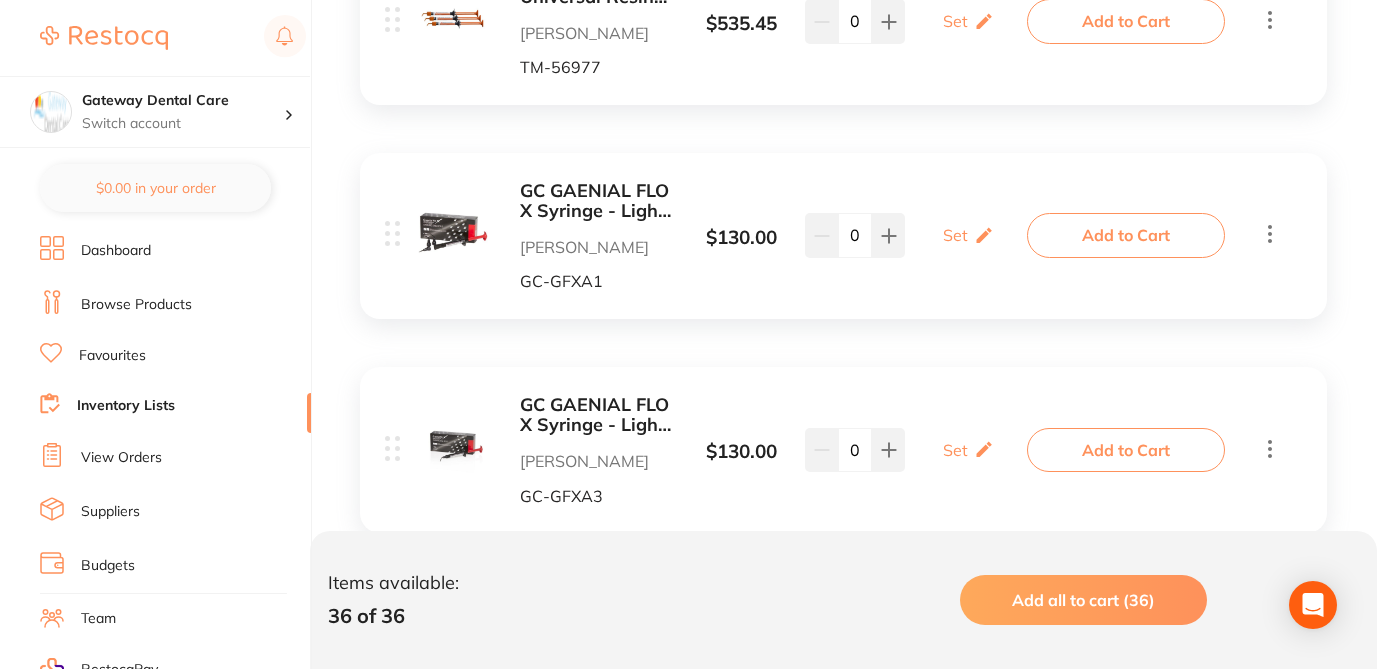 click 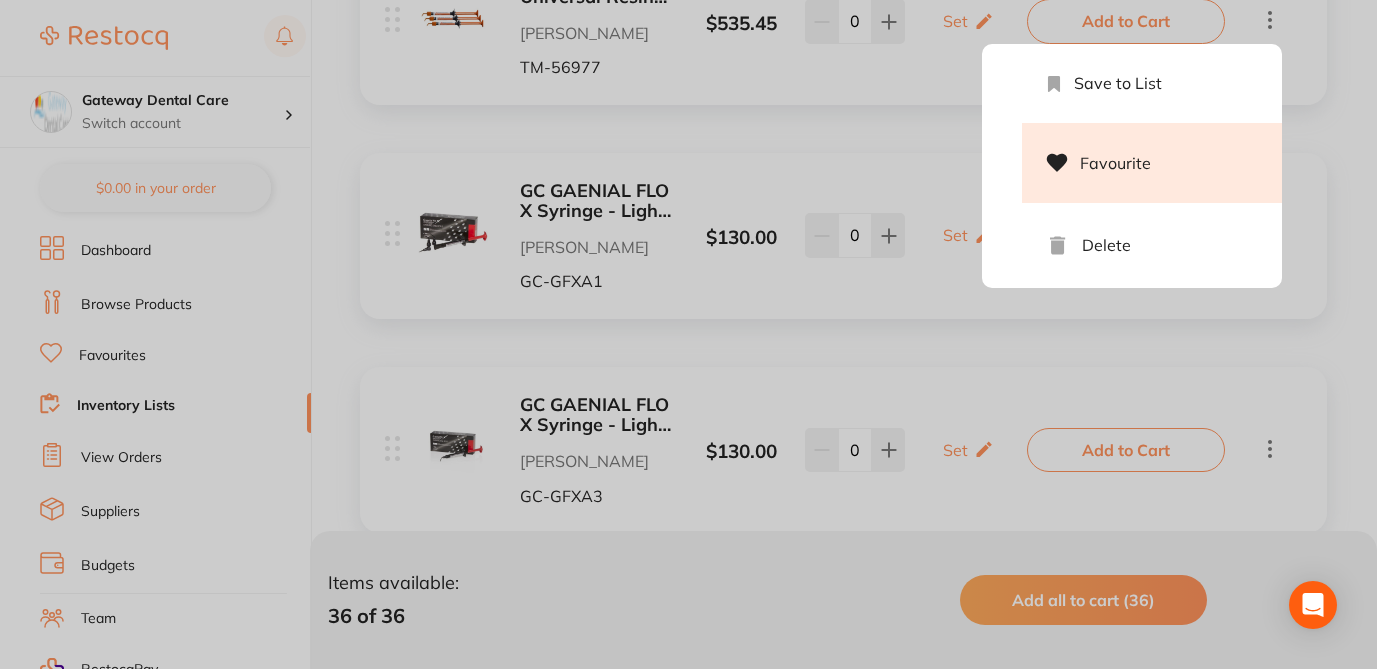 click on "Favourite" at bounding box center (1152, 163) 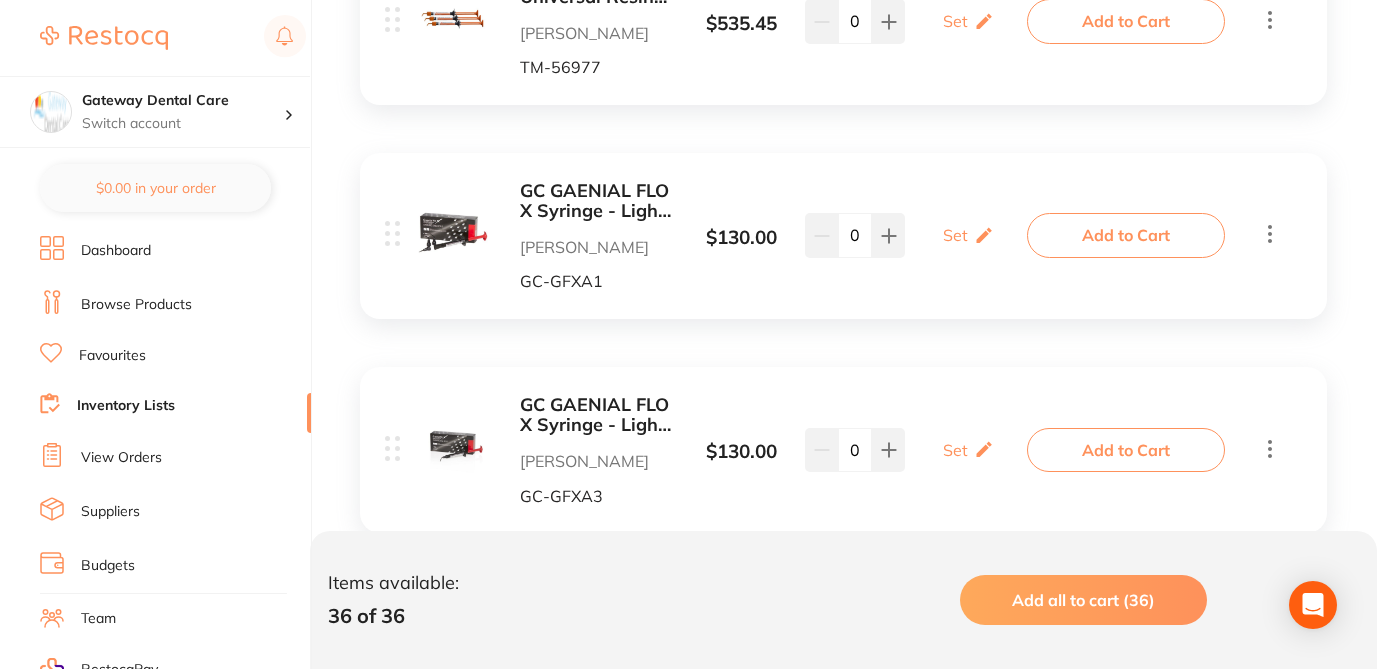 click 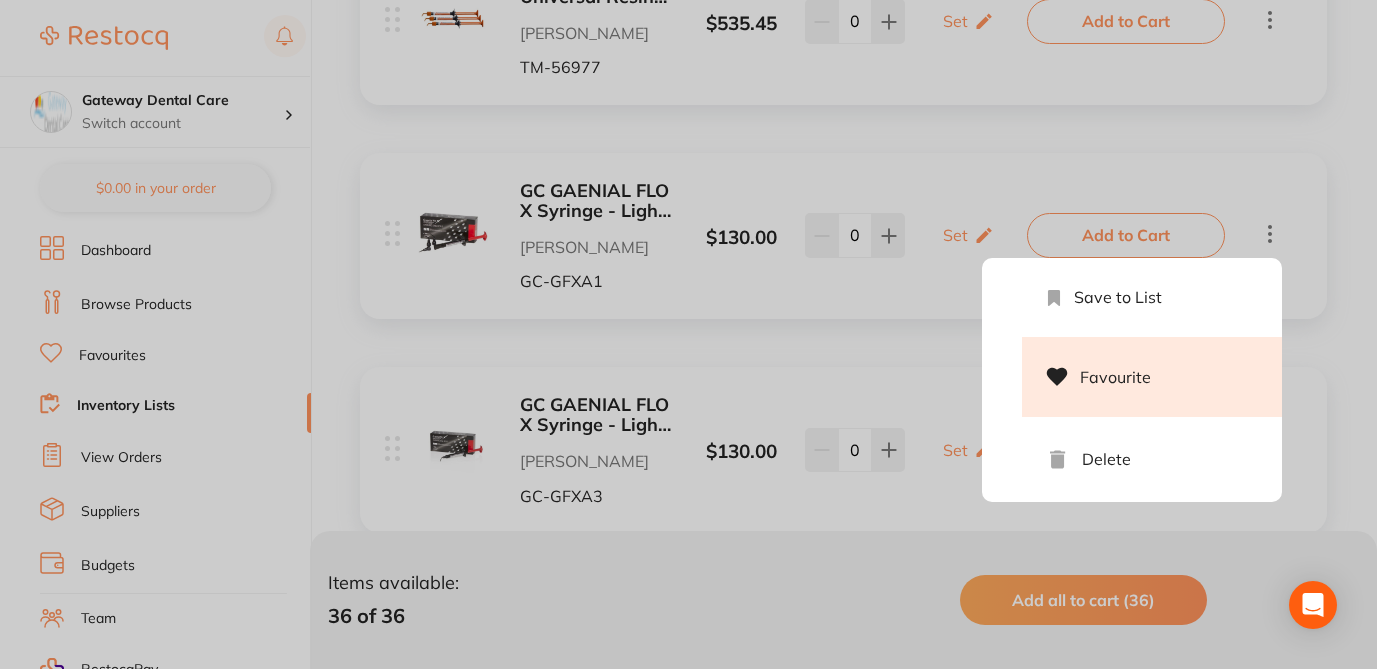 click on "Favourite" at bounding box center (1152, 377) 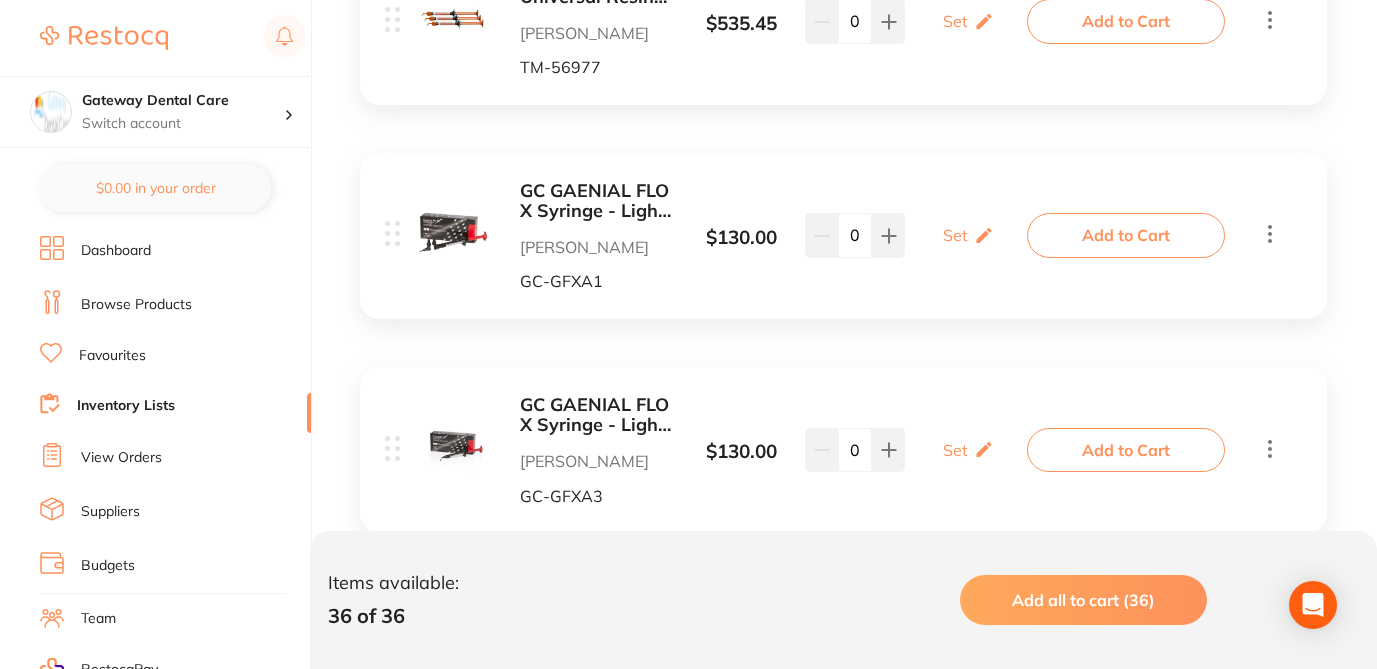 click 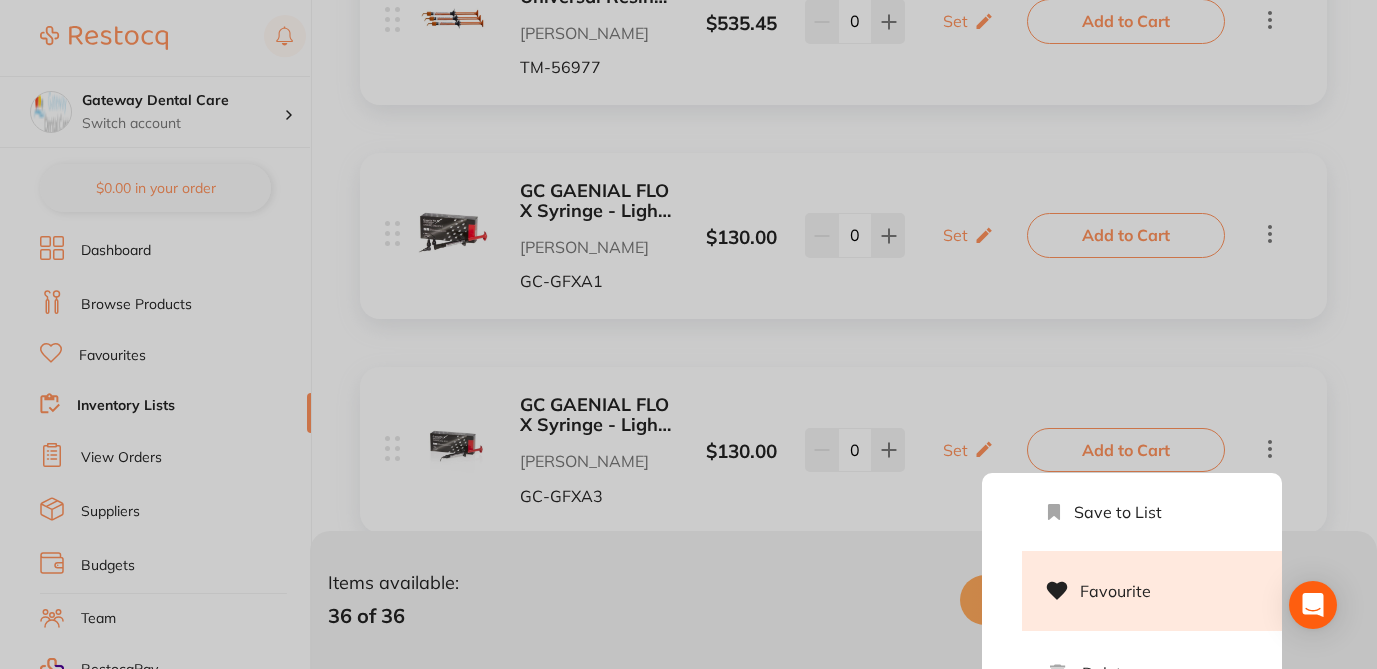 click on "Favourite" at bounding box center (1152, 591) 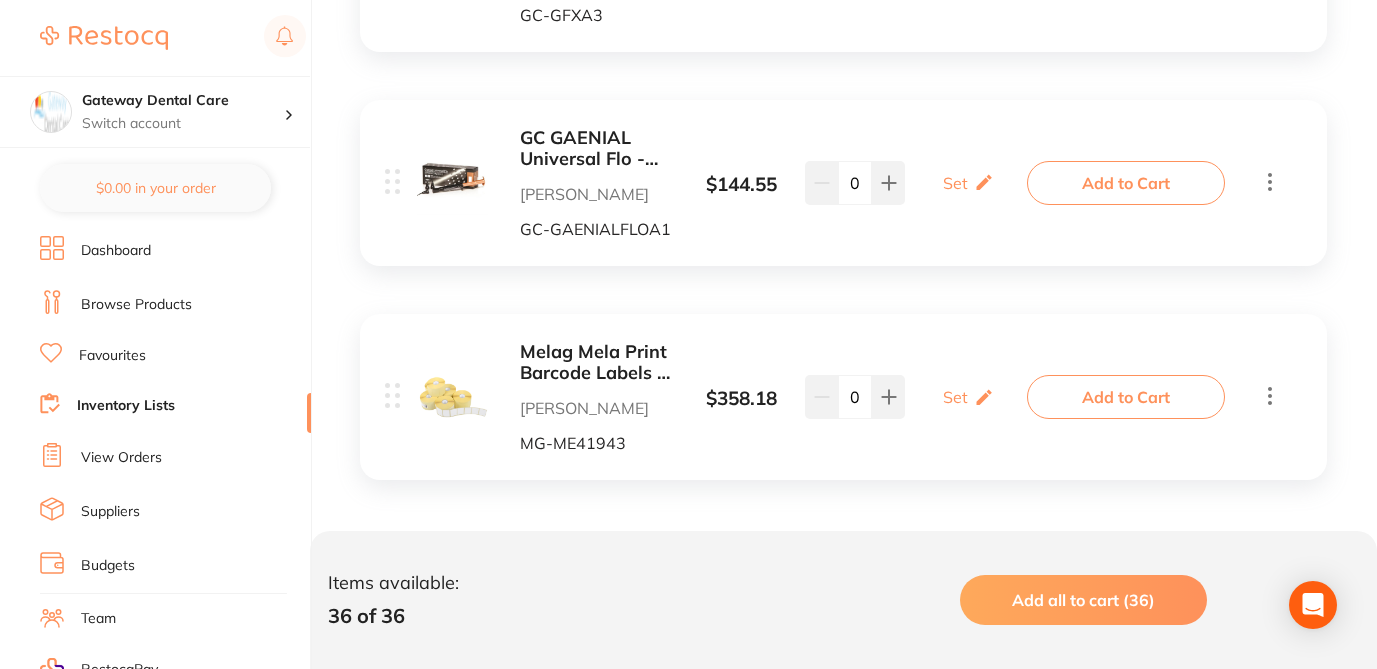 scroll, scrollTop: 7768, scrollLeft: 0, axis: vertical 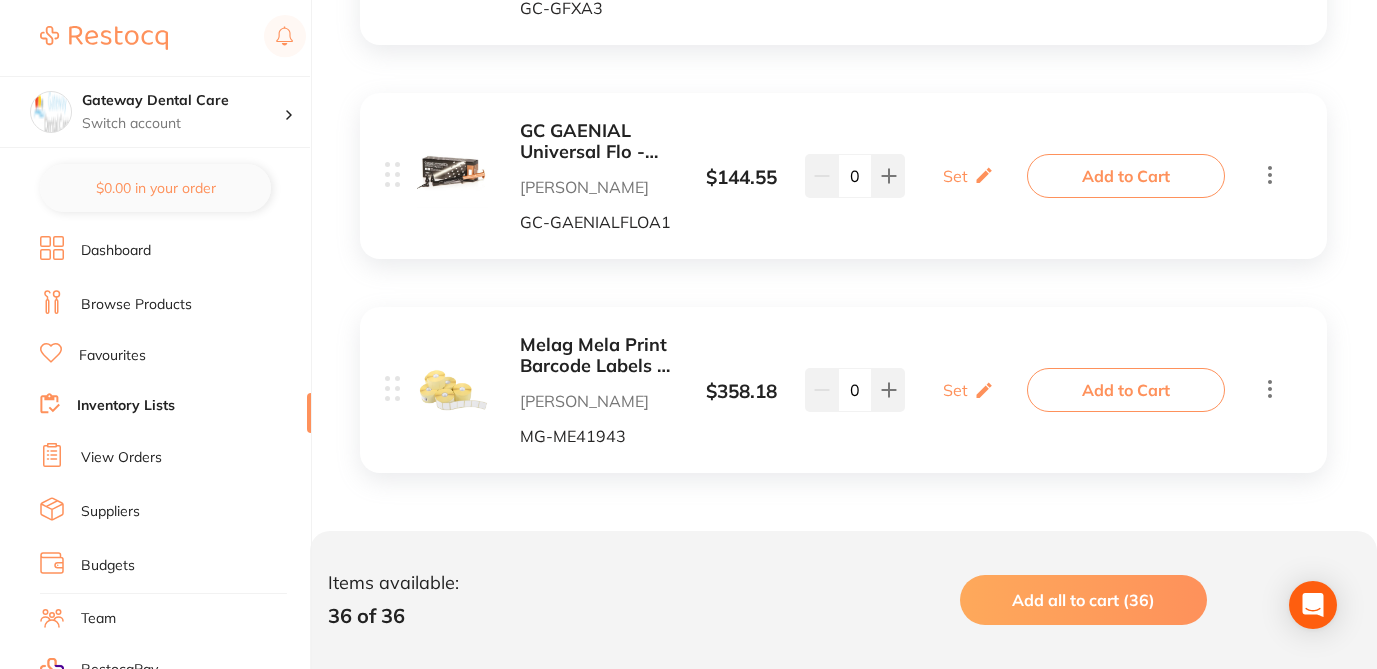 click 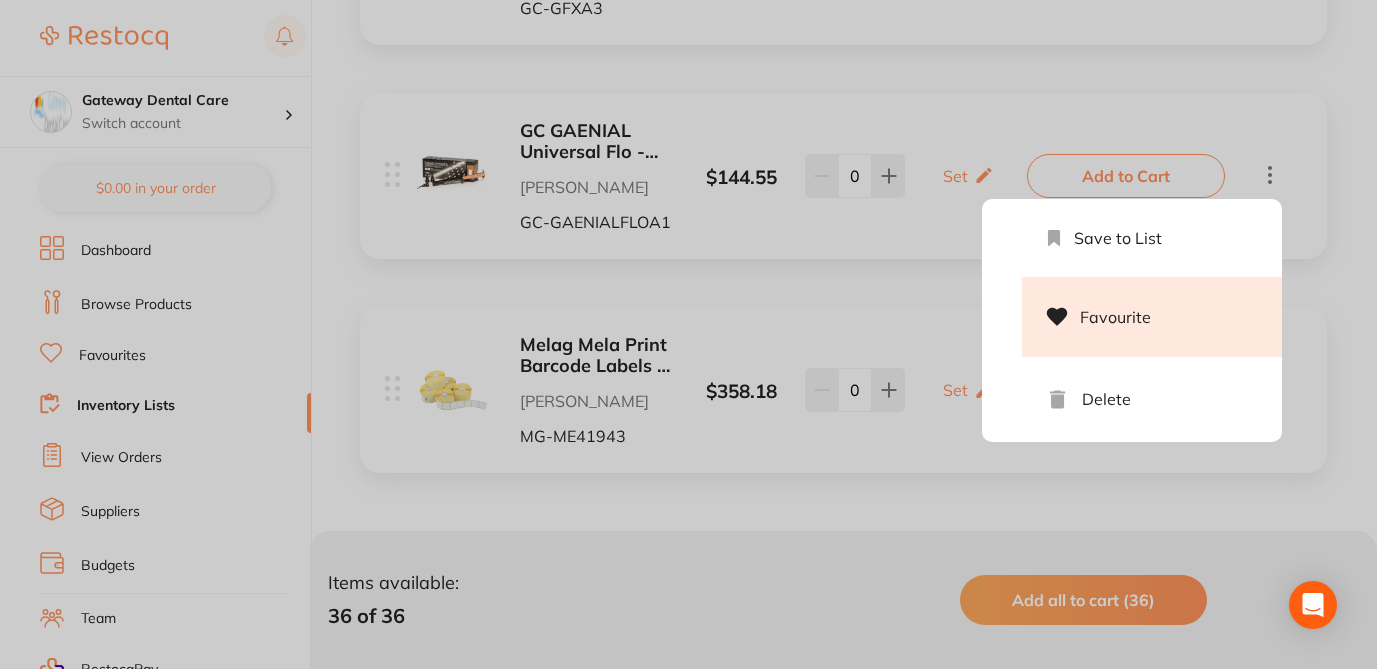 click on "Favourite" at bounding box center [1152, 317] 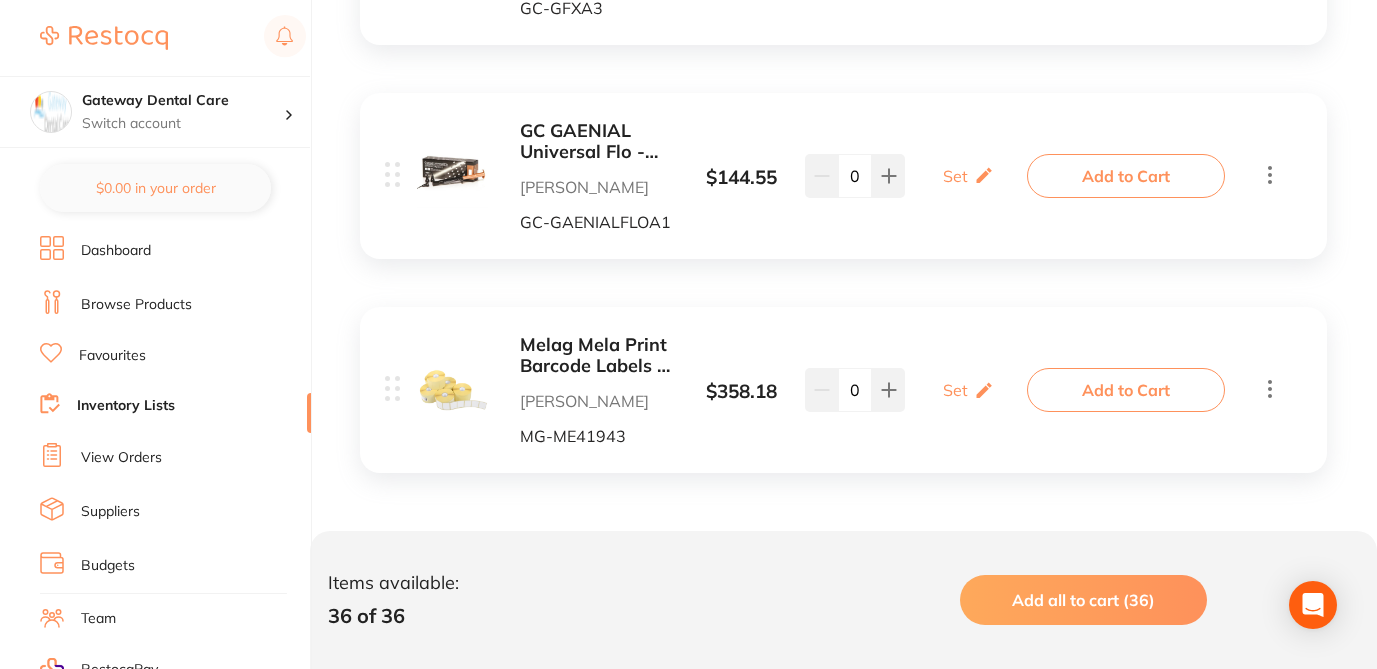 click 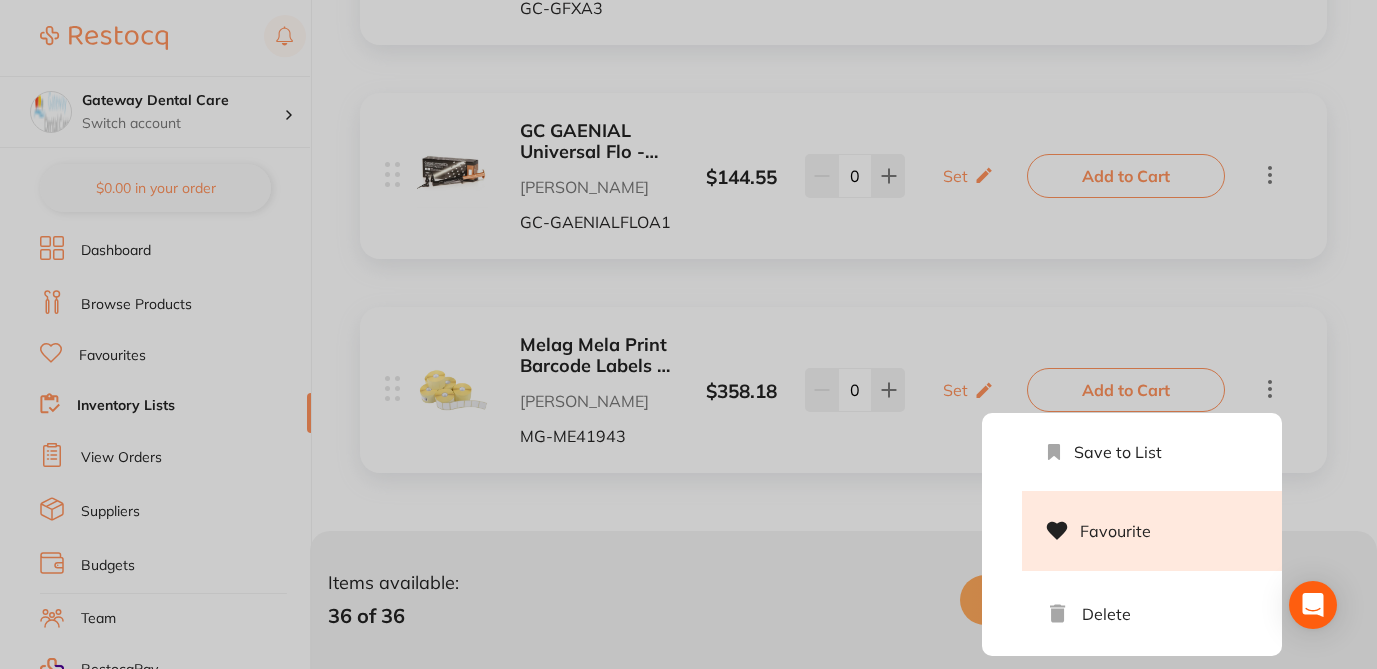 click on "Favourite" at bounding box center [1152, 531] 